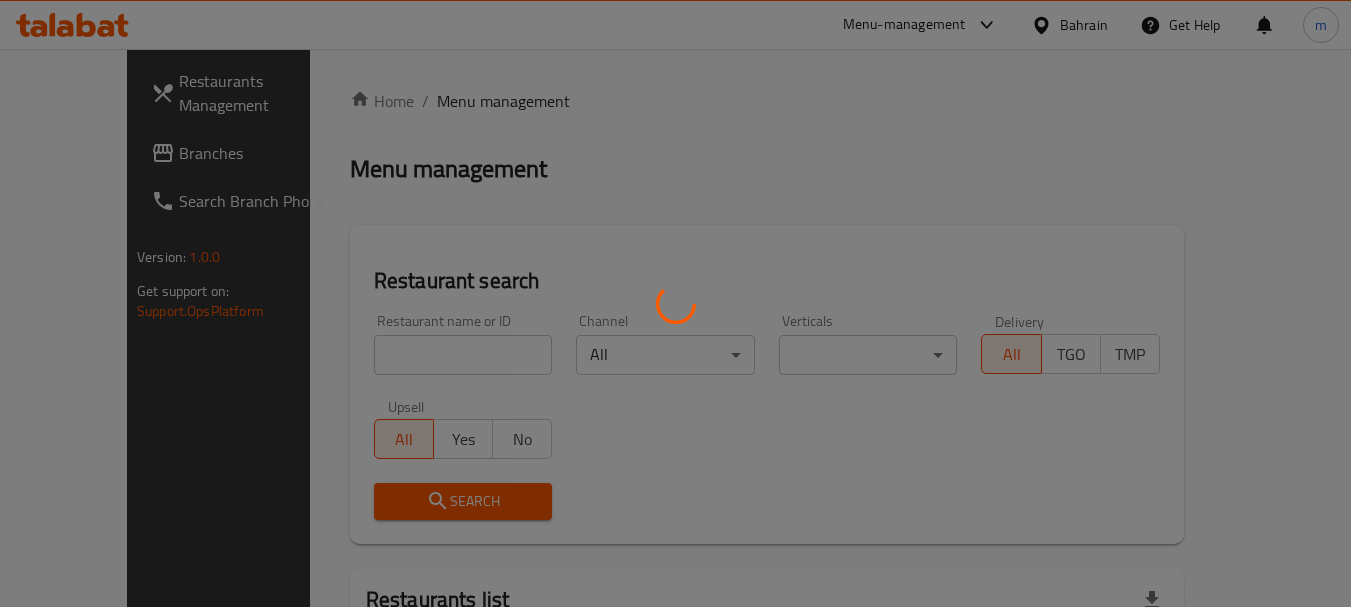 scroll, scrollTop: 0, scrollLeft: 0, axis: both 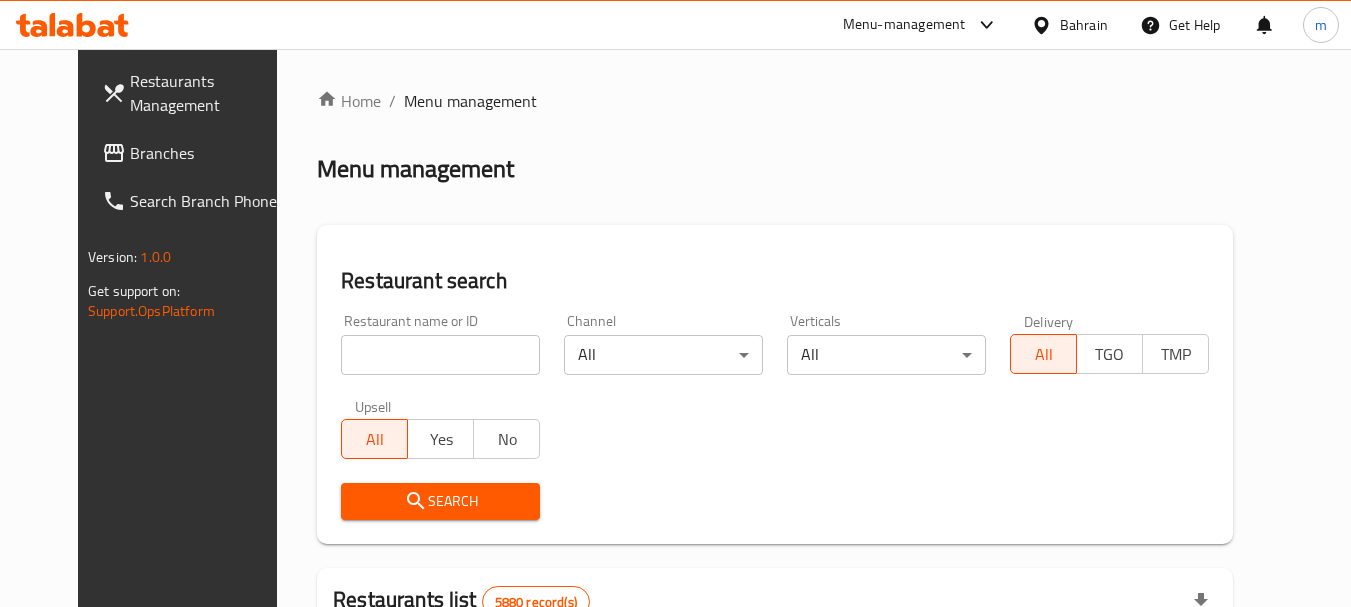 click on "Bahrain" at bounding box center [1084, 25] 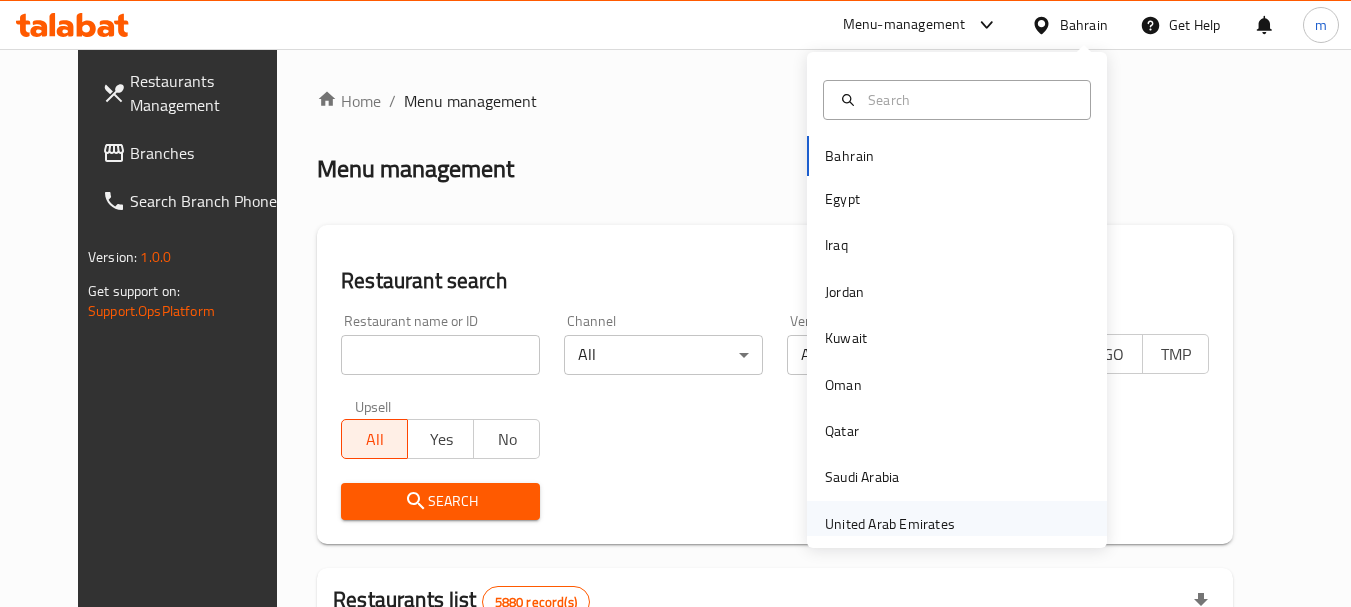 click on "United Arab Emirates" at bounding box center [890, 524] 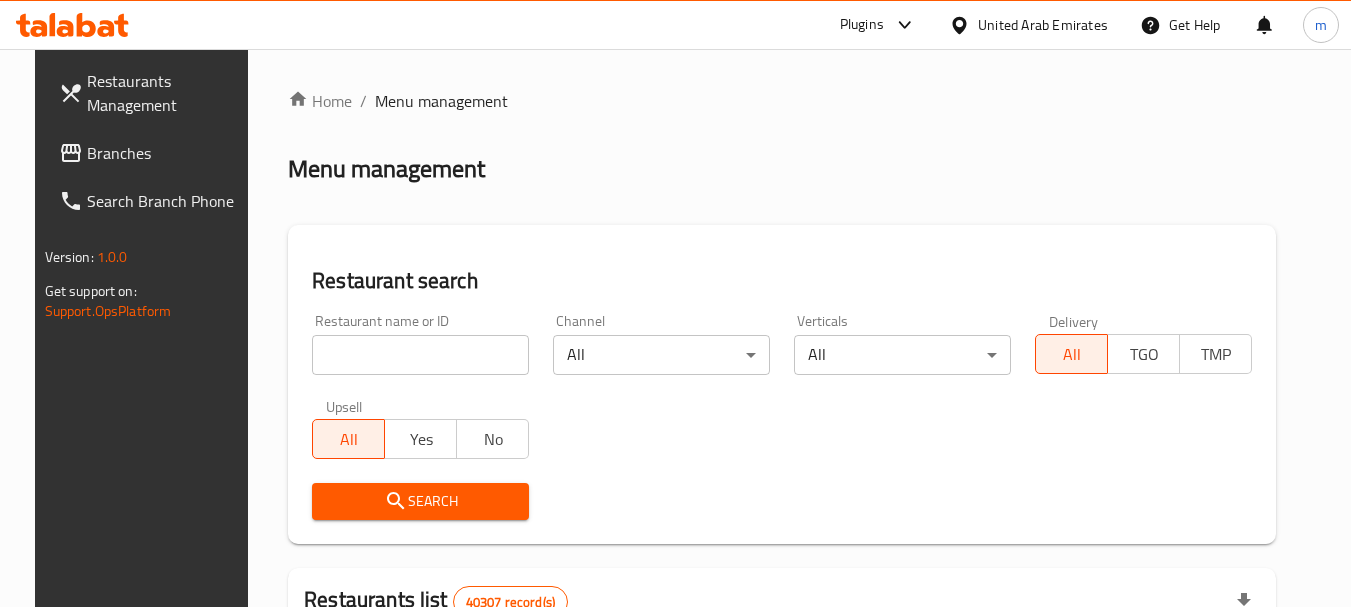 click on "Branches" at bounding box center [166, 153] 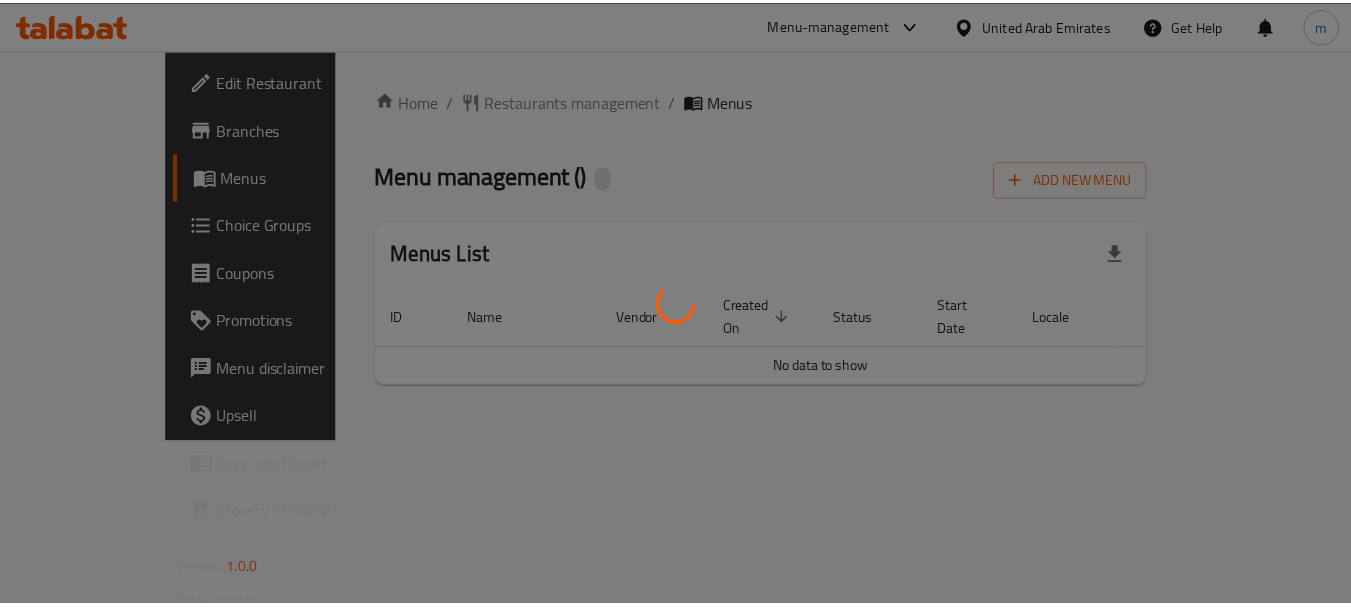 scroll, scrollTop: 0, scrollLeft: 0, axis: both 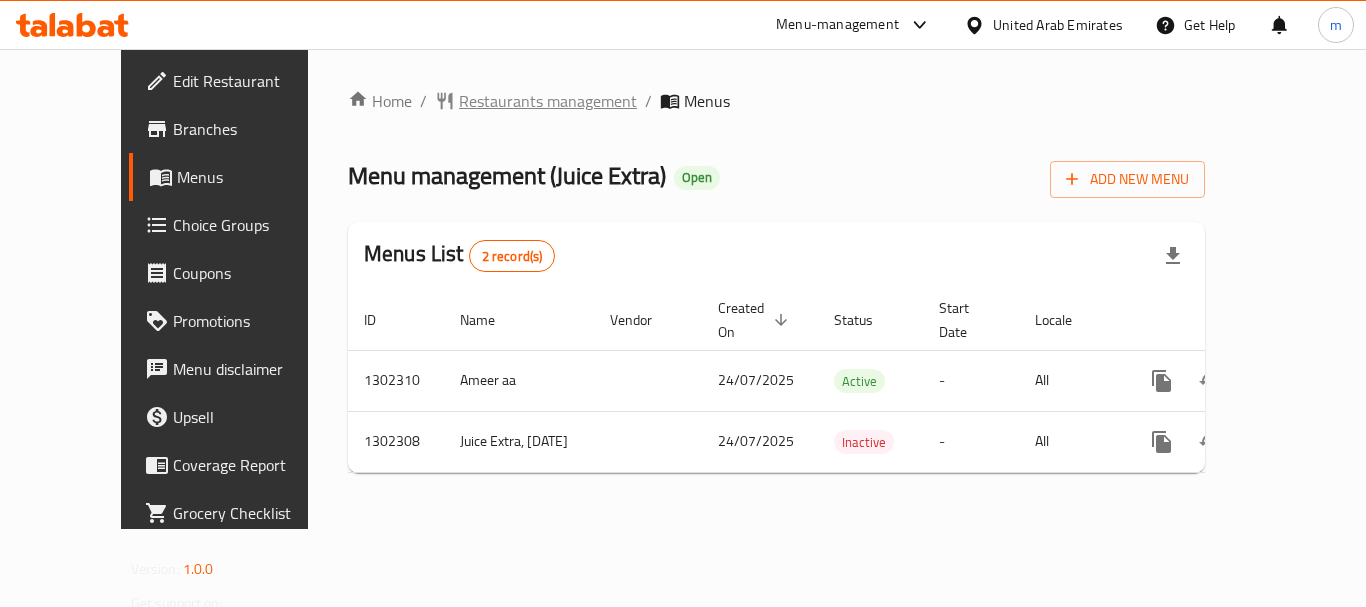 click on "Restaurants management" at bounding box center [548, 101] 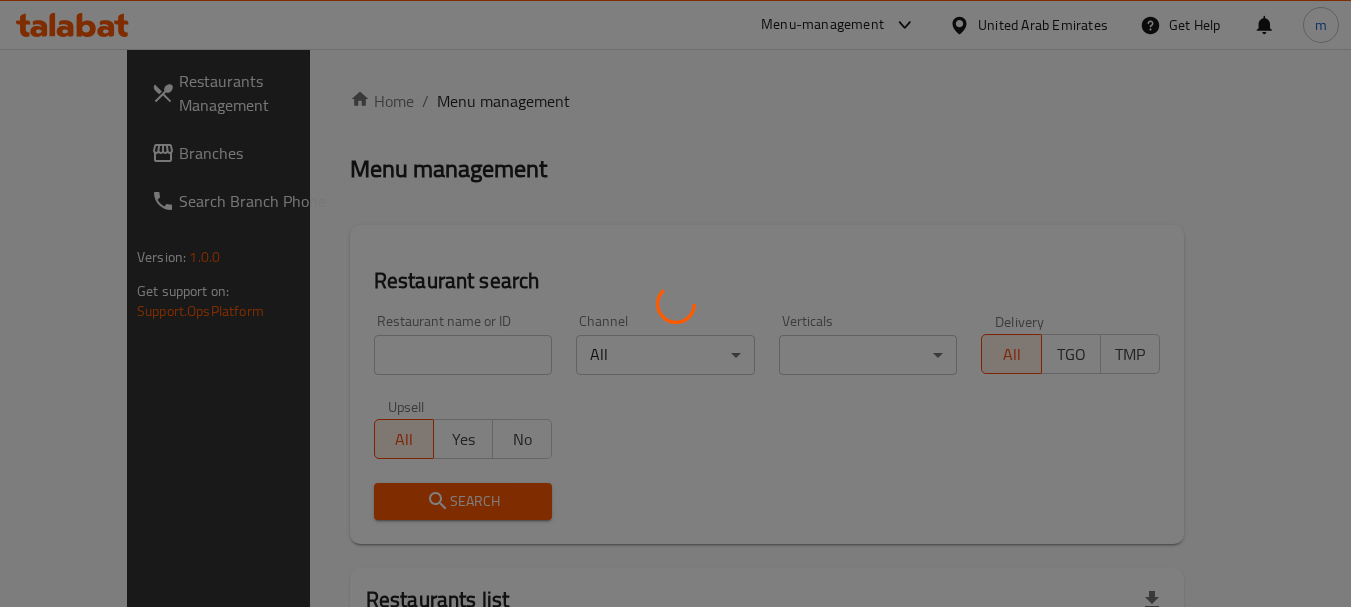 click at bounding box center [675, 303] 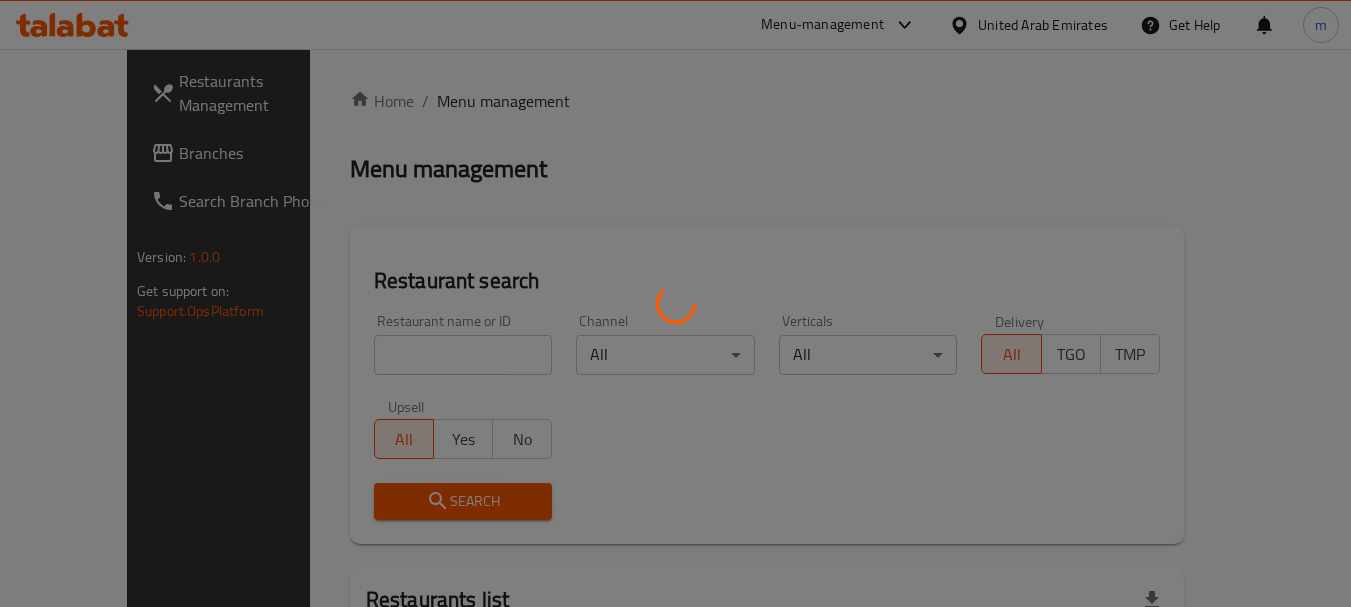 click at bounding box center [675, 303] 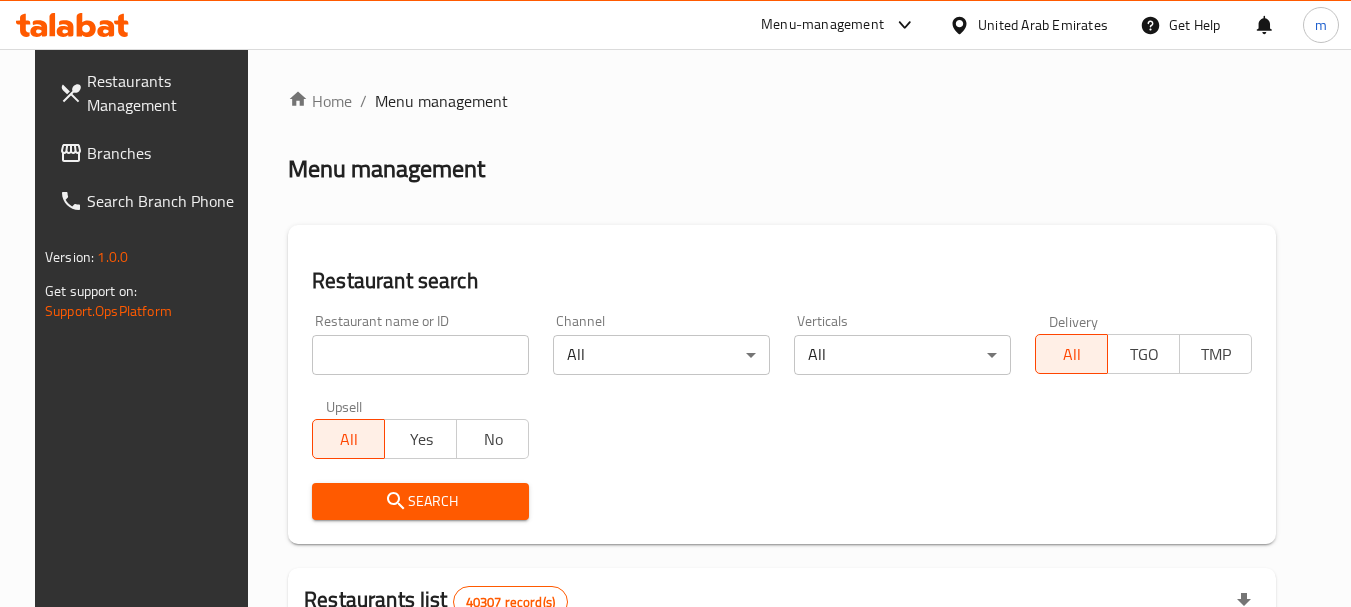 click on "Restaurants Management   Branches   Search Branch Phone  Version:    1.0.0  Get support on:    Support.OpsPlatform" at bounding box center (148, 352) 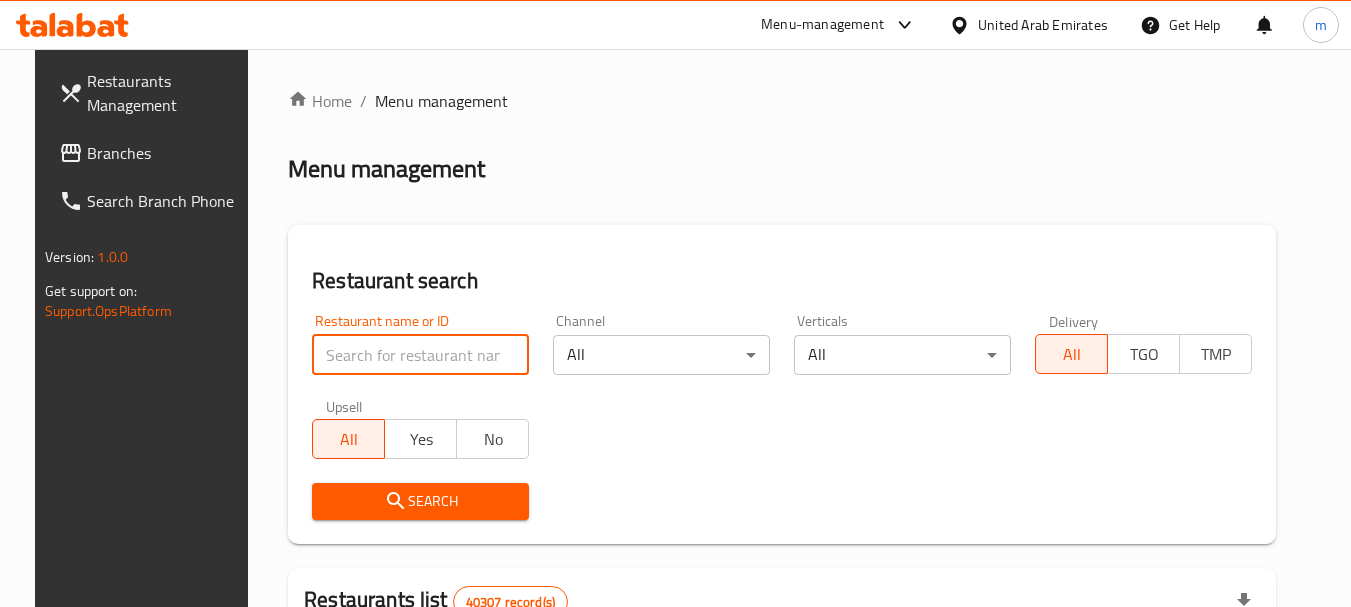 click at bounding box center [420, 355] 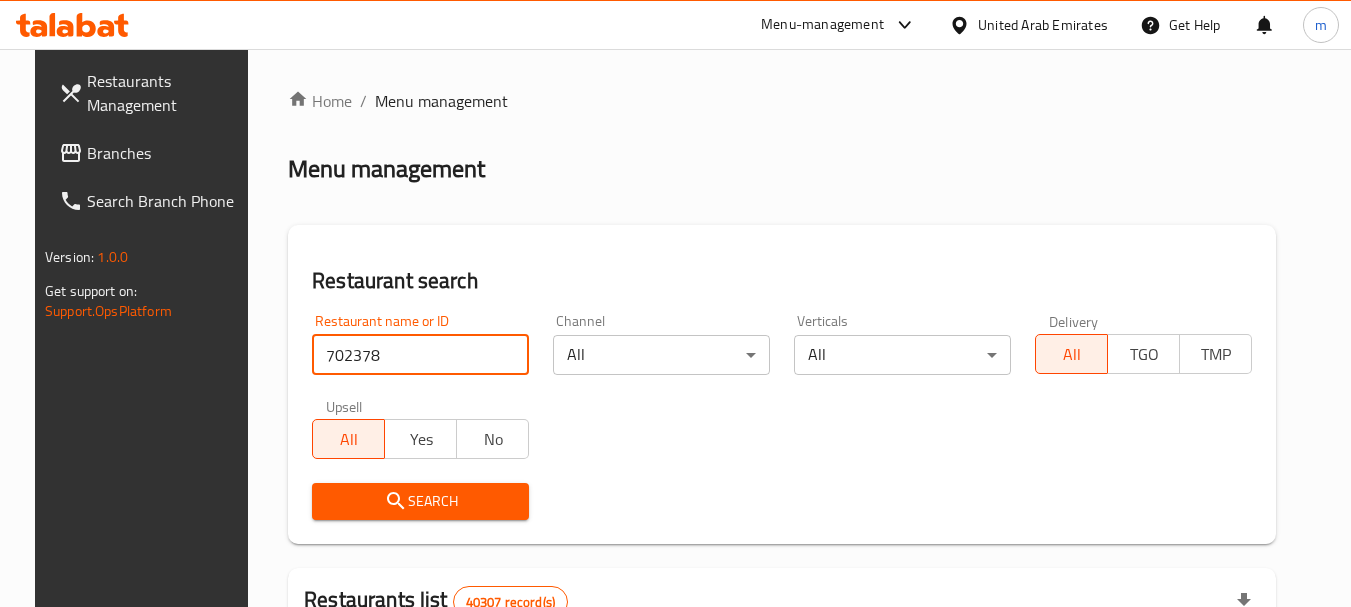 type on "702378" 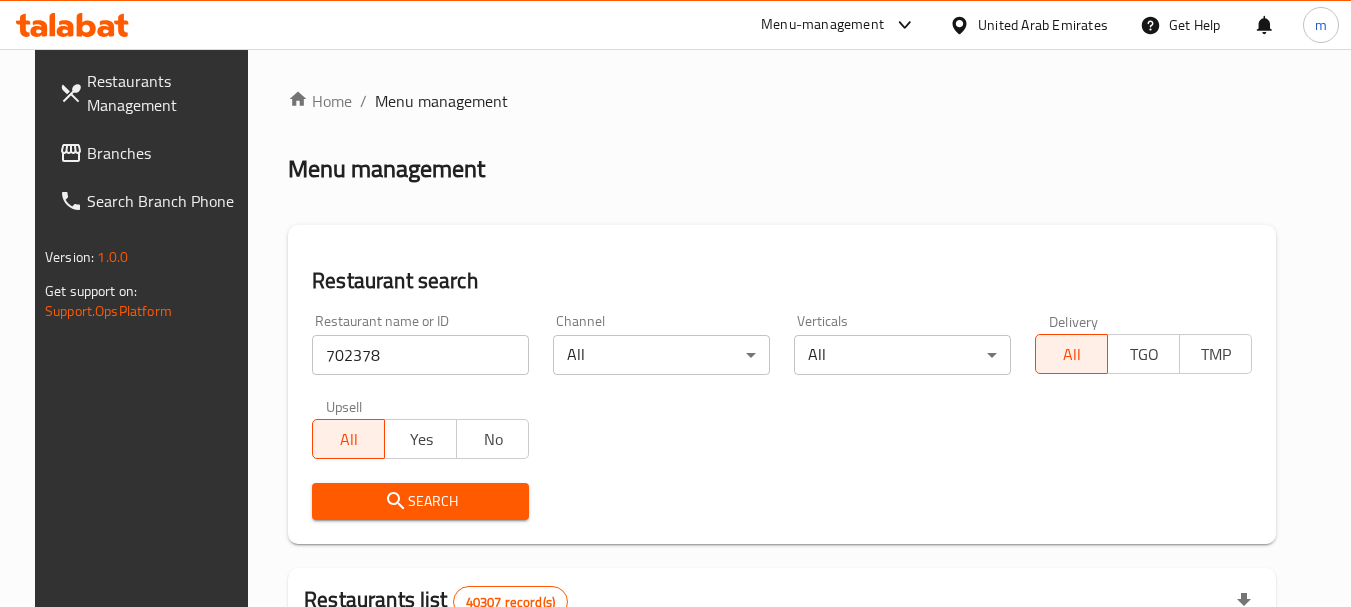 click on "Search" at bounding box center (420, 501) 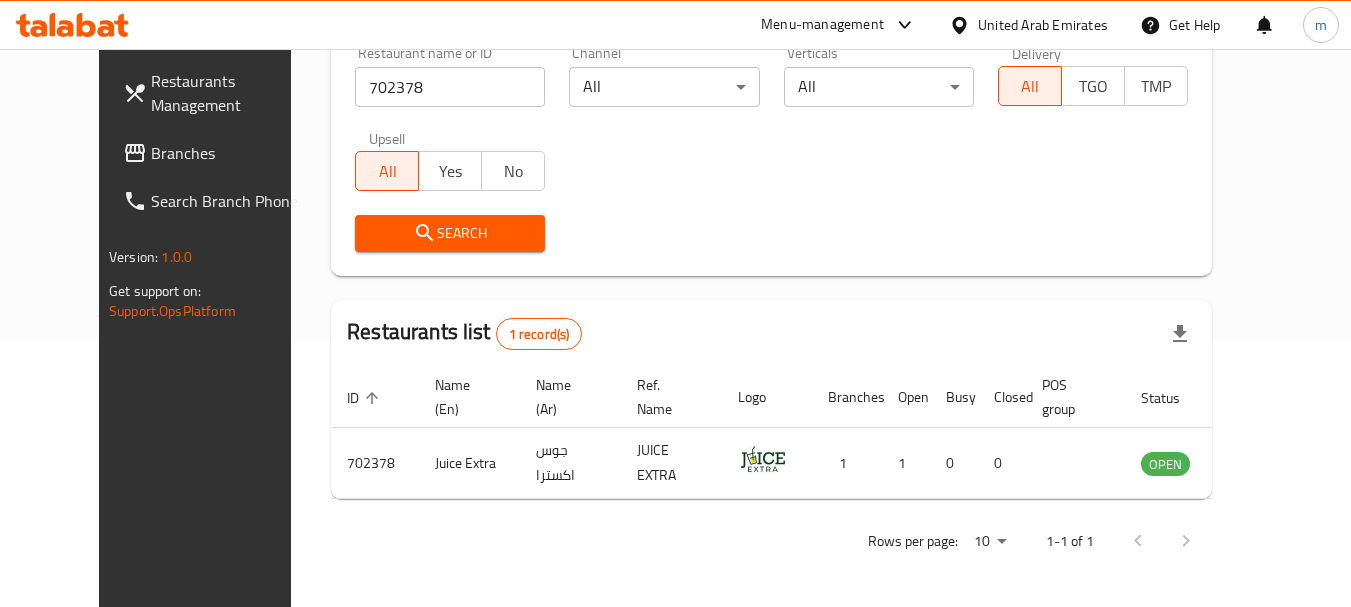 scroll, scrollTop: 268, scrollLeft: 0, axis: vertical 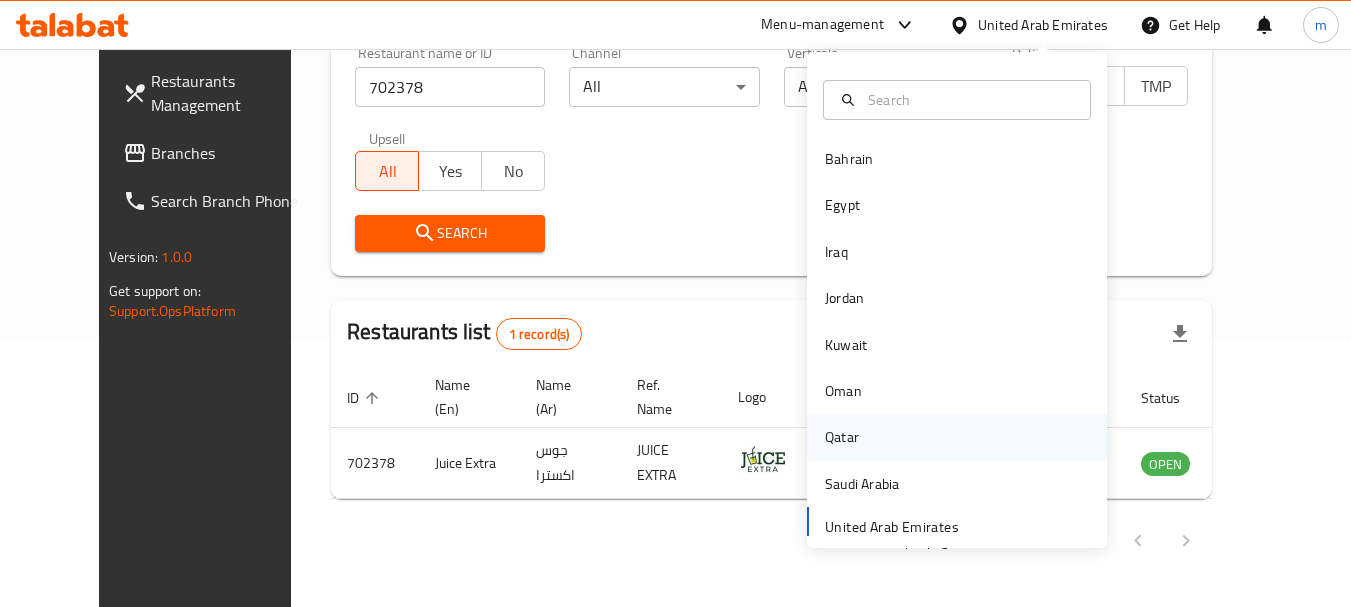 click on "Qatar" at bounding box center (842, 437) 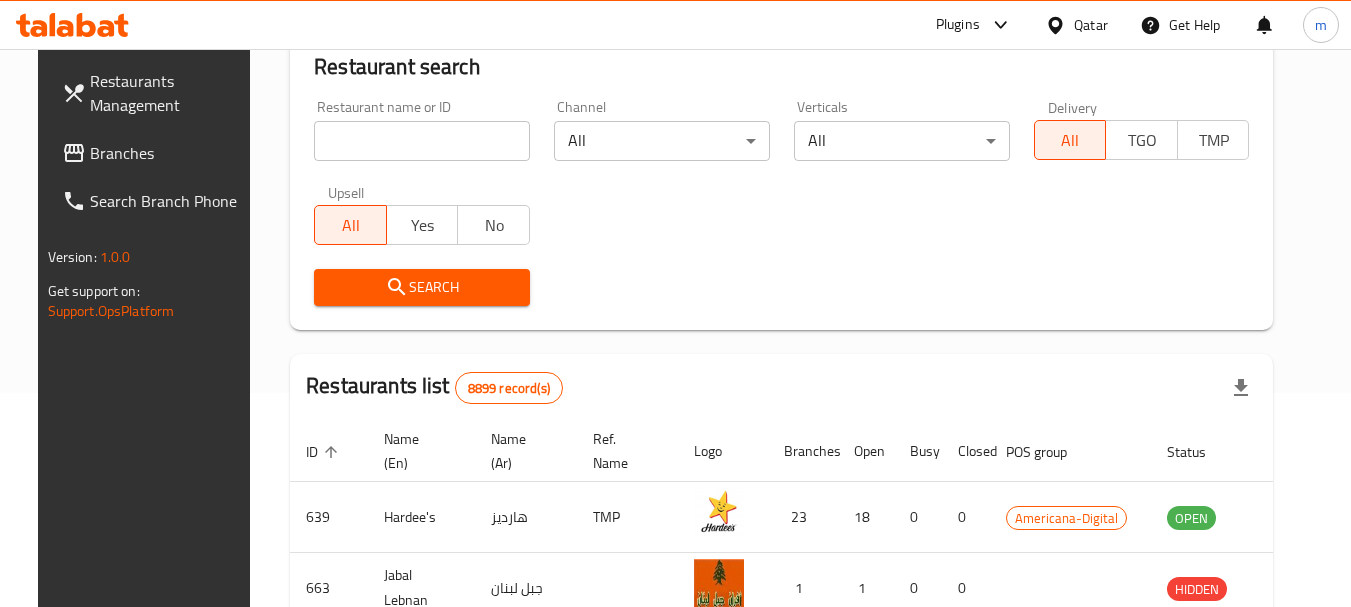 scroll, scrollTop: 68, scrollLeft: 0, axis: vertical 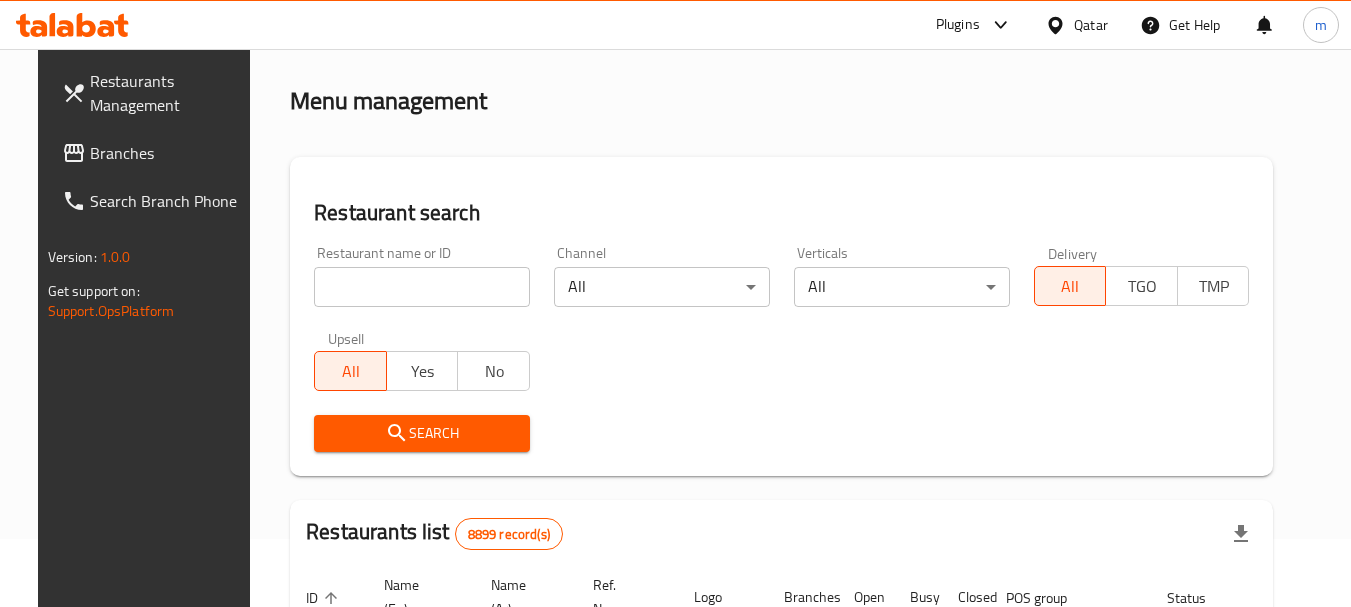 click on "Branches" at bounding box center [169, 153] 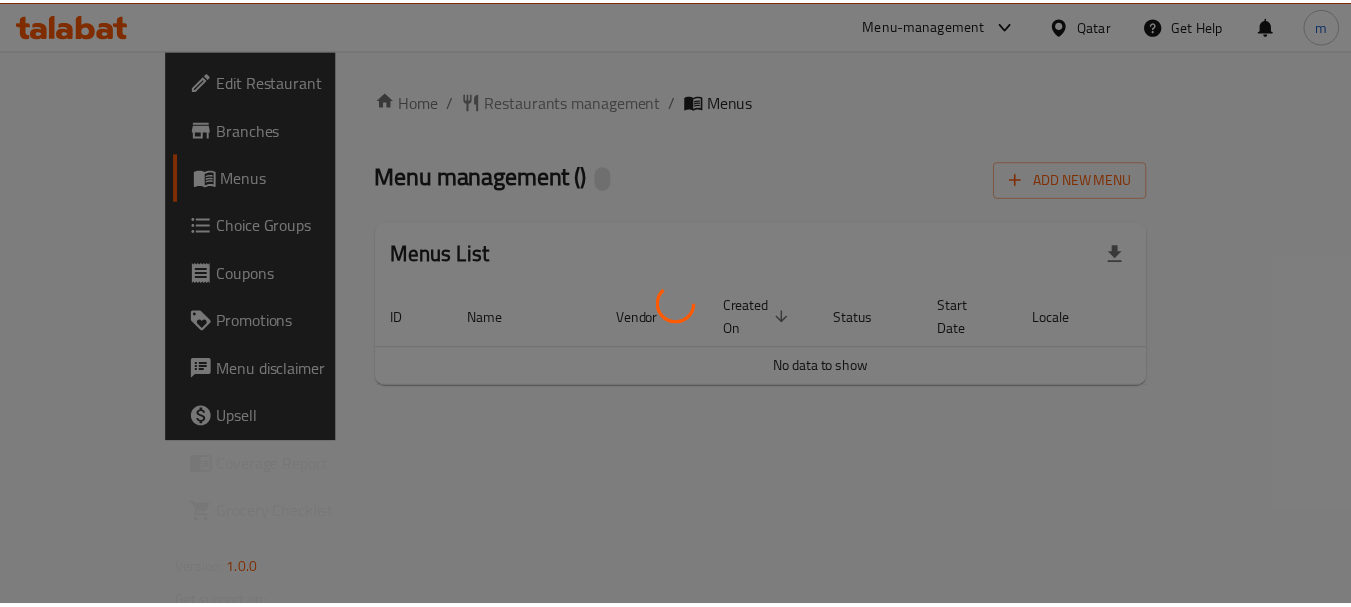 scroll, scrollTop: 0, scrollLeft: 0, axis: both 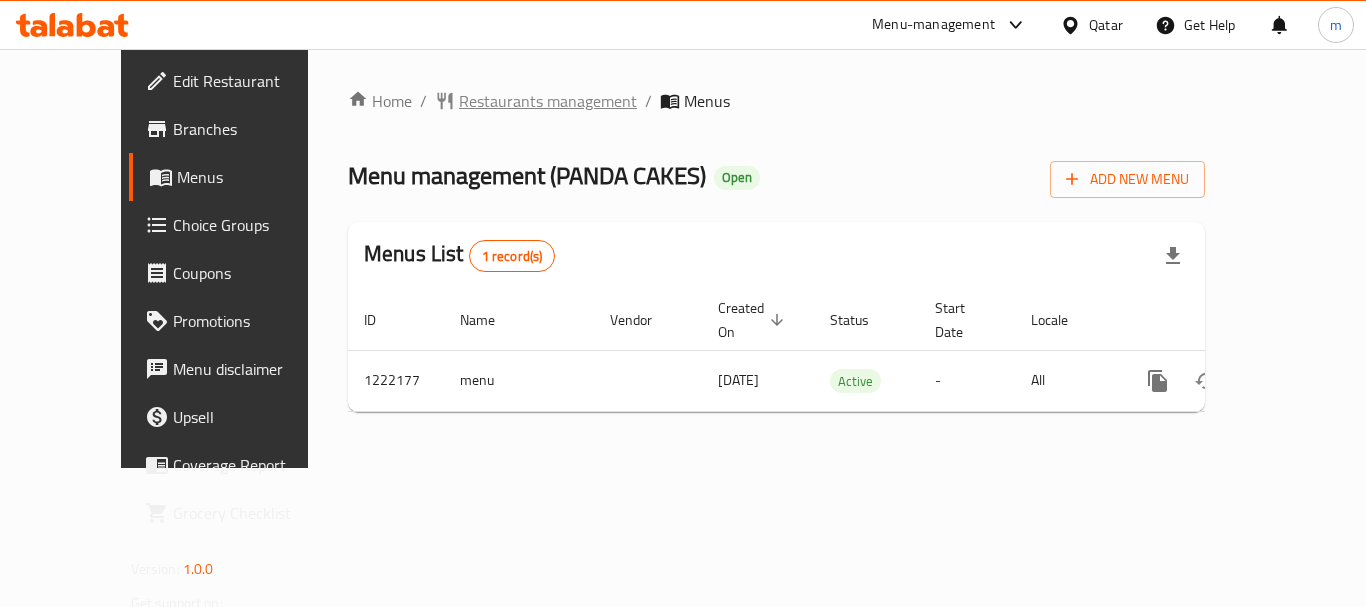 click on "Restaurants management" at bounding box center [548, 101] 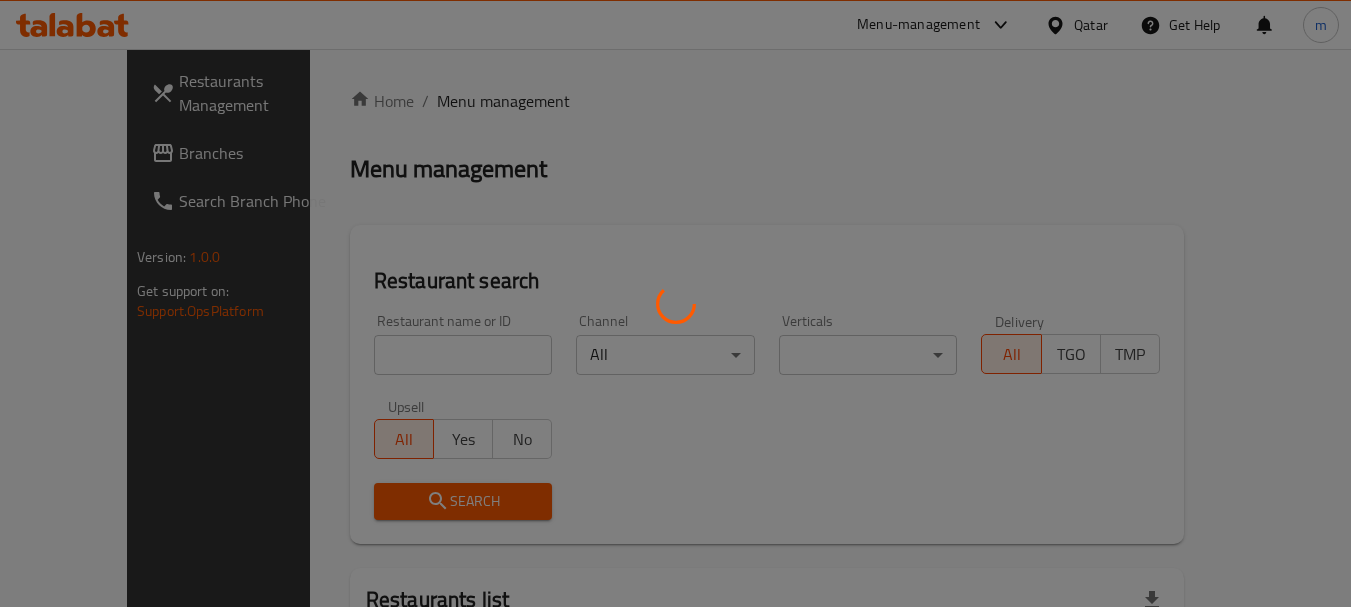 click at bounding box center (675, 303) 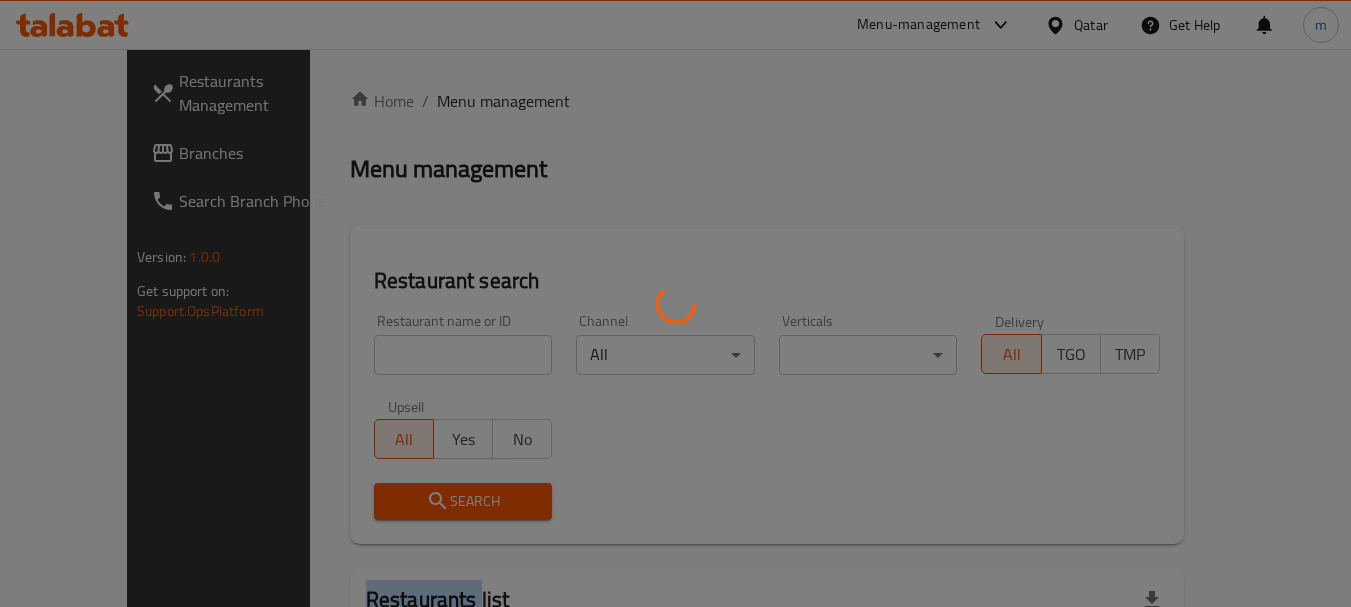 click at bounding box center (675, 303) 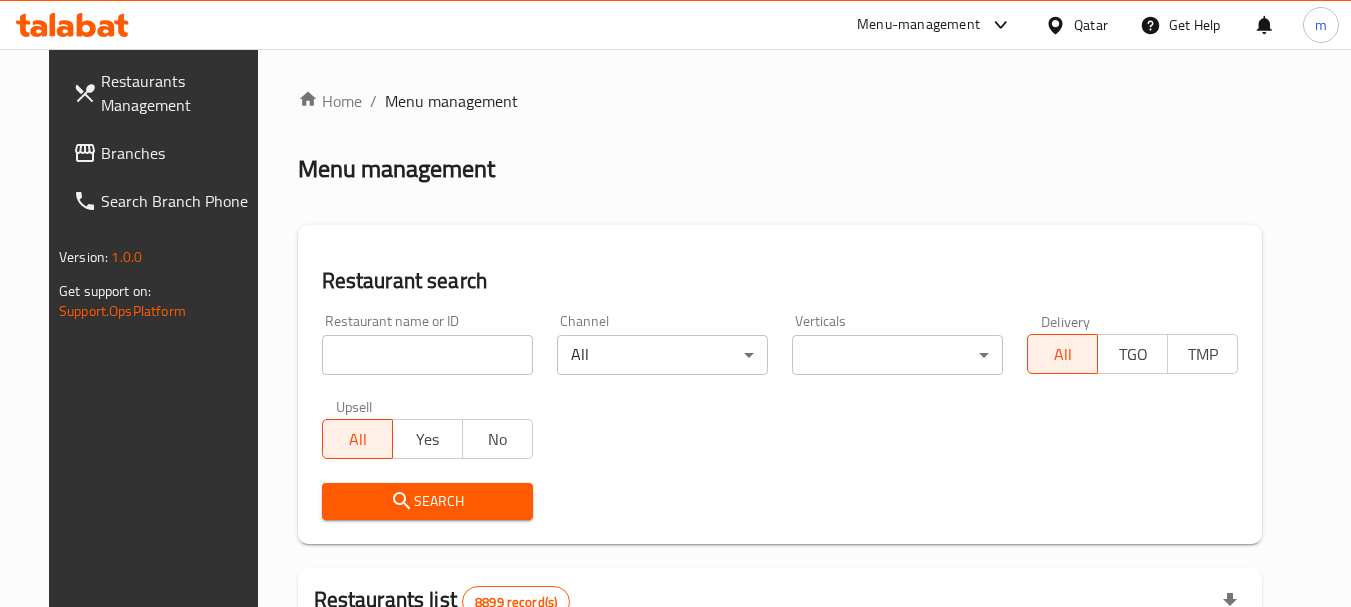 click on "Home / Menu management Menu management Restaurant search Restaurant name or ID Restaurant name or ID Channel All ​ Verticals ​ ​ Delivery All TGO TMP Upsell All Yes No   Search Restaurants list   8899 record(s) ID sorted ascending Name (En) Name (Ar) Ref. Name Logo Branches Open Busy Closed POS group Status Action 639 Hardee's هارديز TMP 23 18 0 0 Americana-Digital OPEN 663 Jabal Lebnan جبل لبنان 1 1 0 0 HIDDEN 664 Kanafji كنفجي 1 1 0 0 HIDDEN 665 Take Away تيك آوي 1 1 0 0 HIDDEN 666 Zaman Al-Khair Restaurant مطعم زمان الخير 1 0 0 0 INACTIVE 667 Al-Rabwah الربوة 1 0 0 0 INACTIVE 672 Bait Jedy بيت جدي 1 1 0 0 HIDDEN 673 Coffee Centre مركز القهوة 1 0 0 0 INACTIVE 676 Morning fresh مورنيج فريش 1 1 0 0 HIDDEN 680 Al-Qarmouty القرموطي 1 0 0 0 HIDDEN Rows per page: 10 1-10 of 8899" at bounding box center [780, 693] 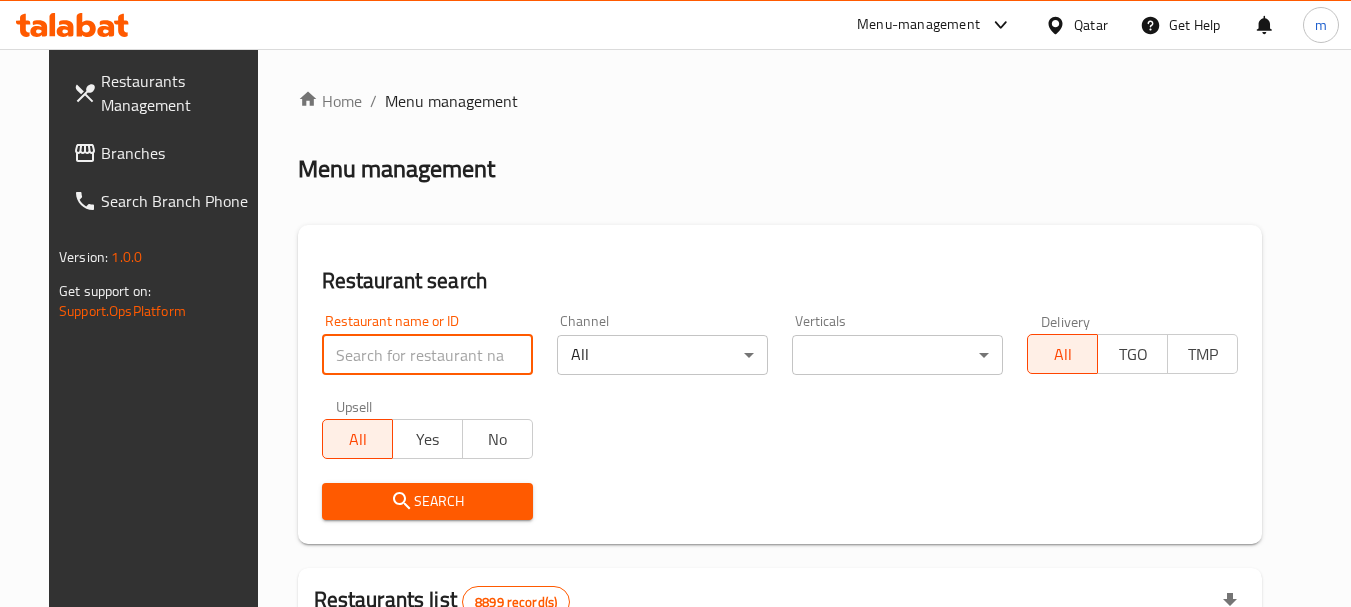 click at bounding box center [427, 355] 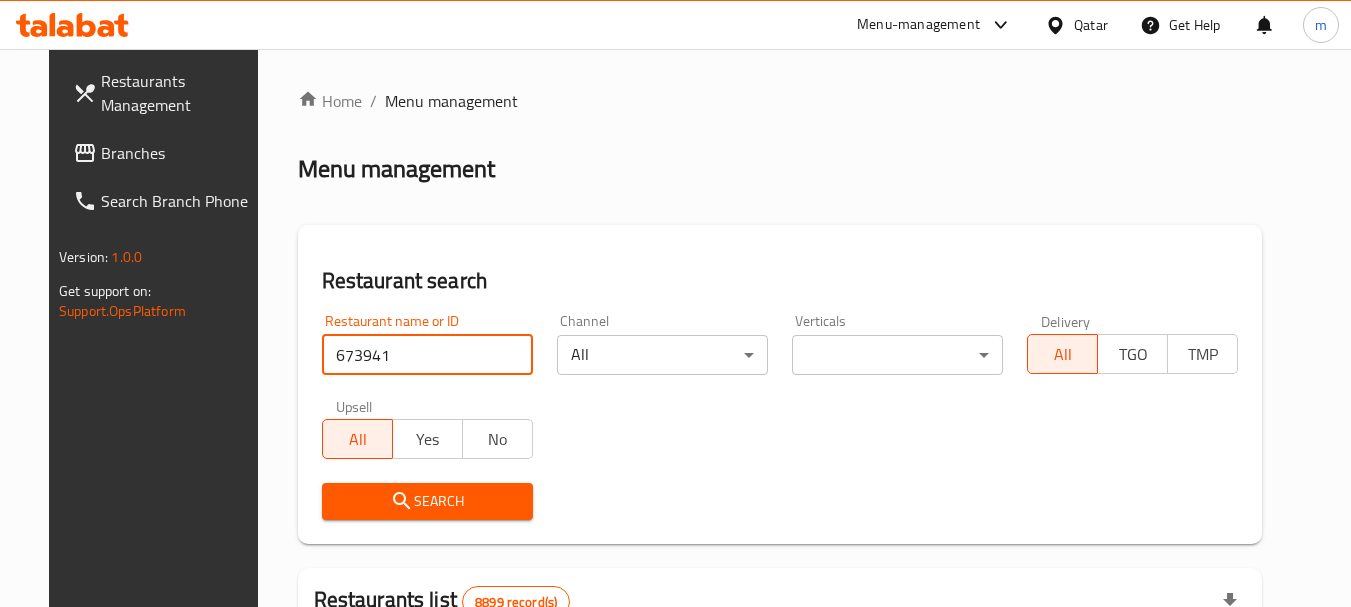 type on "673941" 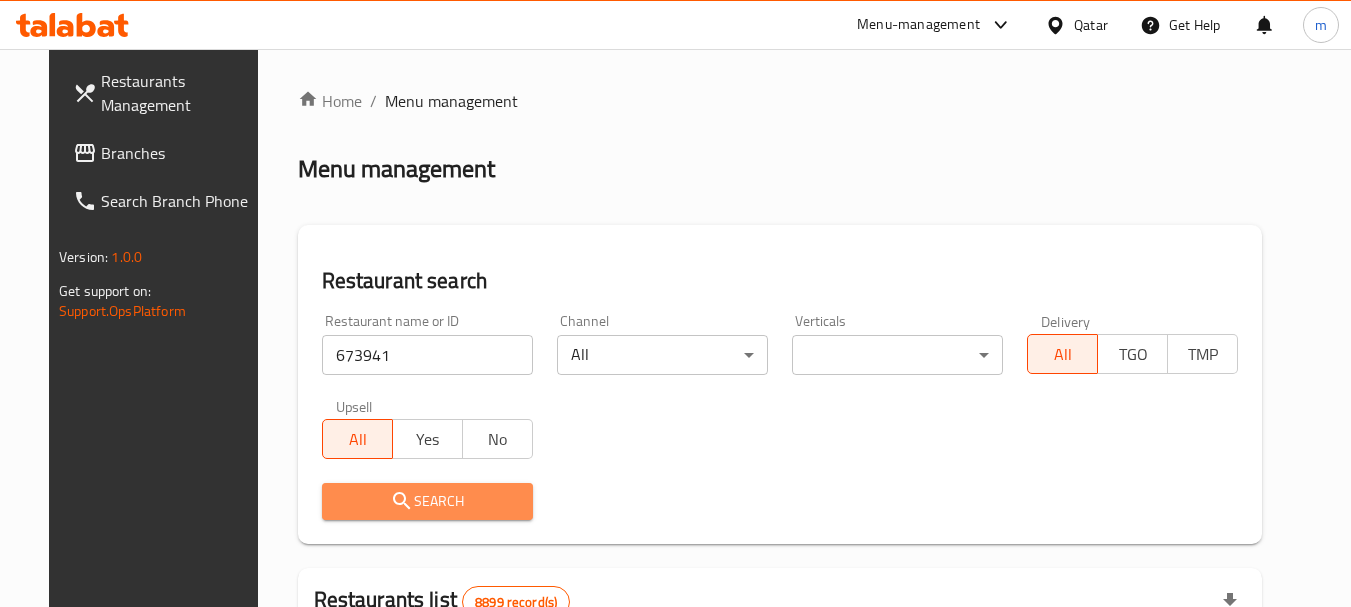 click on "Search" at bounding box center (427, 501) 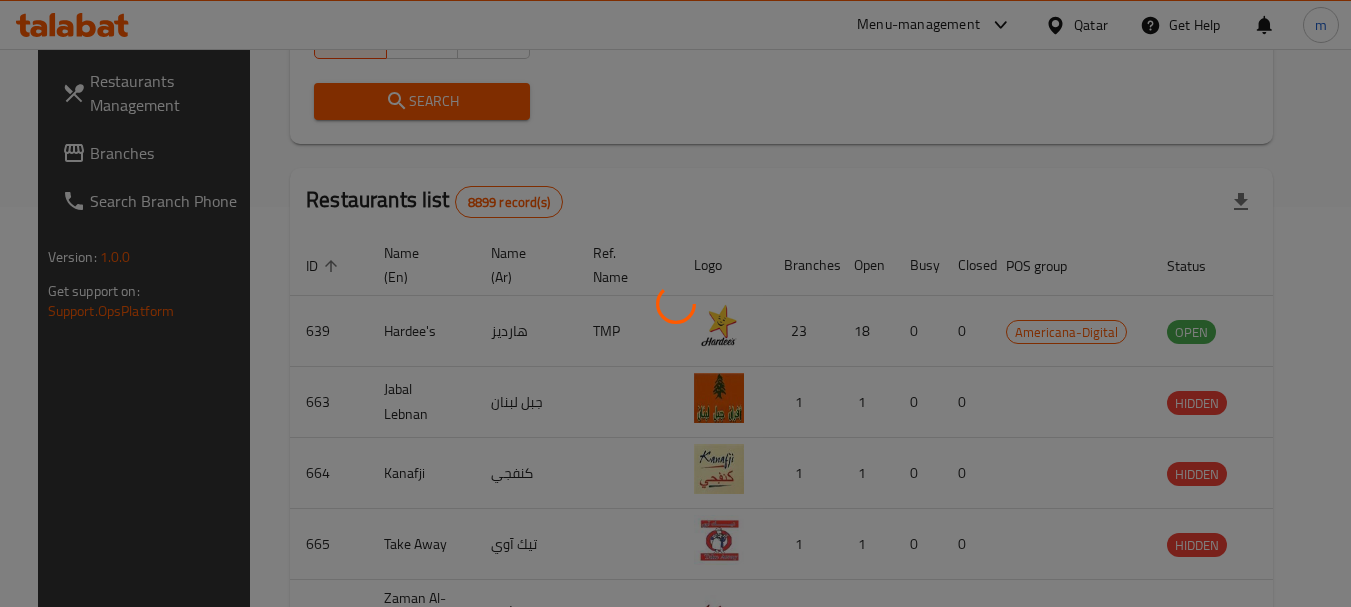 scroll, scrollTop: 268, scrollLeft: 0, axis: vertical 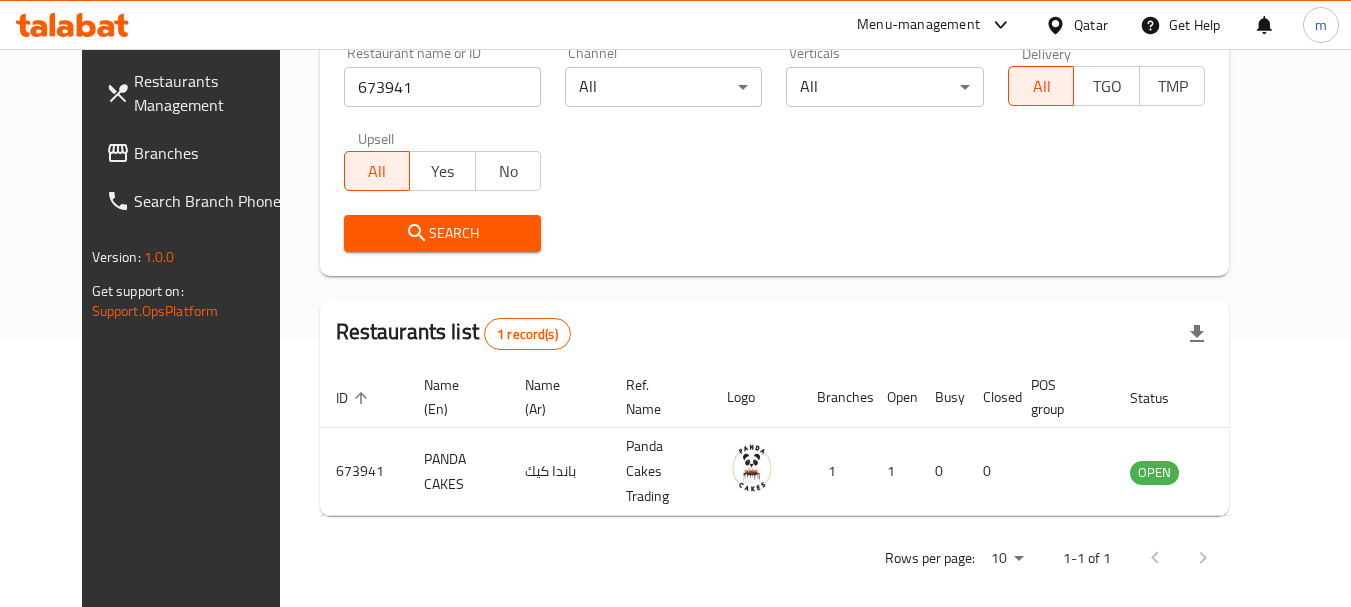 click on "Qatar" at bounding box center [1091, 25] 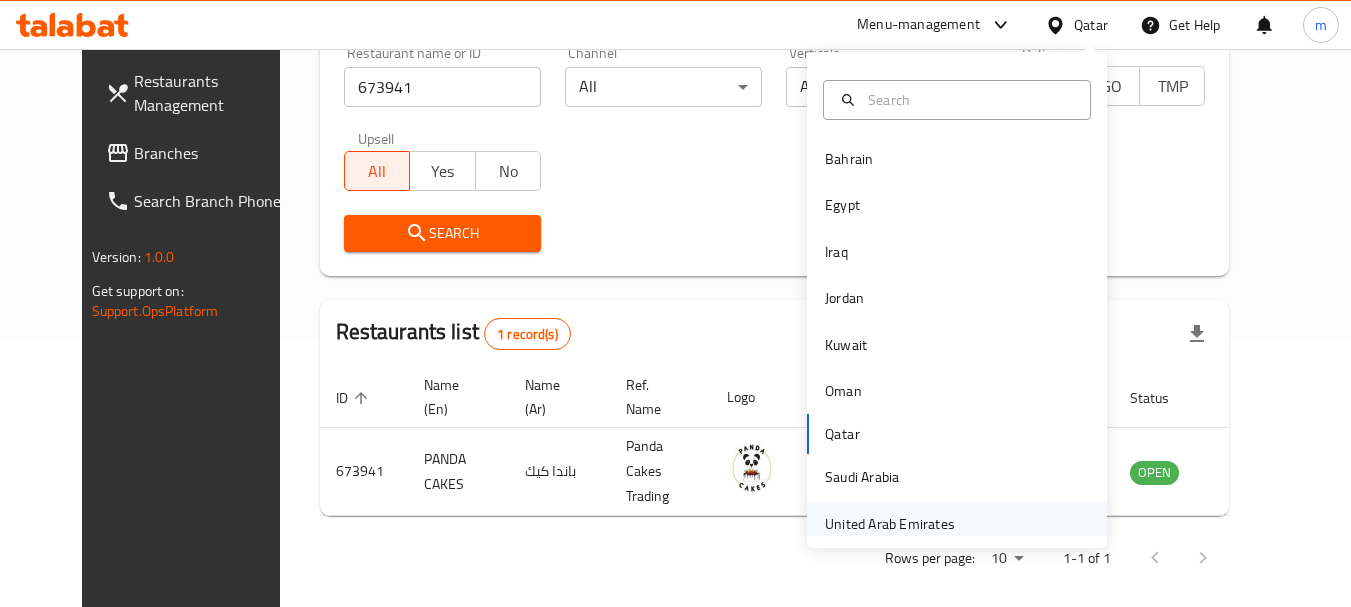 click on "United Arab Emirates" at bounding box center [890, 524] 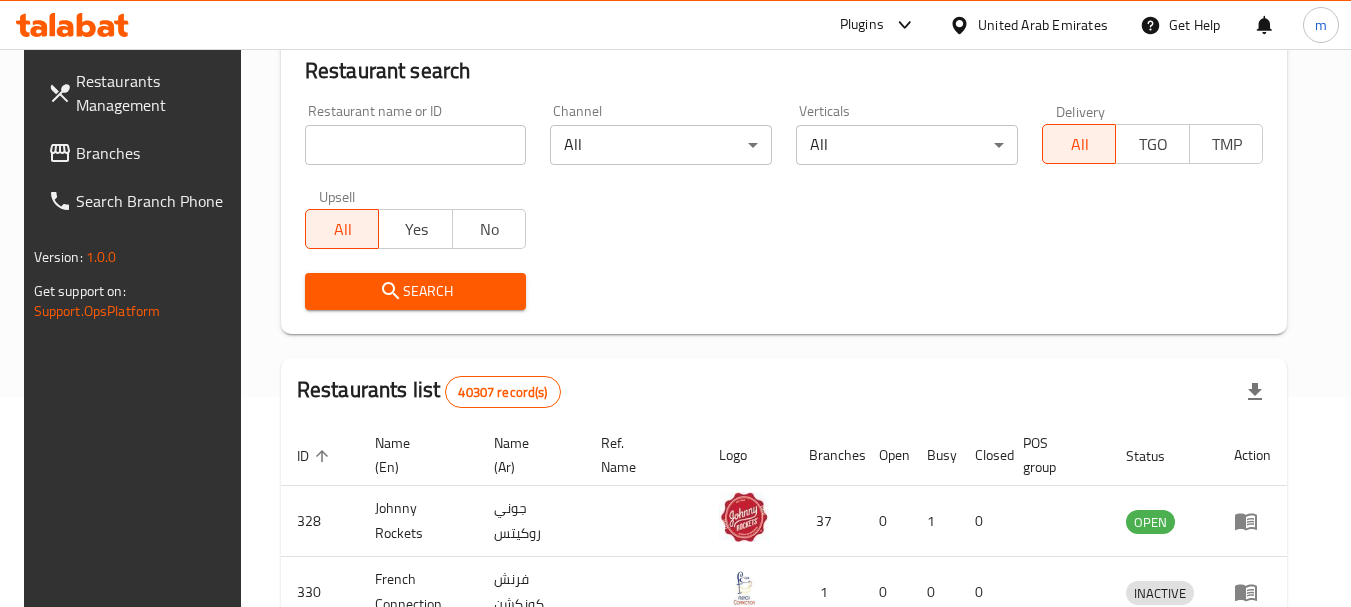 scroll, scrollTop: 268, scrollLeft: 0, axis: vertical 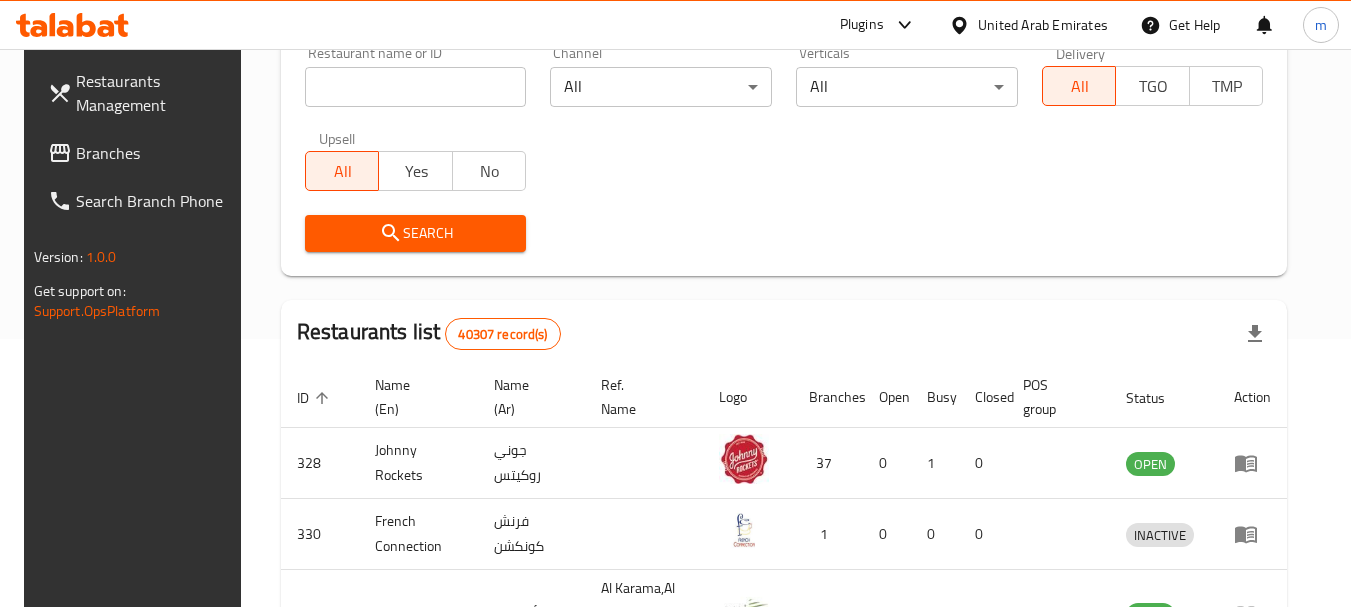 click on "Branches" at bounding box center [155, 153] 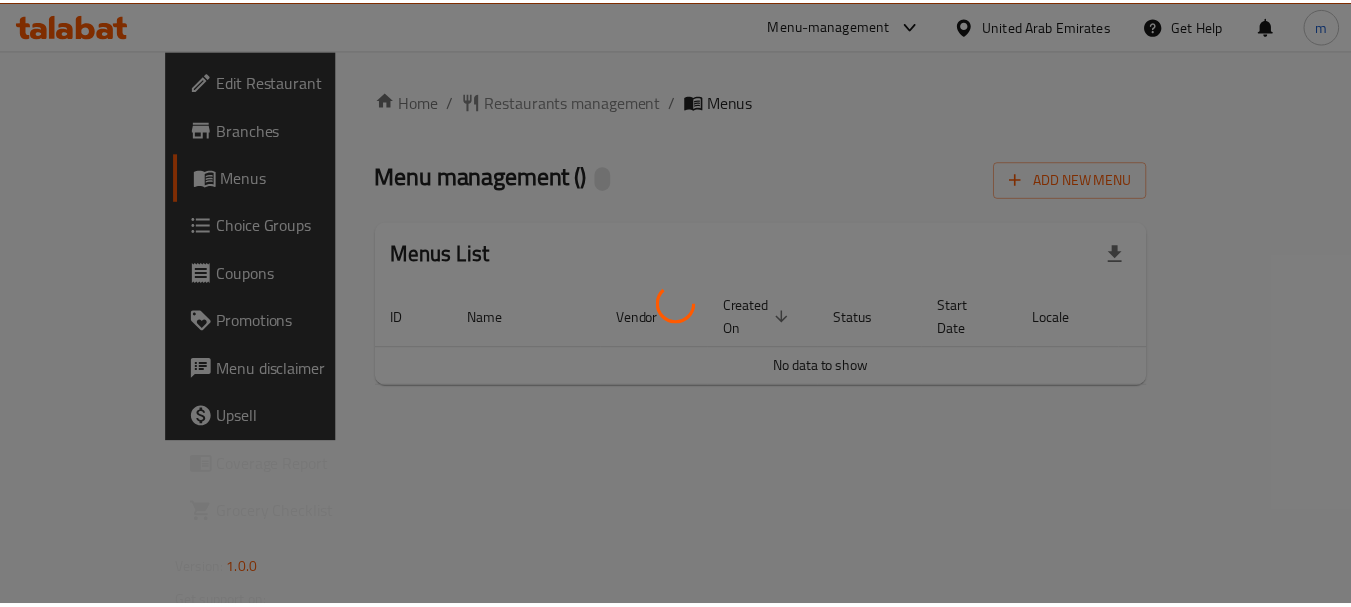 scroll, scrollTop: 0, scrollLeft: 0, axis: both 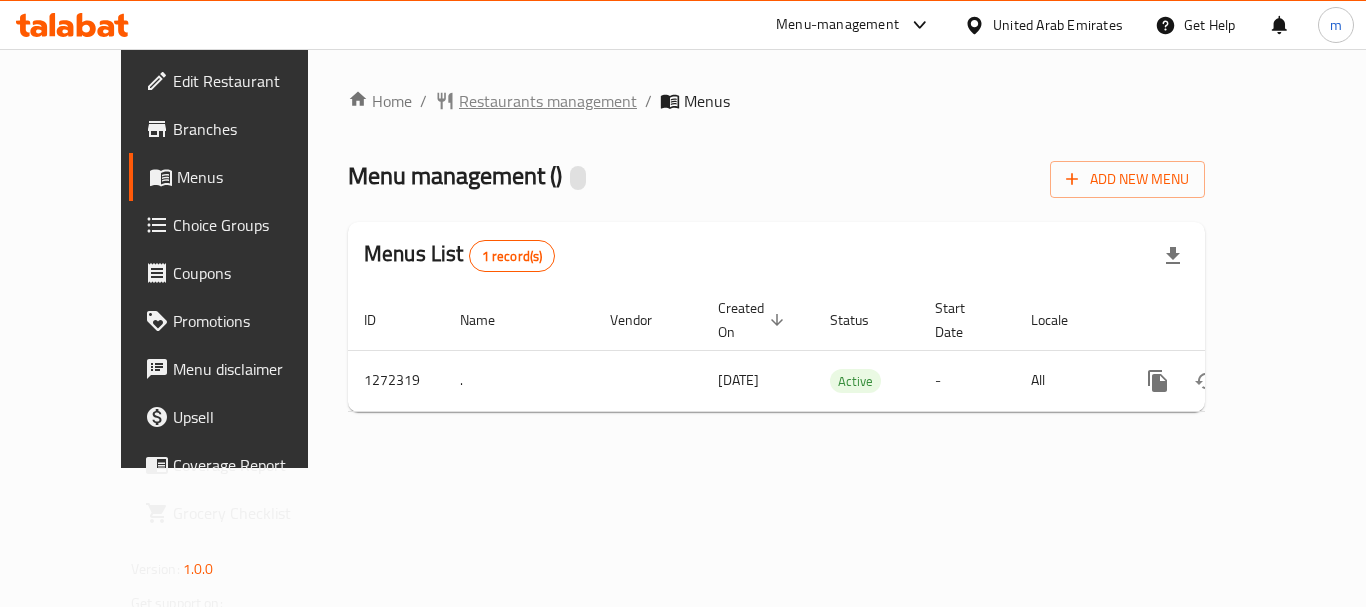 click on "Restaurants management" at bounding box center [548, 101] 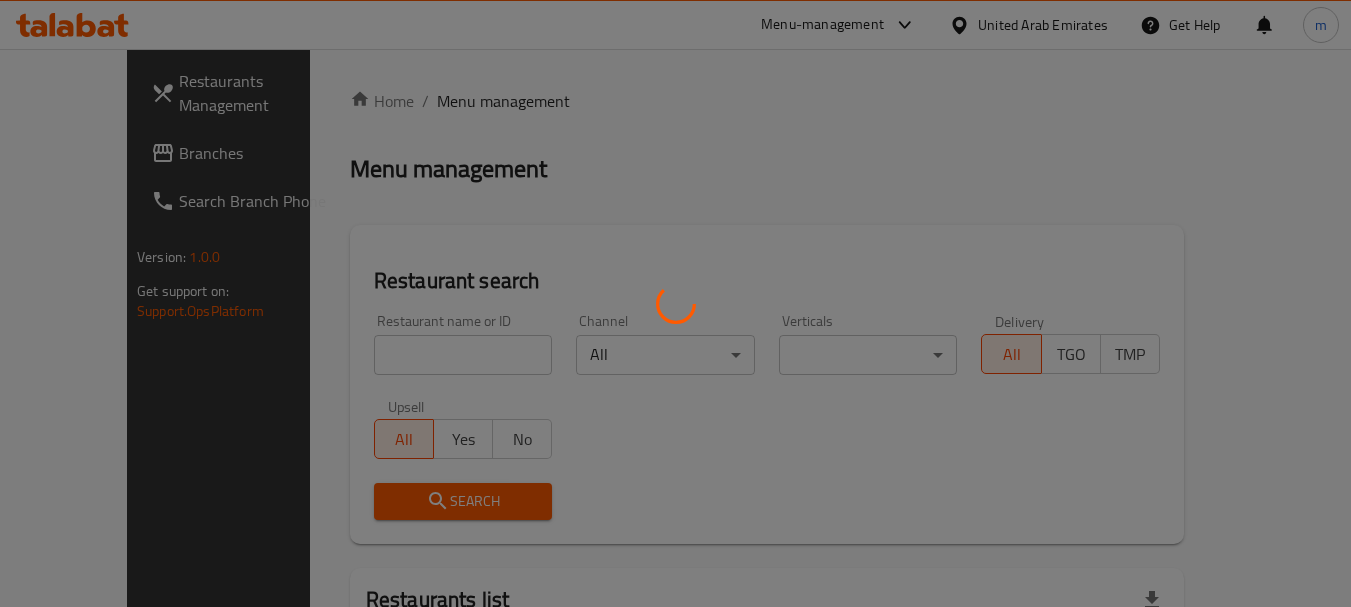 click at bounding box center [675, 303] 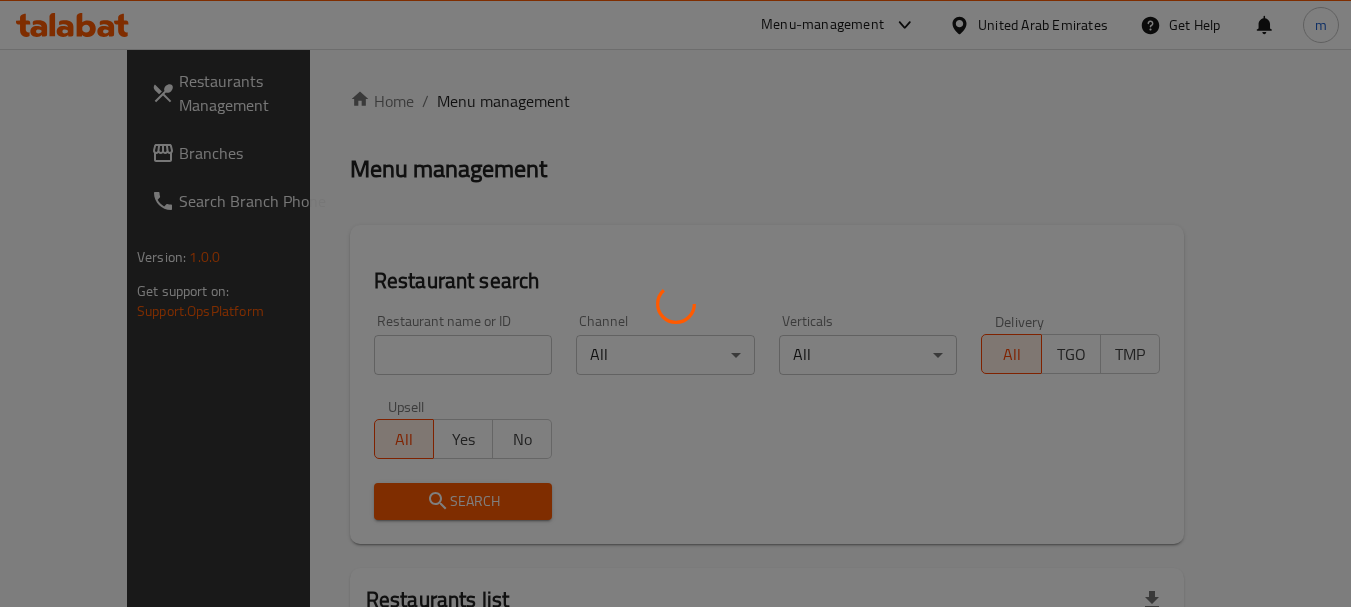 click at bounding box center [675, 303] 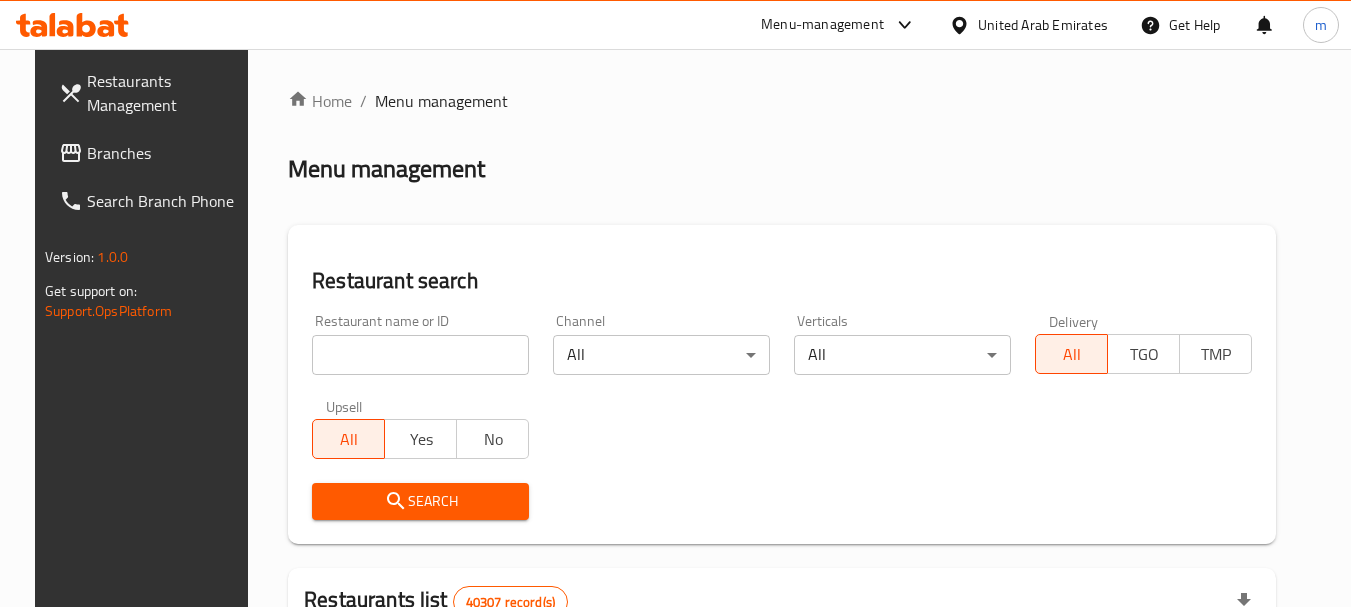 click at bounding box center [420, 355] 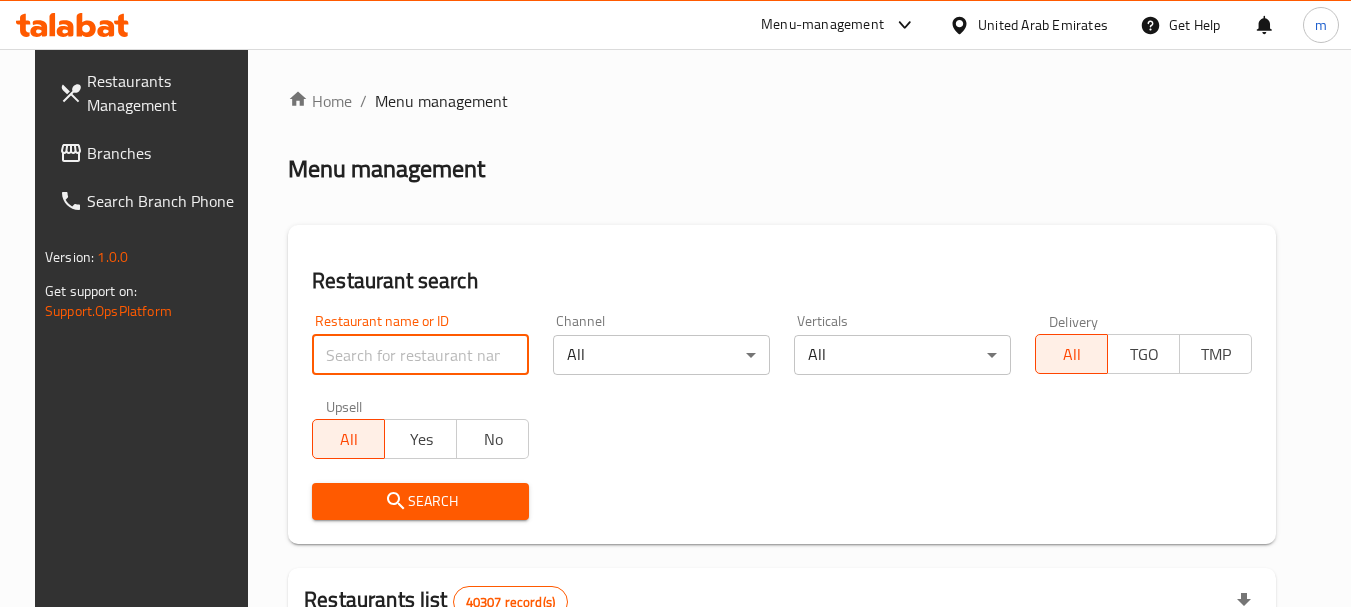 paste on "690193" 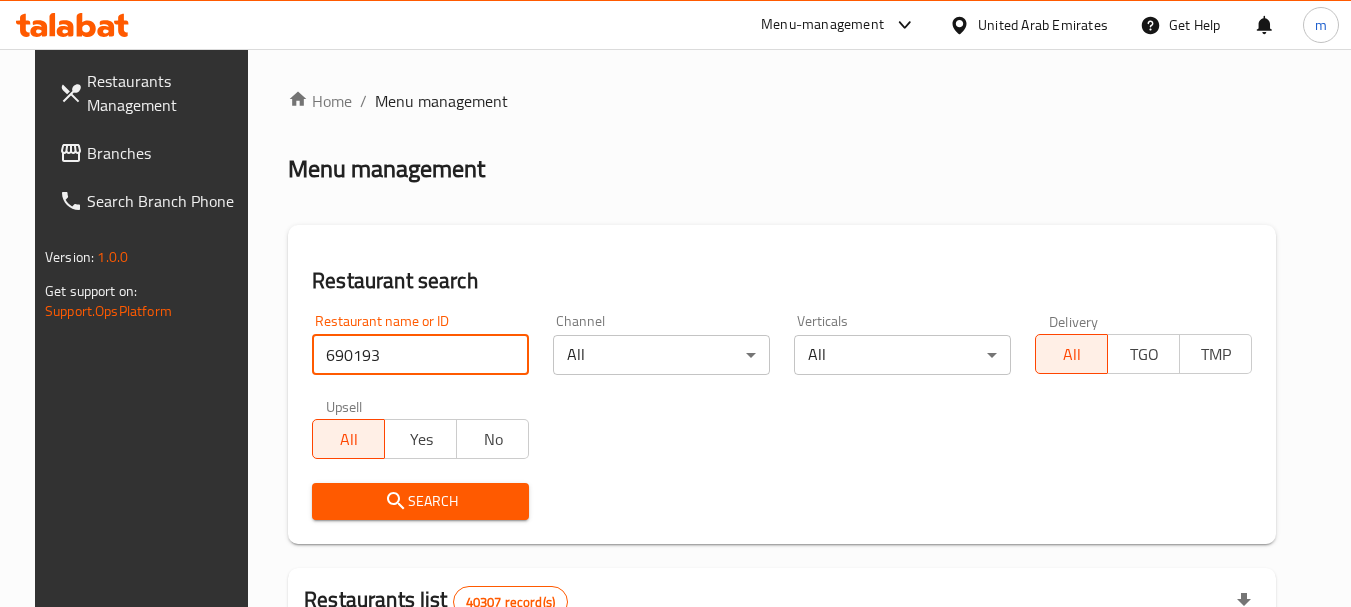 type on "690193" 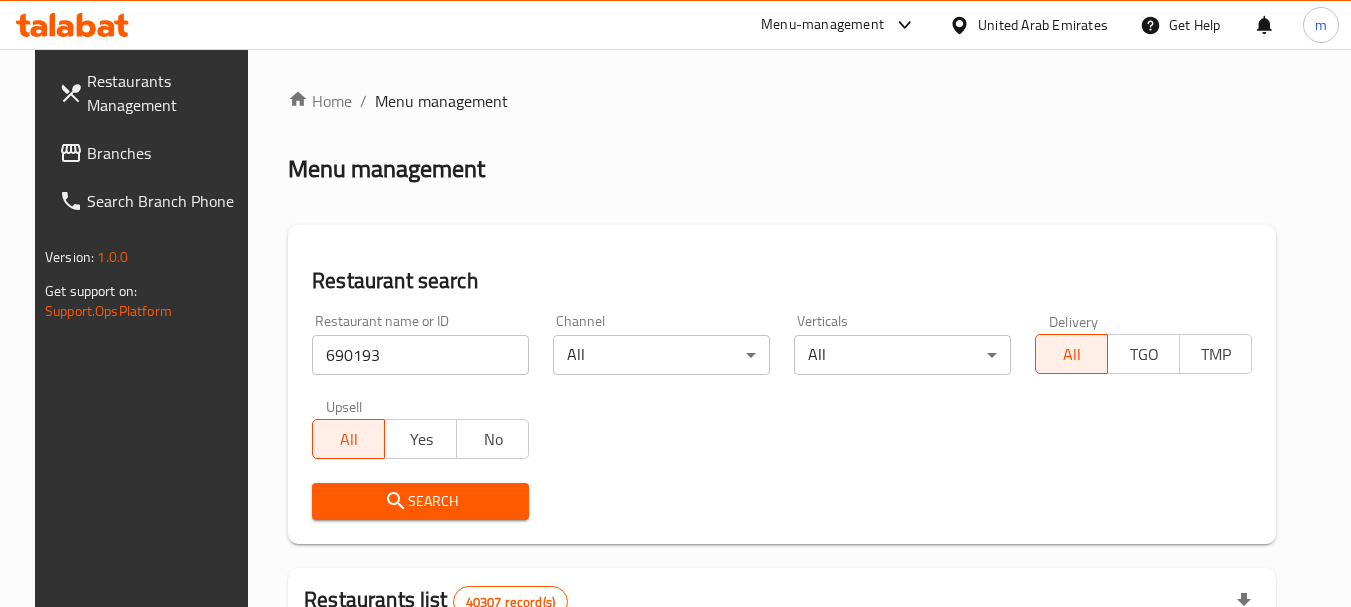 click on "Search" at bounding box center (420, 501) 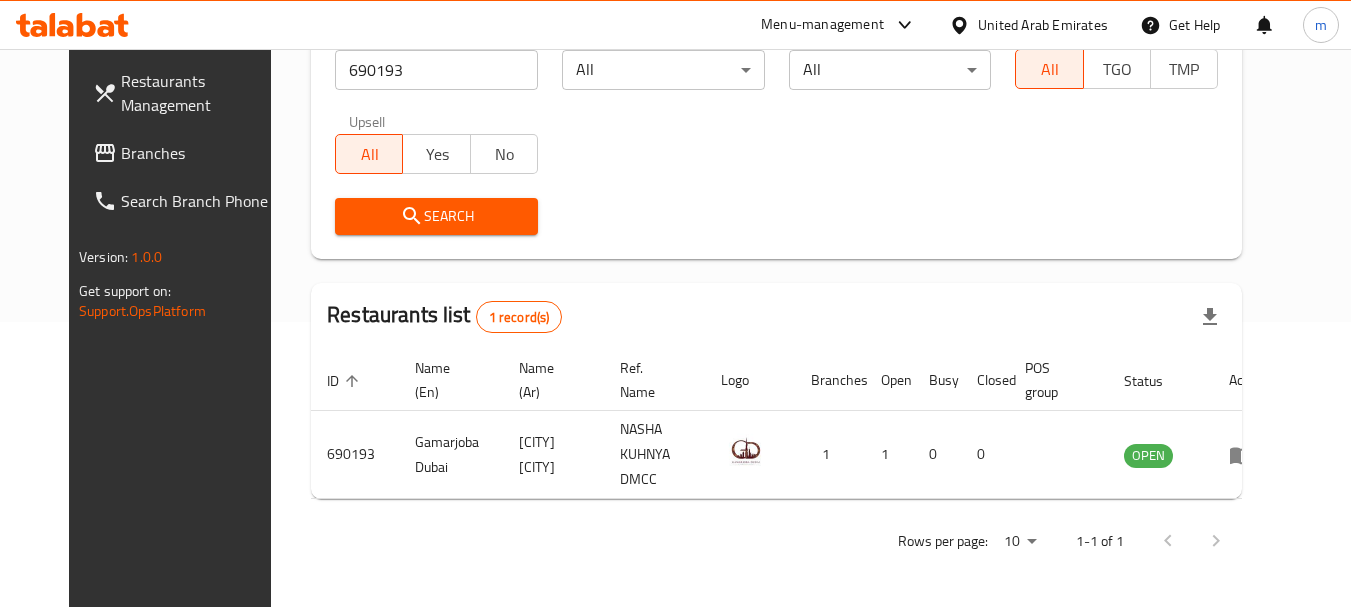 scroll, scrollTop: 268, scrollLeft: 0, axis: vertical 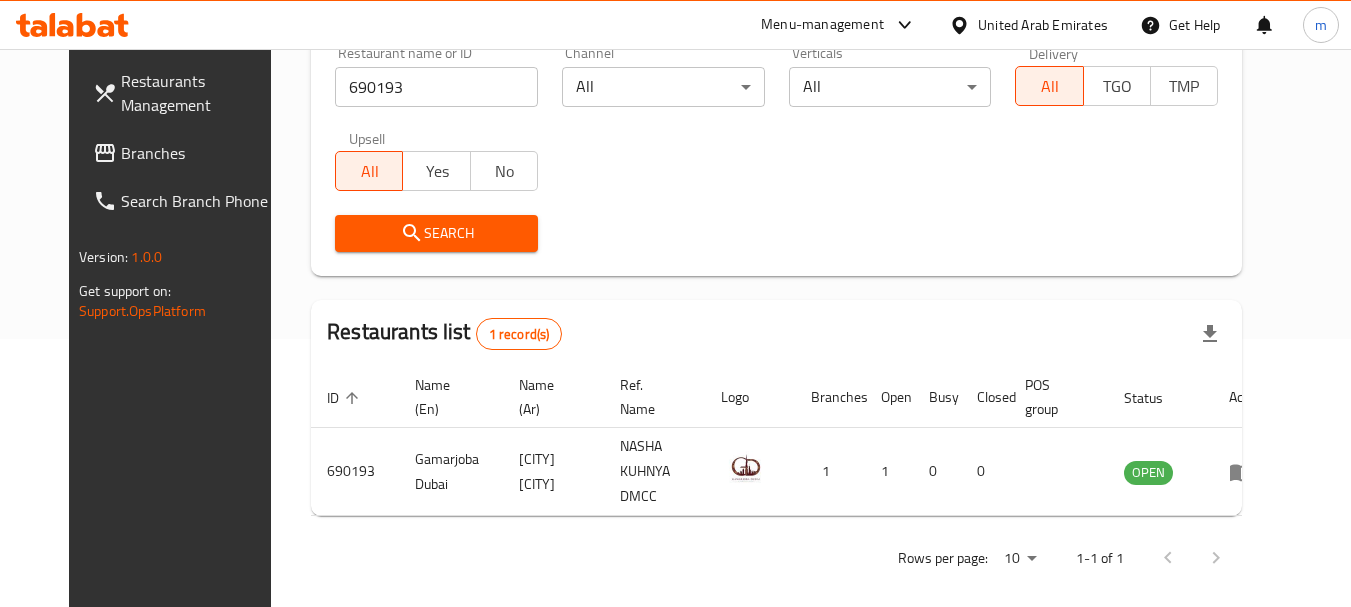 click on "Branches" at bounding box center (186, 153) 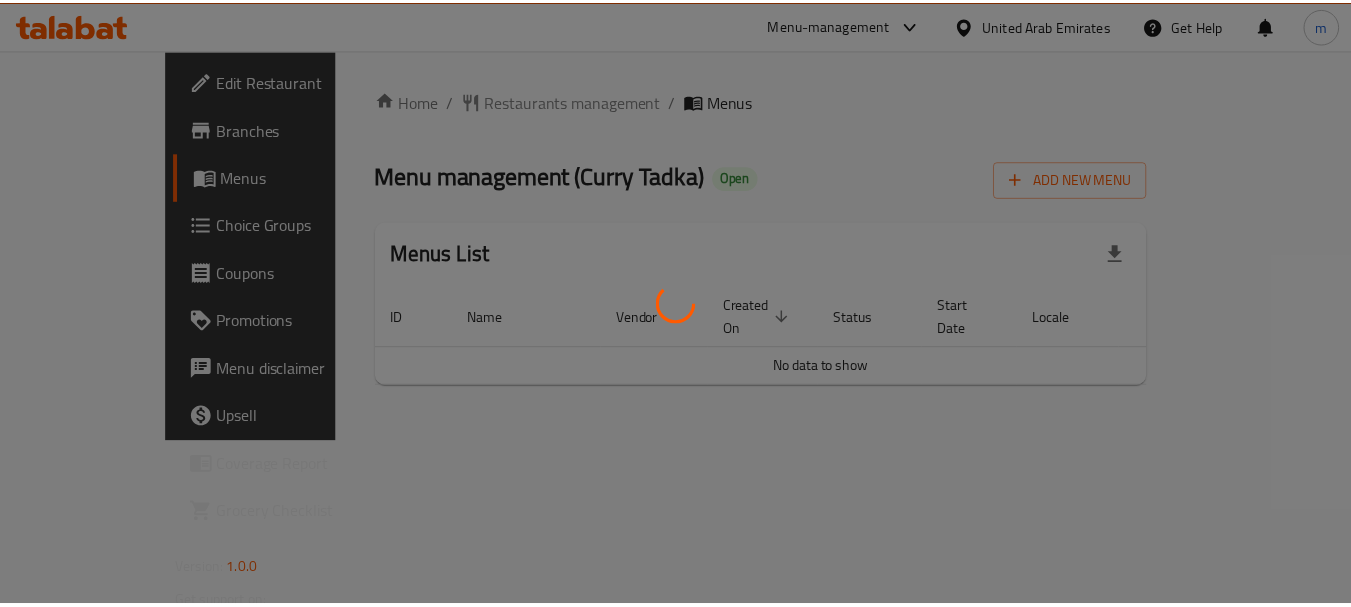 scroll, scrollTop: 0, scrollLeft: 0, axis: both 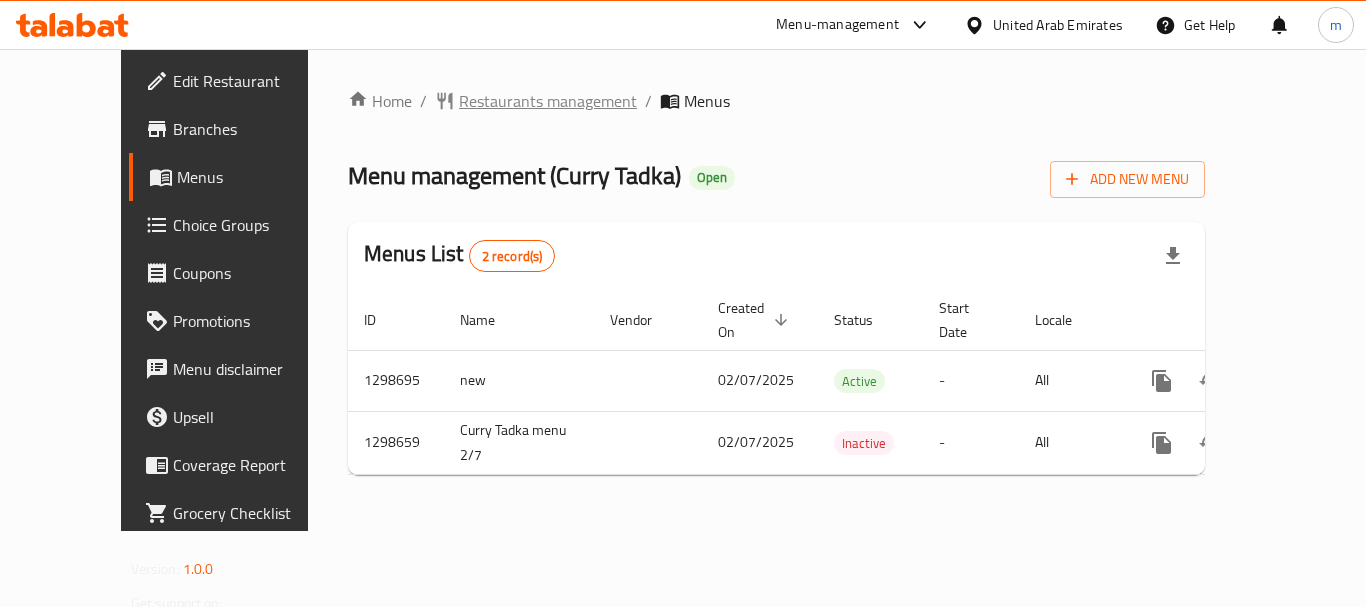 click on "Restaurants management" at bounding box center (548, 101) 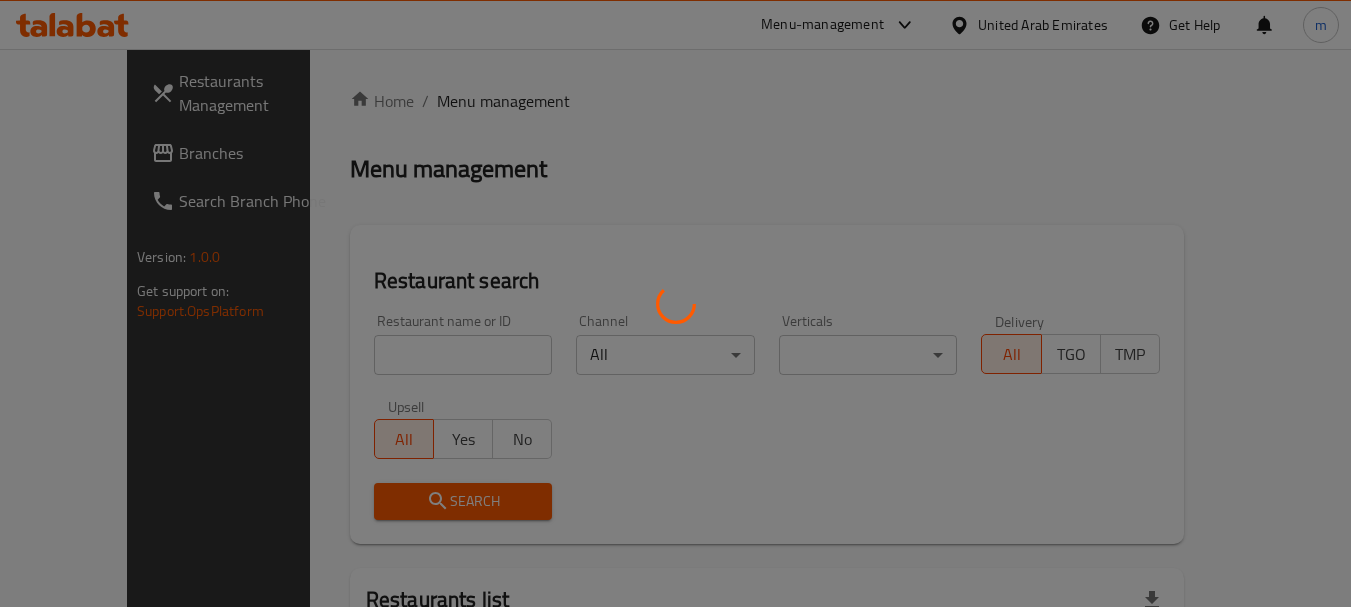click at bounding box center (675, 303) 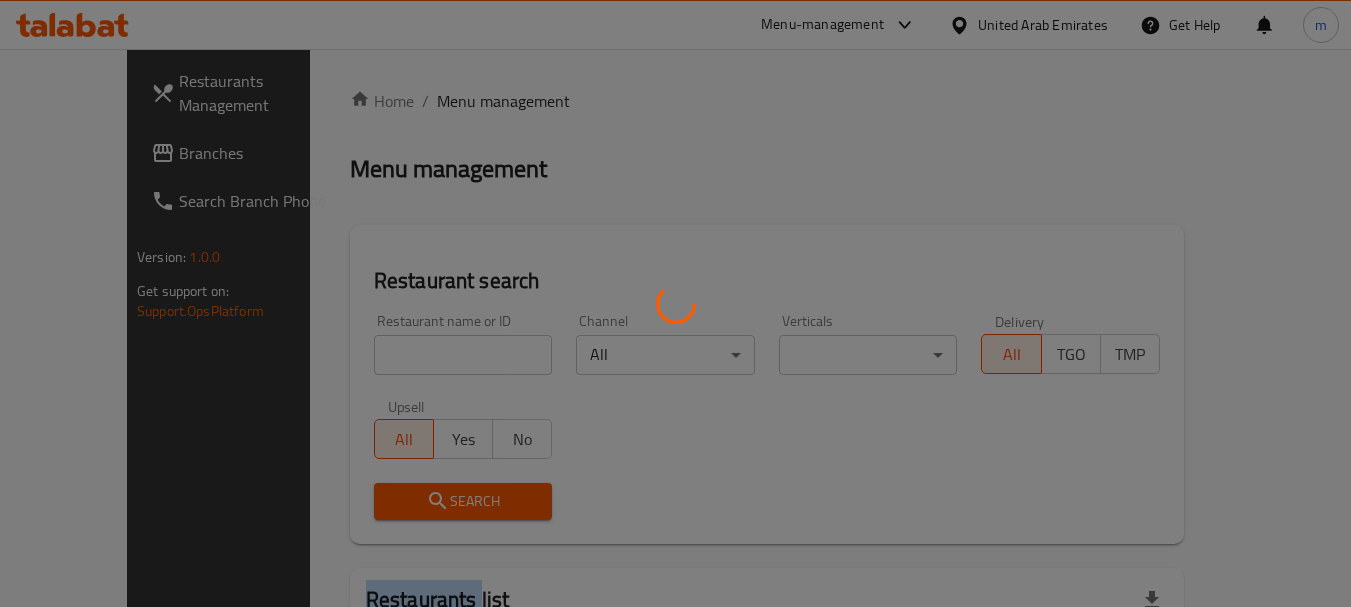 click at bounding box center (675, 303) 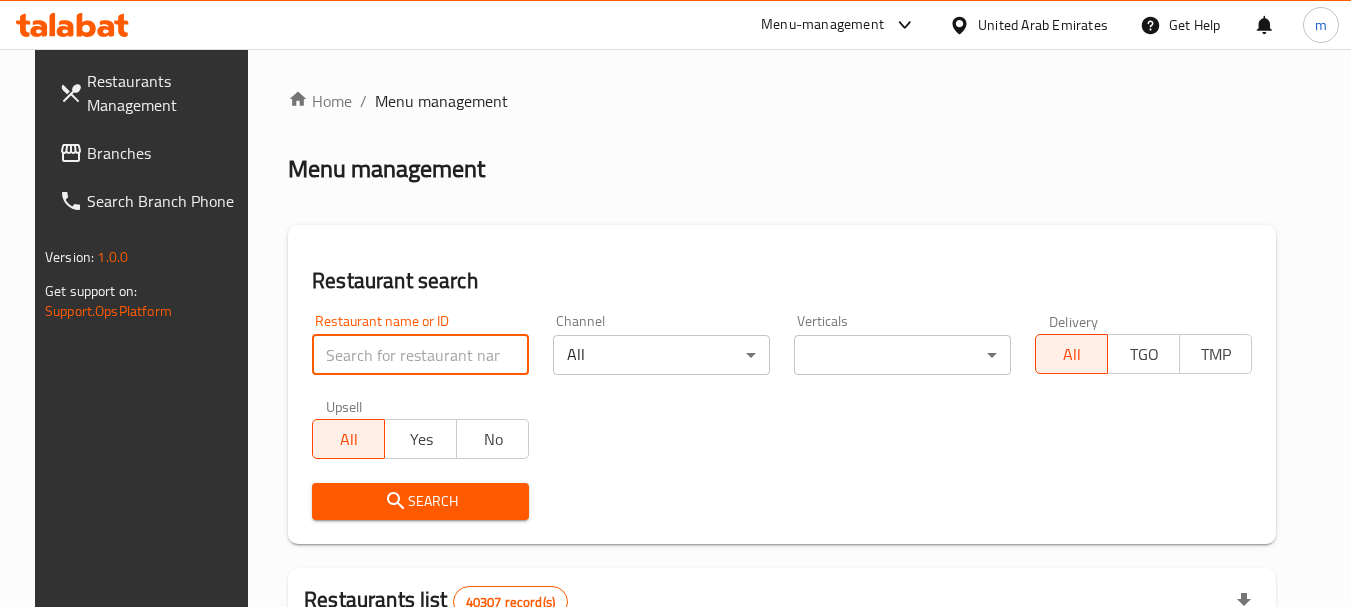 click at bounding box center [420, 355] 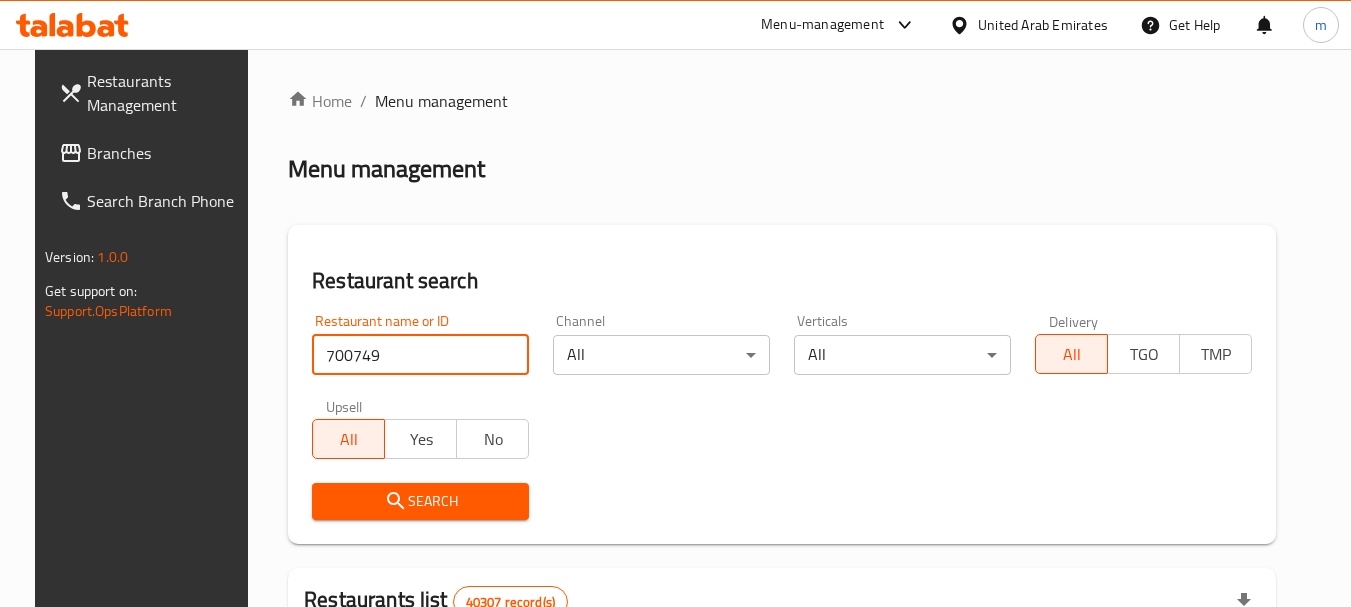 type on "700749" 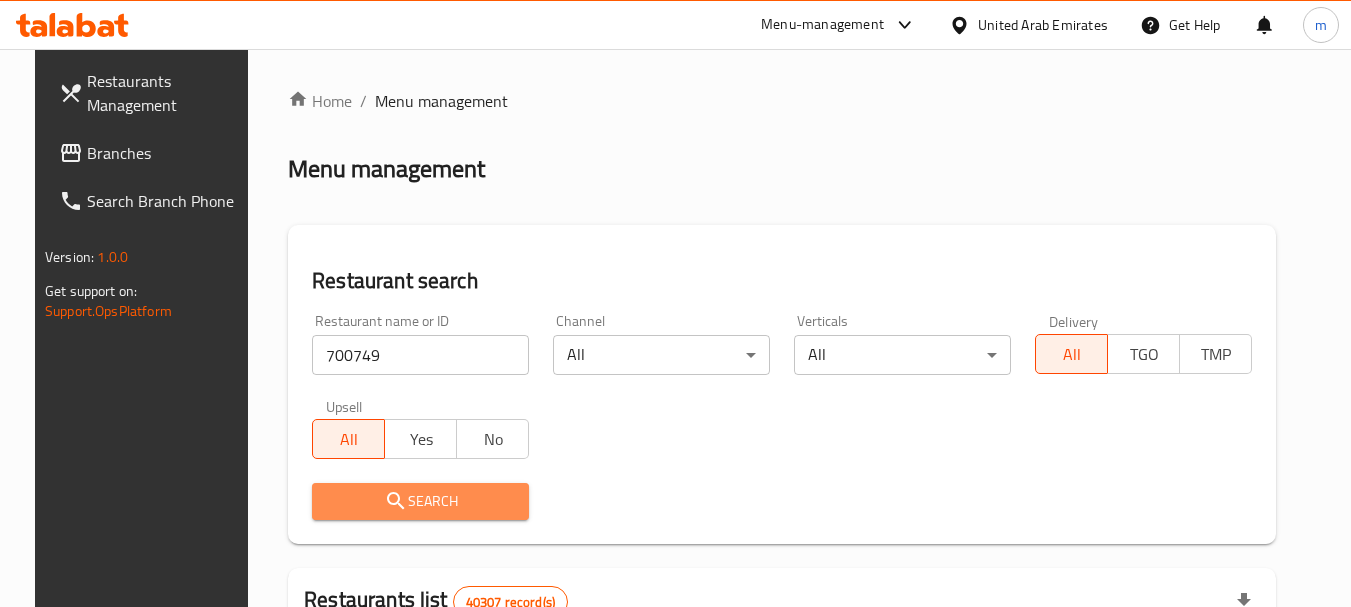 click 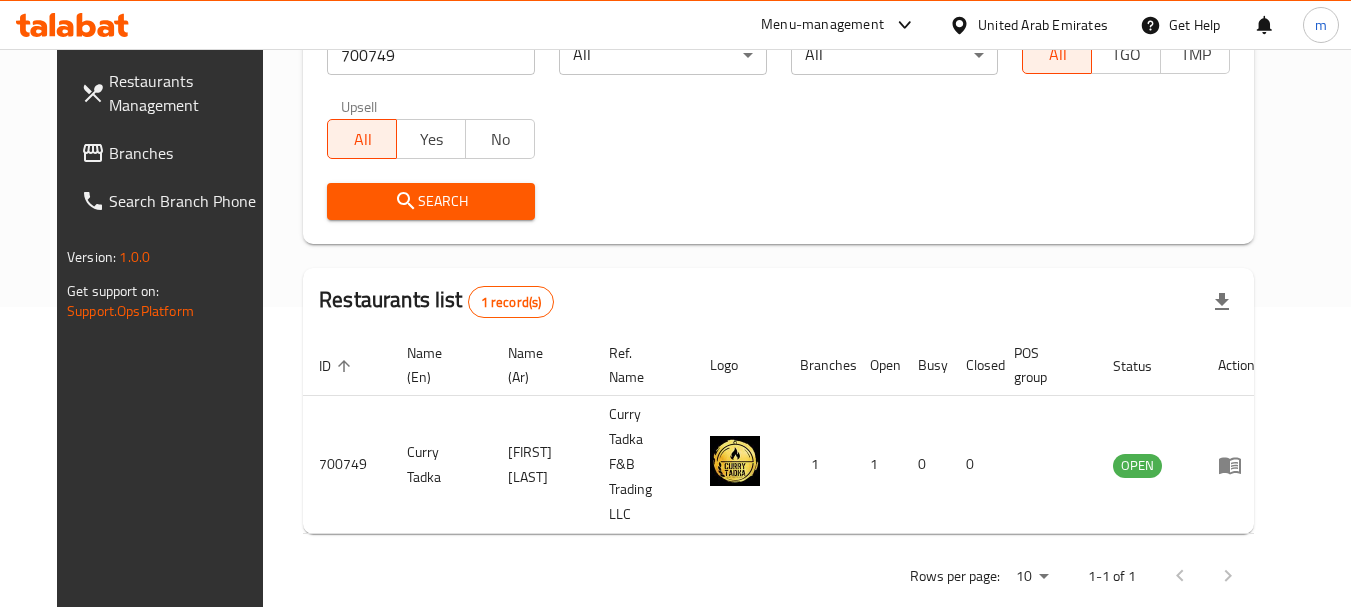 scroll, scrollTop: 268, scrollLeft: 0, axis: vertical 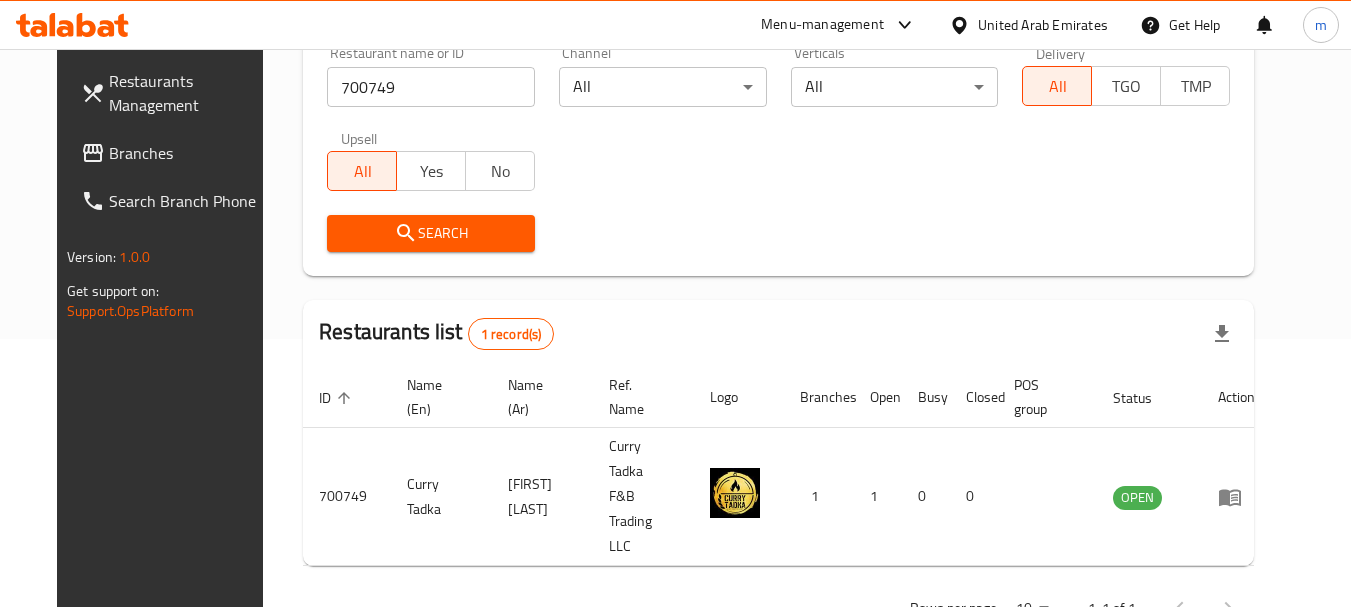 click on "United Arab Emirates" at bounding box center (1043, 25) 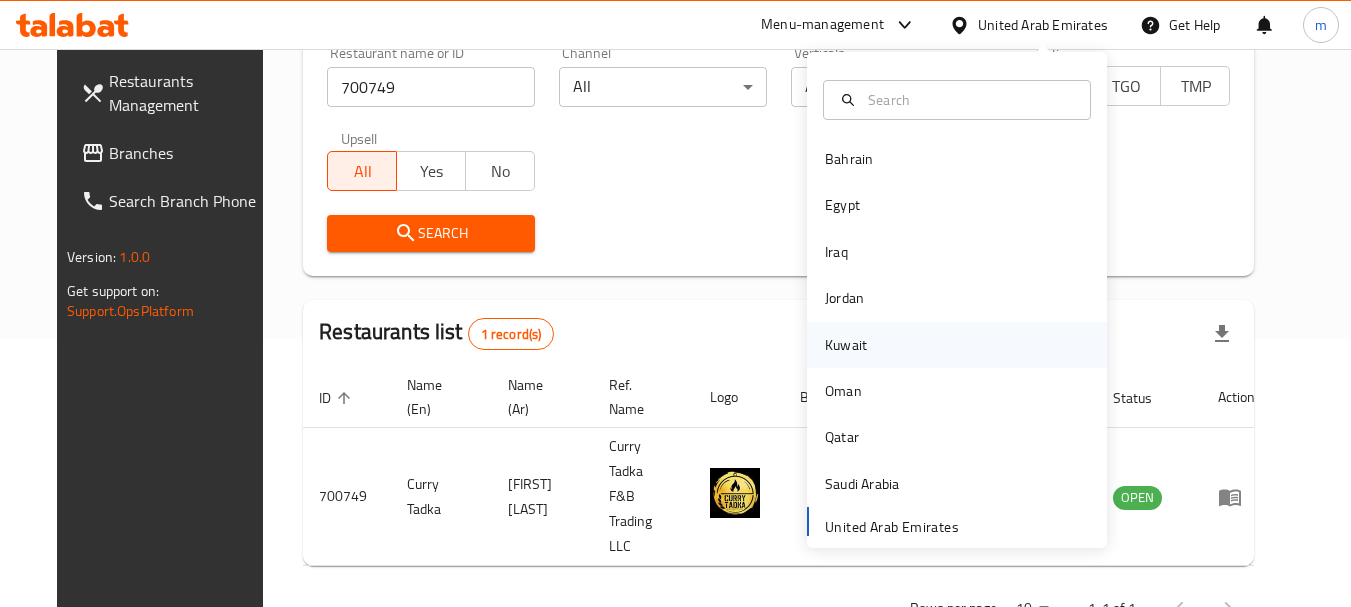 click on "Kuwait" at bounding box center (846, 345) 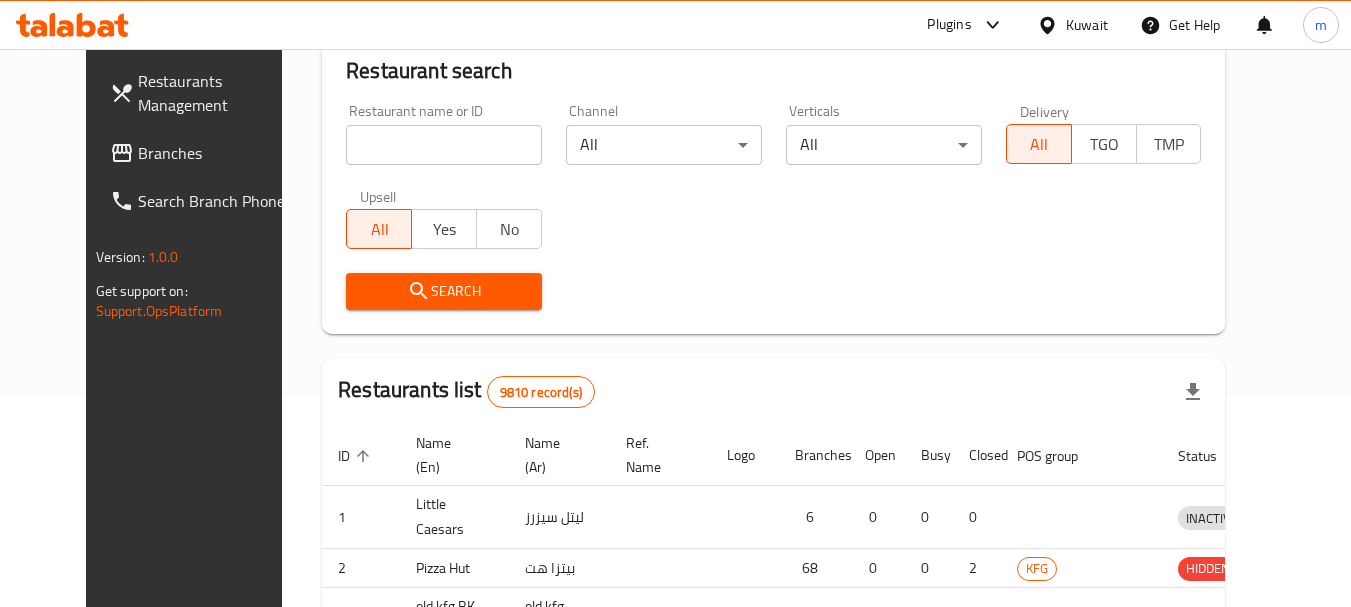scroll, scrollTop: 268, scrollLeft: 0, axis: vertical 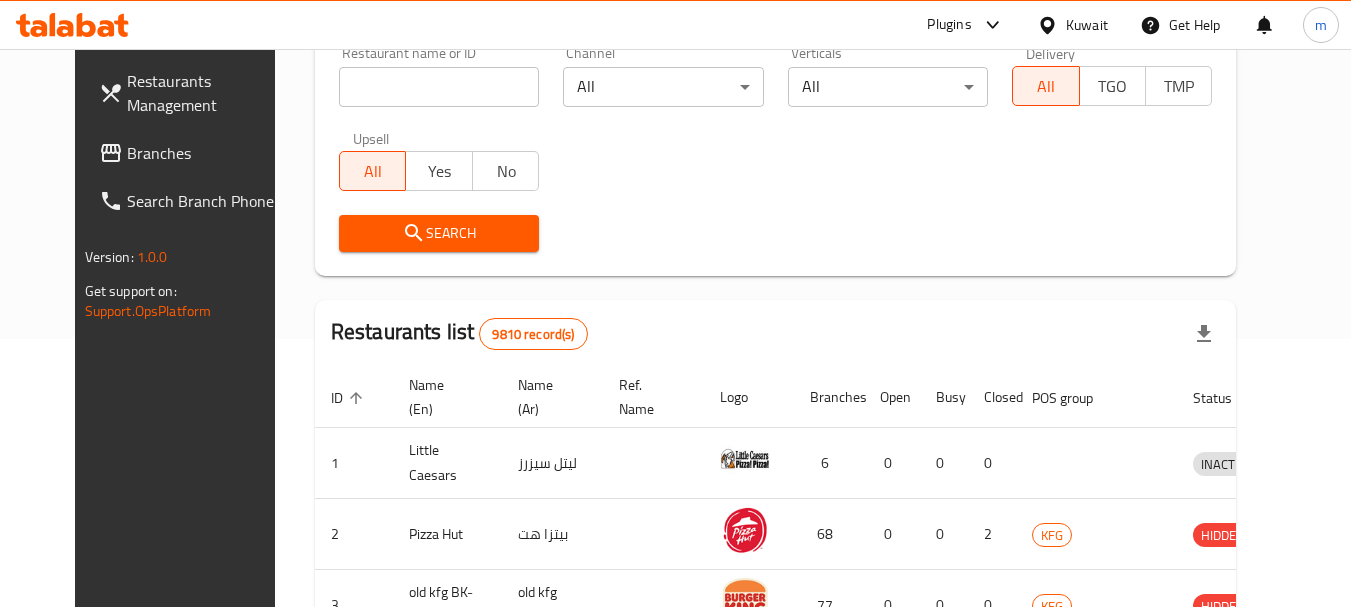 click on "Branches" at bounding box center (206, 153) 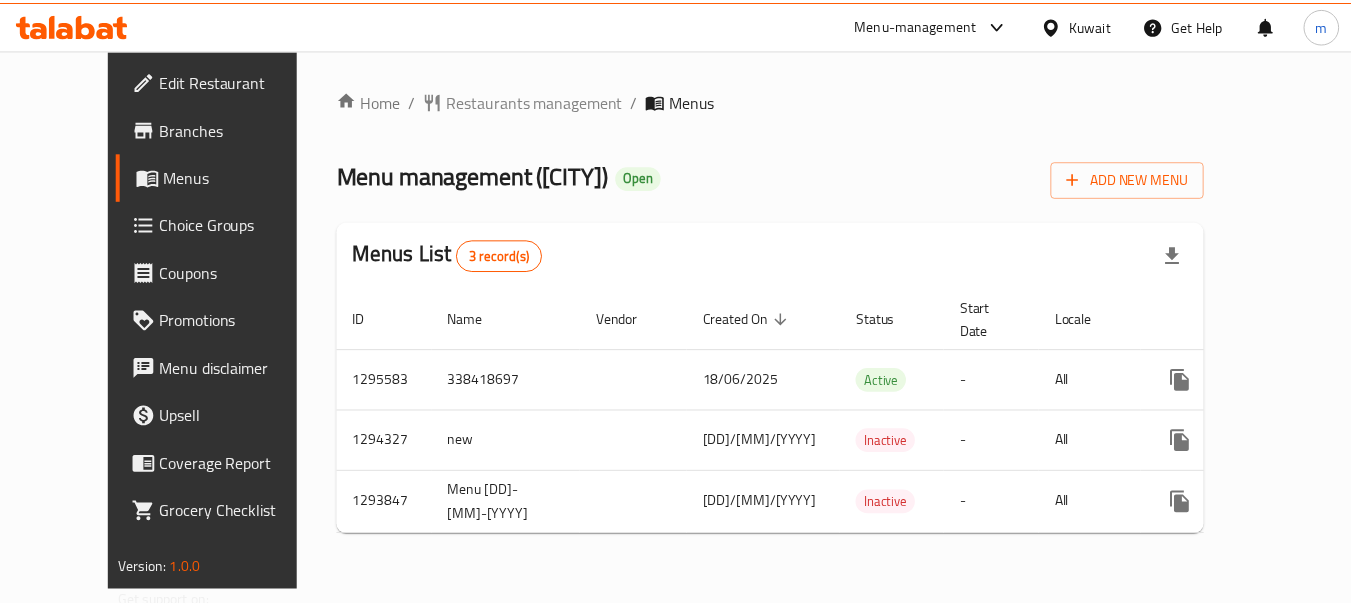 scroll, scrollTop: 0, scrollLeft: 0, axis: both 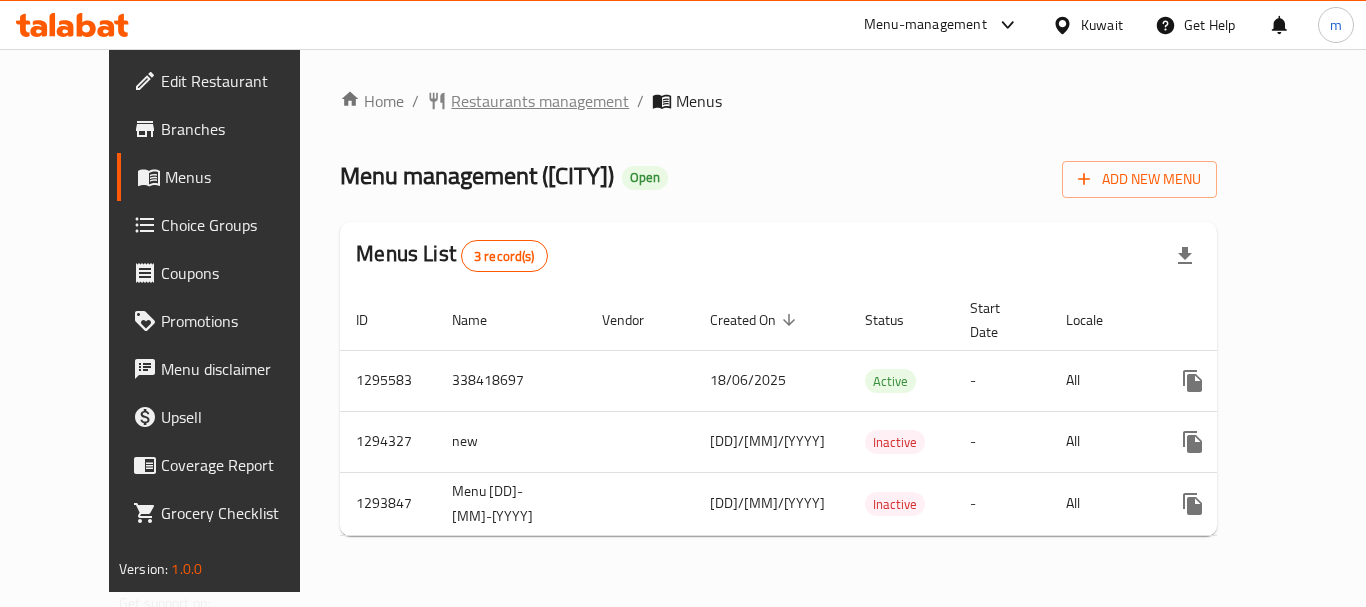 click on "Restaurants management" at bounding box center (540, 101) 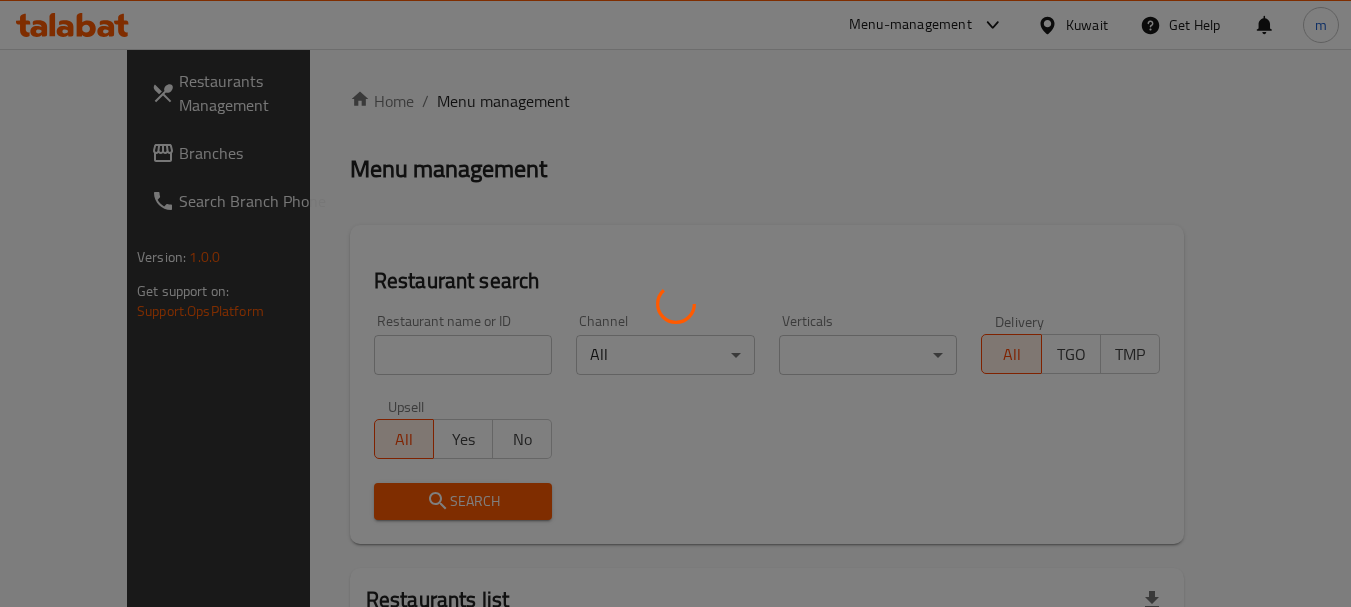 click at bounding box center (675, 303) 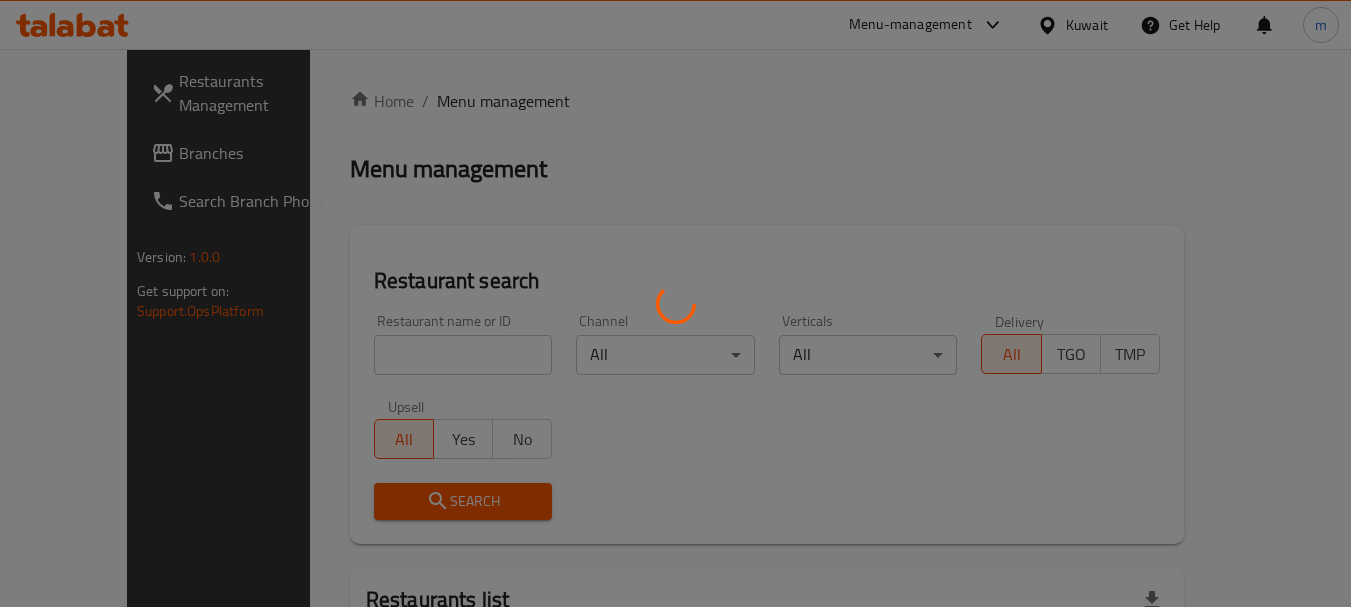 click at bounding box center (675, 303) 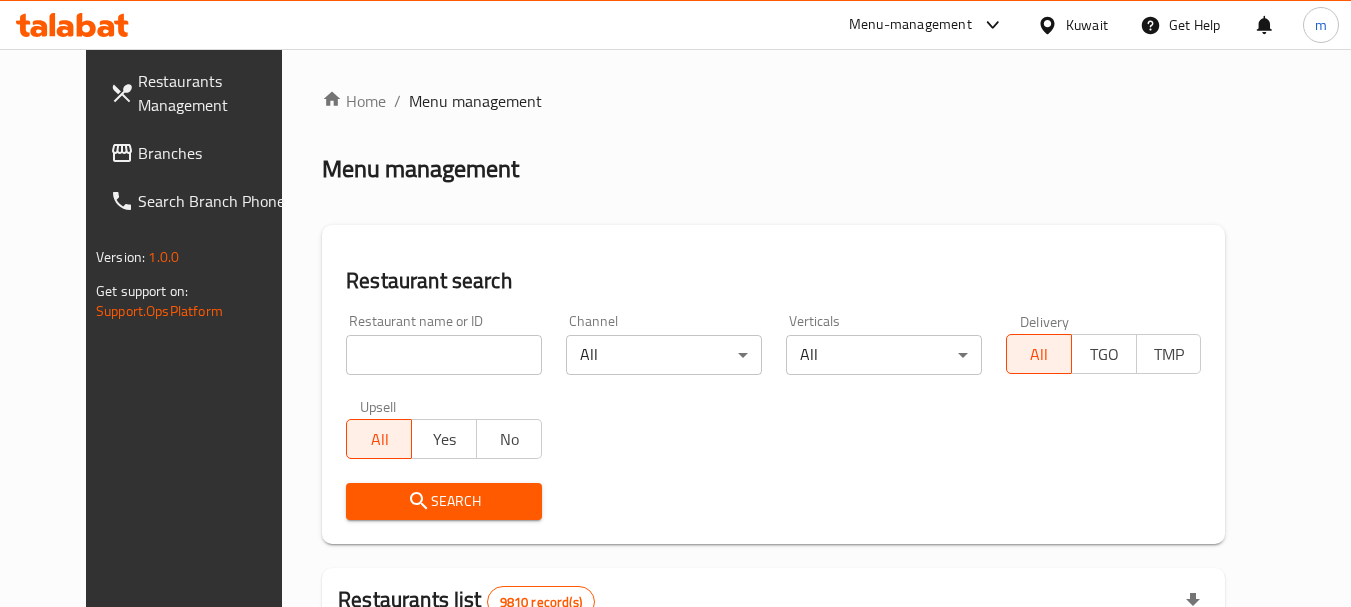 click on "Home / Menu management Menu management Restaurant search Restaurant name or ID Restaurant name or ID Channel All ​ Verticals All ​ Delivery All TGO TMP Upsell All Yes No   Search Restaurants list   9810 record(s) ID sorted ascending Name (En) Name (Ar) Ref. Name Logo Branches Open Busy Closed POS group Status Action 1 Little Caesars  ليتل سيزرز 6 0 0 0 INACTIVE 2 Pizza Hut بيتزا هت 68 0 0 2 KFG HIDDEN 3 old kfg BK-3 old kfg BK-3 77 0 0 0 KFG HIDDEN 4 Hardee's هارديز 58 51 0 0 Americana-Digital OPEN 5 Chicken Tikka دجاج تكا 15 12 0 0 OPEN 6 KFC كنتاكى 69 61 0 0 Americana-Digital OPEN 7 Dairy Queen ديري كوين 0 0 0 0 OPEN 8 Mais Alghanim ميس الغانم 11 11 0 0 OCIMS OPEN 9 Maki ماكي 2 2 0 0 OPEN 10 Rose PATISSERIE روز للمعجنات 1 1 0 0 OPEN Rows per page: 10 1-10 of 9810" at bounding box center [773, 692] 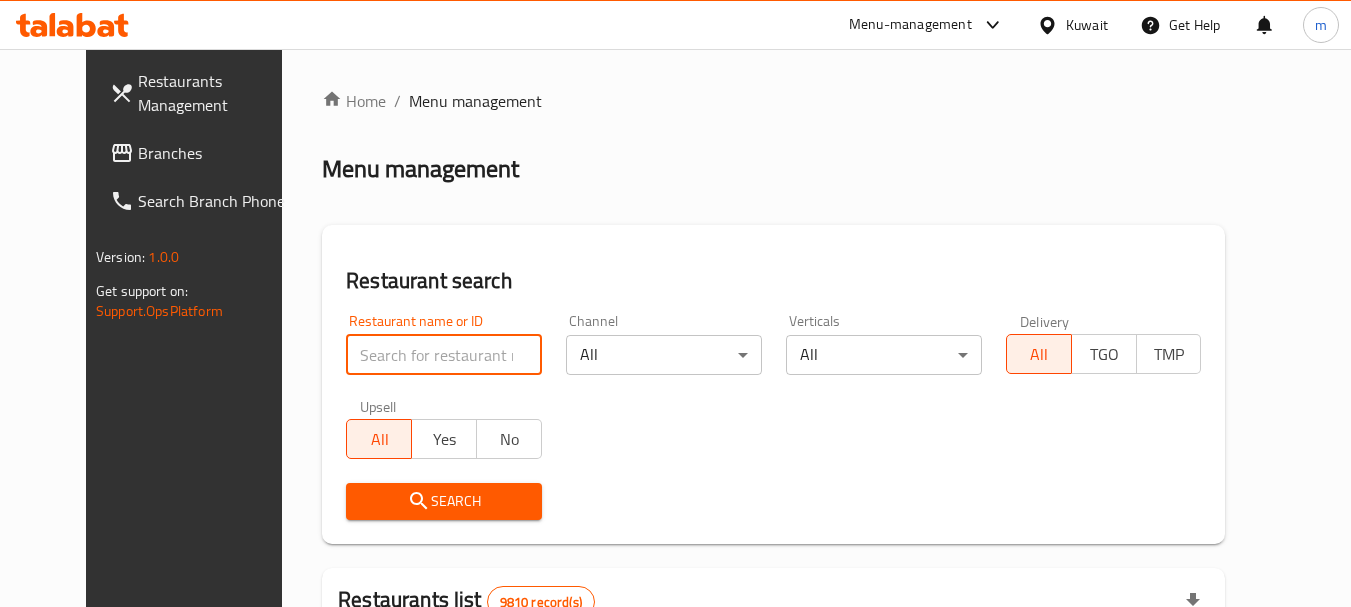 click at bounding box center (444, 355) 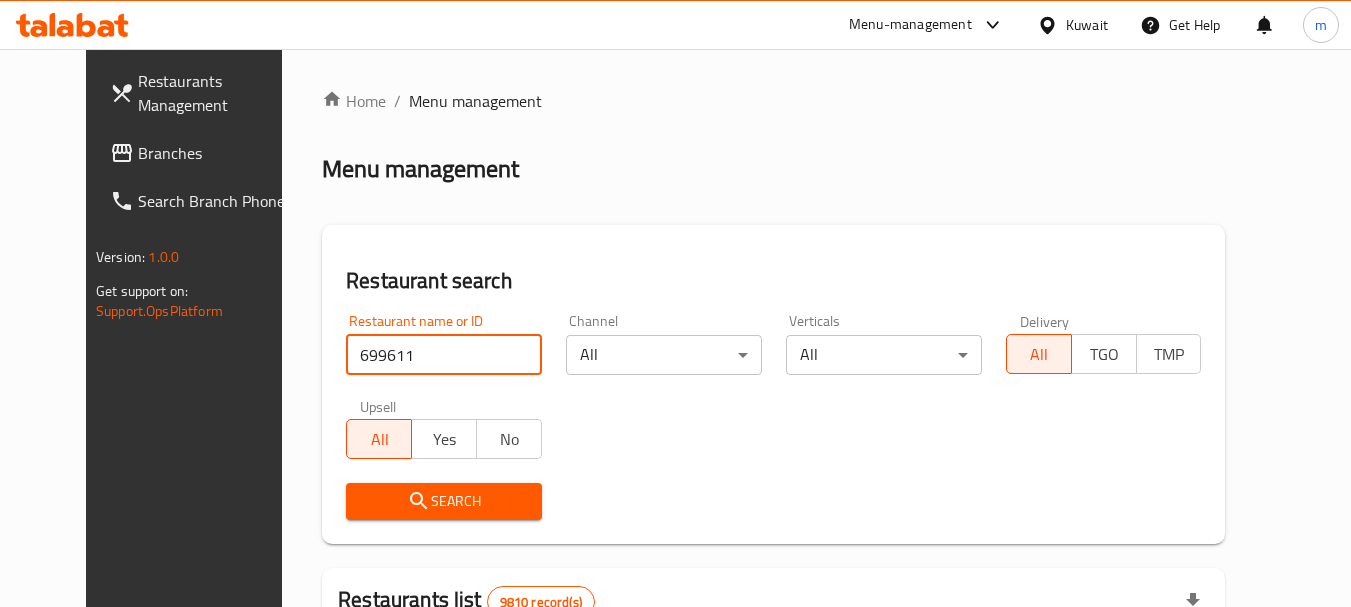 type on "699611" 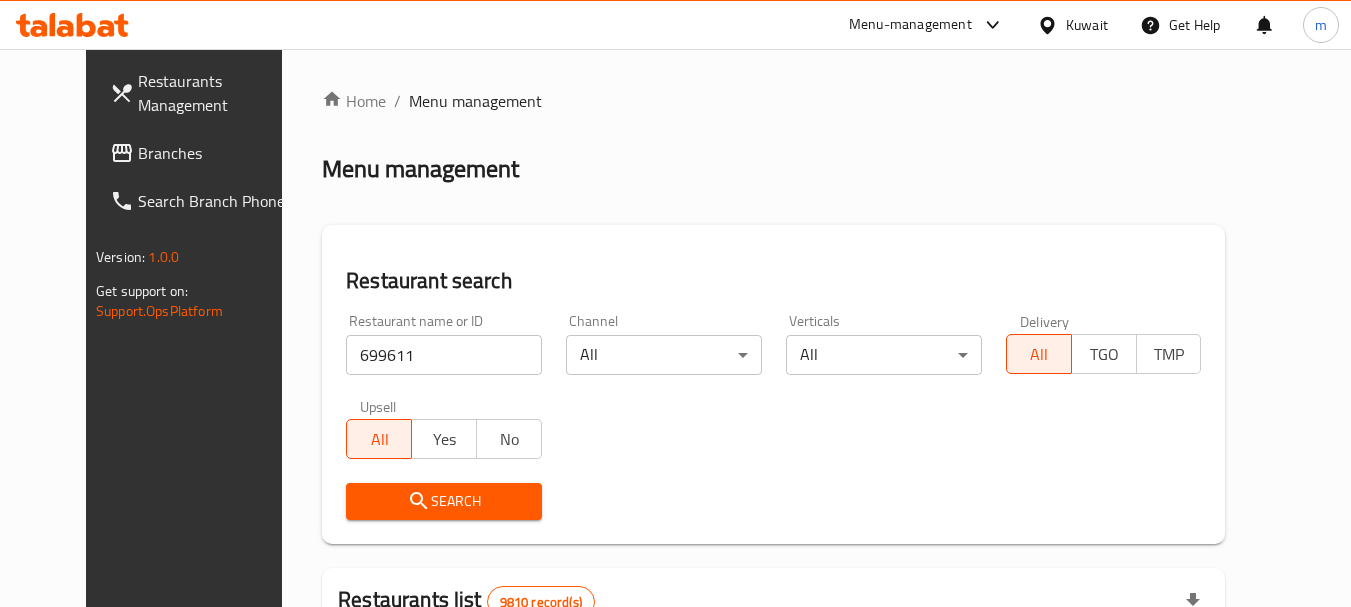 click on "Search" at bounding box center [444, 501] 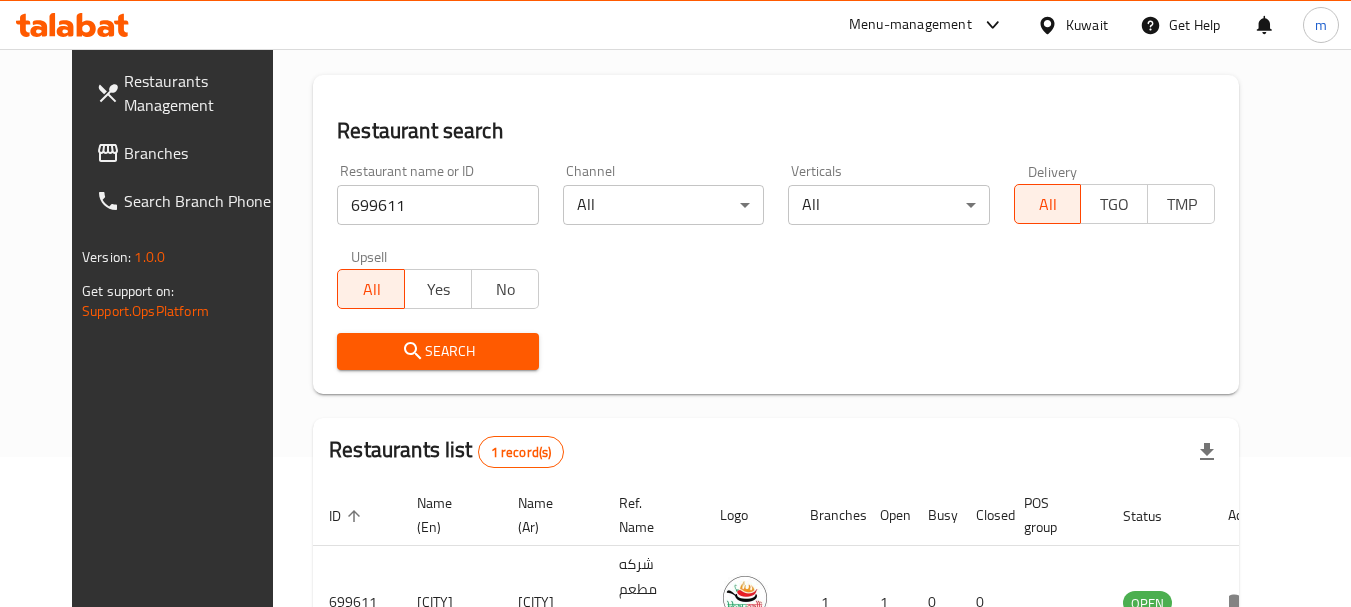 scroll, scrollTop: 268, scrollLeft: 0, axis: vertical 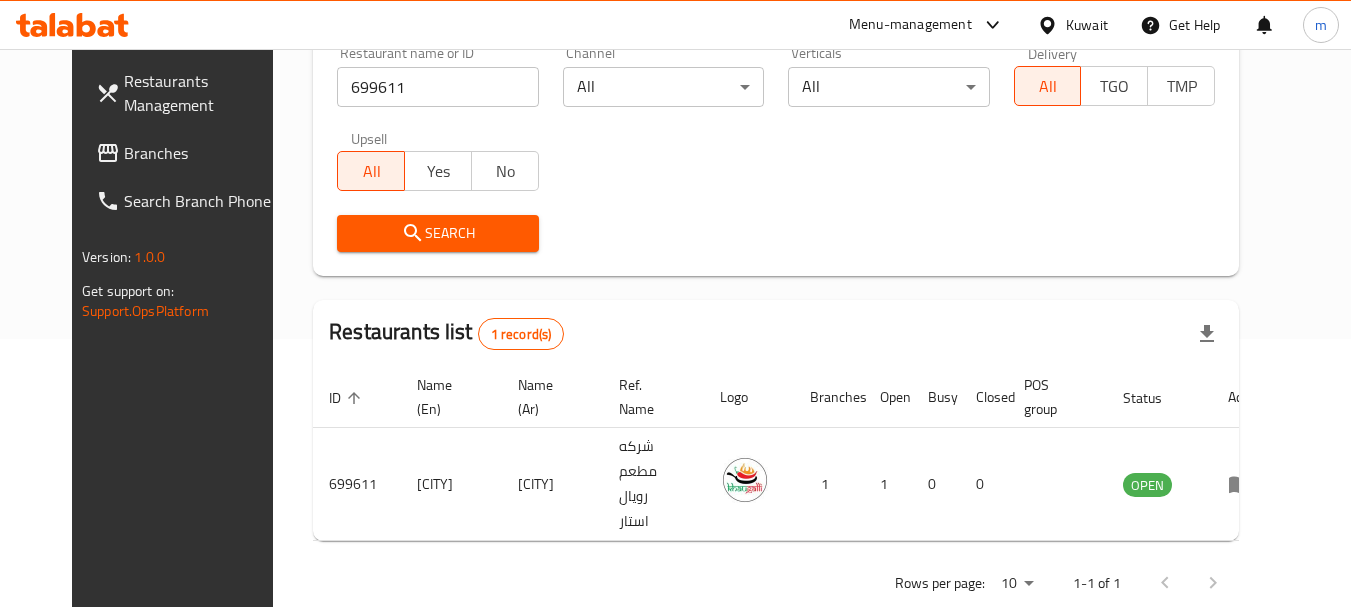click at bounding box center [1051, 25] 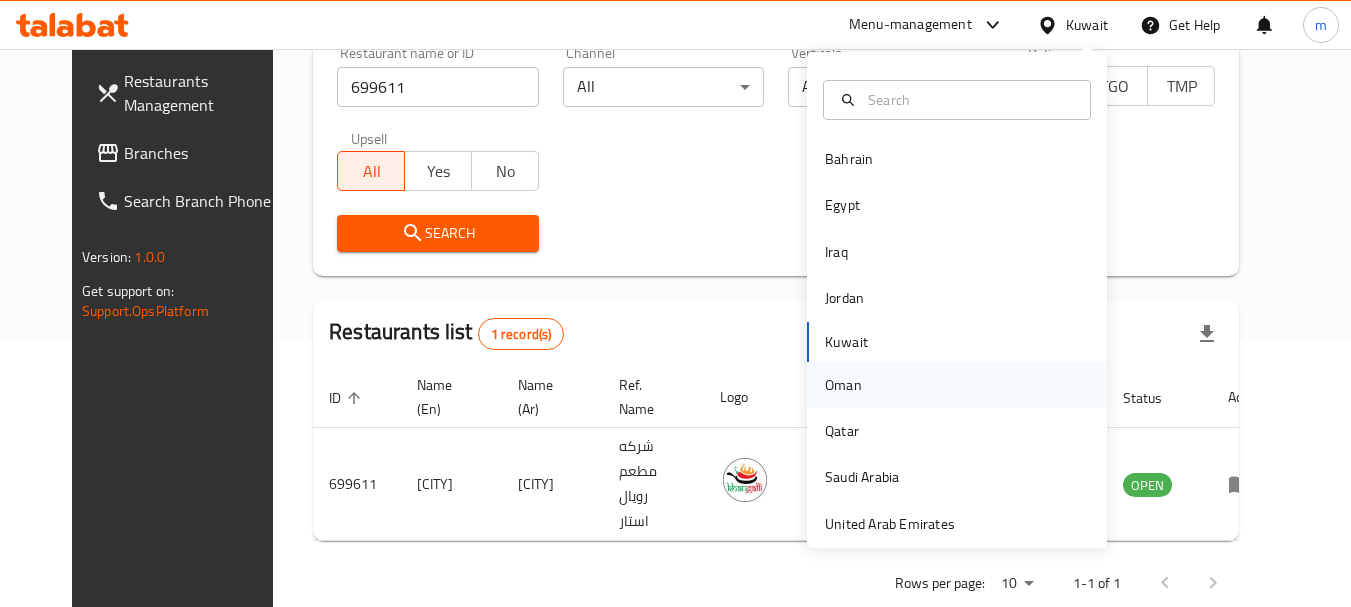 click on "Oman" at bounding box center (843, 385) 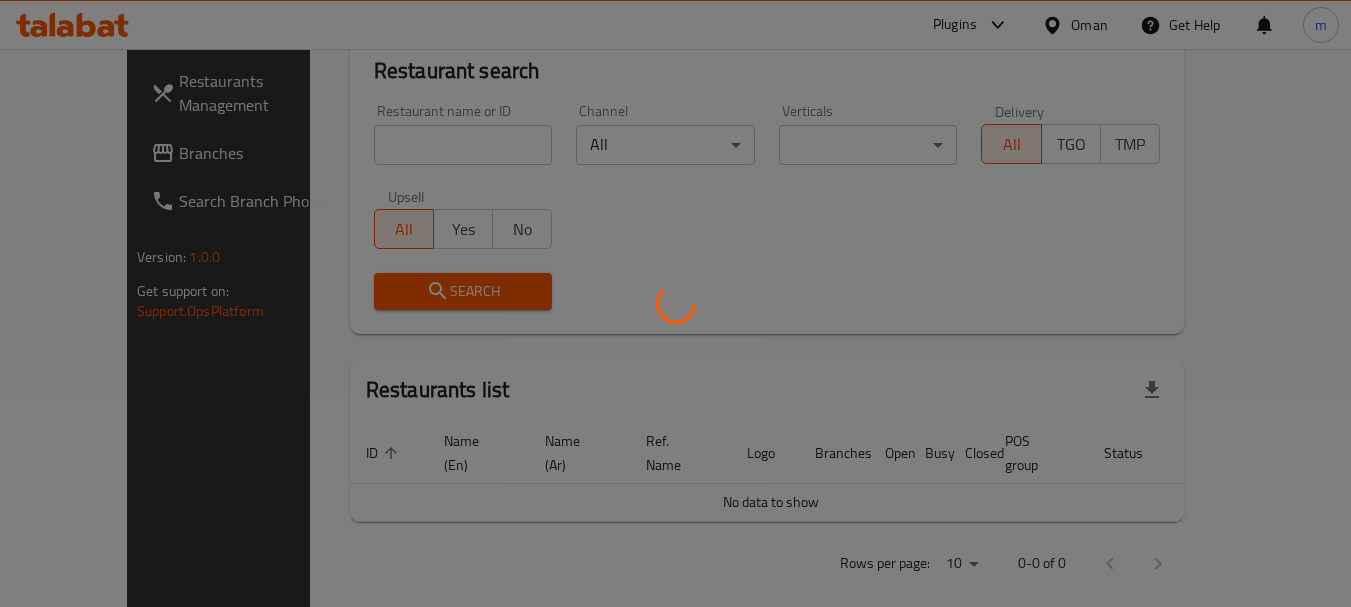 scroll, scrollTop: 268, scrollLeft: 0, axis: vertical 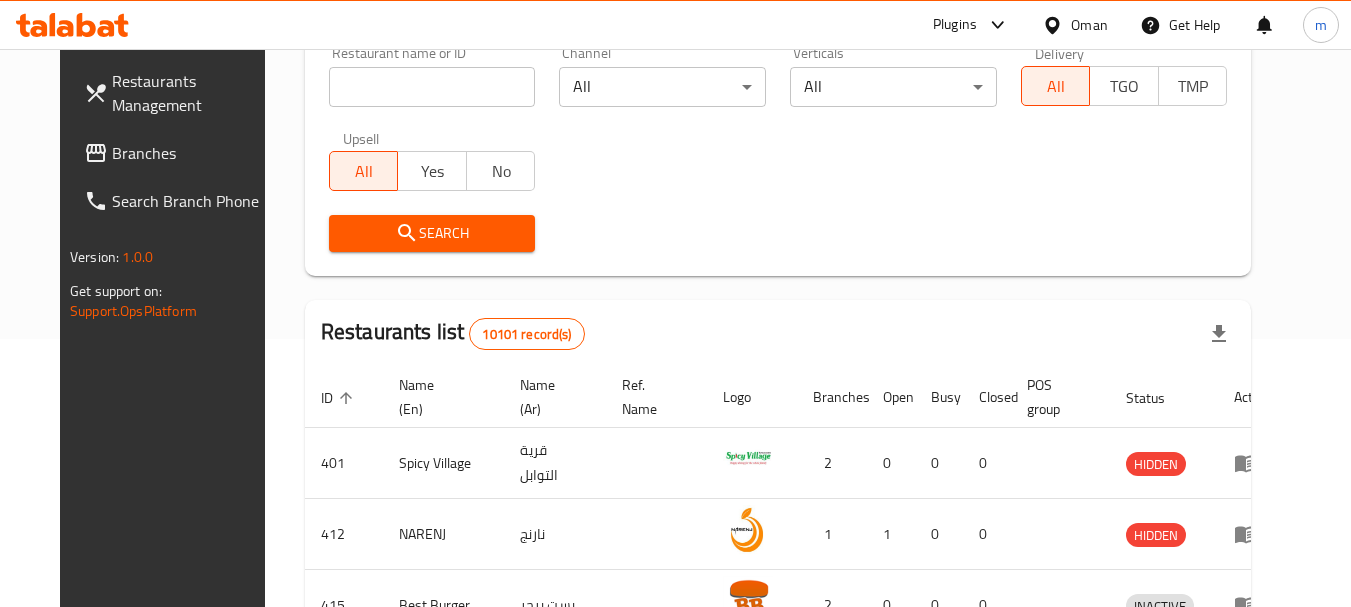 click on "Branches" at bounding box center (191, 153) 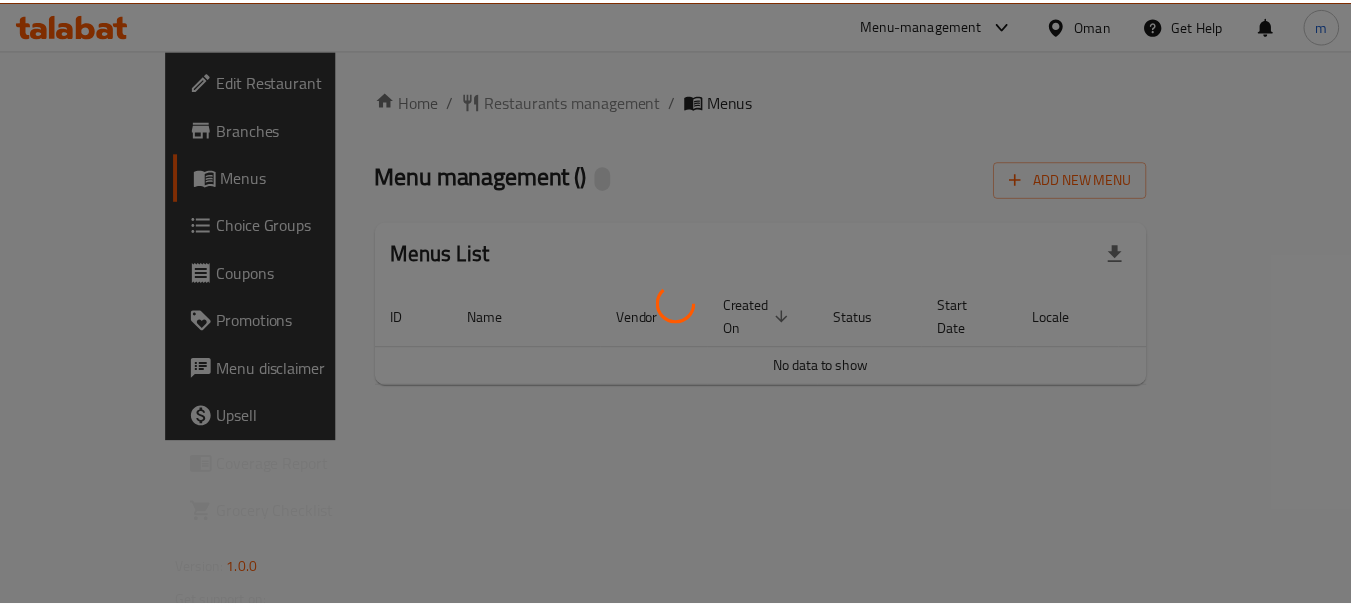 scroll, scrollTop: 0, scrollLeft: 0, axis: both 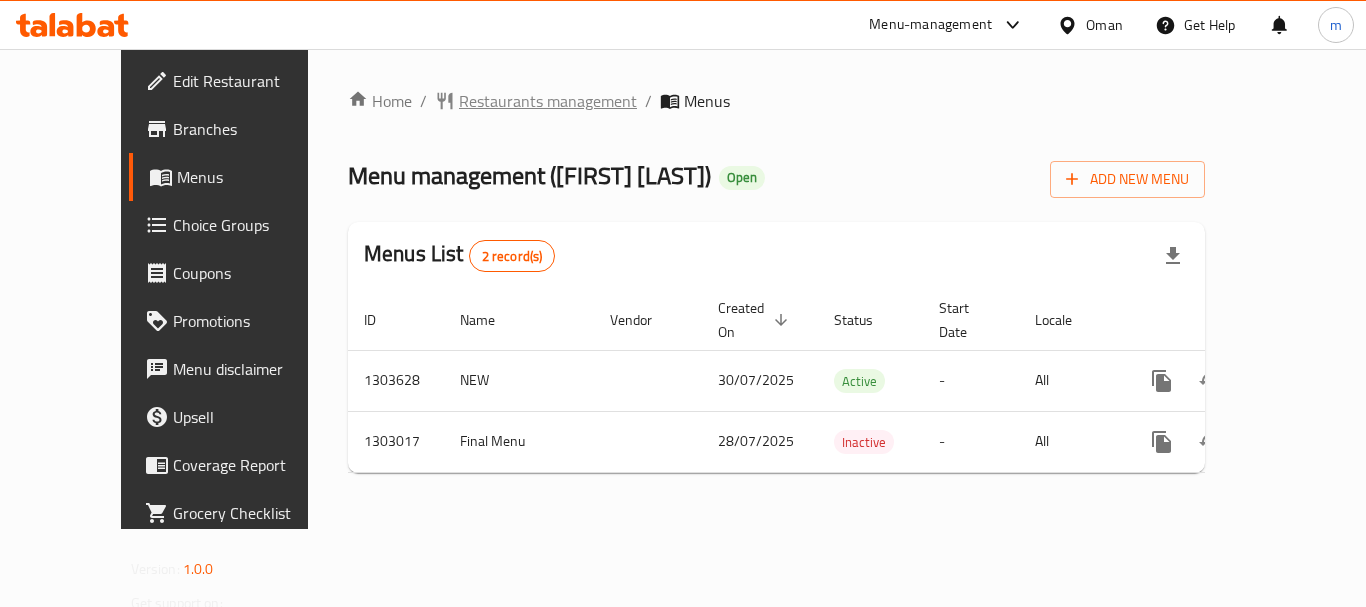 click on "Restaurants management" at bounding box center [548, 101] 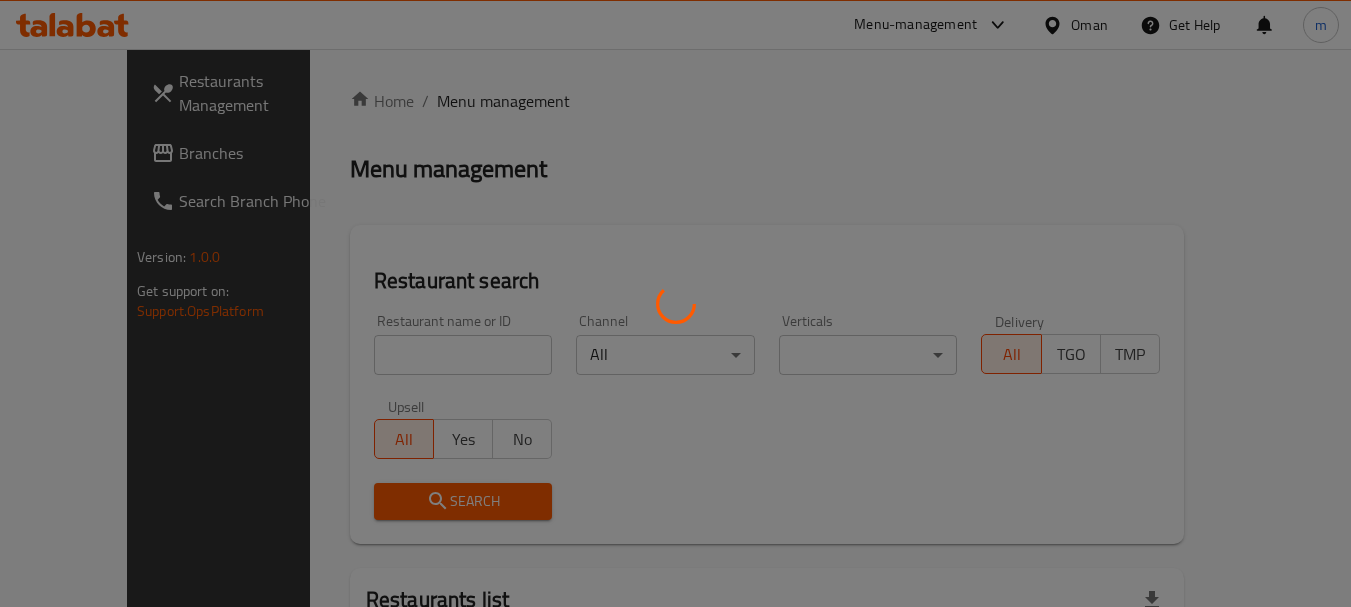 click at bounding box center [675, 303] 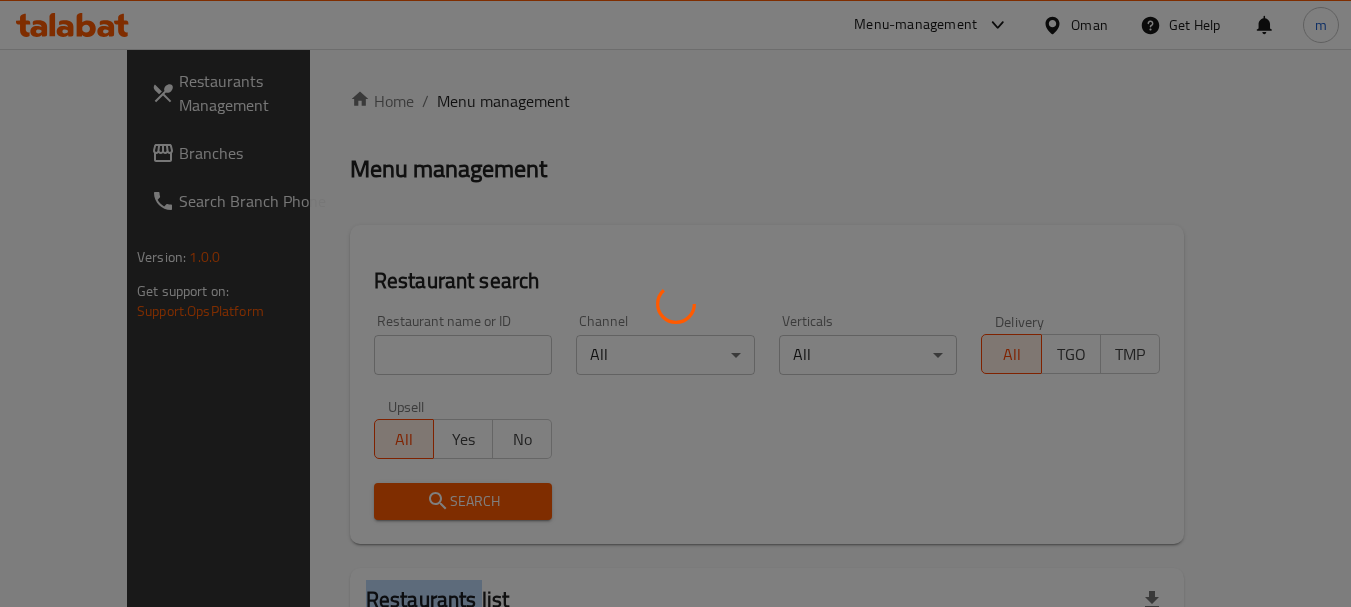 click at bounding box center [675, 303] 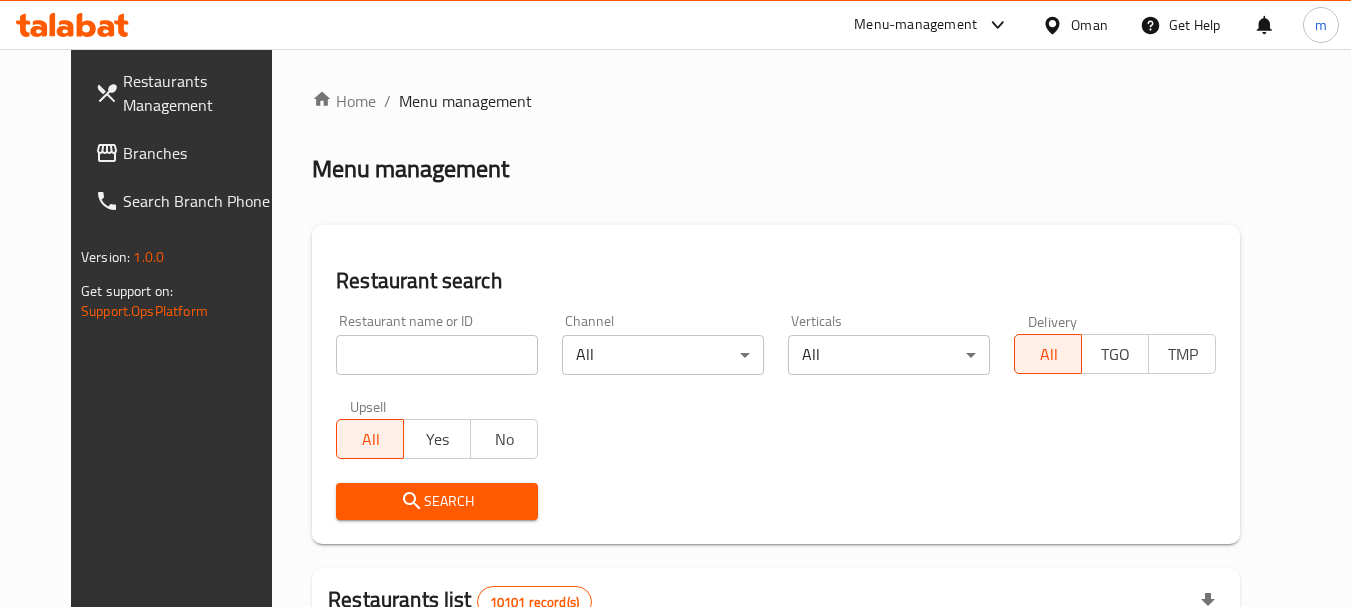 click at bounding box center (437, 355) 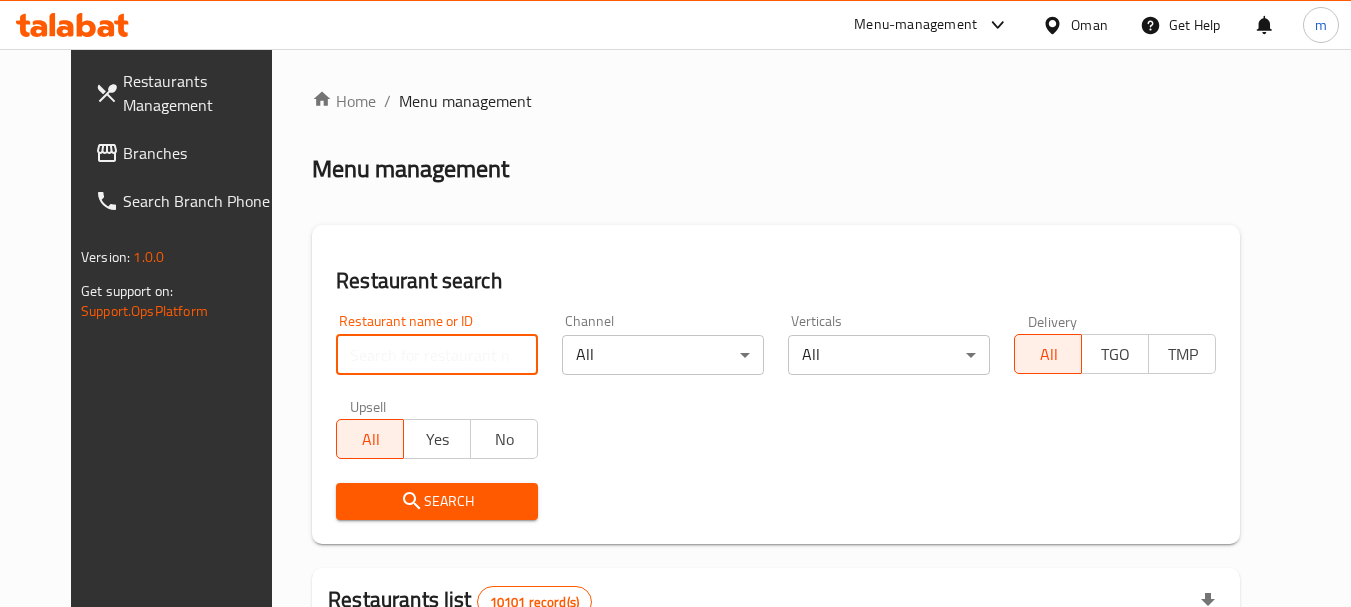 paste on "702638" 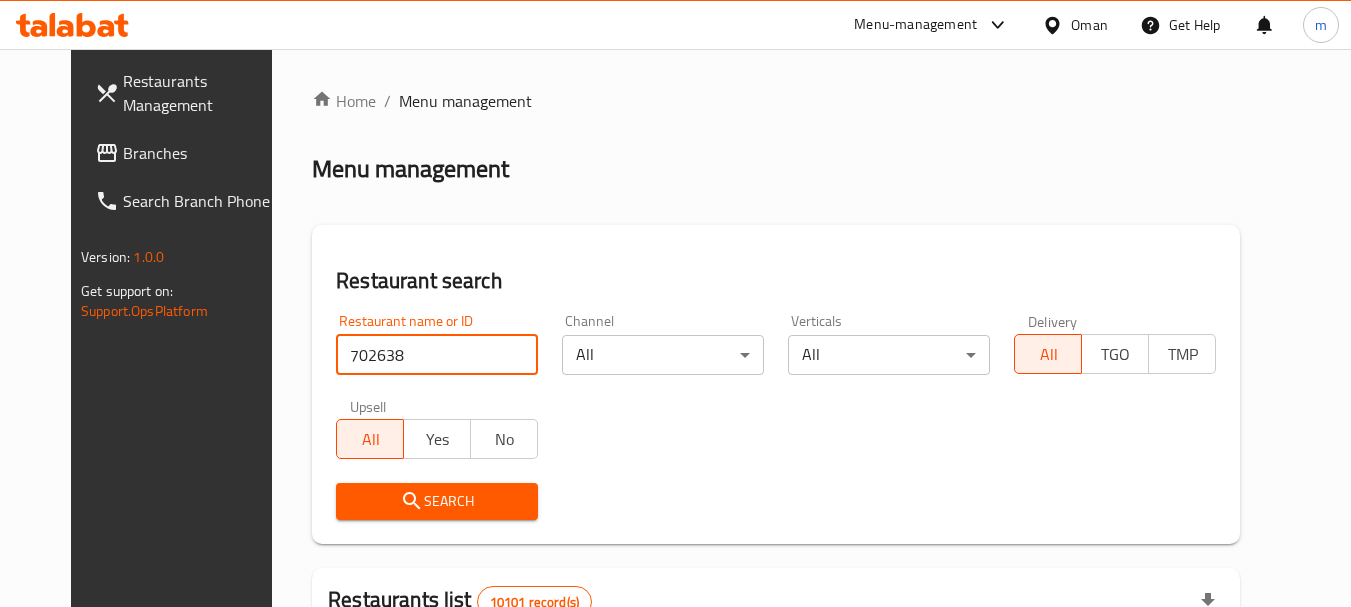 type on "702638" 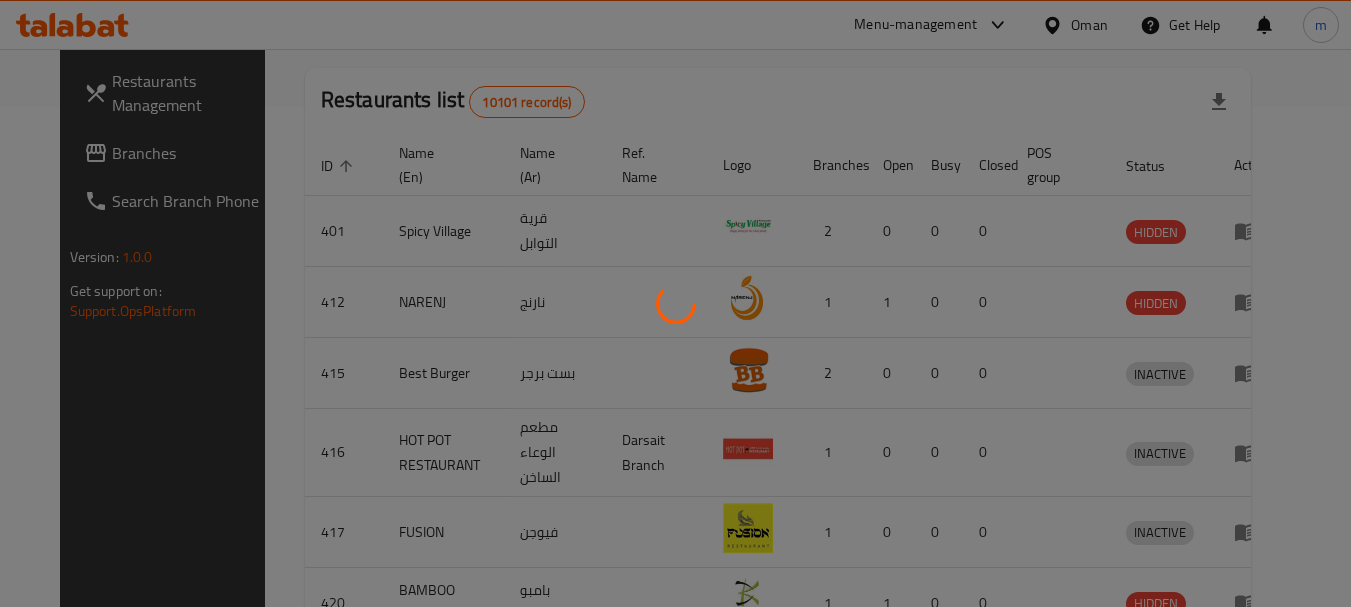 scroll, scrollTop: 268, scrollLeft: 0, axis: vertical 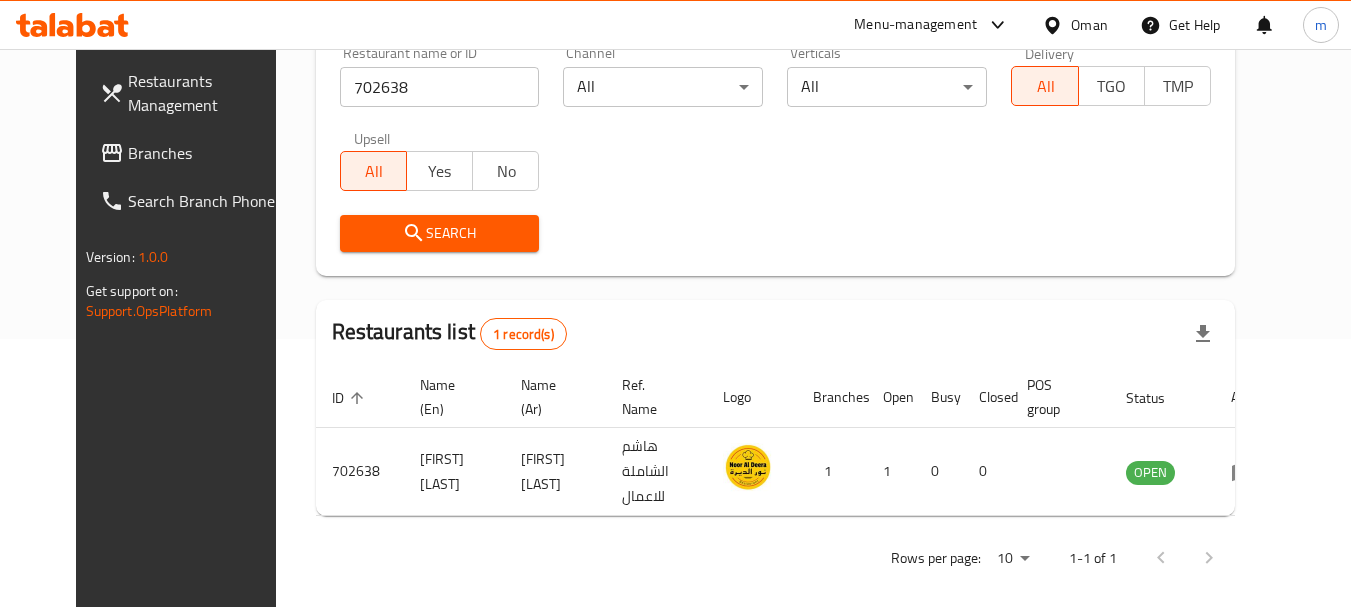 click on "Oman" at bounding box center (1089, 25) 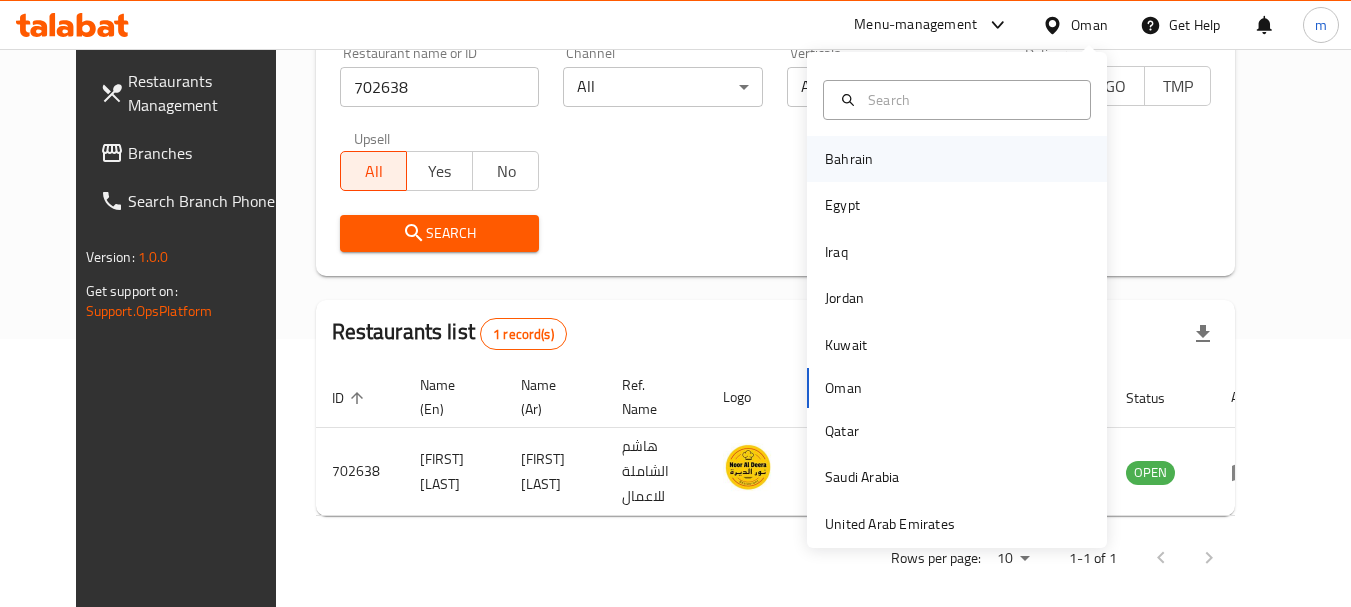 click on "Bahrain" at bounding box center [849, 159] 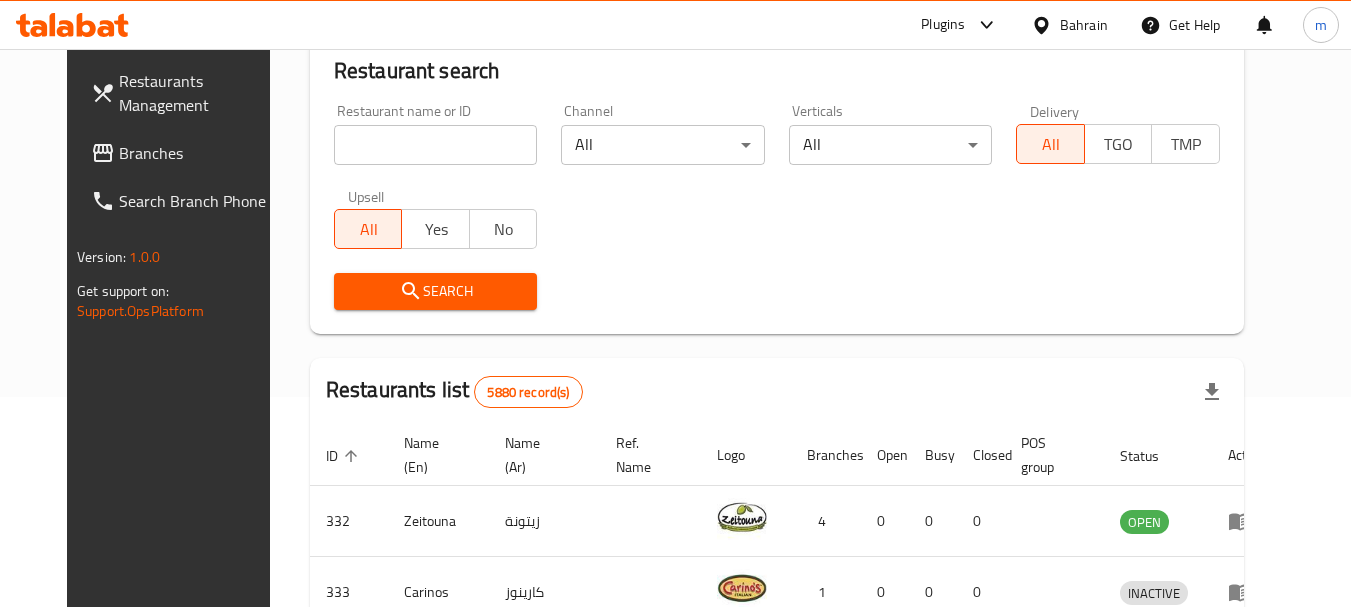 scroll, scrollTop: 268, scrollLeft: 0, axis: vertical 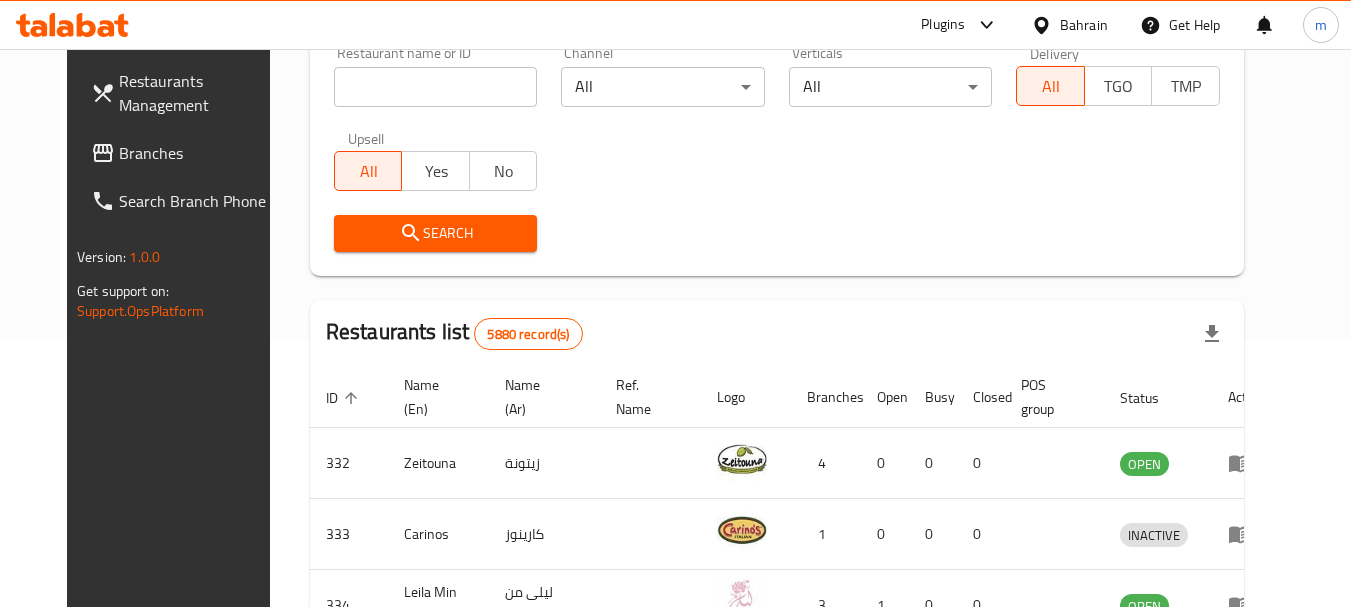 drag, startPoint x: 65, startPoint y: 151, endPoint x: 79, endPoint y: 143, distance: 16.124516 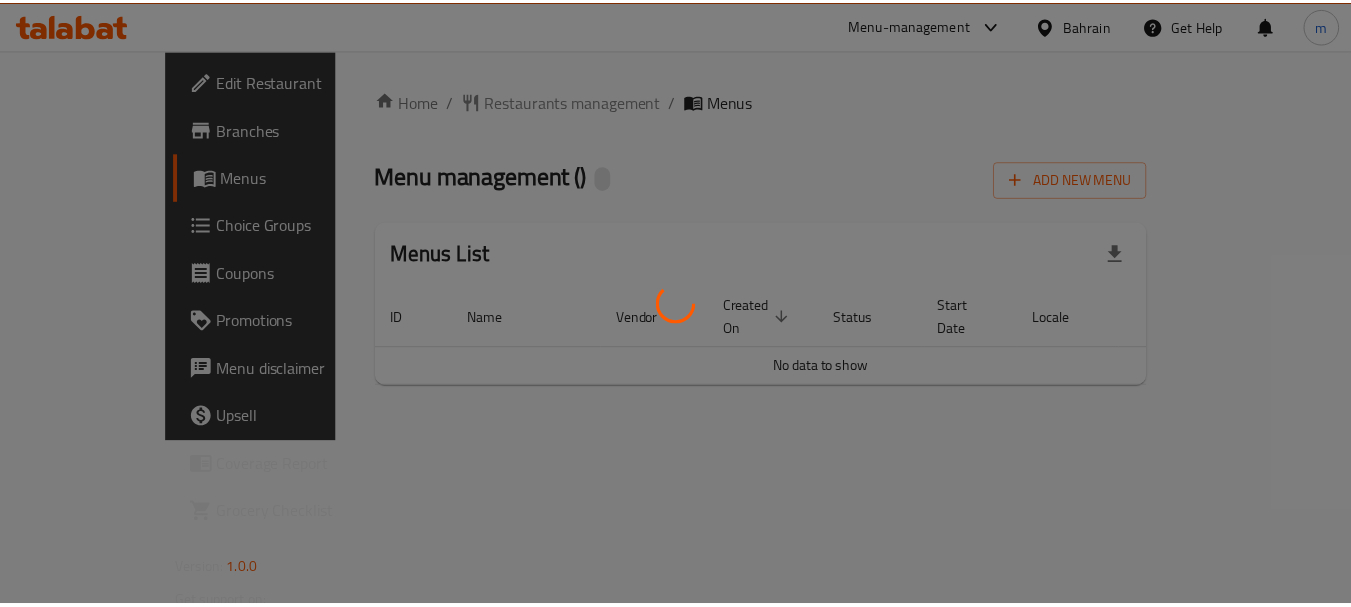 scroll, scrollTop: 0, scrollLeft: 0, axis: both 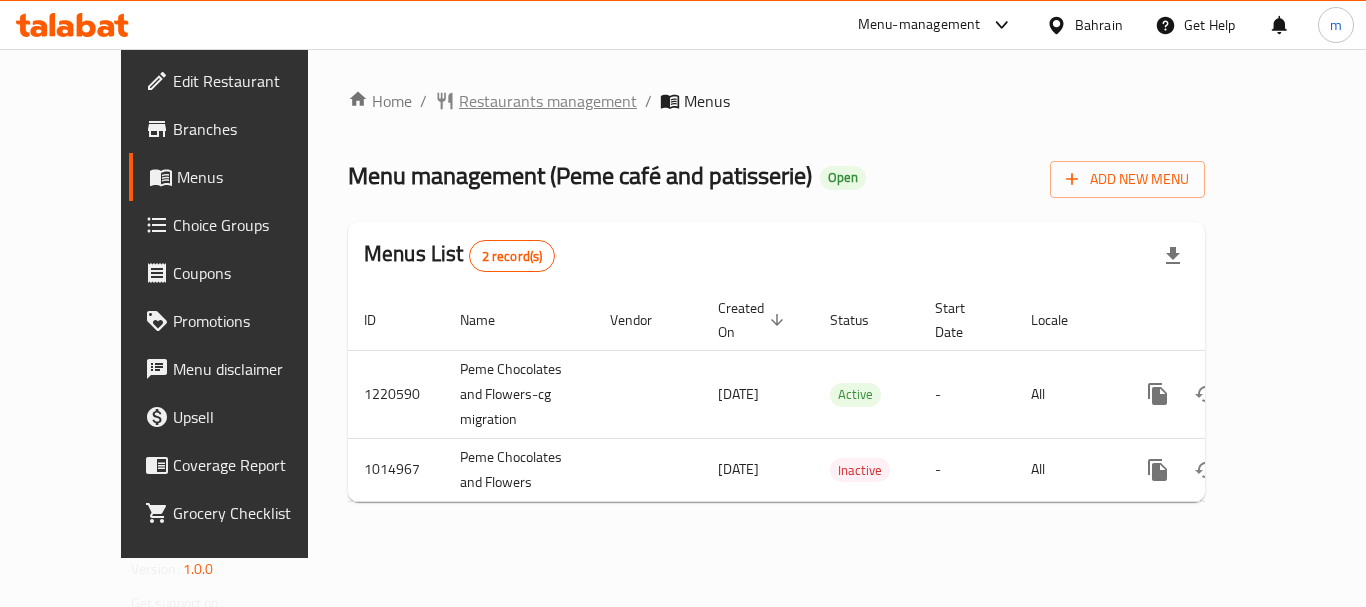 click on "Restaurants management" at bounding box center (548, 101) 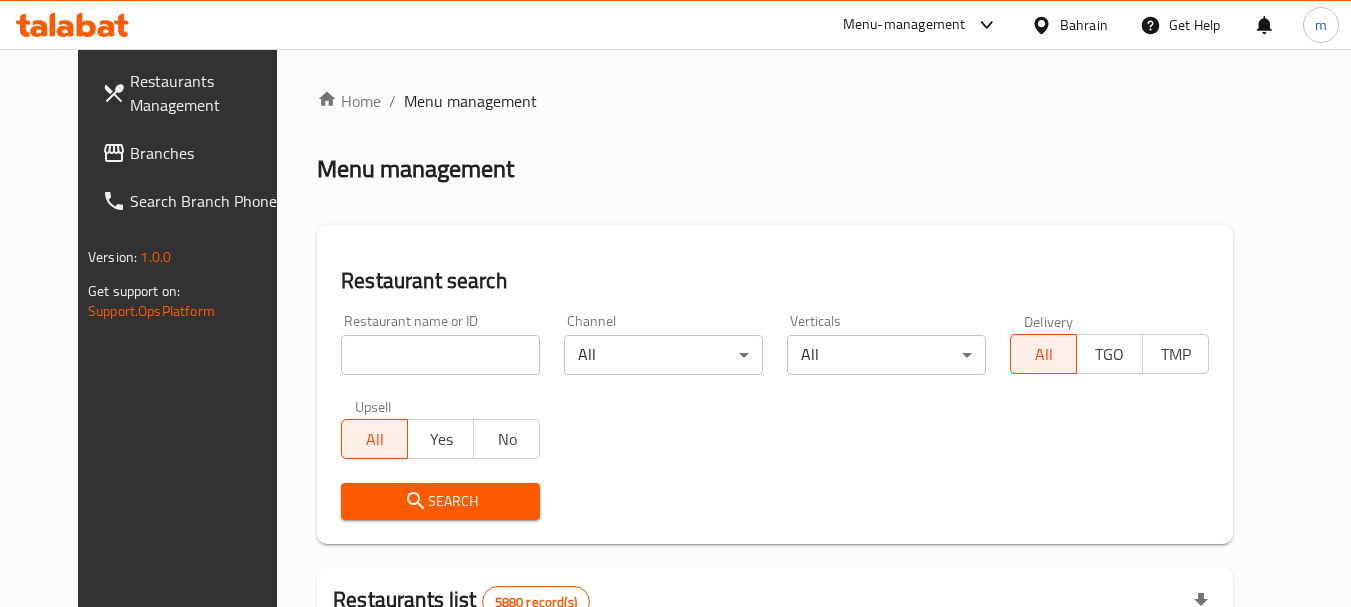 click at bounding box center (440, 355) 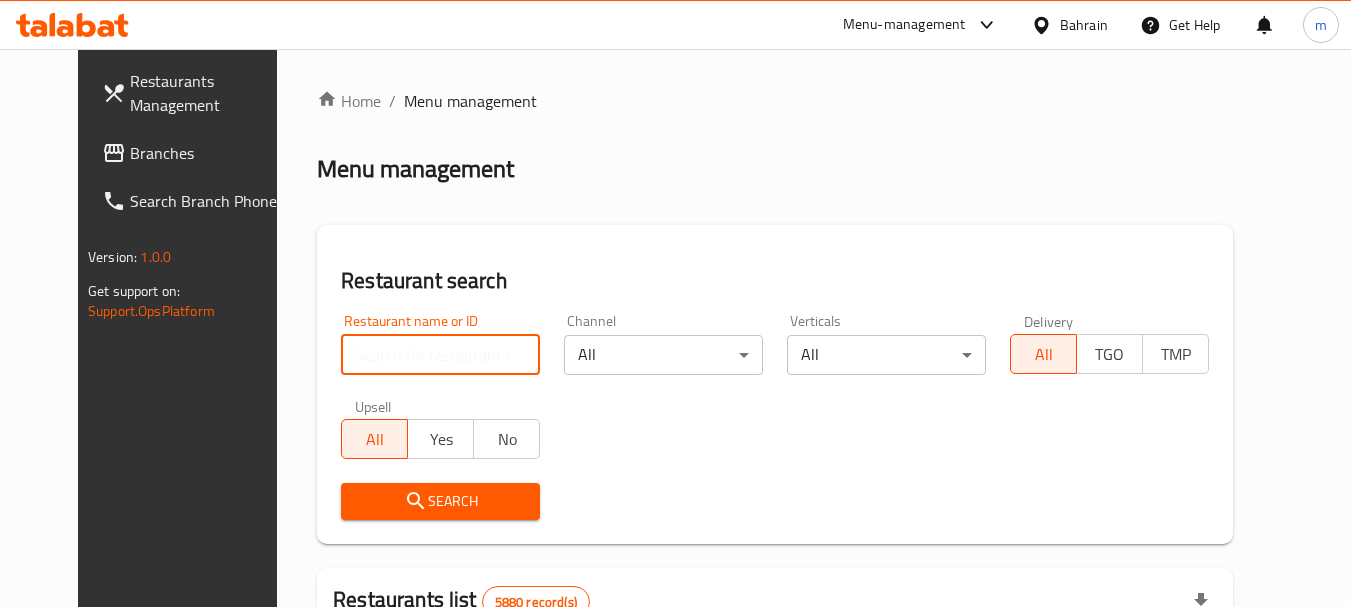 paste on "[NUMBER]" 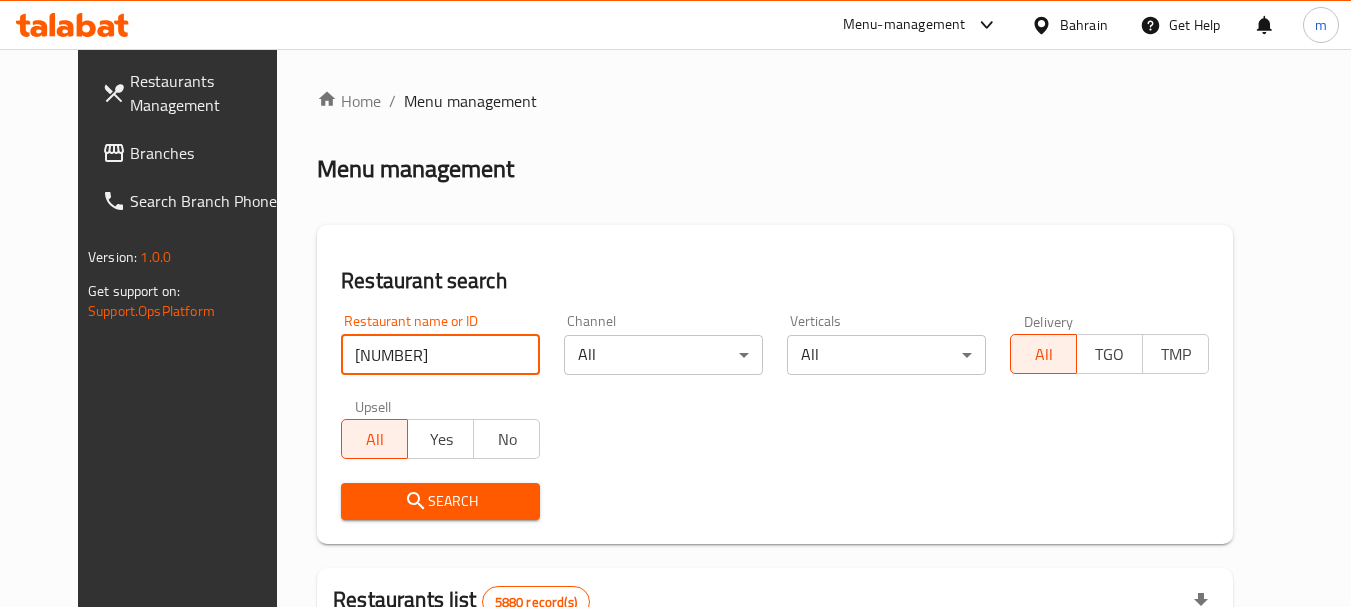 type on "[NUMBER]" 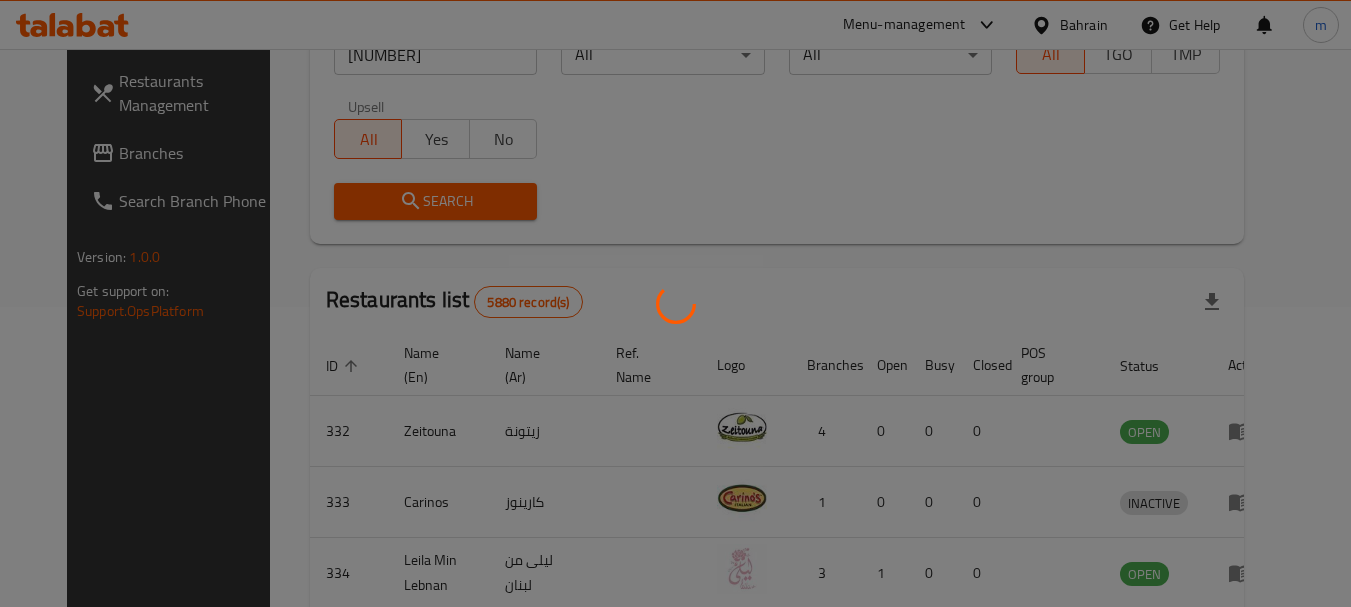 scroll, scrollTop: 268, scrollLeft: 0, axis: vertical 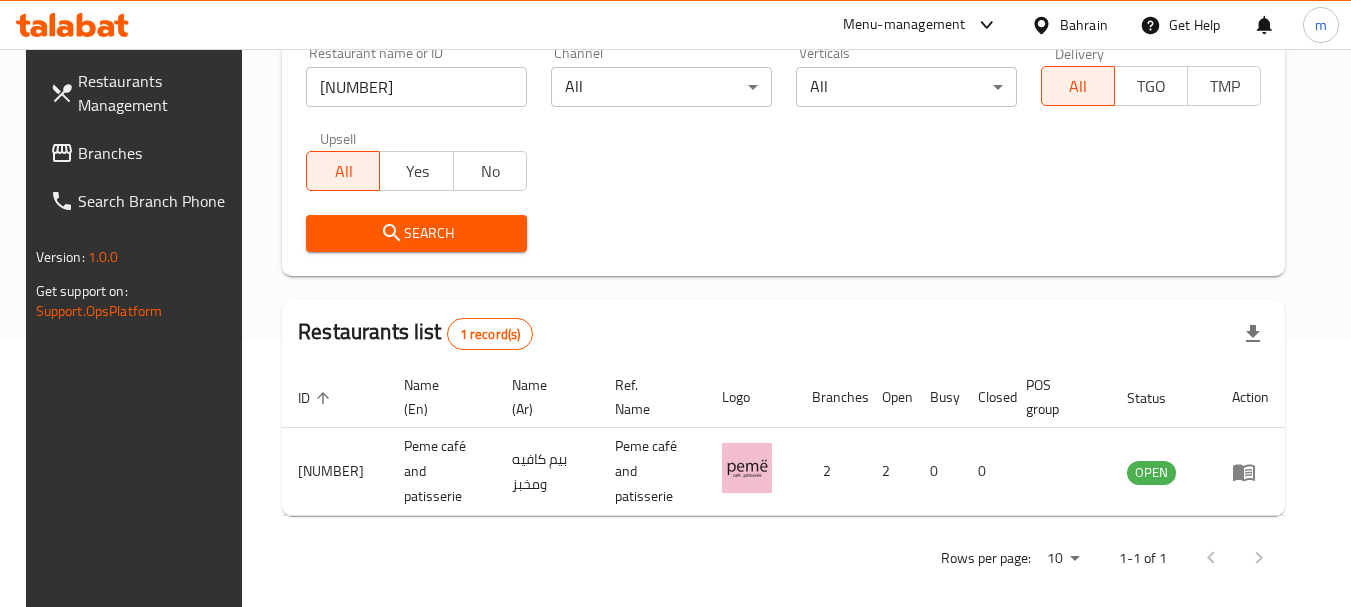 drag, startPoint x: 1072, startPoint y: 25, endPoint x: 1083, endPoint y: 18, distance: 13.038404 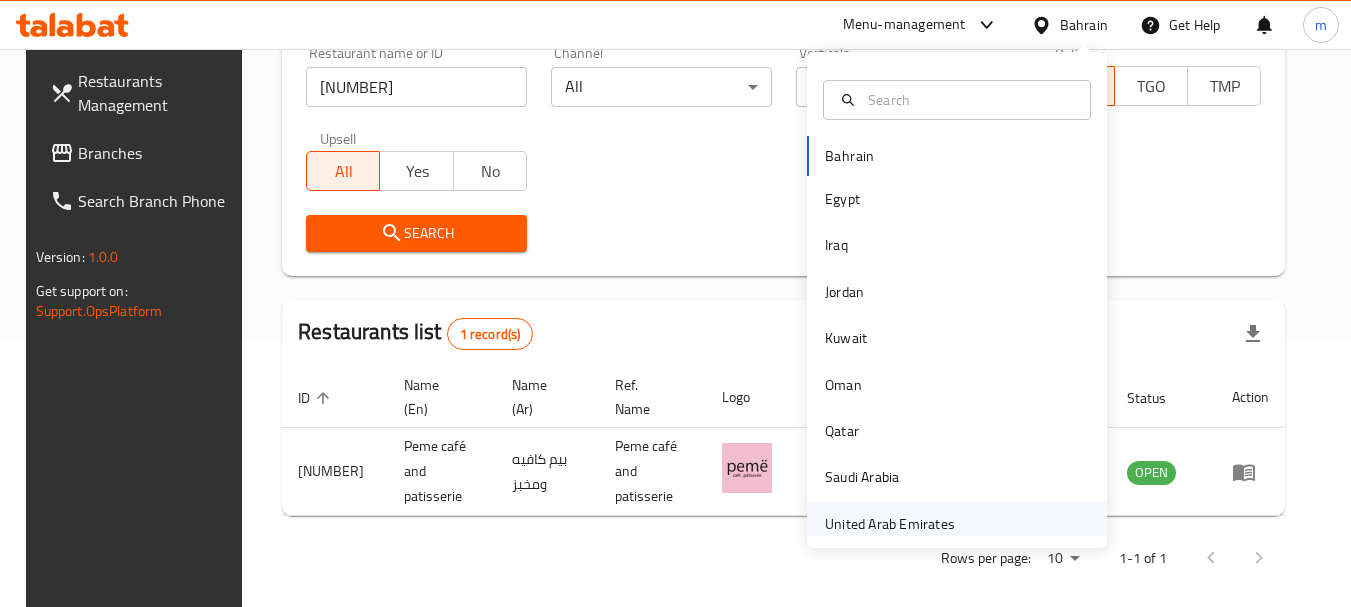 click on "United Arab Emirates" at bounding box center (890, 524) 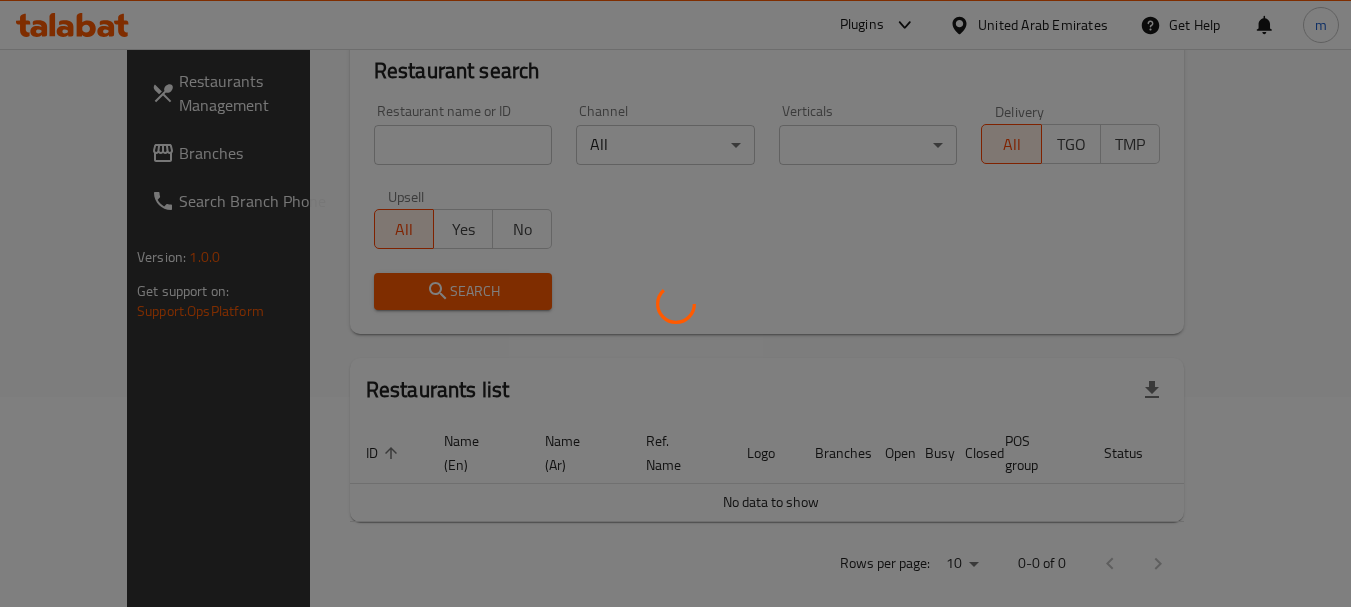 click at bounding box center (675, 303) 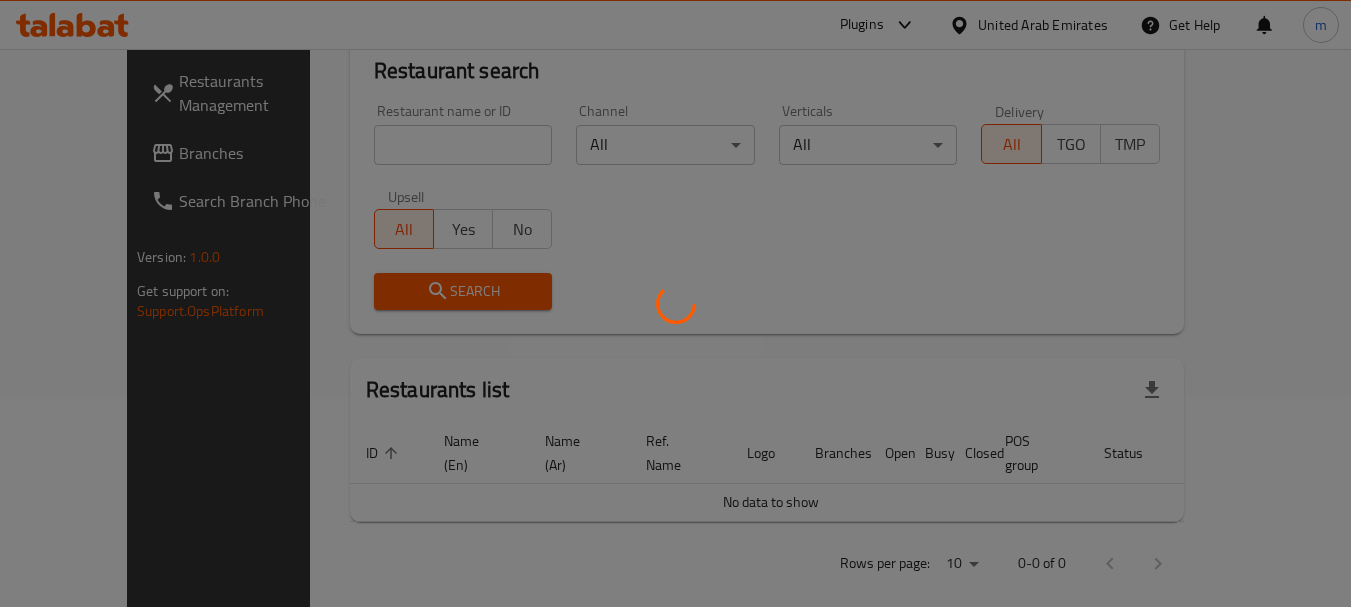 click at bounding box center [675, 303] 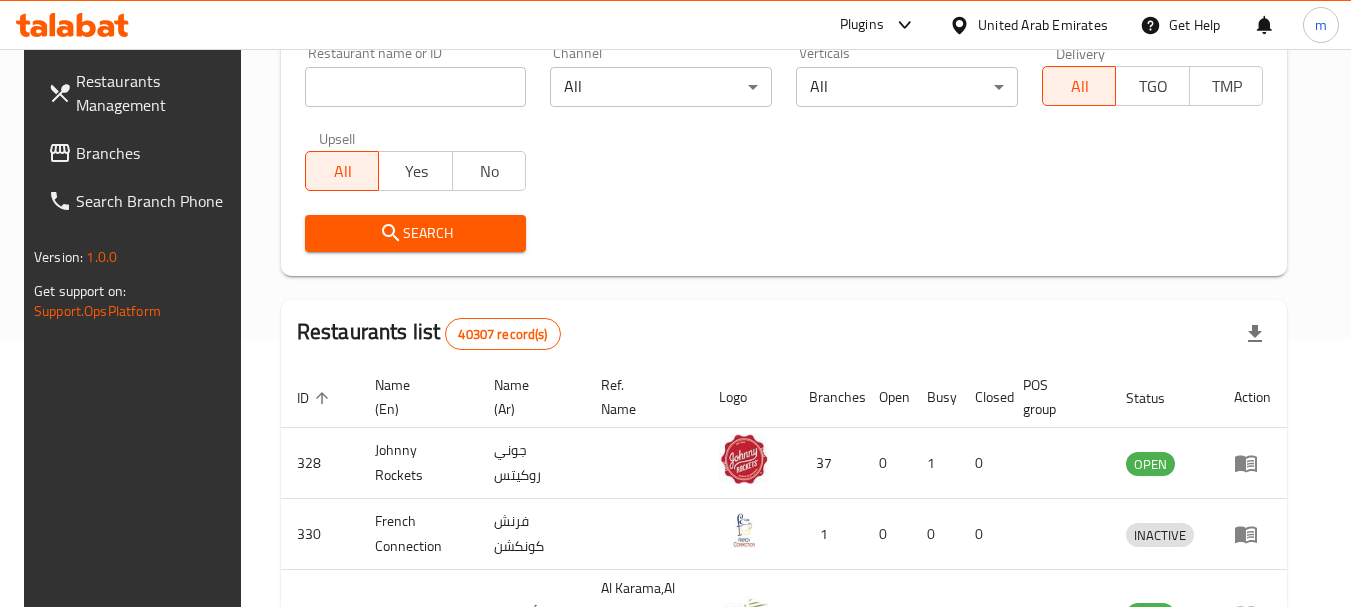 click on "Branches" at bounding box center [155, 153] 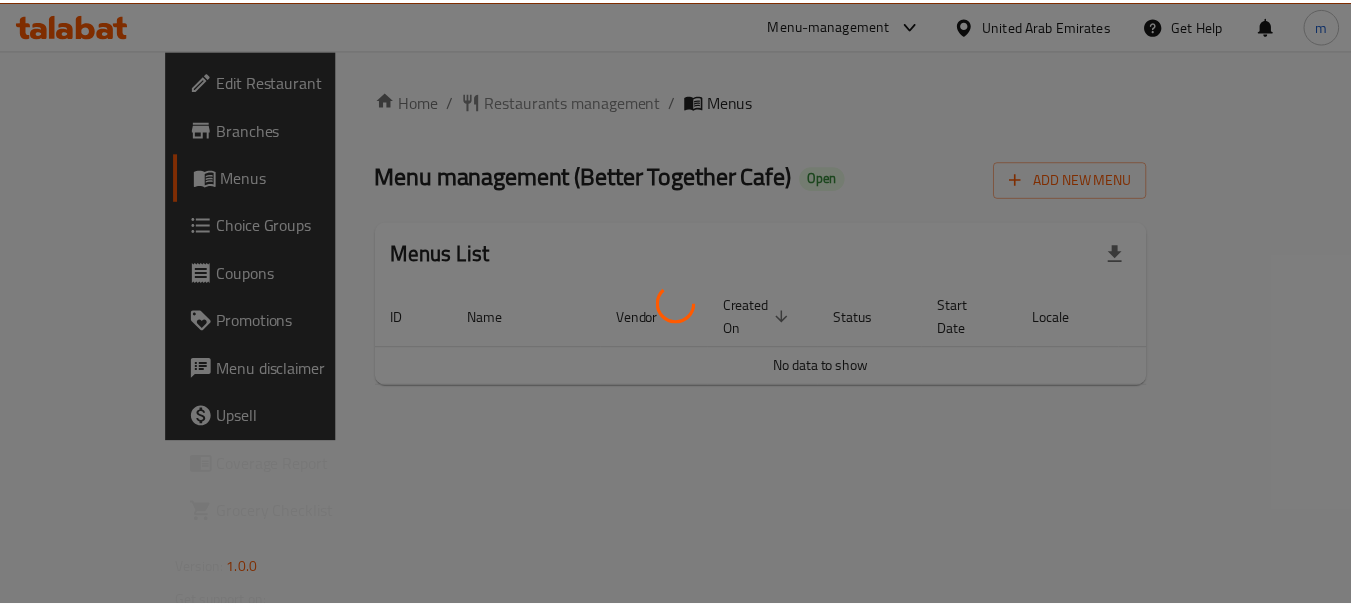 scroll, scrollTop: 0, scrollLeft: 0, axis: both 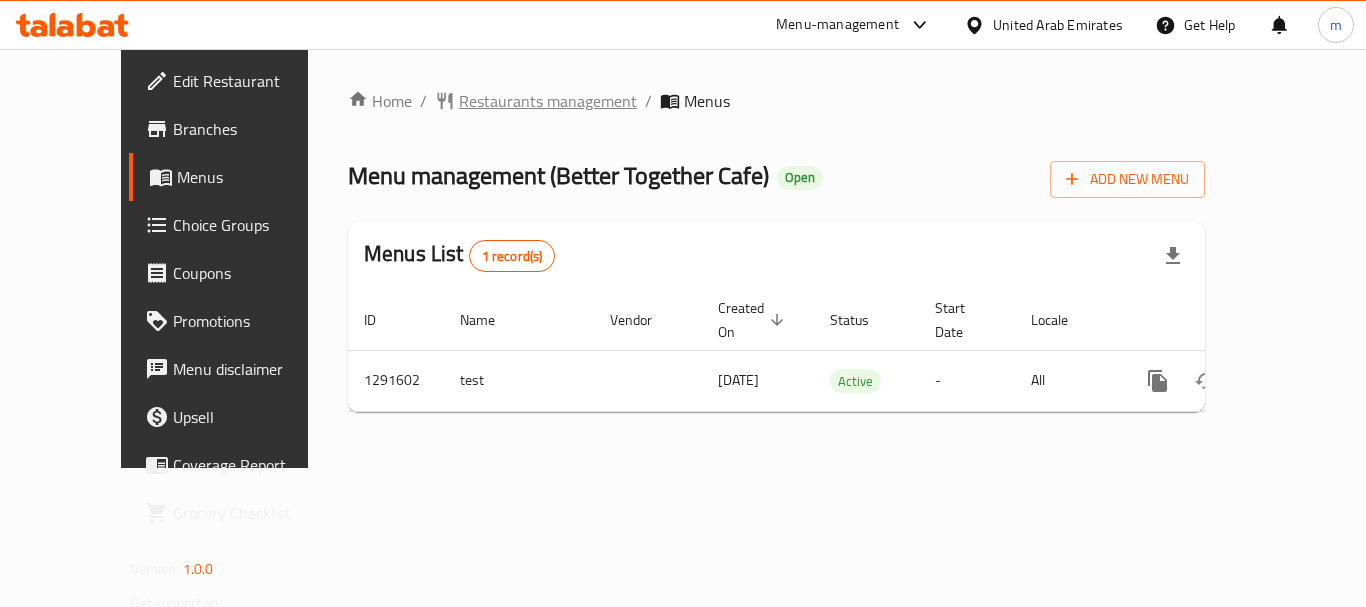 click on "Restaurants management" at bounding box center (548, 101) 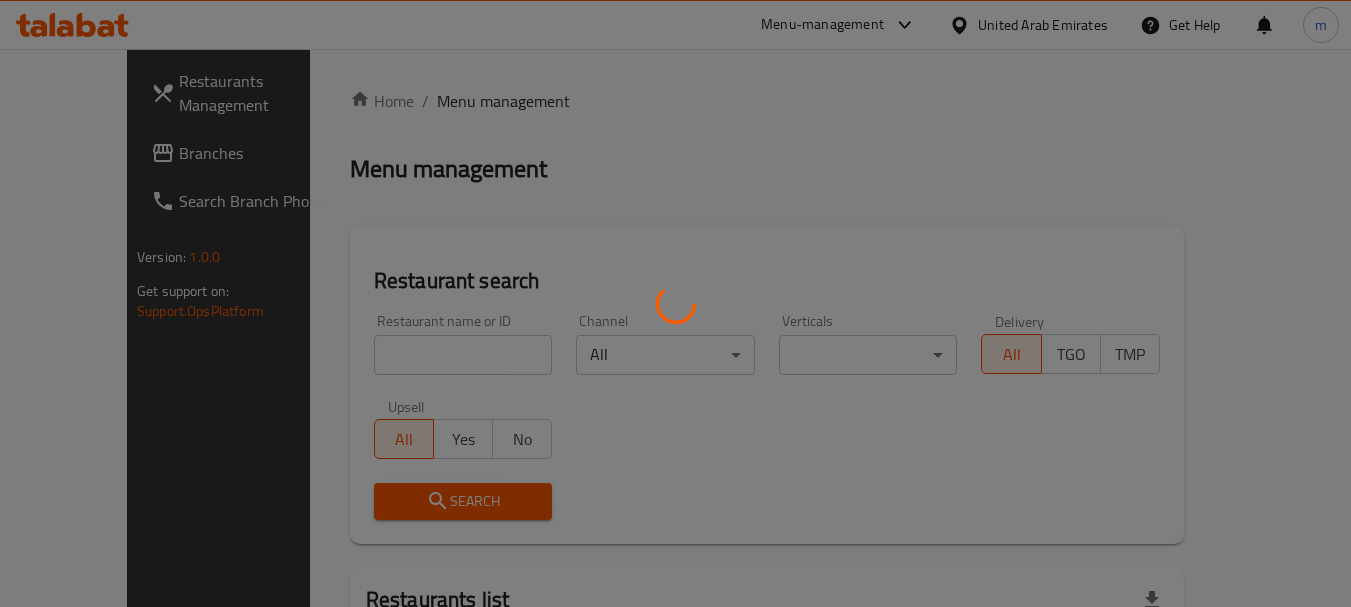 click at bounding box center (675, 303) 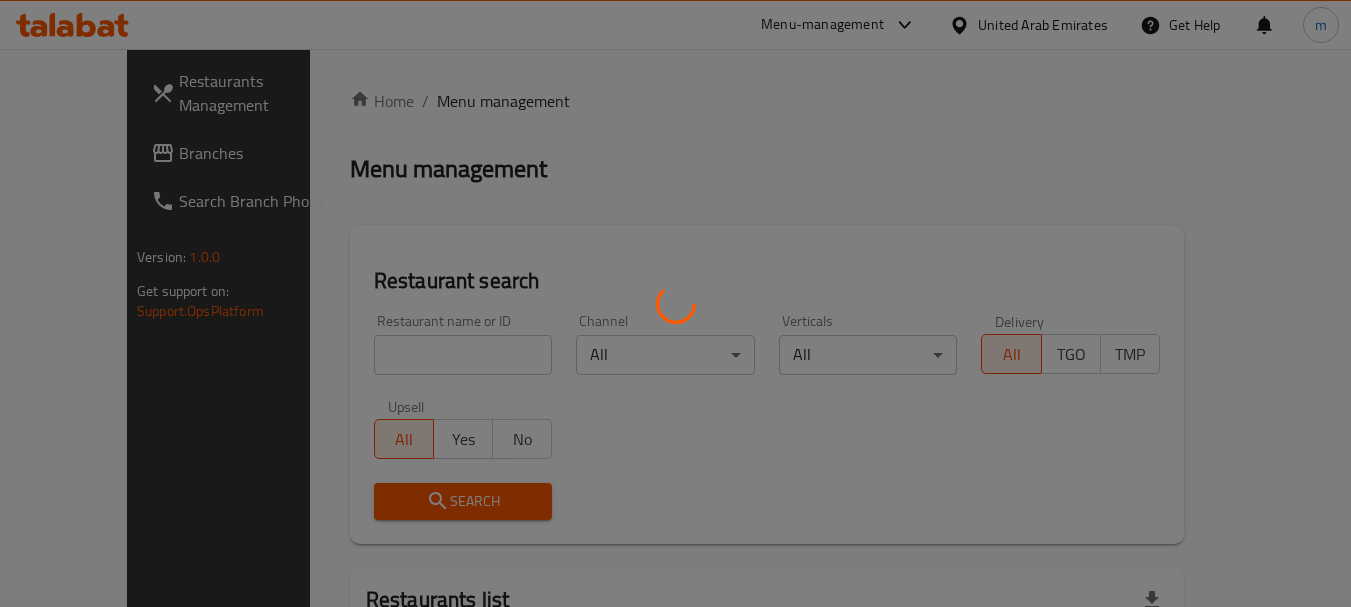 click at bounding box center [675, 303] 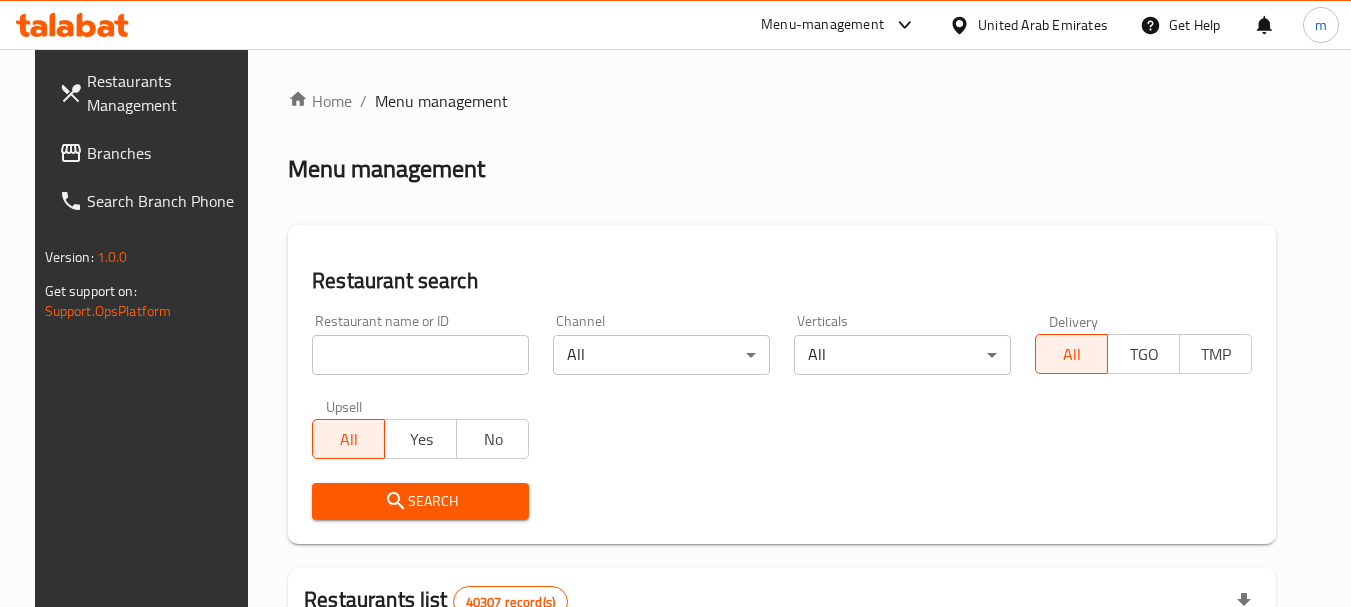 click at bounding box center [420, 355] 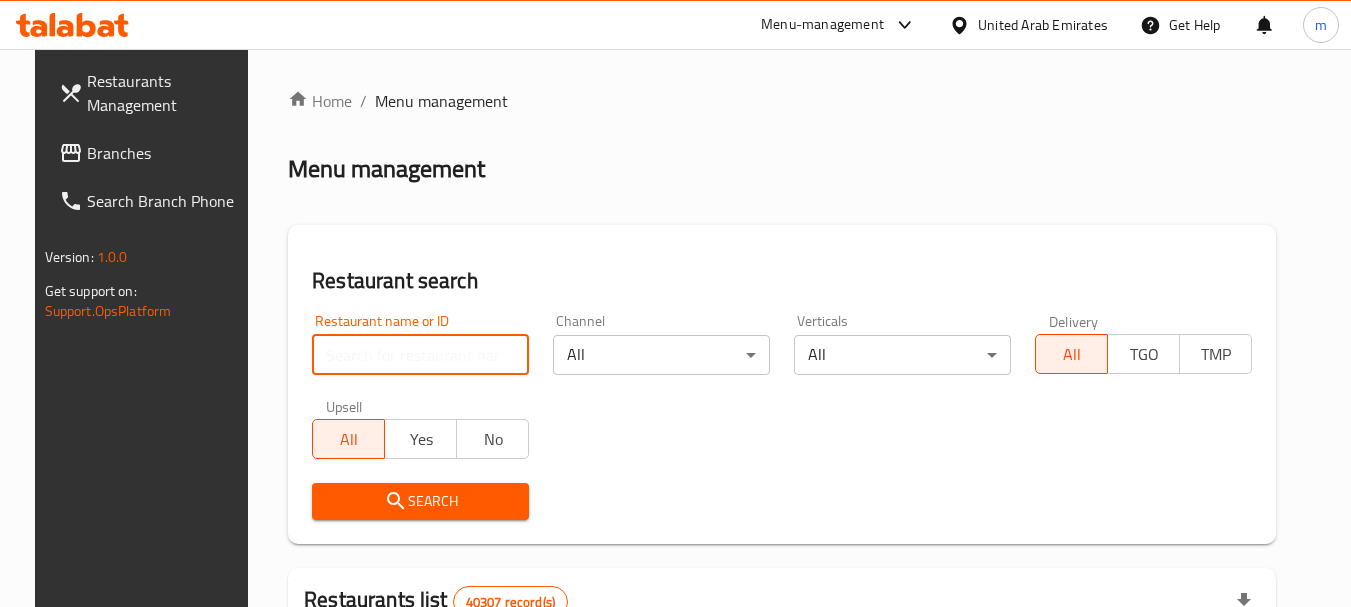 paste on "698768" 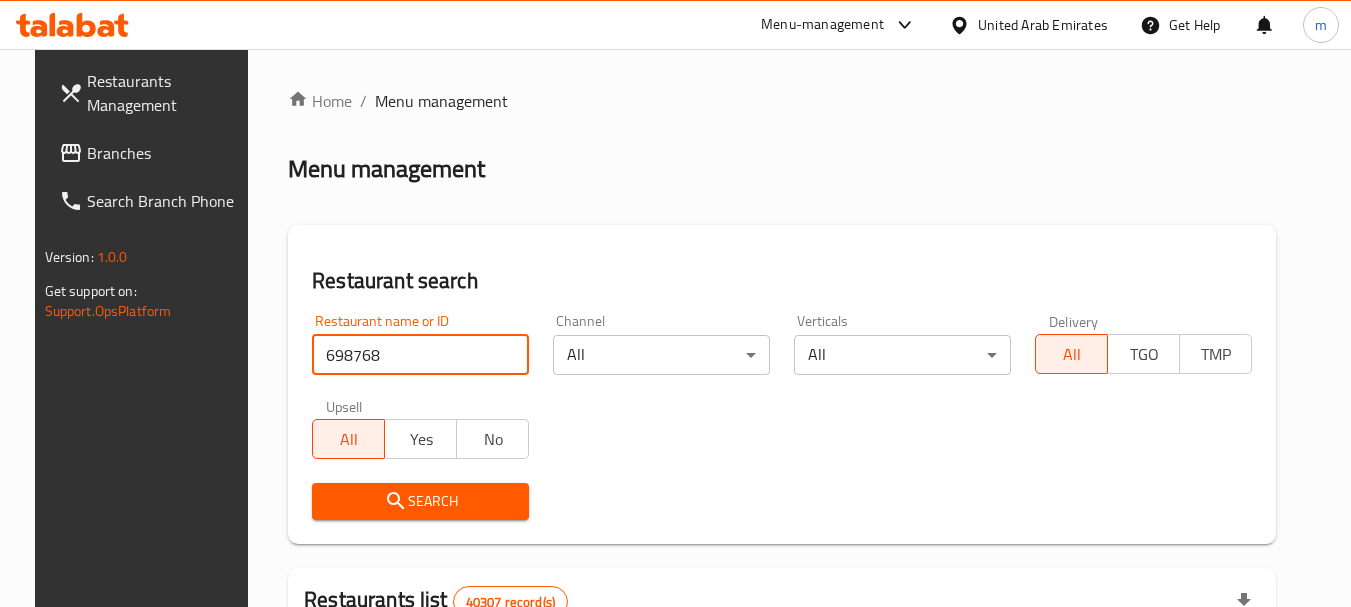 type on "698768" 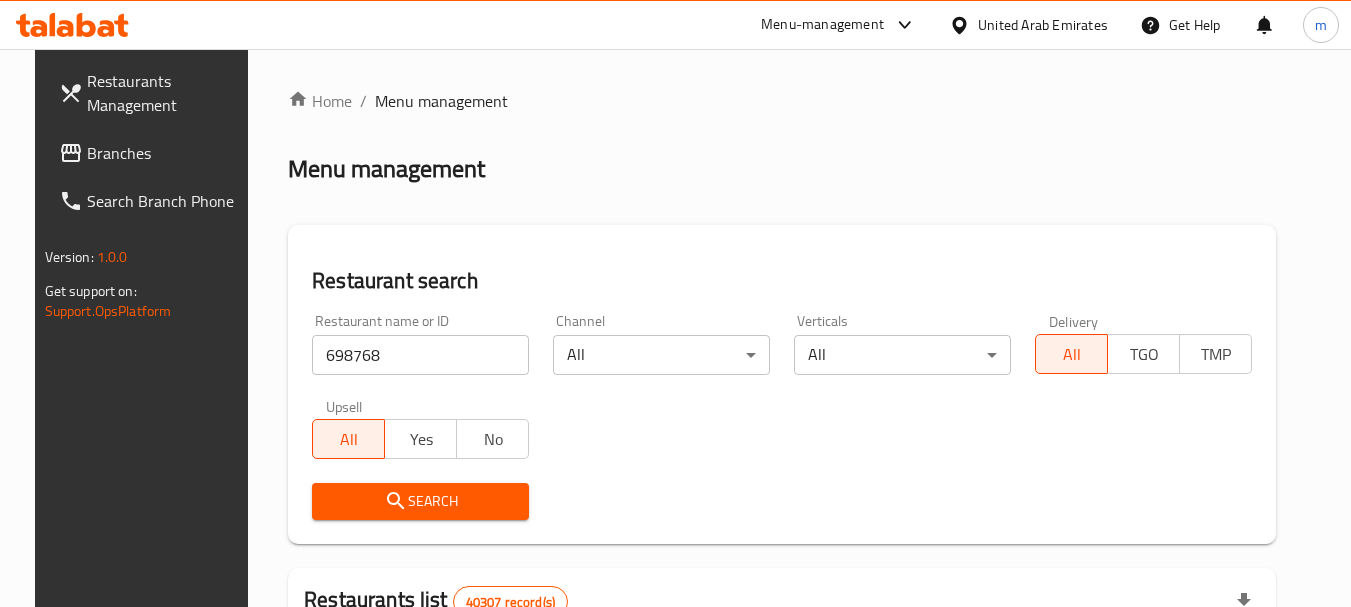 click 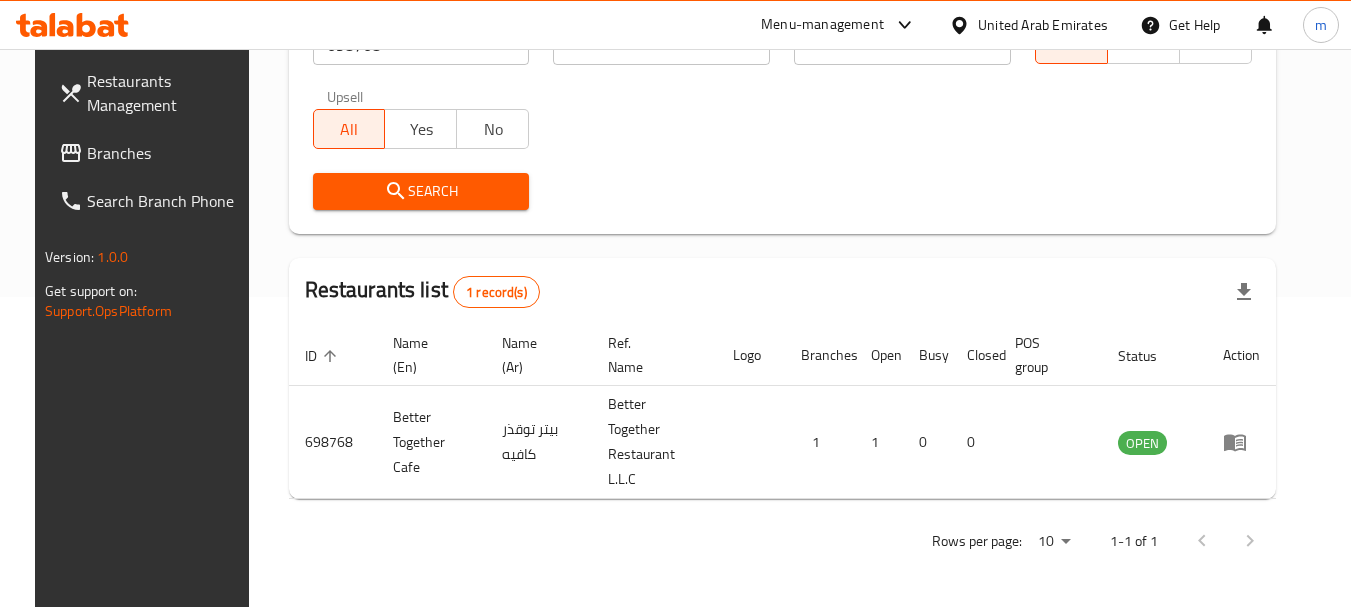 scroll, scrollTop: 285, scrollLeft: 0, axis: vertical 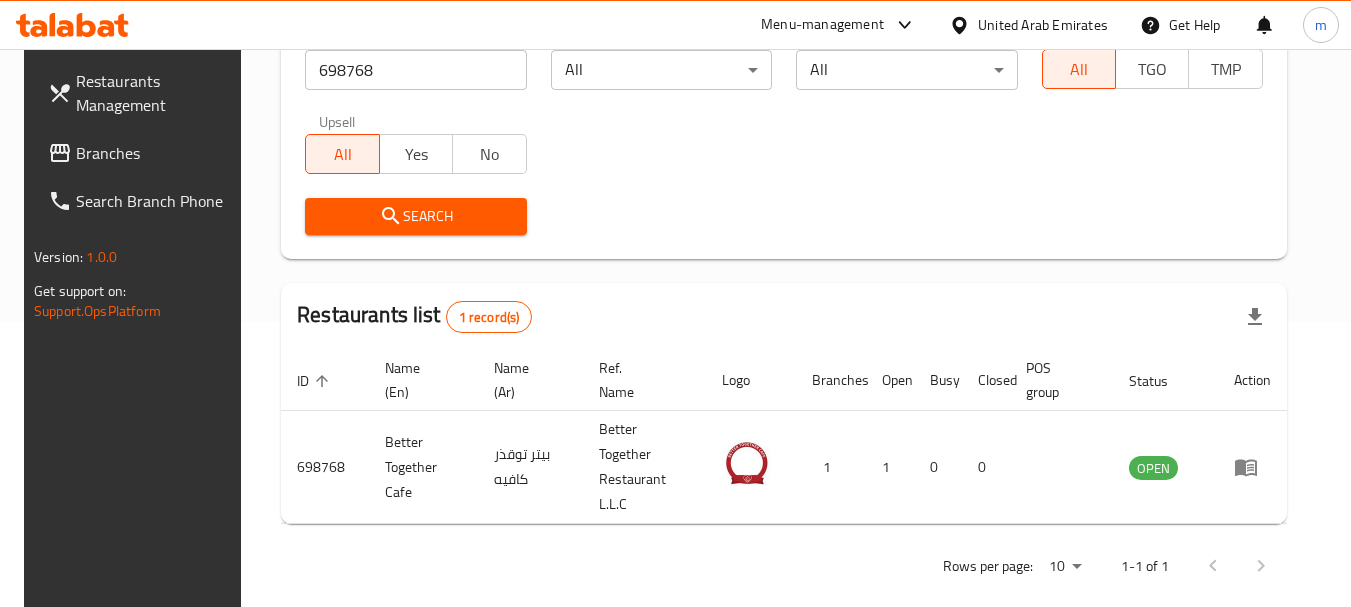 click on "Branches" at bounding box center [155, 153] 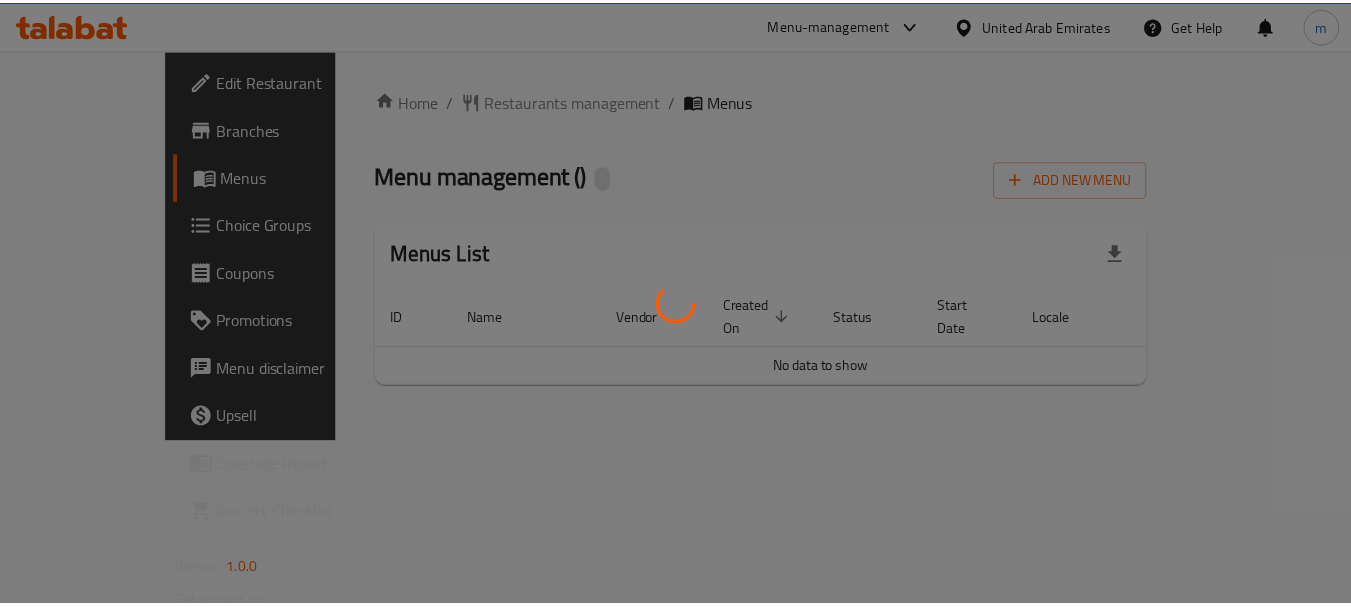 scroll, scrollTop: 0, scrollLeft: 0, axis: both 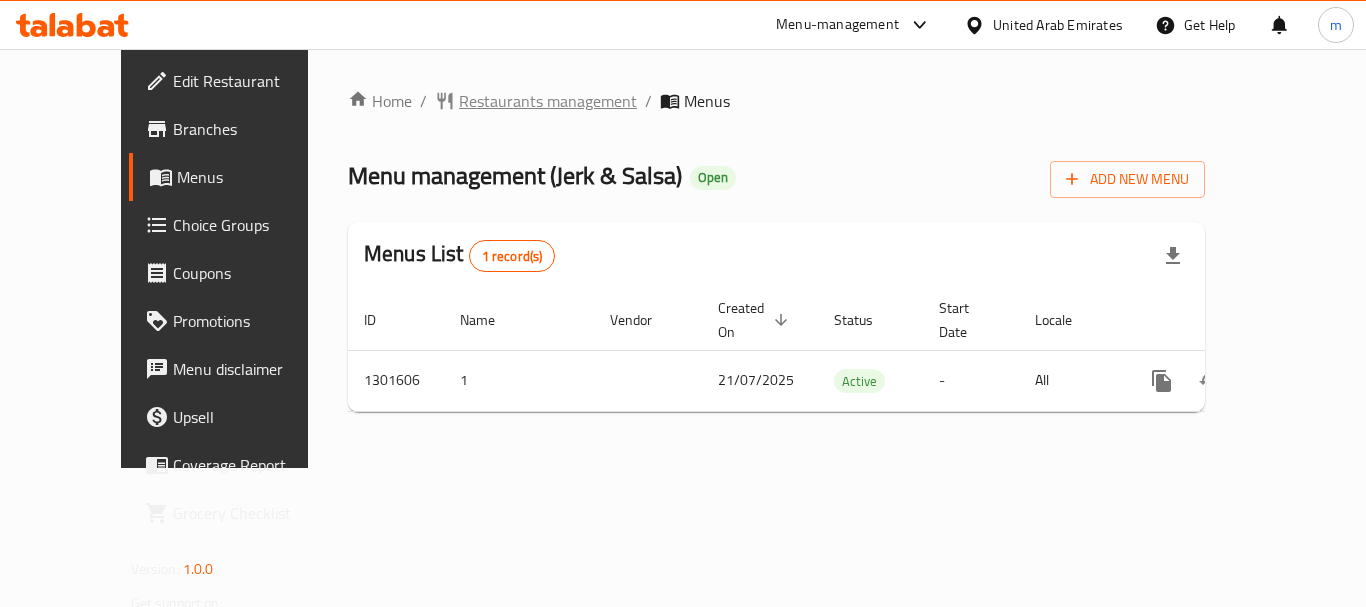 click on "Restaurants management" at bounding box center (548, 101) 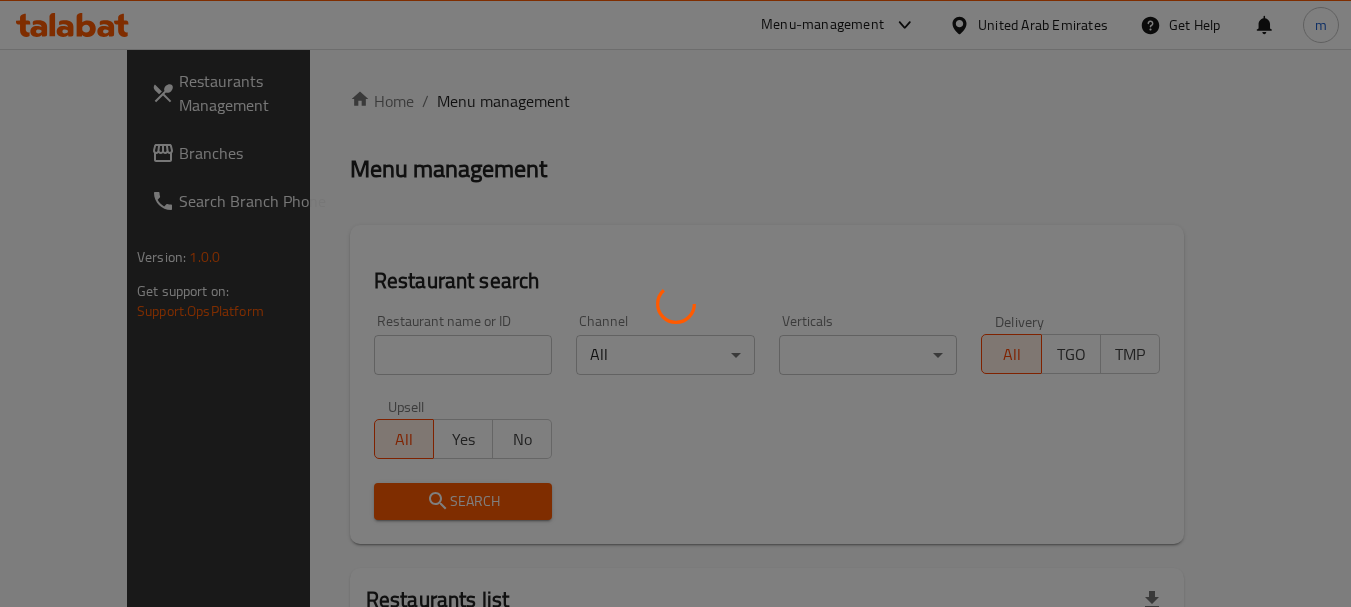 click at bounding box center [675, 303] 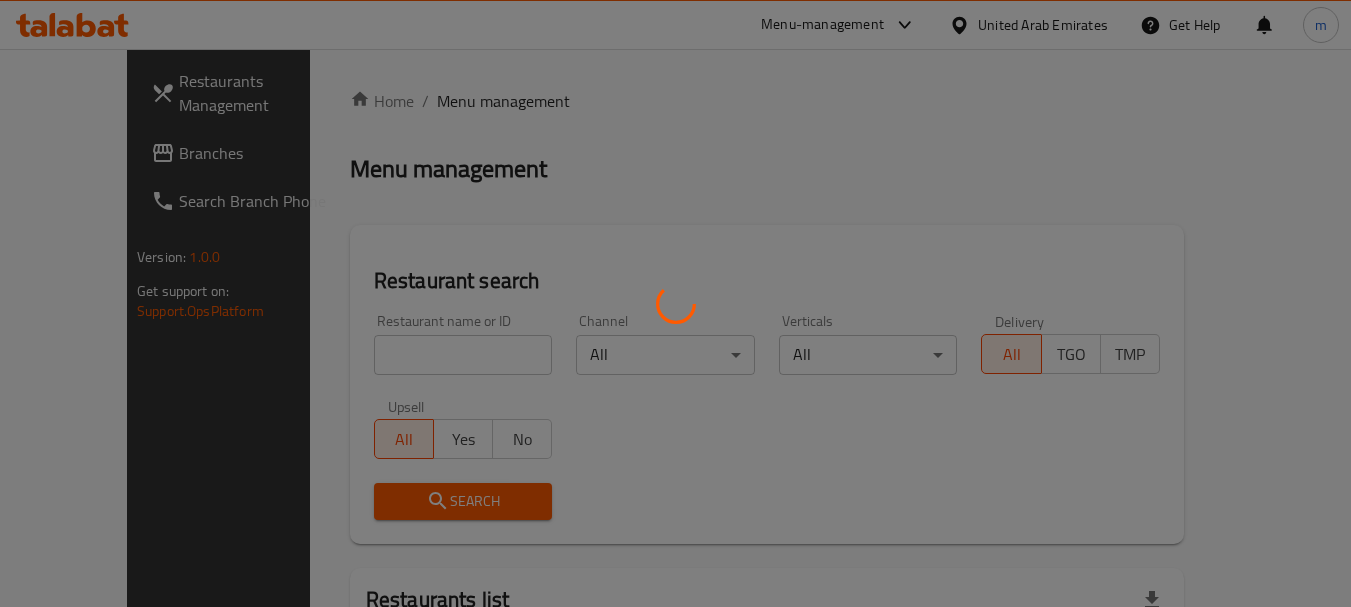 click at bounding box center [675, 303] 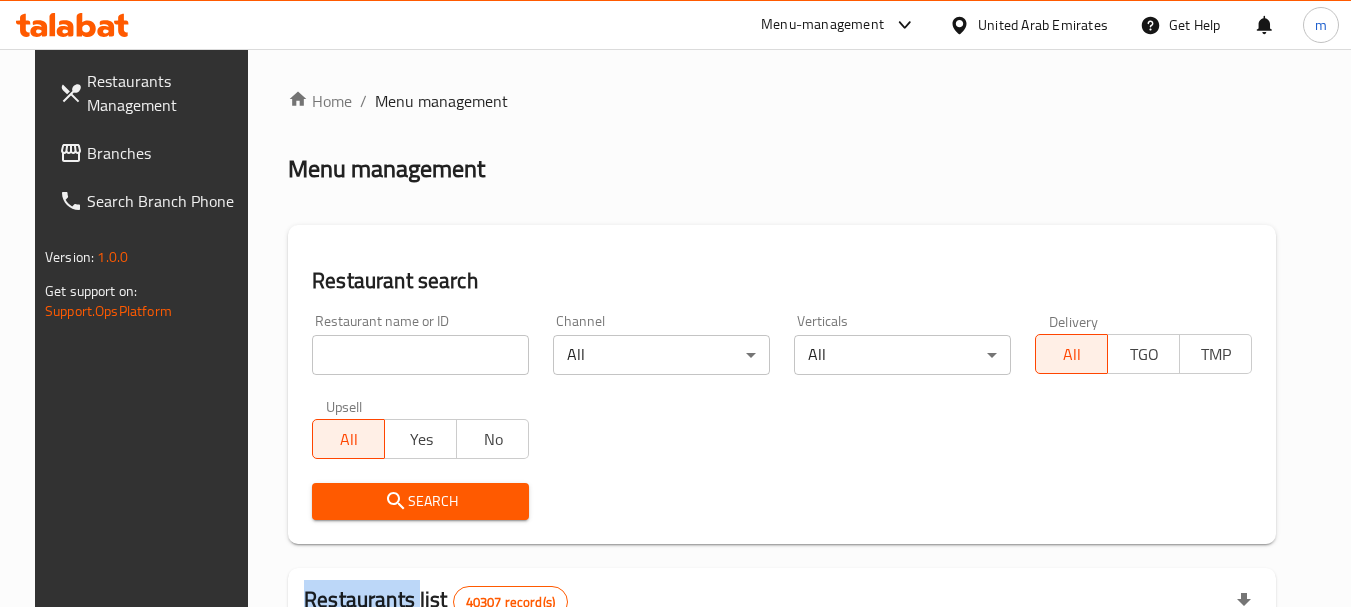 click on "Home / Menu management Menu management Restaurant search Restaurant name or ID Restaurant name or ID Channel All ​ Verticals All ​ Delivery All TGO TMP Upsell All Yes No   Search Restaurants list   40307 record(s) ID sorted ascending Name (En) Name (Ar) Ref. Name Logo Branches Open Busy Closed POS group Status Action 328 Johnny Rockets جوني روكيتس 37 0 1 0 OPEN 330 French Connection فرنش كونكشن 1 0 0 0 INACTIVE 339 Arz Lebanon أرز لبنان Al Karama,Al Barsha & Mirdif 9 1 0 2 OPEN 340 Mega Wraps ميجا رابس 3 0 0 0 INACTIVE 342 Sandella's Flatbread Cafe سانديلاز فلات براد 7 0 0 0 INACTIVE 343 Dragon Hut كوخ التنين 1 0 0 0 INACTIVE 348 Thai Kitchen المطبخ التايلندى 1 0 0 0 INACTIVE 349 Mughal  موغل 1 0 0 0 HIDDEN 350 HOT N COOL (Old) هوت و كول 1 0 0 0 INACTIVE 355 Al Habasha  الحبشة 11 1 0 0 HIDDEN Rows per page: 10 1-10 of 40307" at bounding box center [782, 717] 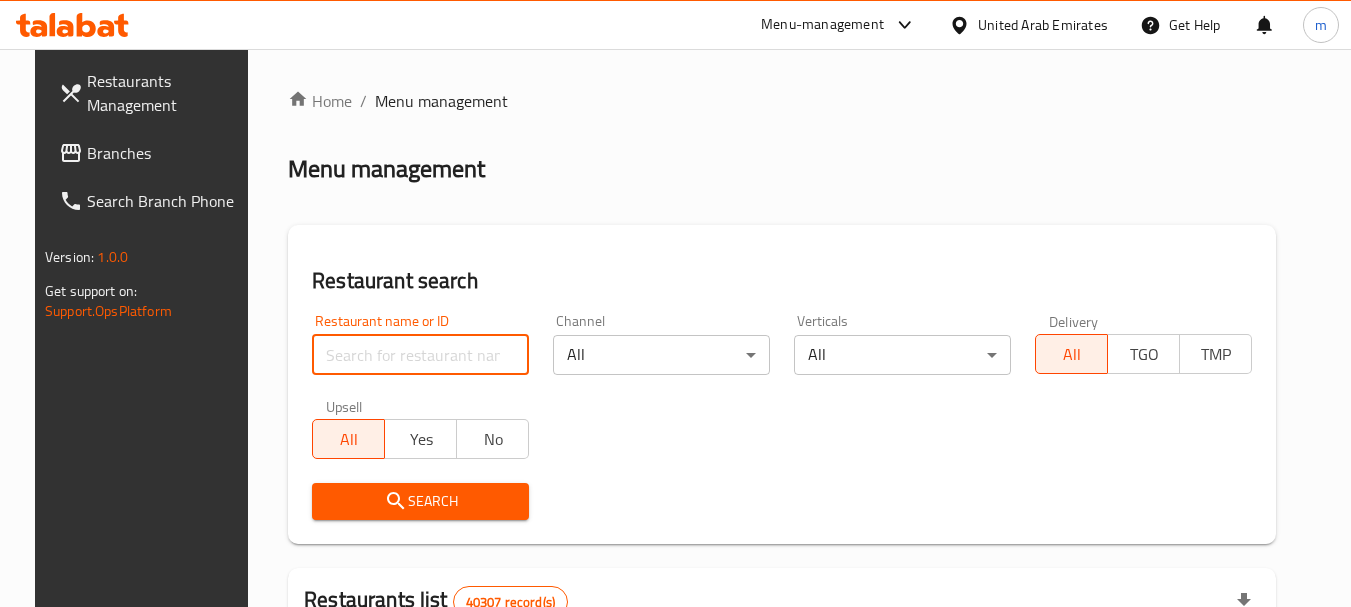 drag, startPoint x: 358, startPoint y: 356, endPoint x: 369, endPoint y: 344, distance: 16.27882 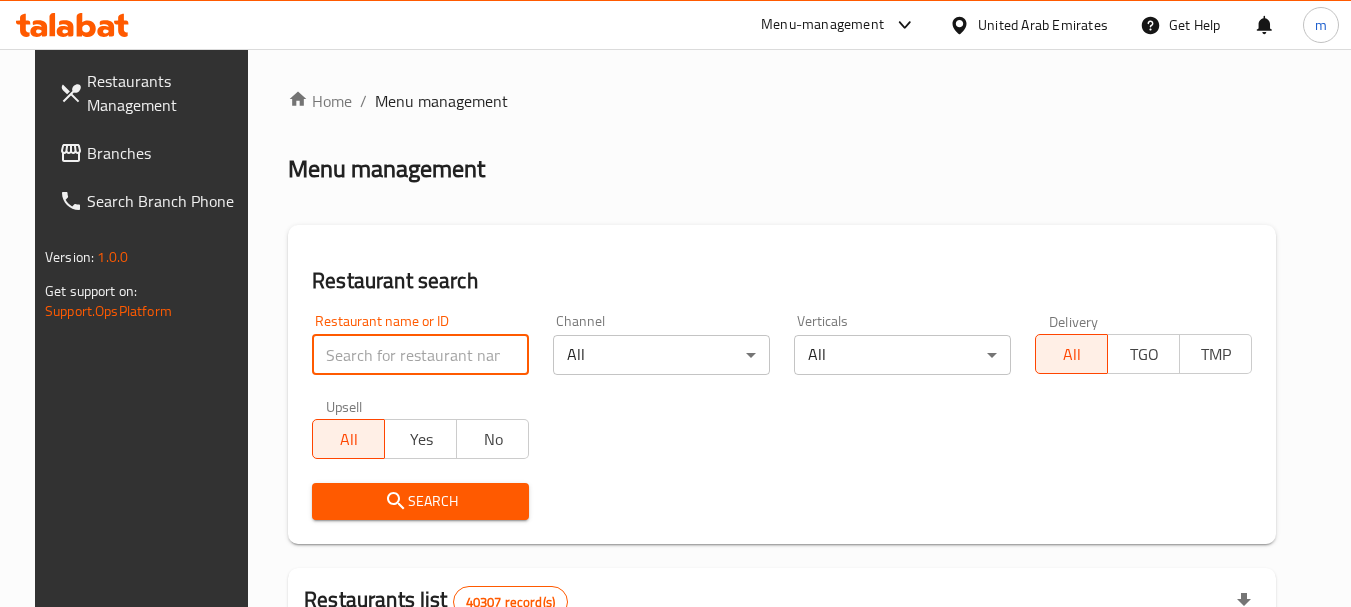 click at bounding box center [420, 355] 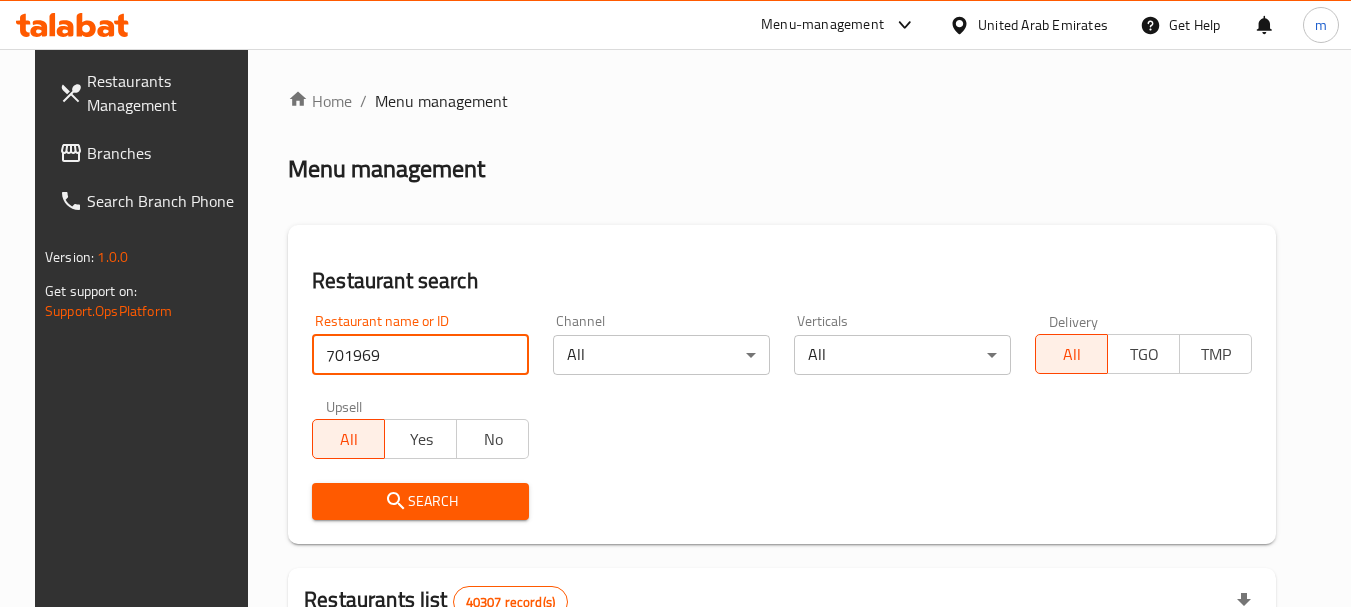 type on "701969" 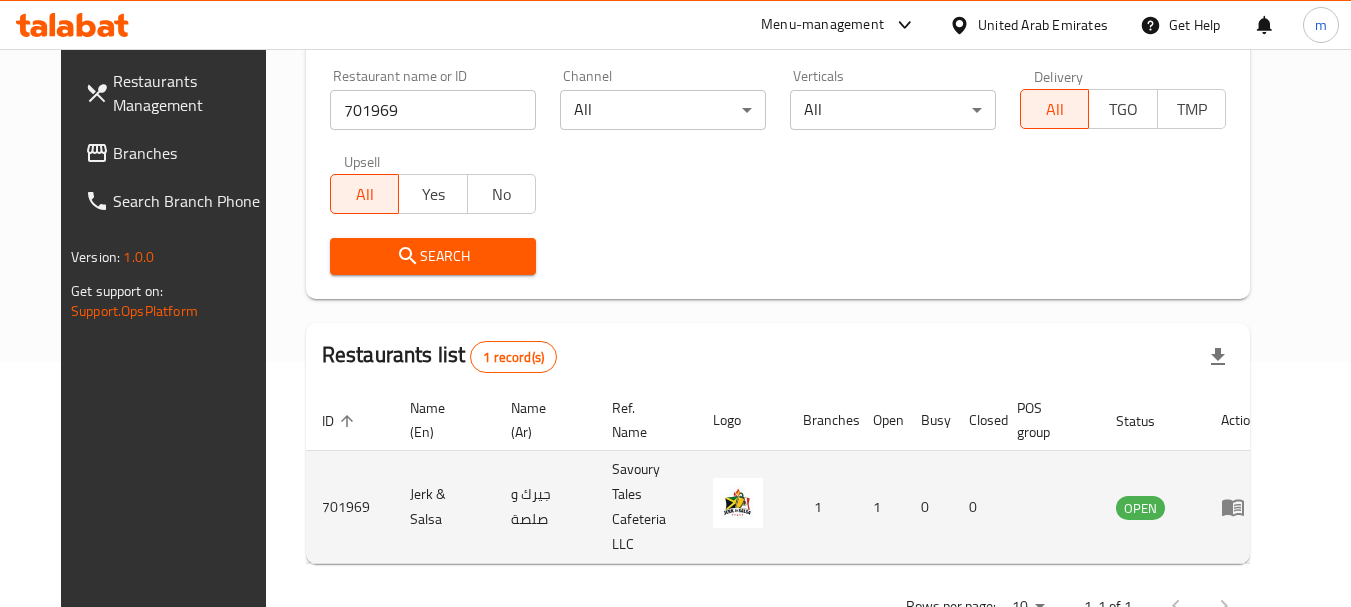 scroll, scrollTop: 268, scrollLeft: 0, axis: vertical 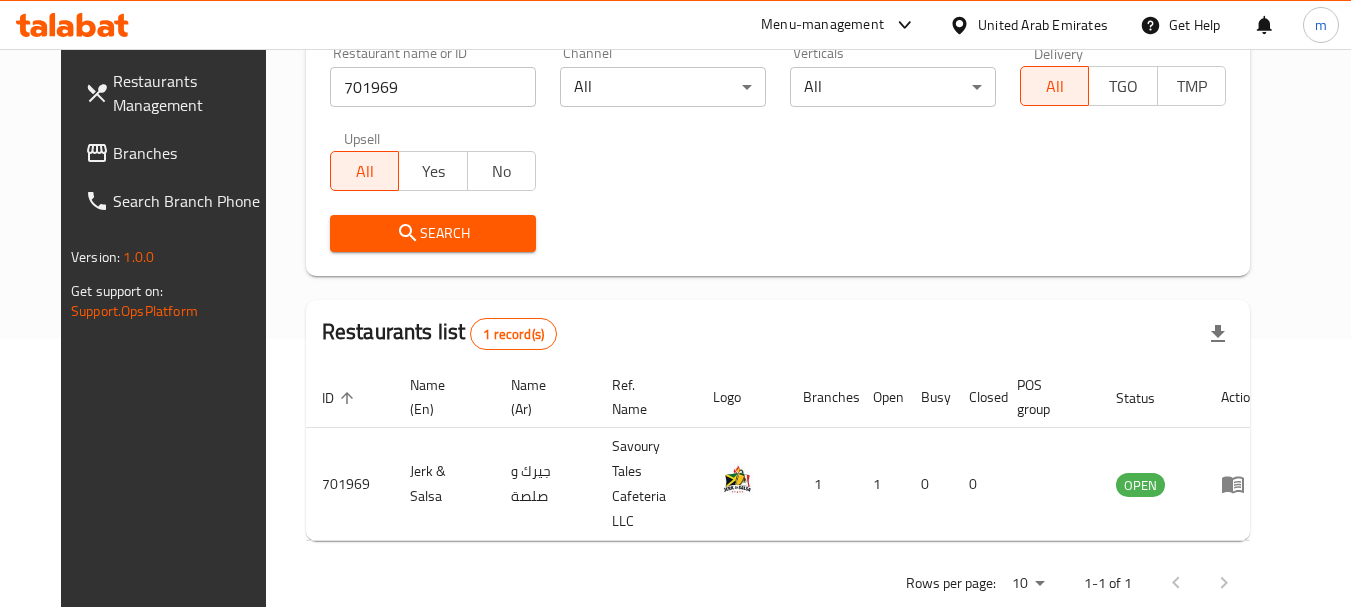 click on "Branches" at bounding box center (192, 153) 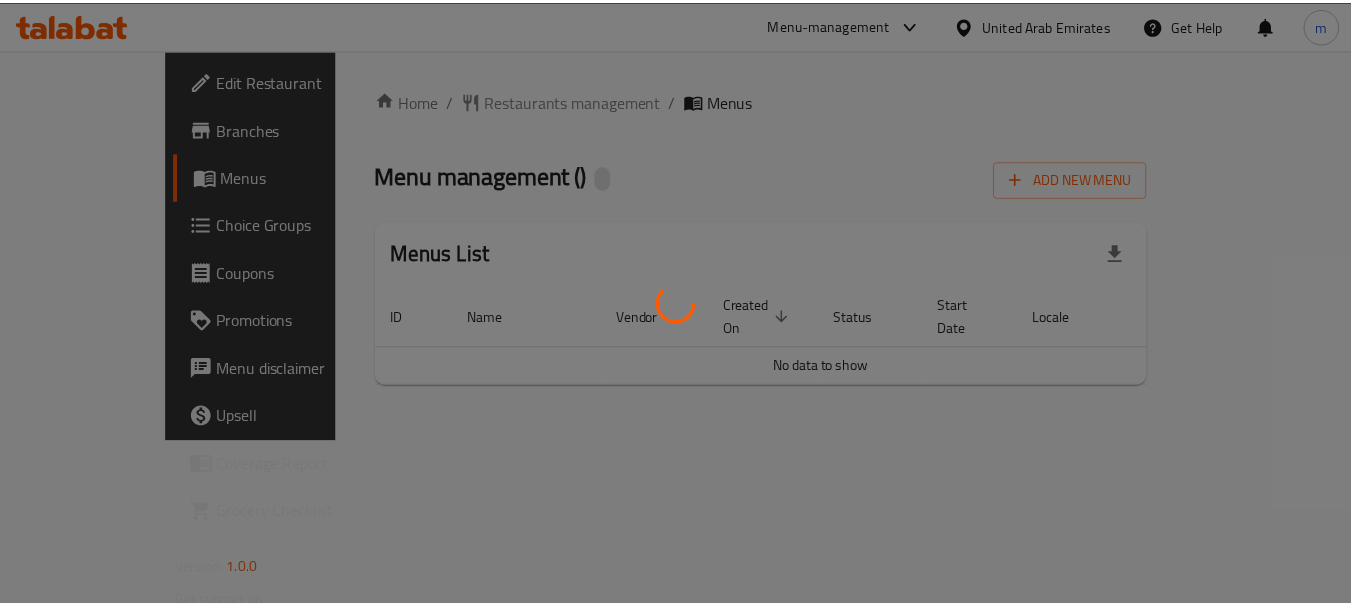 scroll, scrollTop: 0, scrollLeft: 0, axis: both 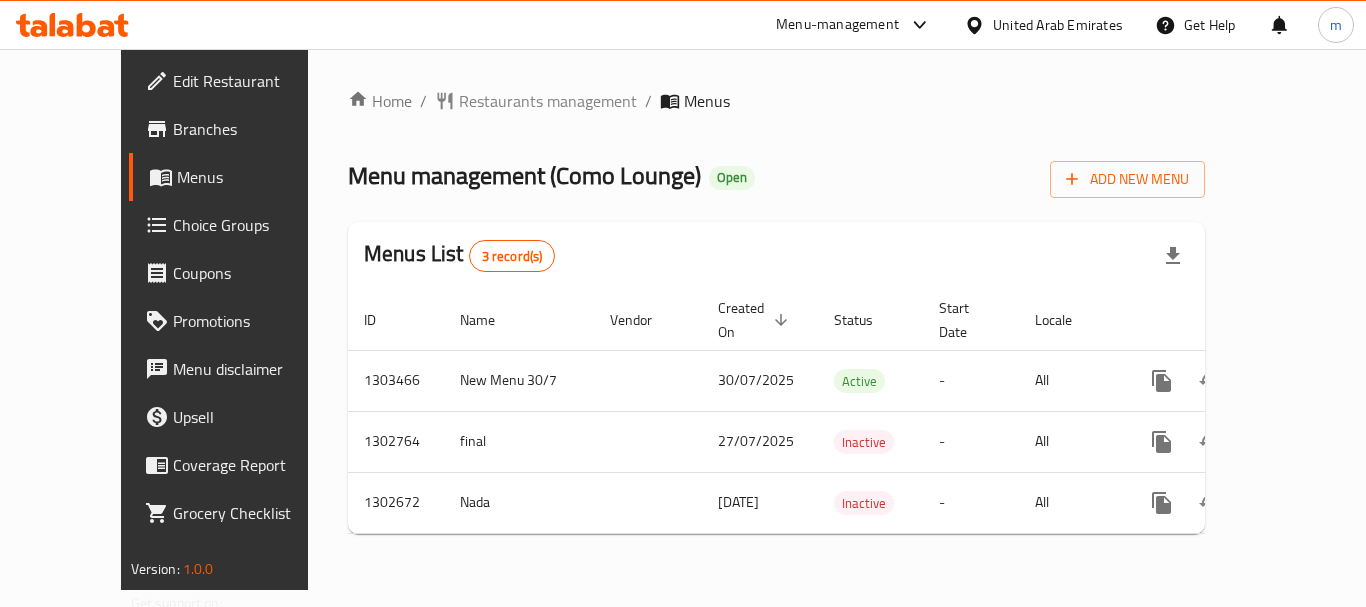 click on "Restaurants management" at bounding box center [548, 101] 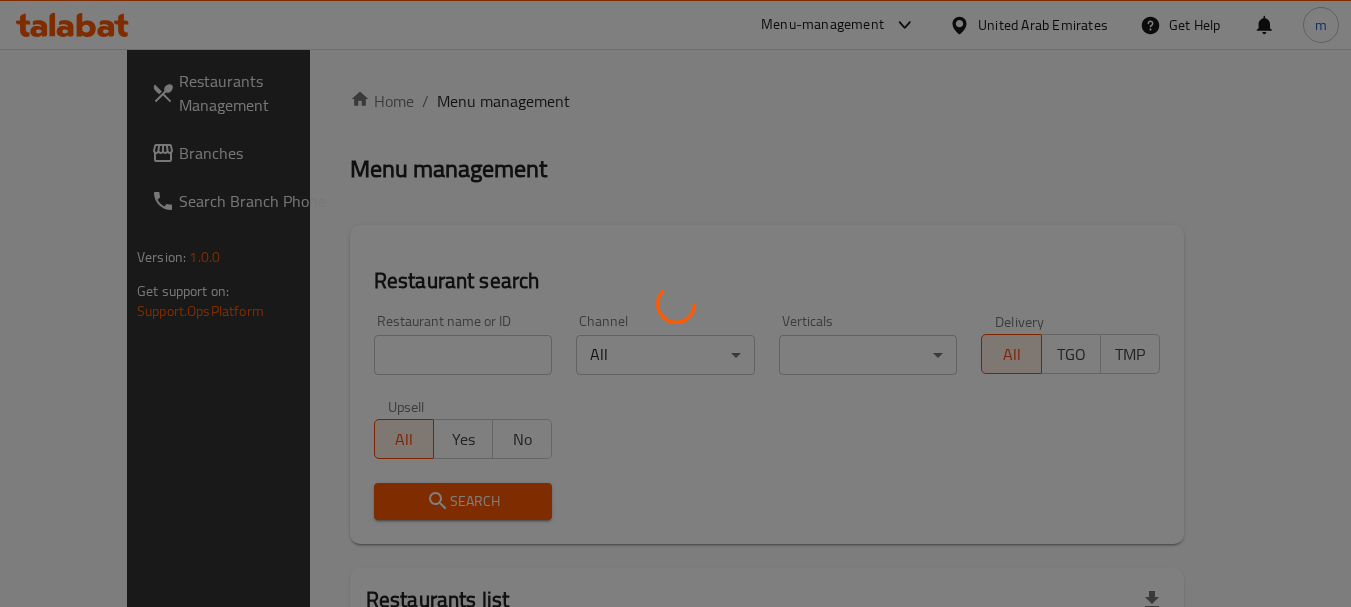 click at bounding box center (675, 303) 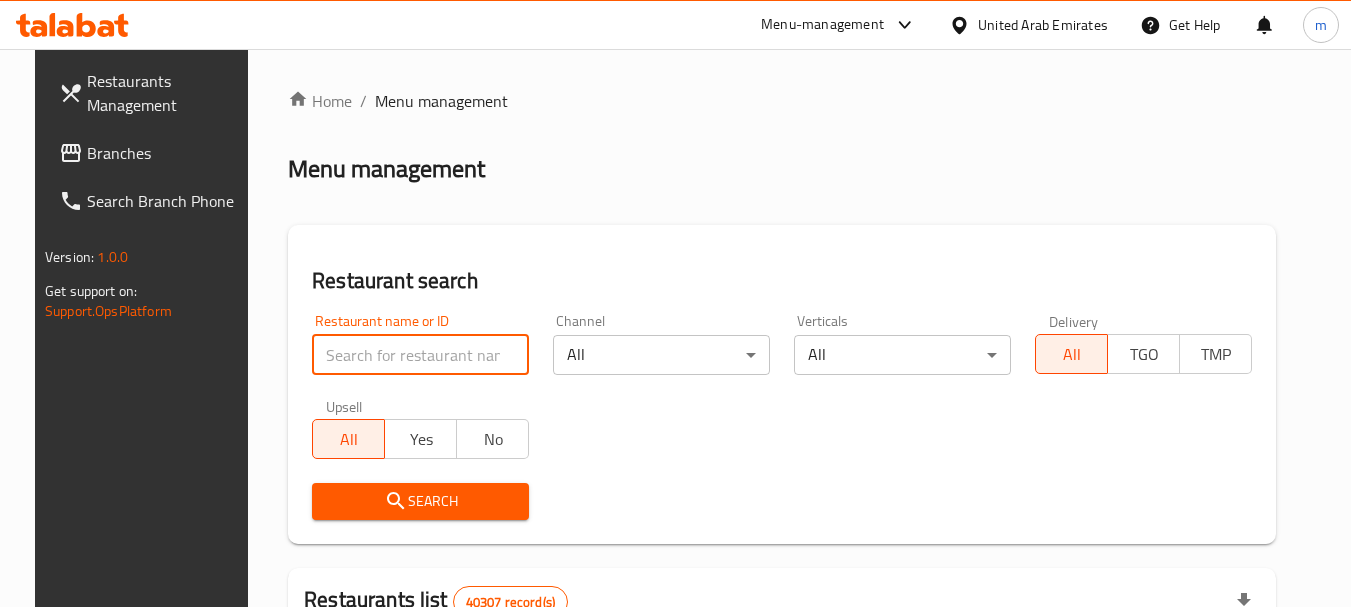 click at bounding box center [420, 355] 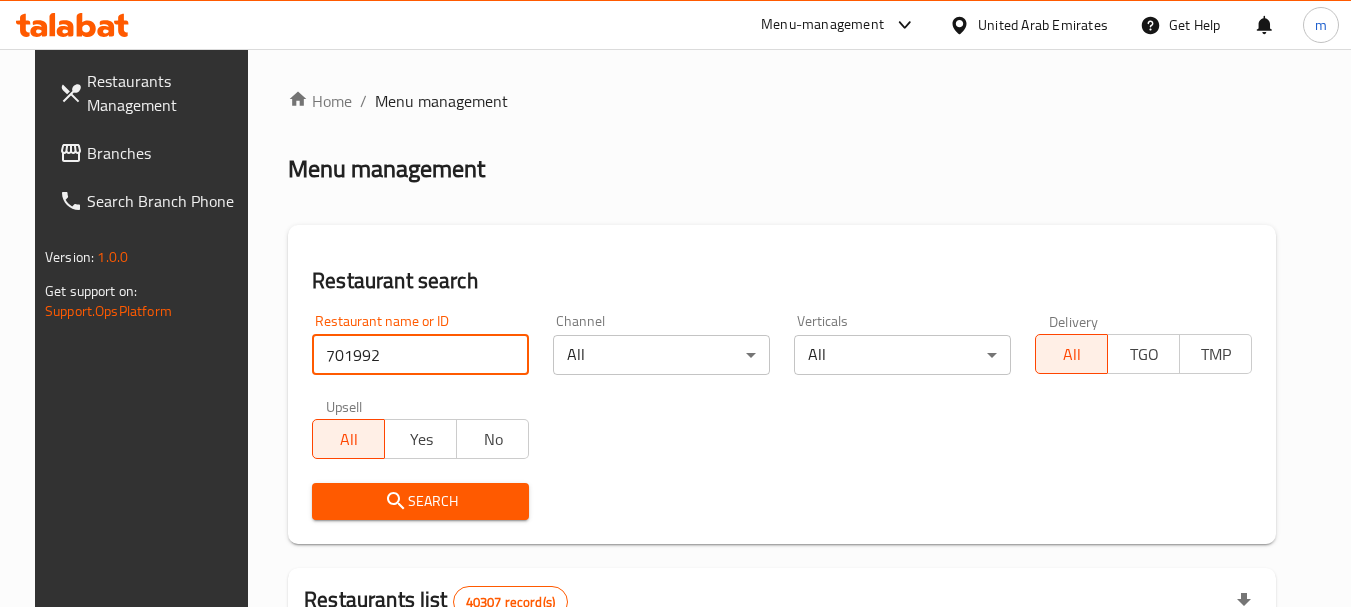 type on "701992" 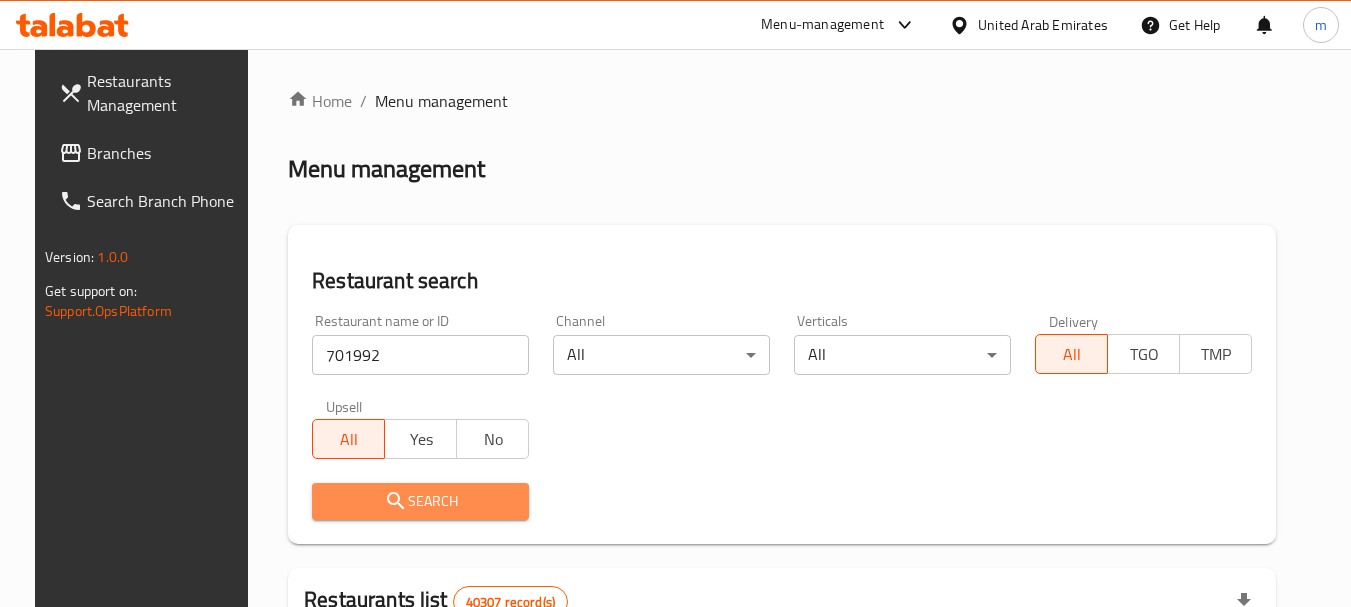 click 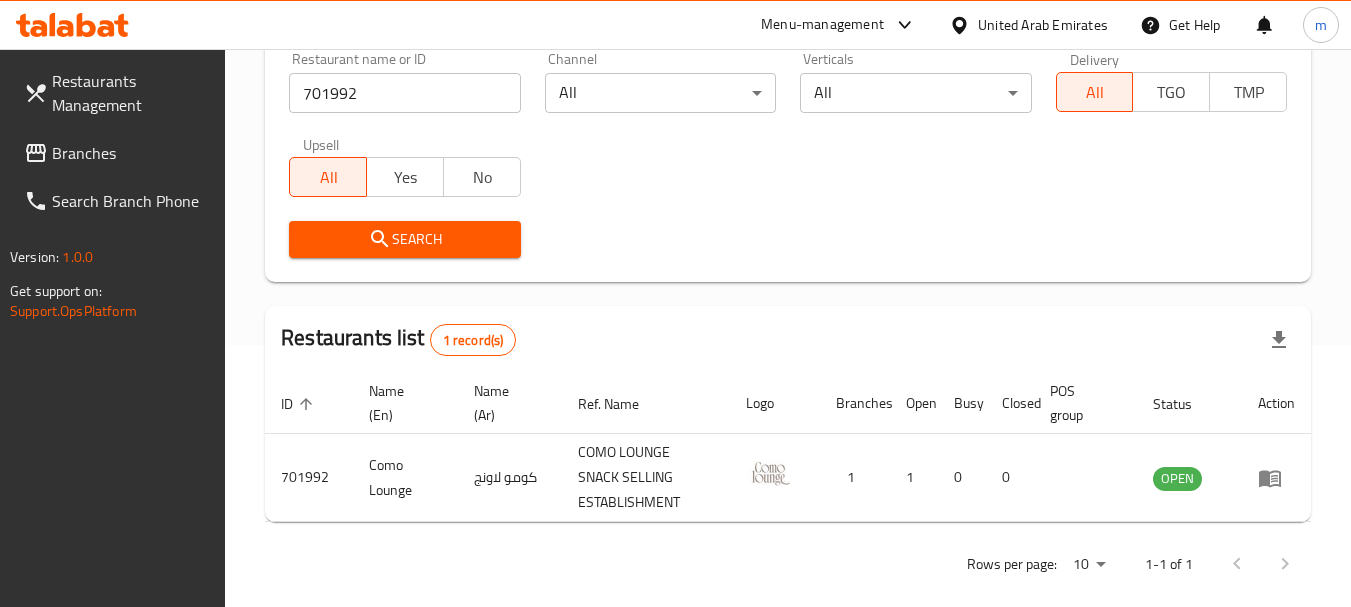 scroll, scrollTop: 285, scrollLeft: 0, axis: vertical 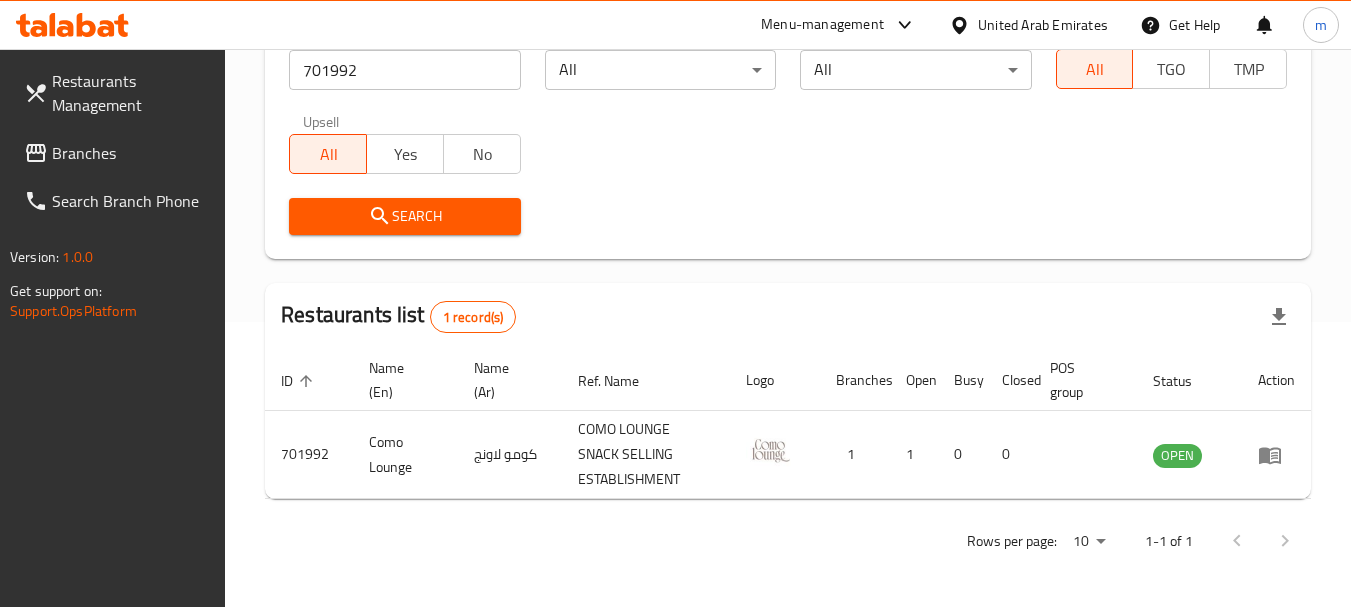 click at bounding box center (72, 25) 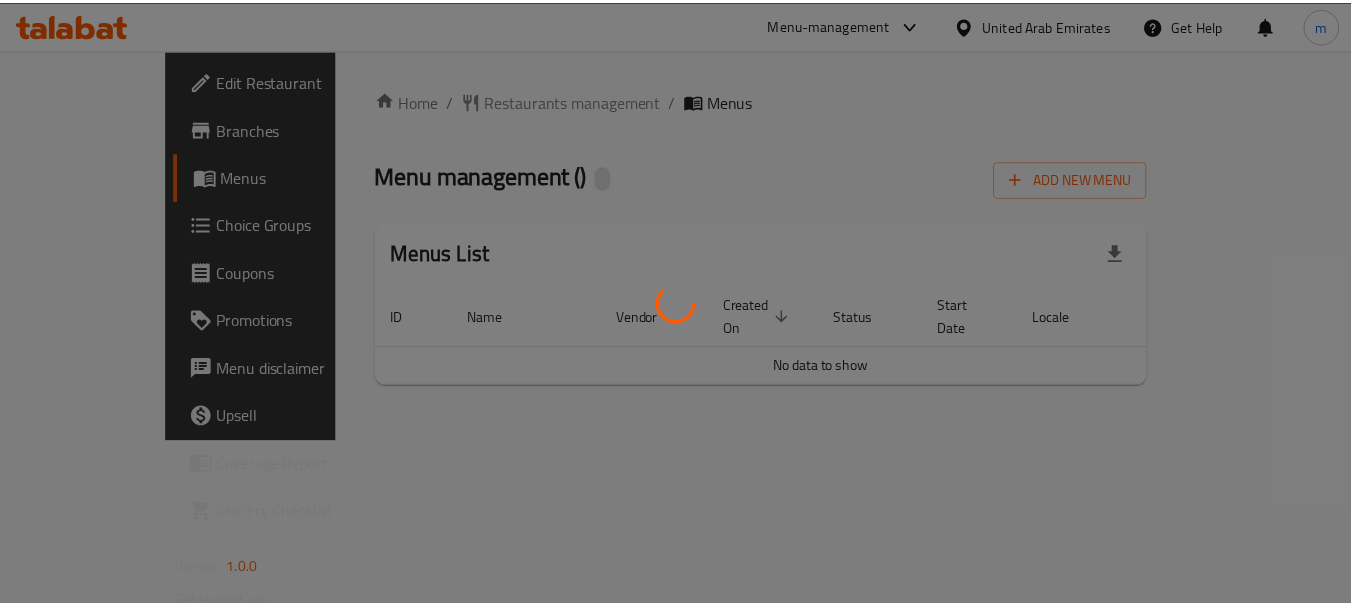 scroll, scrollTop: 0, scrollLeft: 0, axis: both 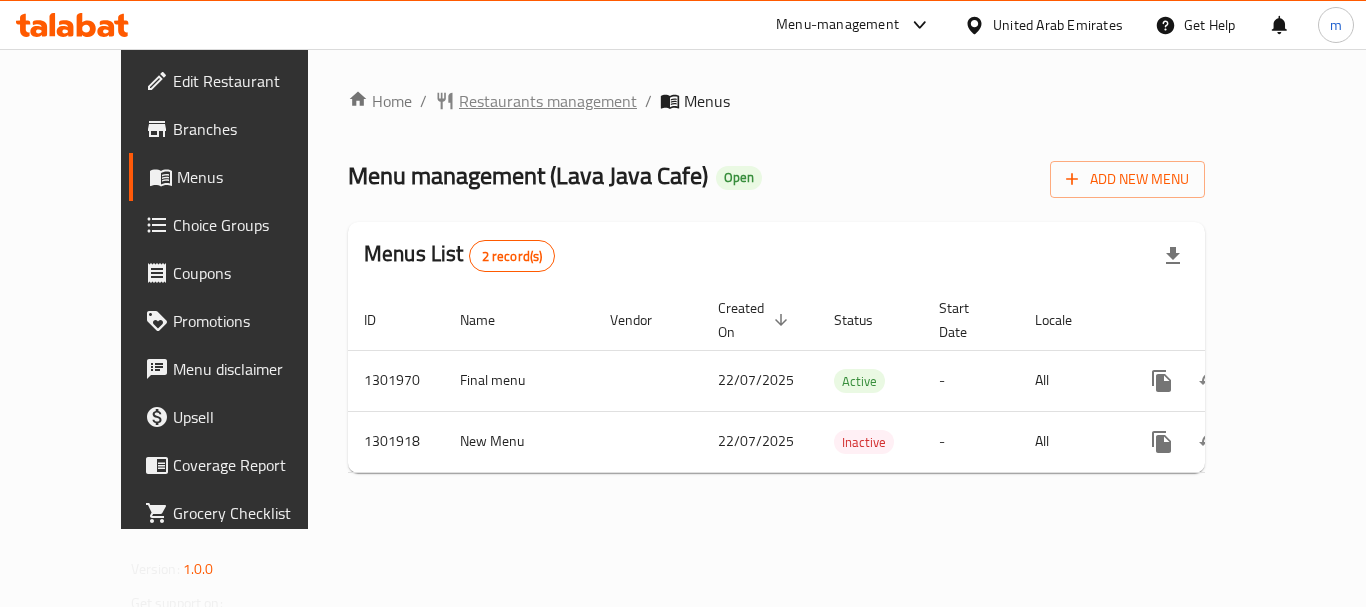 click on "Restaurants management" at bounding box center (548, 101) 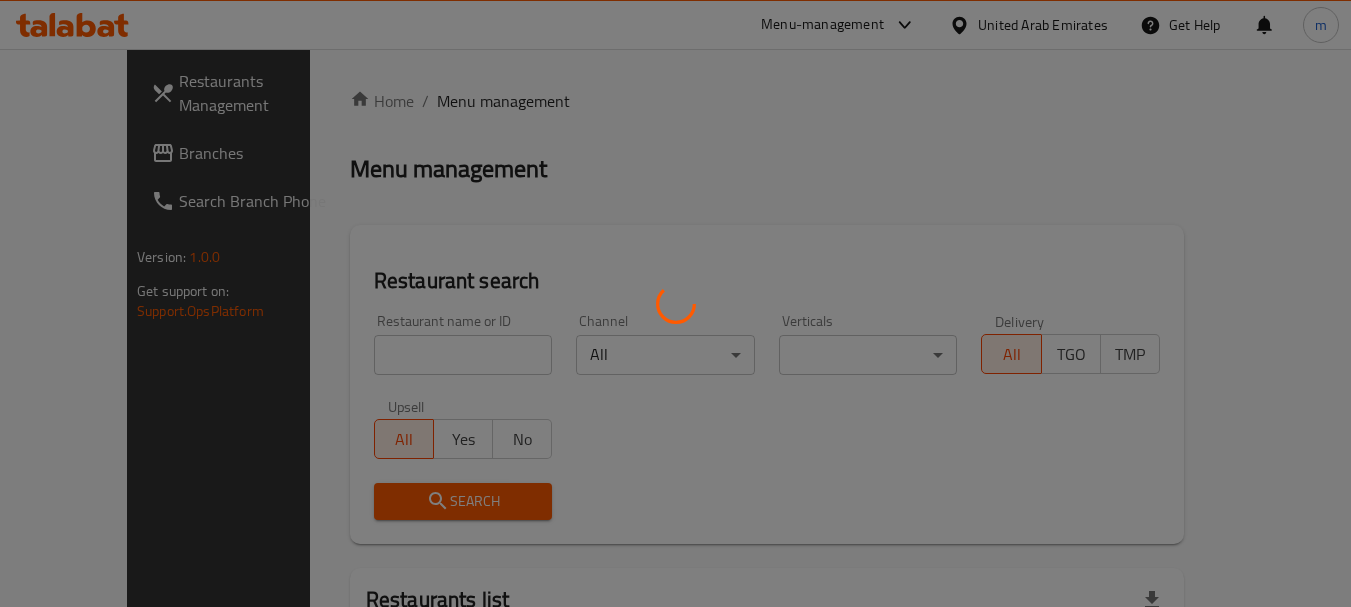 click at bounding box center [675, 303] 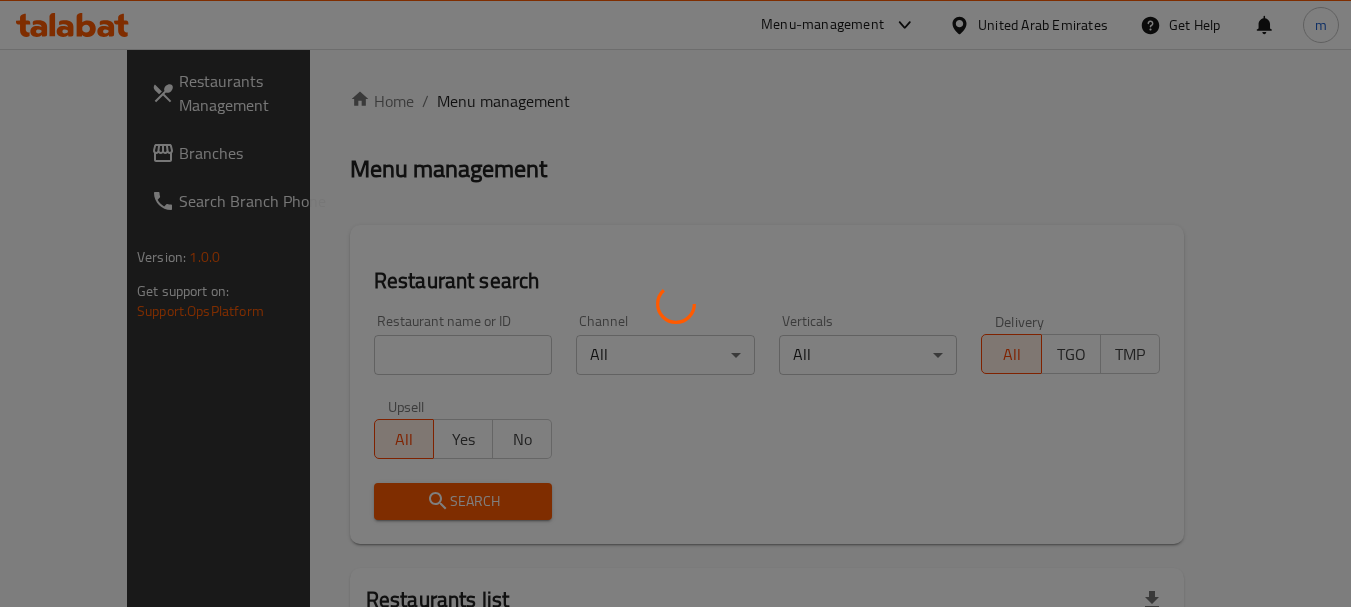 click at bounding box center (675, 303) 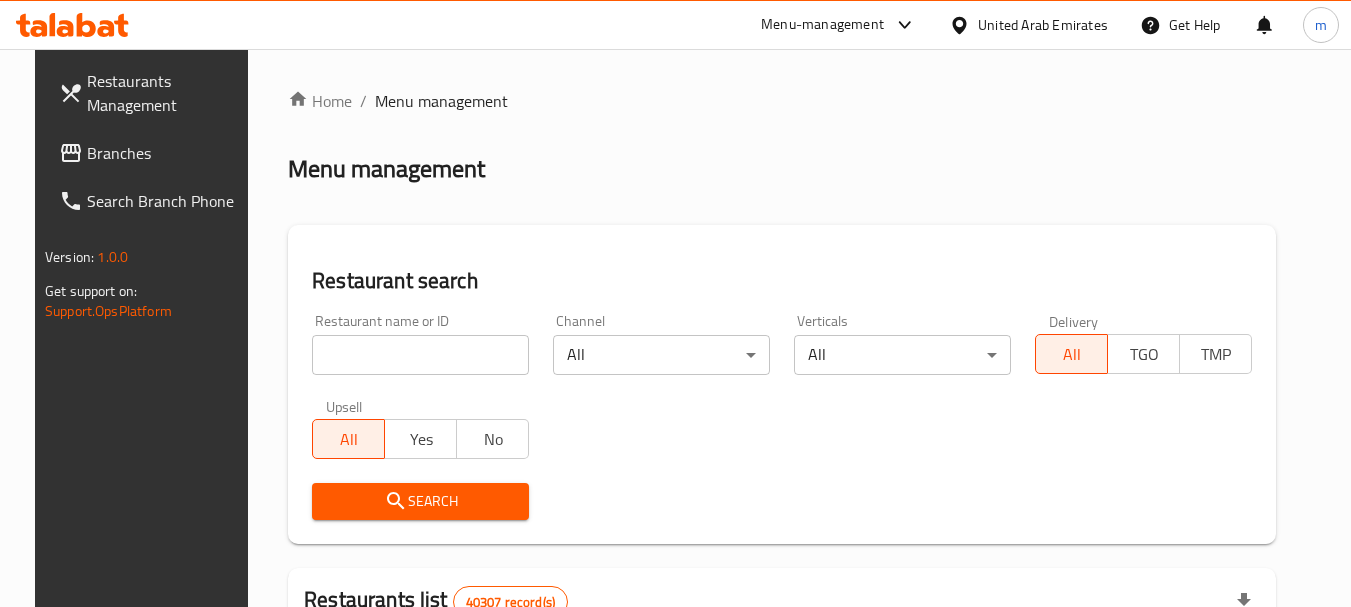 click at bounding box center [420, 355] 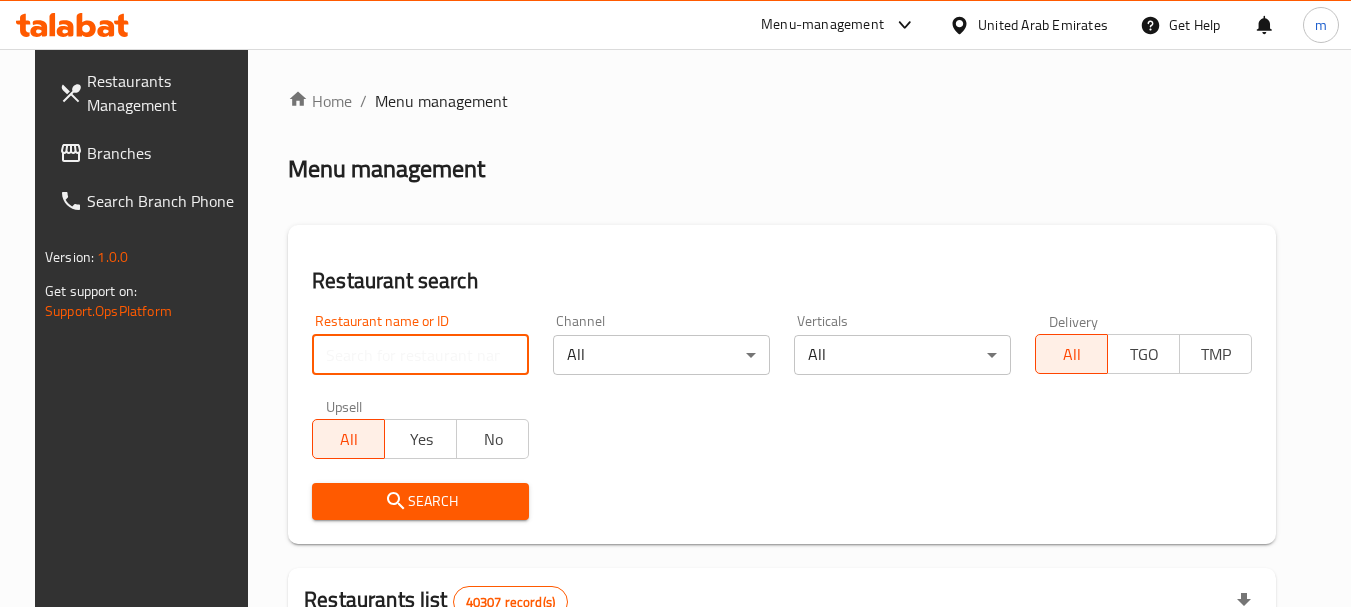 paste on "702153" 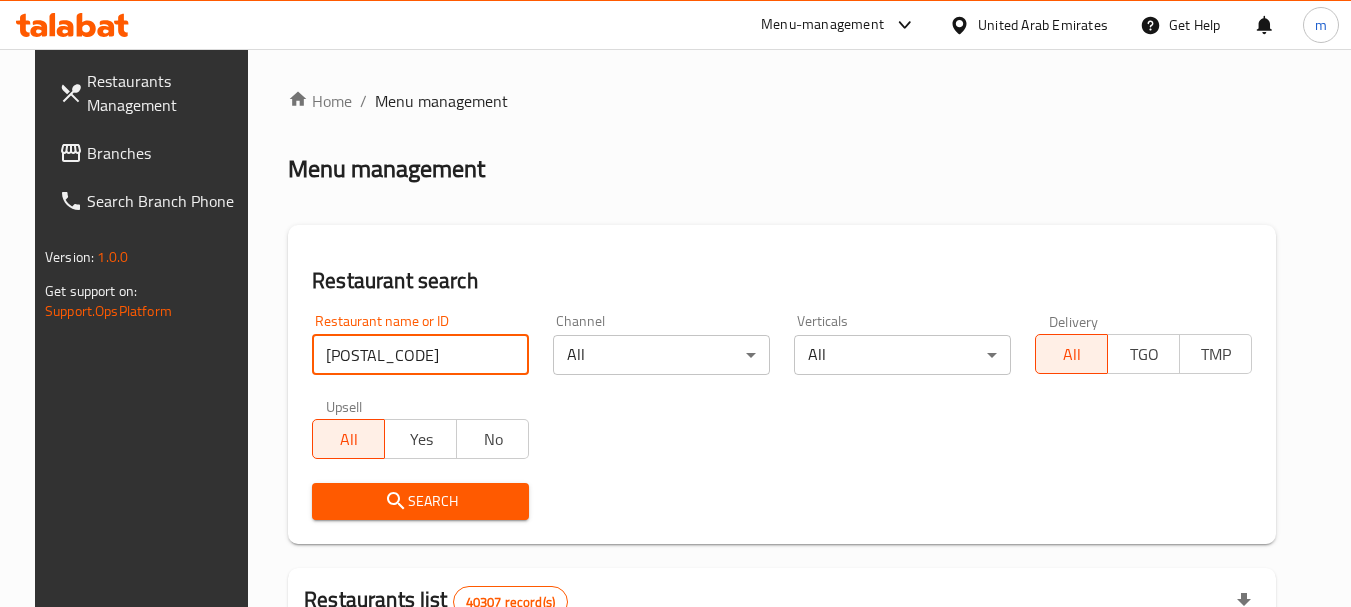 type on "702153" 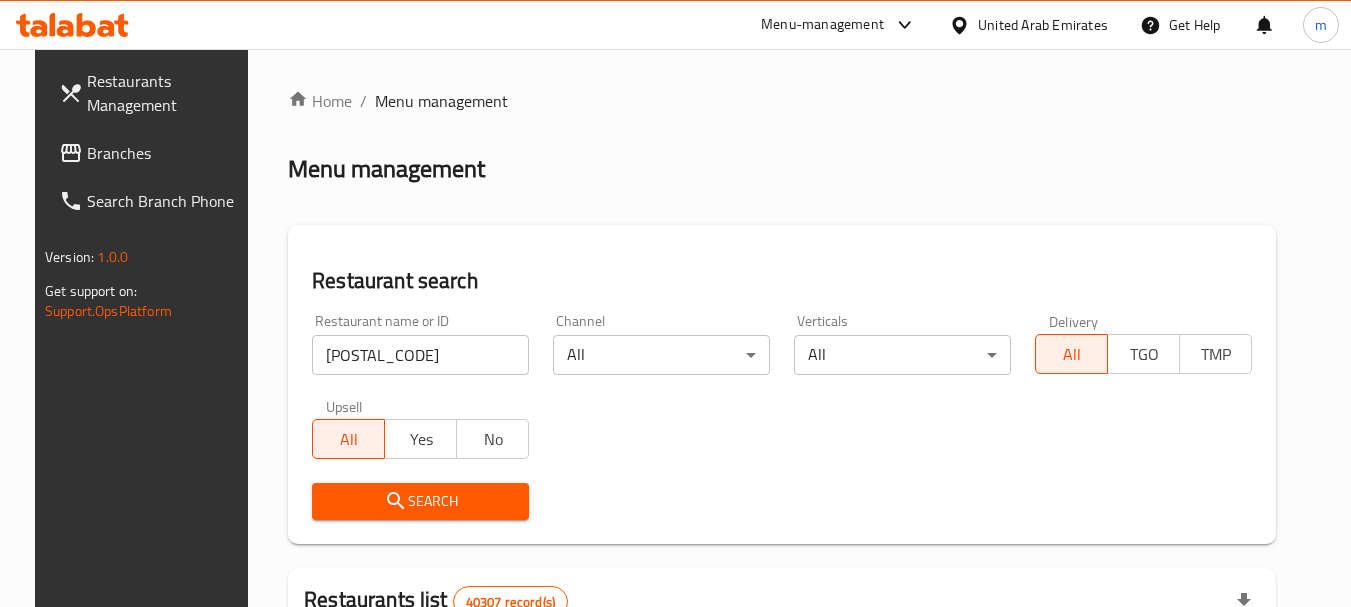 click on "Search" at bounding box center [420, 501] 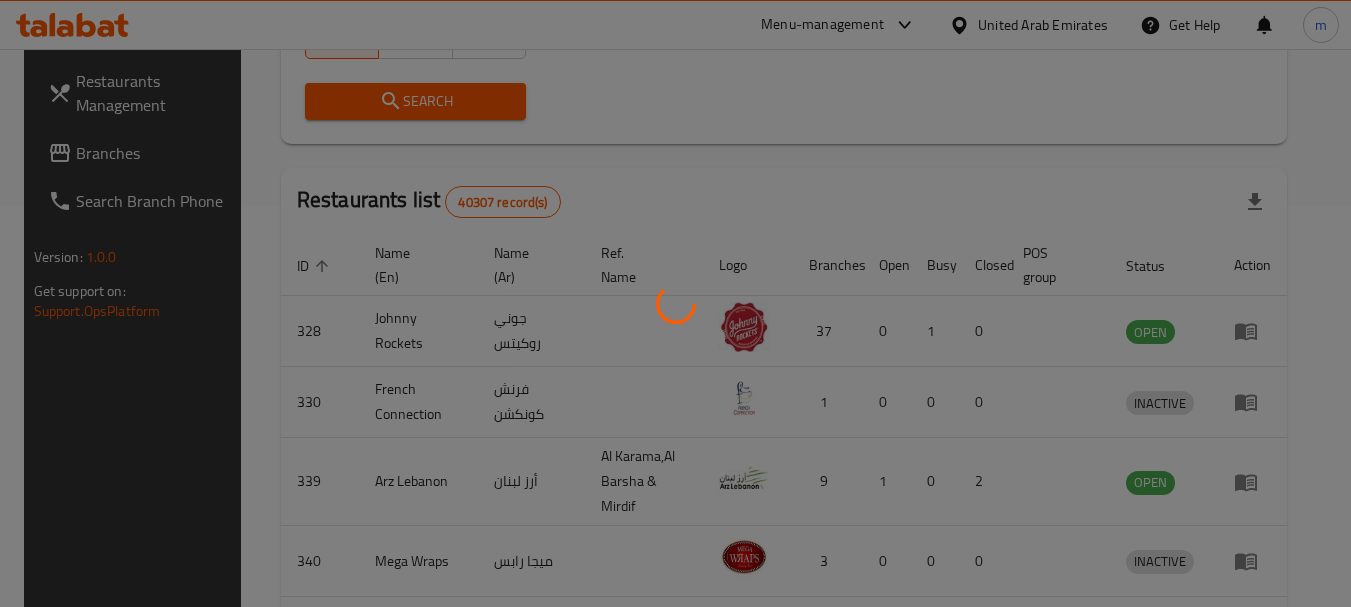 scroll, scrollTop: 268, scrollLeft: 0, axis: vertical 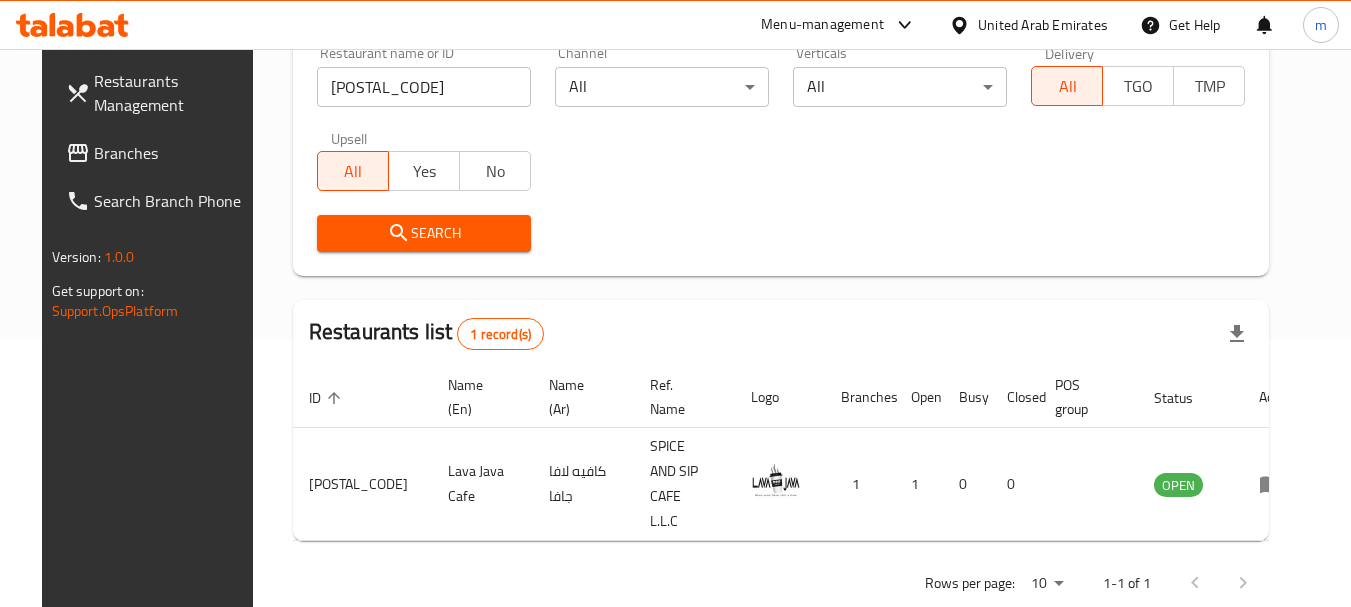 click on "Restaurants Management   Branches   Search Branch Phone  Version:    1.0.0  Get support on:    Support.OpsPlatform" at bounding box center [155, 352] 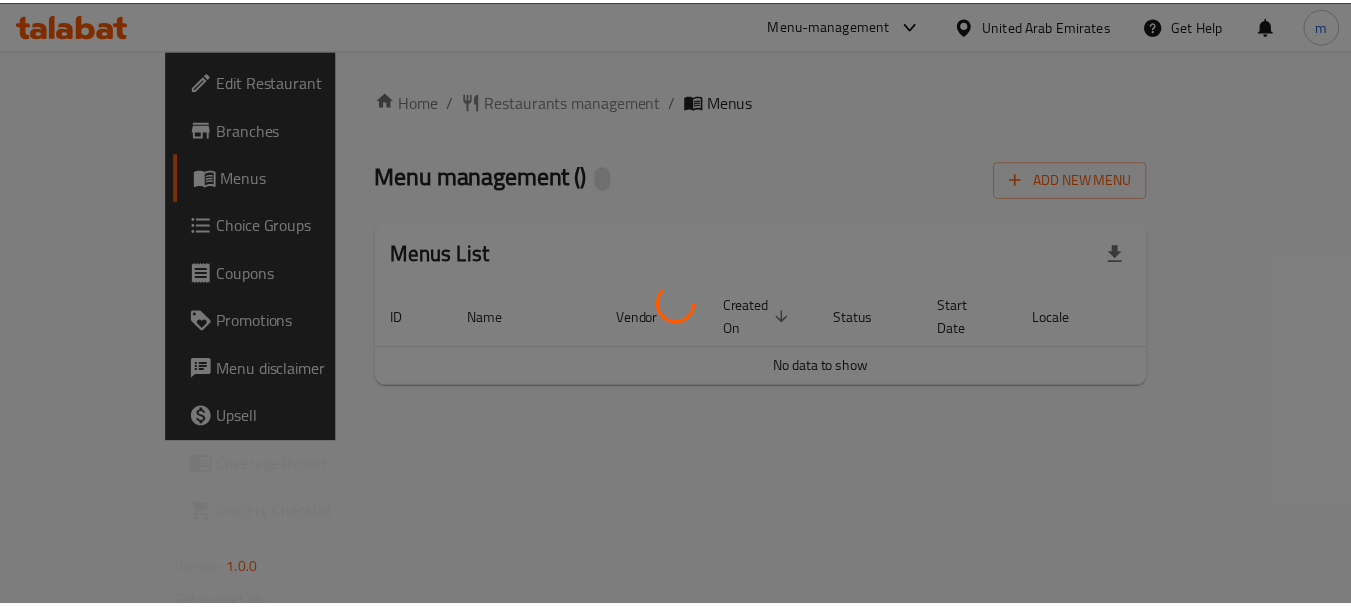 scroll, scrollTop: 0, scrollLeft: 0, axis: both 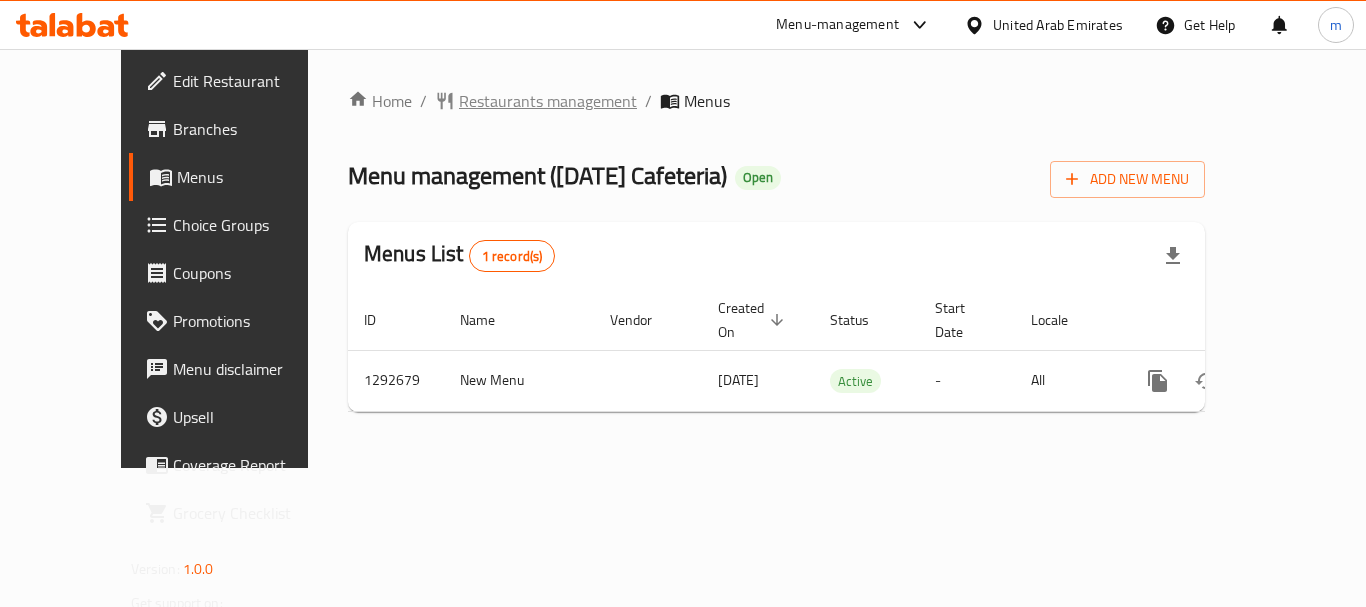 click on "Restaurants management" at bounding box center (548, 101) 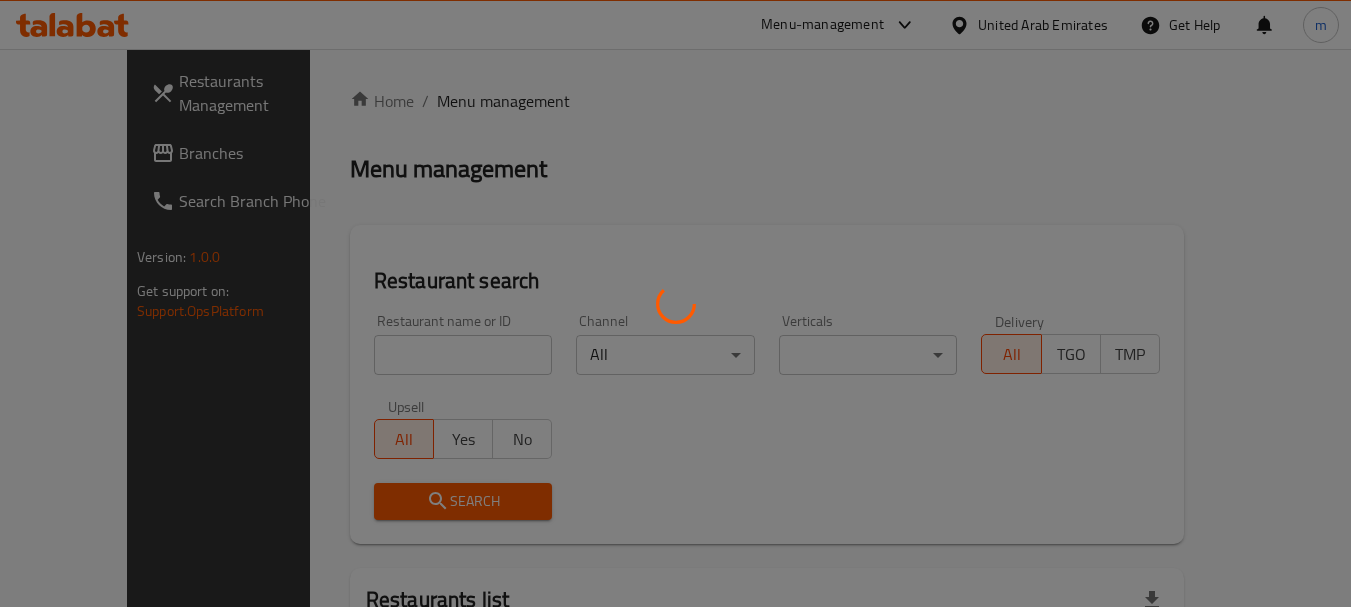 click at bounding box center (675, 303) 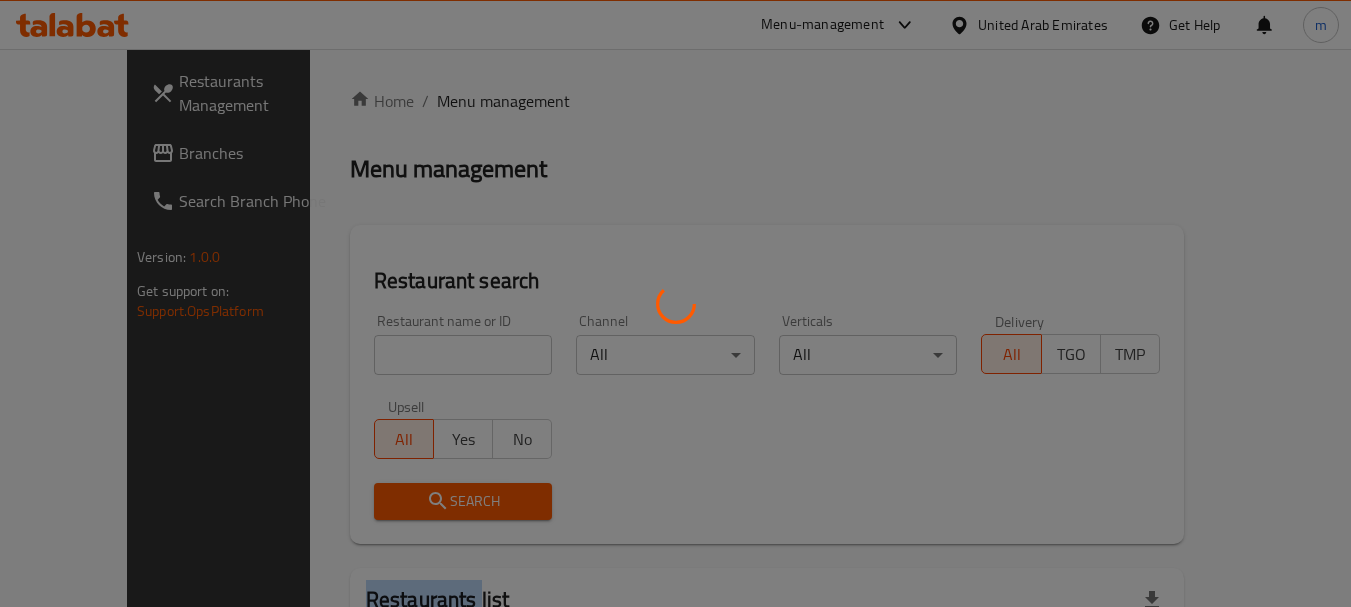 click at bounding box center (675, 303) 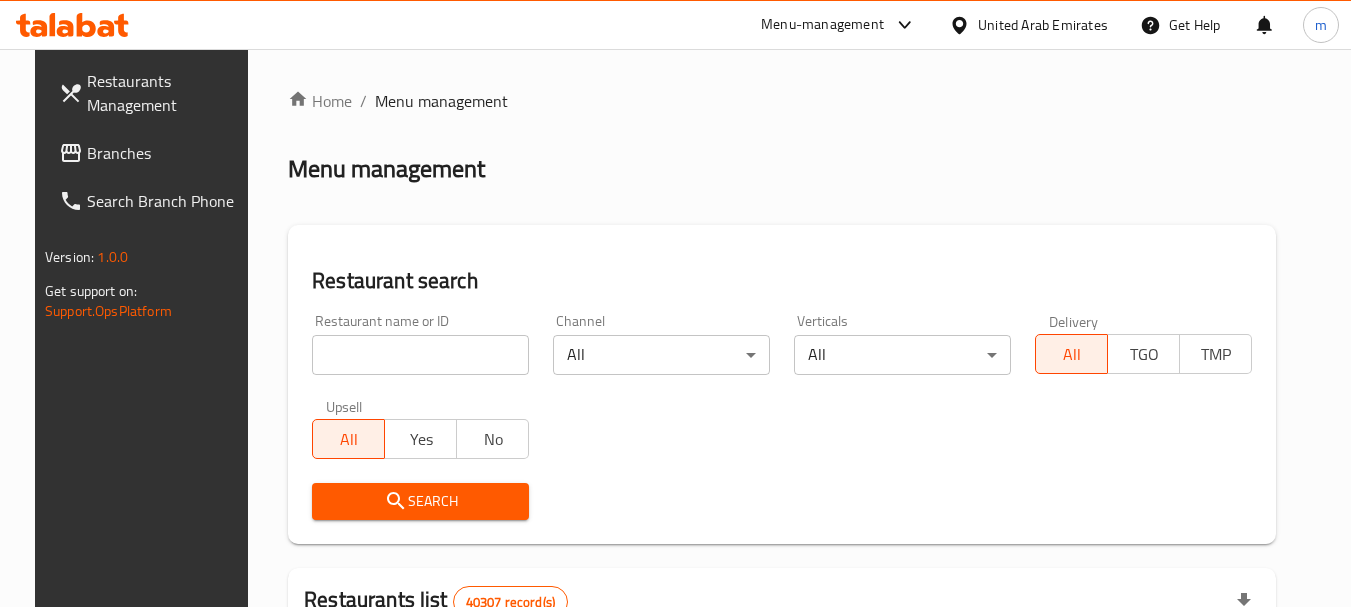 click on "Home / Menu management Menu management Restaurant search Restaurant name or ID Restaurant name or ID Channel All ​ Verticals All ​ Delivery All TGO TMP Upsell All Yes No   Search Restaurants list   40307 record(s) ID sorted ascending Name (En) Name (Ar) Ref. Name Logo Branches Open Busy Closed POS group Status Action 328 Johnny Rockets جوني روكيتس 37 0 1 0 OPEN 330 French Connection فرنش كونكشن 1 0 0 0 INACTIVE 339 Arz Lebanon أرز لبنان Al Karama,Al Barsha & Mirdif 9 1 0 2 OPEN 340 Mega Wraps ميجا رابس 3 0 0 0 INACTIVE 342 Sandella's Flatbread Cafe سانديلاز فلات براد 7 0 0 0 INACTIVE 343 Dragon Hut كوخ التنين 1 0 0 0 INACTIVE 348 Thai Kitchen المطبخ التايلندى 1 0 0 0 INACTIVE 349 Mughal  موغل 1 0 0 0 HIDDEN 350 HOT N COOL (Old) هوت و كول 1 0 0 0 INACTIVE 355 Al Habasha  الحبشة 11 1 0 0 HIDDEN Rows per page: 10 1-10 of 40307" at bounding box center [782, 717] 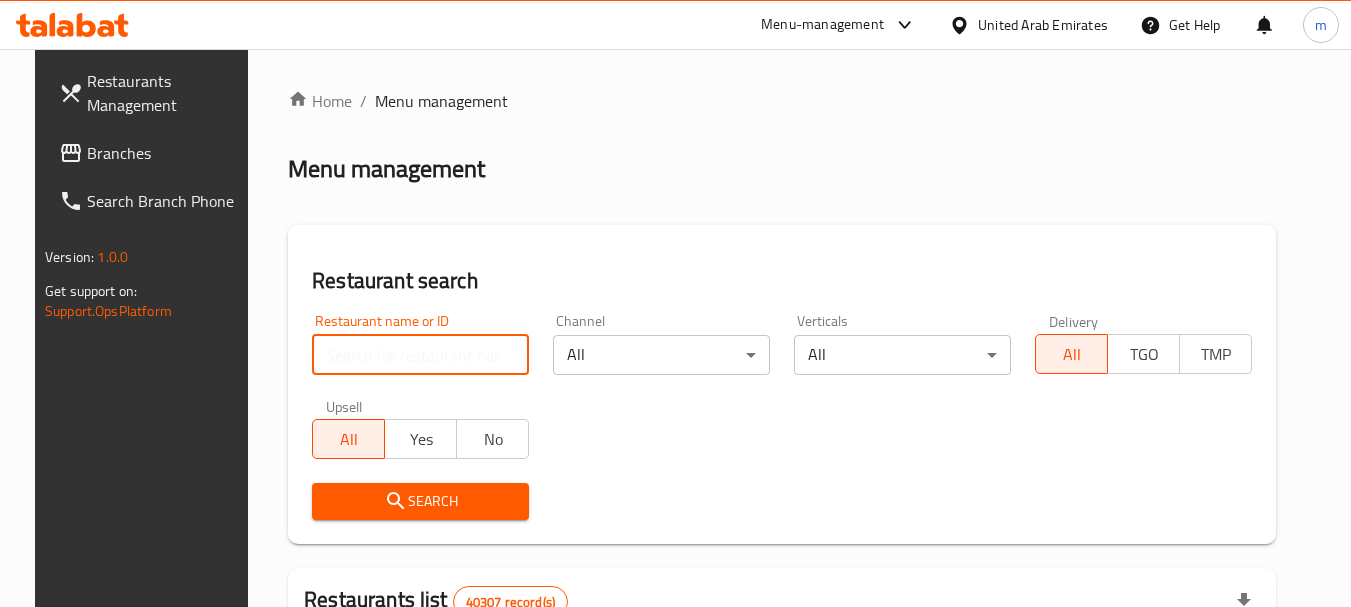 paste on "699190" 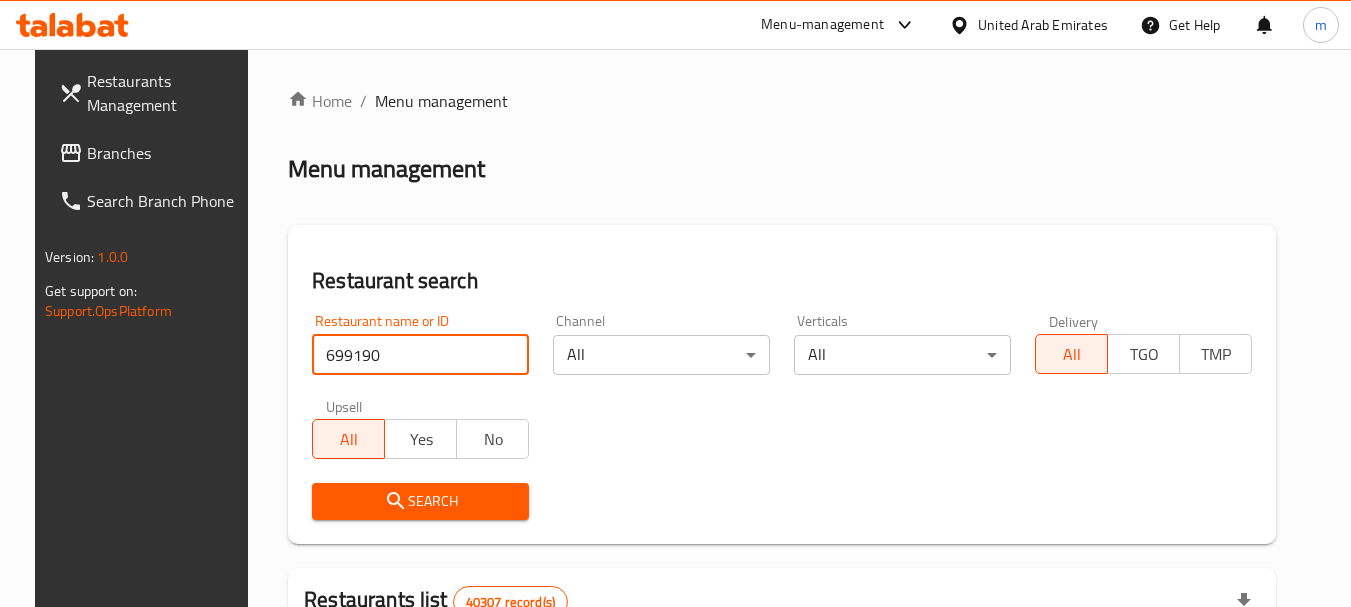 type on "699190" 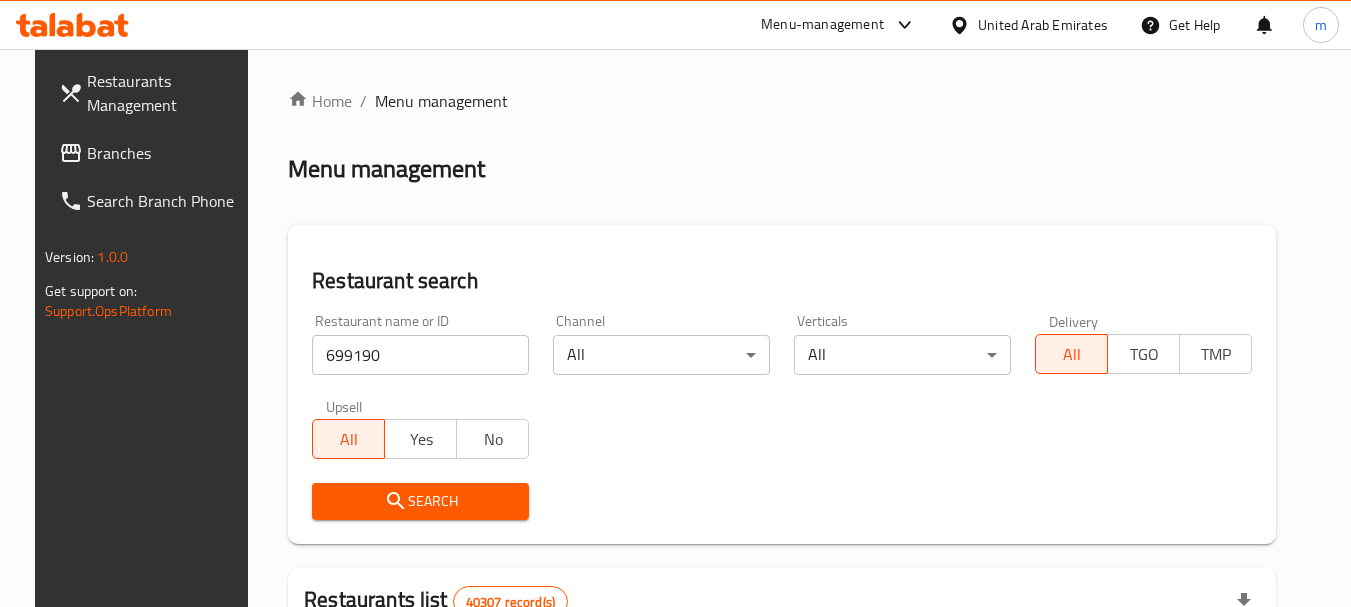 drag, startPoint x: 411, startPoint y: 500, endPoint x: 567, endPoint y: 467, distance: 159.4522 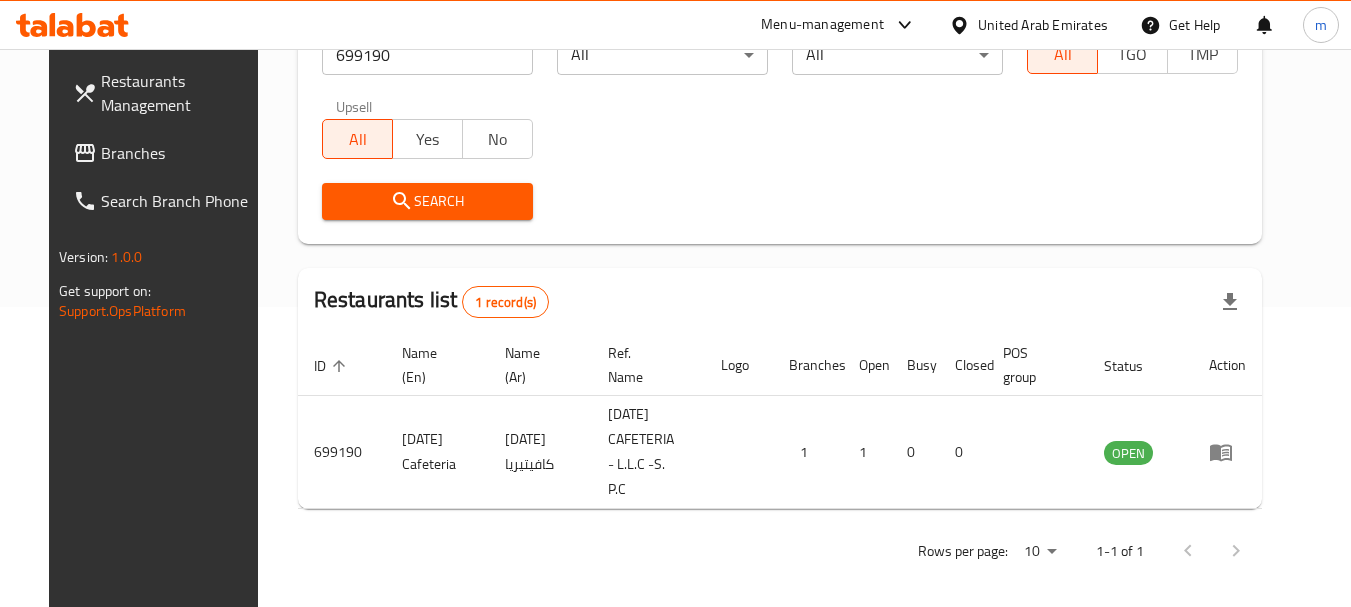 scroll, scrollTop: 285, scrollLeft: 0, axis: vertical 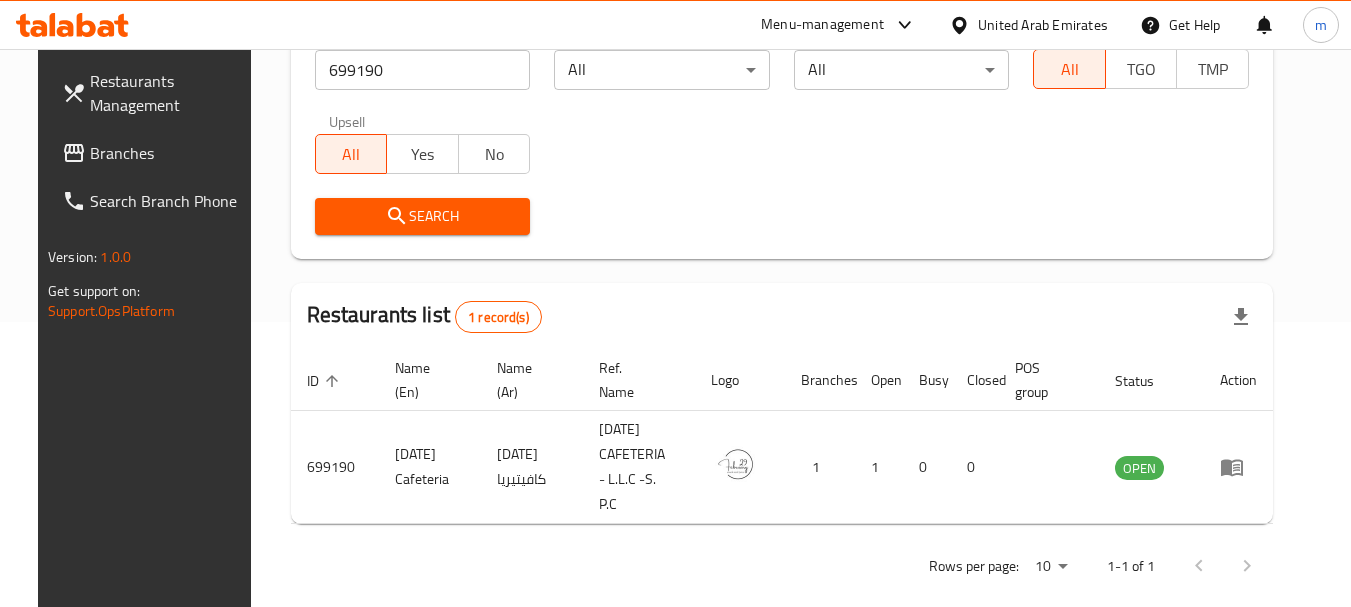 click on "Branches" at bounding box center [169, 153] 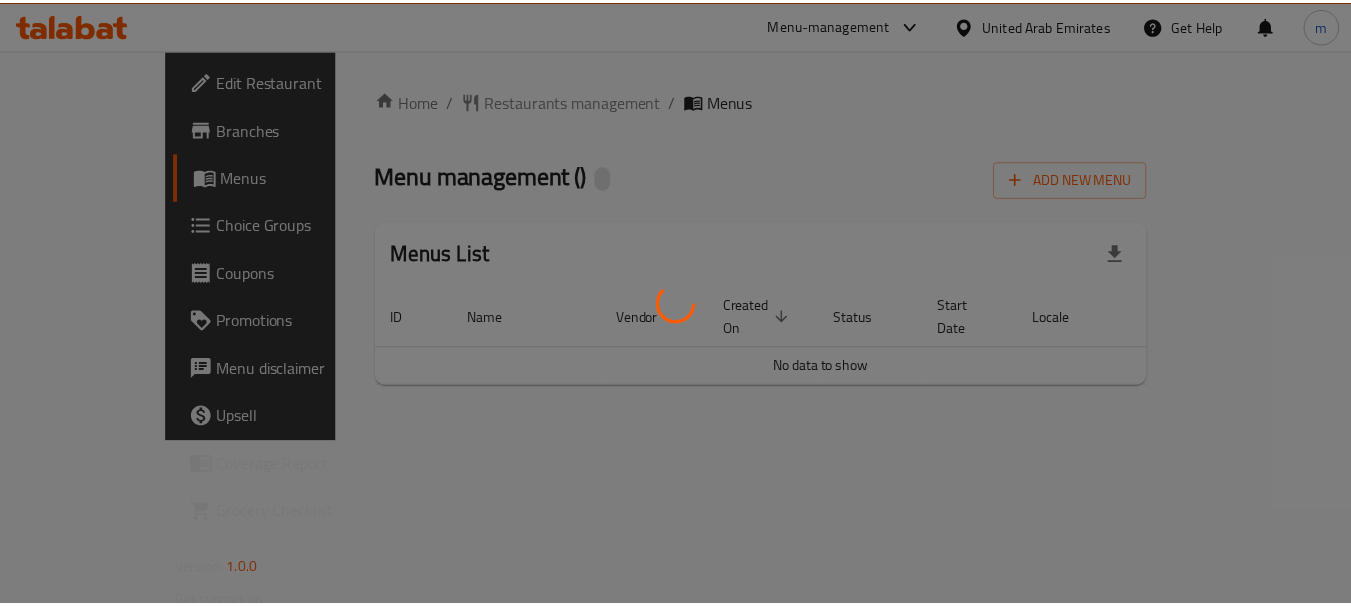 scroll, scrollTop: 0, scrollLeft: 0, axis: both 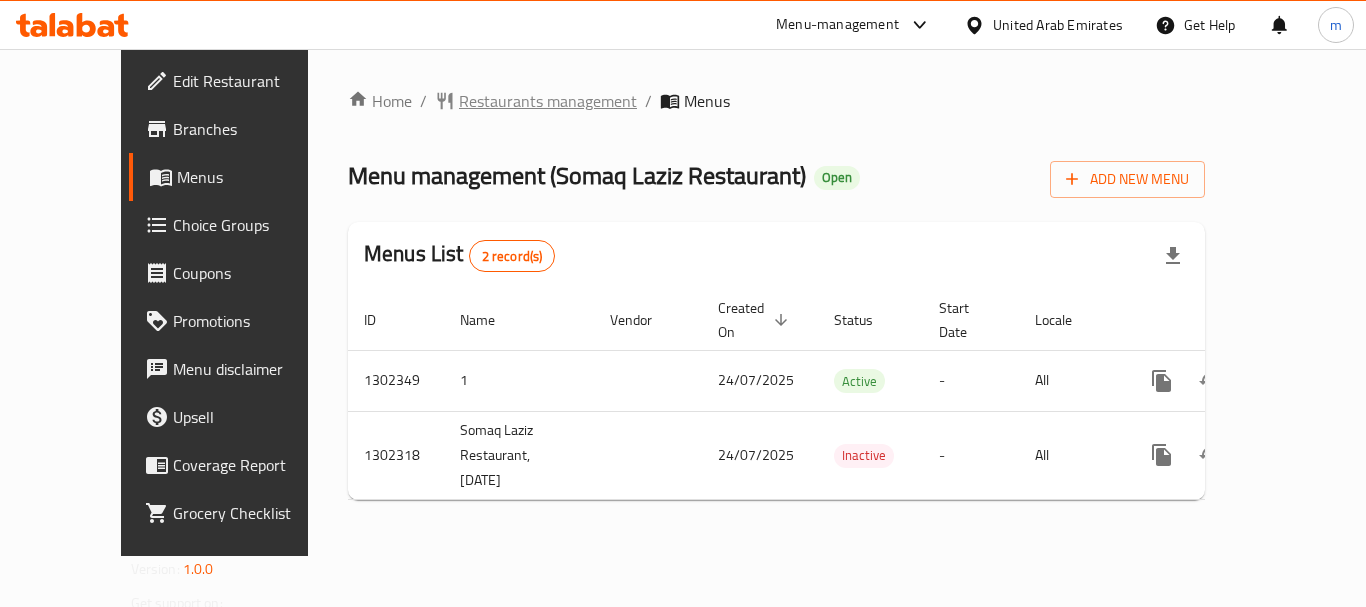 click on "Restaurants management" at bounding box center [548, 101] 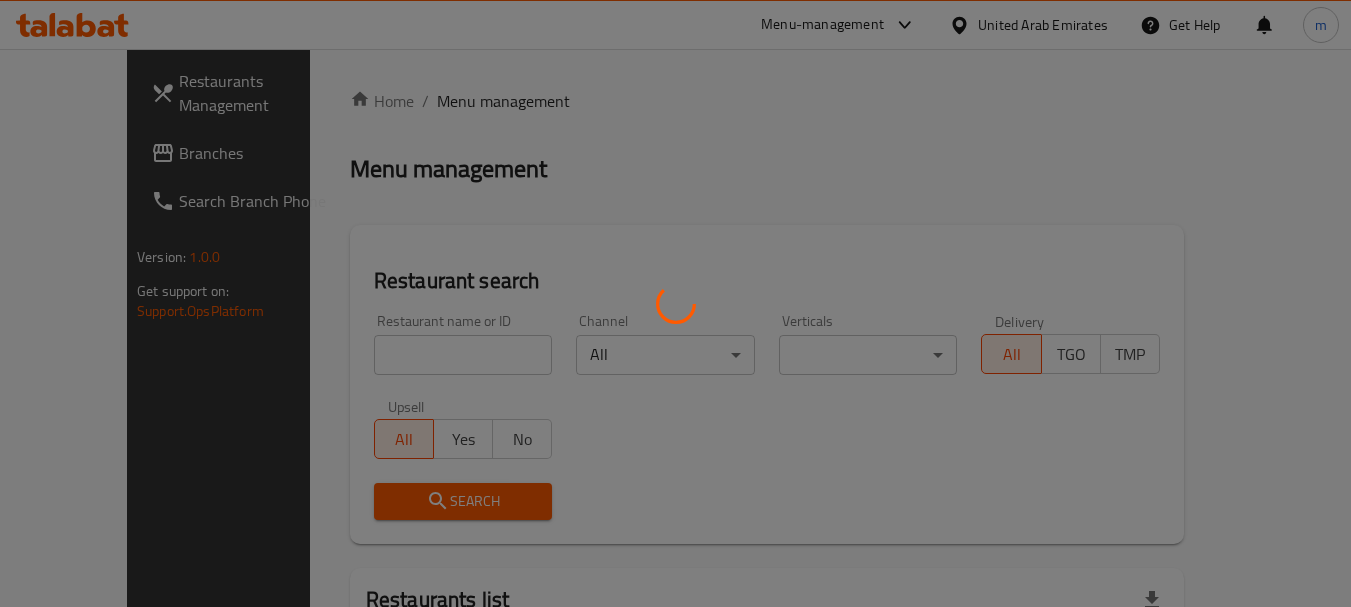 click at bounding box center [675, 303] 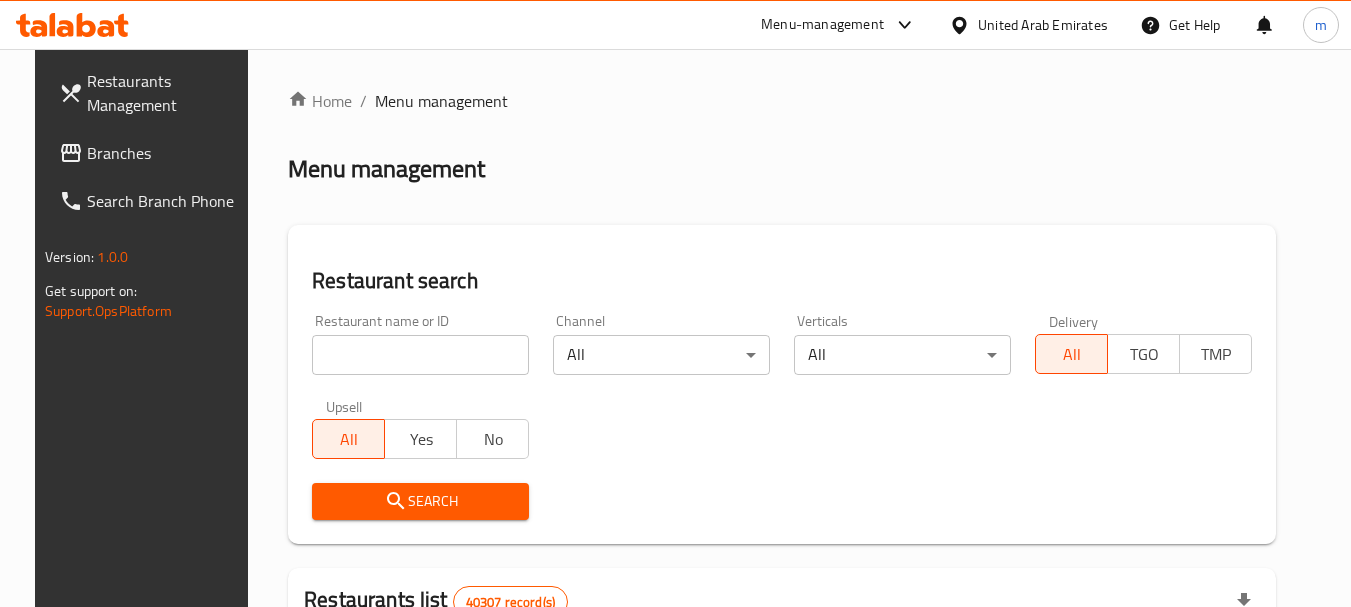 click at bounding box center (420, 355) 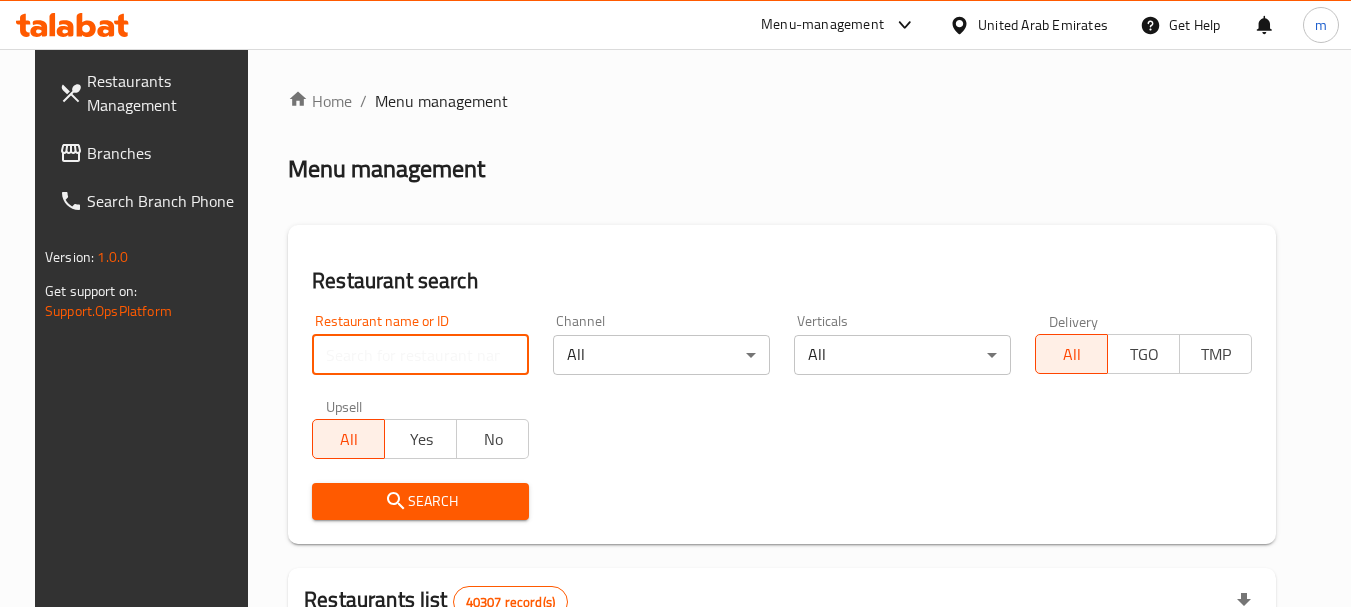 paste on "702386" 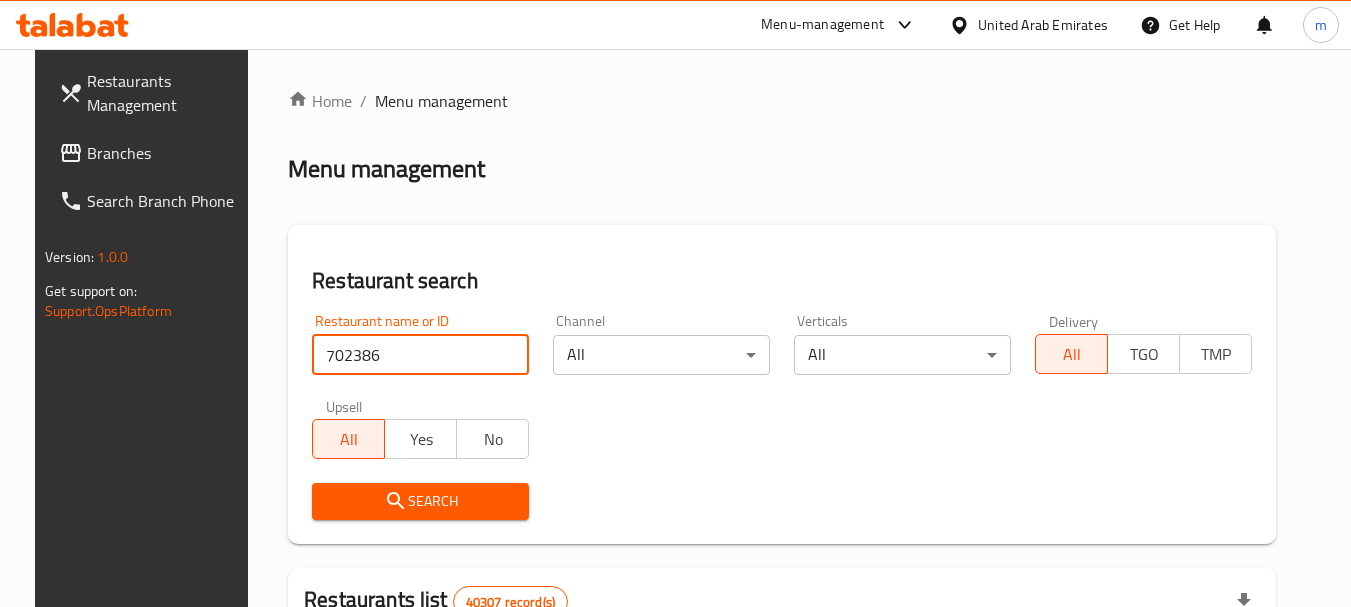 type on "702386" 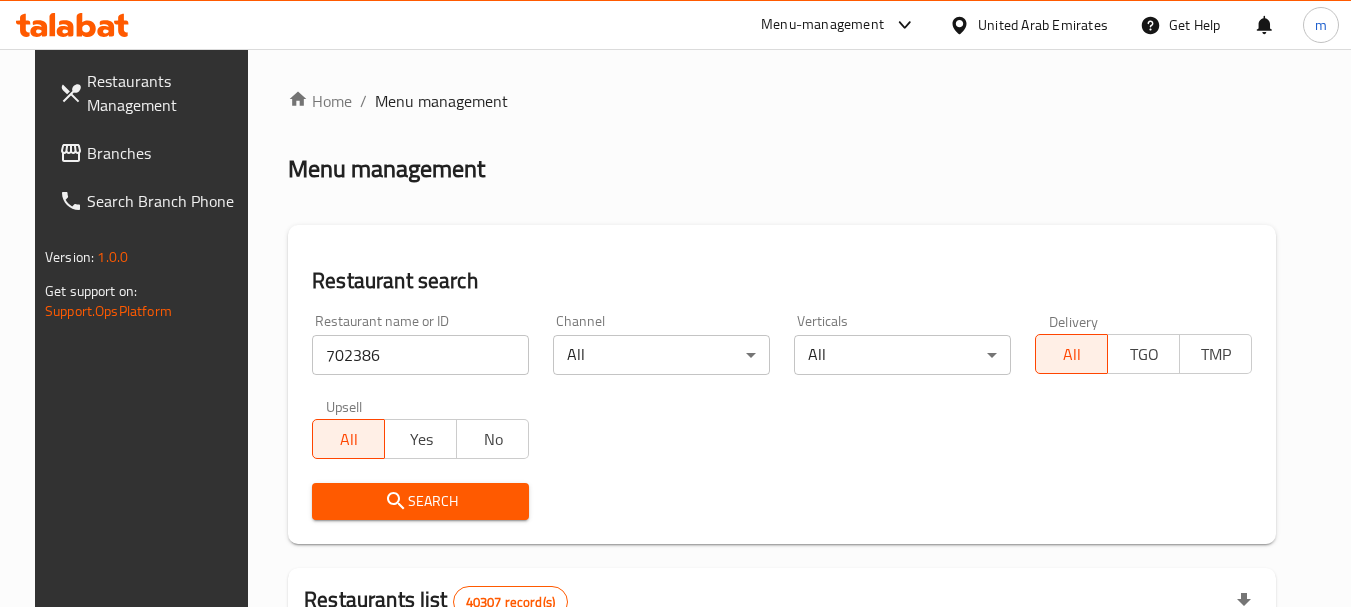 click on "Search" at bounding box center (420, 501) 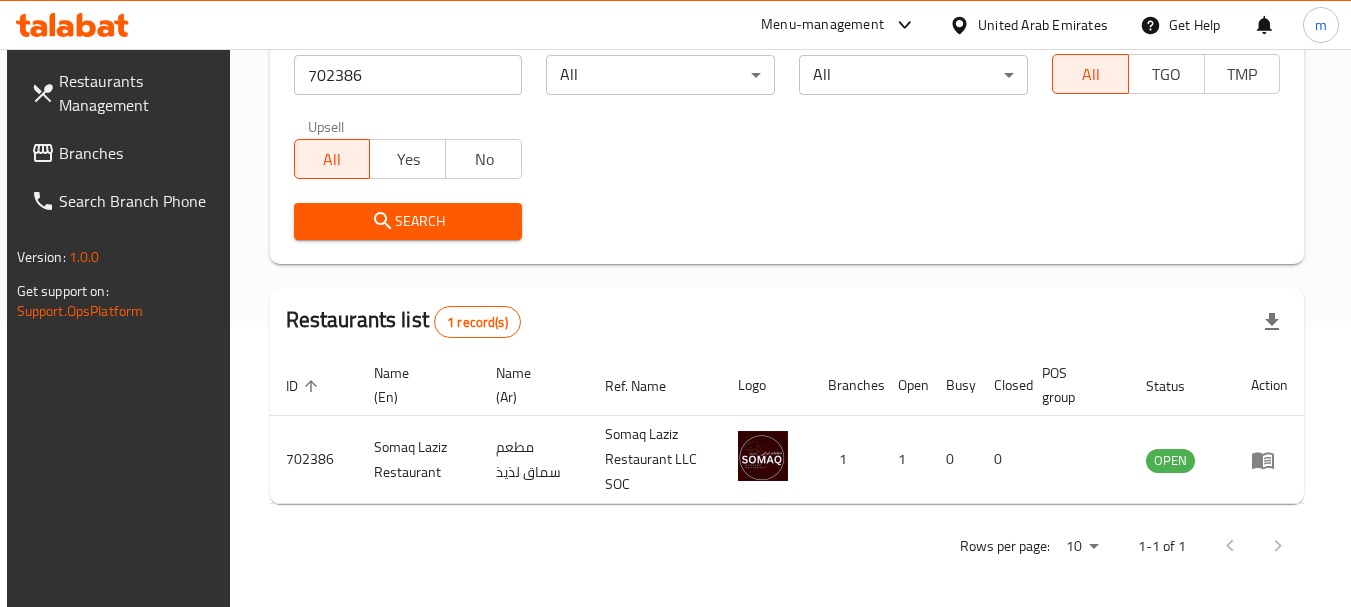 scroll, scrollTop: 285, scrollLeft: 0, axis: vertical 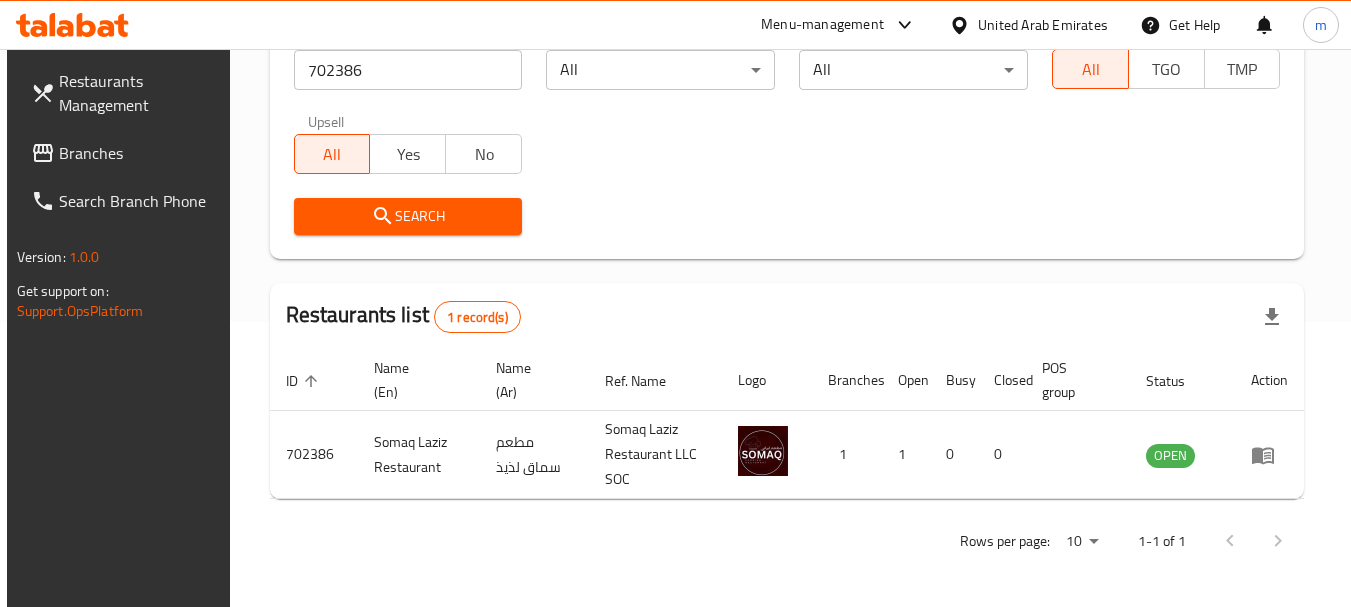 click on "Restaurants Management   Branches   Search Branch Phone  Version:    1.0.0  Get support on:    Support.OpsPlatform" at bounding box center [120, 352] 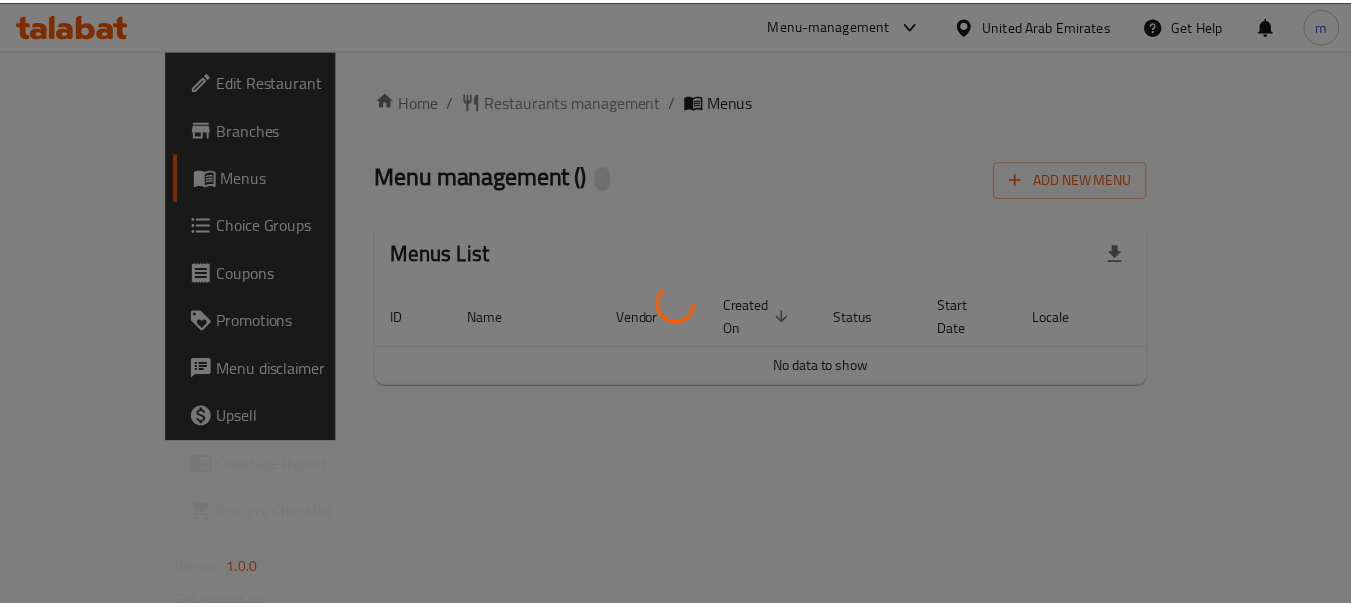 scroll, scrollTop: 0, scrollLeft: 0, axis: both 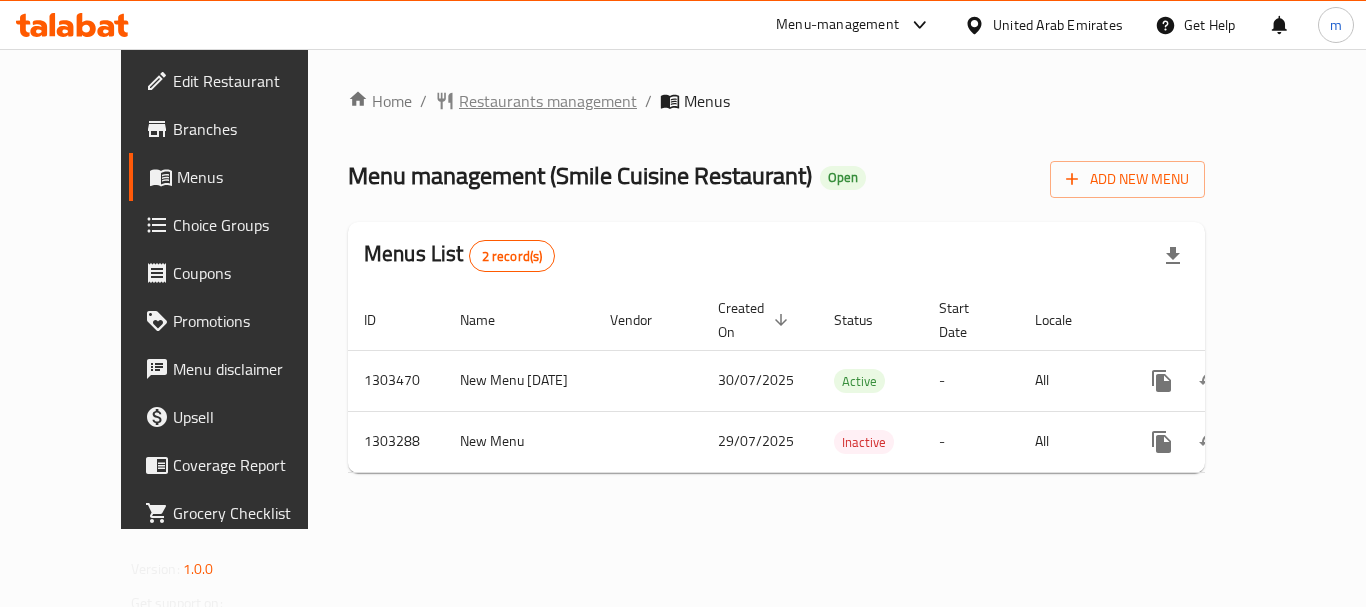 click on "Restaurants management" at bounding box center (548, 101) 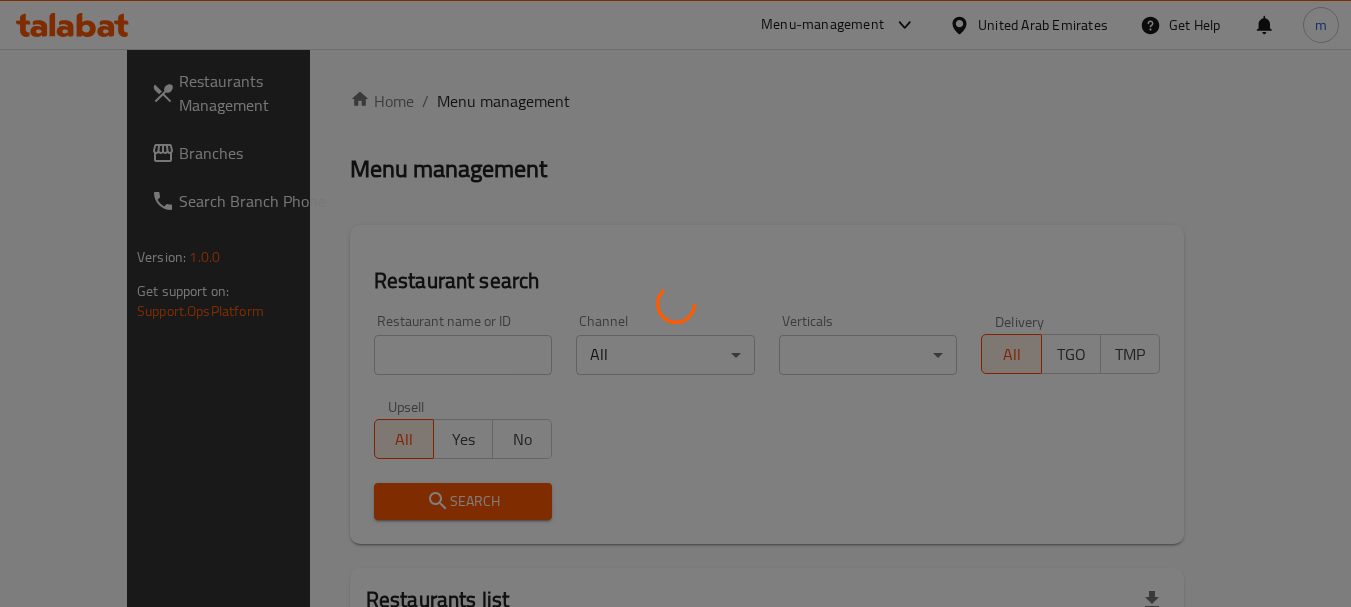 click at bounding box center [675, 303] 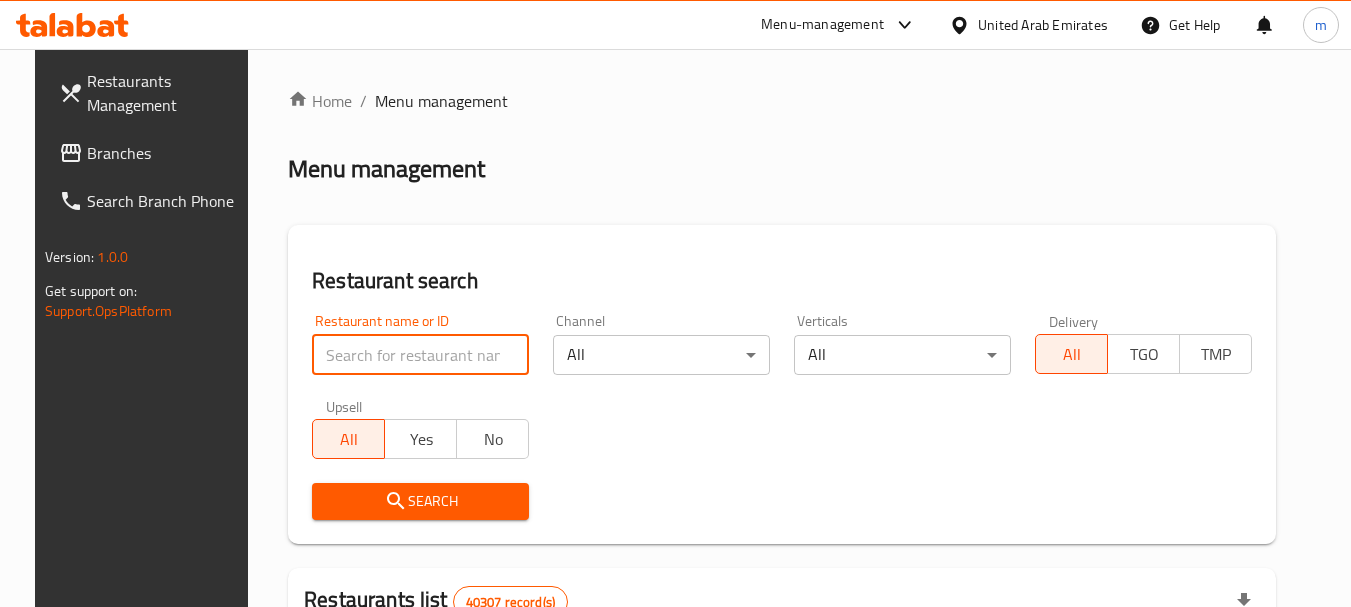 click at bounding box center [420, 355] 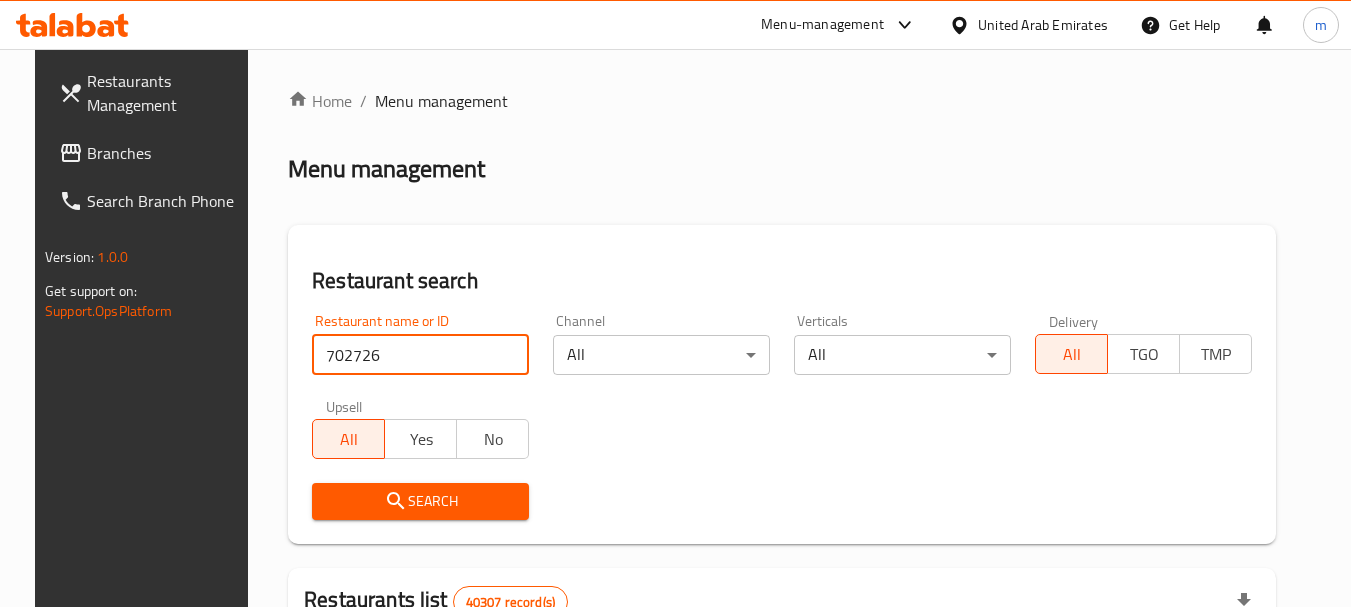 type on "702726" 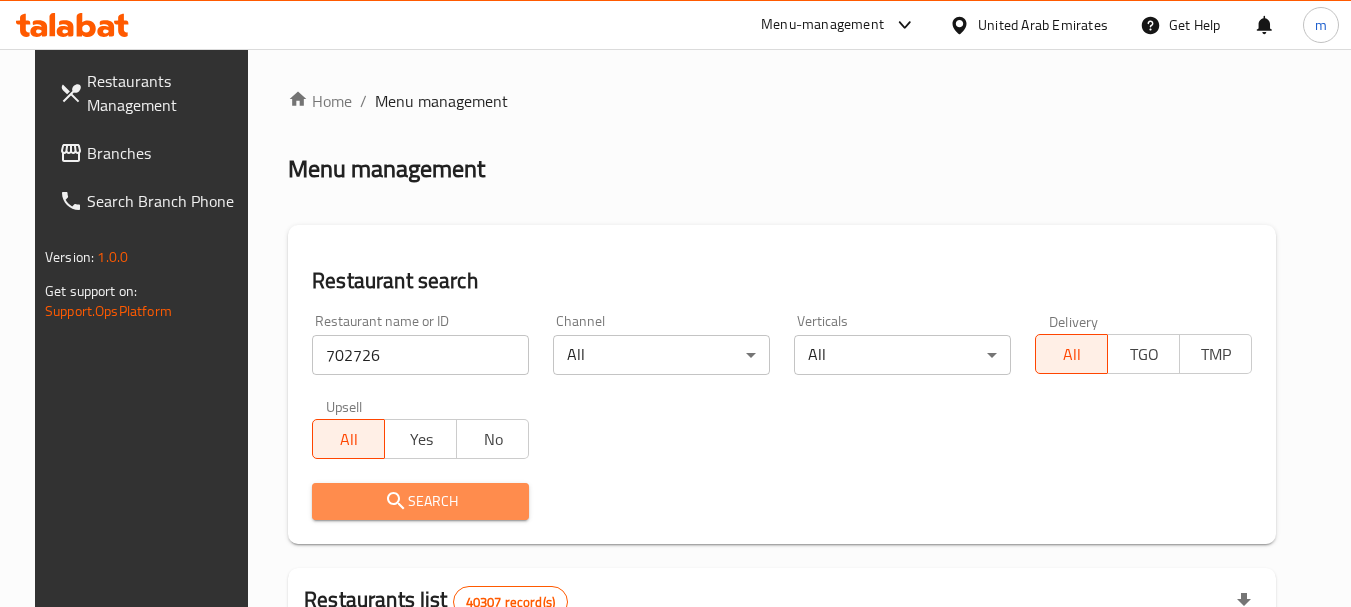 click on "Search" at bounding box center (420, 501) 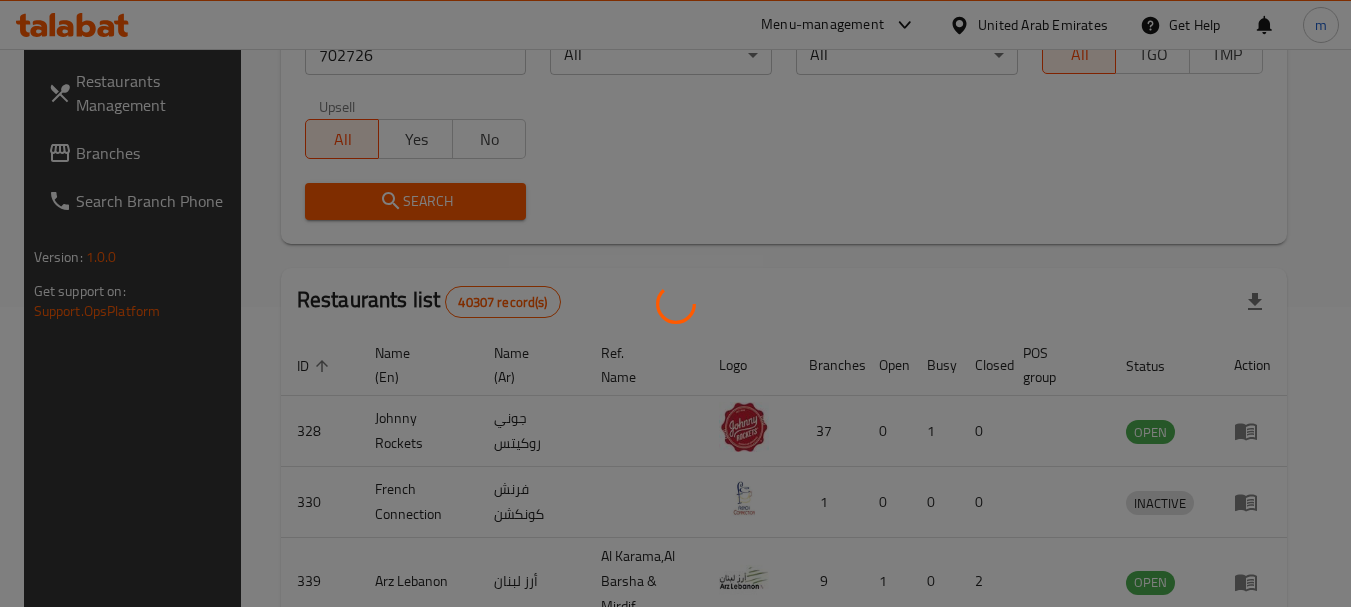 scroll, scrollTop: 285, scrollLeft: 0, axis: vertical 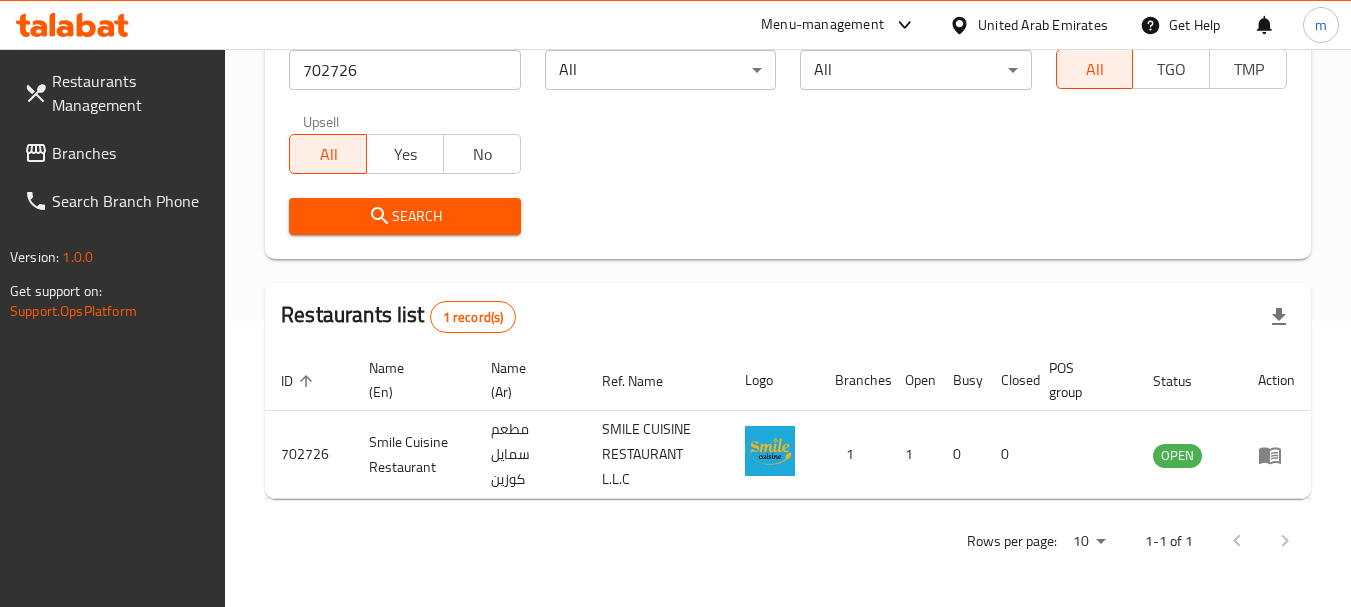 click on "United Arab Emirates" at bounding box center [1043, 25] 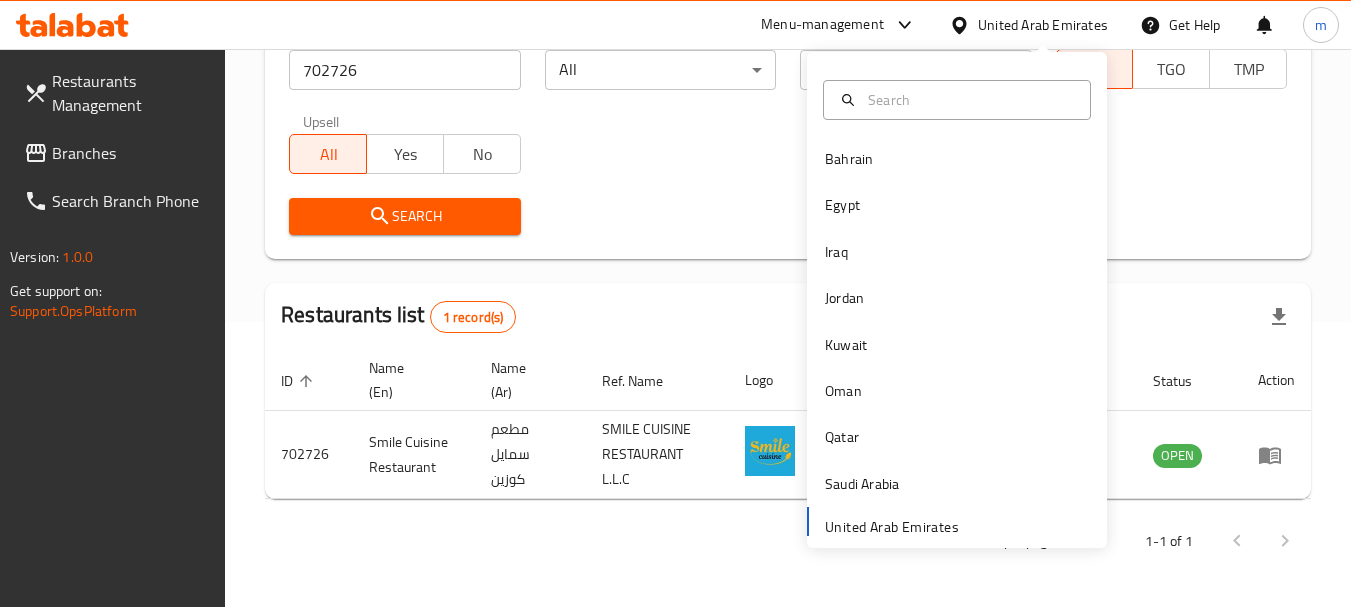 click on "Restaurants Management   Branches   Search Branch Phone  Version:    1.0.0  Get support on:    Support.OpsPlatform" at bounding box center (113, 352) 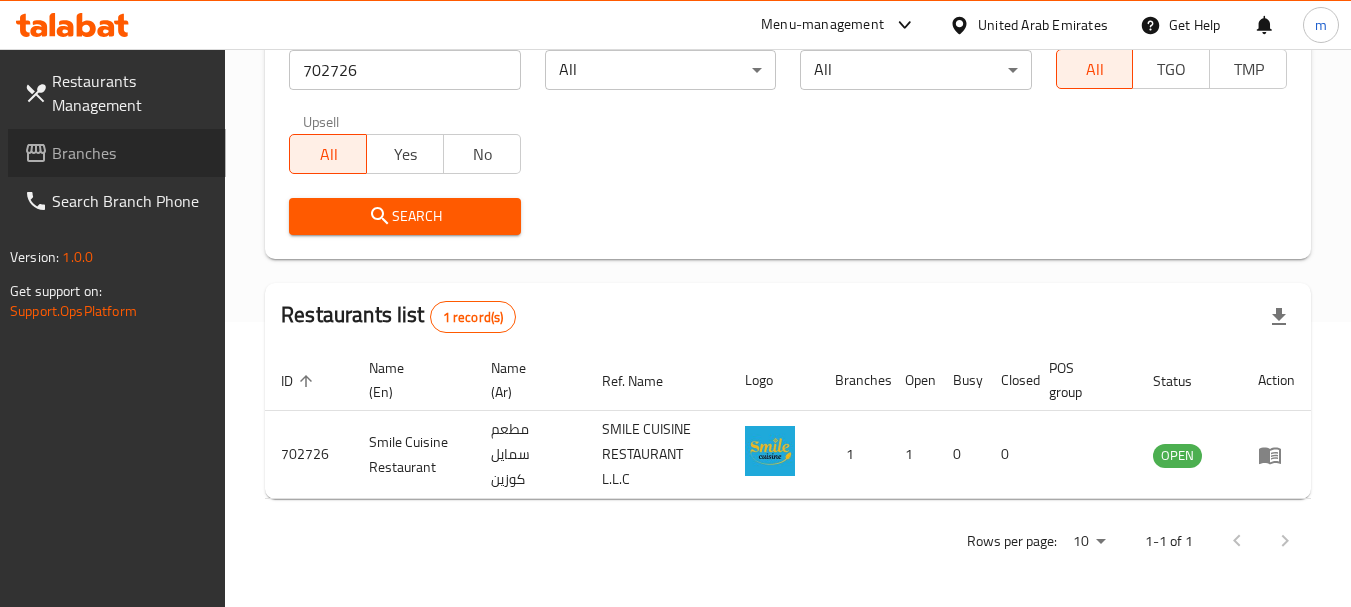 click on "Branches" at bounding box center (131, 153) 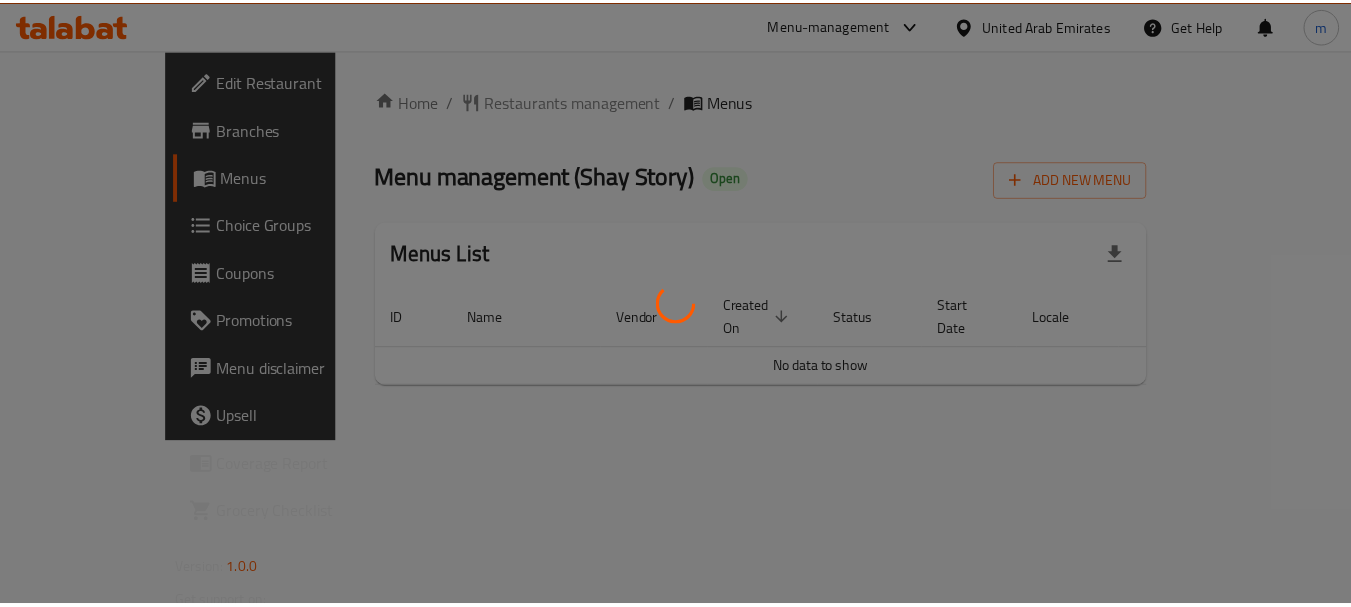scroll, scrollTop: 0, scrollLeft: 0, axis: both 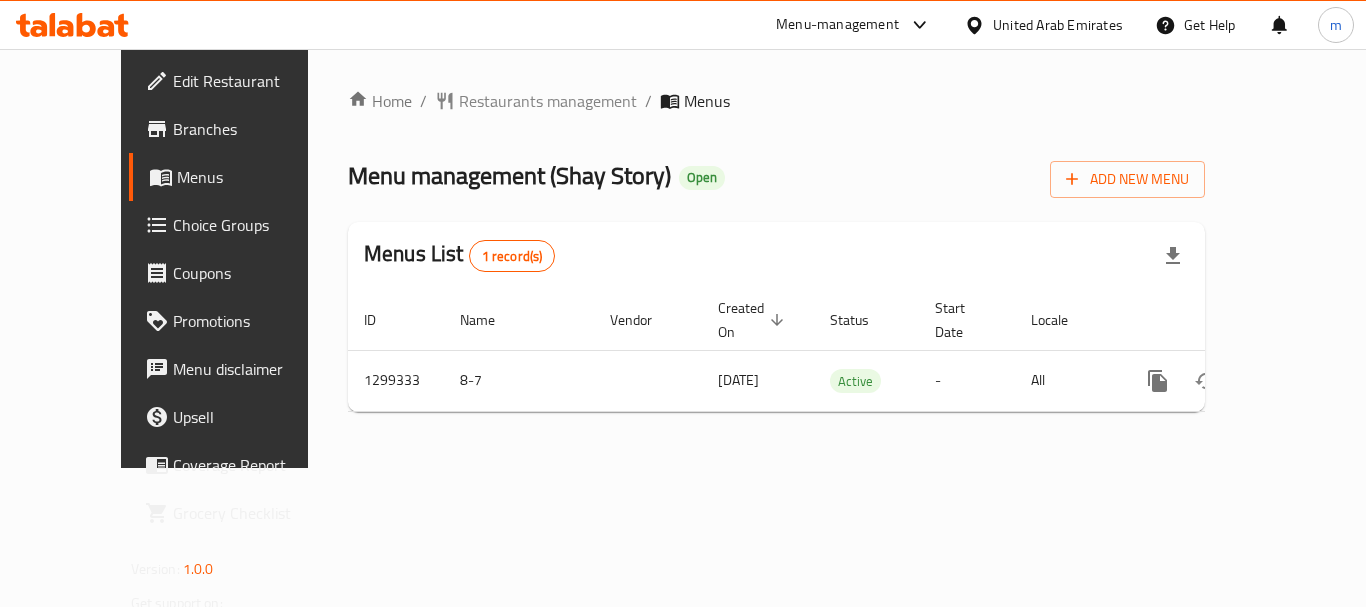 click on "Restaurants management" at bounding box center [548, 101] 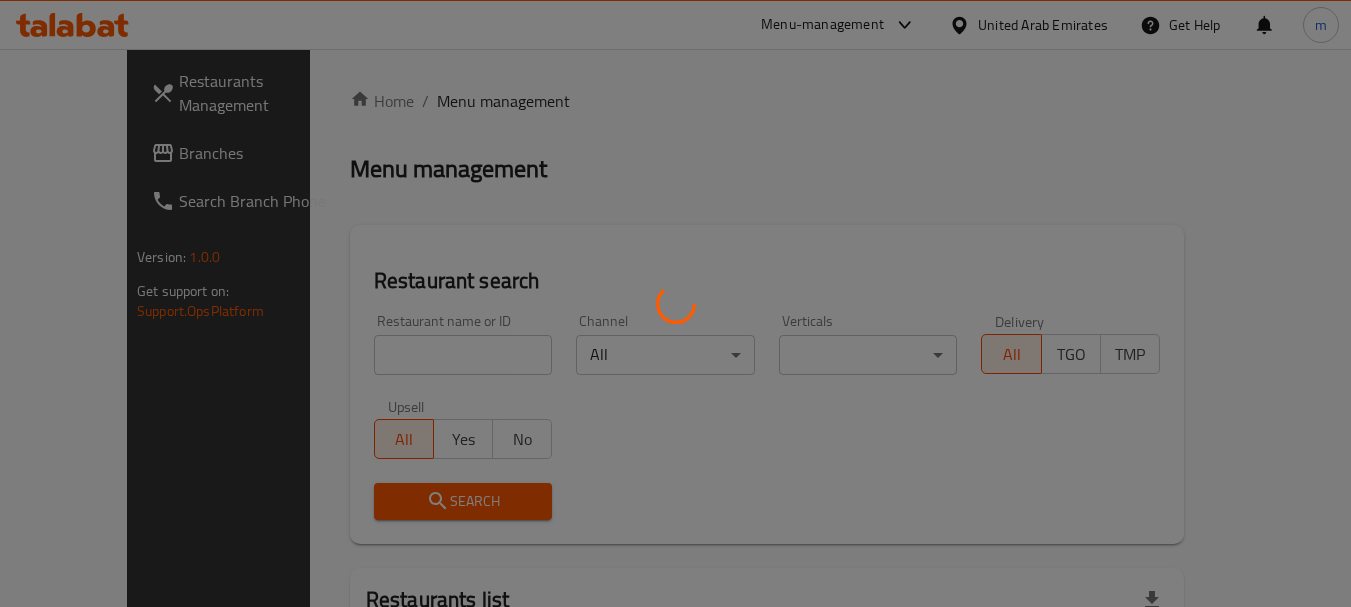 click at bounding box center (675, 303) 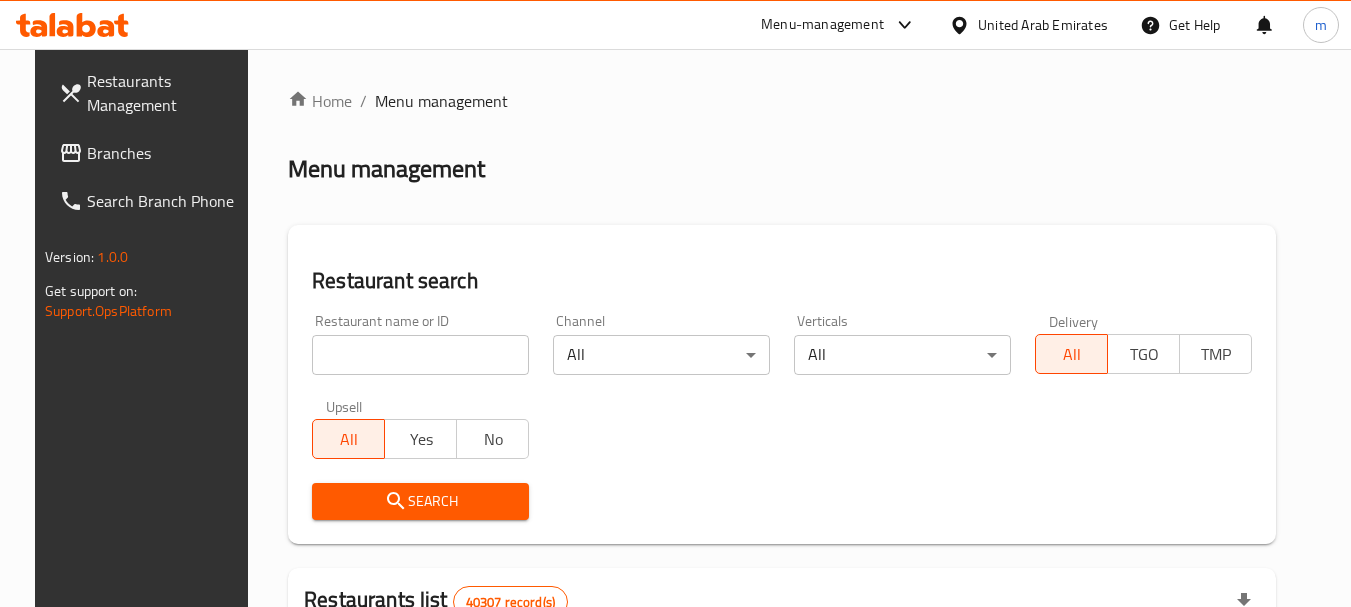 click at bounding box center (675, 303) 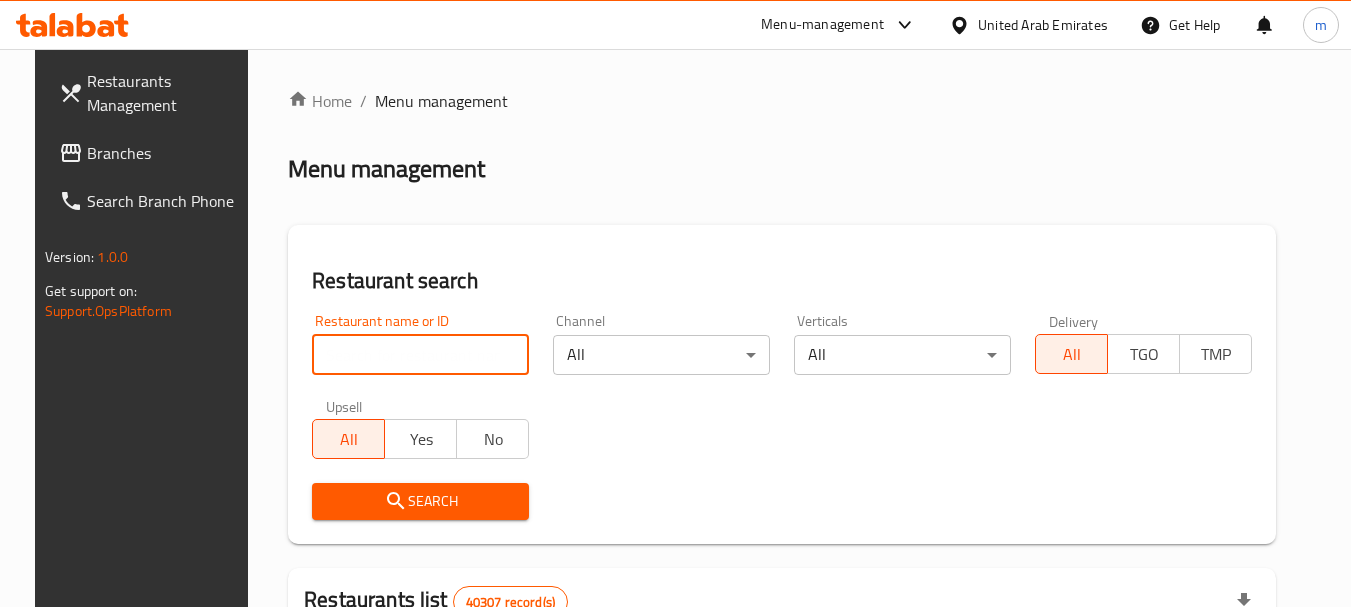 paste on "701308" 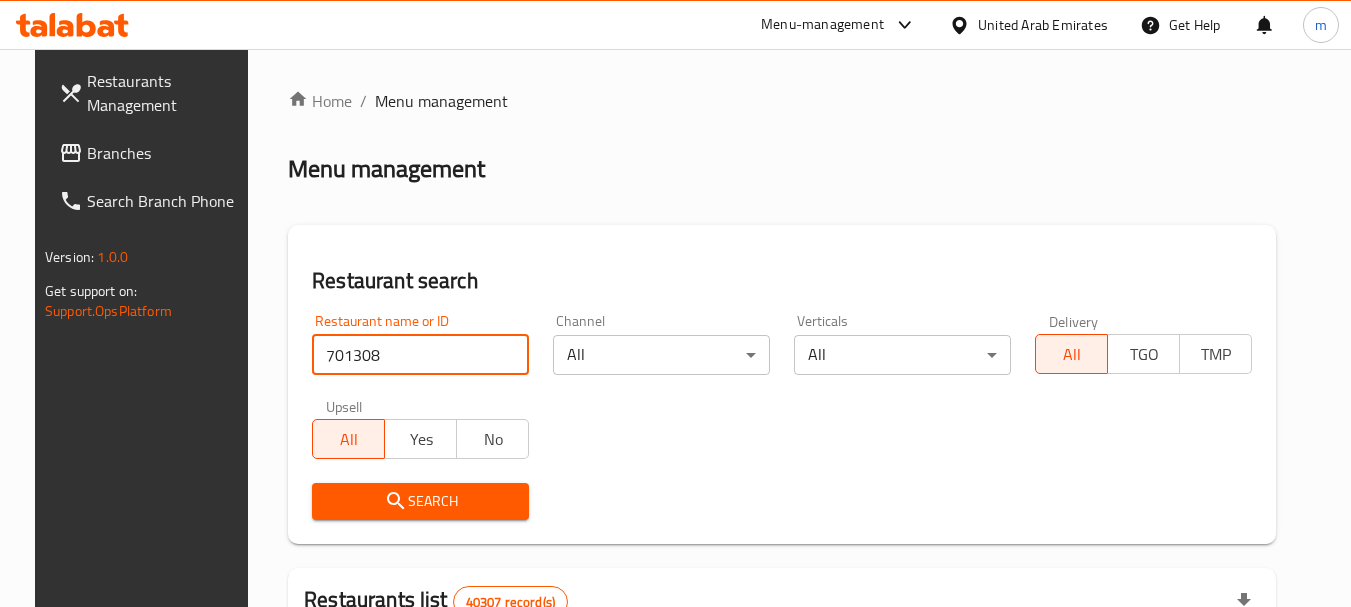 type on "701308" 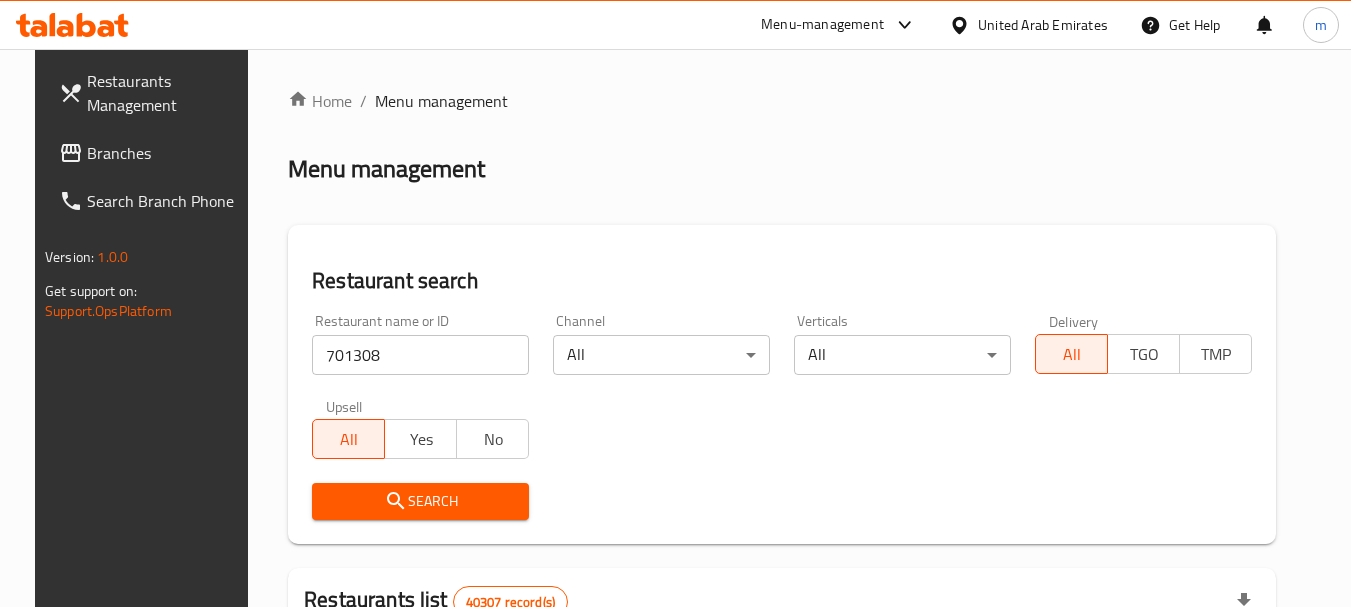 drag, startPoint x: 385, startPoint y: 496, endPoint x: 428, endPoint y: 467, distance: 51.86521 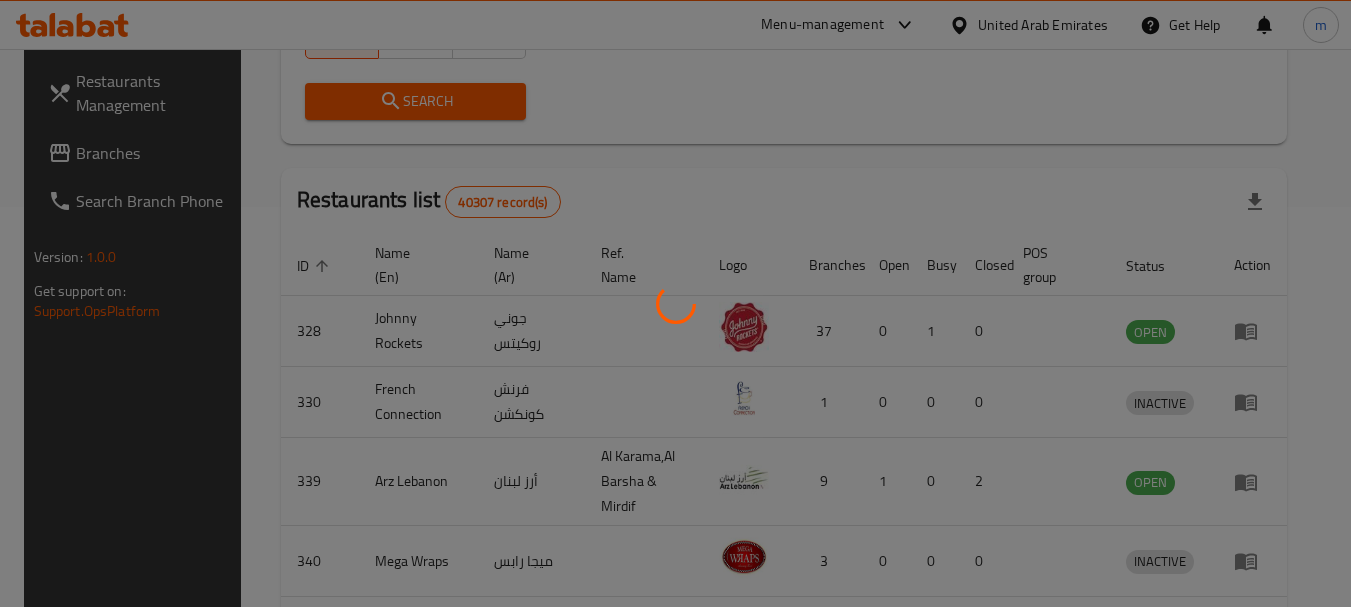 scroll, scrollTop: 268, scrollLeft: 0, axis: vertical 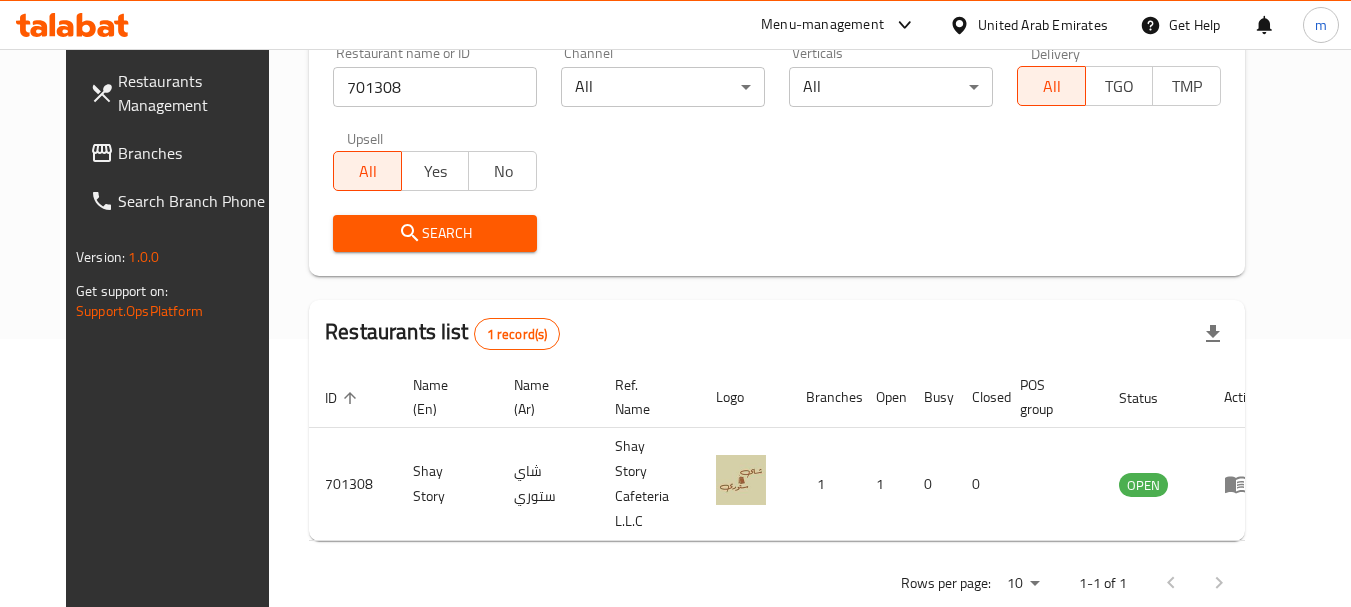 click on "United Arab Emirates" at bounding box center (1043, 25) 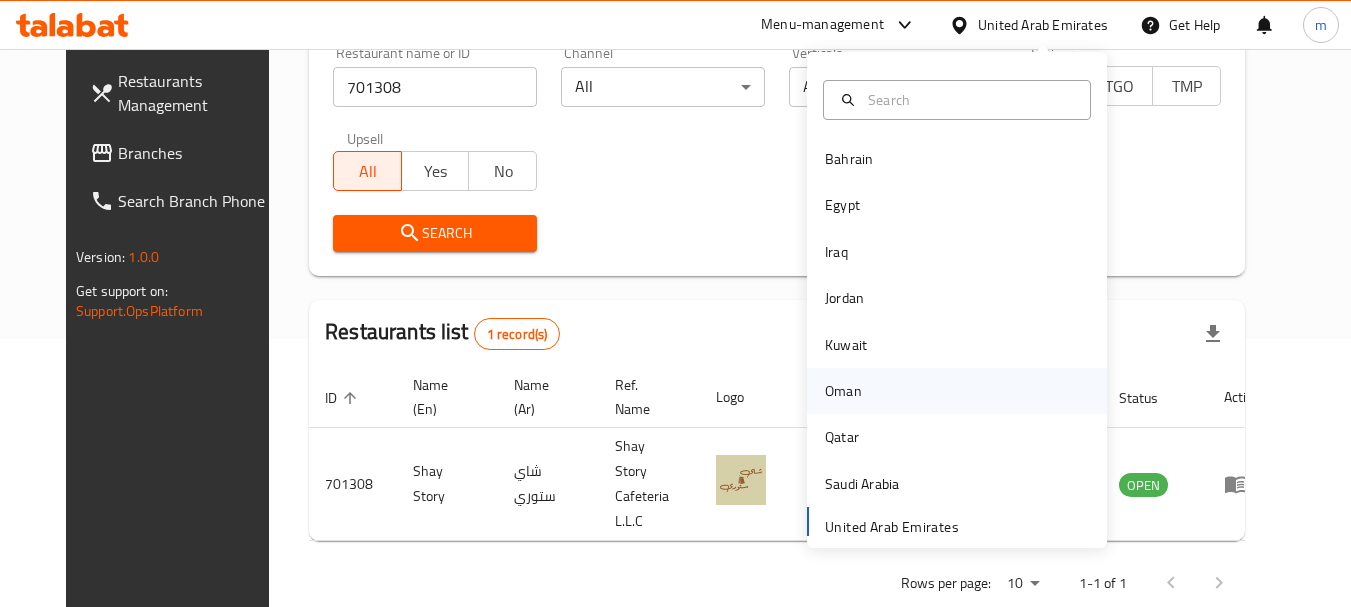 click on "Oman" at bounding box center (843, 391) 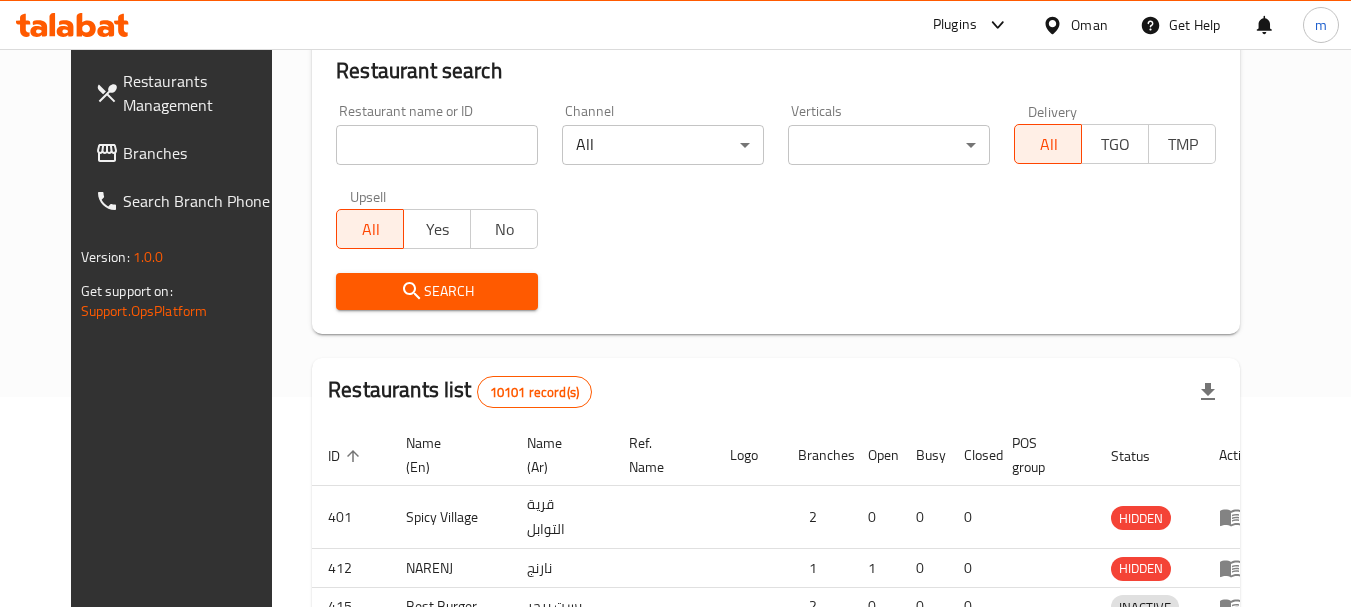 scroll, scrollTop: 268, scrollLeft: 0, axis: vertical 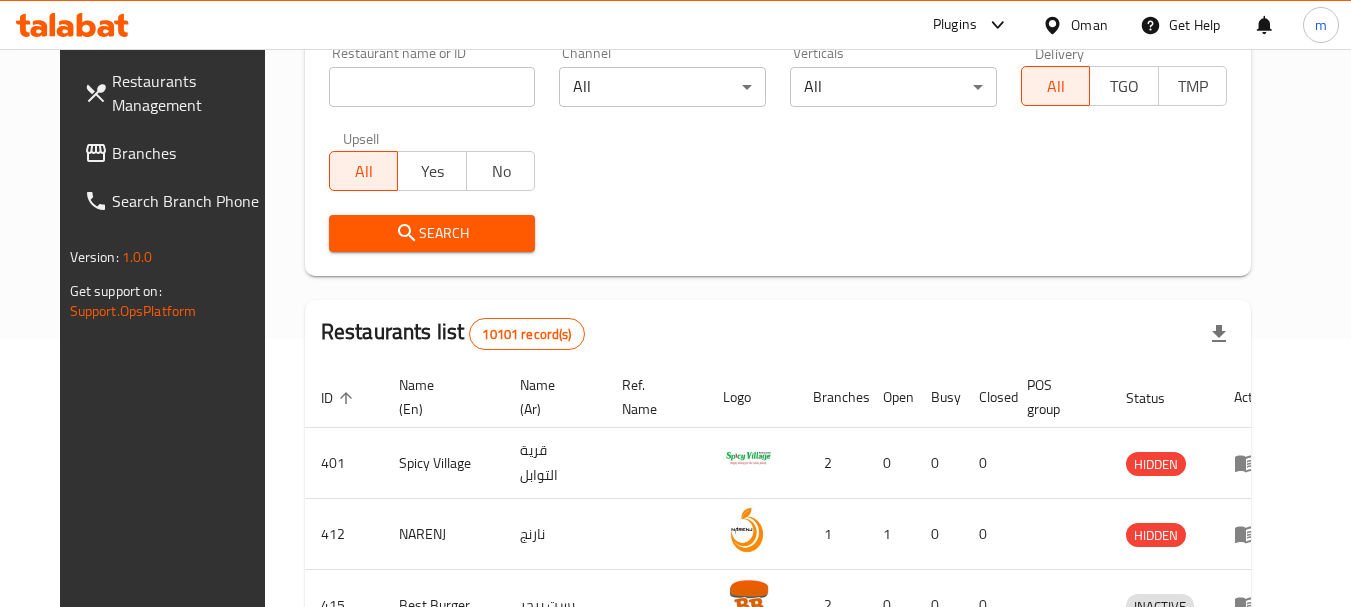 click at bounding box center [98, 153] 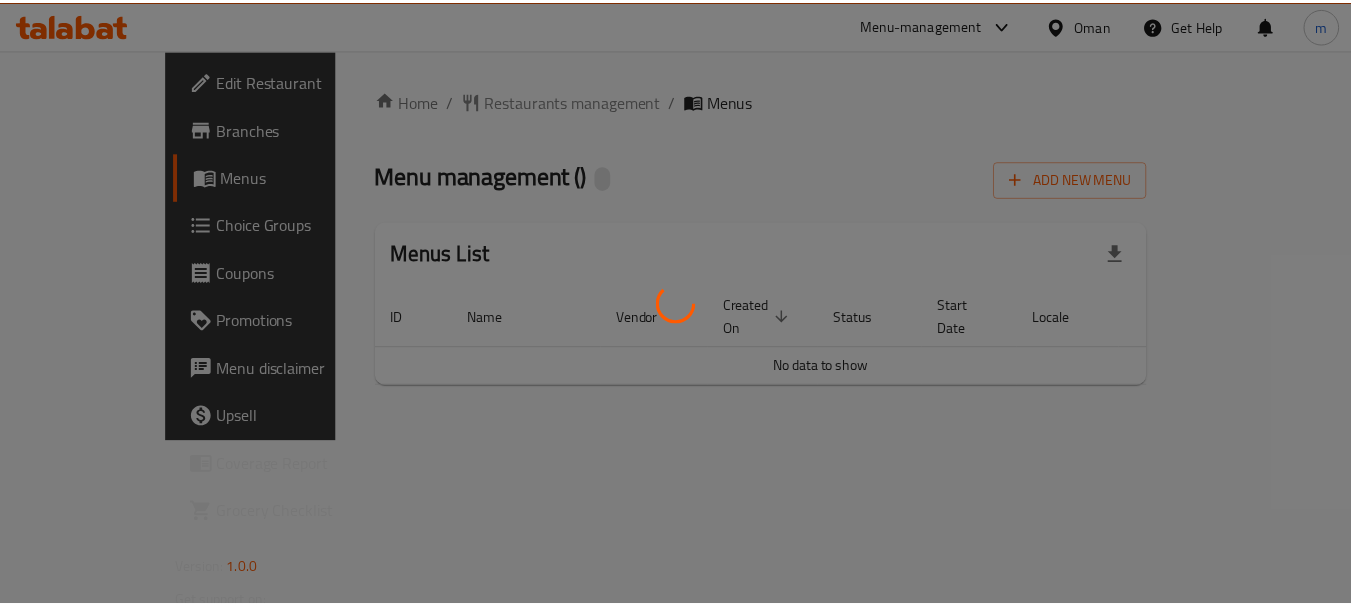 scroll, scrollTop: 0, scrollLeft: 0, axis: both 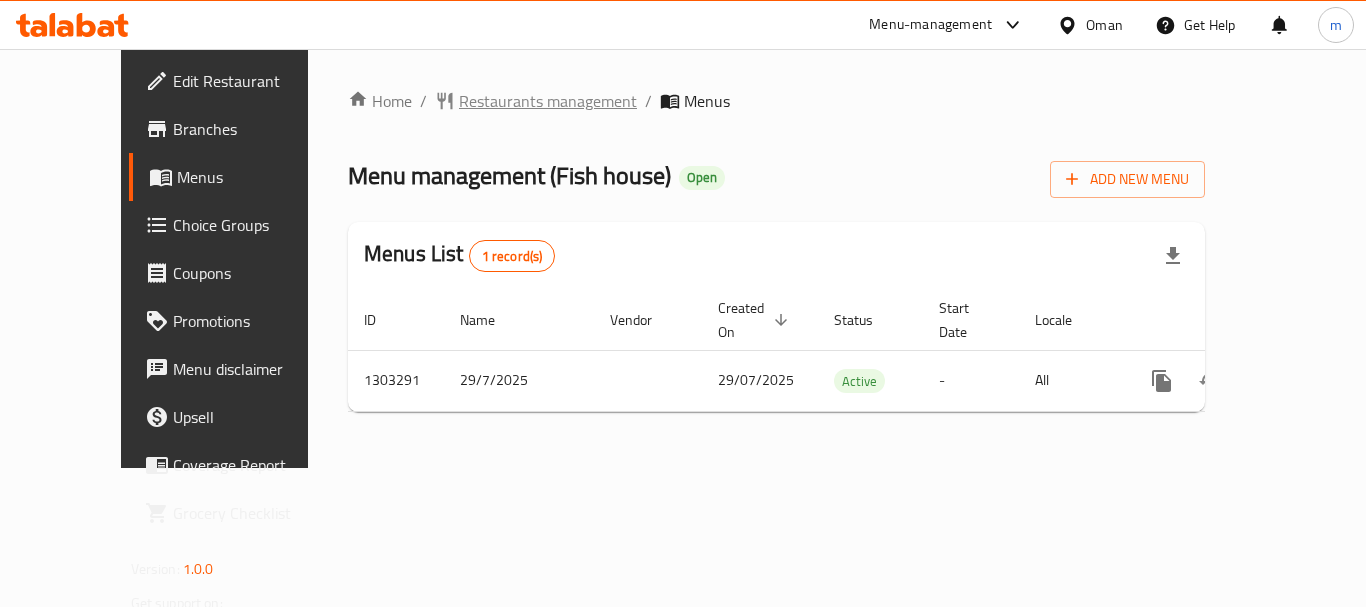 click on "Restaurants management" at bounding box center [548, 101] 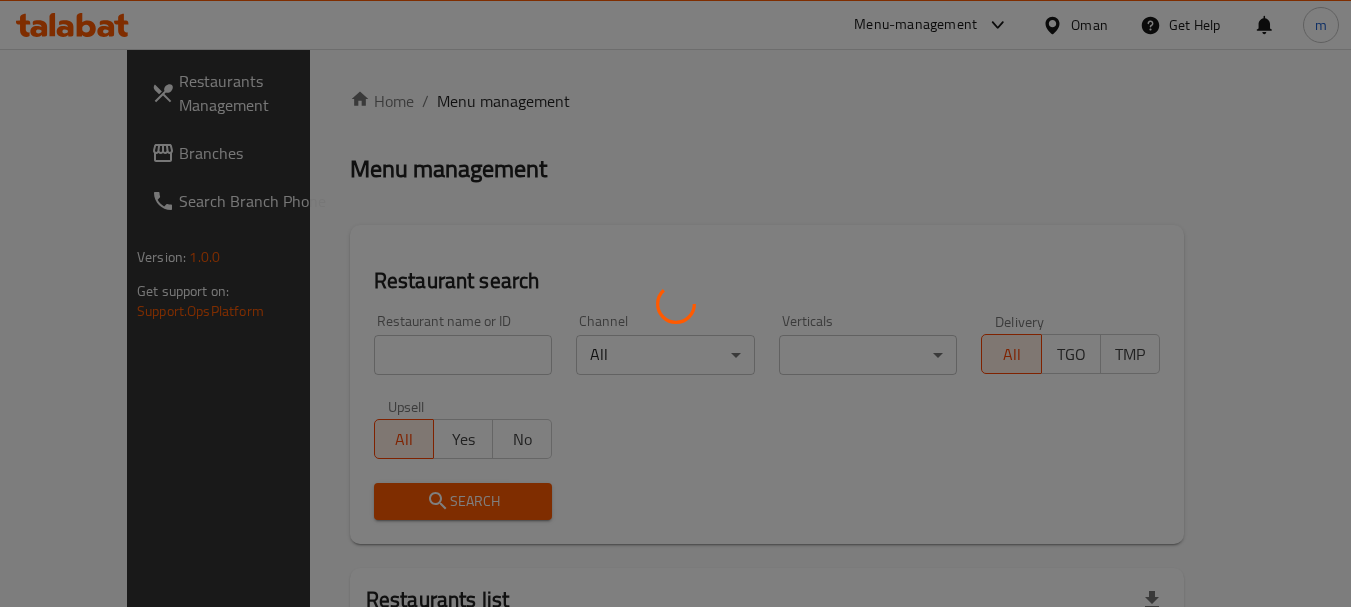 click at bounding box center (675, 303) 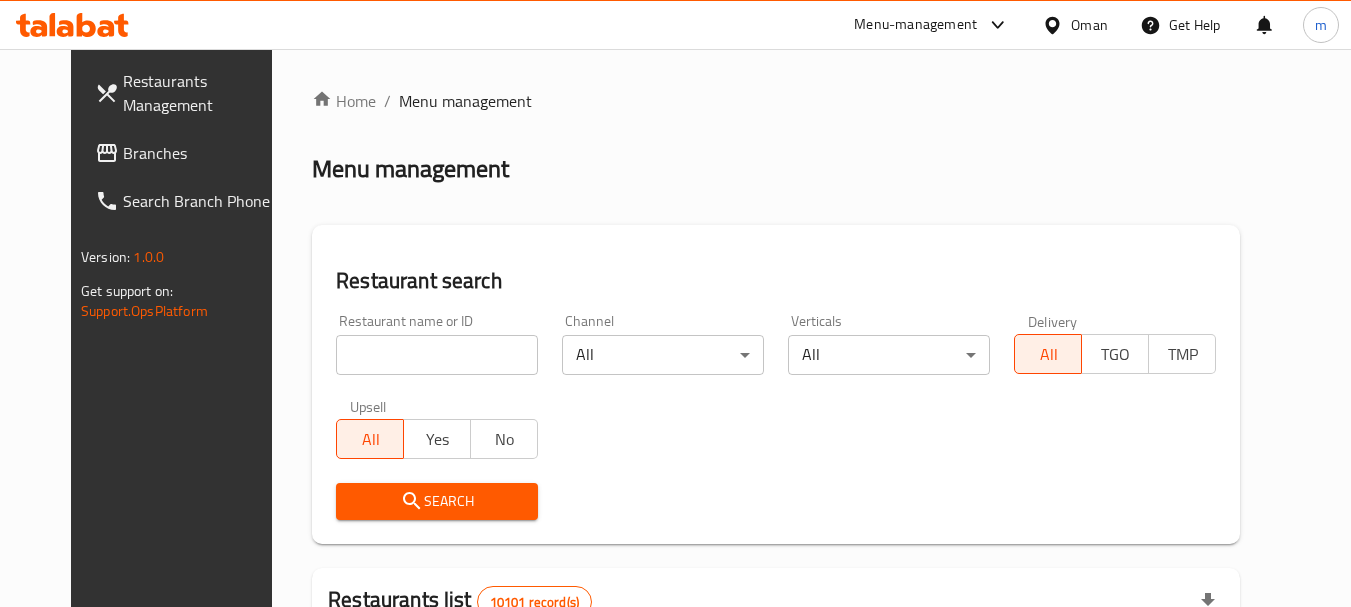 click at bounding box center (437, 355) 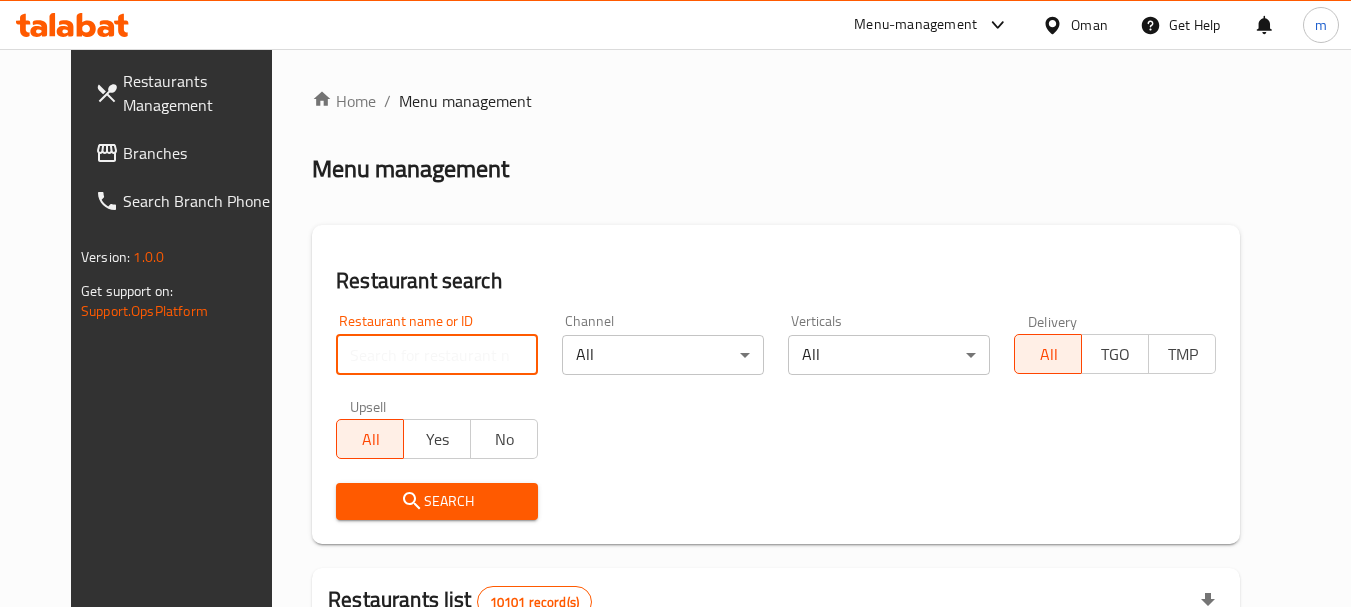 drag, startPoint x: 327, startPoint y: 353, endPoint x: 354, endPoint y: 343, distance: 28.79236 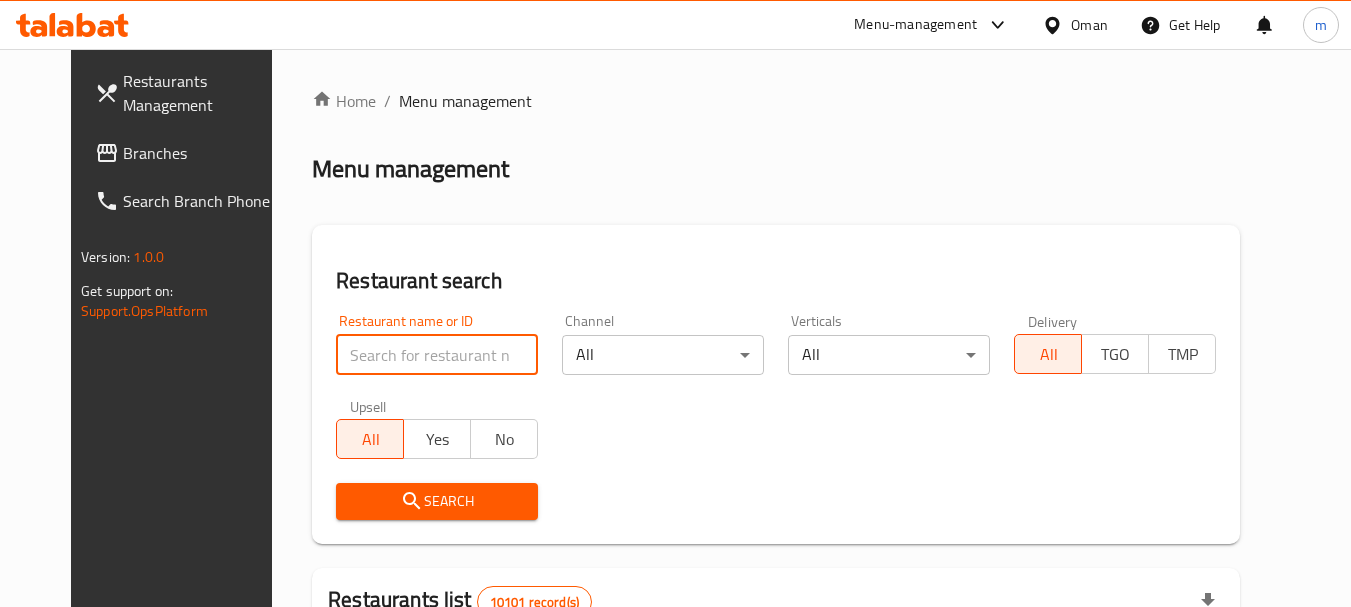 click at bounding box center (437, 355) 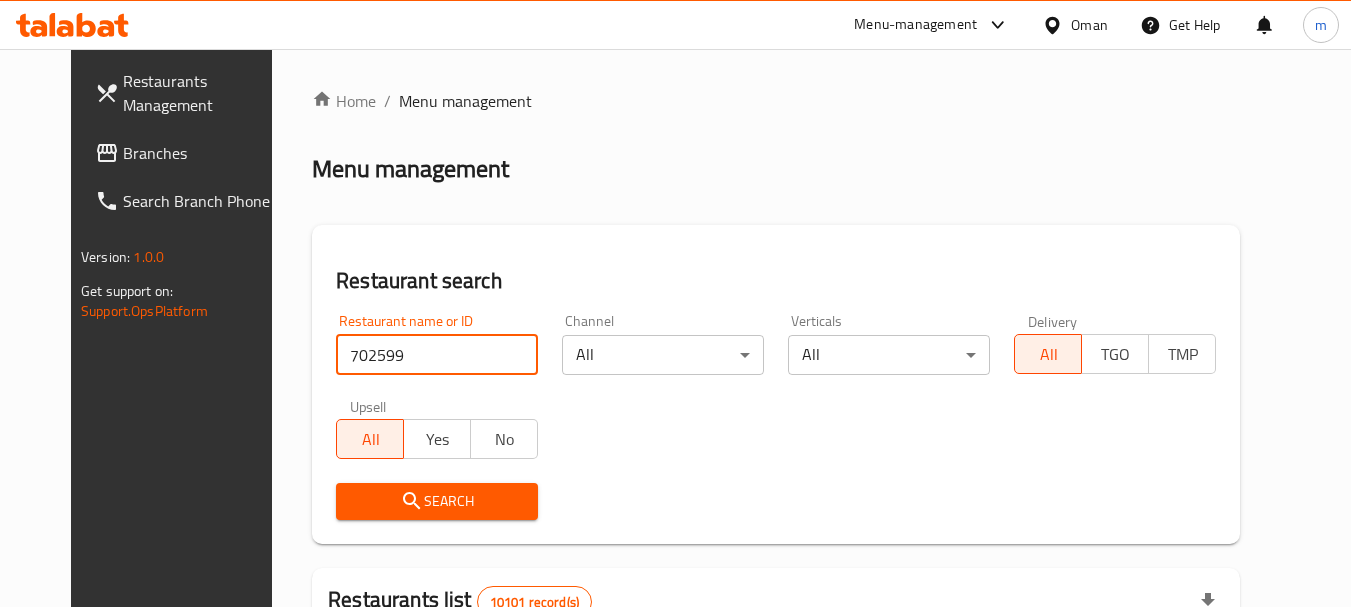 type on "702599" 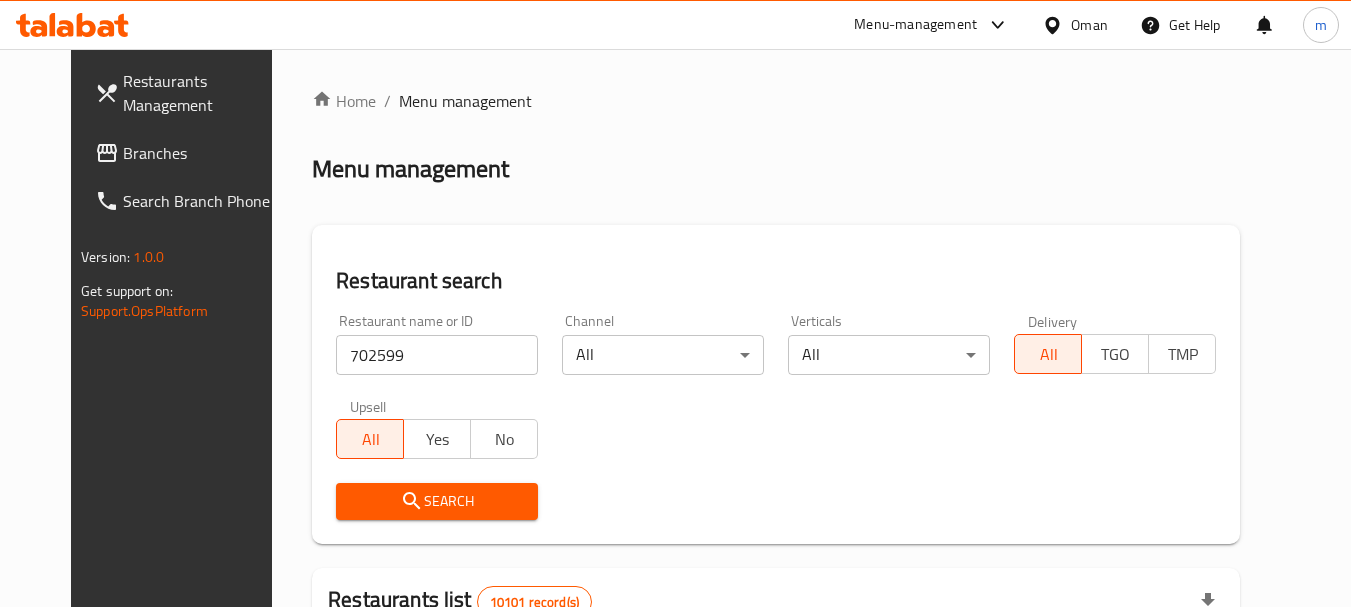 click 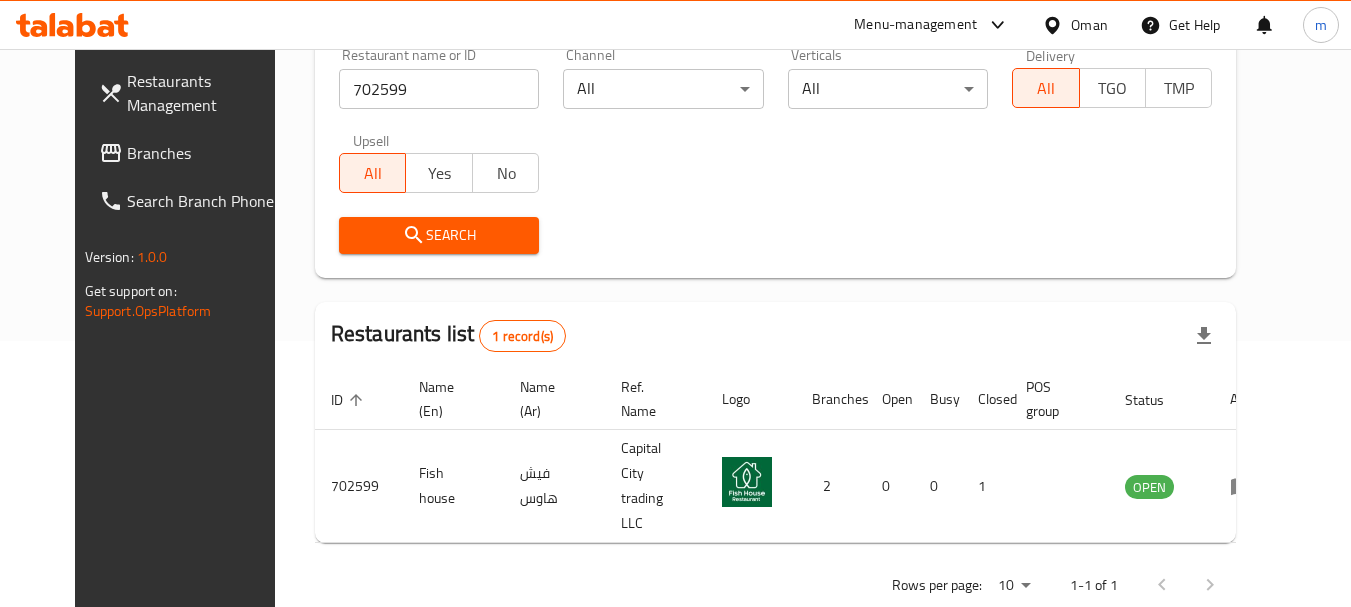 scroll, scrollTop: 268, scrollLeft: 0, axis: vertical 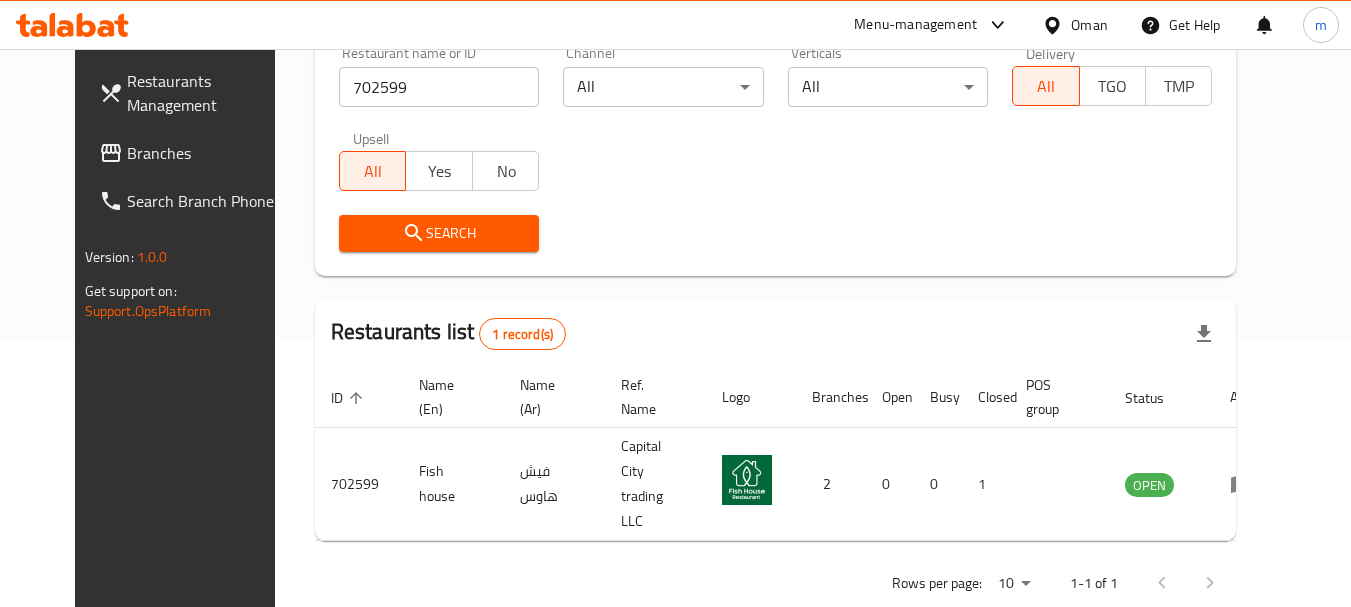 click on "Branches" at bounding box center [206, 153] 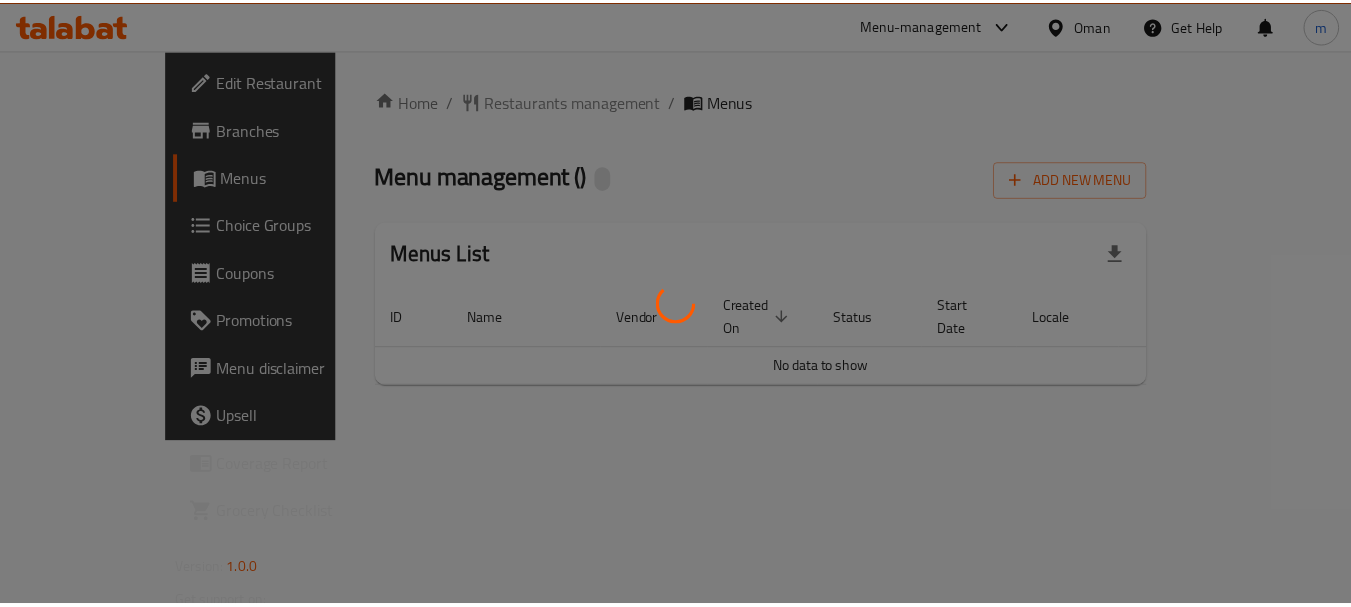 scroll, scrollTop: 0, scrollLeft: 0, axis: both 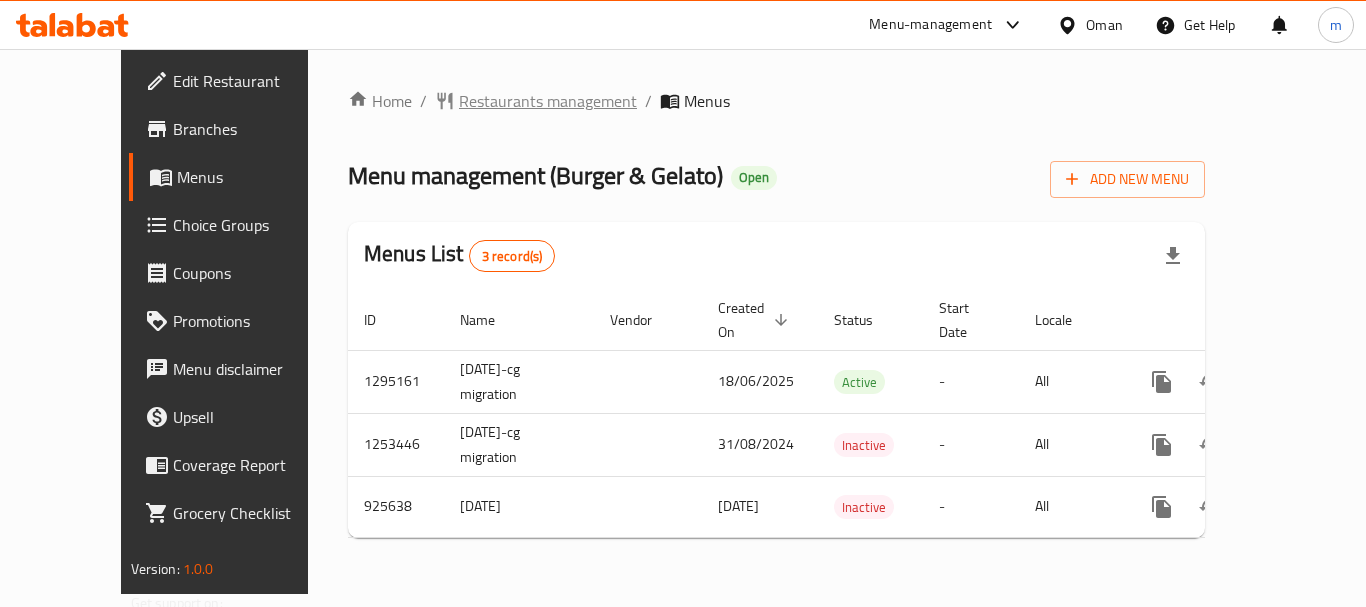 click on "Restaurants management" at bounding box center [548, 101] 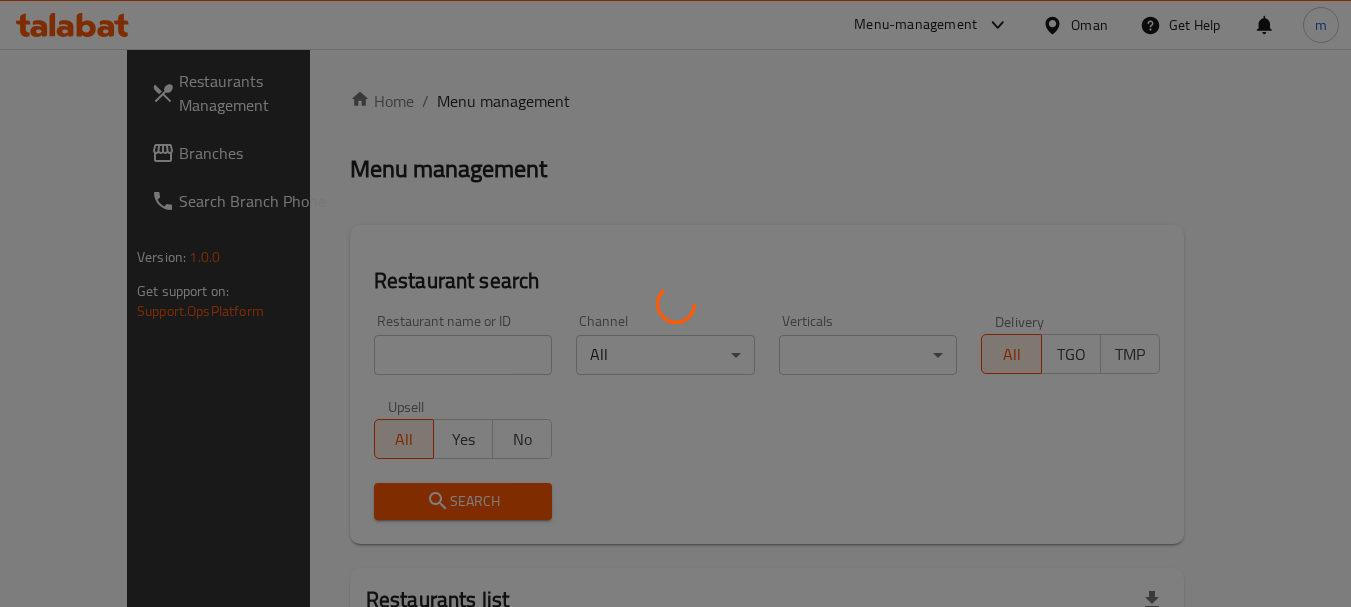 click at bounding box center (675, 303) 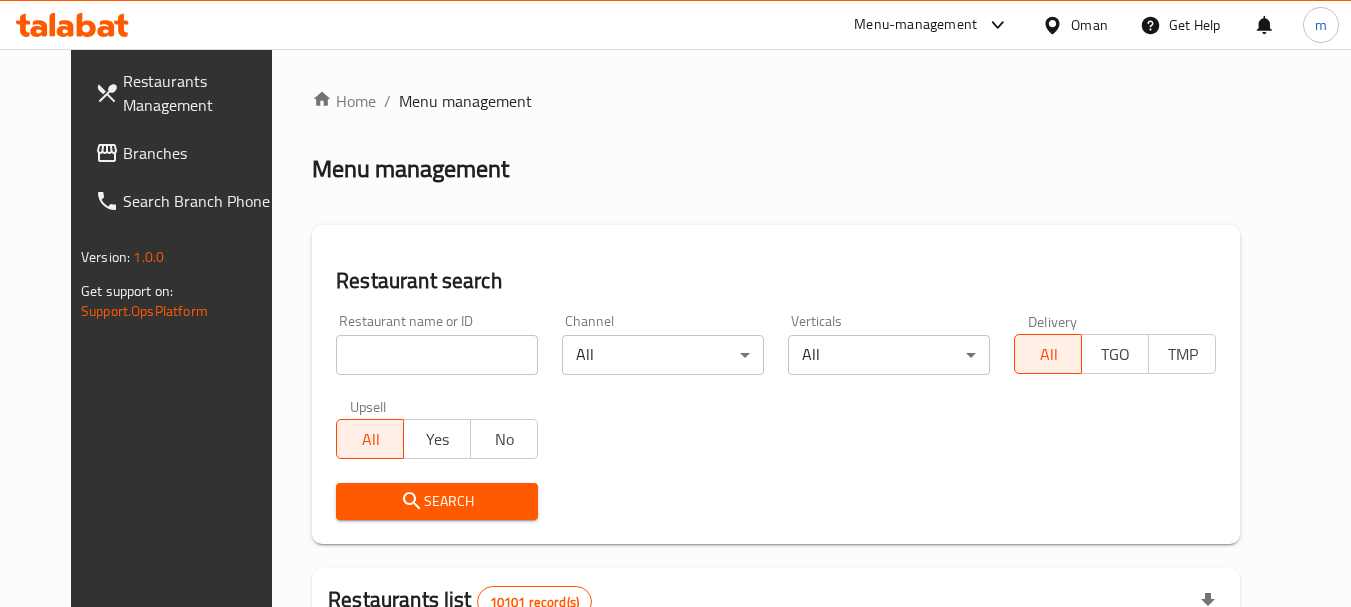 click on "Home / Menu management Menu management Restaurant search Restaurant name or ID Restaurant name or ID Channel All ​ Verticals All ​ Delivery All TGO TMP Upsell All Yes No   Search Restaurants list   10101 record(s) ID sorted ascending Name (En) Name (Ar) Ref. Name Logo Branches Open Busy Closed POS group Status Action 401 Spicy Village قرية التوابل 2 0 0 0 HIDDEN 412 NARENJ نارنج 1 1 0 0 HIDDEN 415 Best Burger بست برجر 2 0 0 0 INACTIVE 416 HOT POT RESTAURANT مطعم الوعاء الساخن Darsait Branch  1 0 0 0 INACTIVE 417 FUSION فيوجن 1 0 0 0 INACTIVE 420 BAMBOO KITCHEN بامبو كتشن 1 1 0 0 HIDDEN 422 GOLDEN BEAN CAFE مقهى البن الذهبي 1 1 0 0 INACTIVE 424 Just Grilled جست جريلد 1 0 0 0 INACTIVE 467 MEERATH FAMOUS ميرات المشهورة 1 1 0 0 OPEN 470 ZAIKA DELHI KA مذاق من دلهي  1 0 0 0 INACTIVE Rows per page: 10 1-10 of 10101" at bounding box center (776, 730) 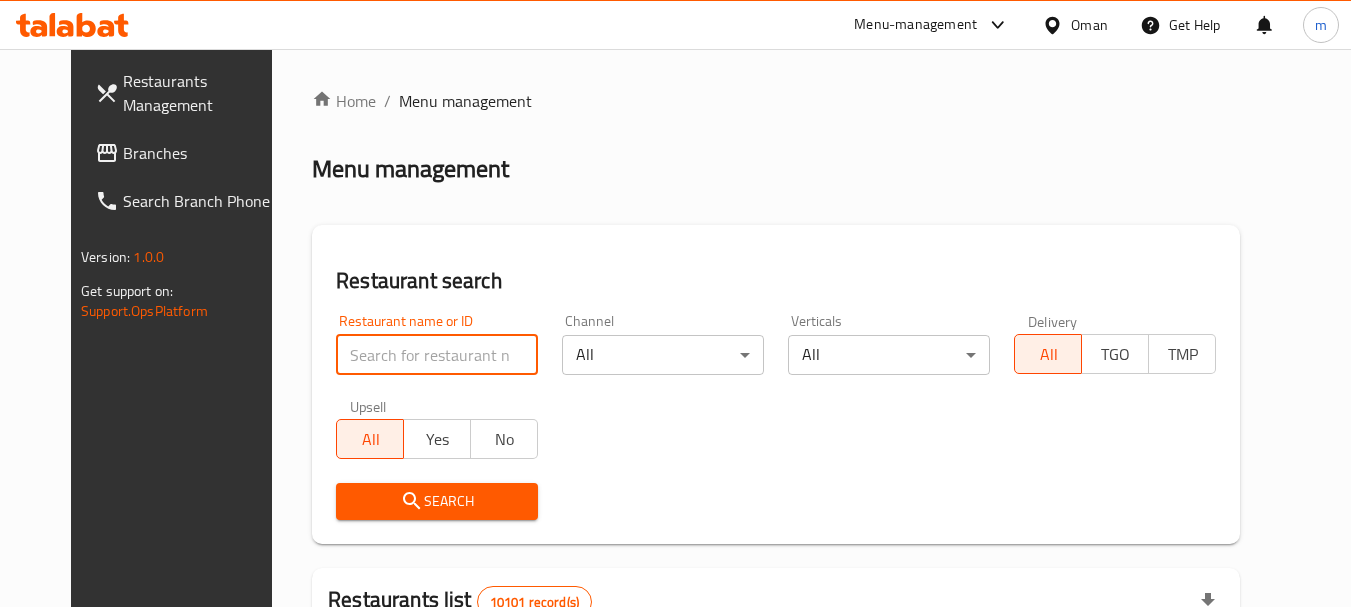 click at bounding box center [437, 355] 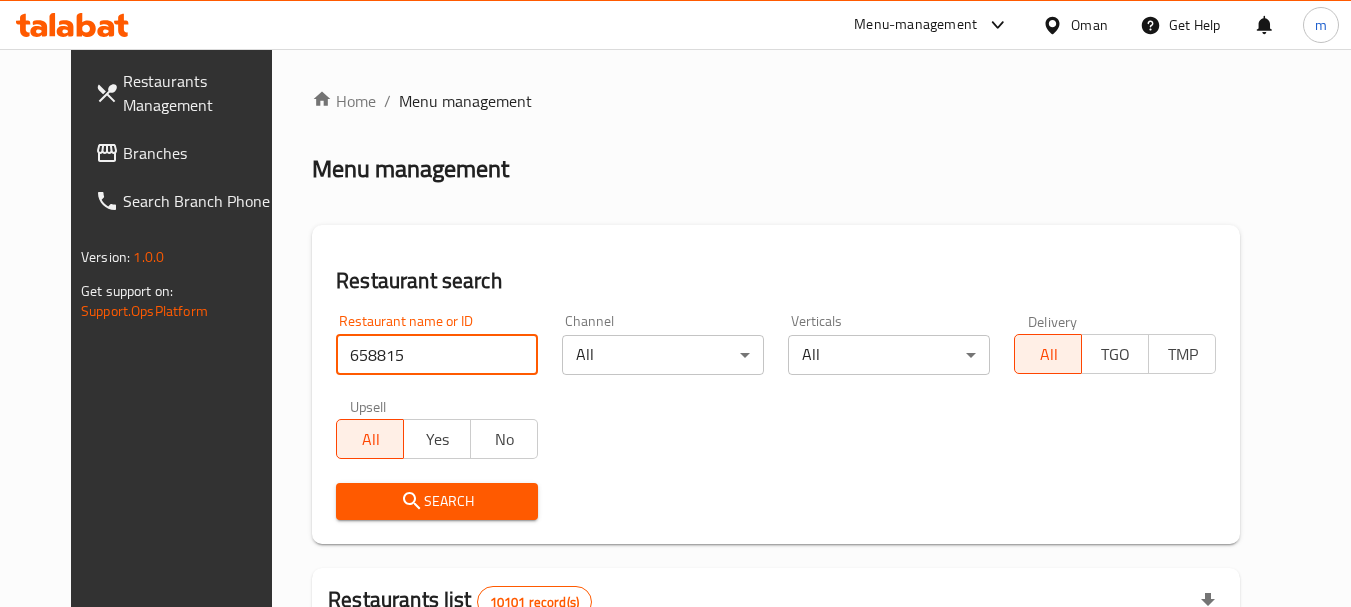 type on "658815" 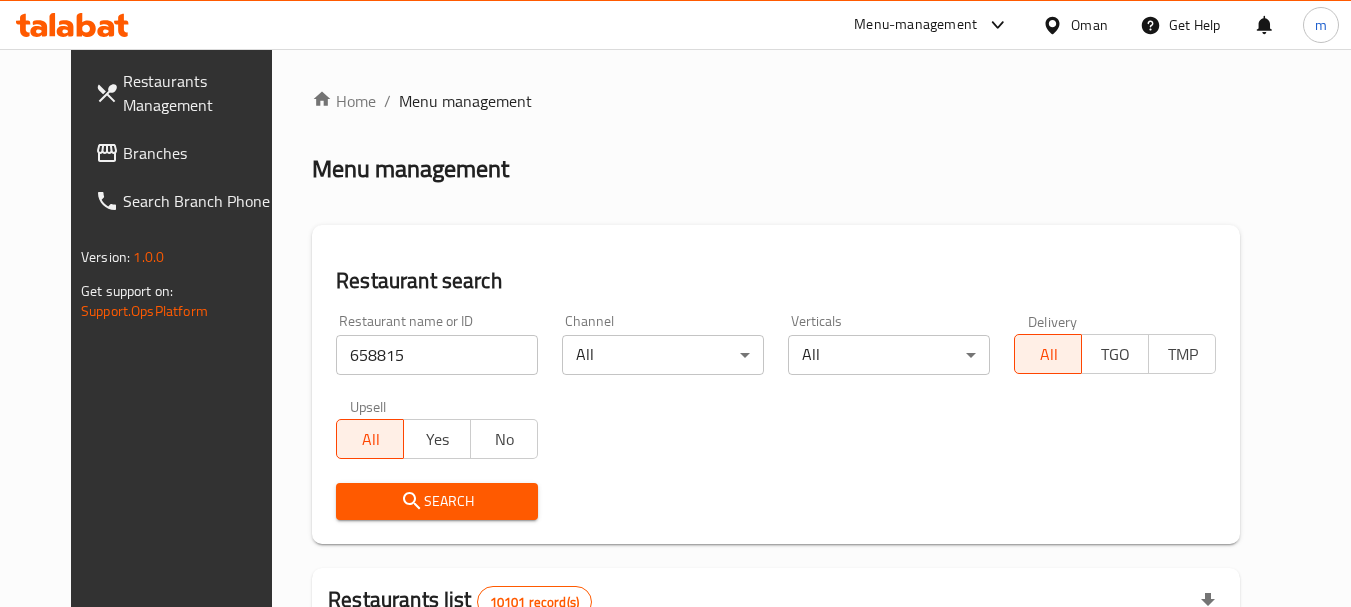 click 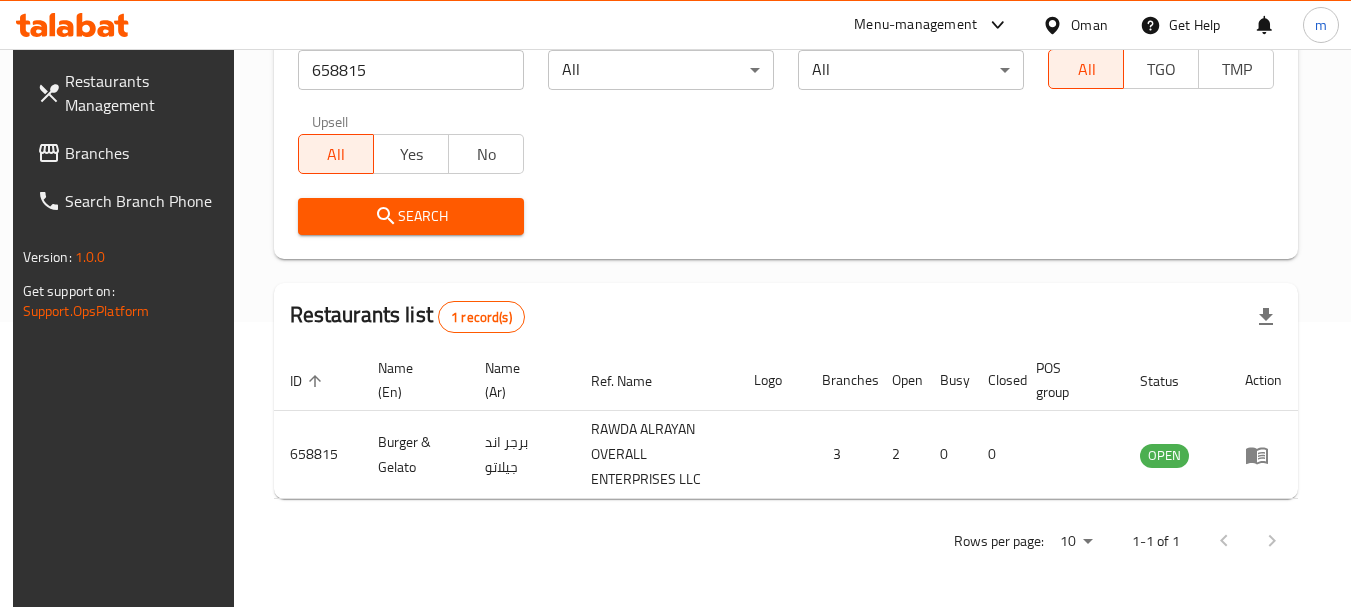 scroll, scrollTop: 285, scrollLeft: 0, axis: vertical 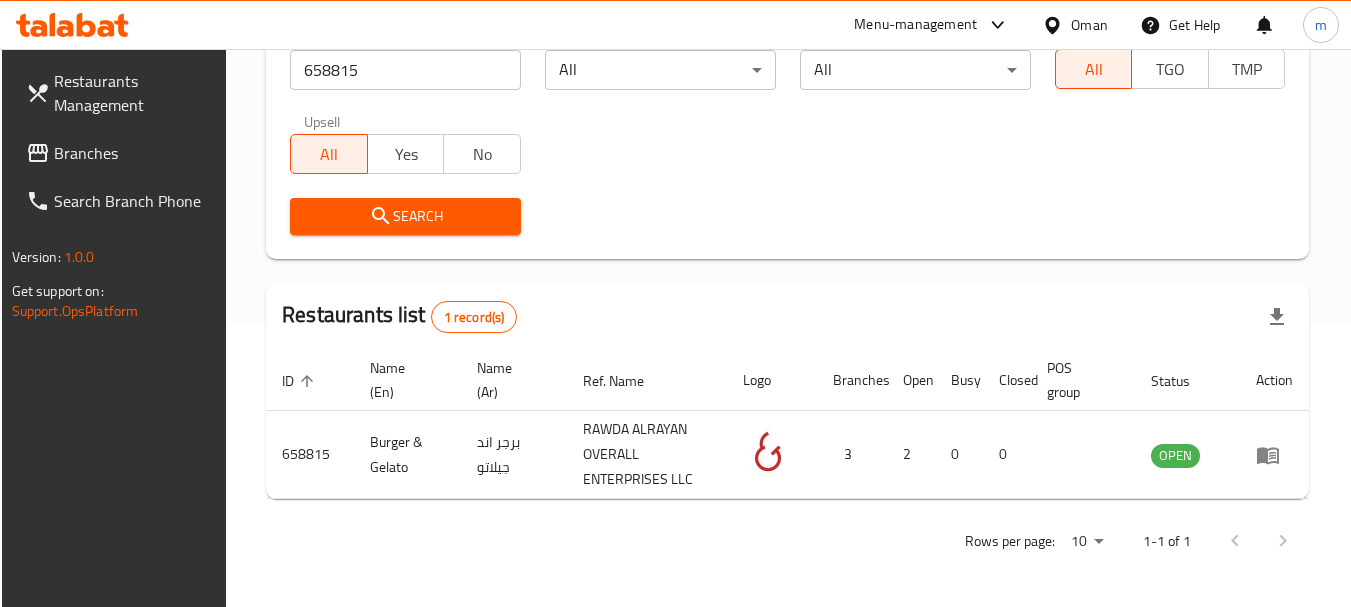 drag, startPoint x: 1097, startPoint y: 26, endPoint x: 1103, endPoint y: 16, distance: 11.661903 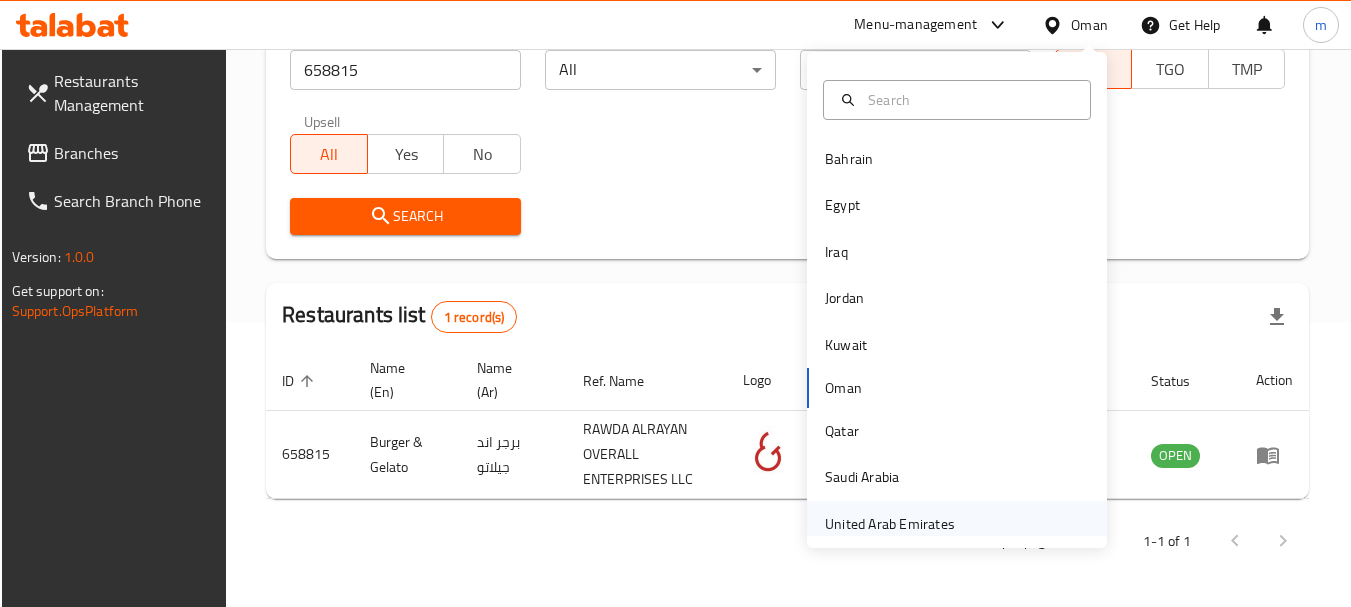 click on "United Arab Emirates" at bounding box center (890, 524) 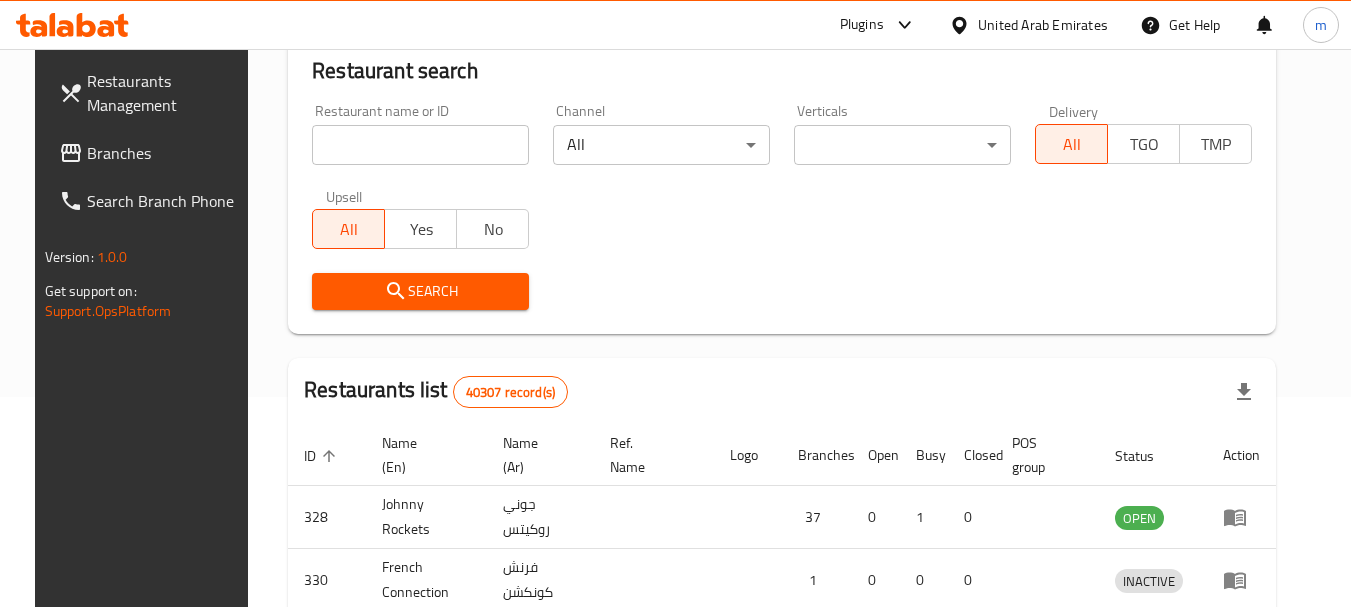 scroll, scrollTop: 285, scrollLeft: 0, axis: vertical 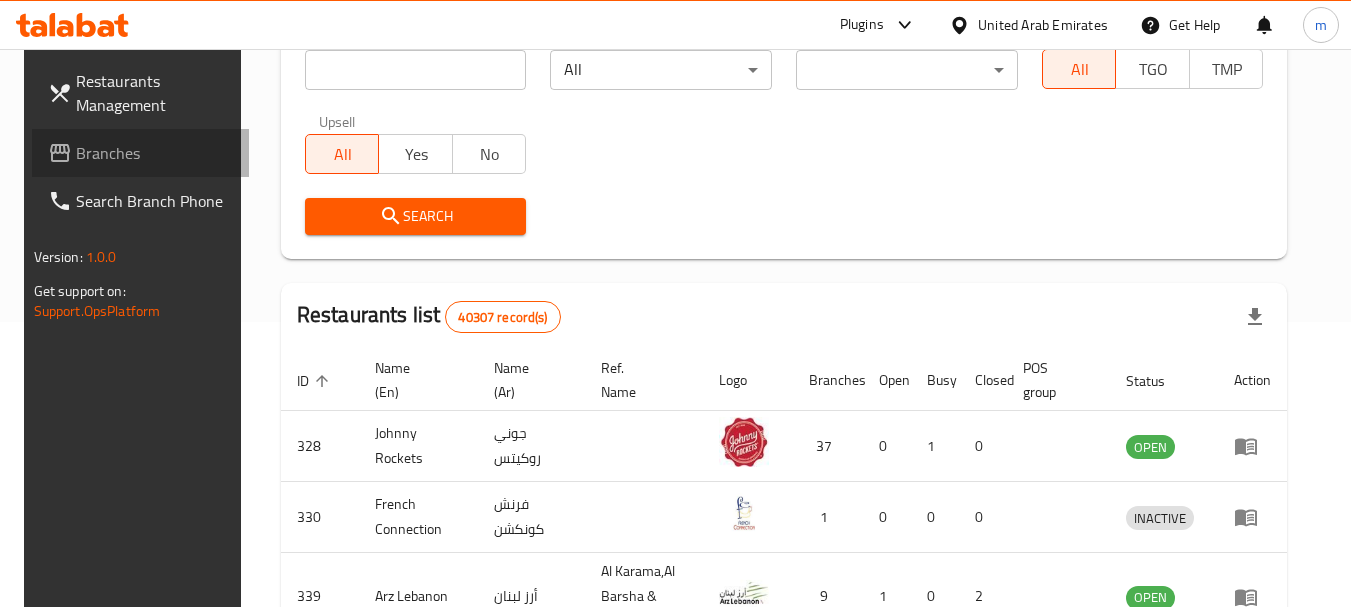 click on "Branches" at bounding box center (155, 153) 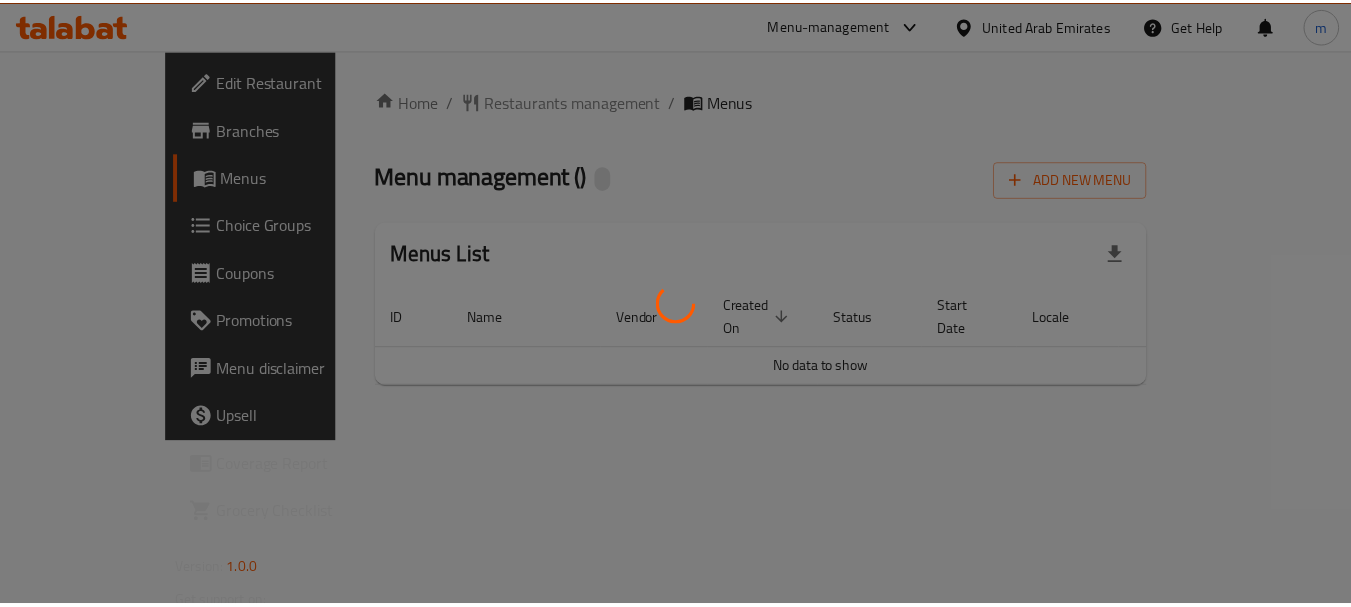 scroll, scrollTop: 0, scrollLeft: 0, axis: both 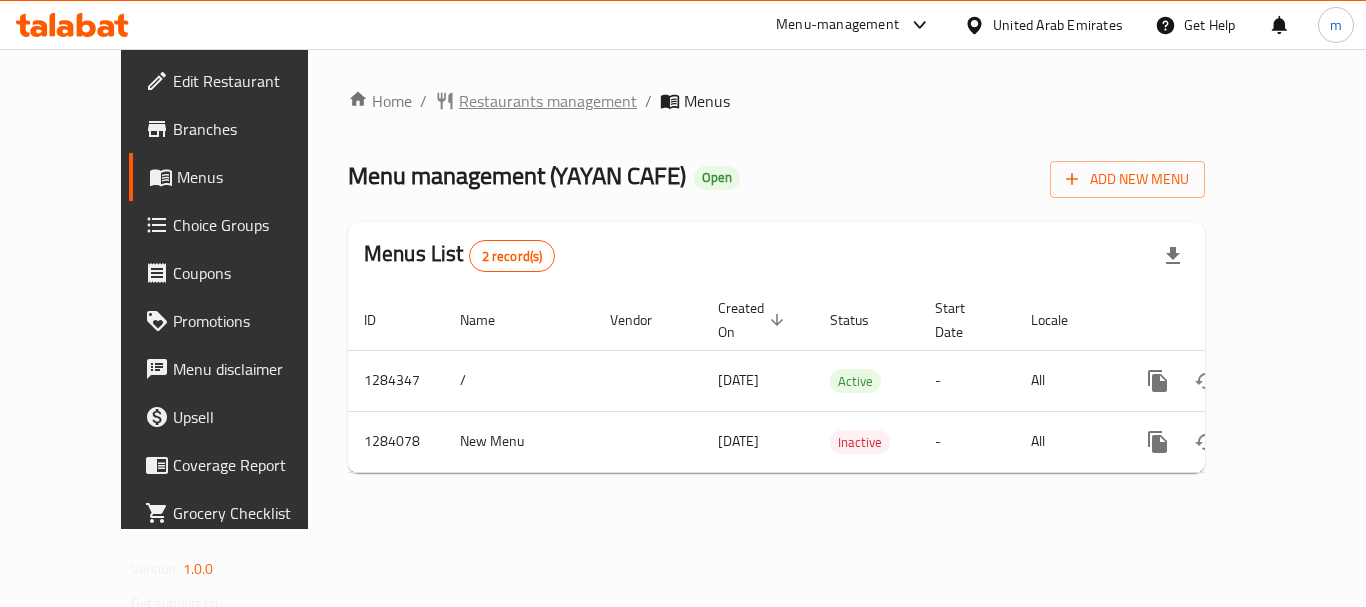 click on "Restaurants management" at bounding box center [548, 101] 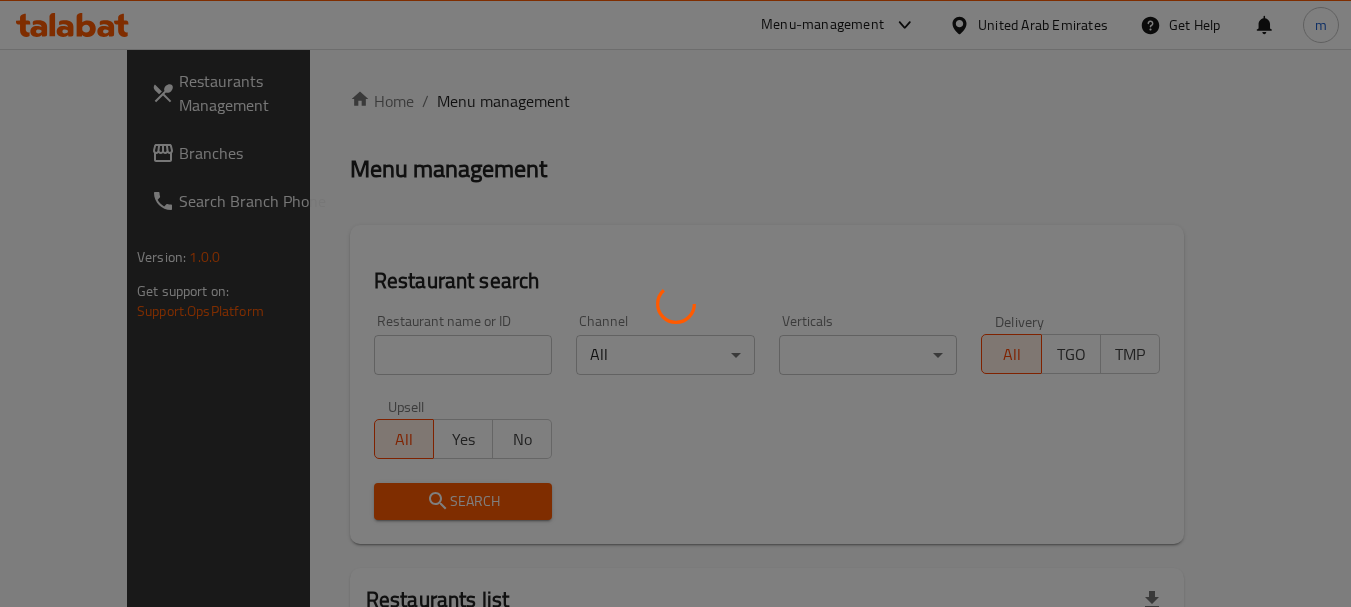 click at bounding box center [675, 303] 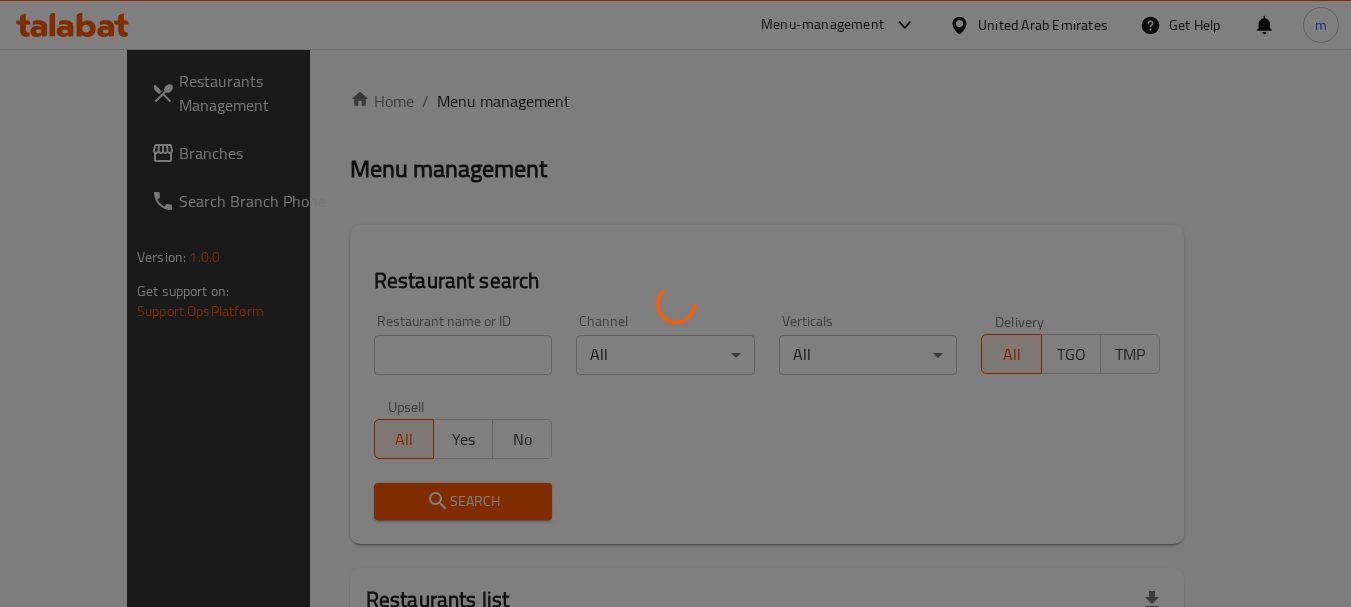 click at bounding box center [675, 303] 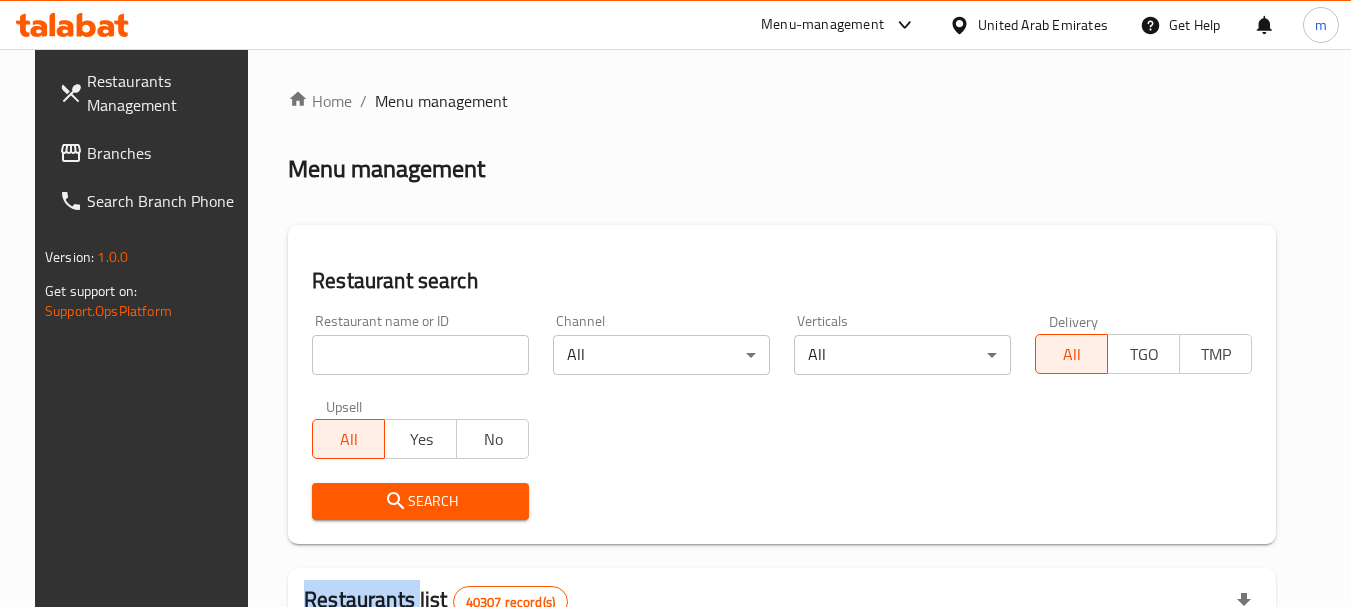 click on "Home / Menu management Menu management Restaurant search Restaurant name or ID Restaurant name or ID Channel All ​ Verticals All ​ Delivery All TGO TMP Upsell All Yes No   Search Restaurants list   40307 record(s) ID sorted ascending Name (En) Name (Ar) Ref. Name Logo Branches Open Busy Closed POS group Status Action 328 Johnny Rockets جوني روكيتس 37 0 1 0 OPEN 330 French Connection فرنش كونكشن 1 0 0 0 INACTIVE 339 Arz Lebanon أرز لبنان Al Karama,Al Barsha & Mirdif 9 1 0 2 OPEN 340 Mega Wraps ميجا رابس 3 0 0 0 INACTIVE 342 Sandella's Flatbread Cafe سانديلاز فلات براد 7 0 0 0 INACTIVE 343 Dragon Hut كوخ التنين 1 0 0 0 INACTIVE 348 Thai Kitchen المطبخ التايلندى 1 0 0 0 INACTIVE 349 Mughal  موغل 1 0 0 0 HIDDEN 350 HOT N COOL (Old) هوت و كول 1 0 0 0 INACTIVE 355 Al Habasha  الحبشة 11 1 0 0 HIDDEN Rows per page: 10 1-10 of 40307" at bounding box center [782, 717] 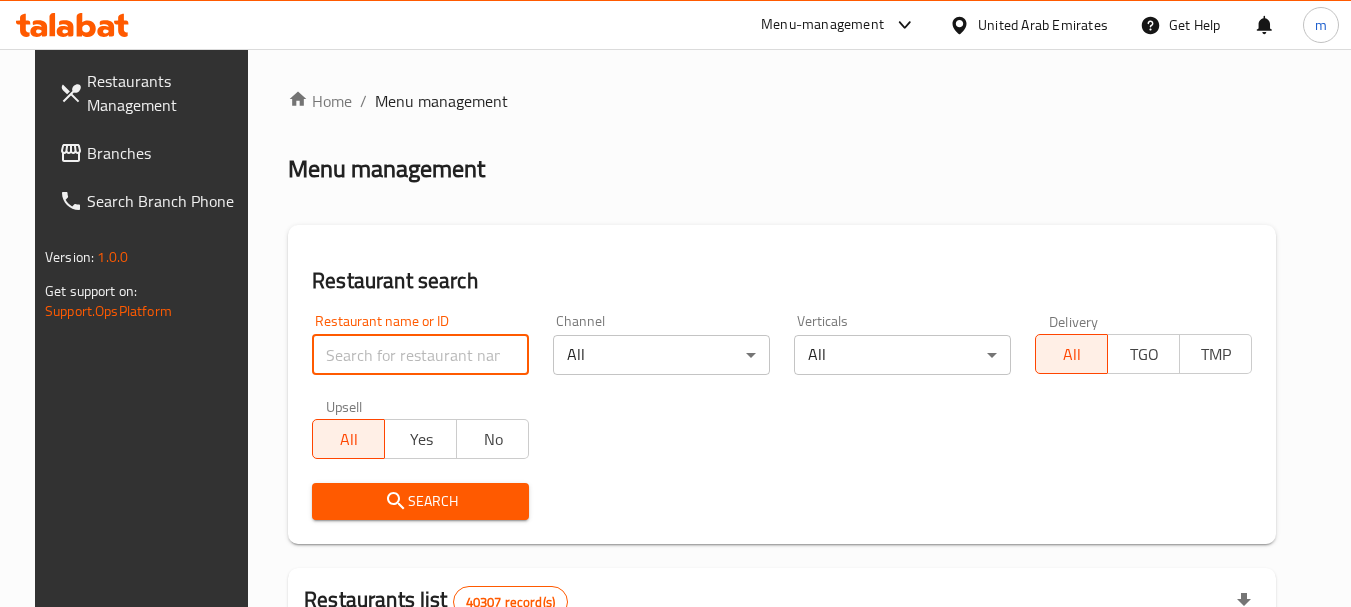 drag, startPoint x: 331, startPoint y: 362, endPoint x: 347, endPoint y: 361, distance: 16.03122 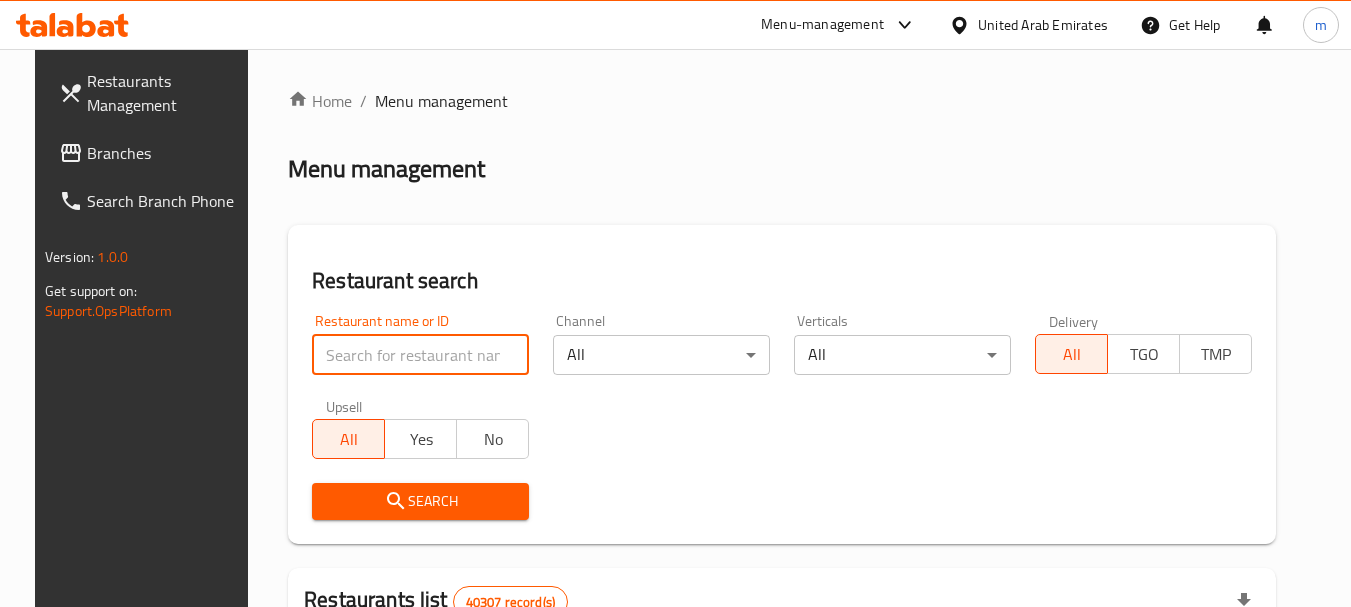click at bounding box center [420, 355] 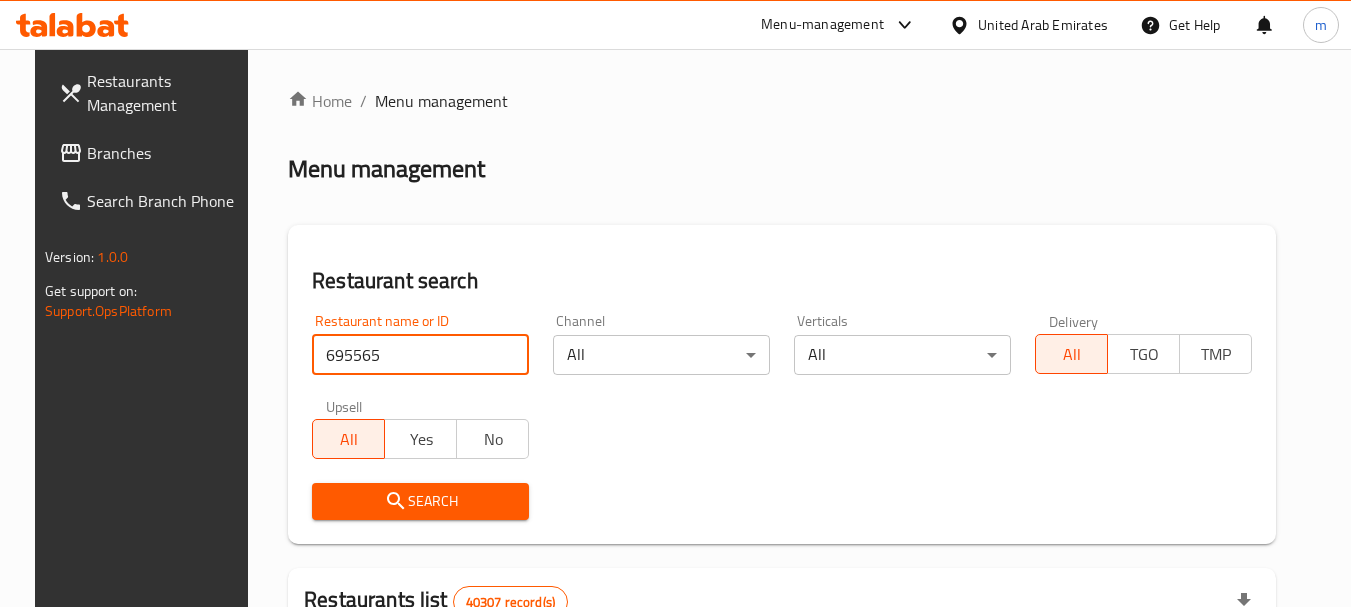 type on "695565" 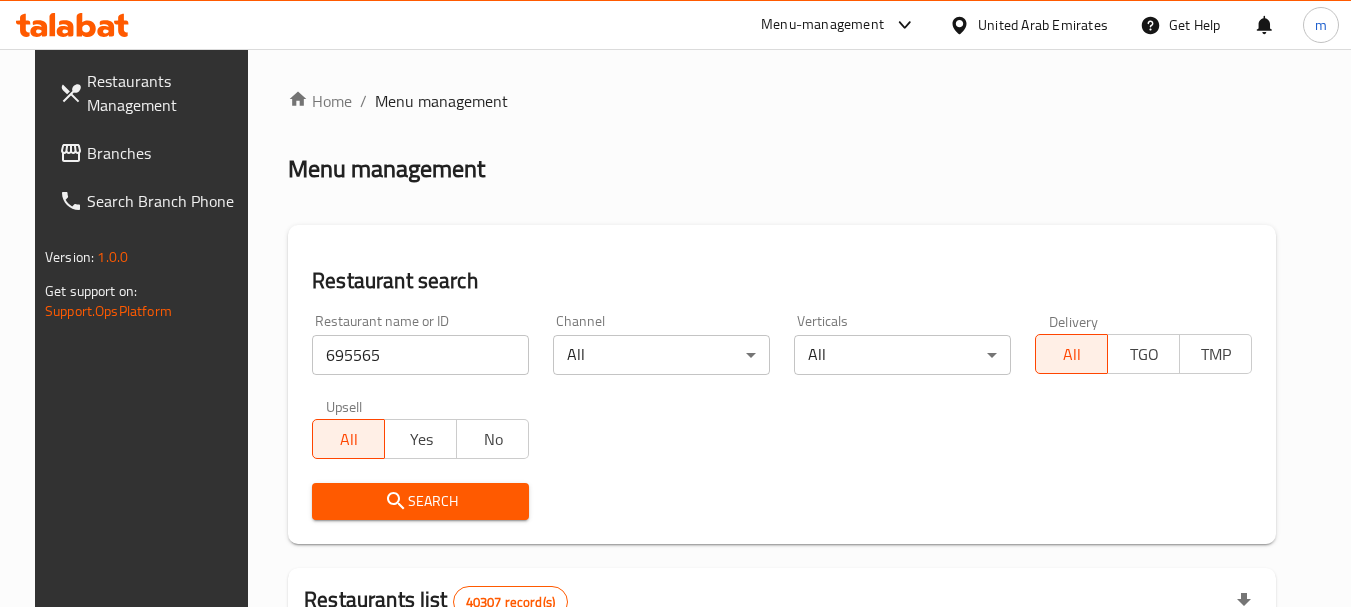 click 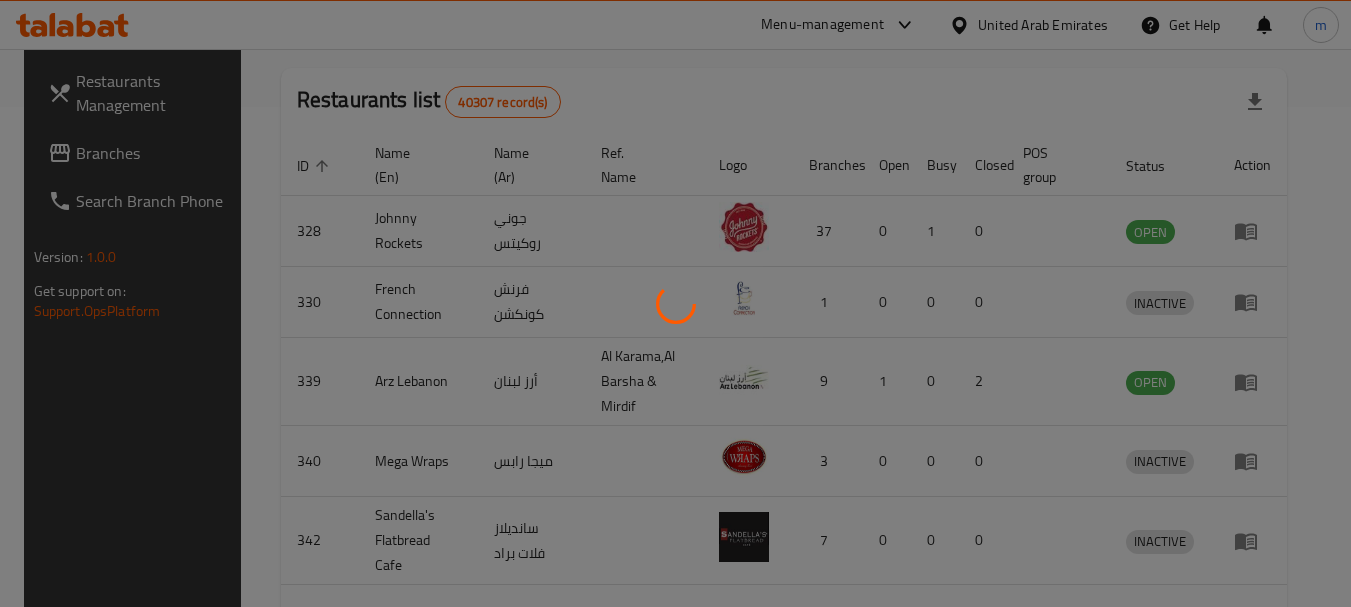 scroll, scrollTop: 268, scrollLeft: 0, axis: vertical 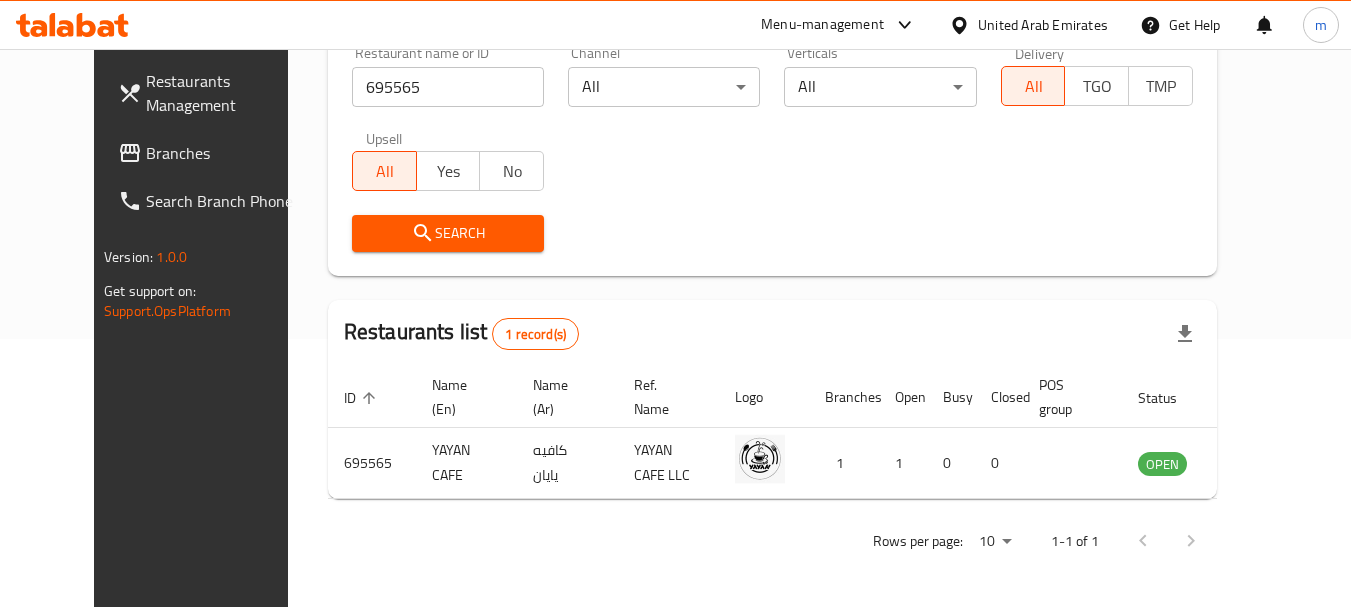 click on "United Arab Emirates" at bounding box center [1043, 25] 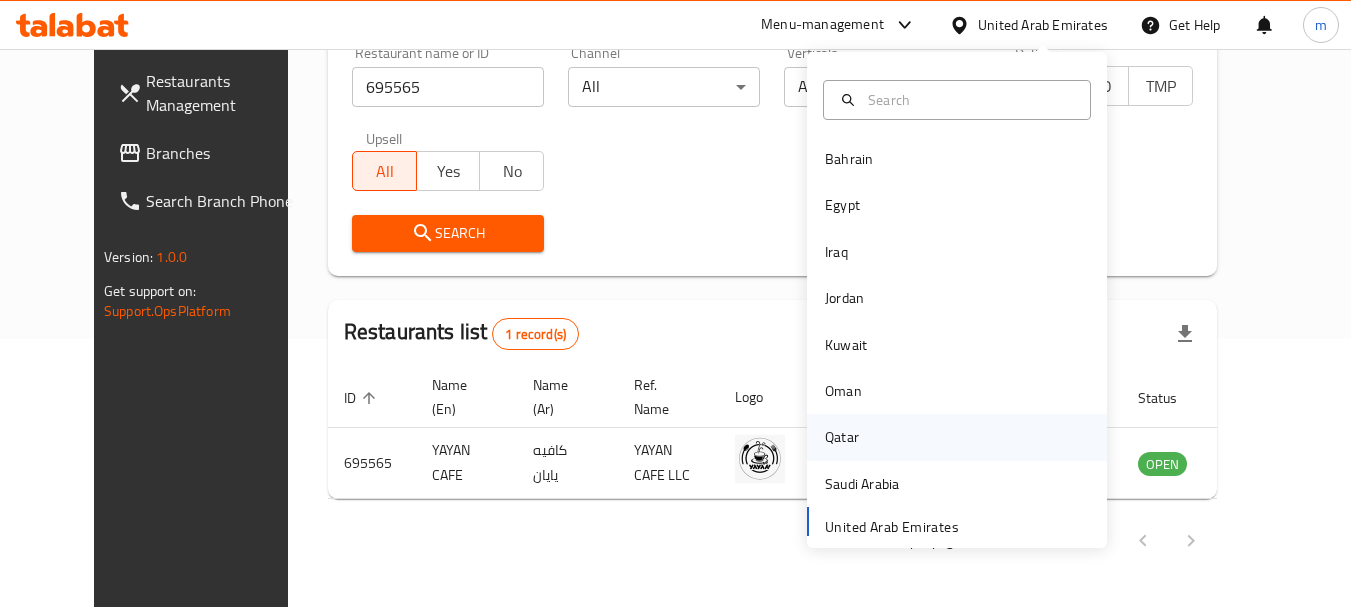 click on "Qatar" at bounding box center [842, 437] 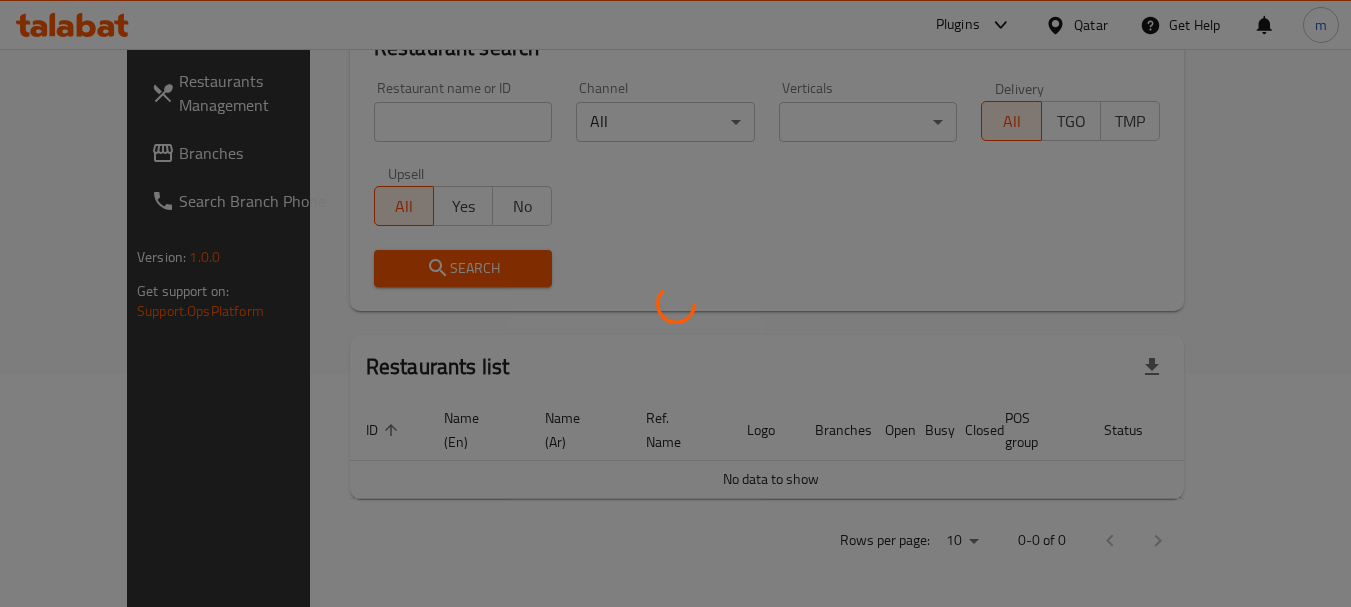 scroll, scrollTop: 210, scrollLeft: 0, axis: vertical 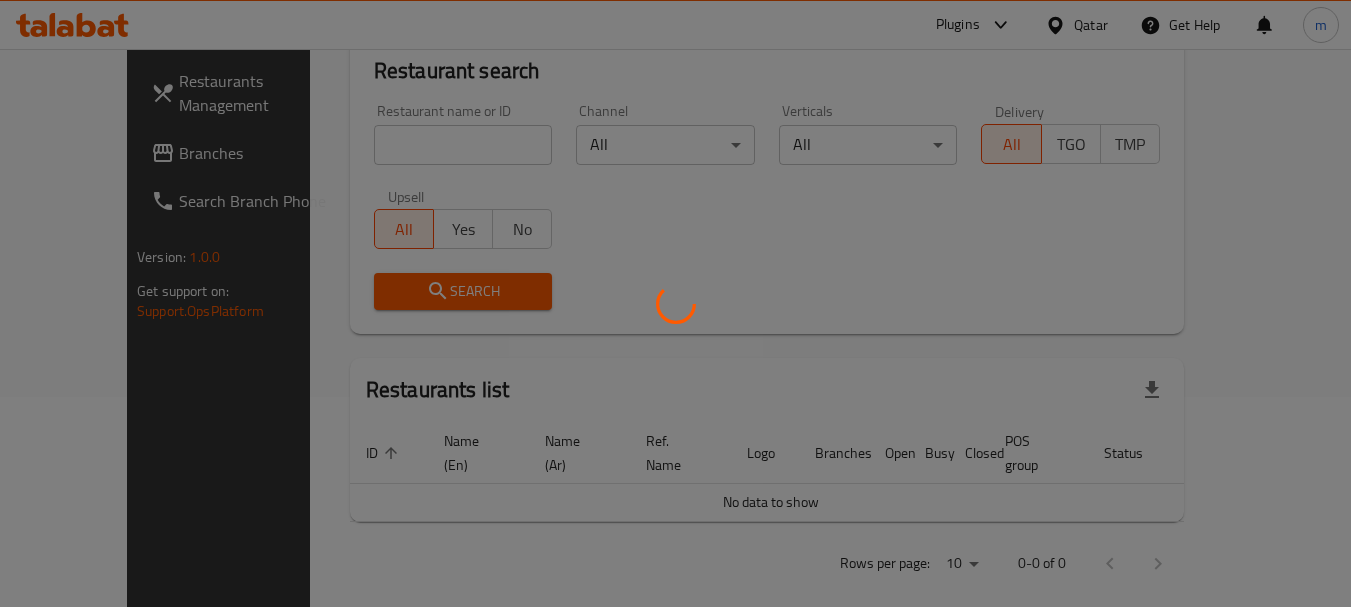click at bounding box center (675, 303) 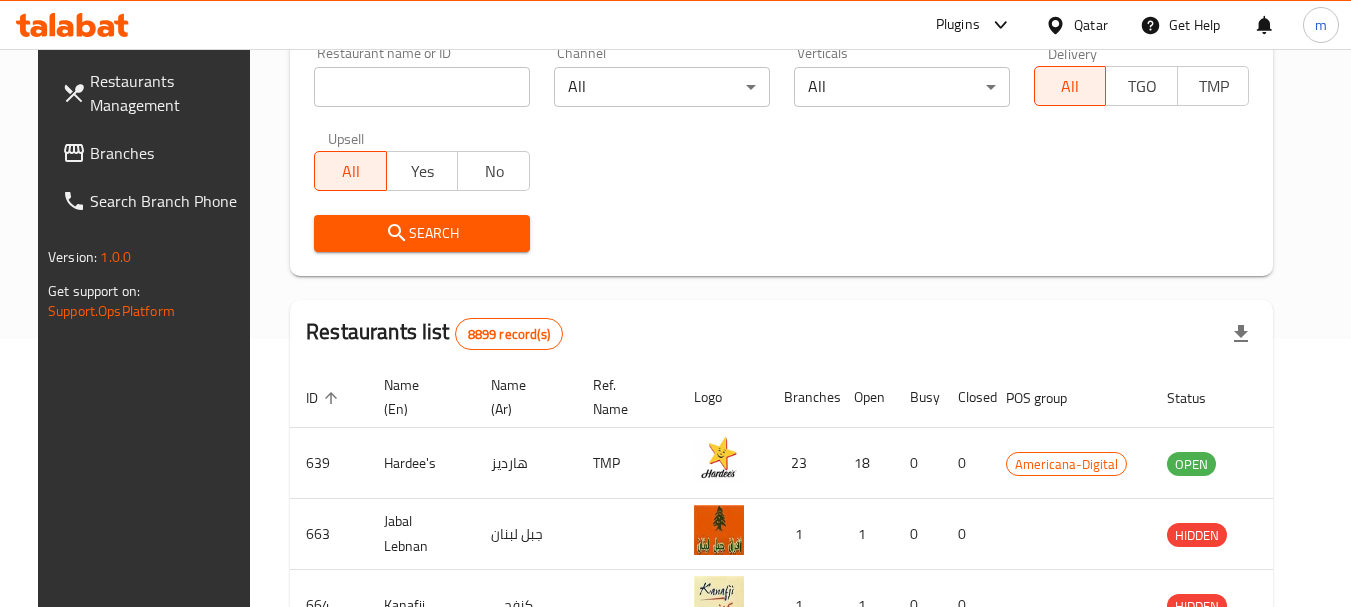 click on "Branches" at bounding box center (169, 153) 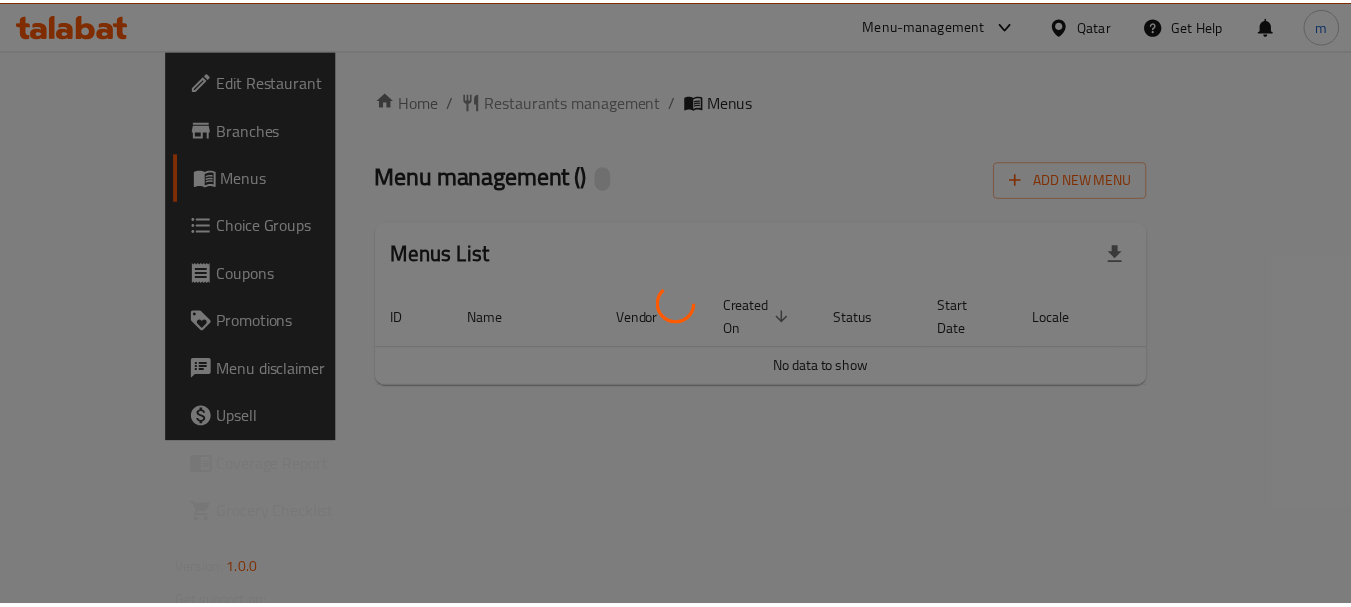 scroll, scrollTop: 0, scrollLeft: 0, axis: both 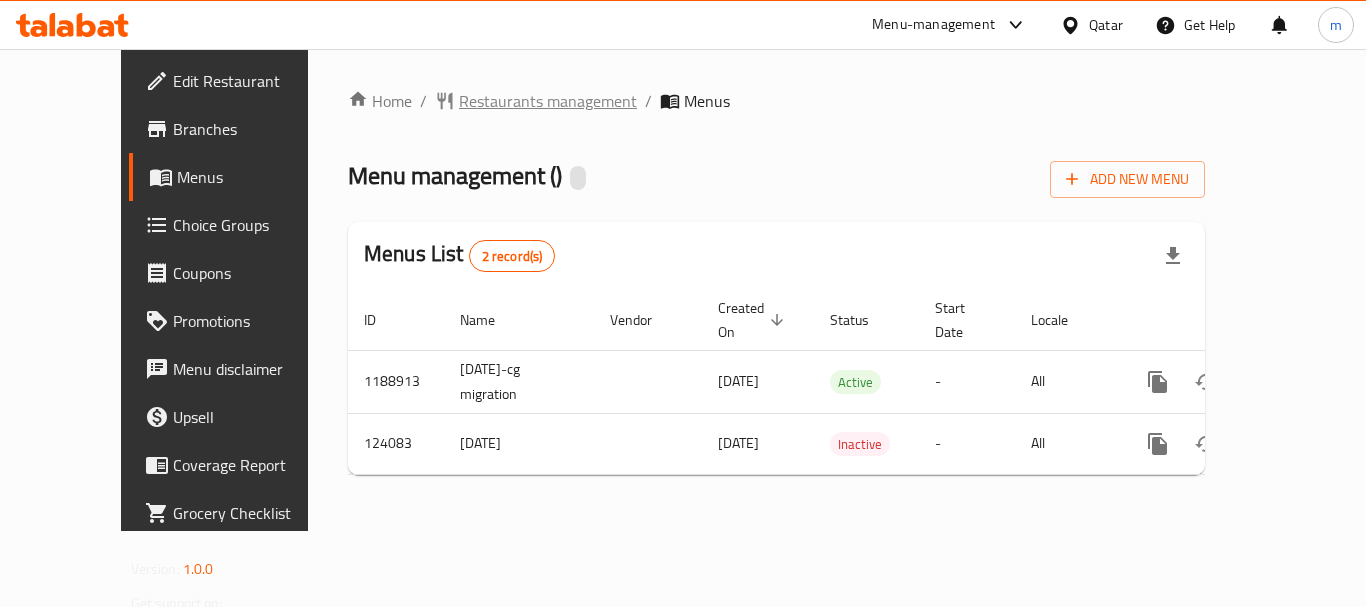 click on "Restaurants management" at bounding box center [548, 101] 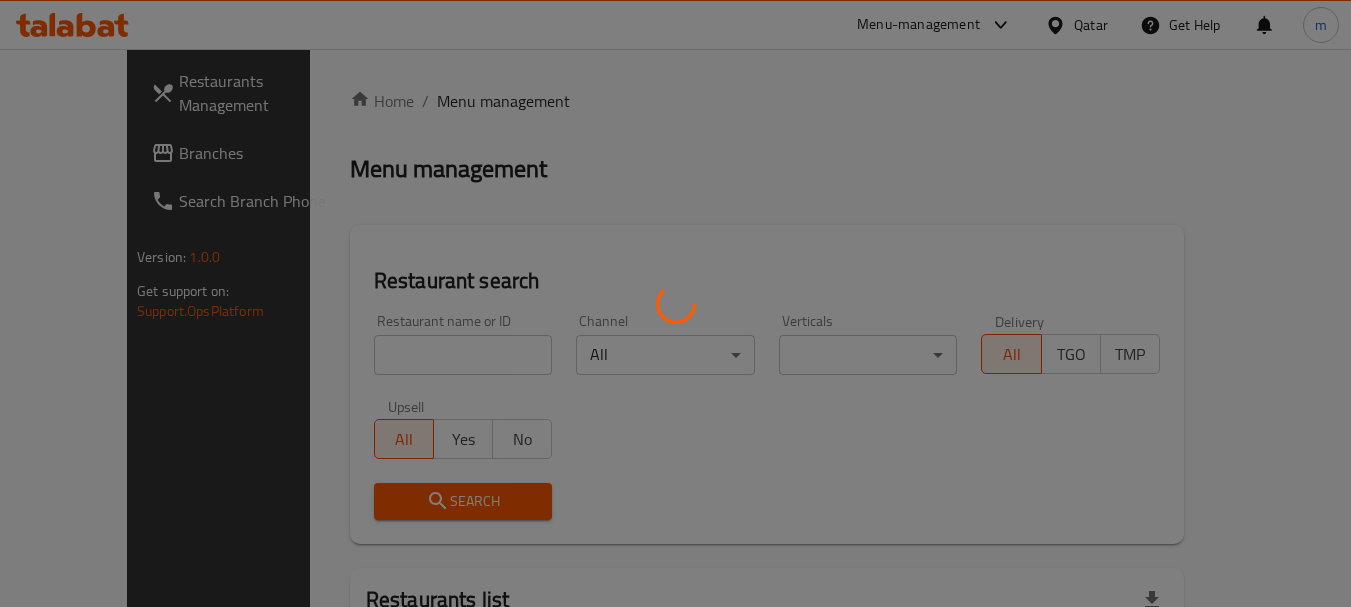click at bounding box center (675, 303) 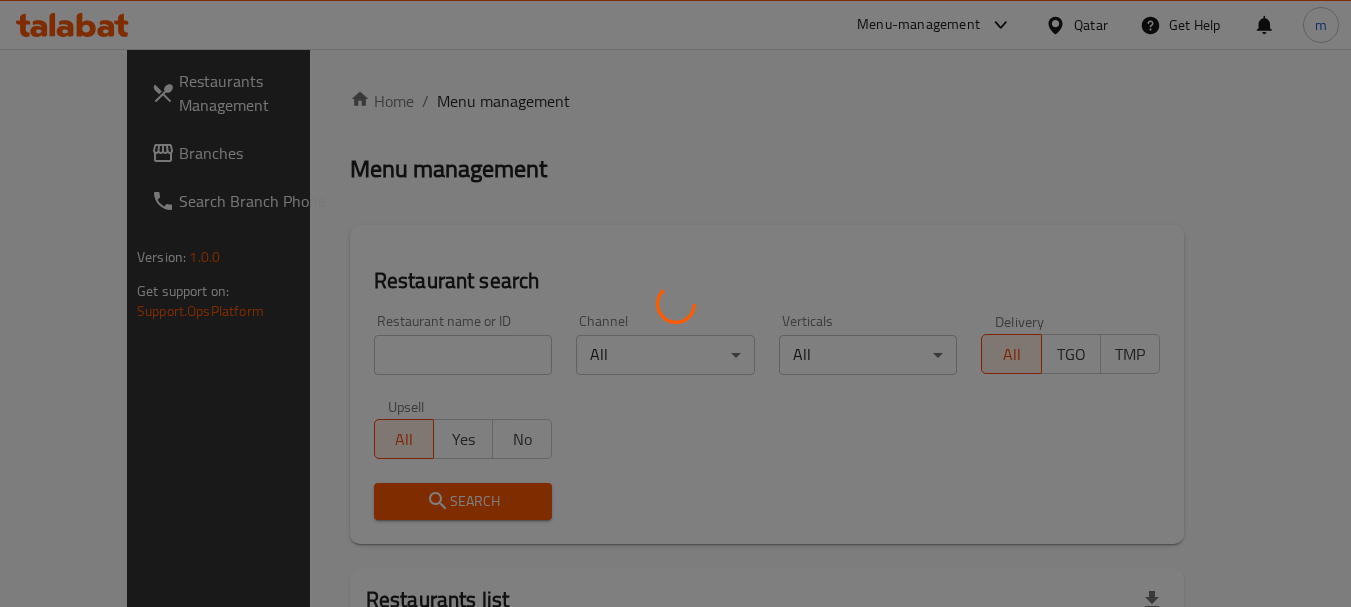 click at bounding box center (675, 303) 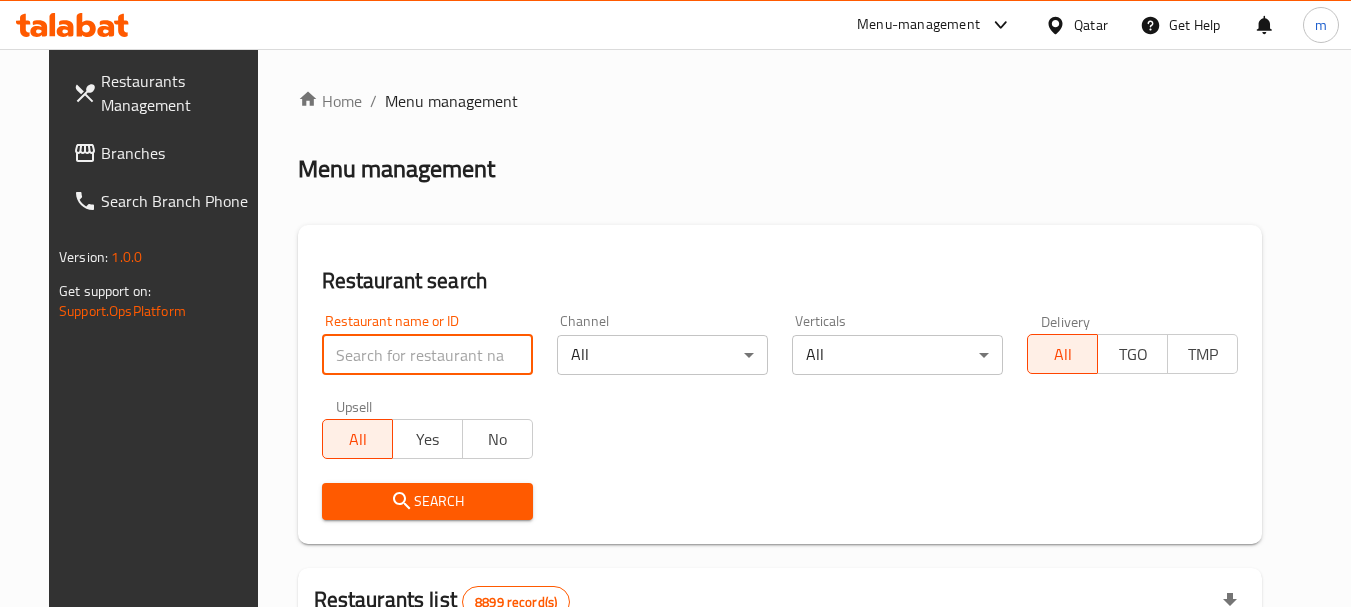 click at bounding box center [427, 355] 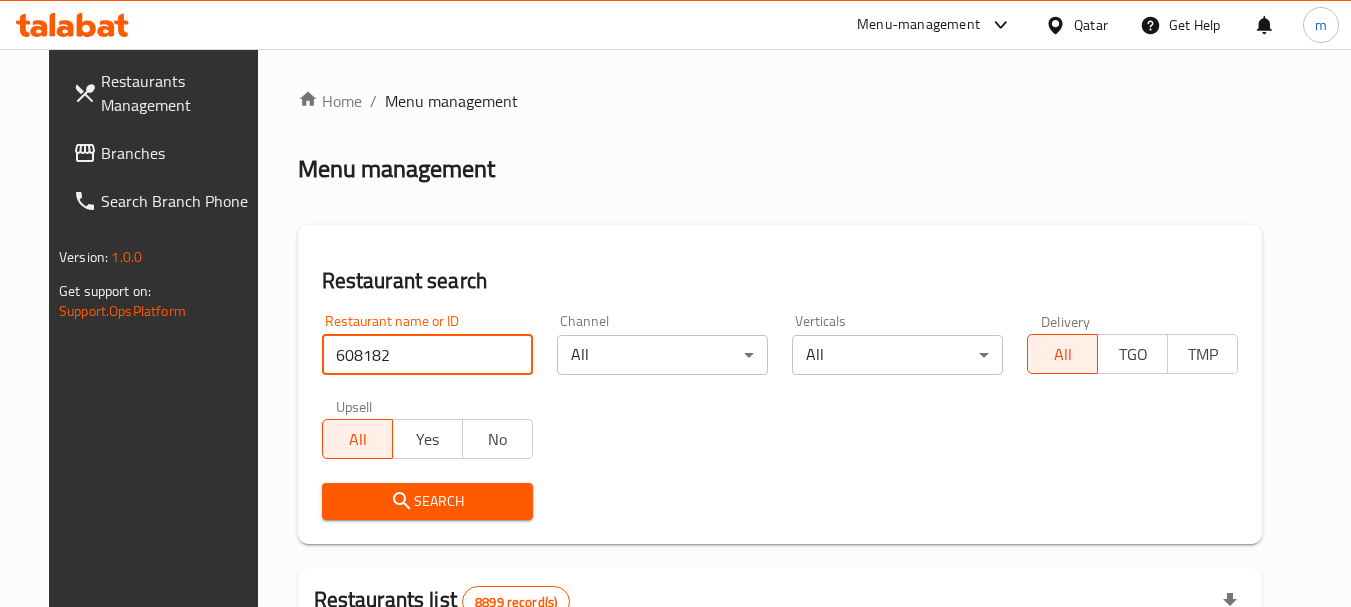 type on "608182" 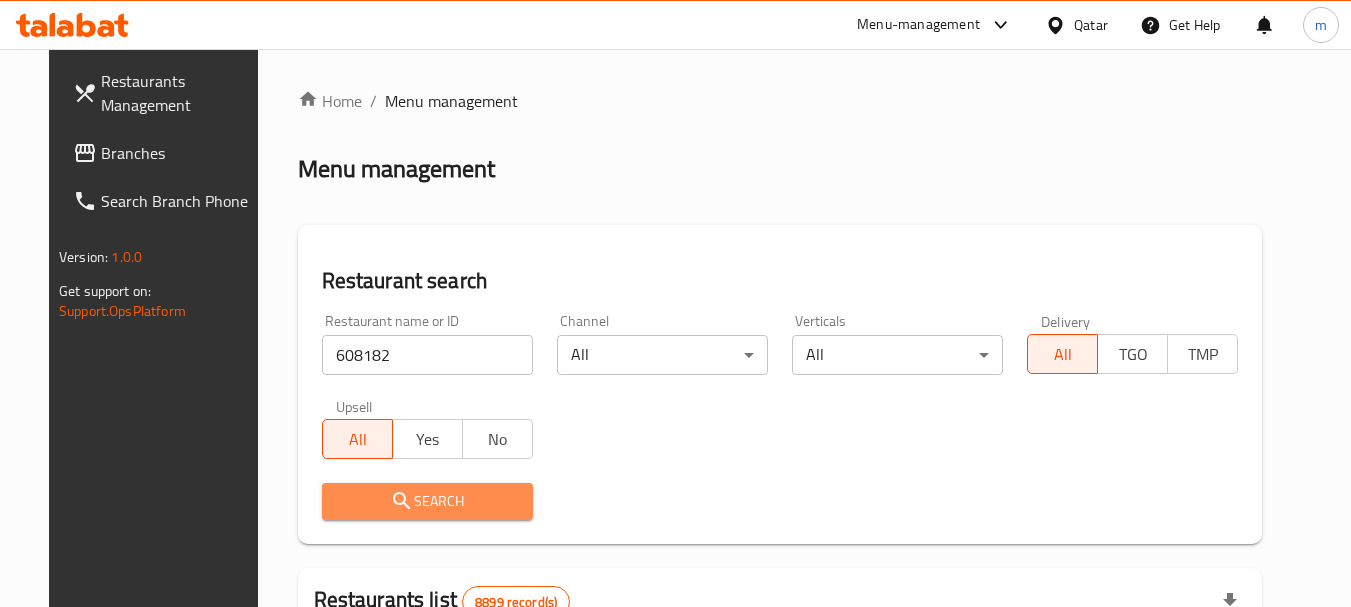 click on "Search" at bounding box center [427, 501] 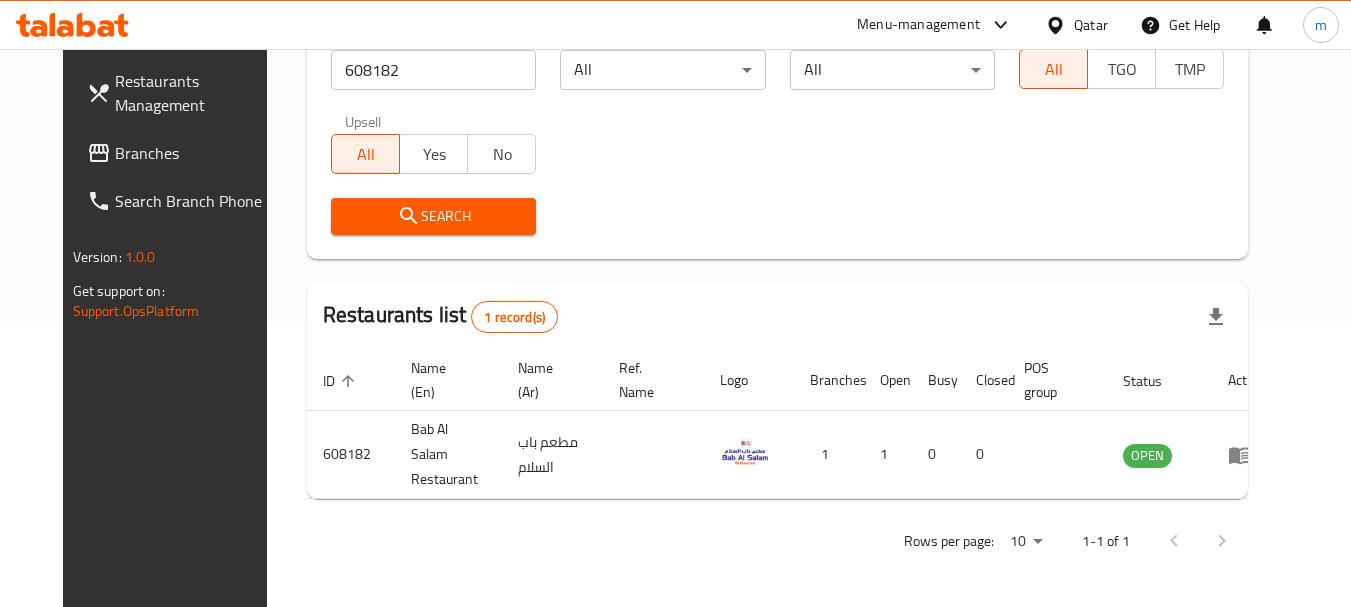 scroll, scrollTop: 268, scrollLeft: 0, axis: vertical 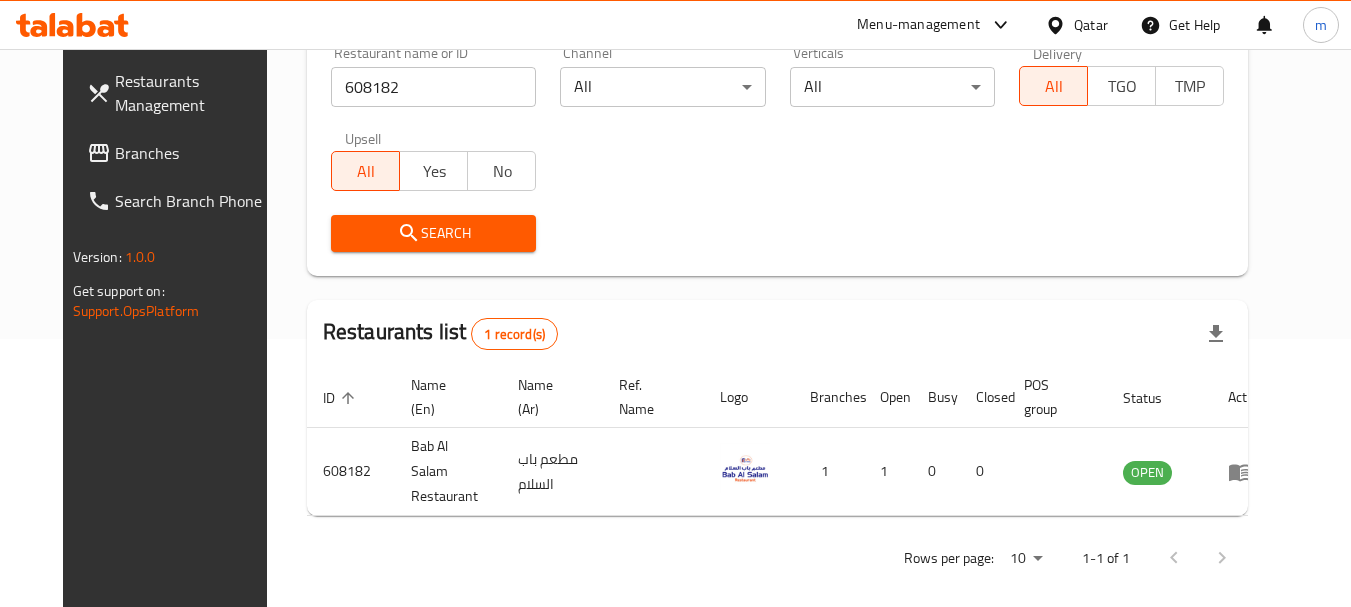 click on "Qatar" at bounding box center [1091, 25] 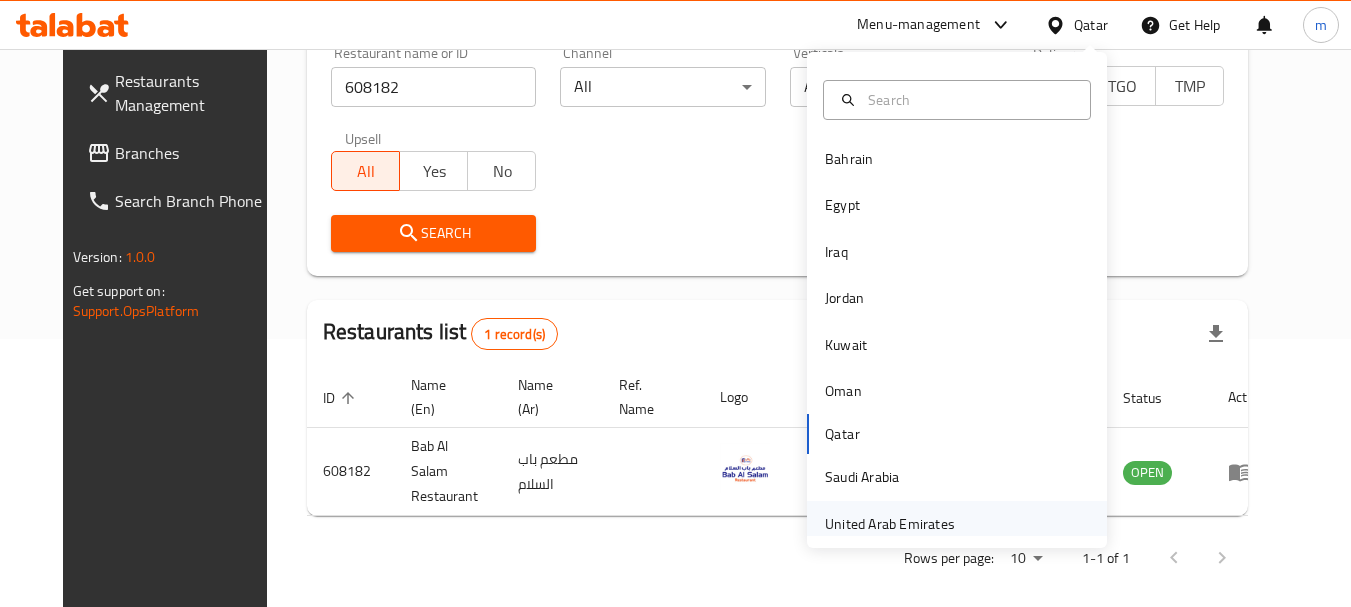 click on "United Arab Emirates" at bounding box center (890, 524) 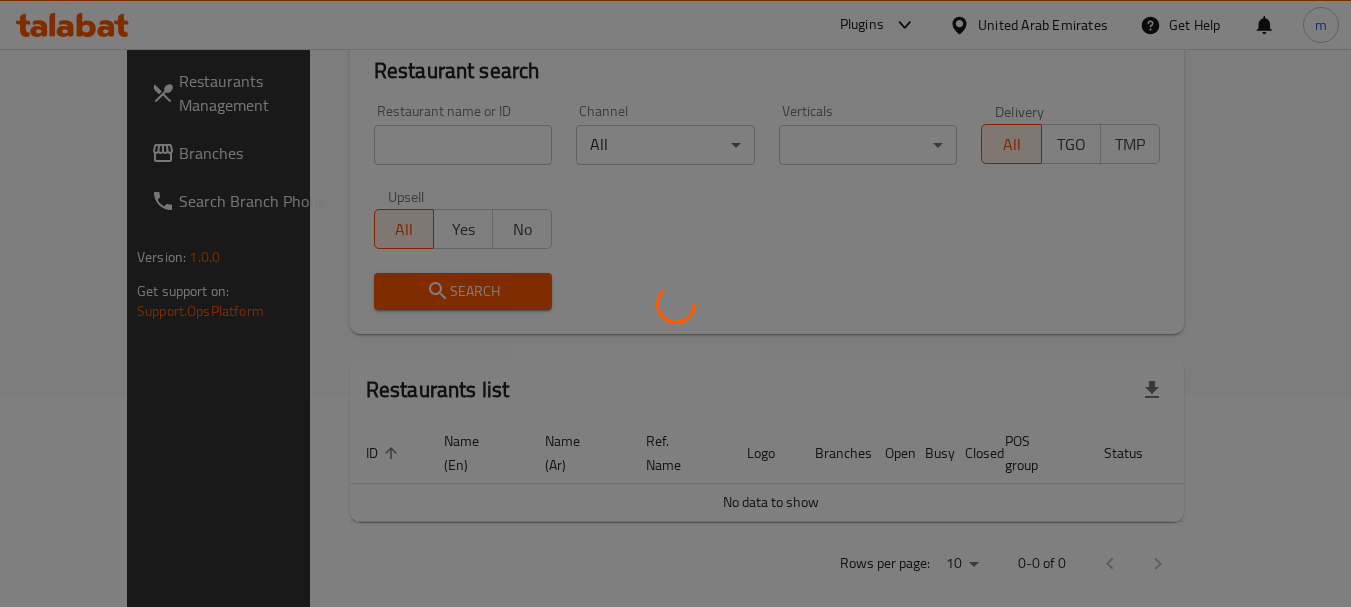 scroll, scrollTop: 268, scrollLeft: 0, axis: vertical 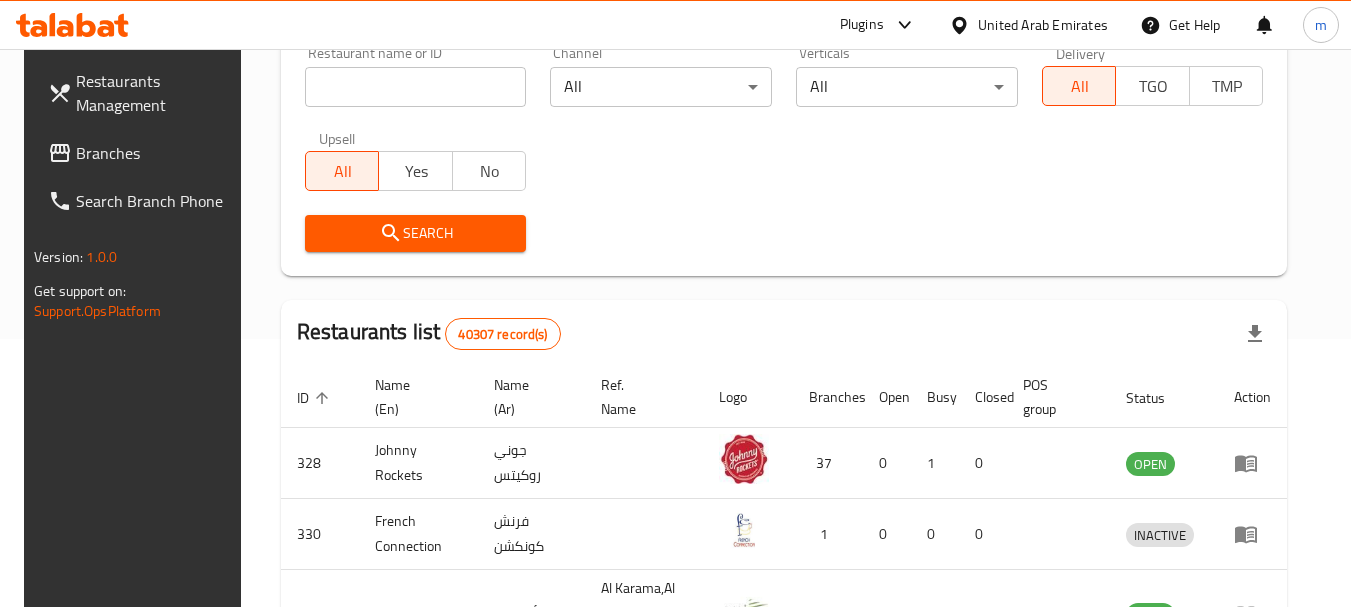 drag, startPoint x: 138, startPoint y: 169, endPoint x: 119, endPoint y: 156, distance: 23.021729 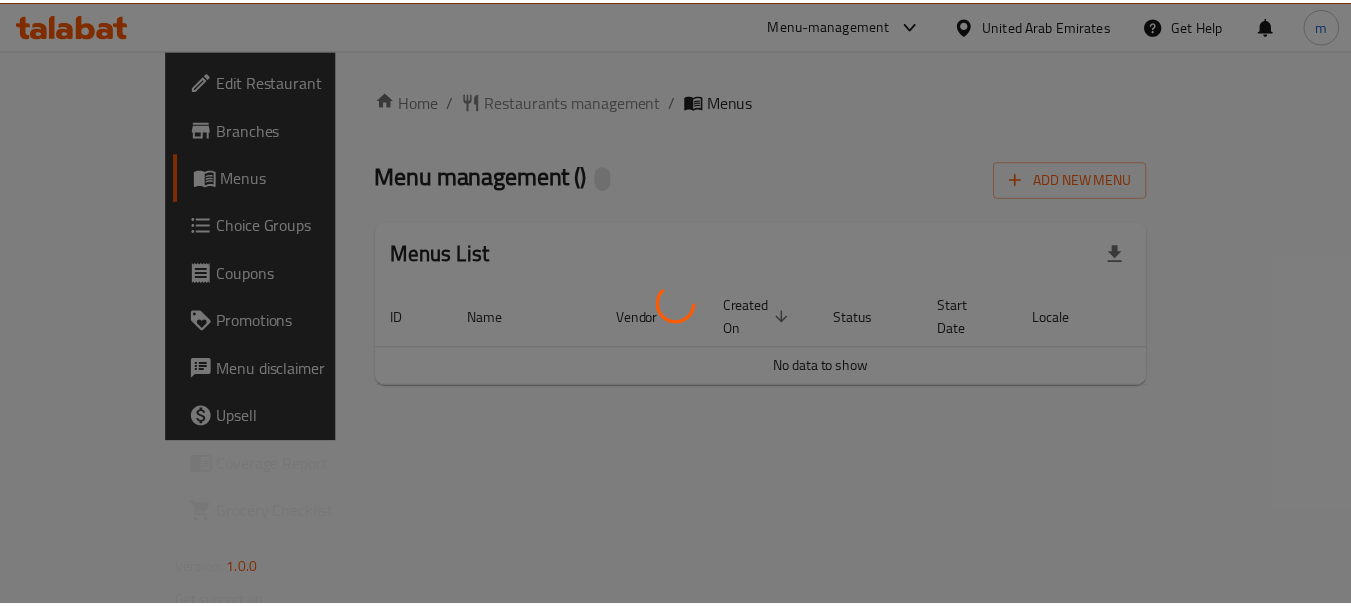 scroll, scrollTop: 0, scrollLeft: 0, axis: both 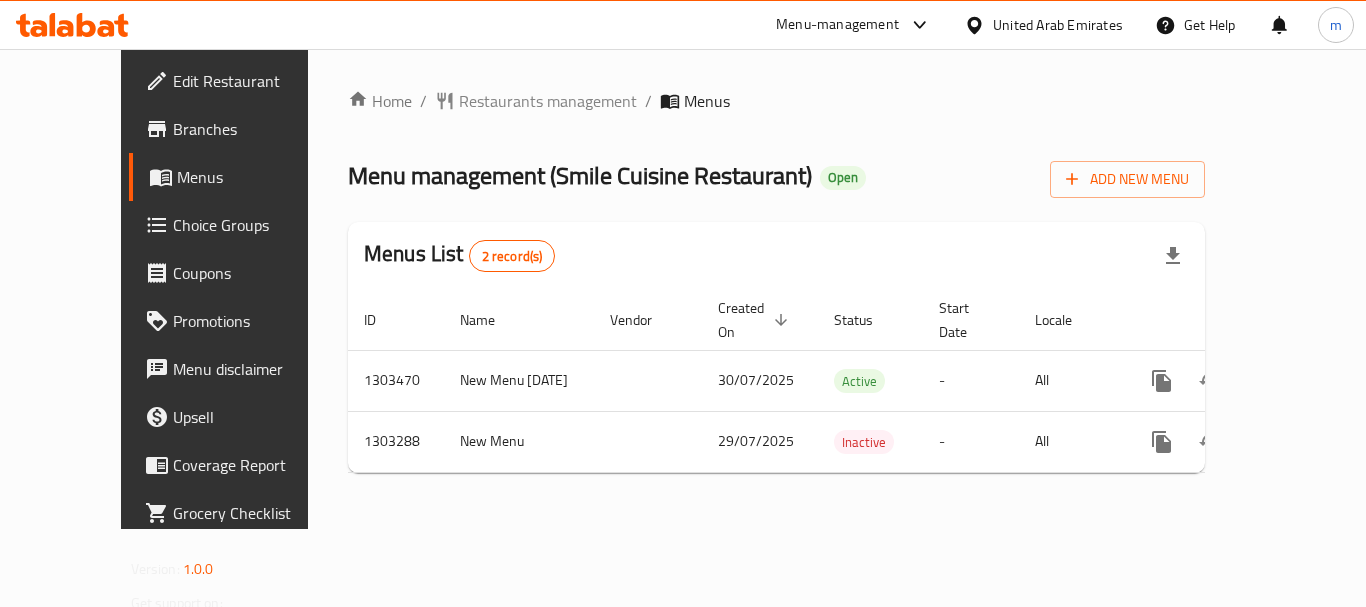 click on "Restaurants management" at bounding box center (548, 101) 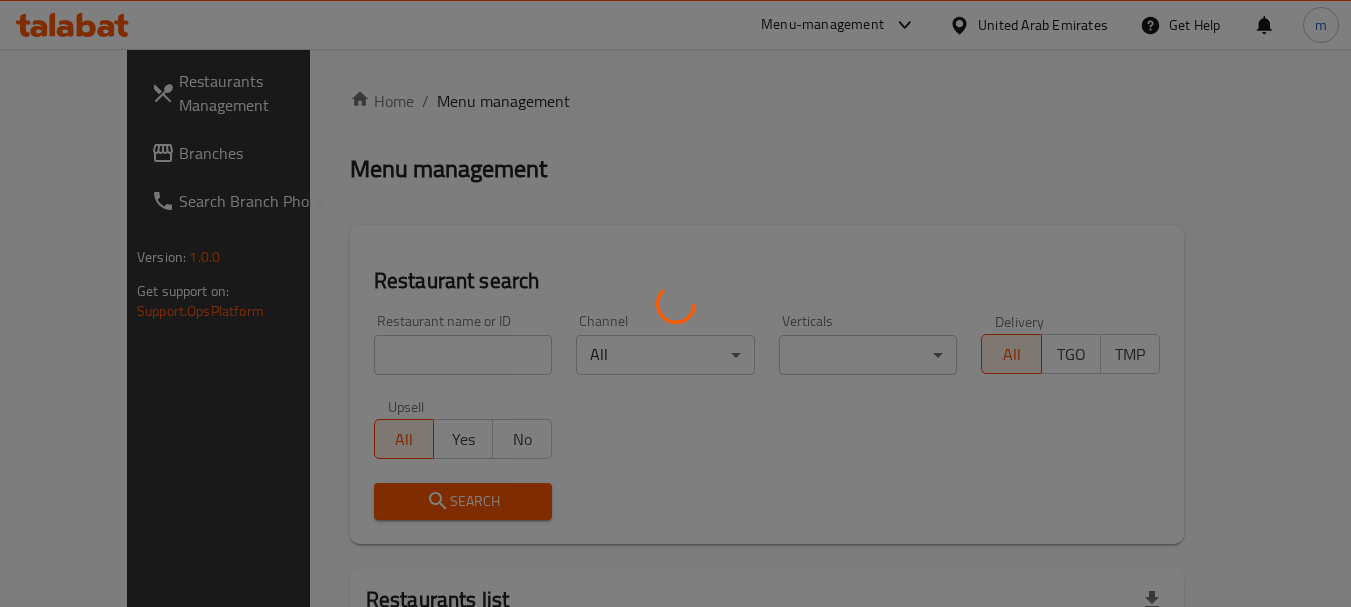 click at bounding box center [675, 303] 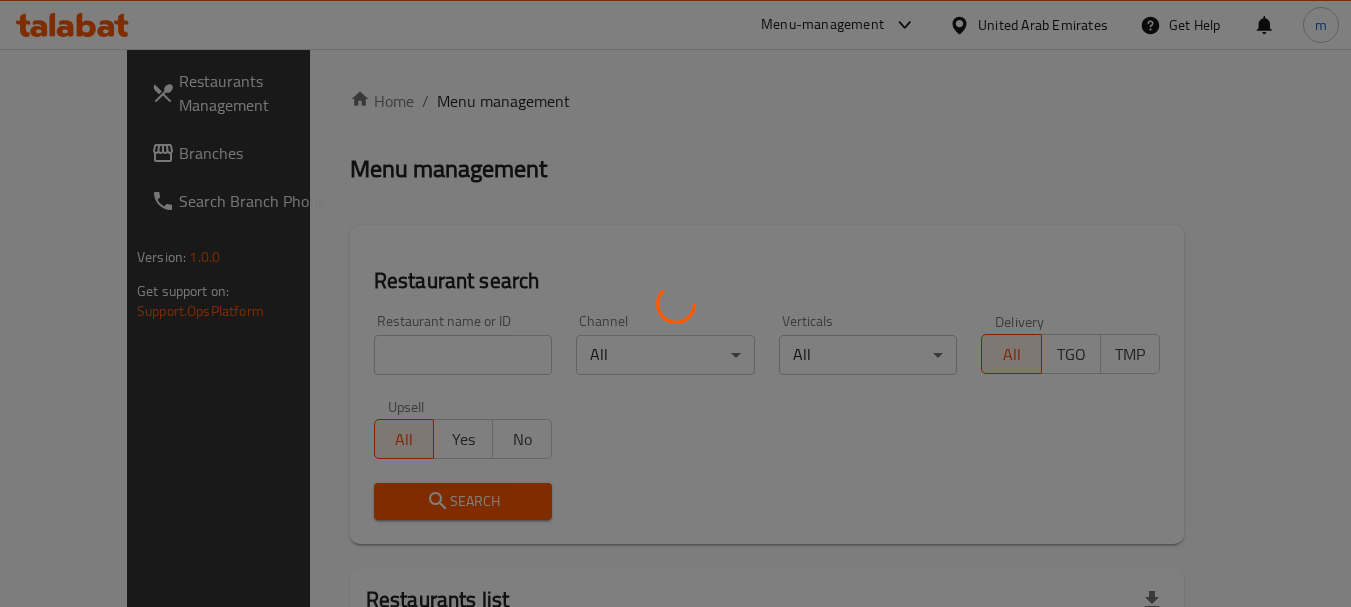click at bounding box center [675, 303] 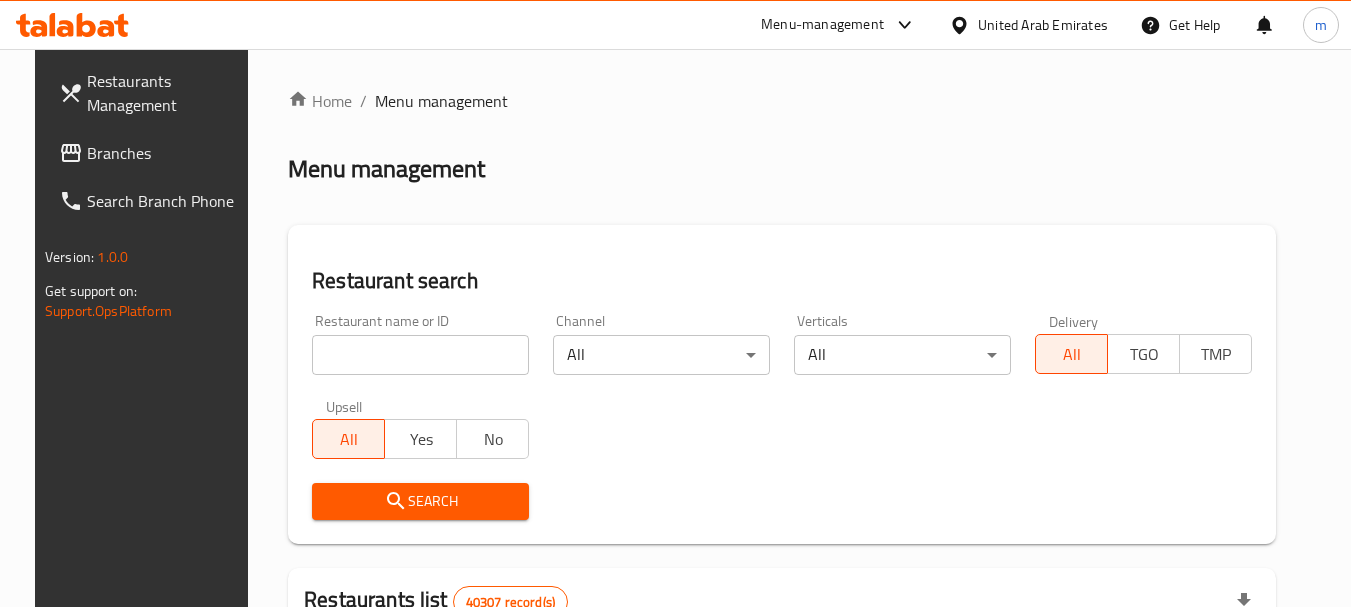 click at bounding box center (420, 355) 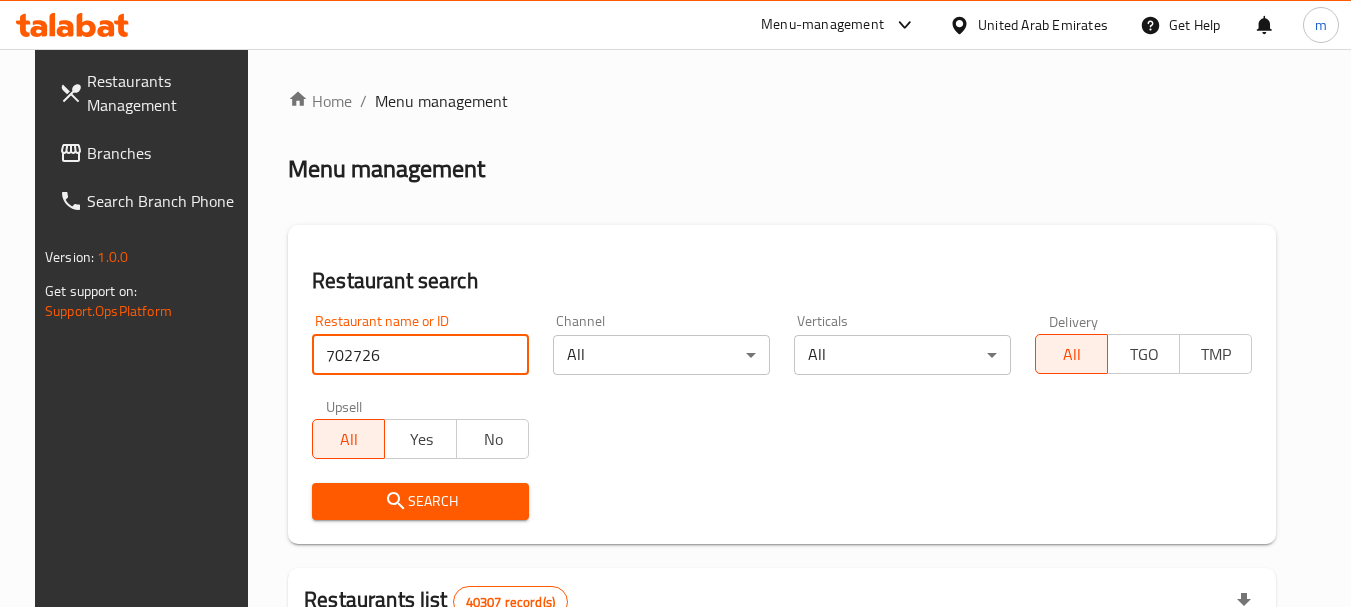 type on "702726" 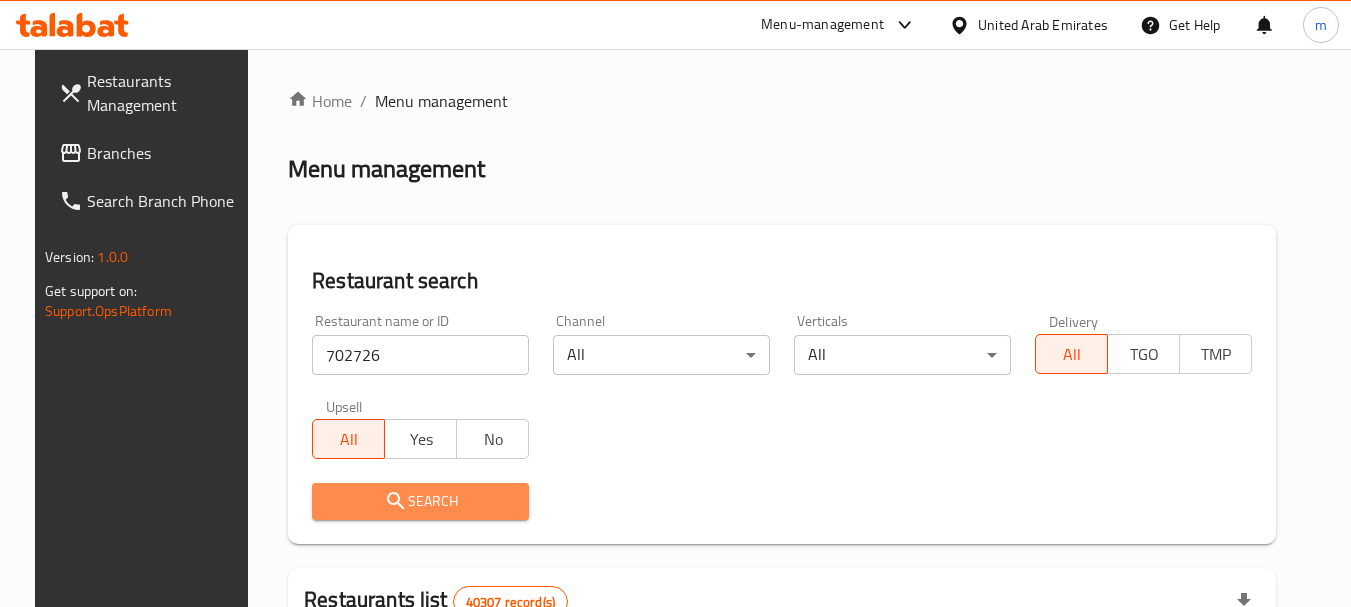 click on "Search" at bounding box center [420, 501] 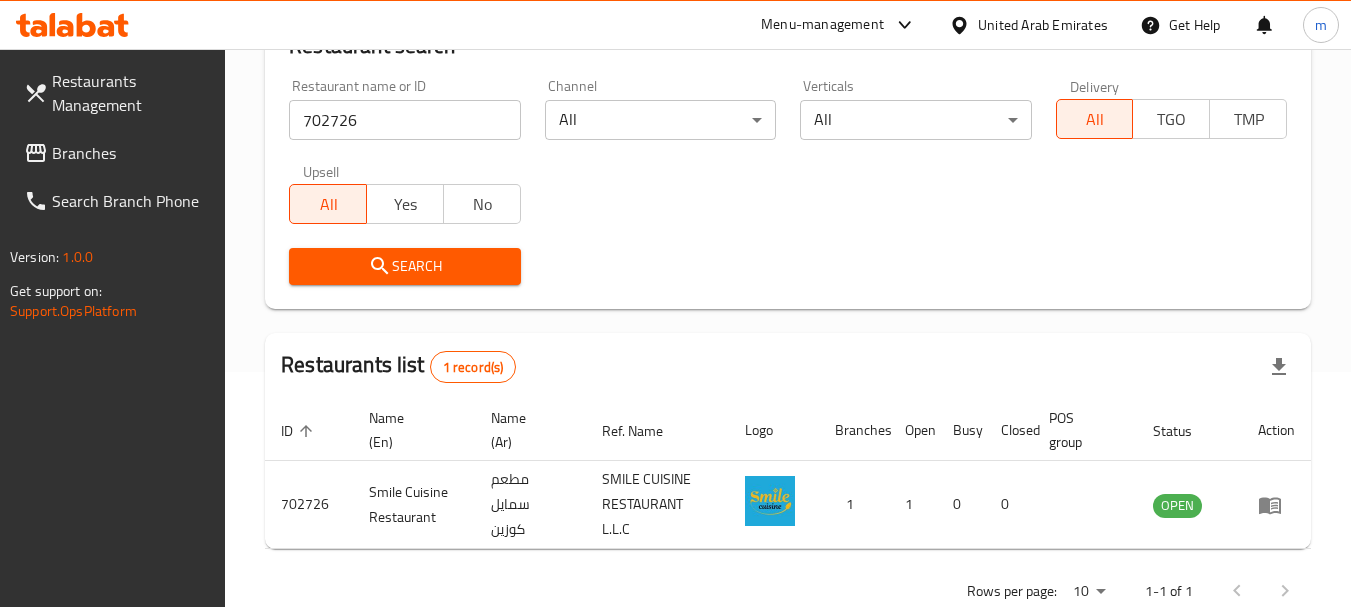 scroll, scrollTop: 285, scrollLeft: 0, axis: vertical 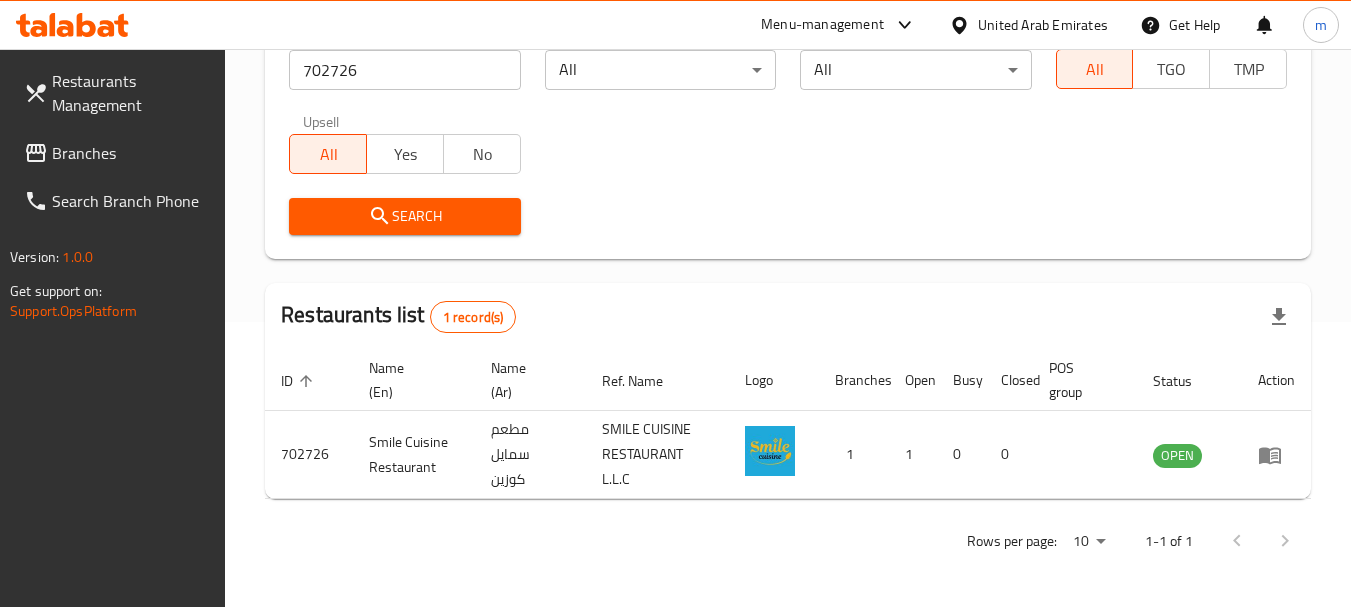 drag, startPoint x: 101, startPoint y: 147, endPoint x: 88, endPoint y: 161, distance: 19.104973 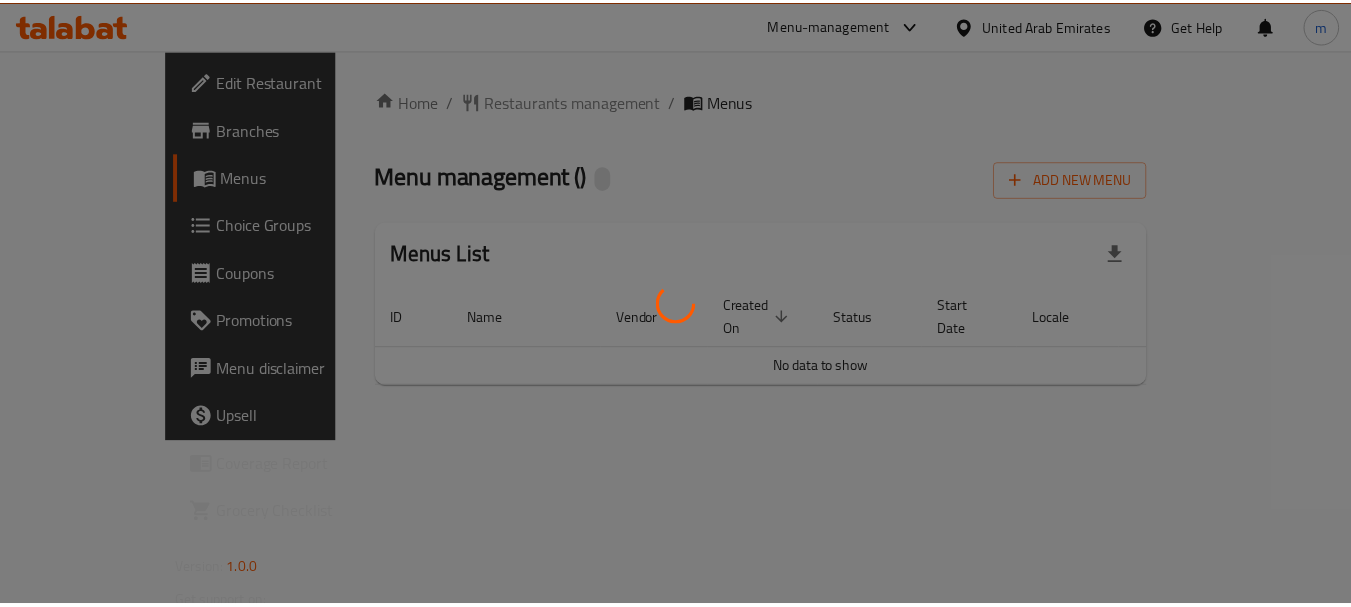 scroll, scrollTop: 0, scrollLeft: 0, axis: both 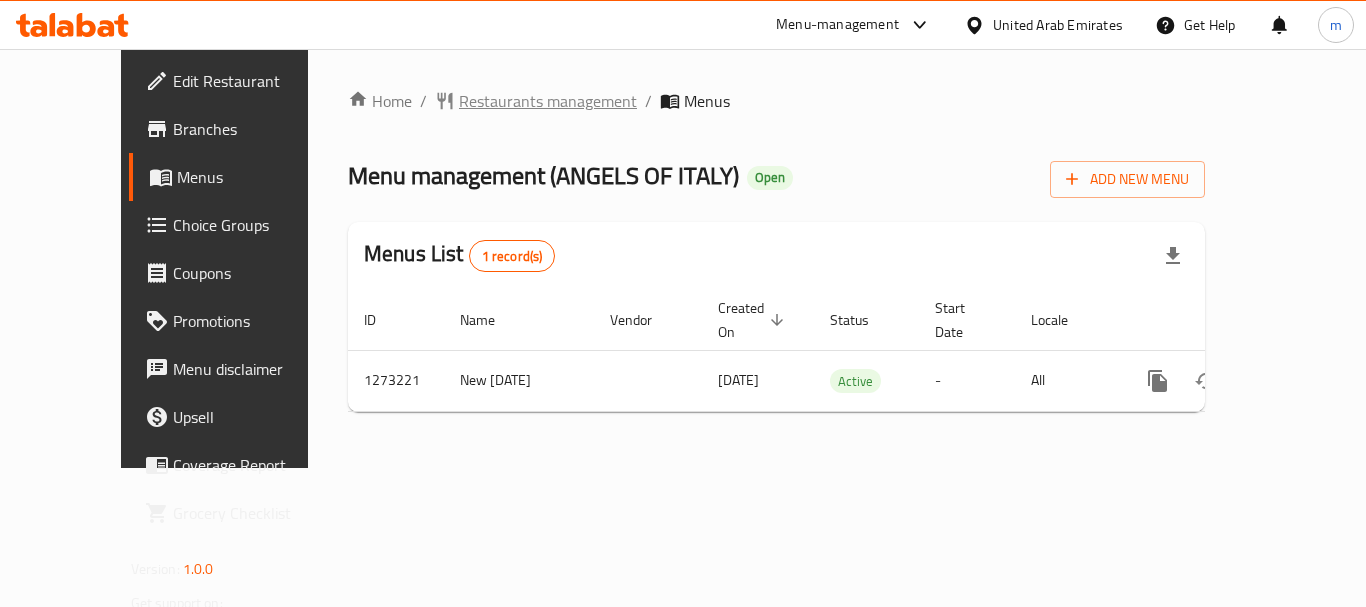 click on "Restaurants management" at bounding box center (548, 101) 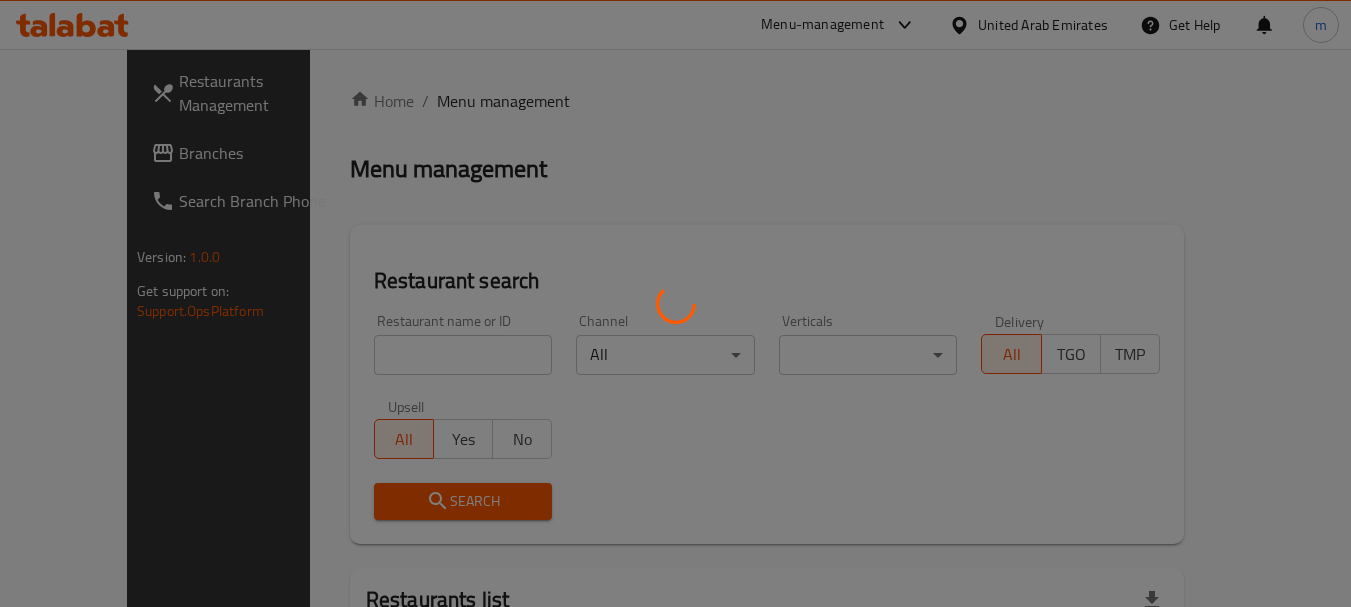 click at bounding box center (675, 303) 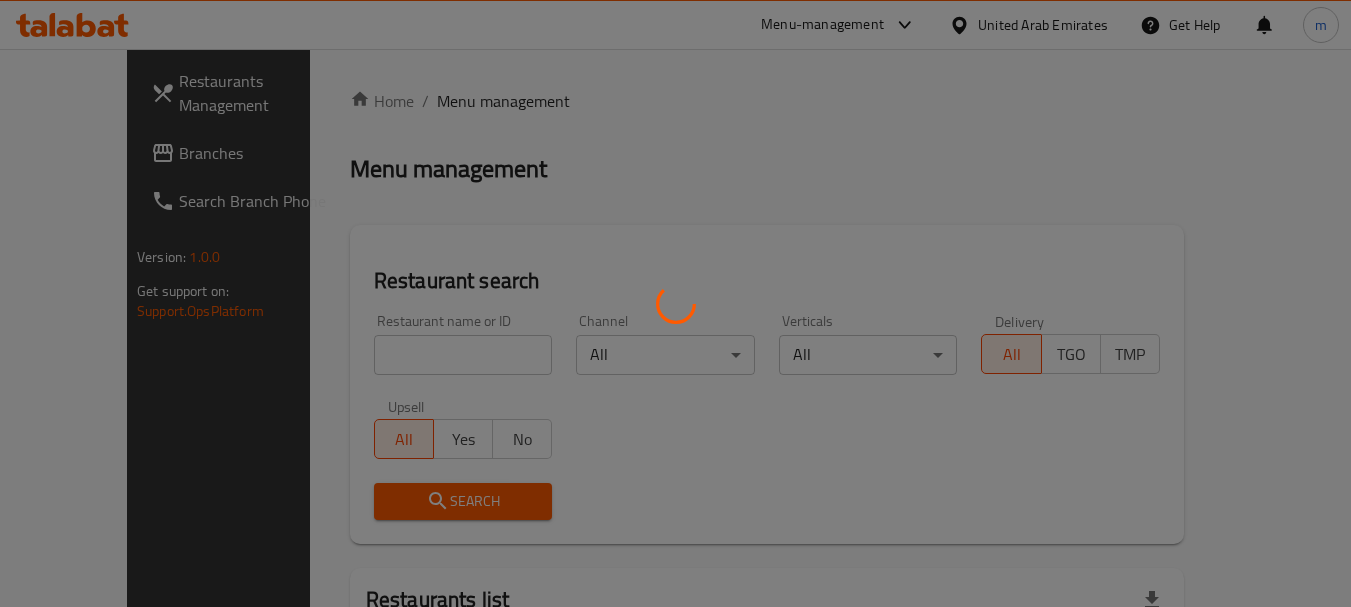 click at bounding box center [675, 303] 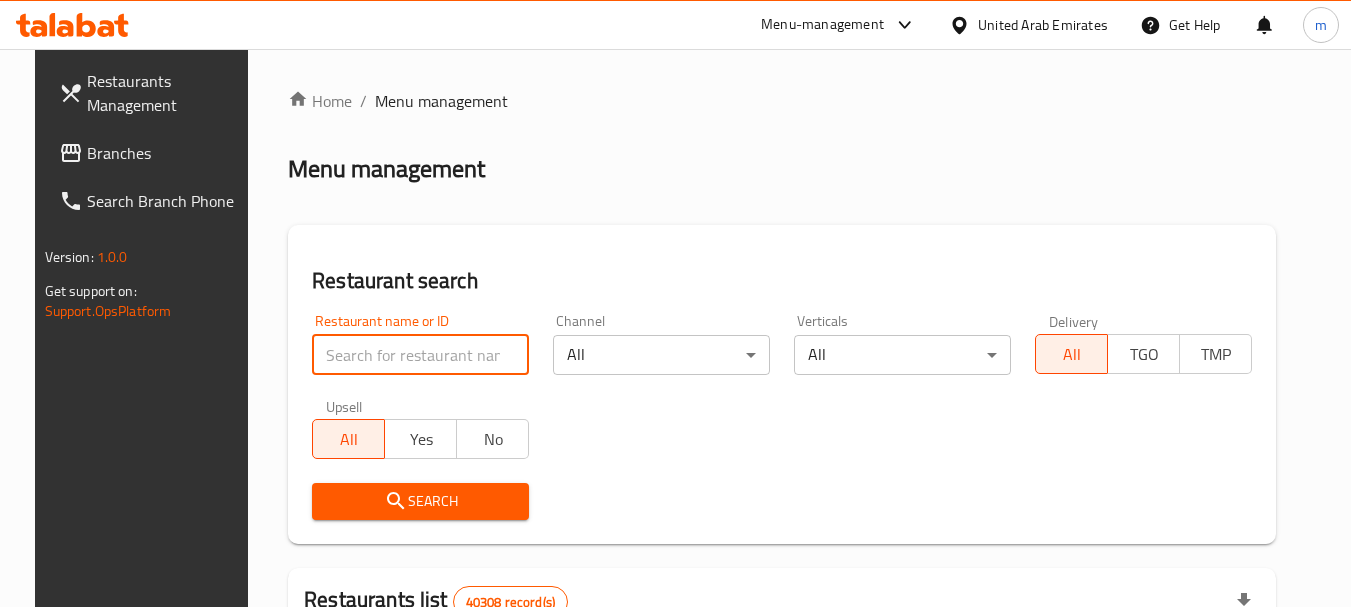 click at bounding box center [420, 355] 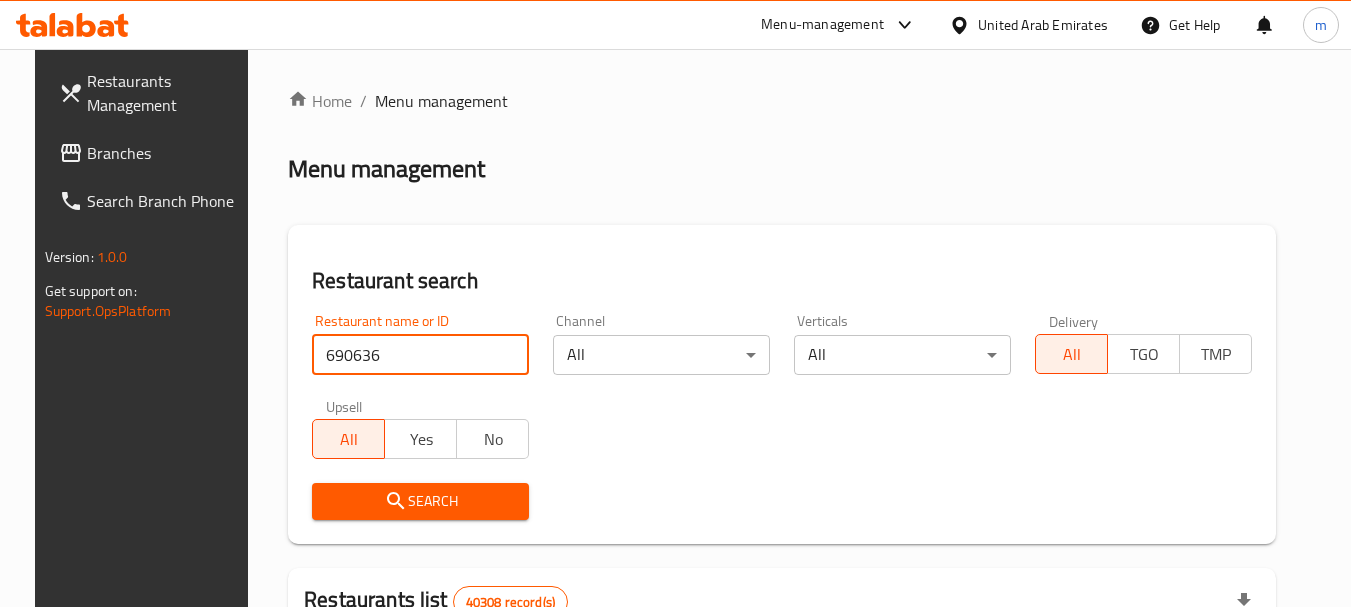 type on "690636" 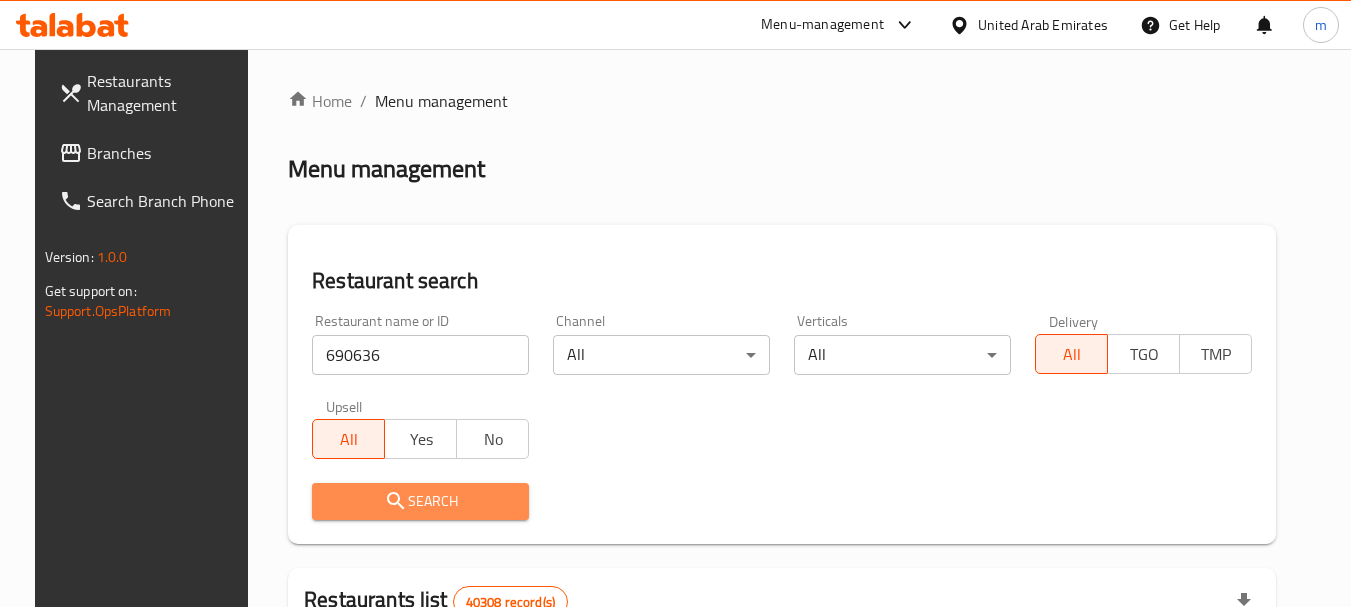 drag, startPoint x: 405, startPoint y: 495, endPoint x: 780, endPoint y: 417, distance: 383.02612 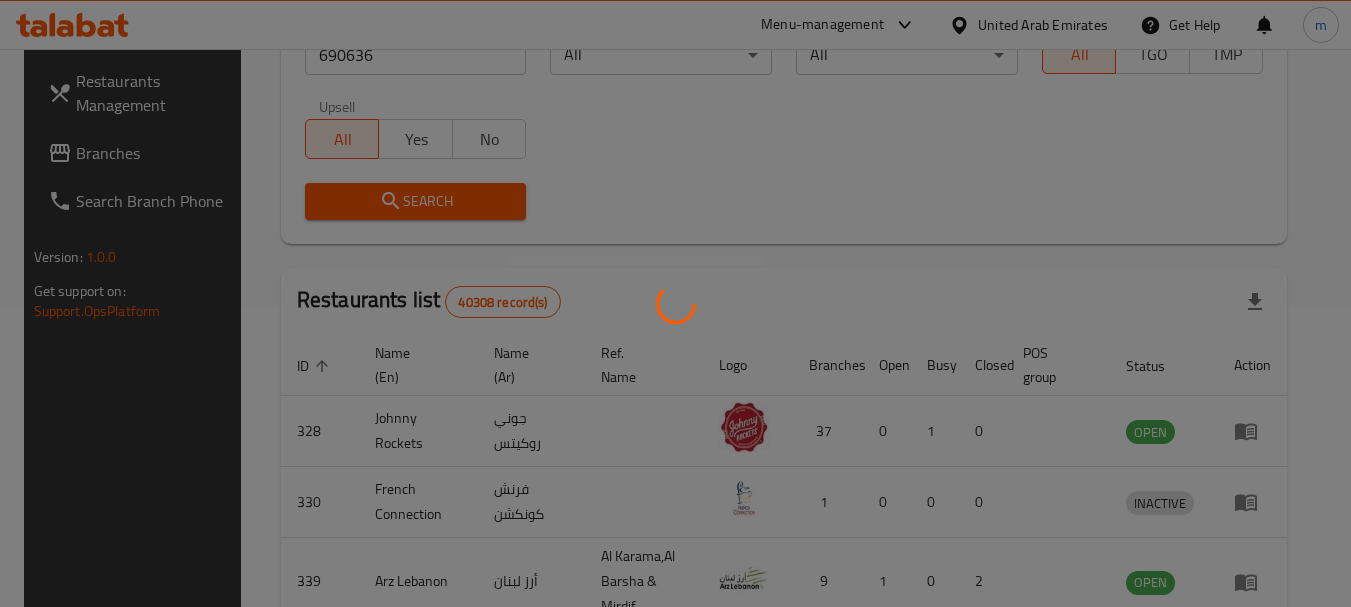 scroll, scrollTop: 285, scrollLeft: 0, axis: vertical 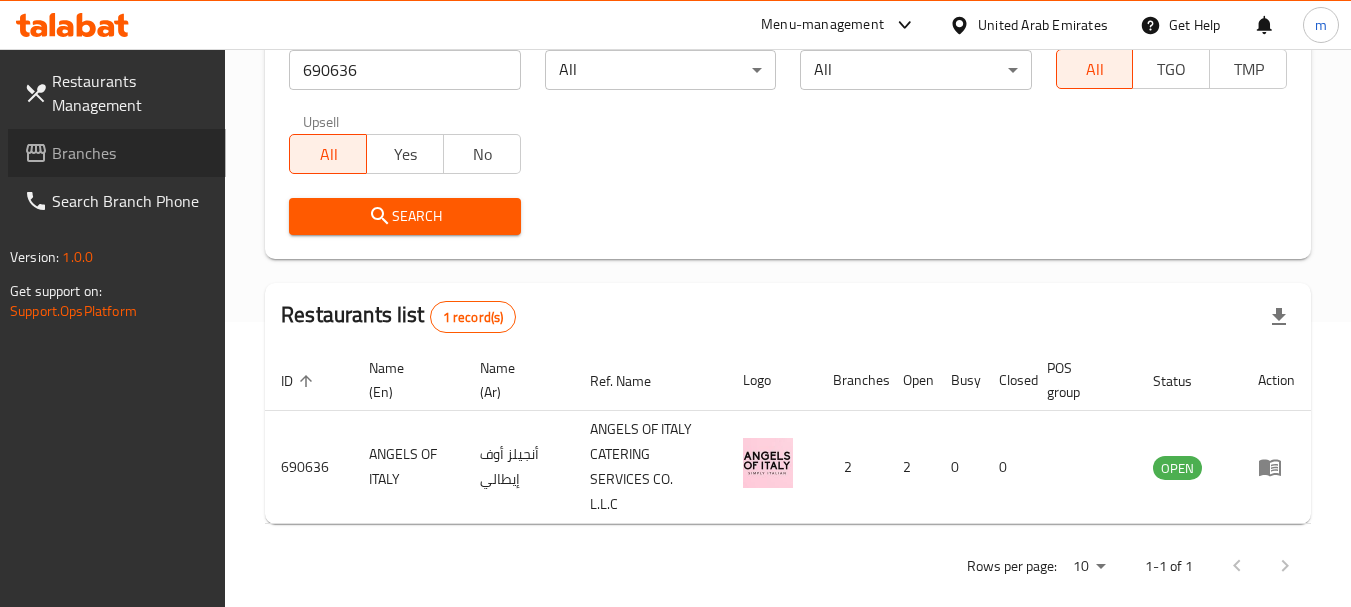 click on "Branches" at bounding box center [131, 153] 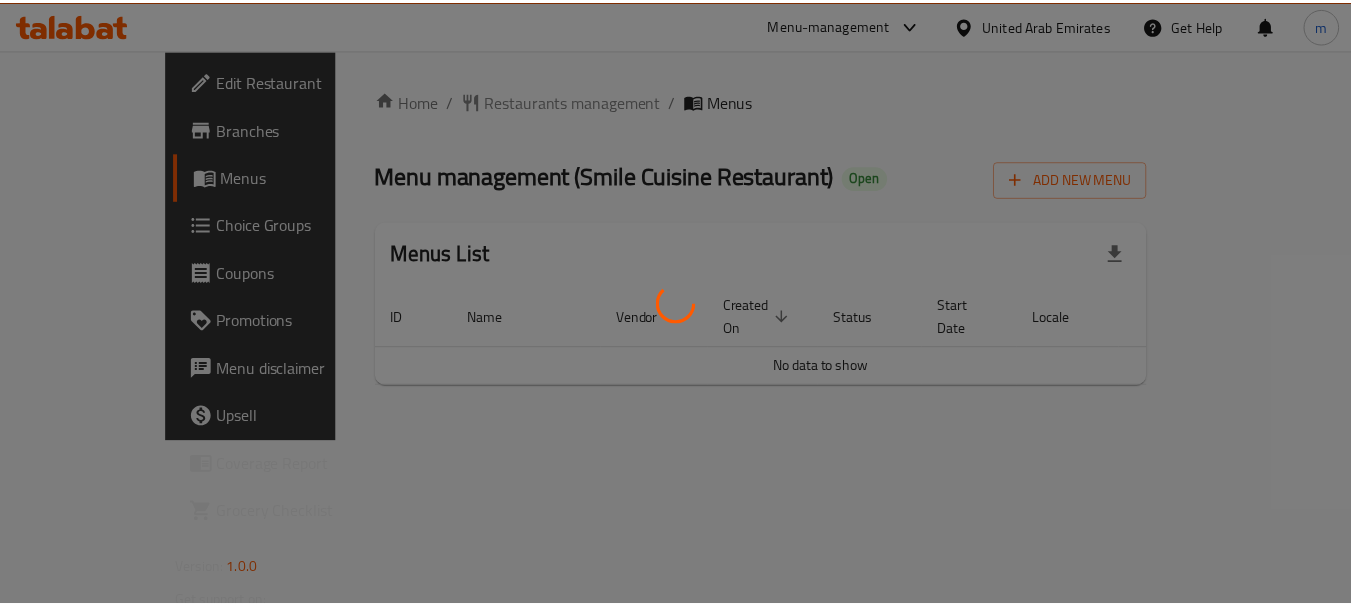 scroll, scrollTop: 0, scrollLeft: 0, axis: both 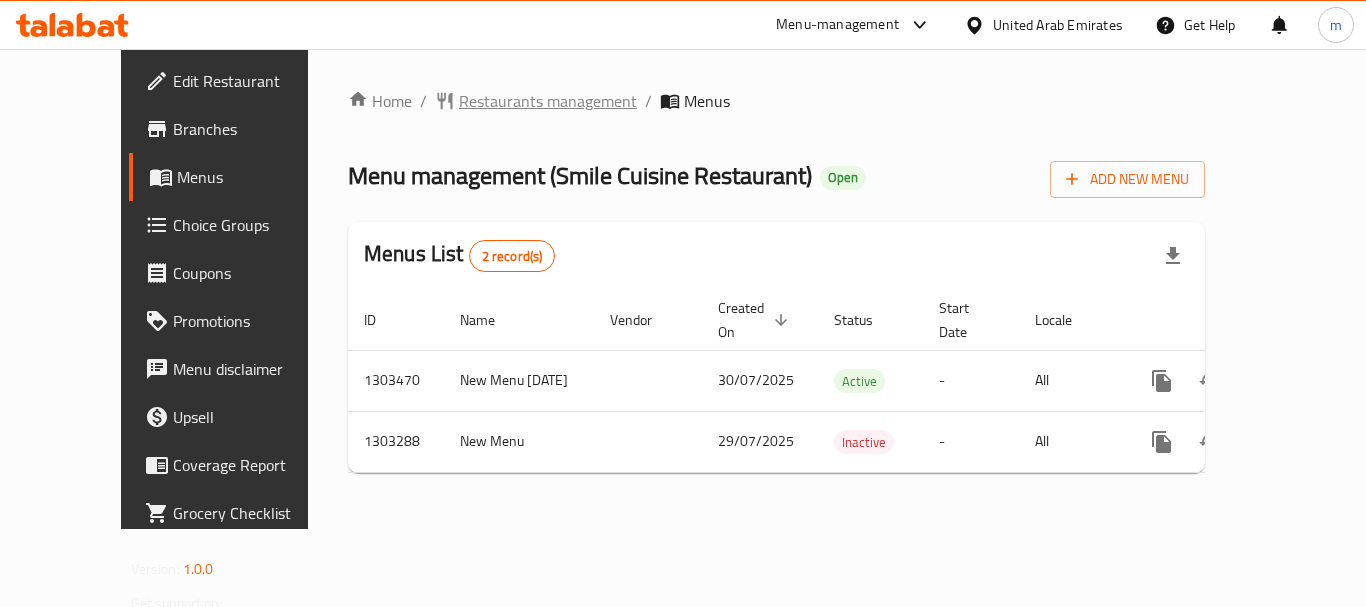 click on "Restaurants management" at bounding box center (548, 101) 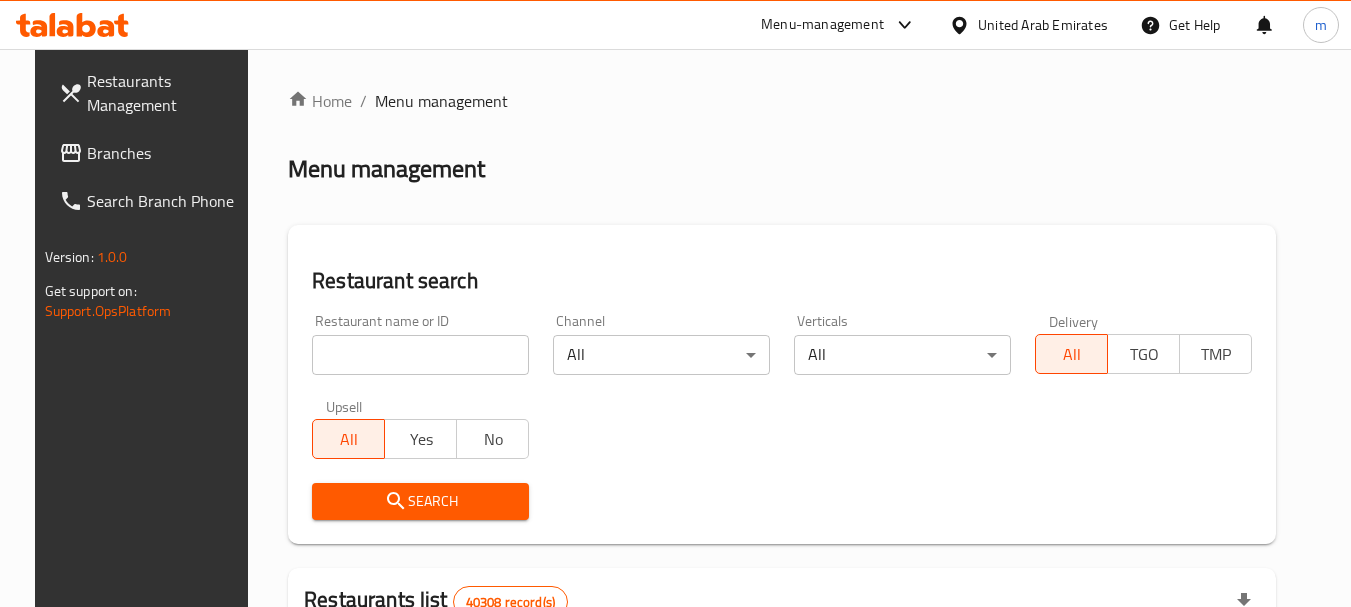 drag, startPoint x: 362, startPoint y: 357, endPoint x: 370, endPoint y: 331, distance: 27.202942 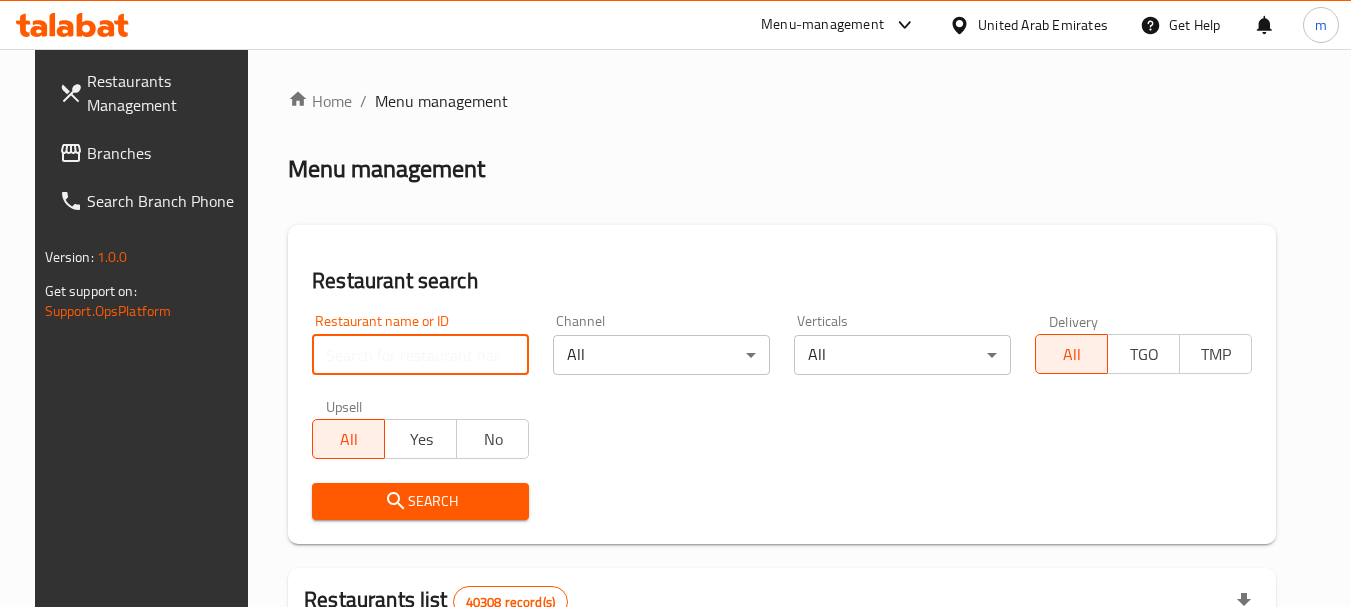 paste on "702726" 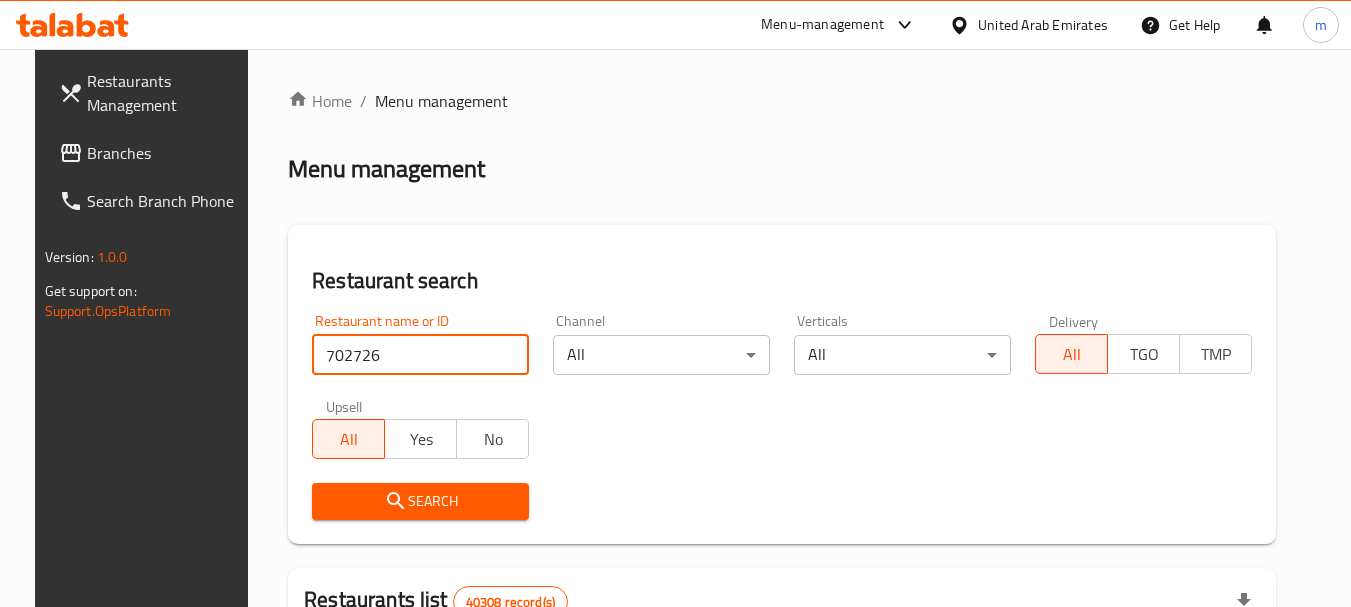 type on "702726" 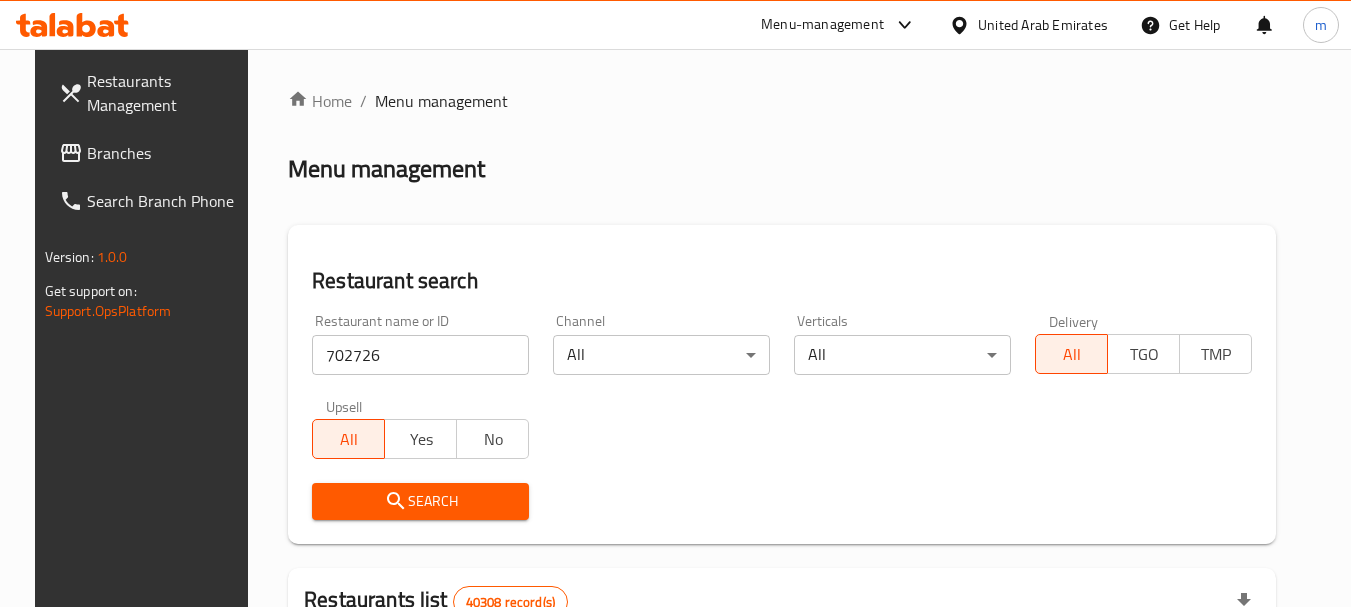 click on "Search" at bounding box center (420, 501) 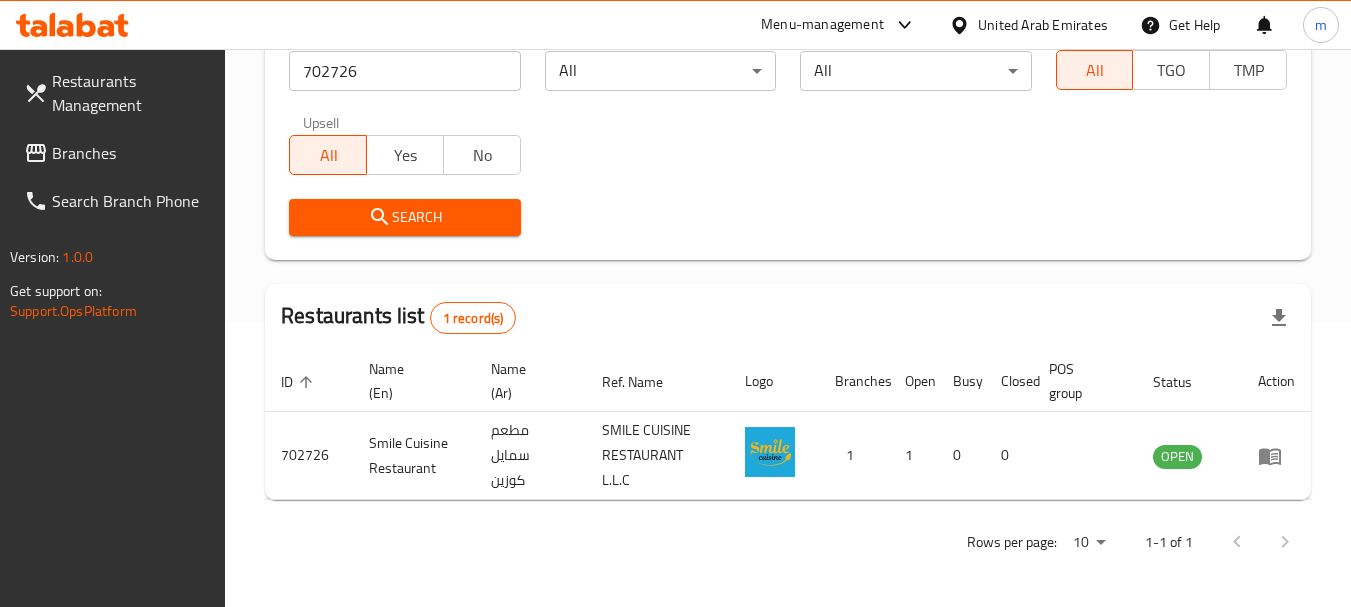 scroll, scrollTop: 285, scrollLeft: 0, axis: vertical 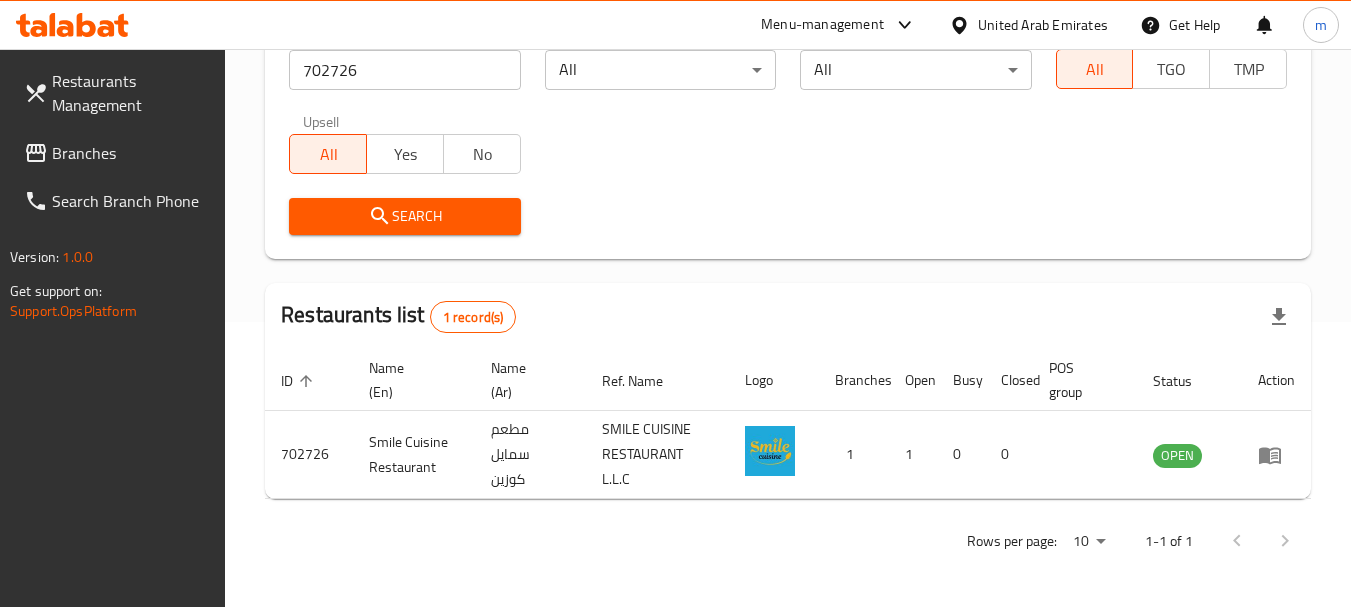 click on "Branches" at bounding box center [131, 153] 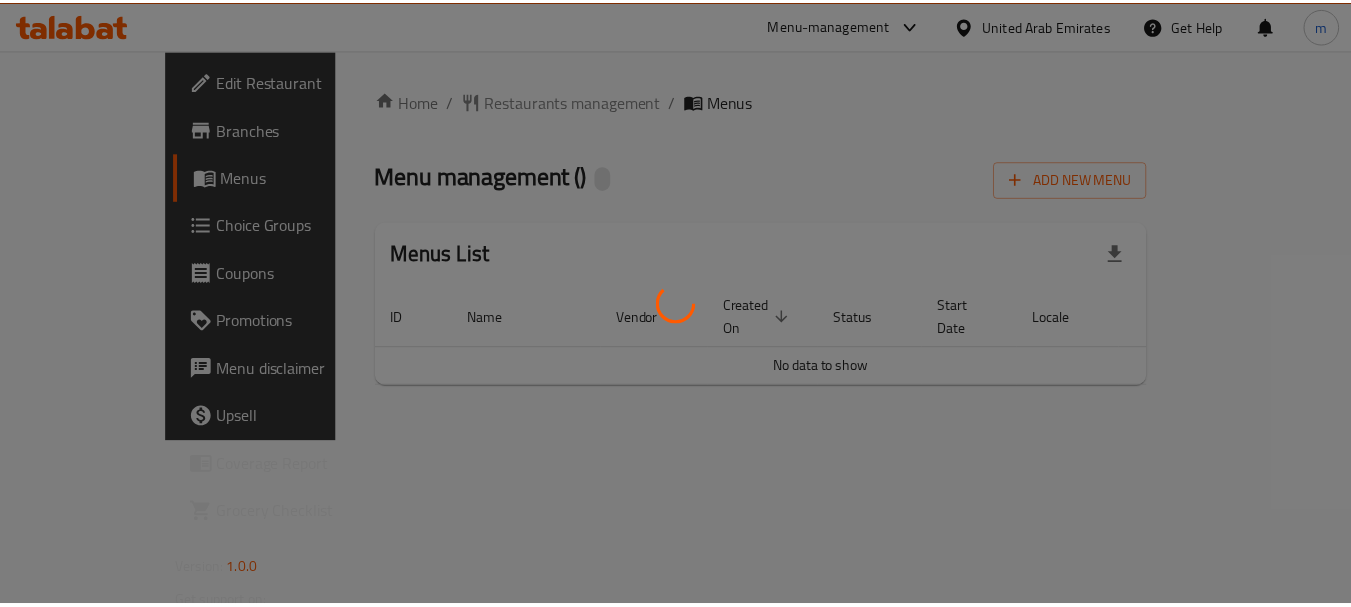 scroll, scrollTop: 0, scrollLeft: 0, axis: both 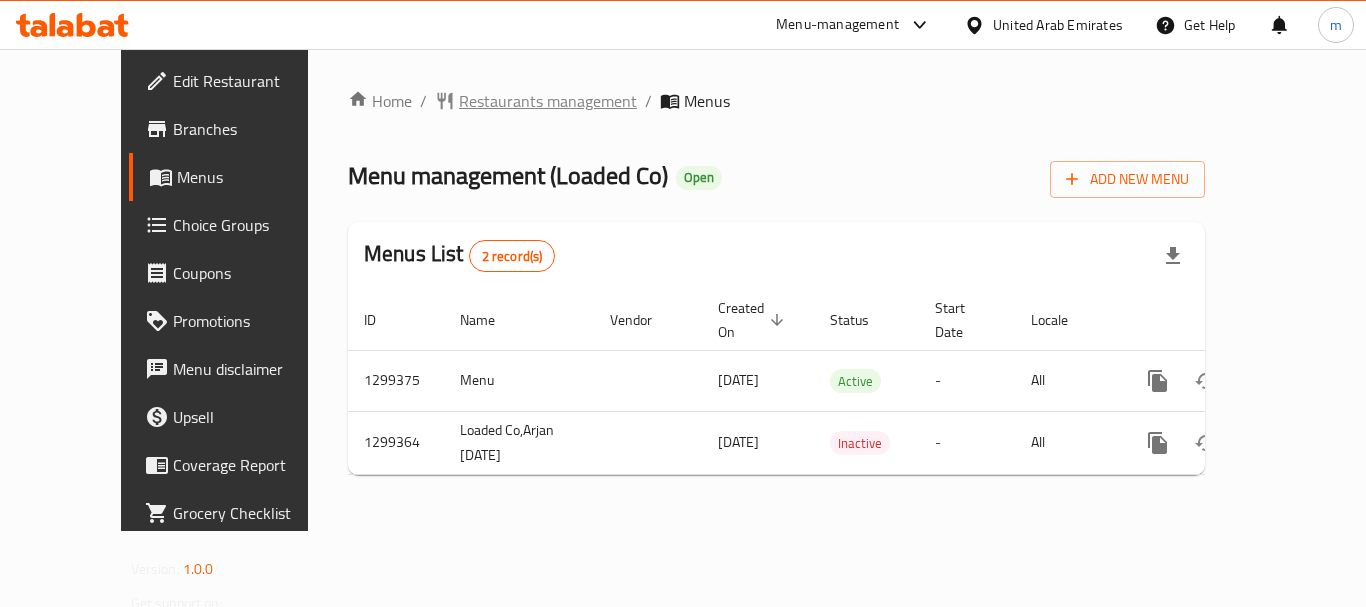 click on "Restaurants management" at bounding box center [548, 101] 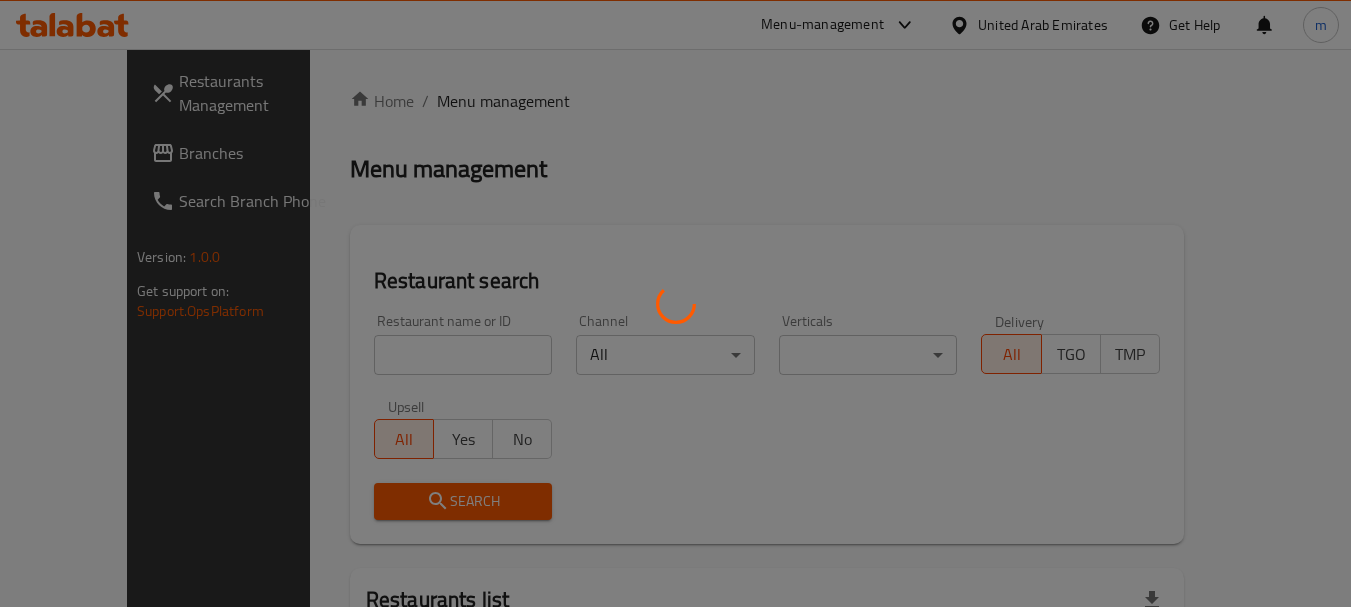 click at bounding box center (675, 303) 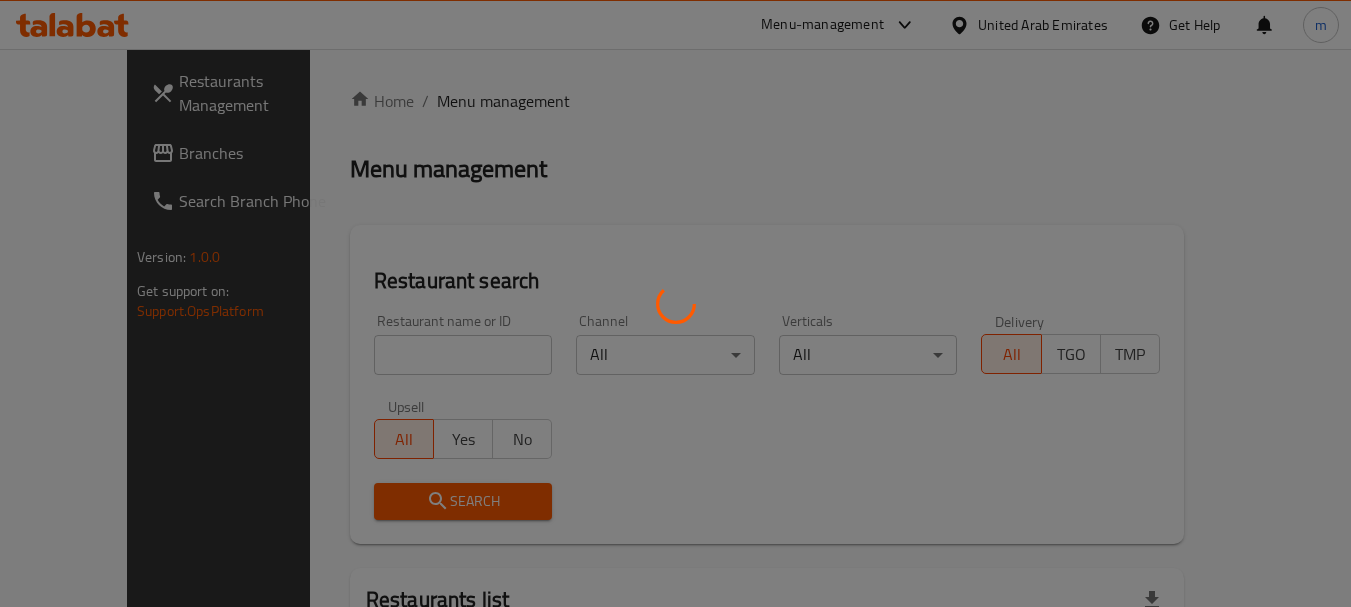 click at bounding box center [675, 303] 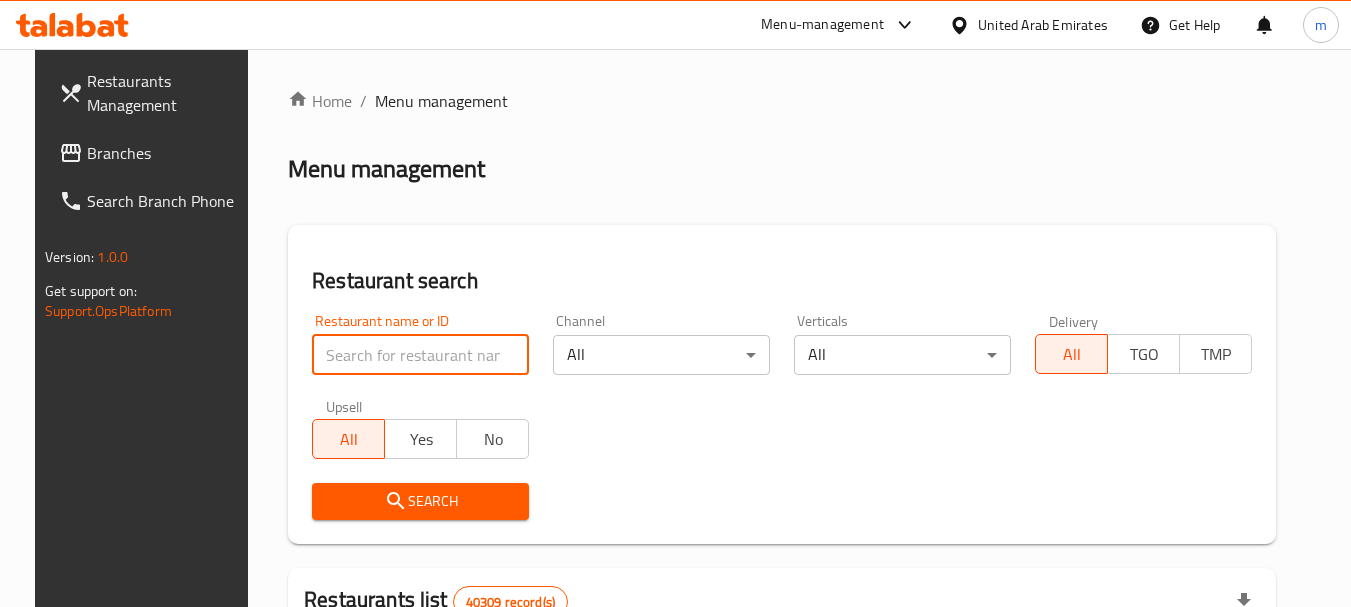 click at bounding box center (420, 355) 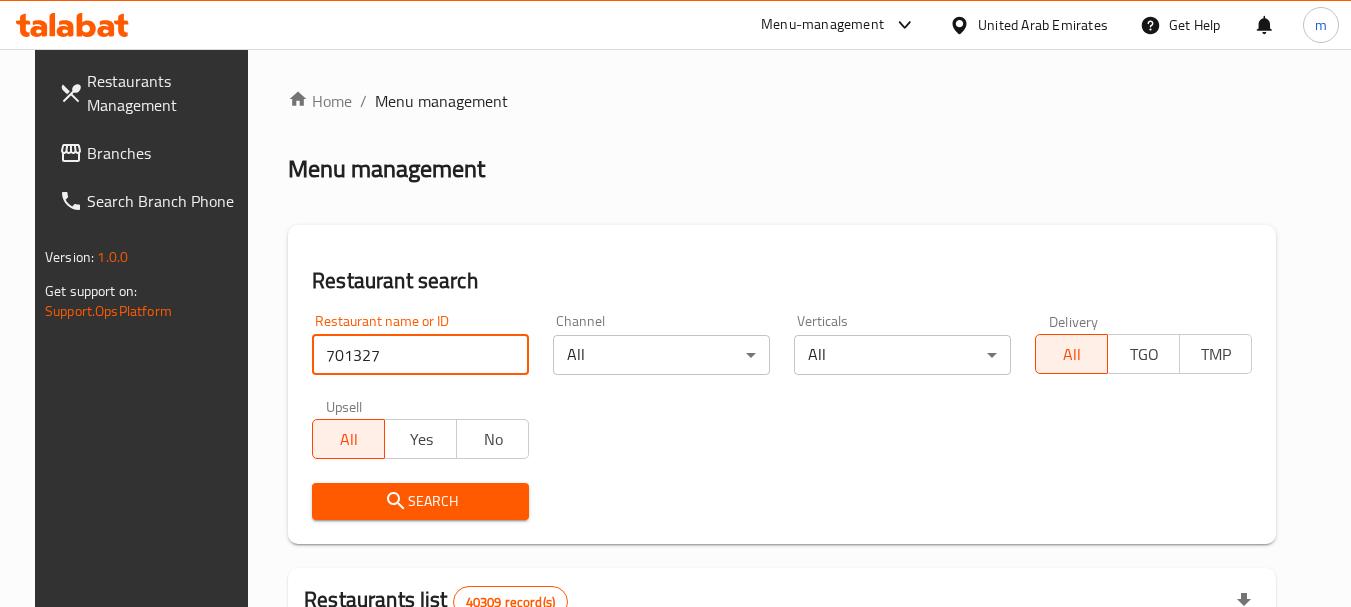 type on "701327" 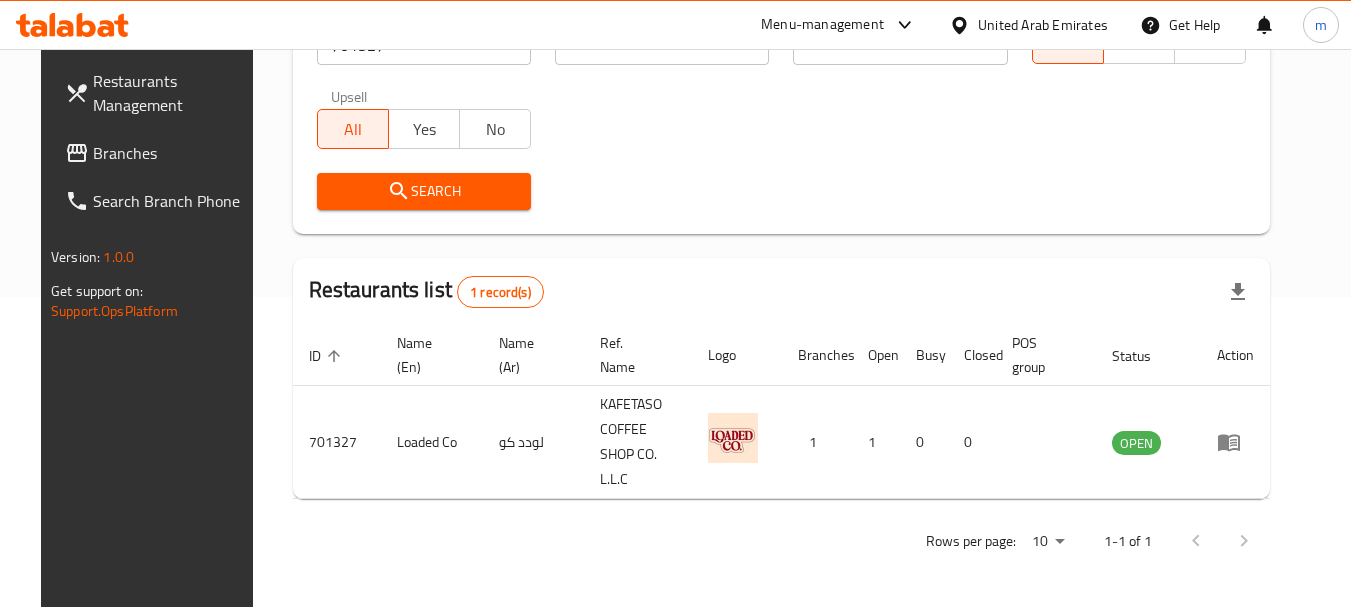 scroll, scrollTop: 285, scrollLeft: 0, axis: vertical 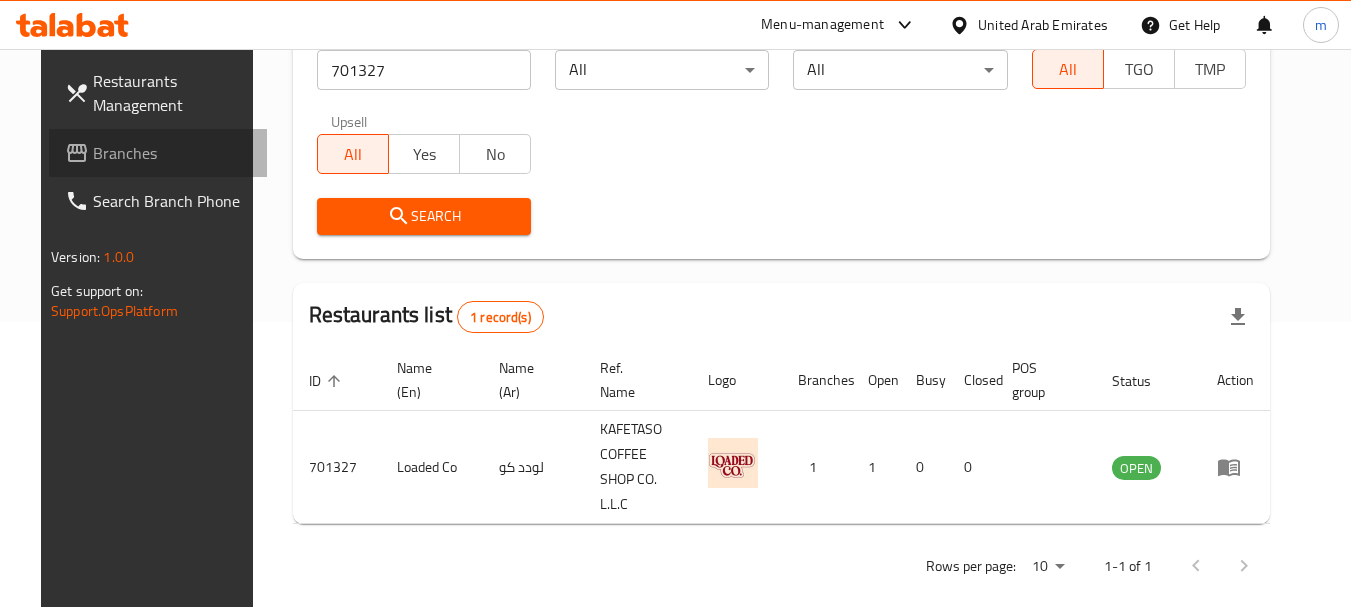 click on "Branches" at bounding box center [172, 153] 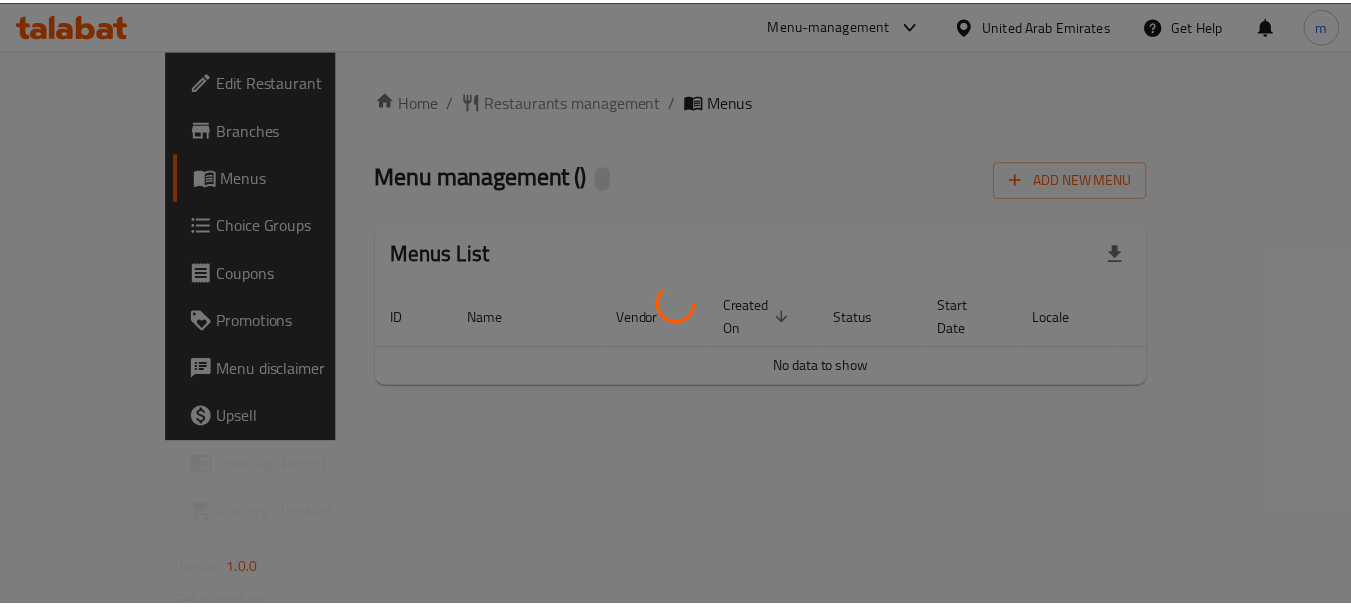 scroll, scrollTop: 0, scrollLeft: 0, axis: both 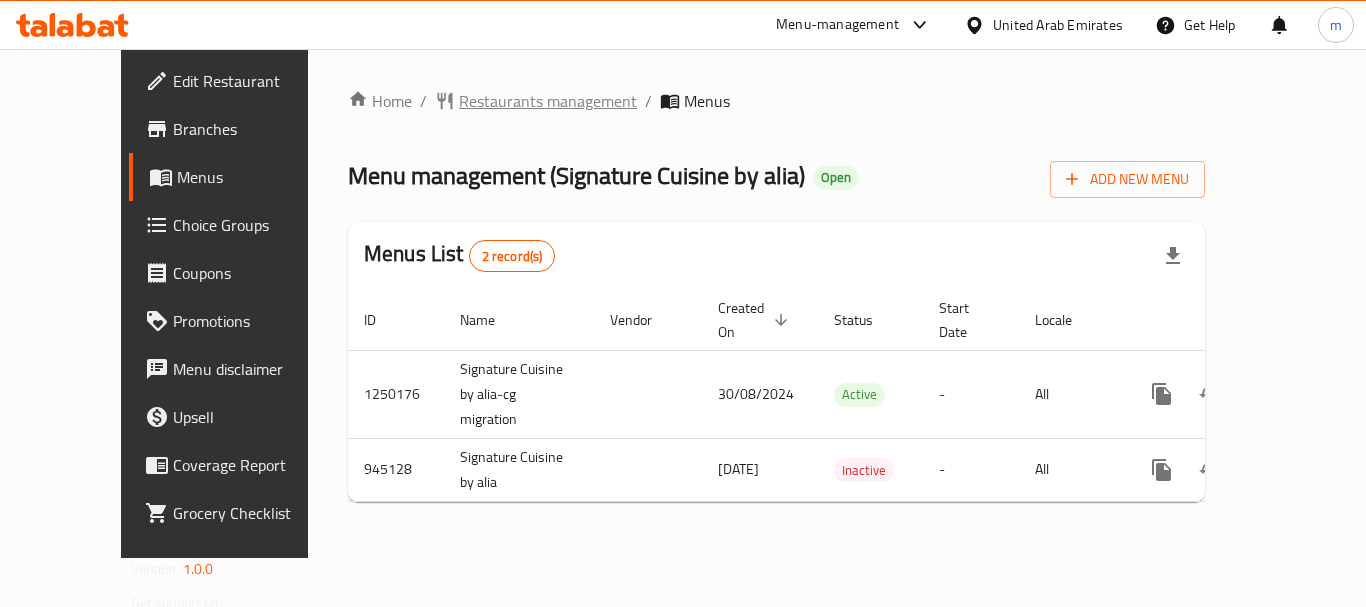 click on "Restaurants management" at bounding box center [548, 101] 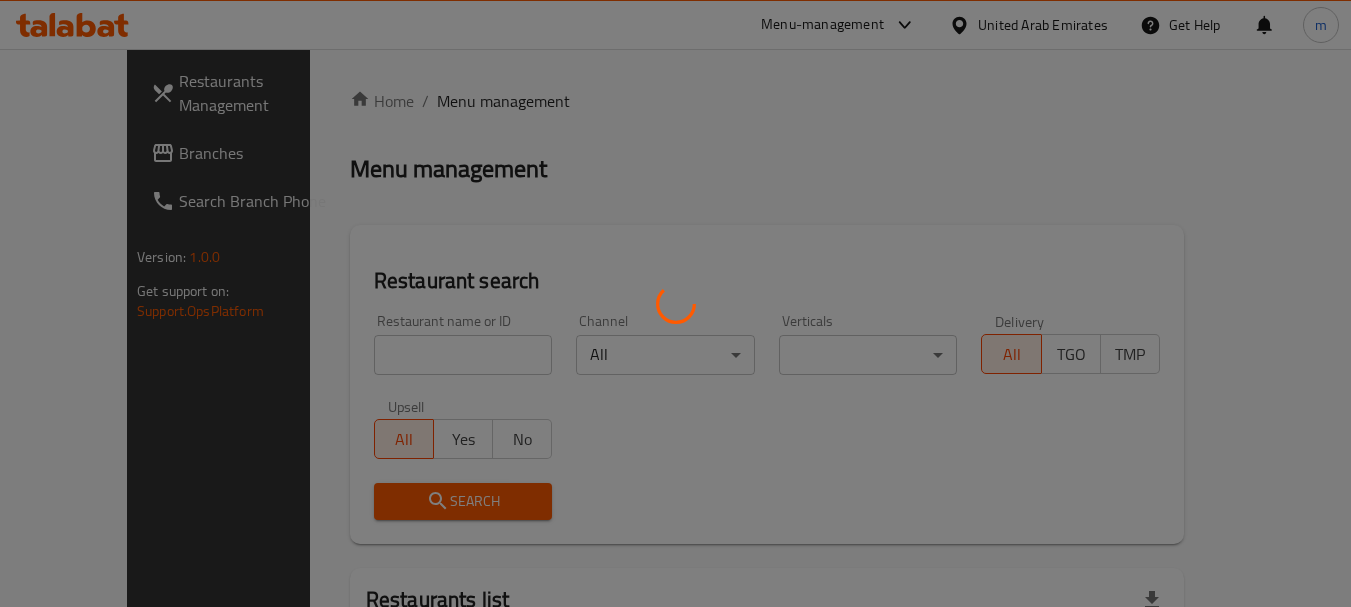 click at bounding box center (675, 303) 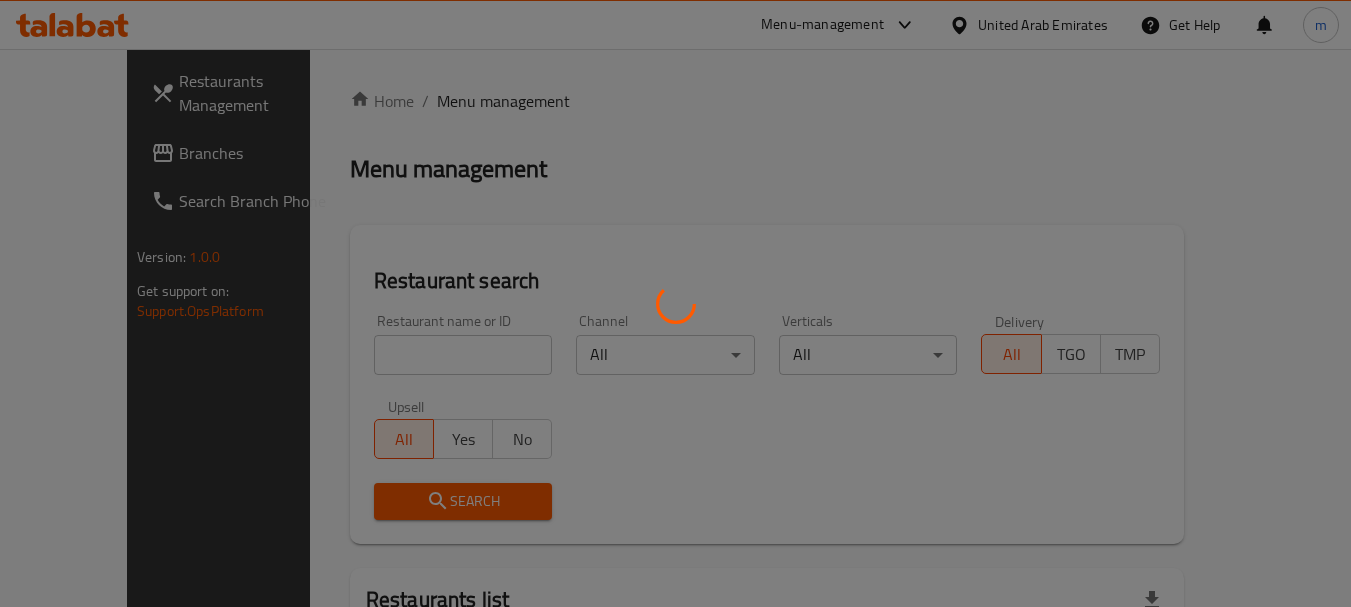 click at bounding box center (675, 303) 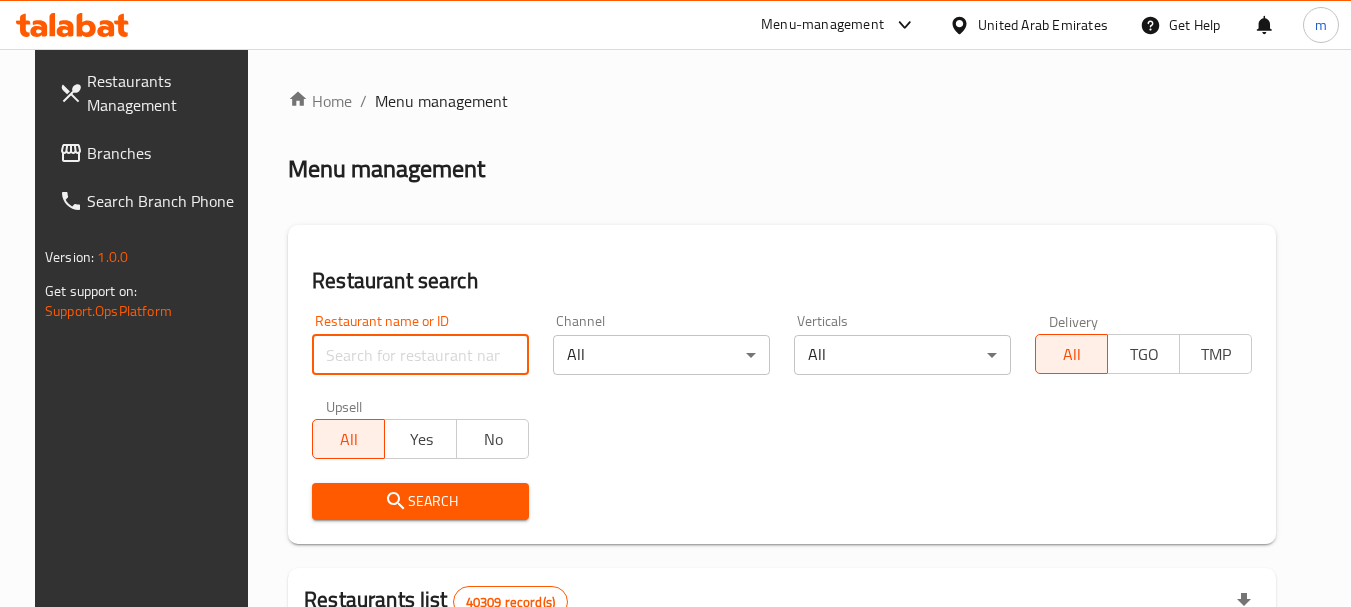 drag, startPoint x: 356, startPoint y: 353, endPoint x: 377, endPoint y: 360, distance: 22.135944 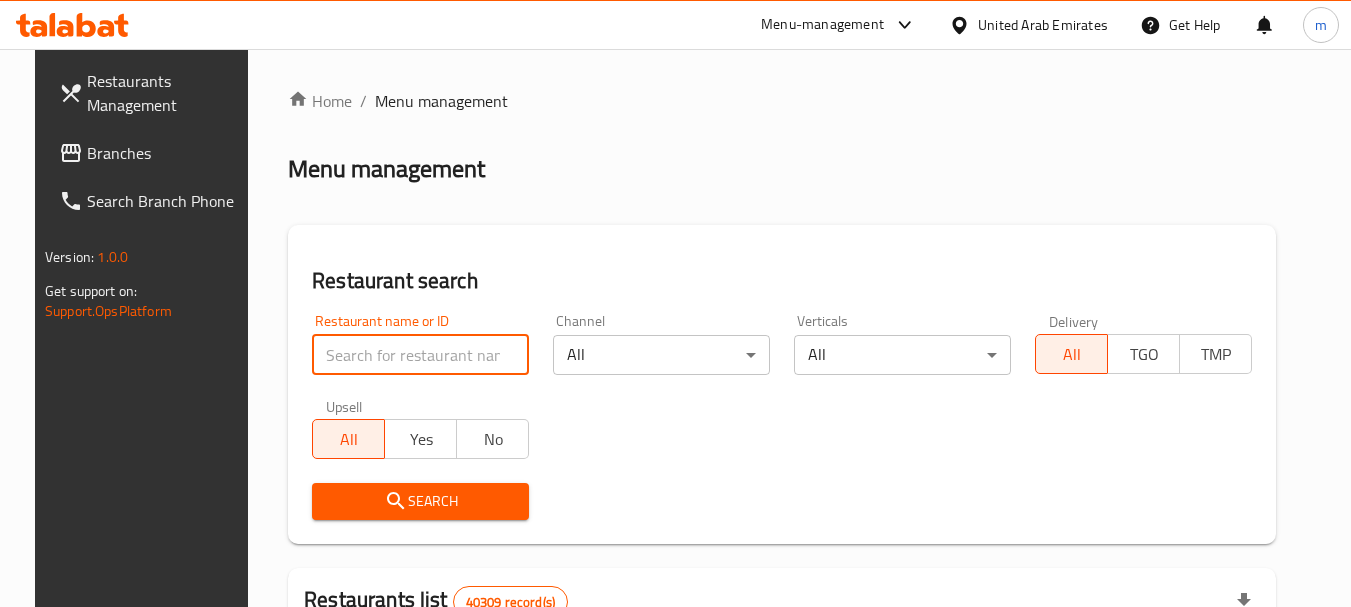 click at bounding box center (420, 355) 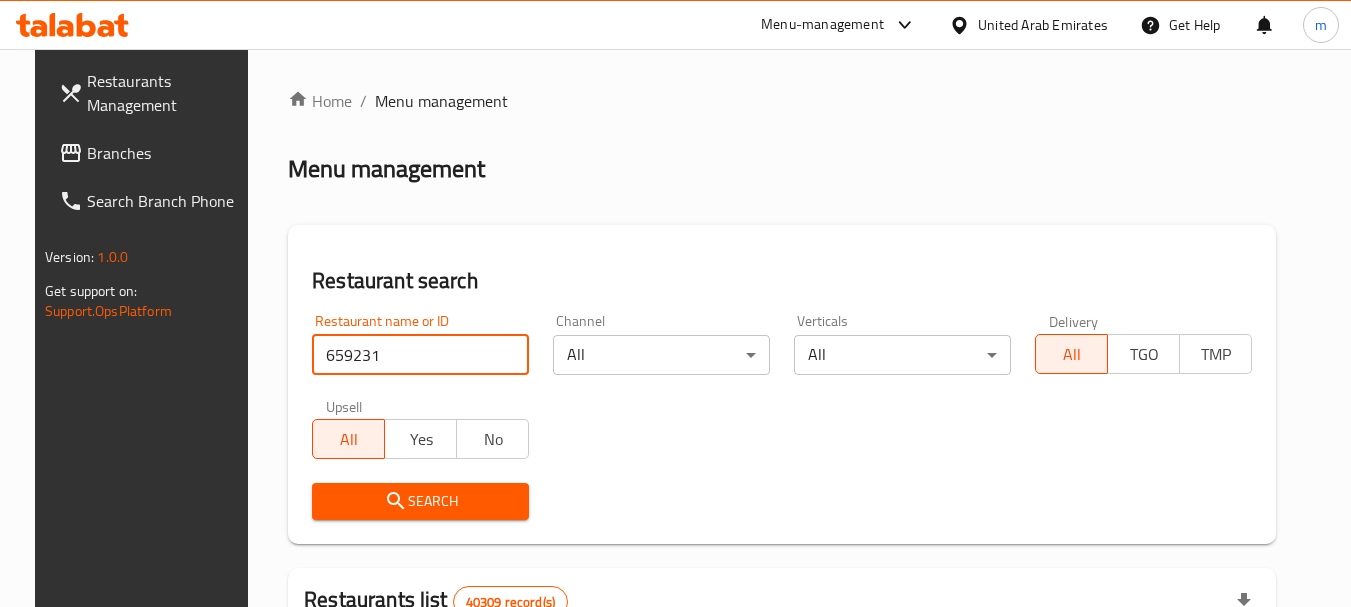 type on "659231" 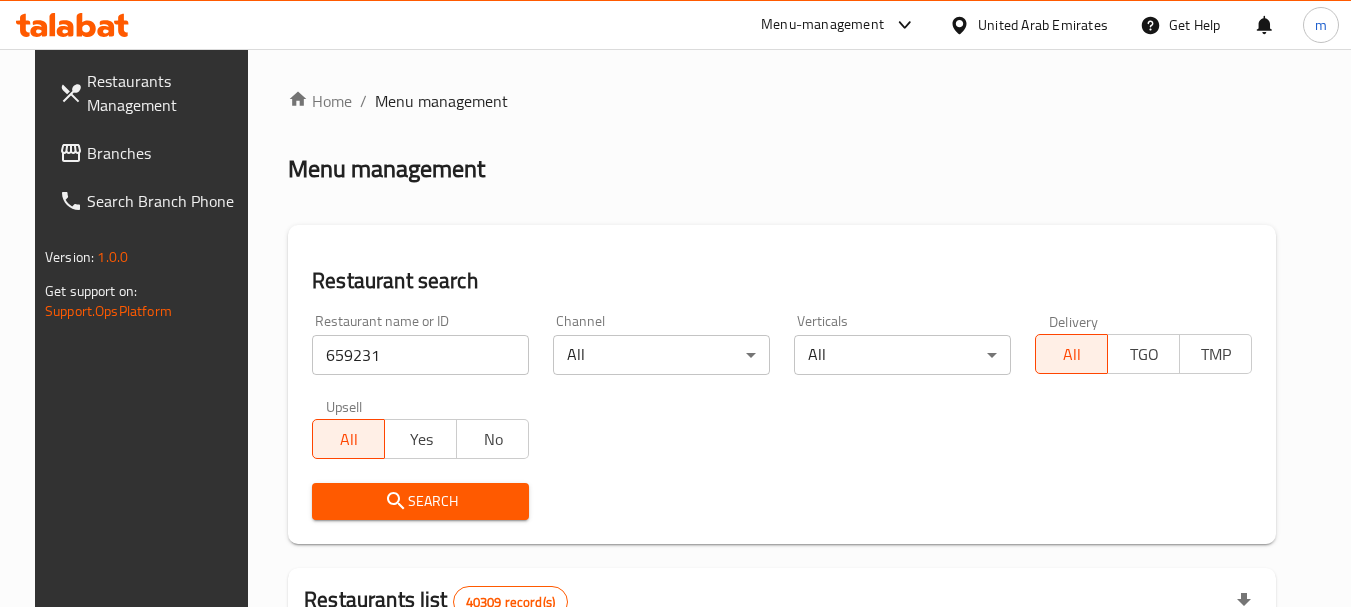 drag, startPoint x: 414, startPoint y: 499, endPoint x: 425, endPoint y: 482, distance: 20.248457 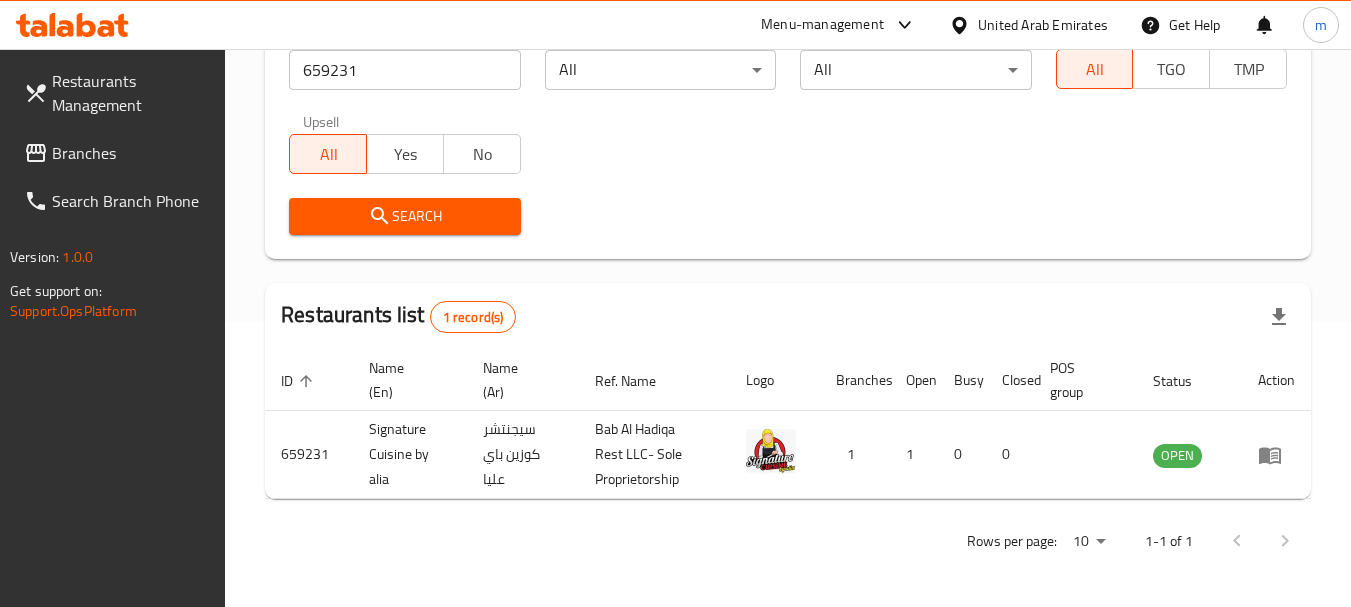 scroll, scrollTop: 285, scrollLeft: 0, axis: vertical 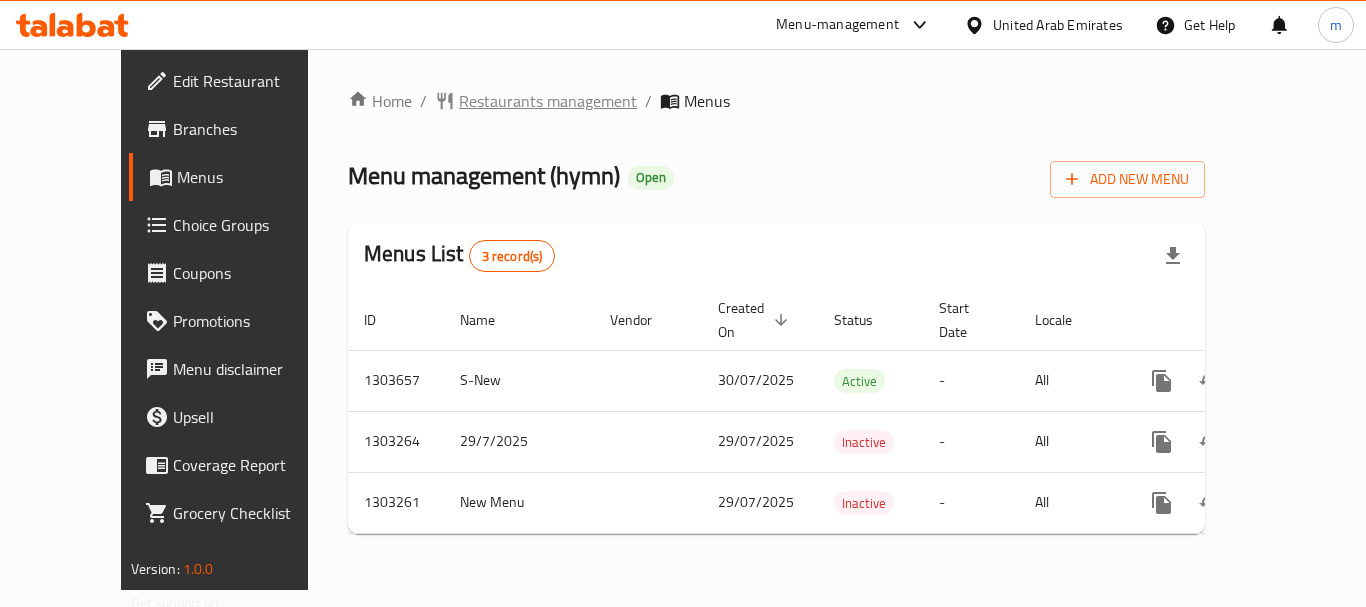 click on "Restaurants management" at bounding box center (548, 101) 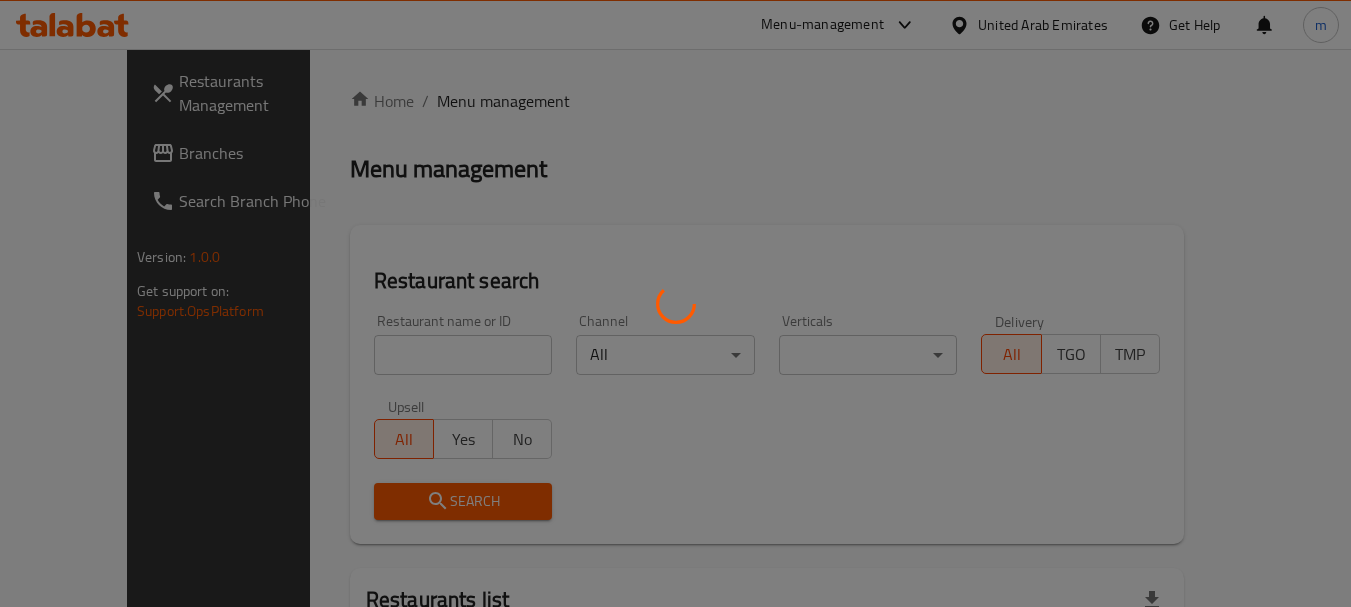 click at bounding box center (675, 303) 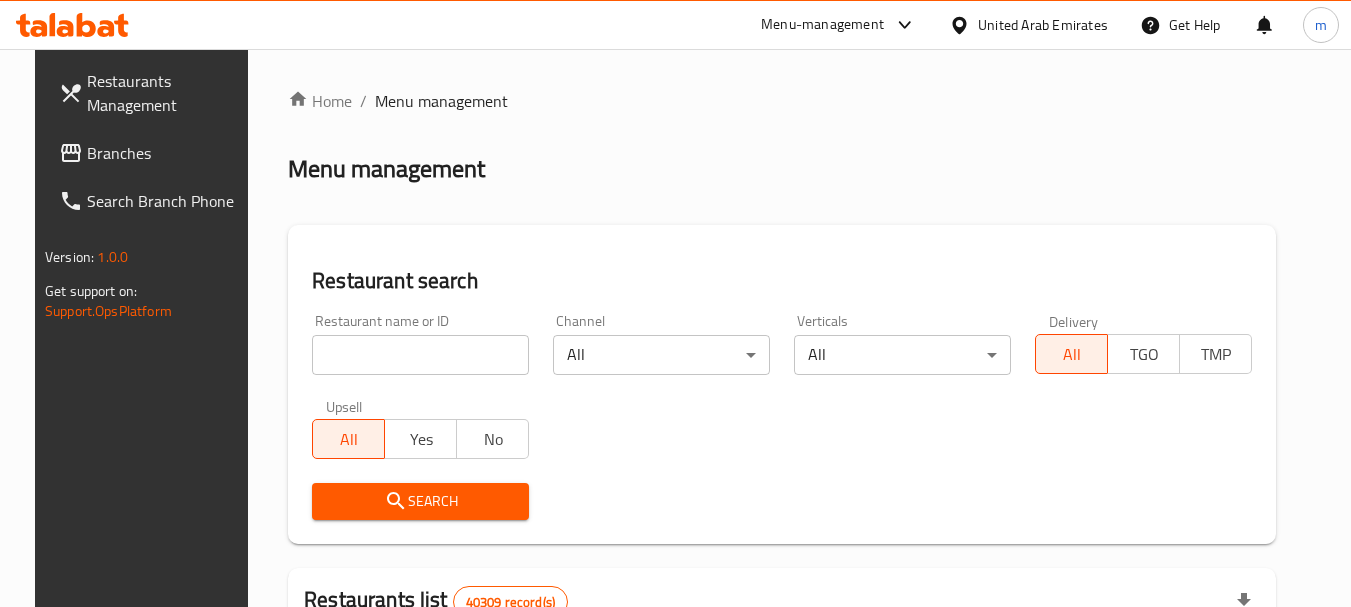 click at bounding box center (675, 303) 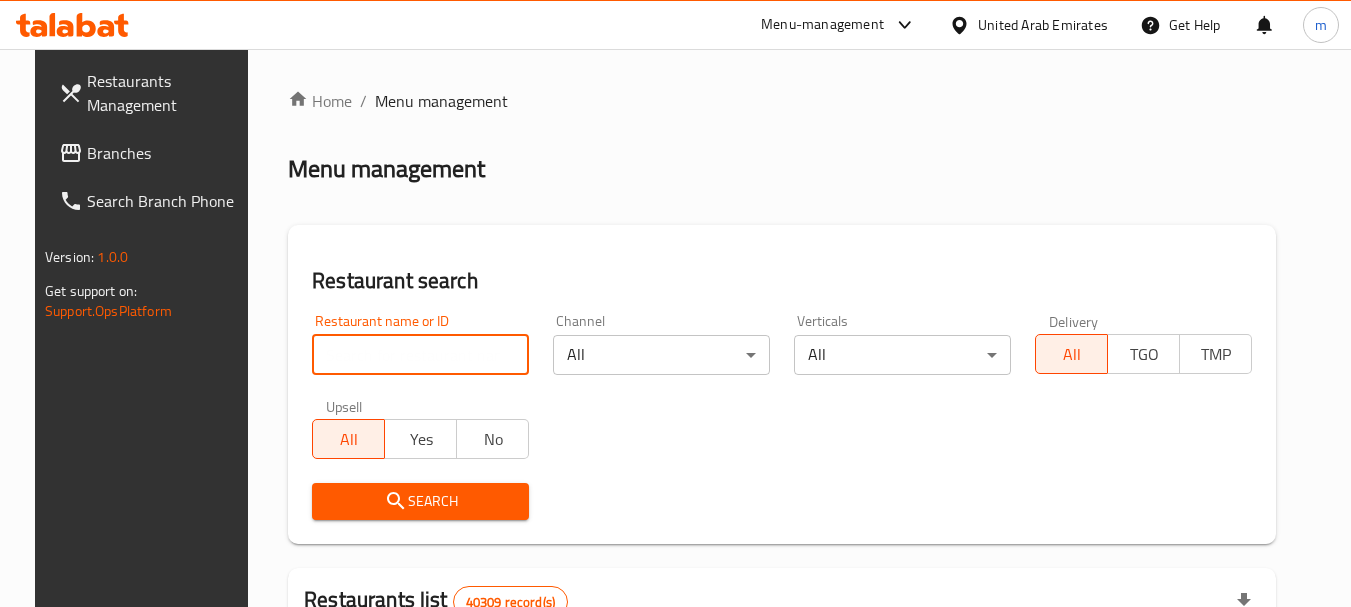 paste on "702708" 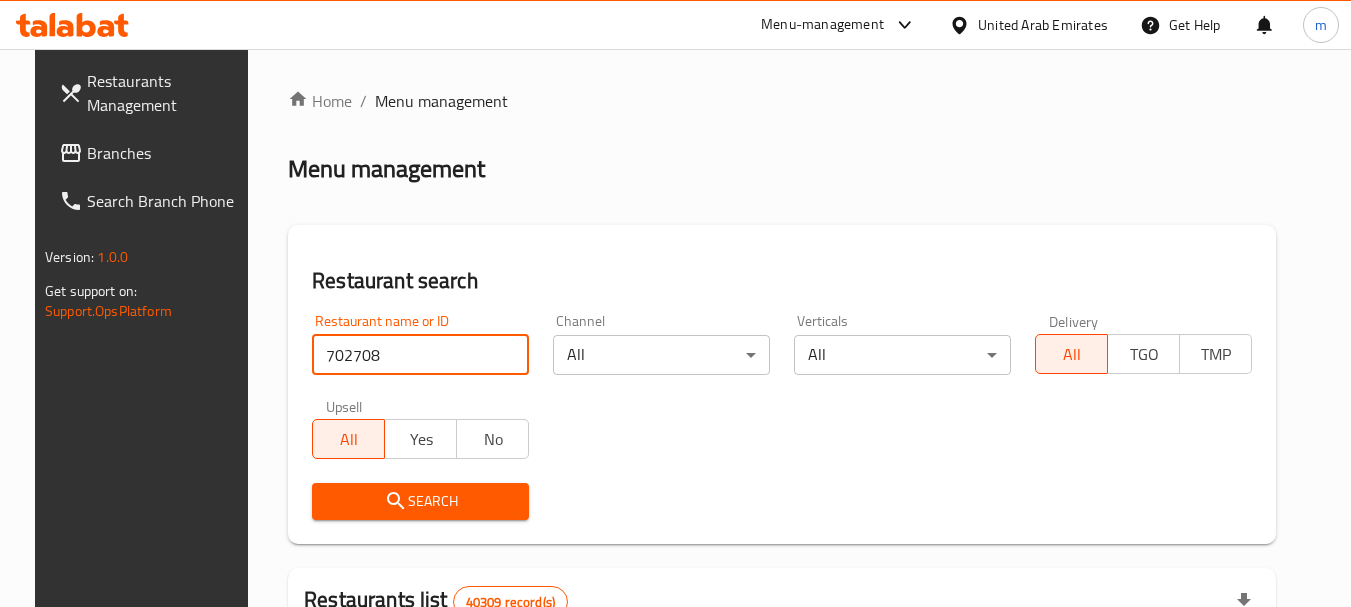 type on "702708" 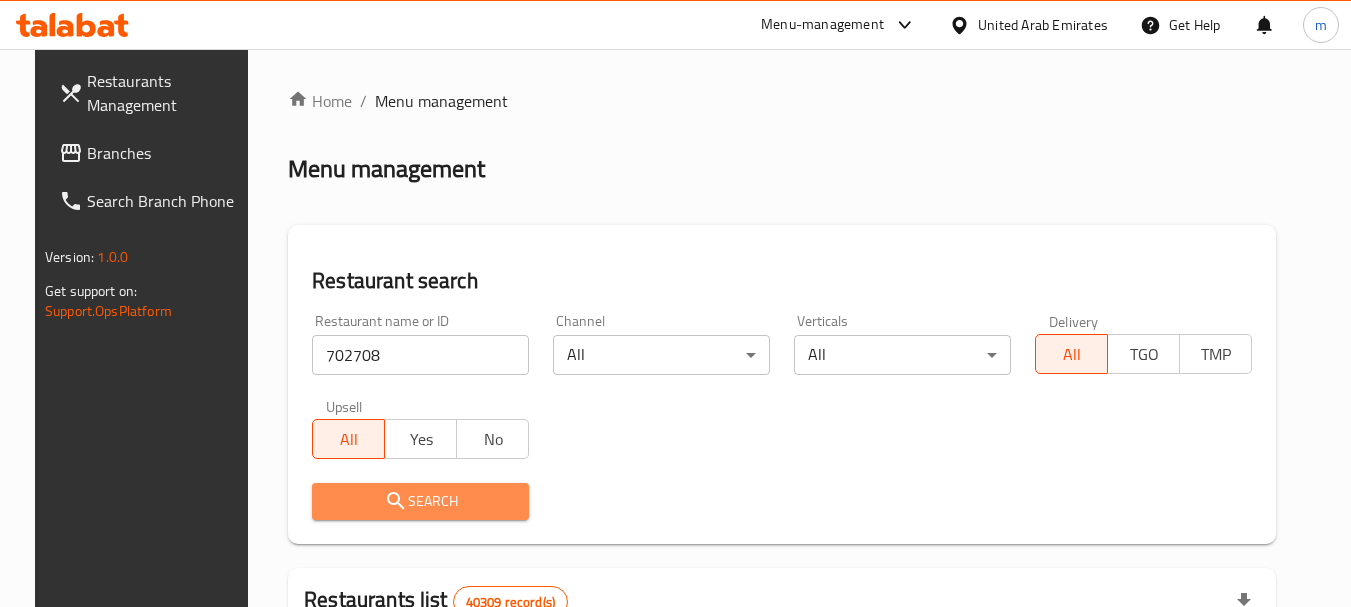 click on "Search" at bounding box center [420, 501] 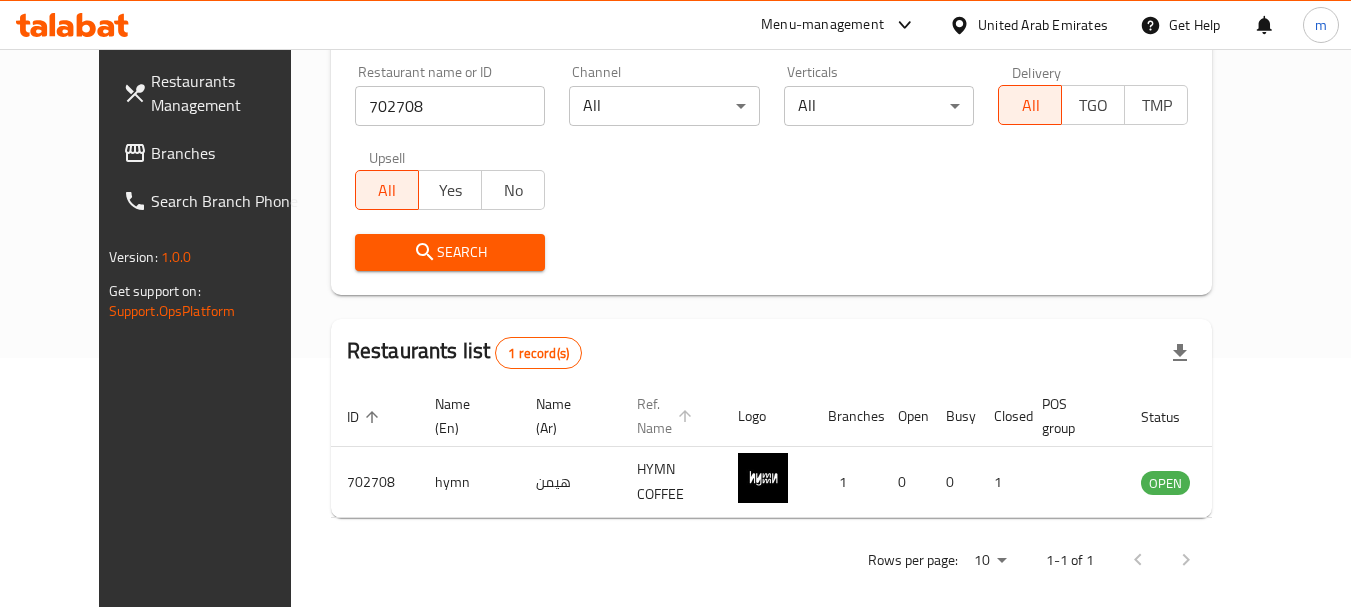 scroll, scrollTop: 268, scrollLeft: 0, axis: vertical 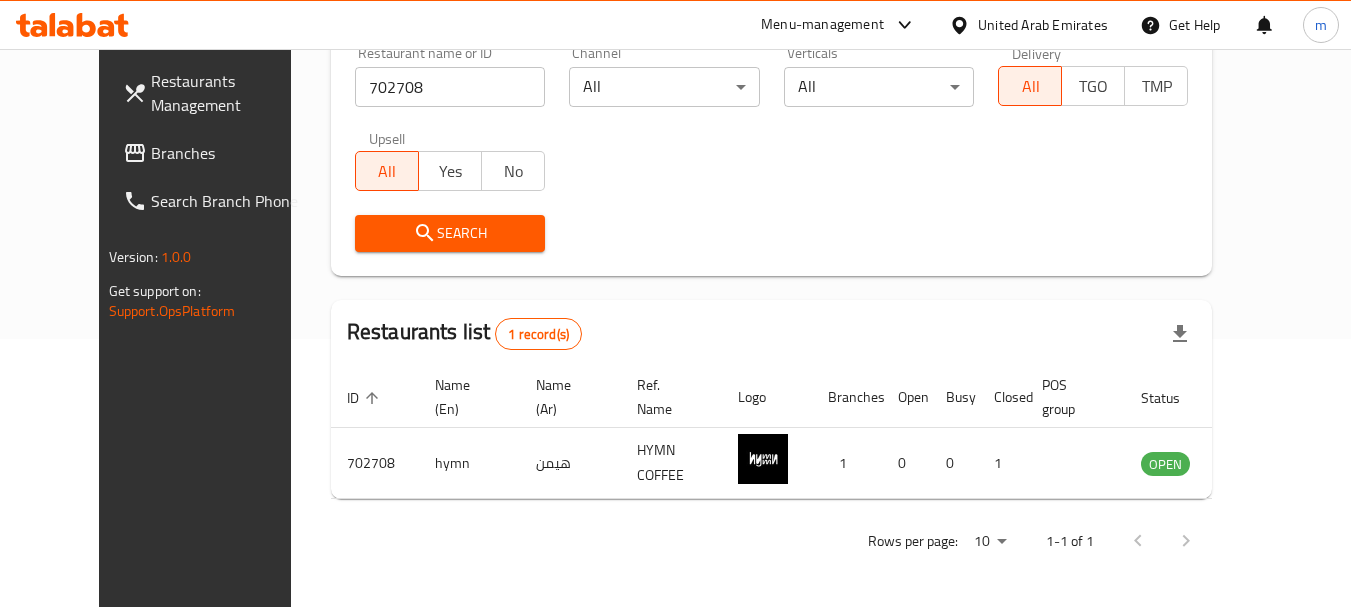 click on "Branches" at bounding box center (230, 153) 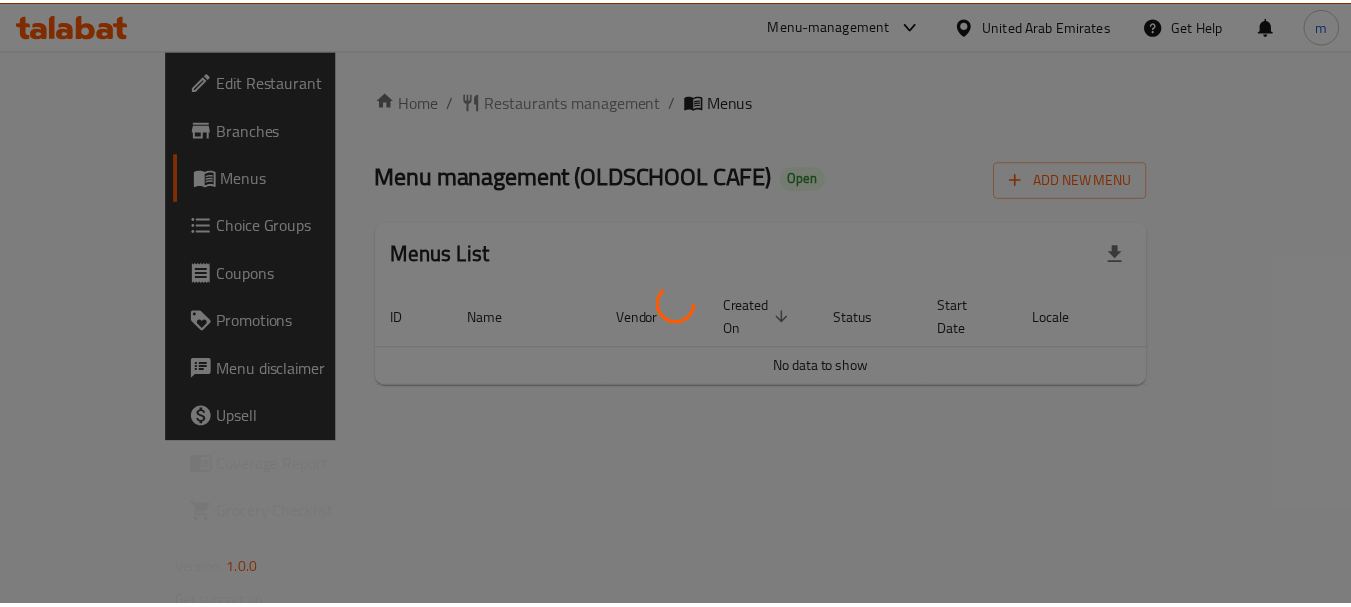 scroll, scrollTop: 0, scrollLeft: 0, axis: both 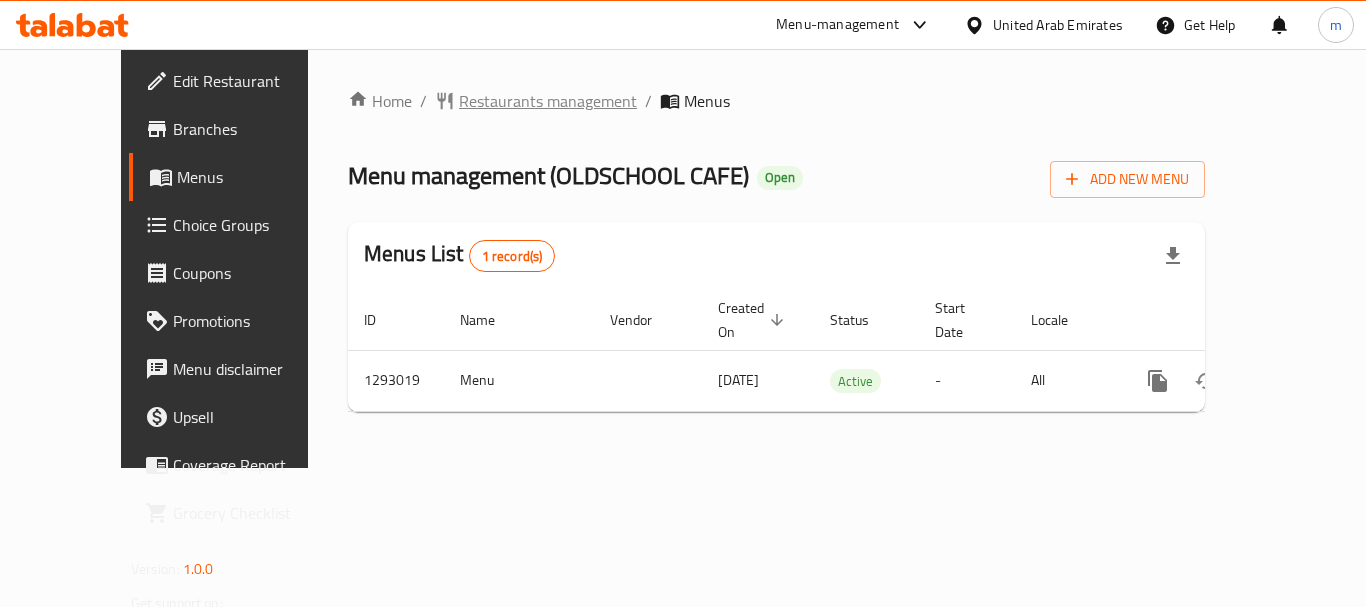 click on "Restaurants management" at bounding box center [548, 101] 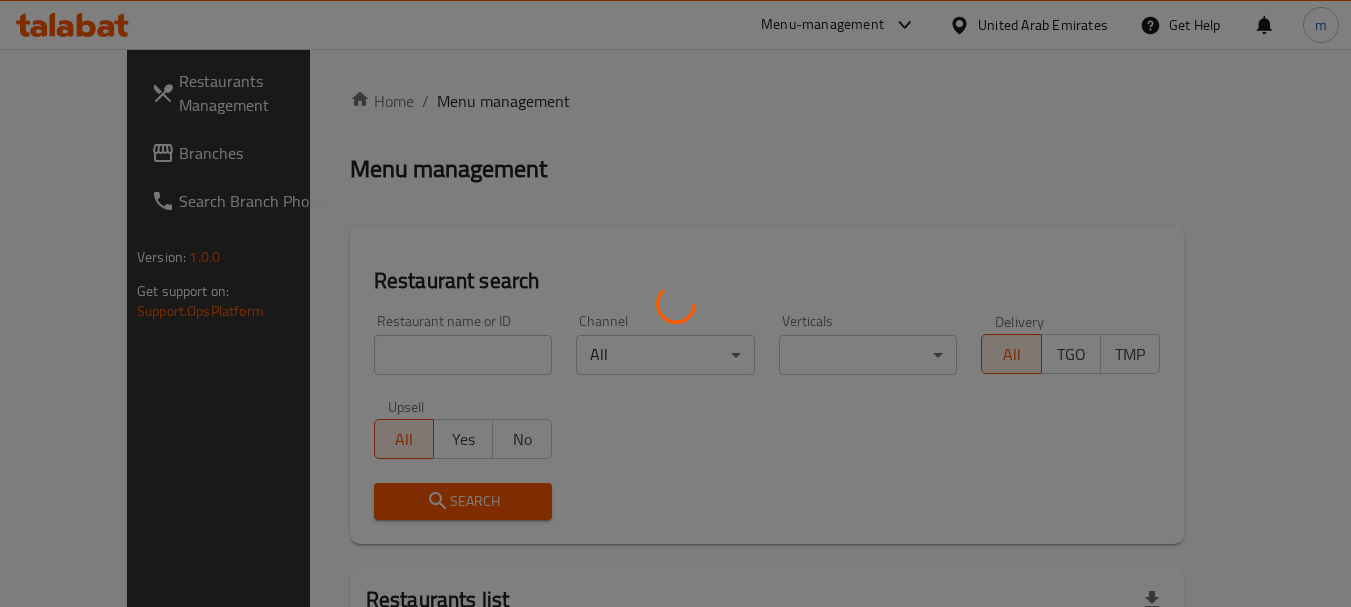 click at bounding box center [675, 303] 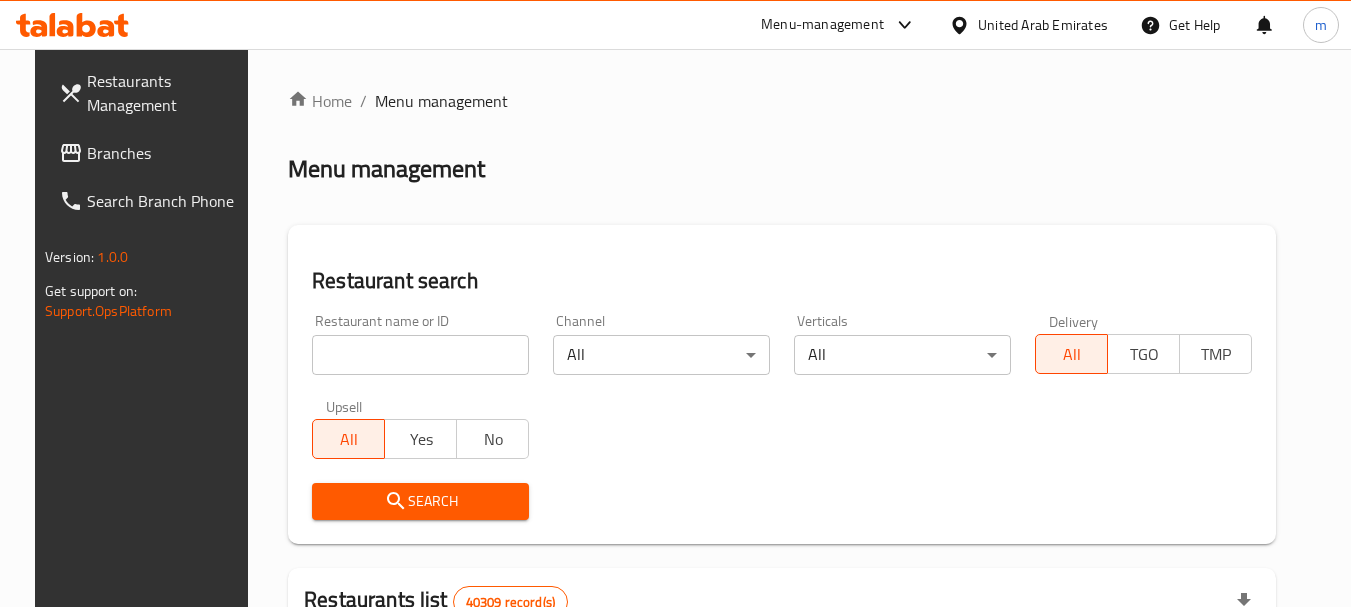 click at bounding box center (675, 303) 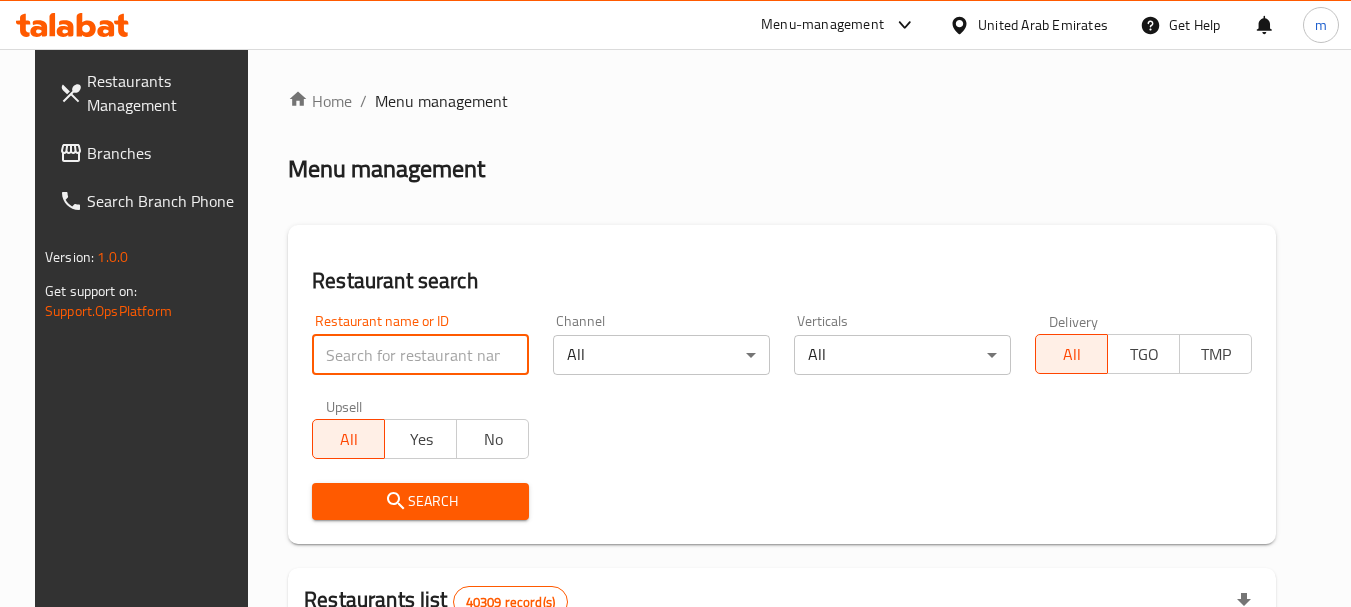 click at bounding box center [420, 355] 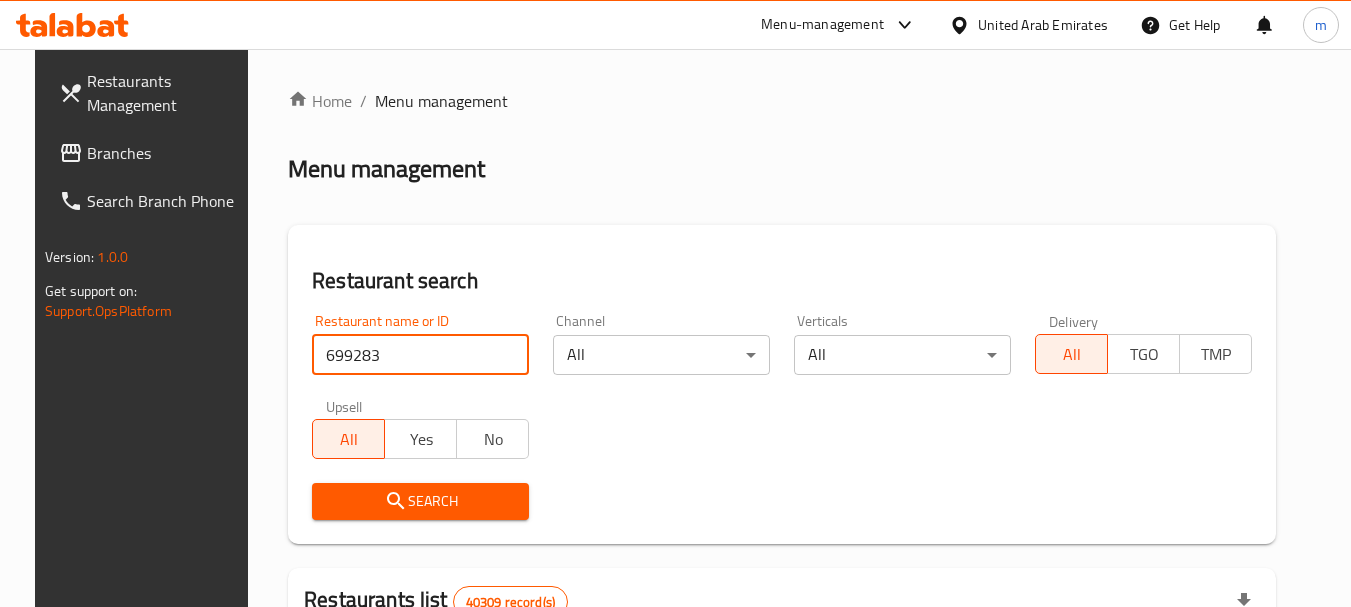 type on "699283" 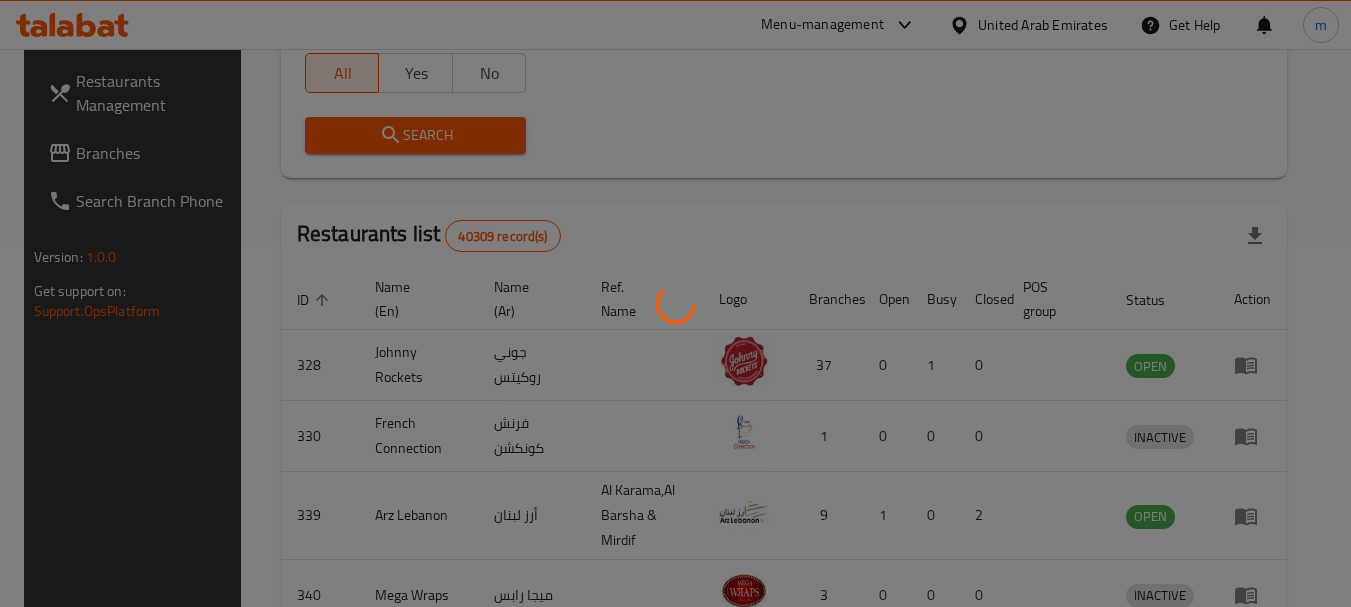 scroll, scrollTop: 310, scrollLeft: 0, axis: vertical 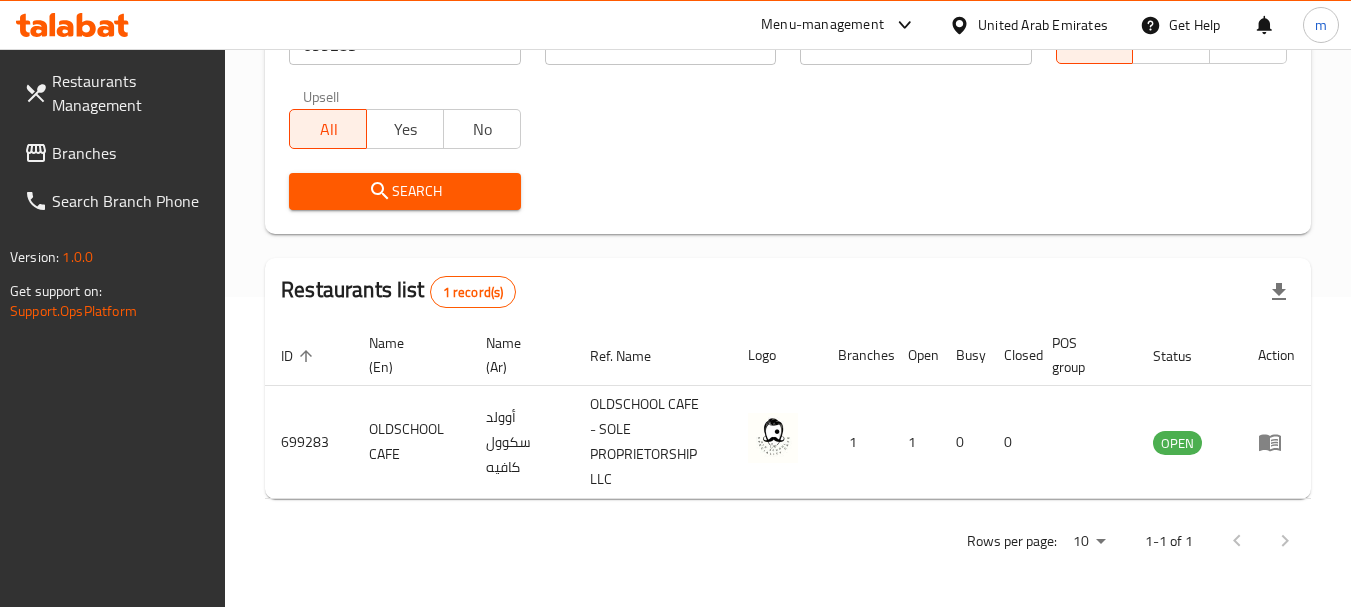 click on "United Arab Emirates" at bounding box center [1043, 25] 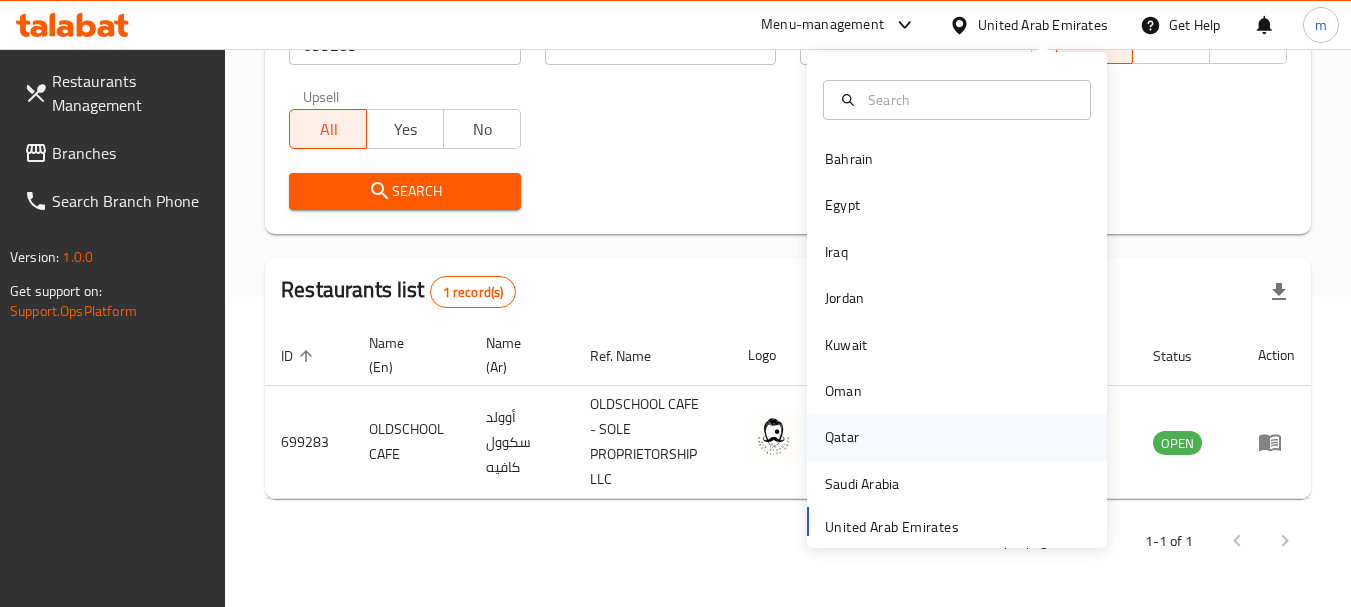 click on "Qatar" at bounding box center (842, 437) 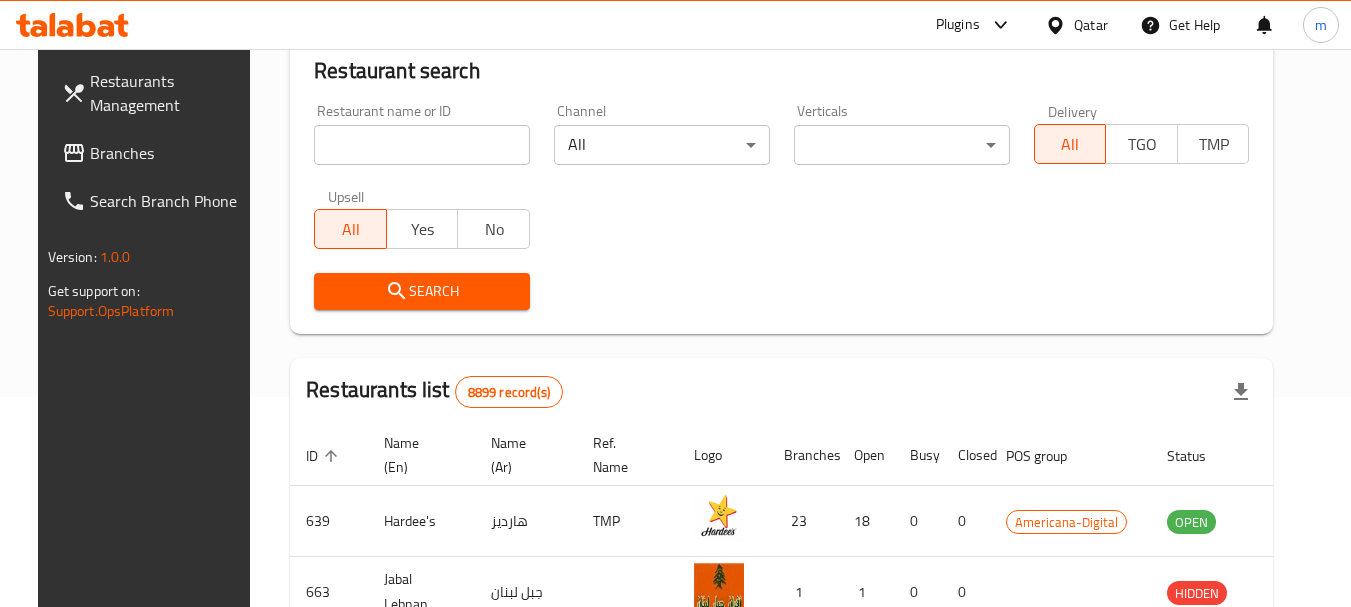 scroll, scrollTop: 310, scrollLeft: 0, axis: vertical 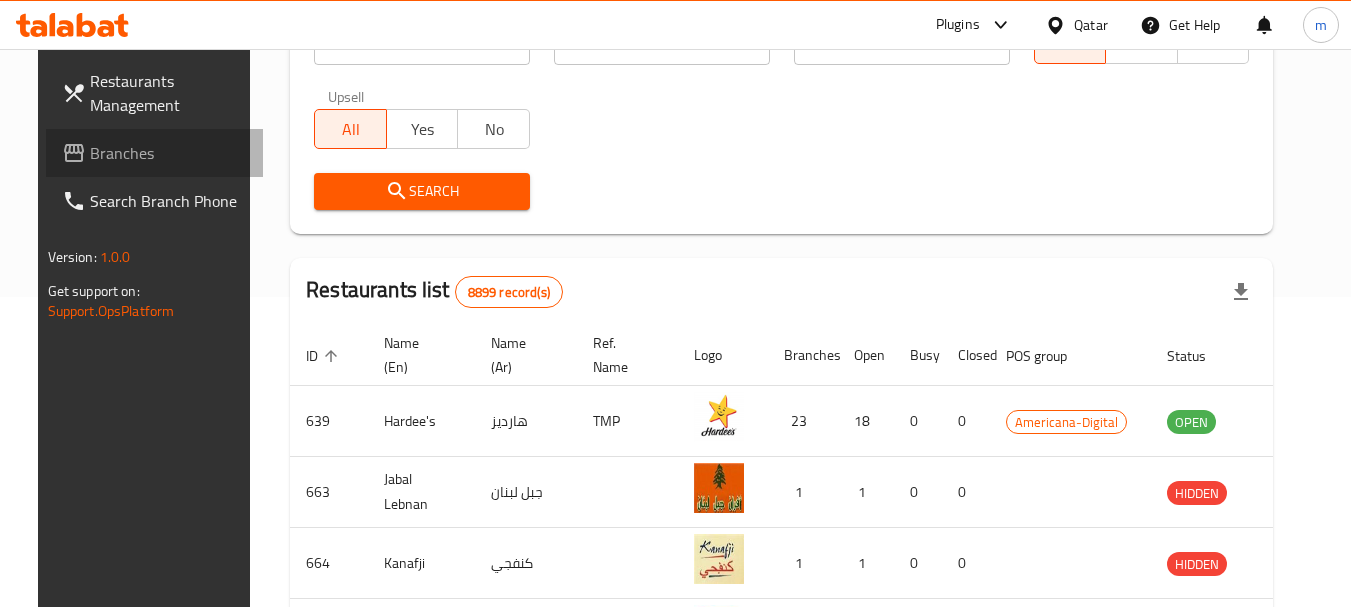 click on "Branches" at bounding box center [169, 153] 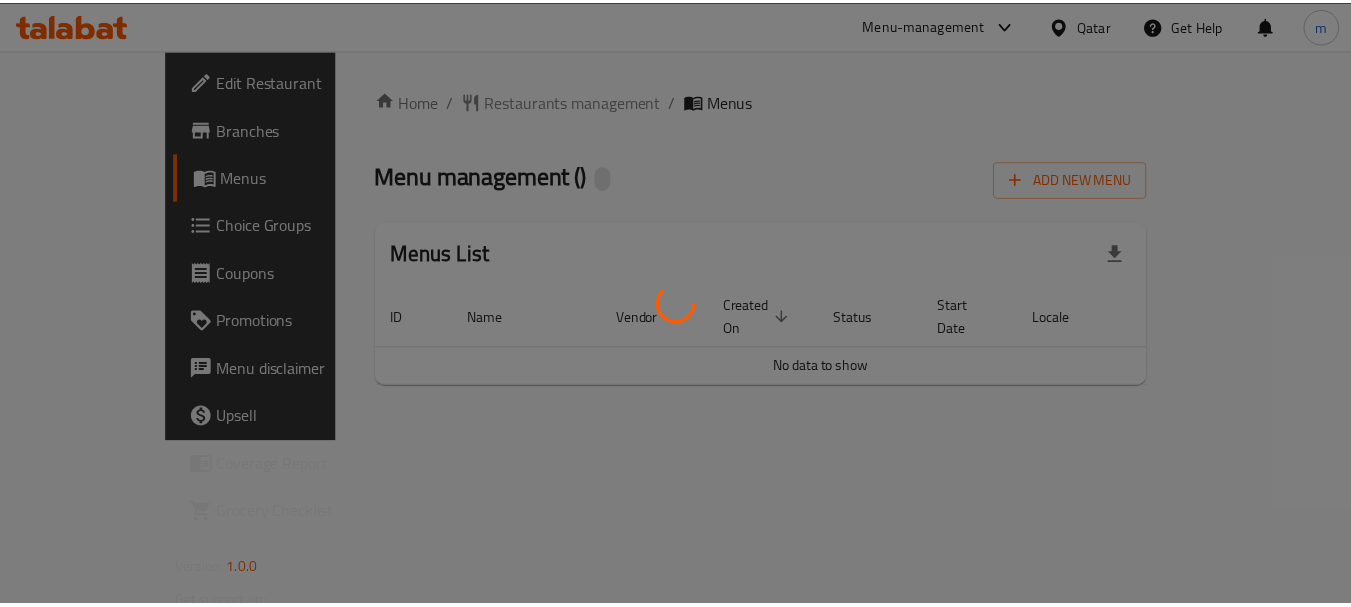 scroll, scrollTop: 0, scrollLeft: 0, axis: both 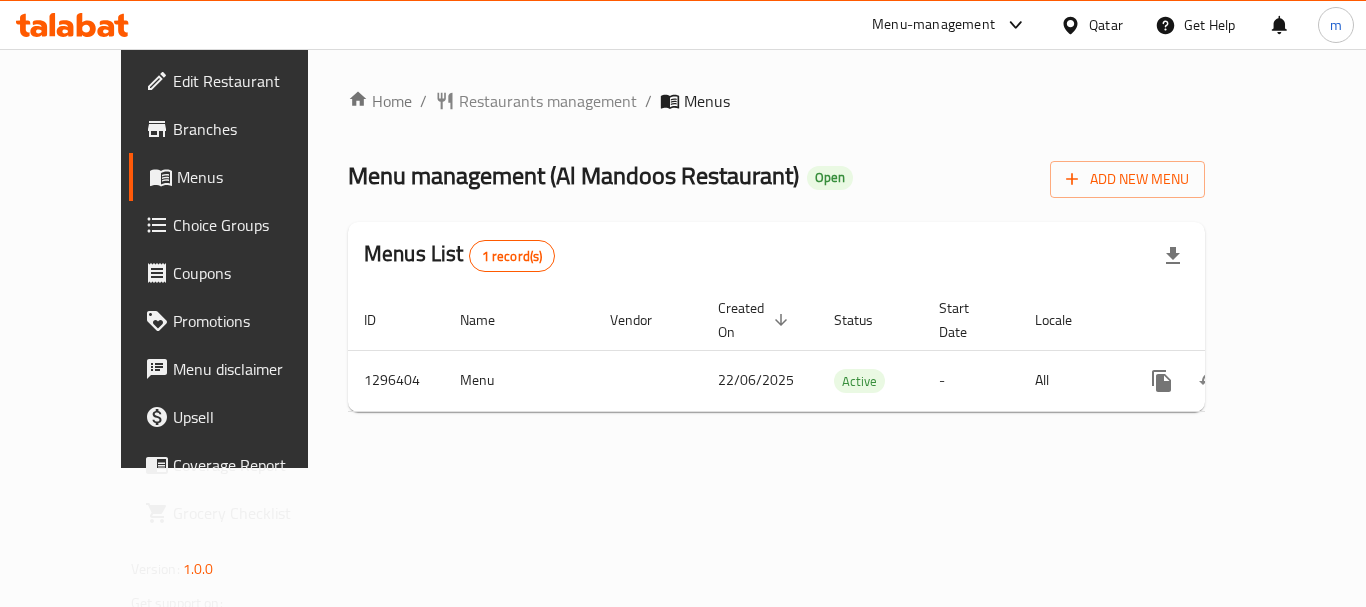 click on "Restaurants management" at bounding box center [548, 101] 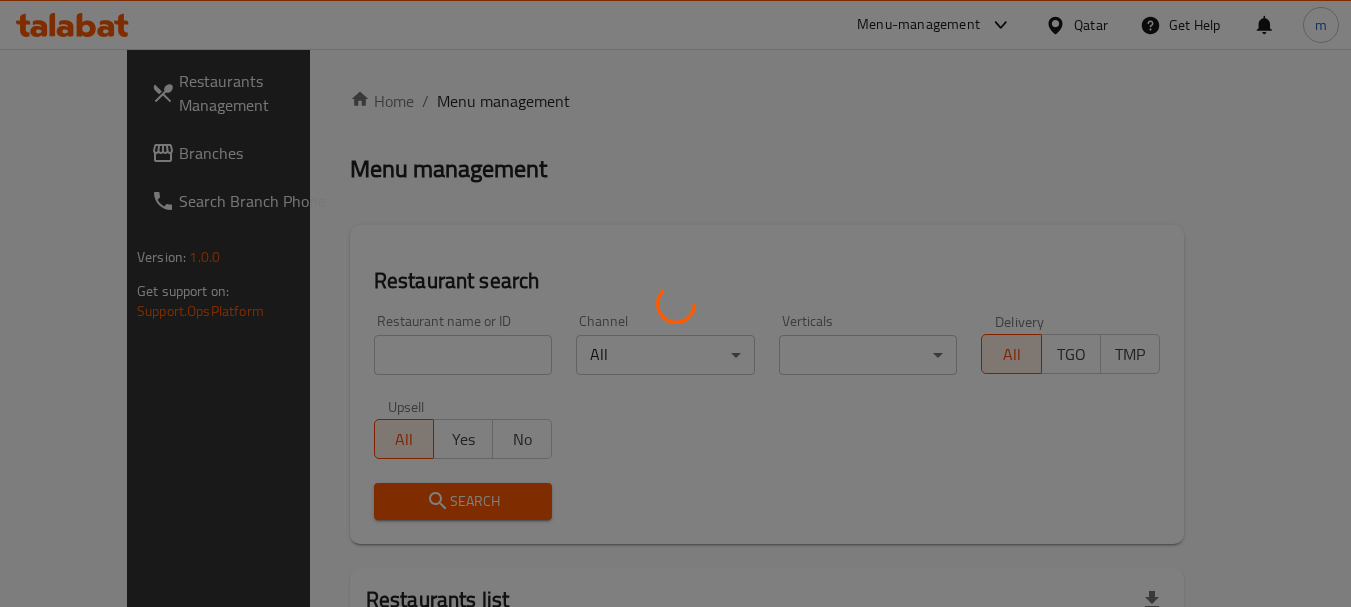 click at bounding box center (675, 303) 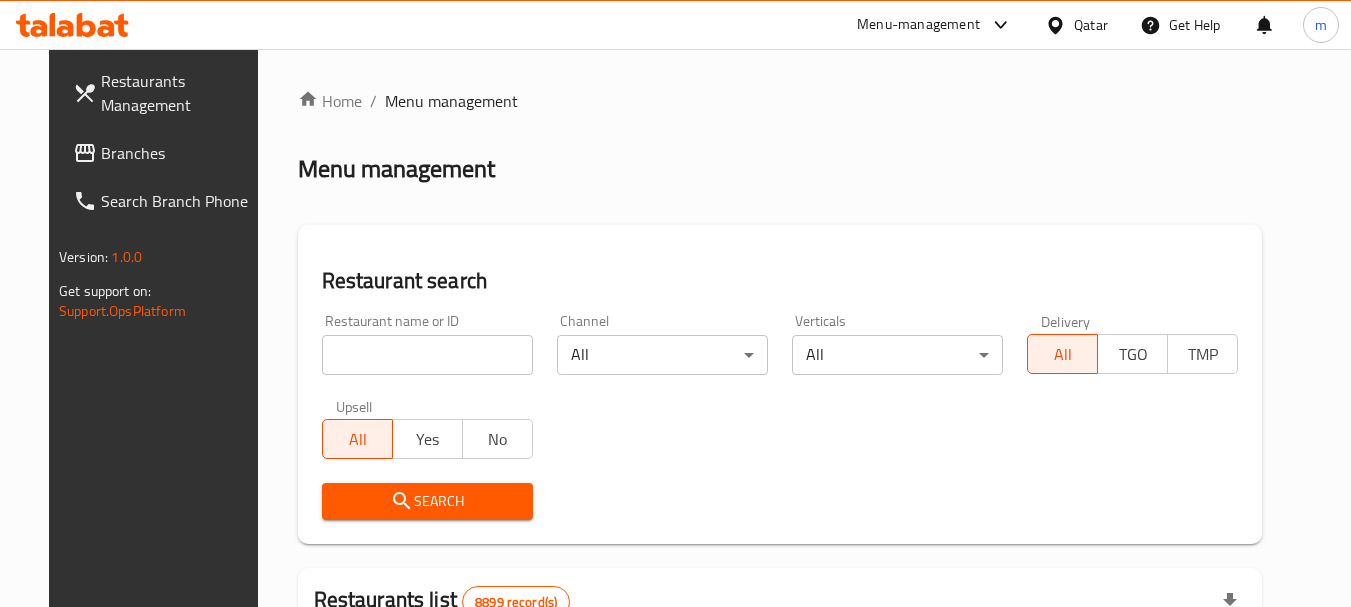 click at bounding box center (675, 303) 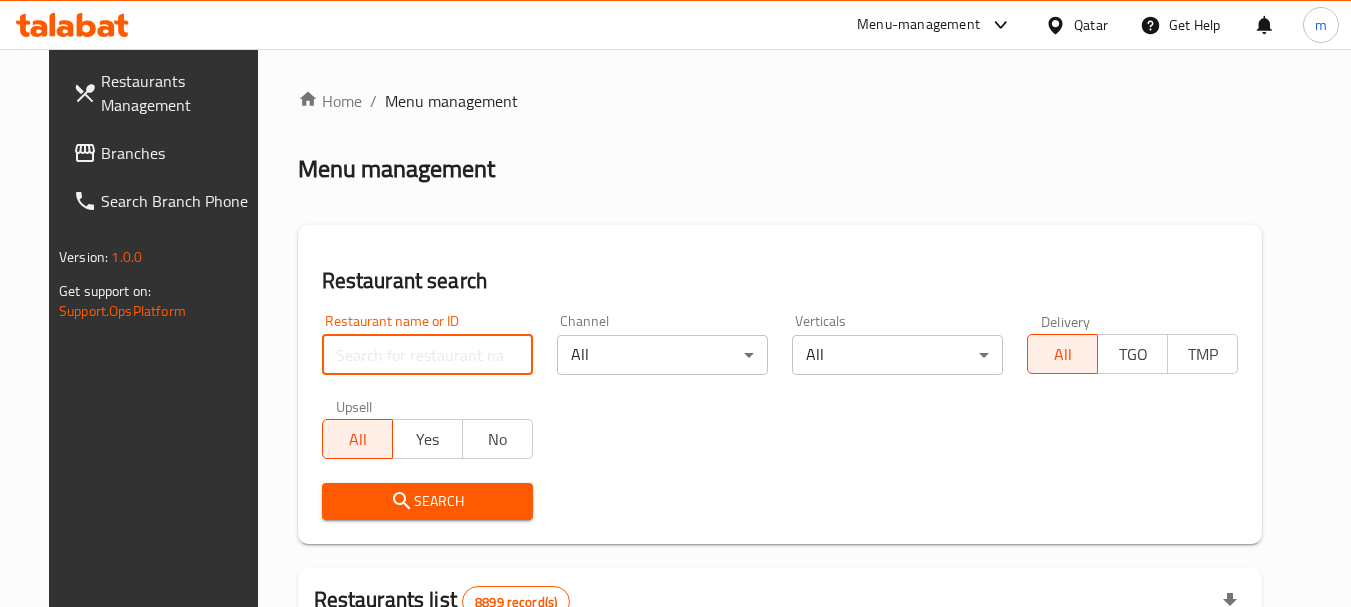 drag, startPoint x: 327, startPoint y: 357, endPoint x: 376, endPoint y: 332, distance: 55.00909 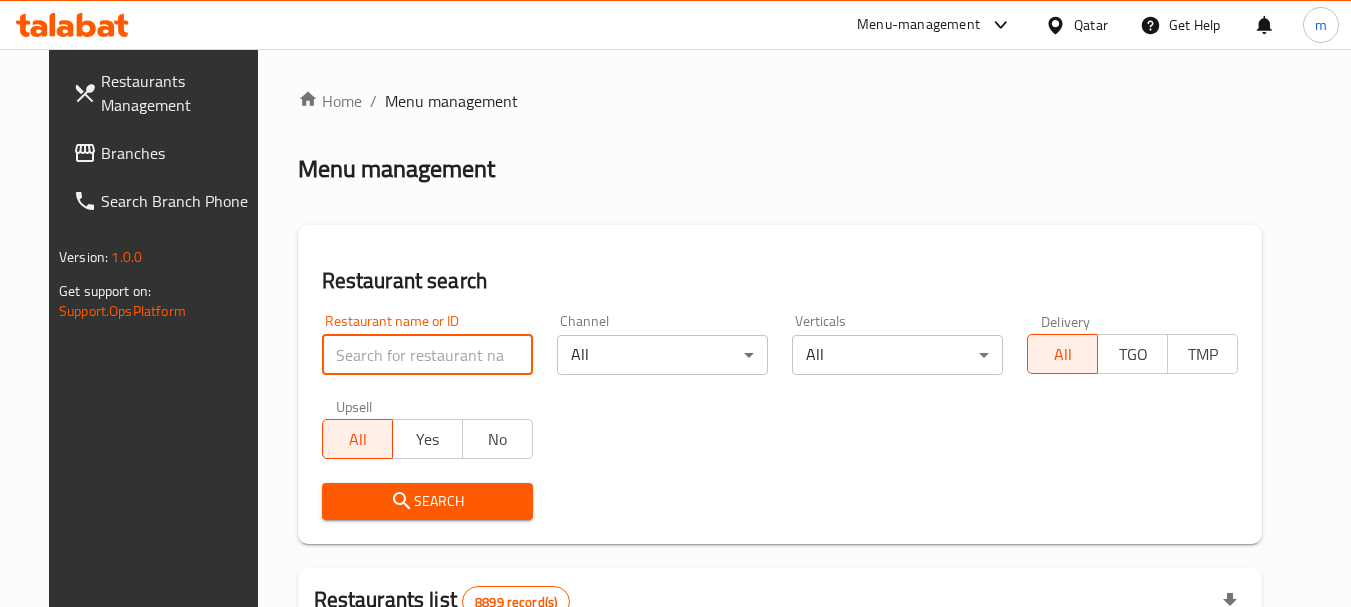 click at bounding box center (427, 355) 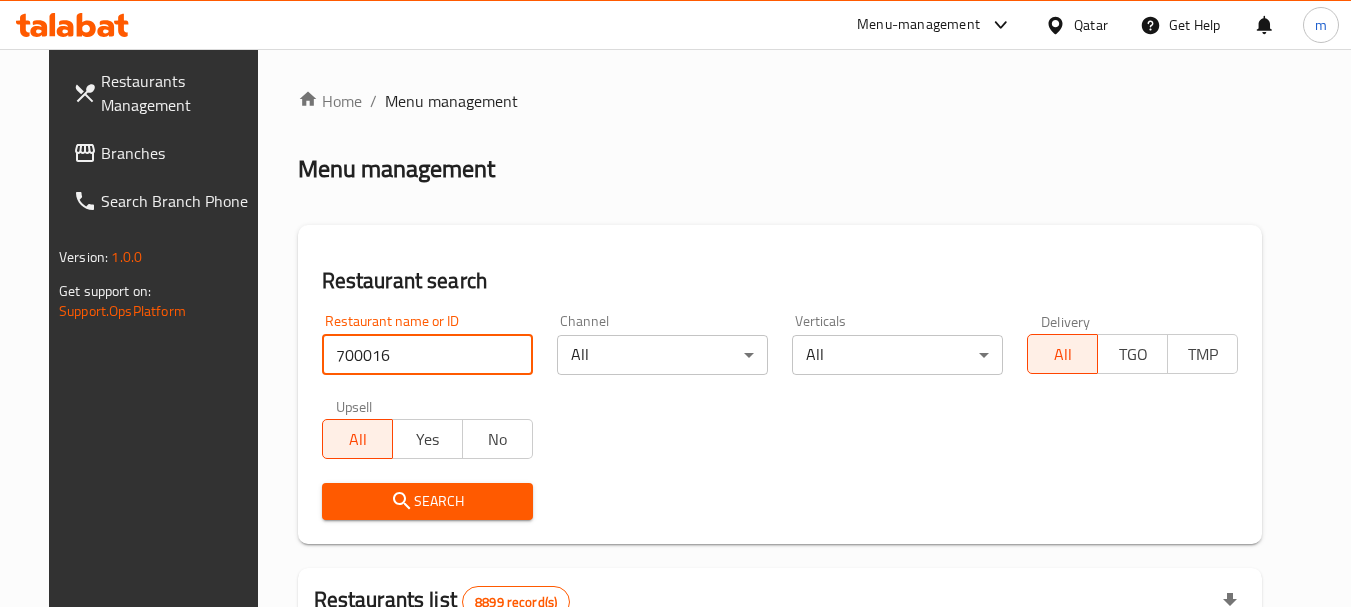 type on "700016" 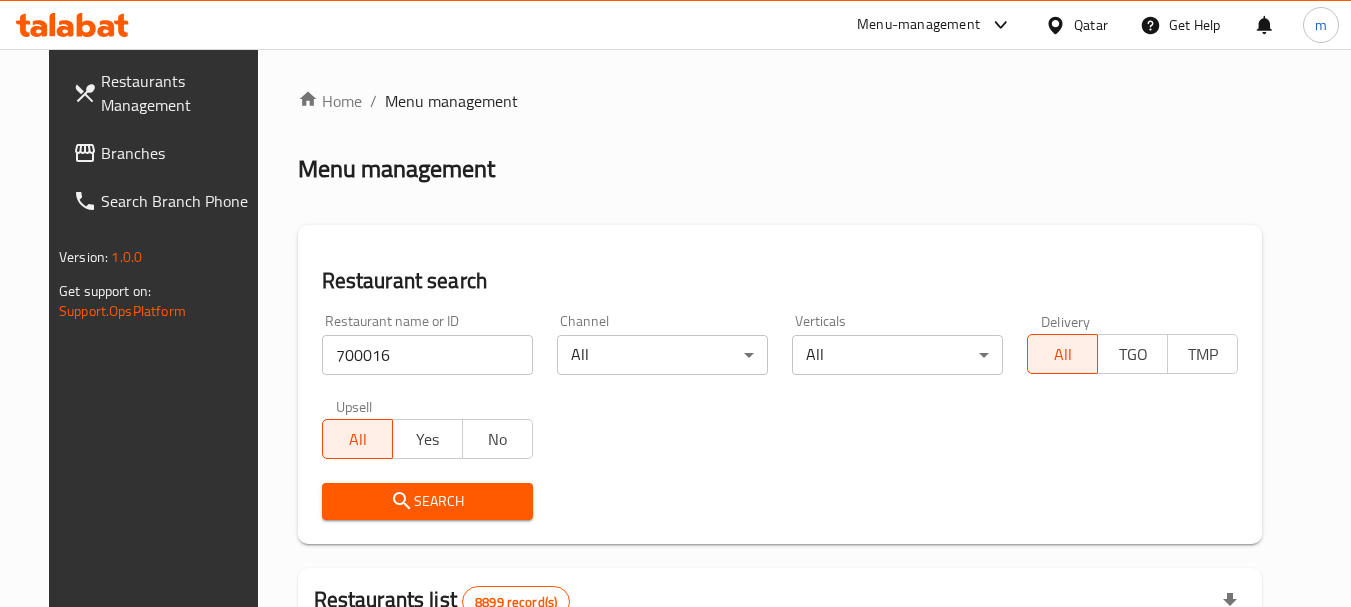 drag, startPoint x: 418, startPoint y: 511, endPoint x: 627, endPoint y: 452, distance: 217.16814 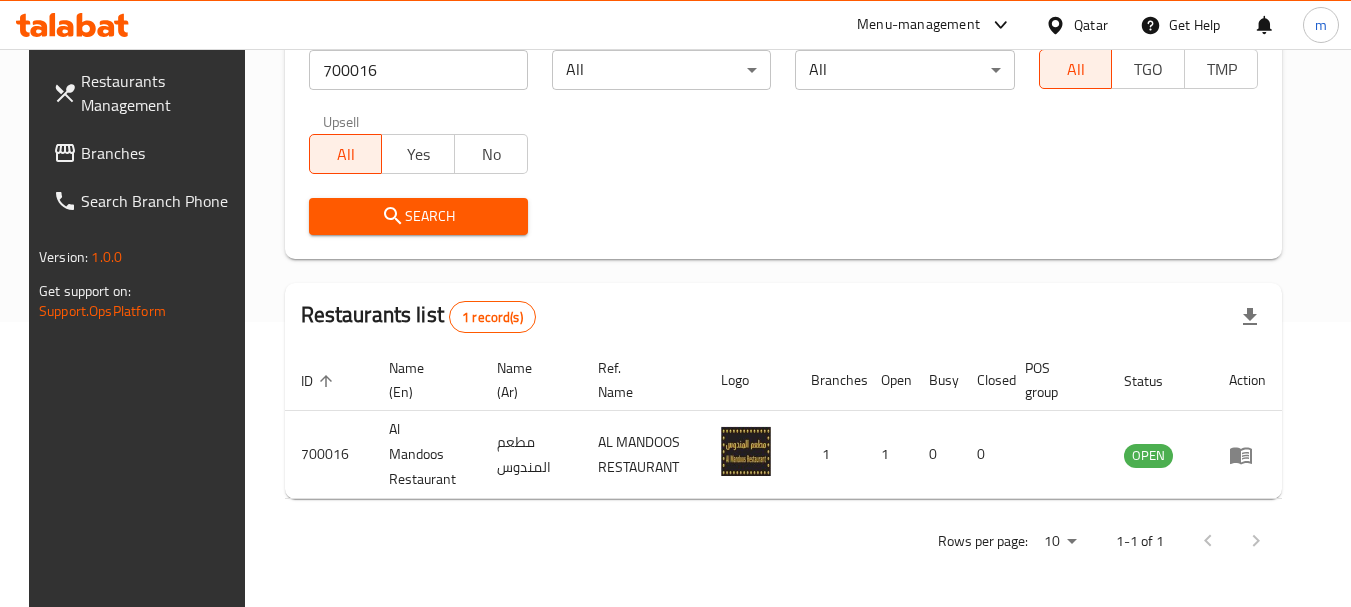 scroll, scrollTop: 268, scrollLeft: 0, axis: vertical 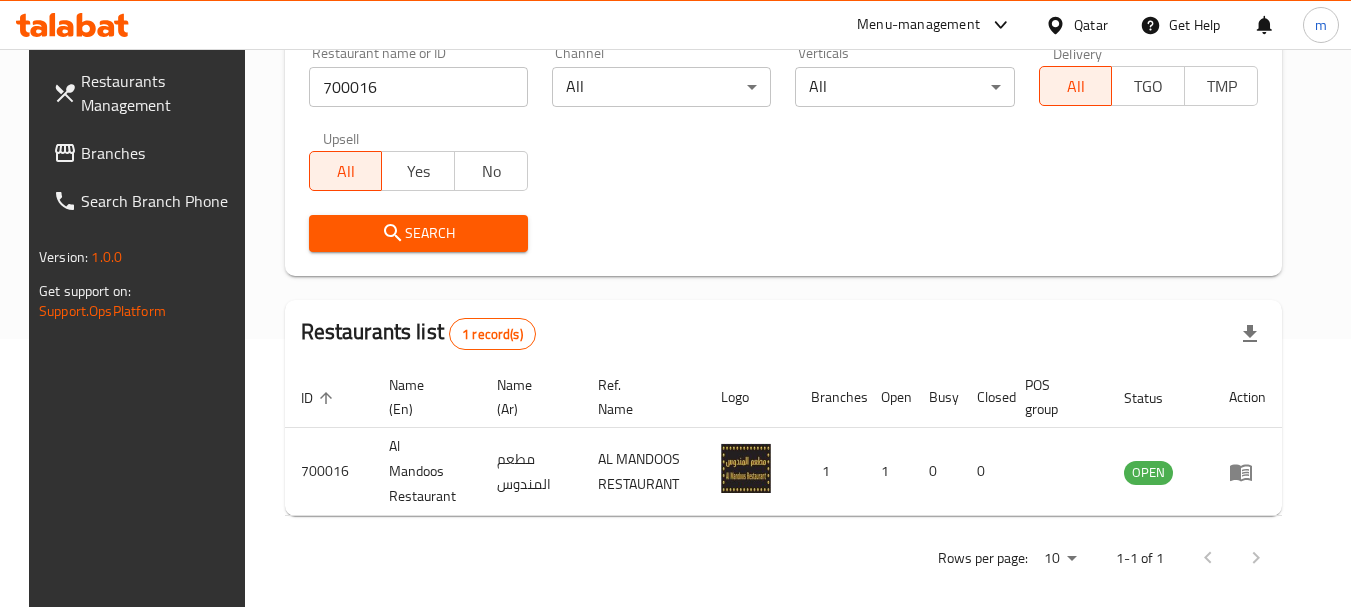 click at bounding box center (1059, 25) 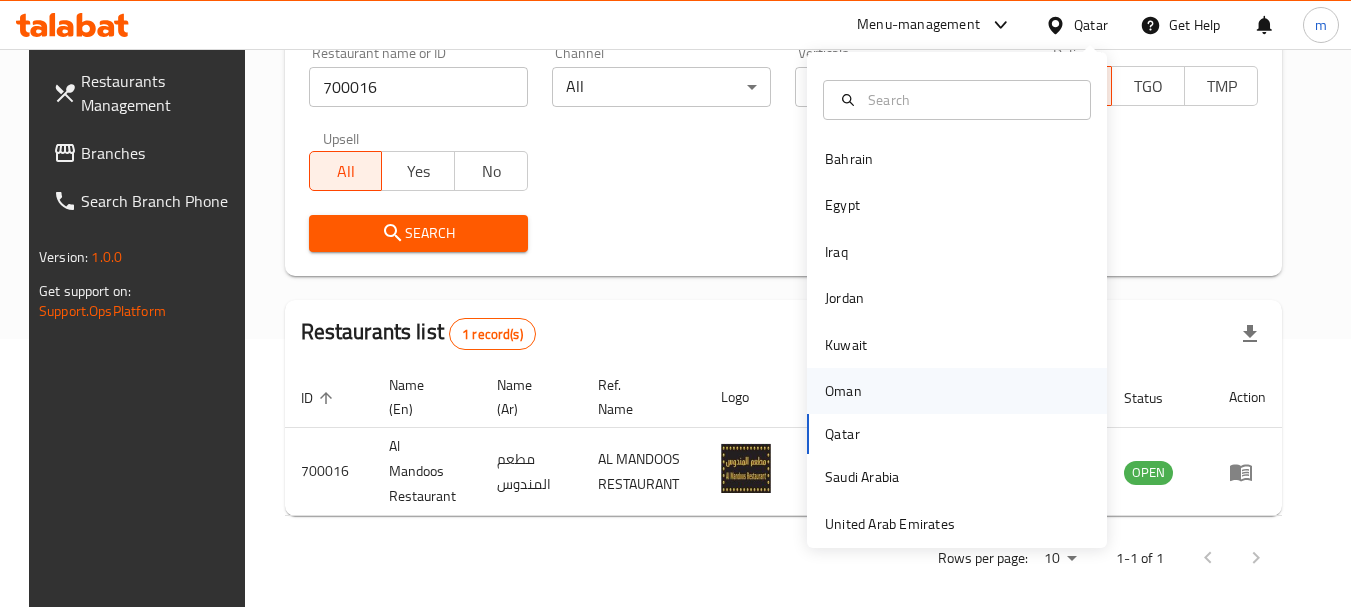 click on "Oman" at bounding box center [843, 391] 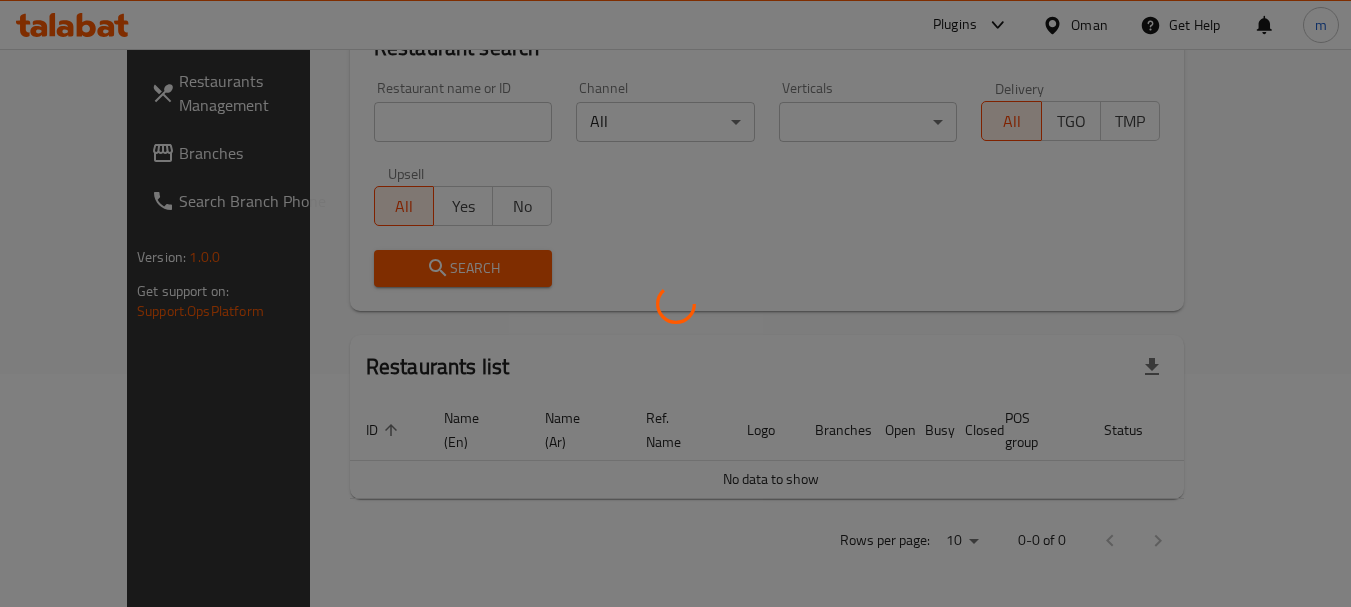 scroll, scrollTop: 210, scrollLeft: 0, axis: vertical 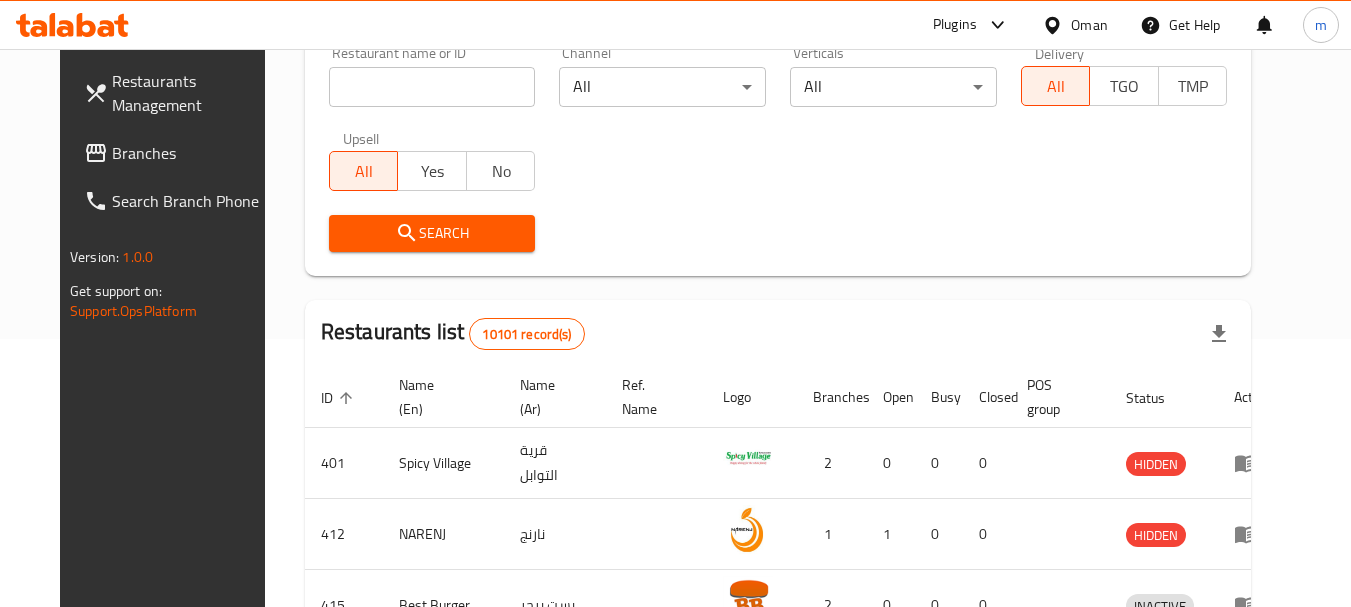 click on "Restaurants Management   Branches   Search Branch Phone  Version:    1.0.0  Get support on:    Support.OpsPlatform Home / Menu management Menu management Restaurant search Restaurant name or ID Restaurant name or ID Channel All ​ Verticals All ​ Delivery All TGO TMP Upsell All Yes No   Search Restaurants list   10101 record(s) ID sorted ascending Name (En) Name (Ar) Ref. Name Logo Branches Open Busy Closed POS group Status Action 401 Spicy Village قرية التوابل 2 0 0 0 HIDDEN 412 NARENJ نارنج 1 1 0 0 HIDDEN 415 Best Burger بست برجر 2 0 0 0 INACTIVE 416 HOT POT RESTAURANT مطعم الوعاء الساخن Darsait Branch  1 0 0 0 INACTIVE 417 FUSION فيوجن 1 0 0 0 INACTIVE 420 BAMBOO KITCHEN بامبو كتشن 1 1 0 0 HIDDEN 422 GOLDEN BEAN CAFE مقهى البن الذهبي 1 1 0 0 INACTIVE 424 Just Grilled جست جريلد 1 0 0 0 INACTIVE 467 MEERATH FAMOUS ميرات المشهورة 1 0 1 0 OPEN 470 ZAIKA DELHI KA مذاق من دلهي  1 0 0 0 INACTIVE Rows per page:" at bounding box center [676, 518] 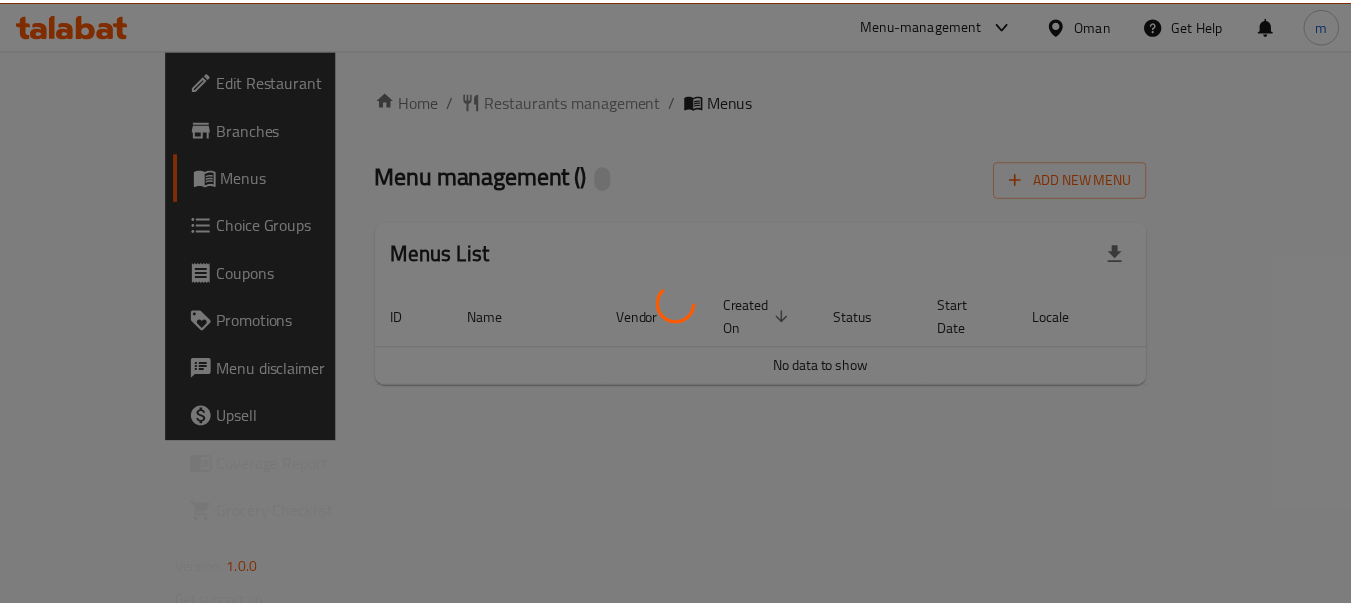 scroll, scrollTop: 0, scrollLeft: 0, axis: both 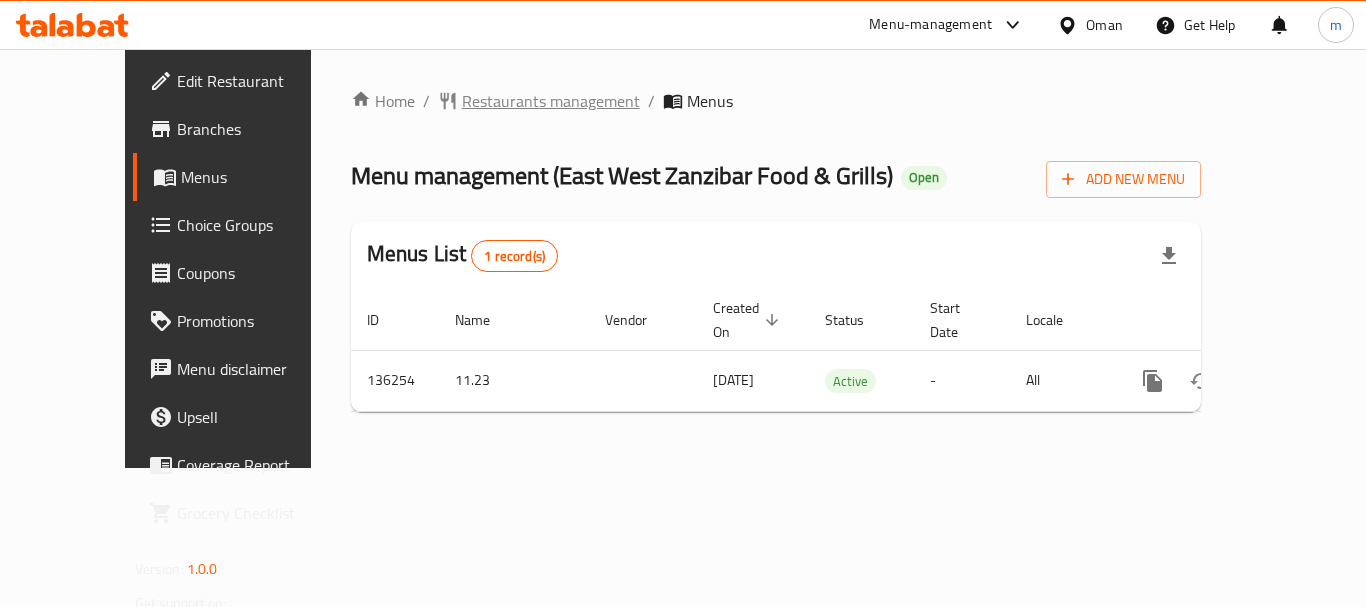 click on "Restaurants management" at bounding box center [551, 101] 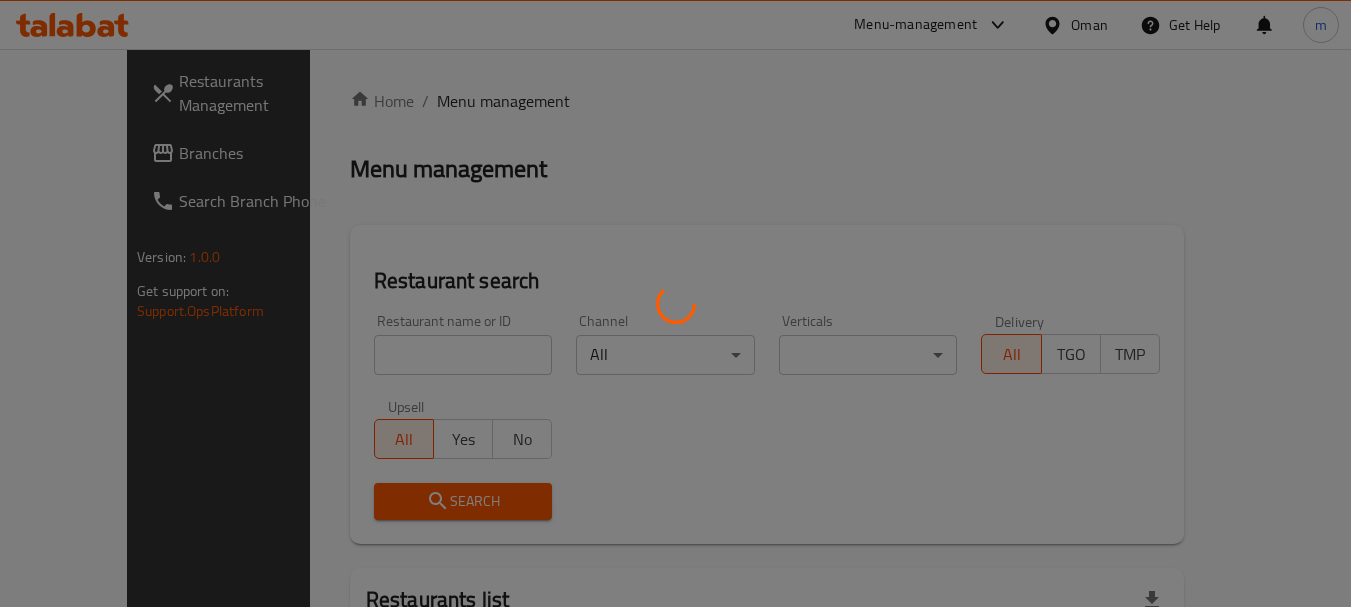 click at bounding box center [675, 303] 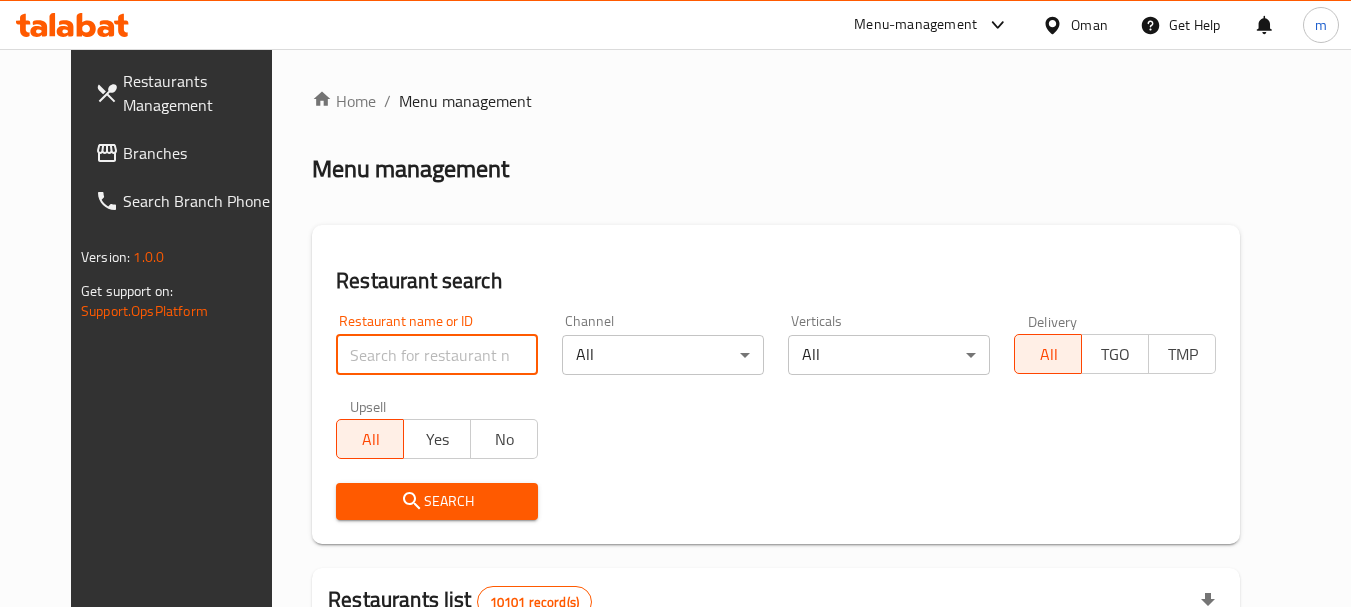 drag, startPoint x: 326, startPoint y: 352, endPoint x: 353, endPoint y: 318, distance: 43.416588 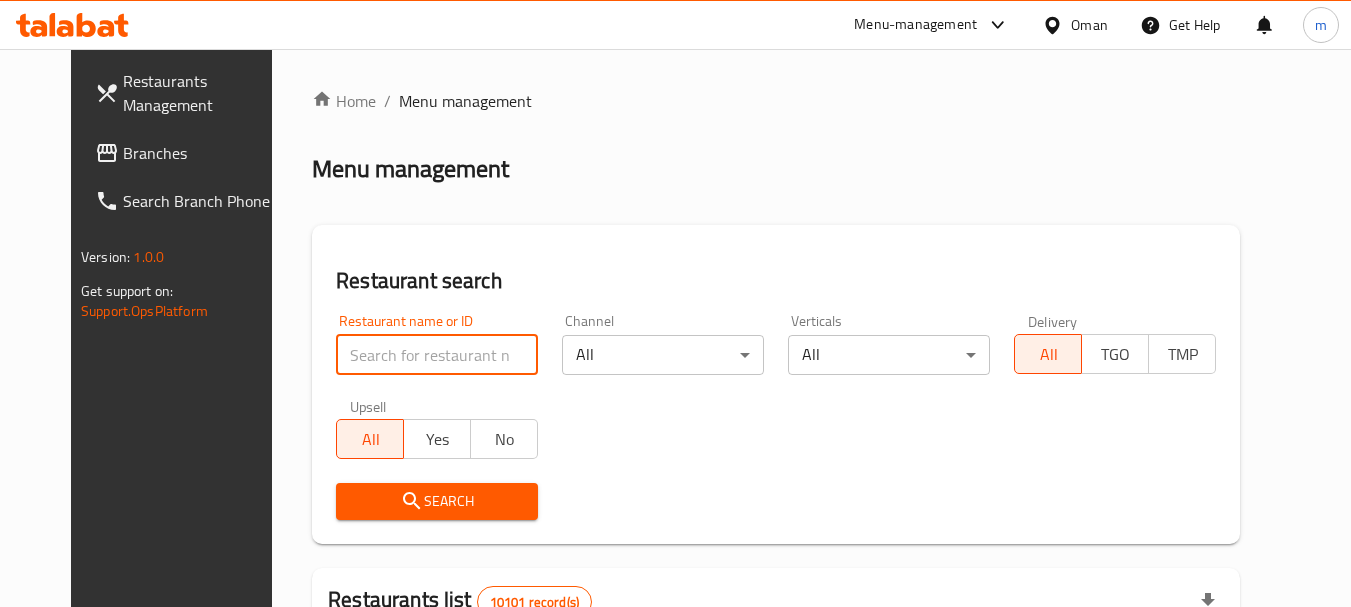 click at bounding box center [437, 355] 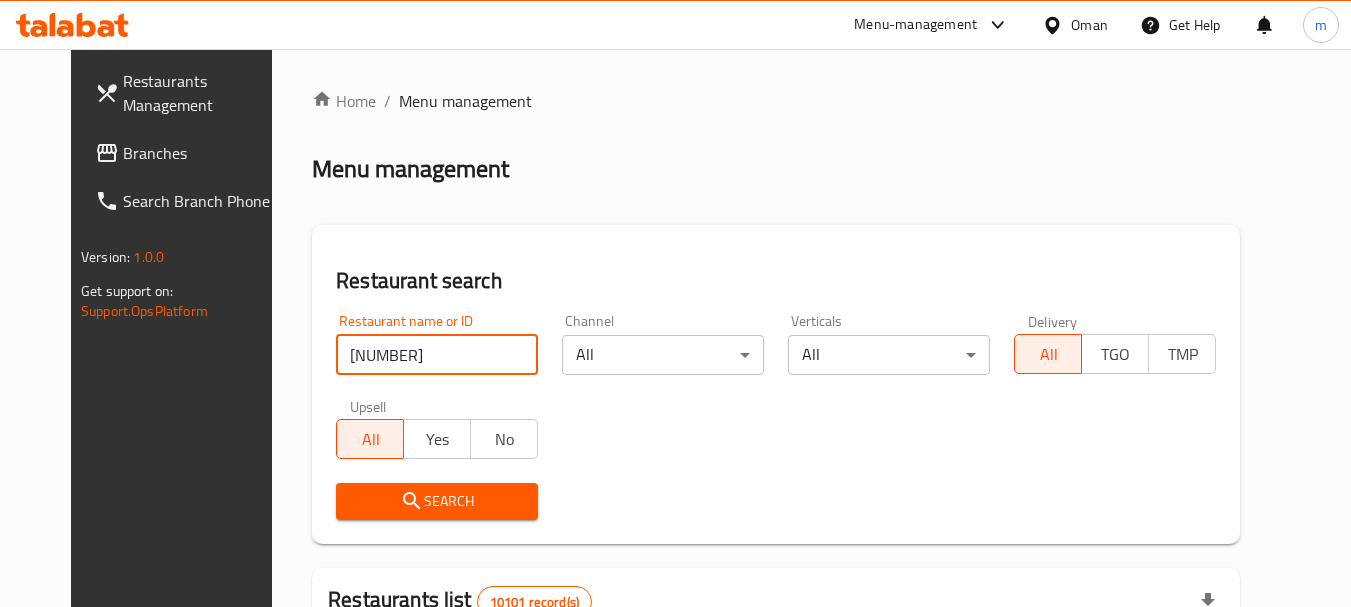 type on "611118" 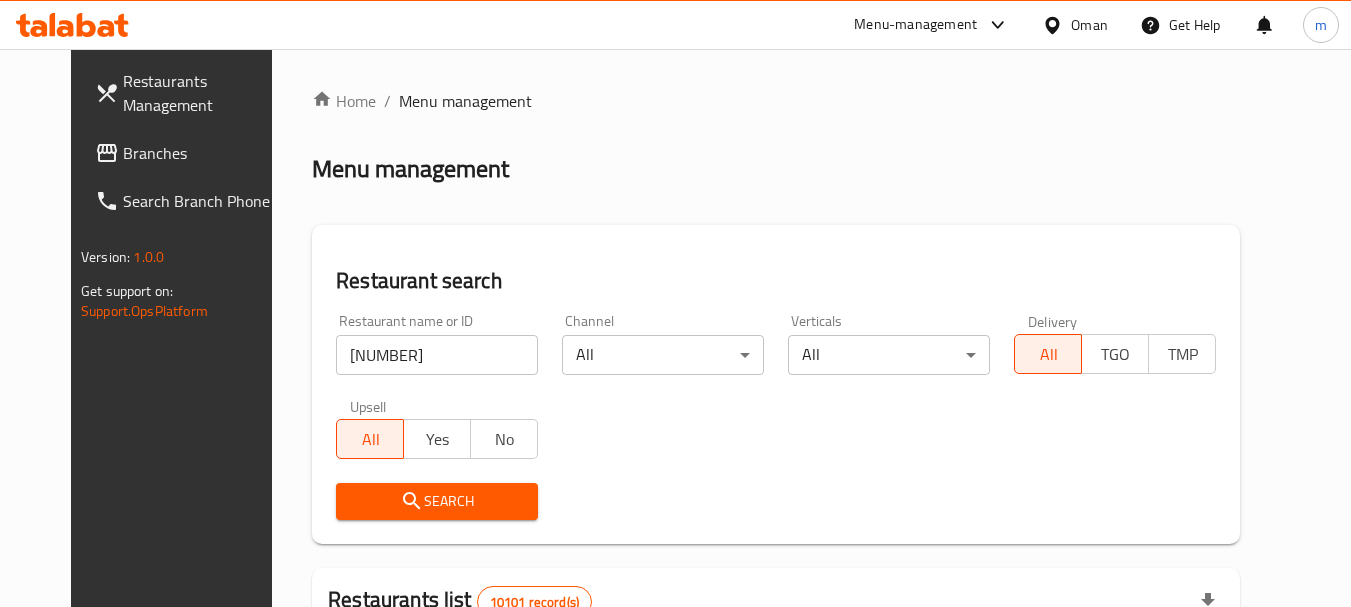 click 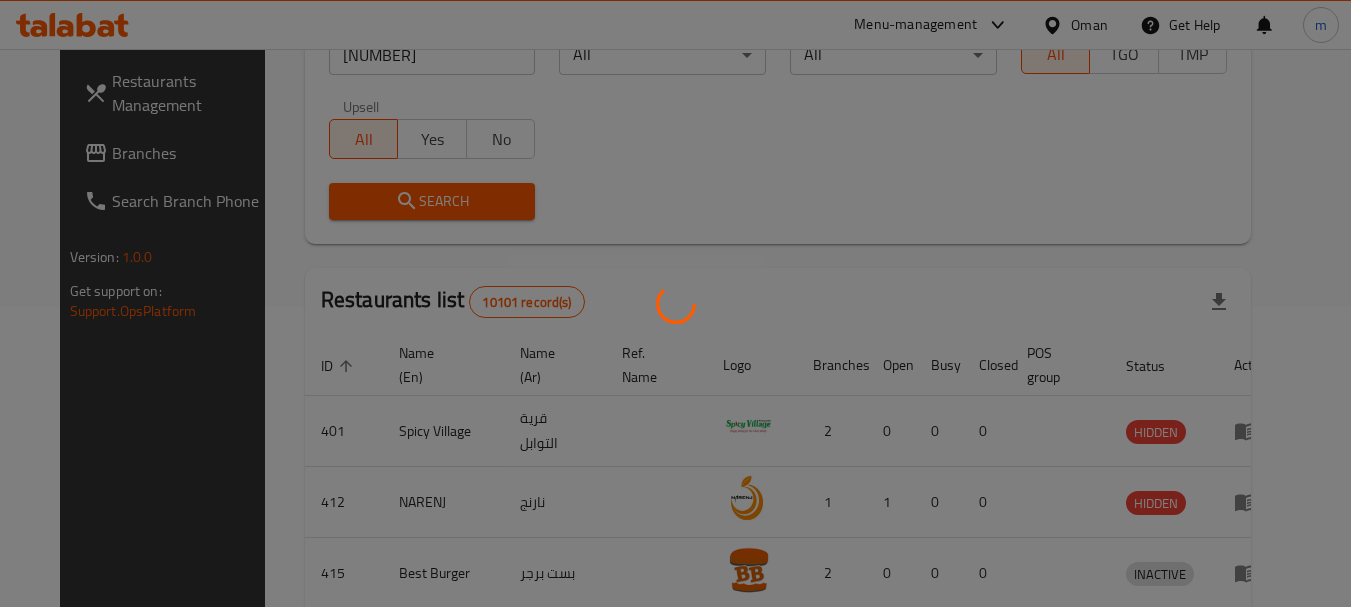 scroll, scrollTop: 285, scrollLeft: 0, axis: vertical 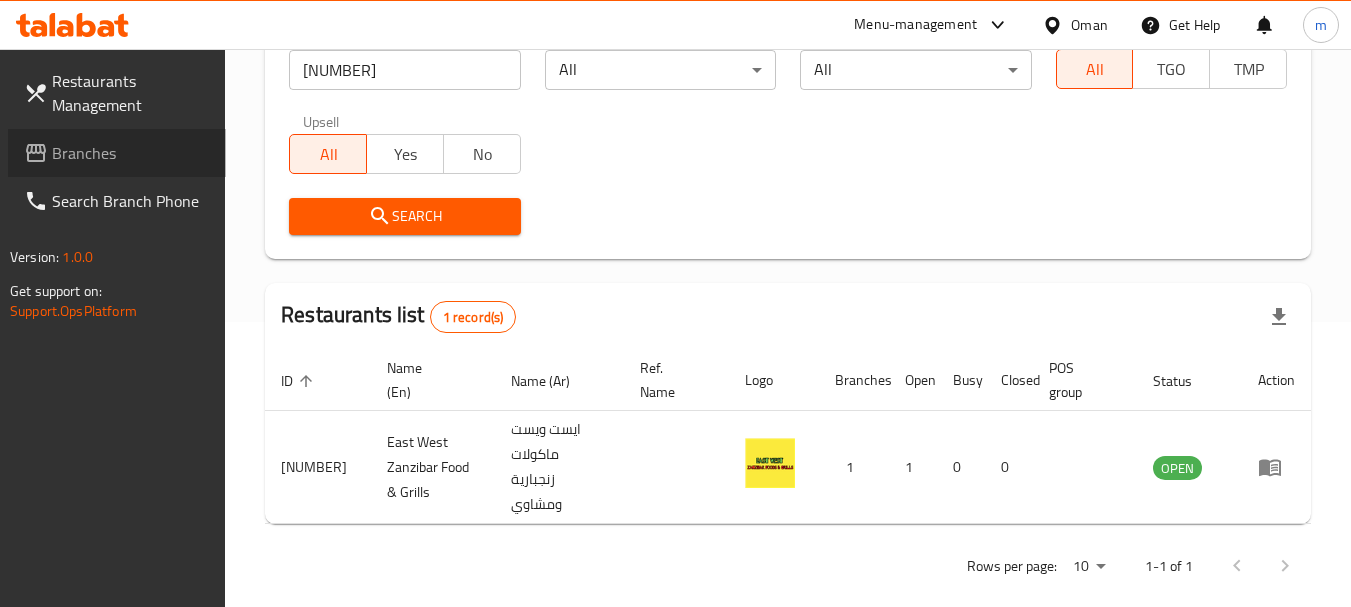 click on "Branches" at bounding box center [131, 153] 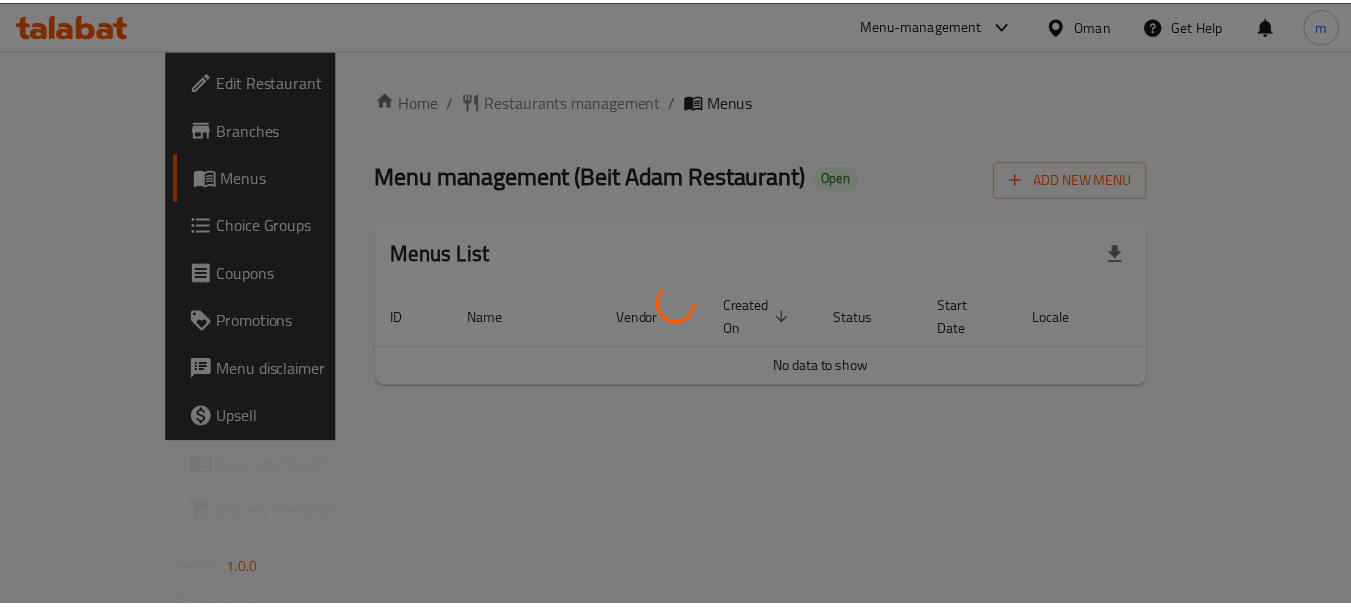 scroll, scrollTop: 0, scrollLeft: 0, axis: both 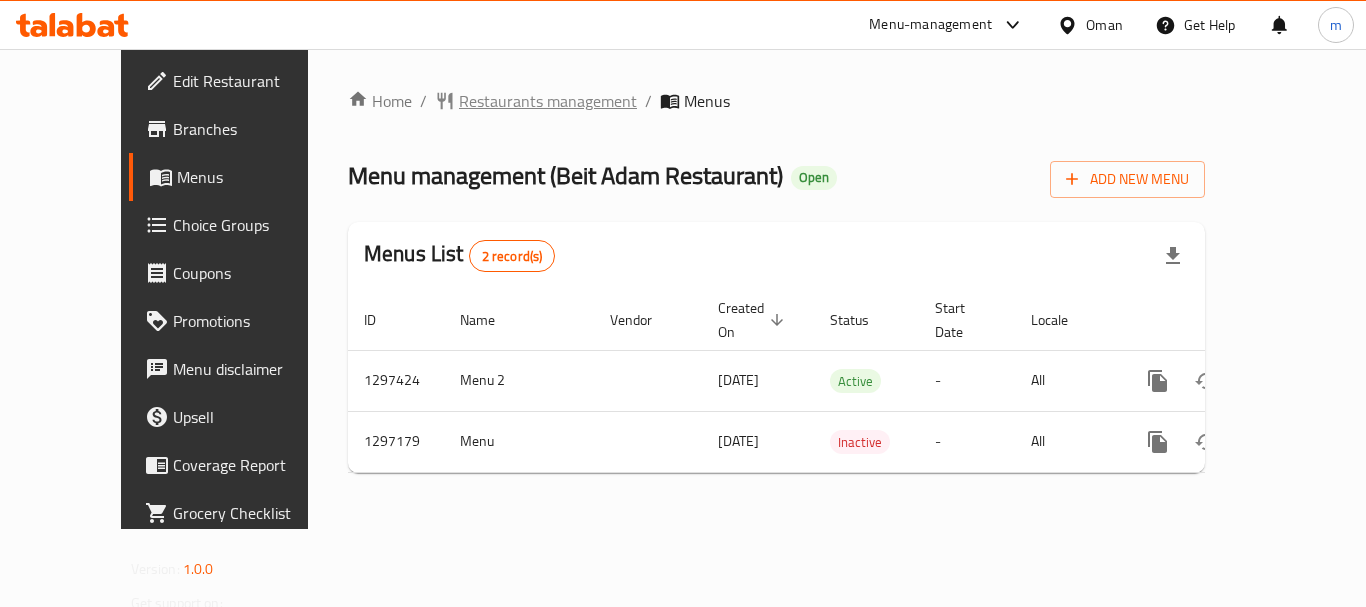 click on "Restaurants management" at bounding box center (548, 101) 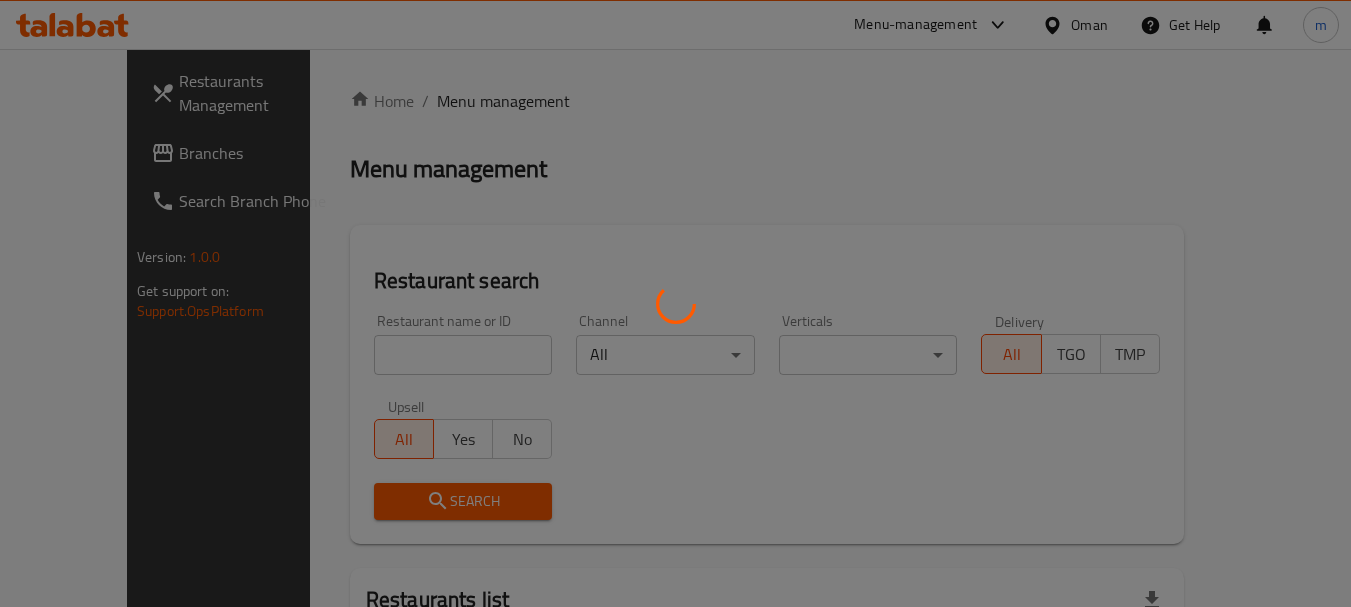 click at bounding box center (675, 303) 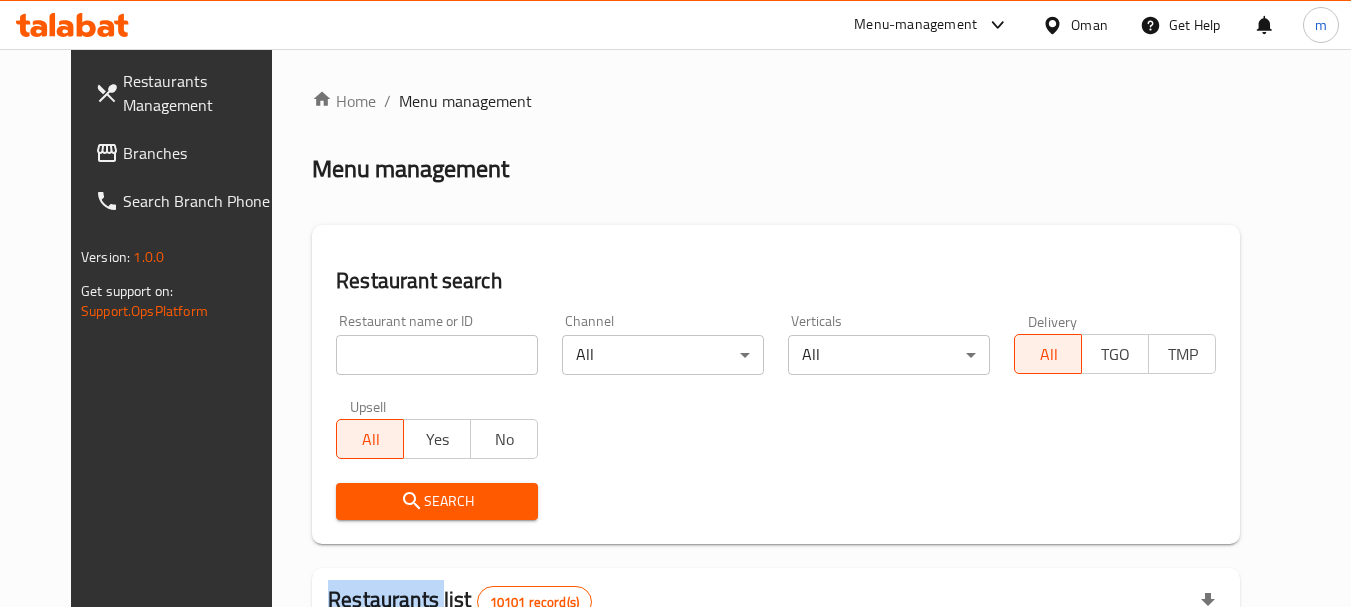 click at bounding box center (675, 303) 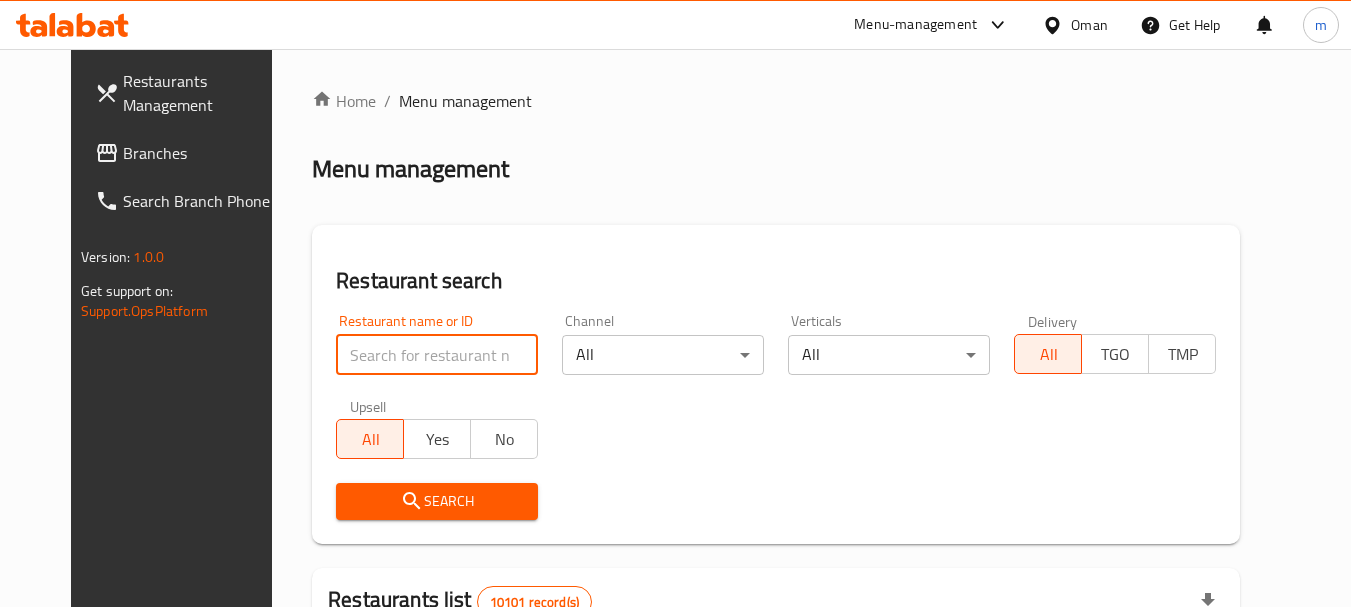 click at bounding box center (437, 355) 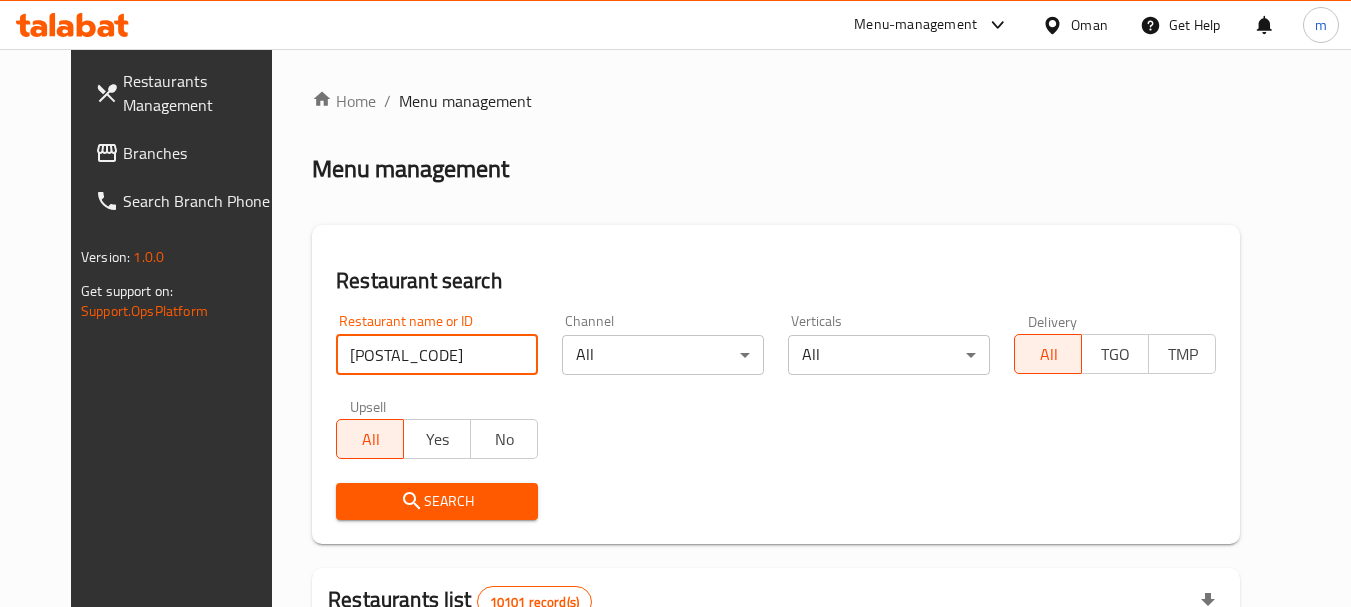 type on "700402" 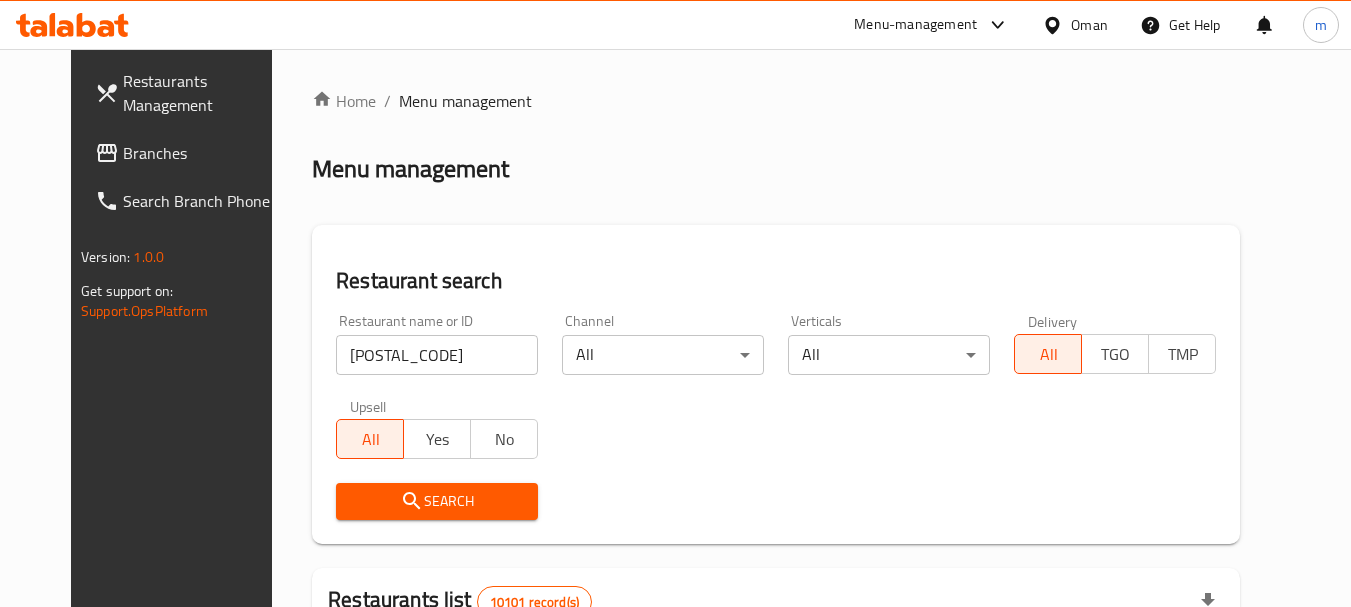 click on "Search" at bounding box center (437, 501) 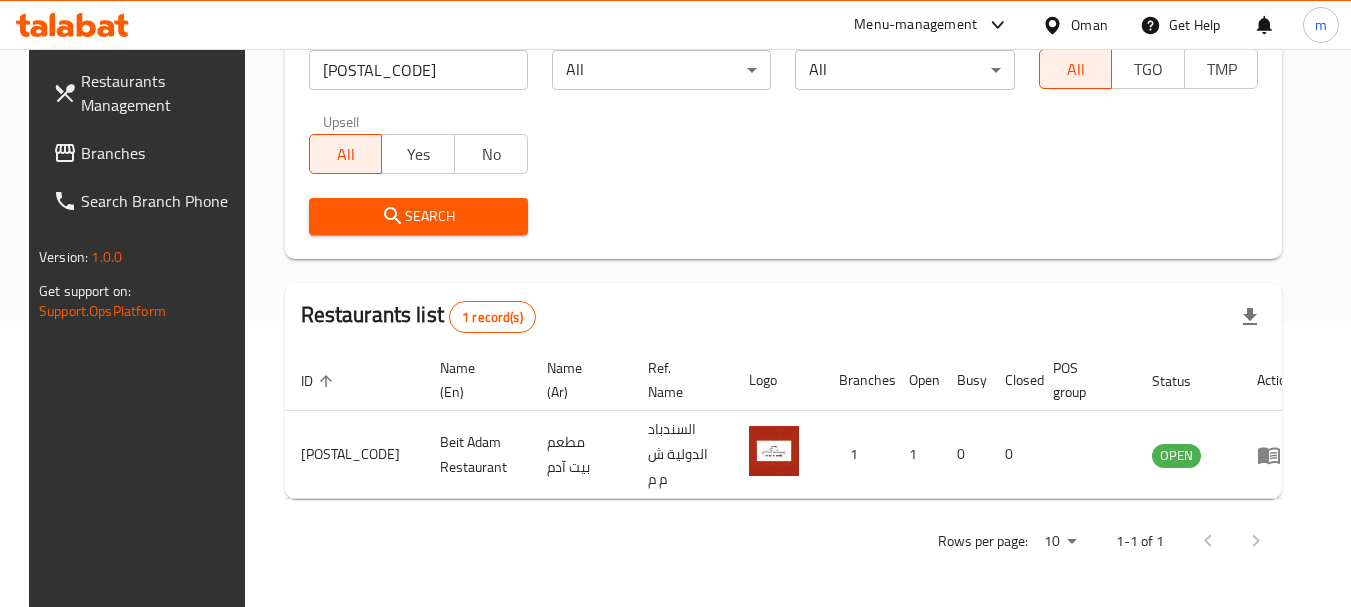 scroll, scrollTop: 268, scrollLeft: 0, axis: vertical 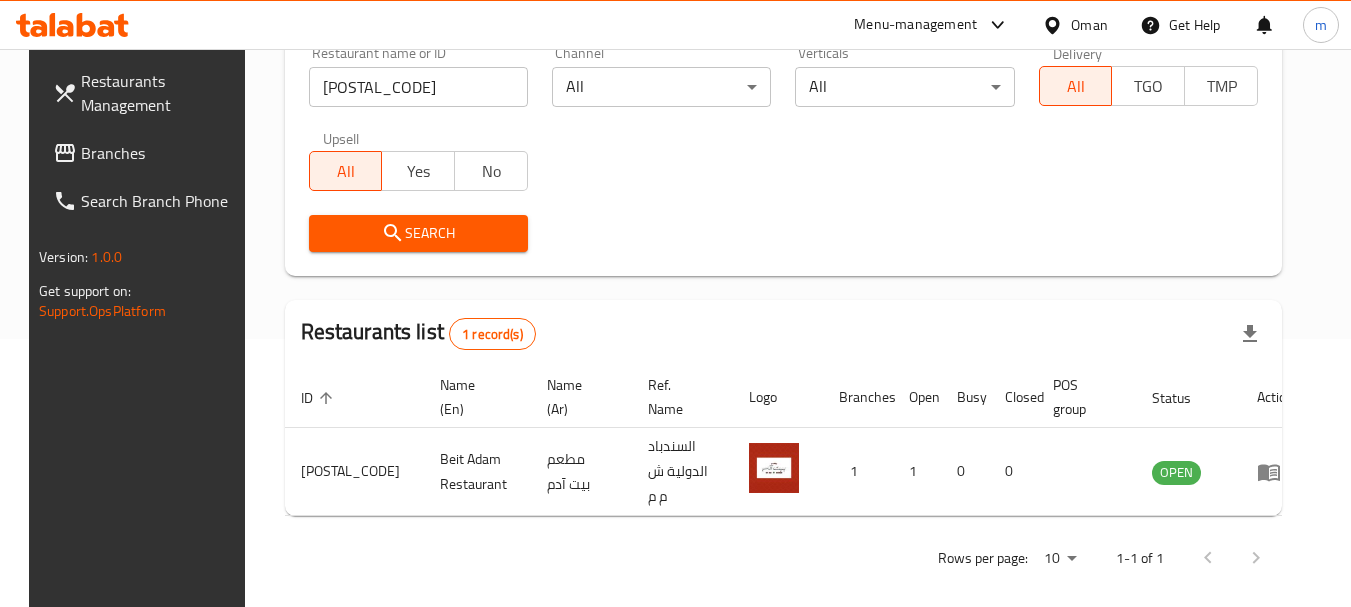 click on "Restaurants Management   Branches   Search Branch Phone  Version:    1.0.0  Get support on:    Support.OpsPlatform" at bounding box center [142, 352] 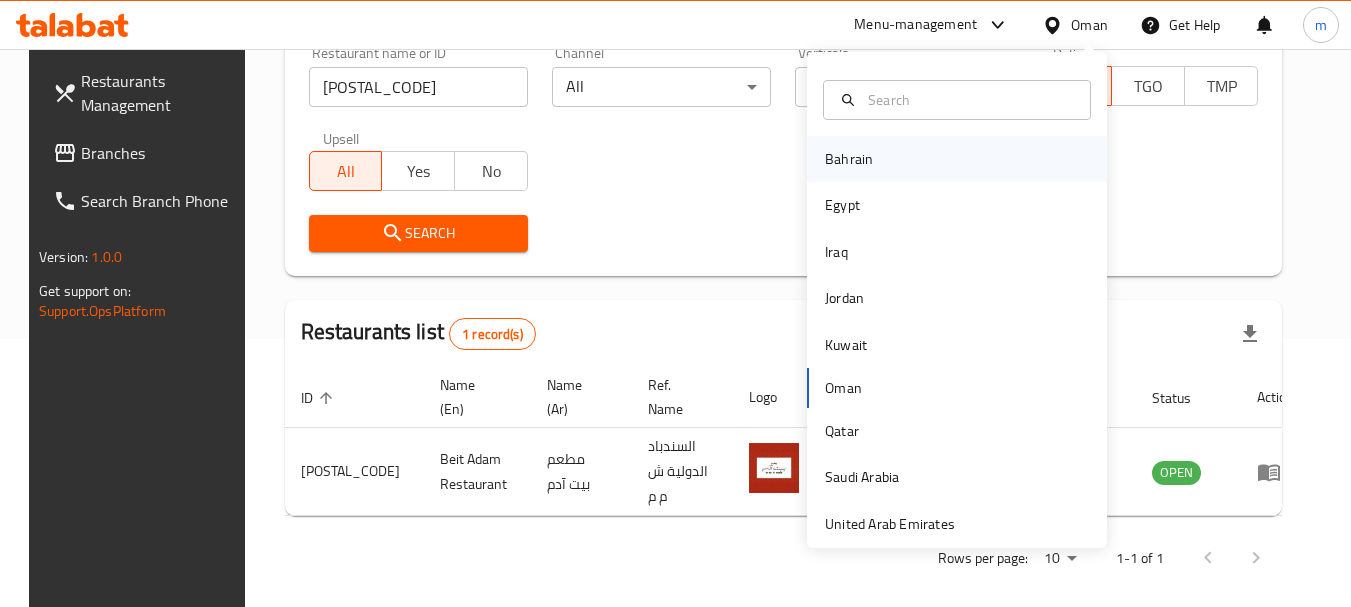 click on "Bahrain" at bounding box center (849, 159) 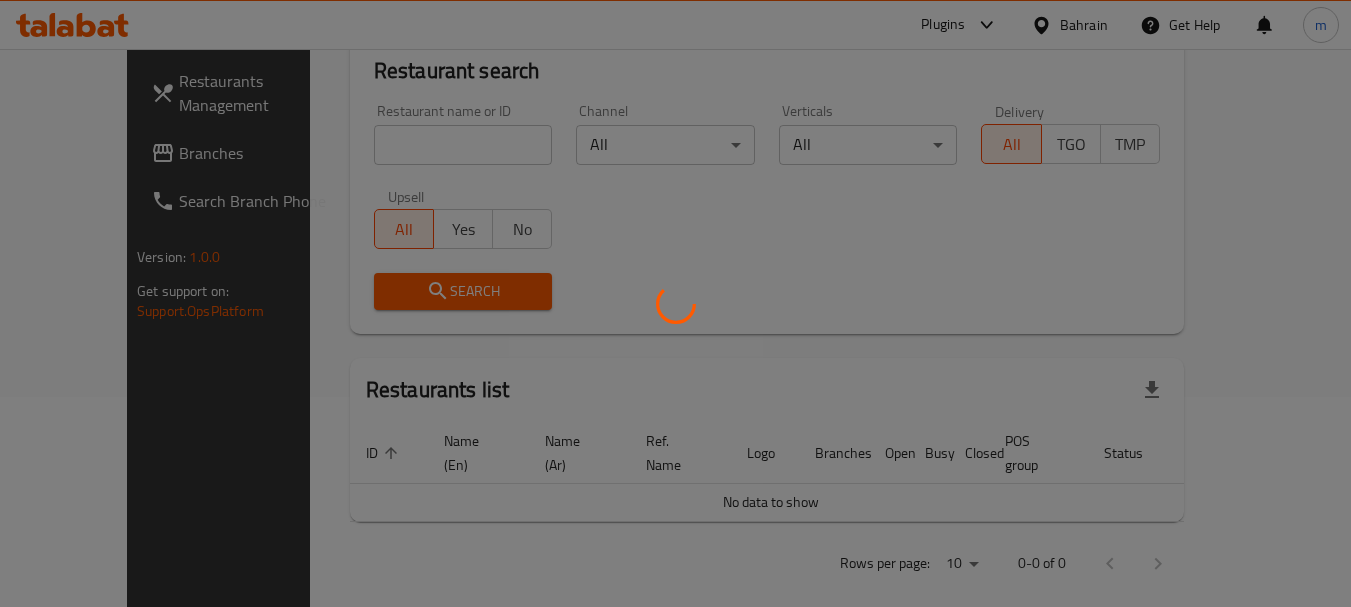 scroll, scrollTop: 268, scrollLeft: 0, axis: vertical 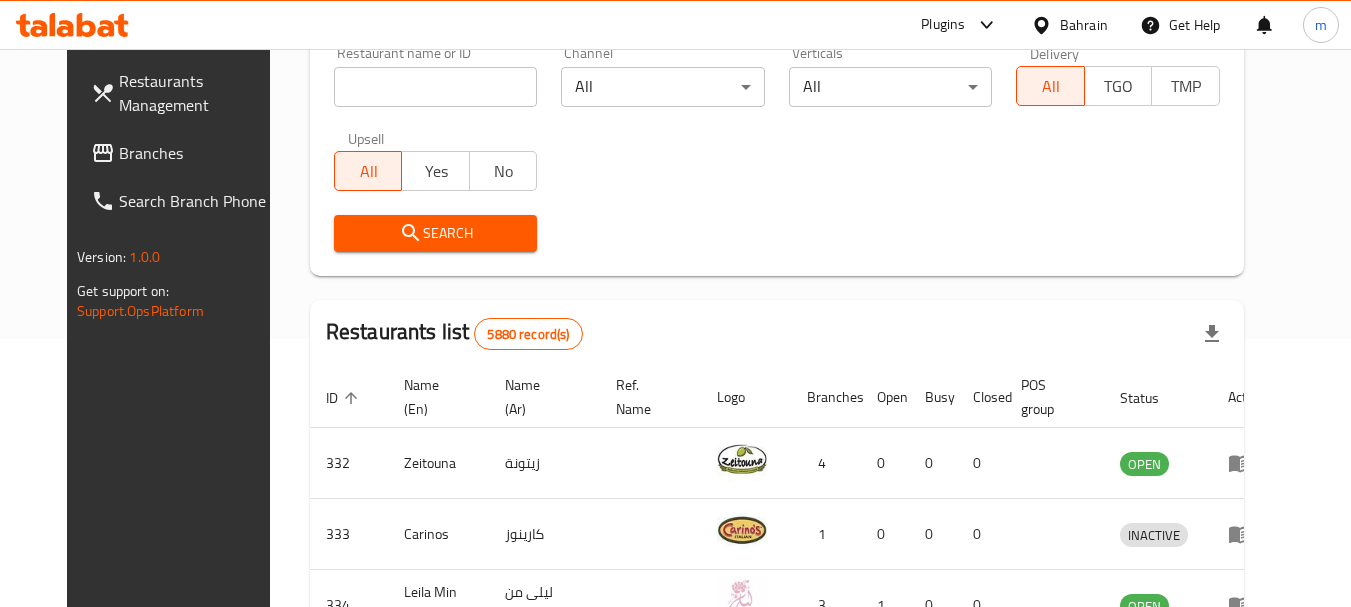 click on "Branches" at bounding box center (198, 153) 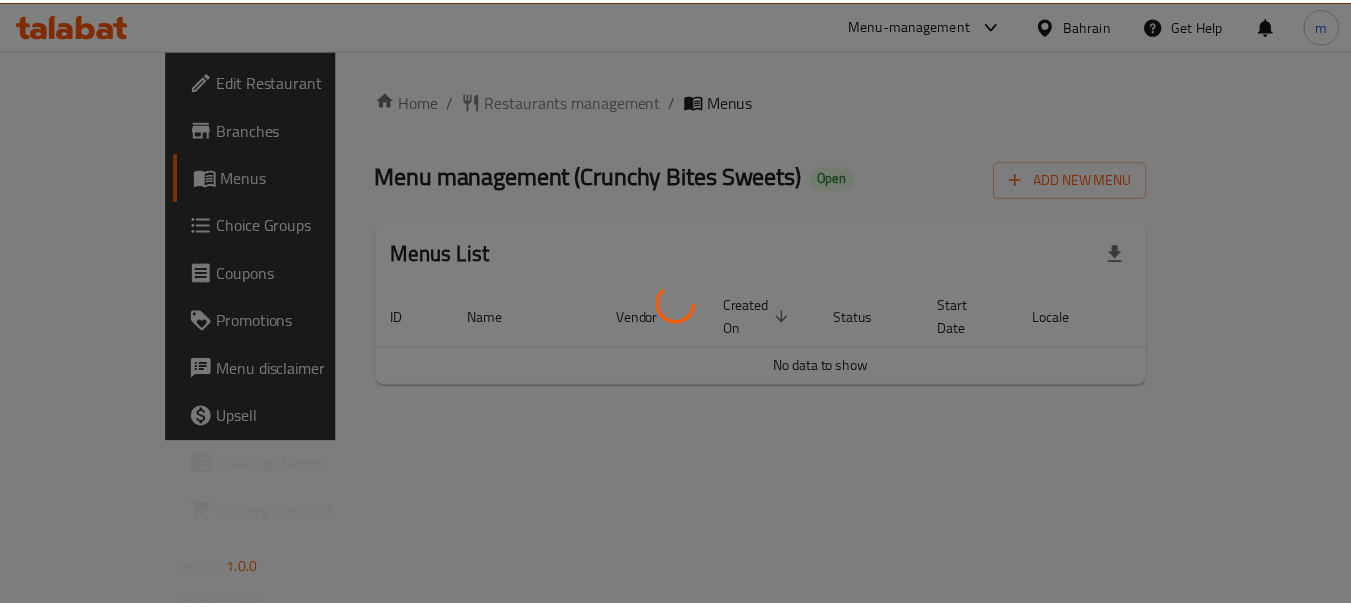 scroll, scrollTop: 0, scrollLeft: 0, axis: both 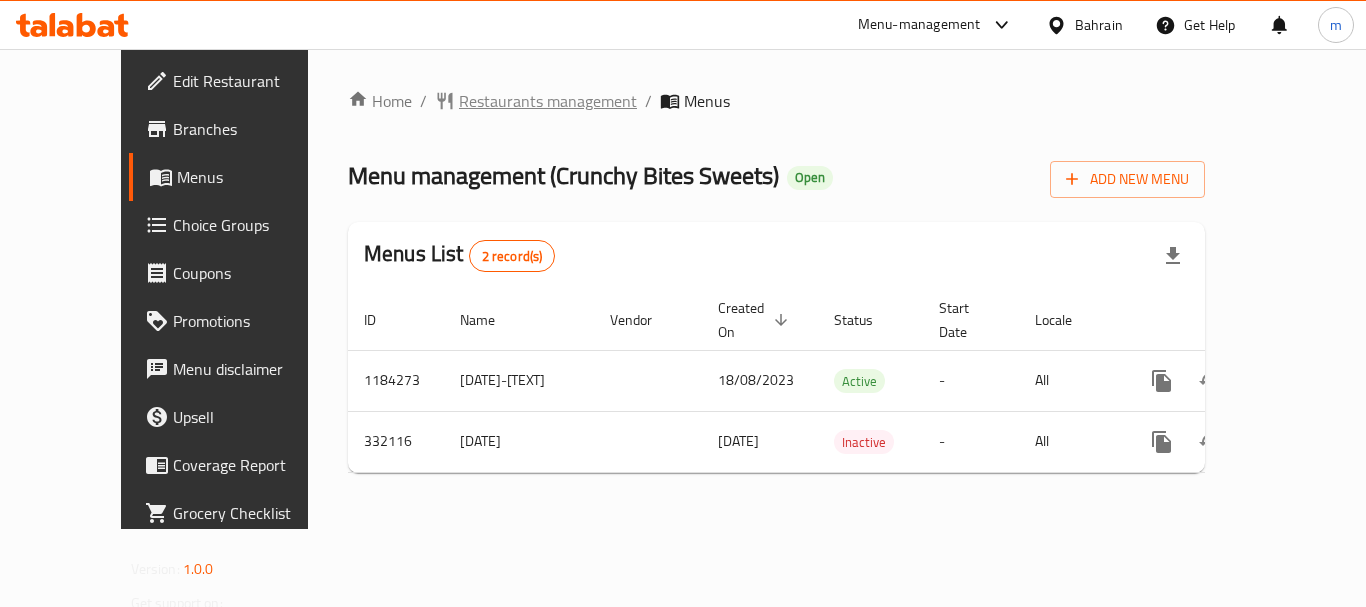 click on "Restaurants management" at bounding box center (548, 101) 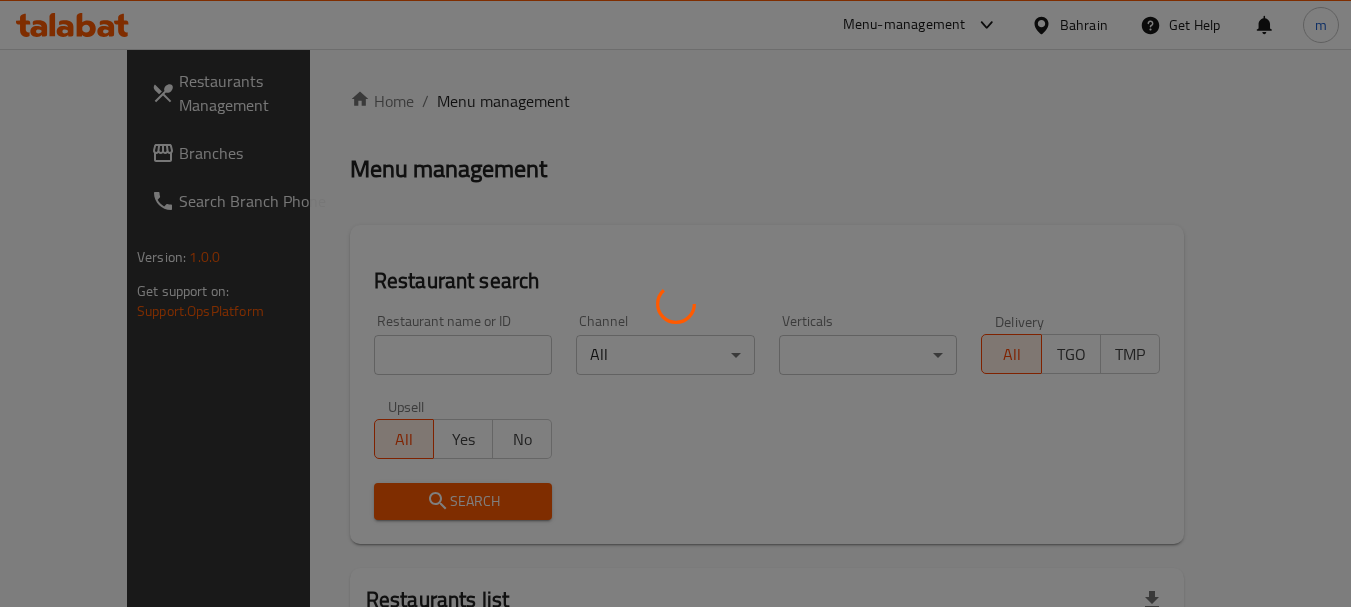 click at bounding box center (675, 303) 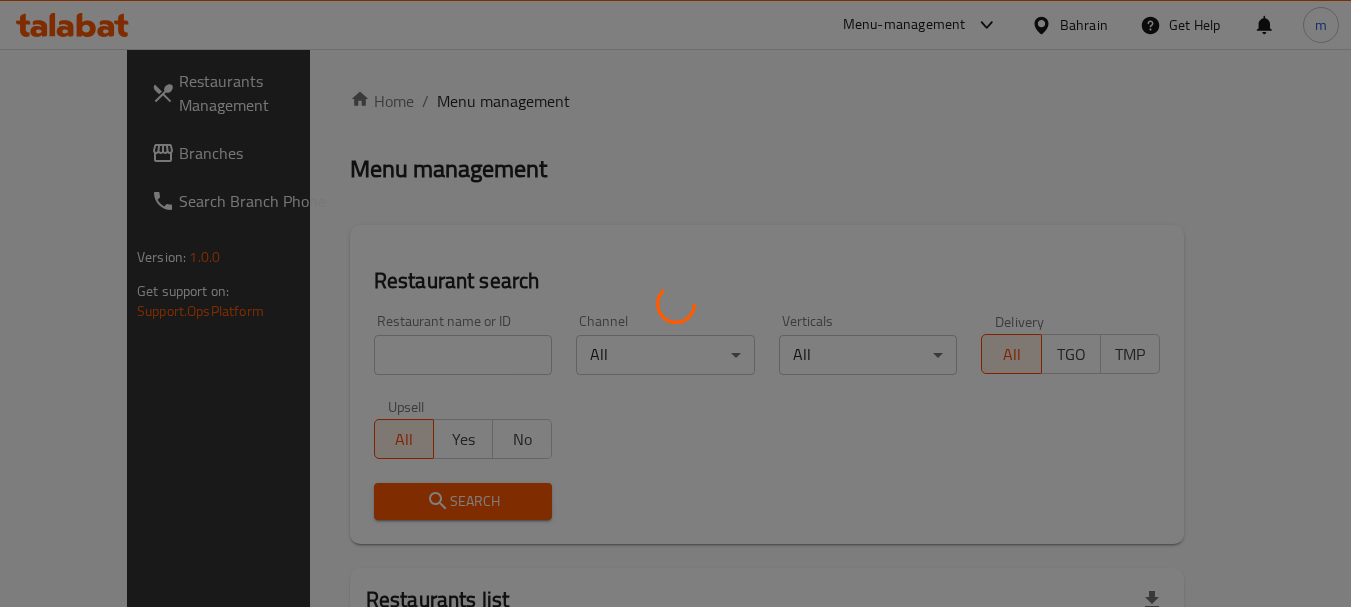 click at bounding box center (675, 303) 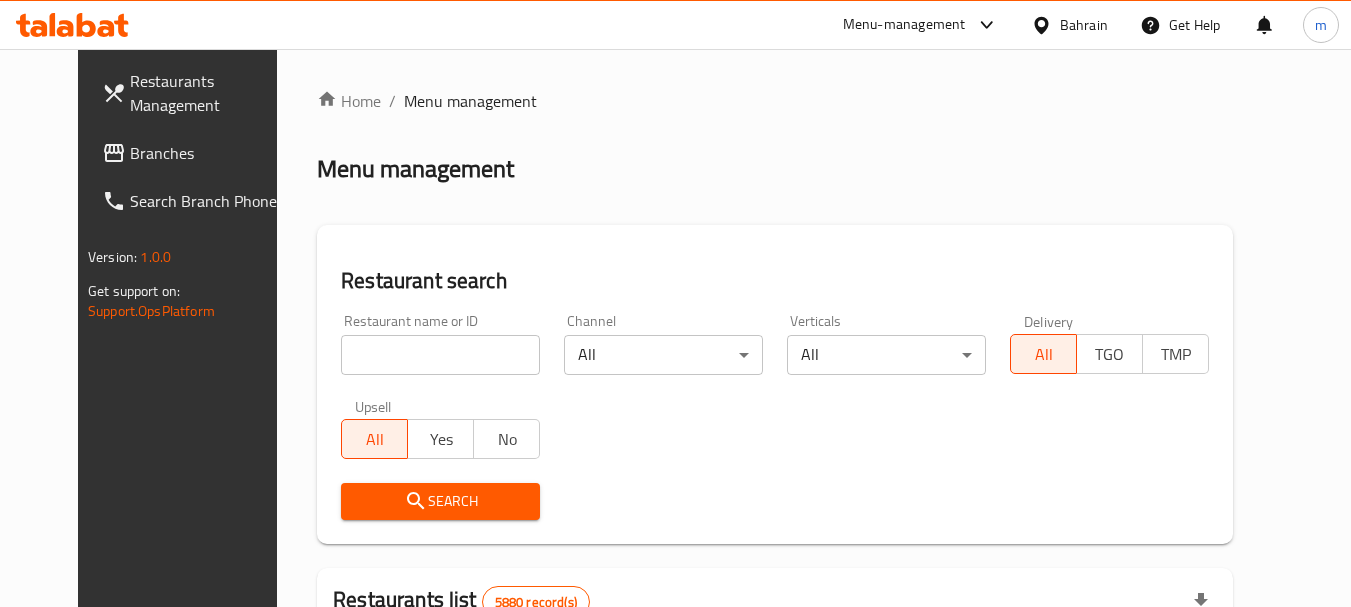 click on "Home / Menu management Menu management Restaurant search Restaurant name or ID Restaurant name or ID Channel All ​ Verticals All ​ Delivery All TGO TMP Upsell All Yes No   Search Restaurants list   5880 record(s) ID sorted ascending Name (En) Name (Ar) Ref. Name Logo Branches Open Busy Closed POS group Status Action 332 Zeitouna زيتونة 4 0 0 0 OPEN 333 Carinos كارينوز 1 0 0 0 INACTIVE 334 Leila Min Lebnan ليلى من لبنان 3 1 0 0 OPEN 335 Johnny Rockets جوني روكيتس 4 0 0 0 INACTIVE 336 Hussien حسين 1 0 0 0 INACTIVE 337 2466 2466 1 0 0 0 INACTIVE 341 Healthy Calorie هيلثي كالوري 7 3 0 0 OPEN 344 Franks A Lot فرانكس ألوت 2 1 0 0 OPEN 346 Mr.Candy مستر.كاندي 1 0 0 0 INACTIVE 351 REDPAN BURGER STEAK رد بان برجر ستيك 1 0 0 0 INACTIVE Rows per page: 10 1-10 of 5880" at bounding box center (775, 693) 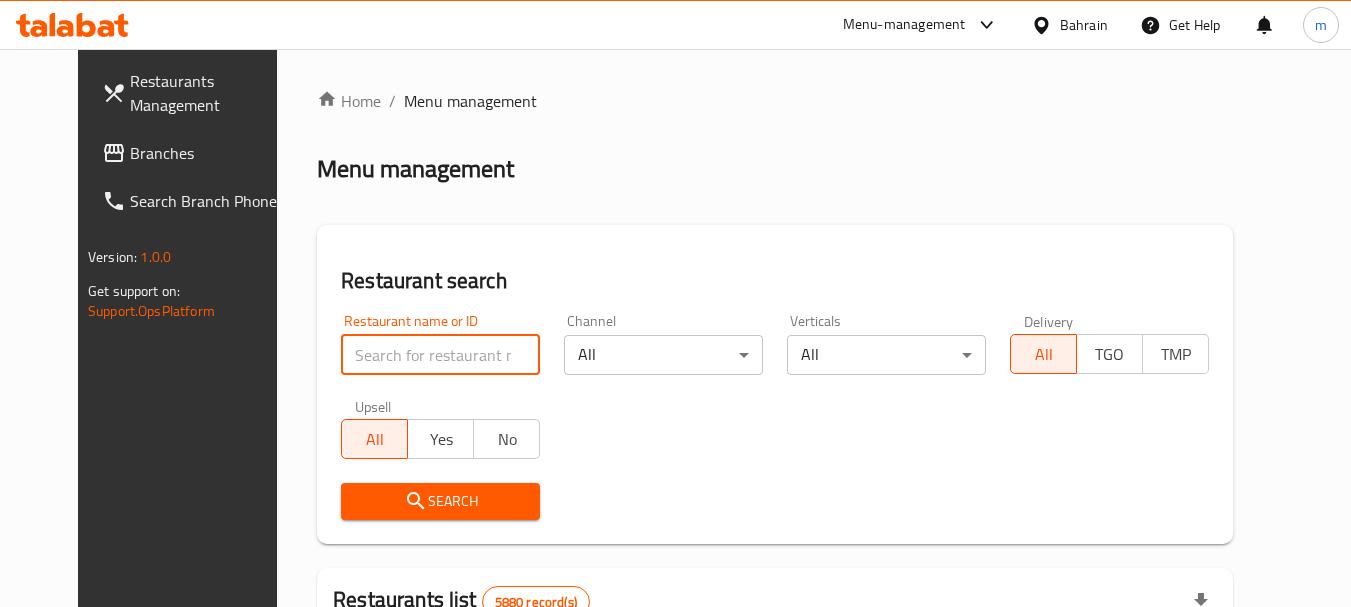 click at bounding box center [440, 355] 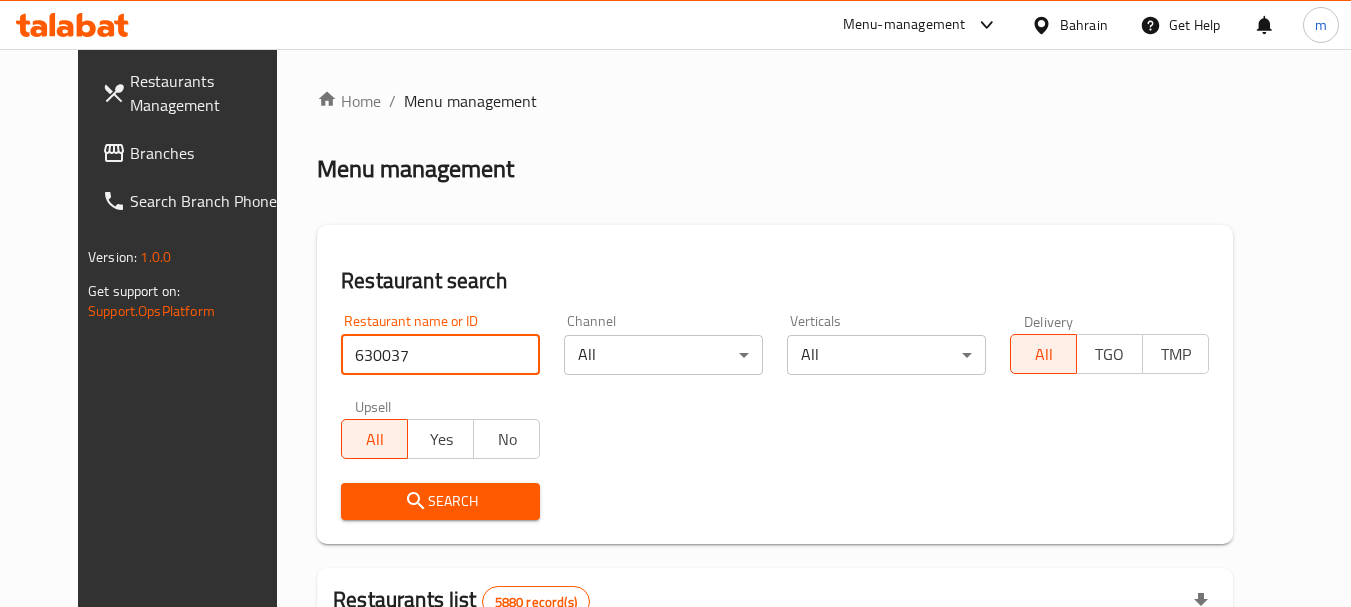 type on "630037" 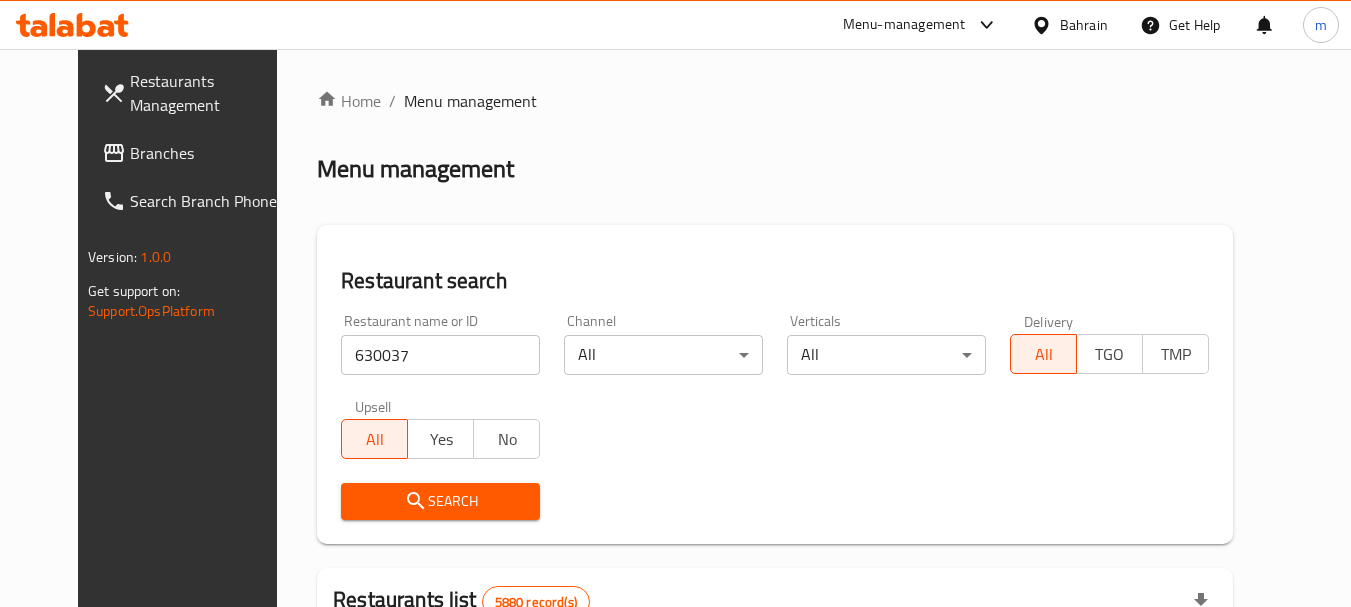 click 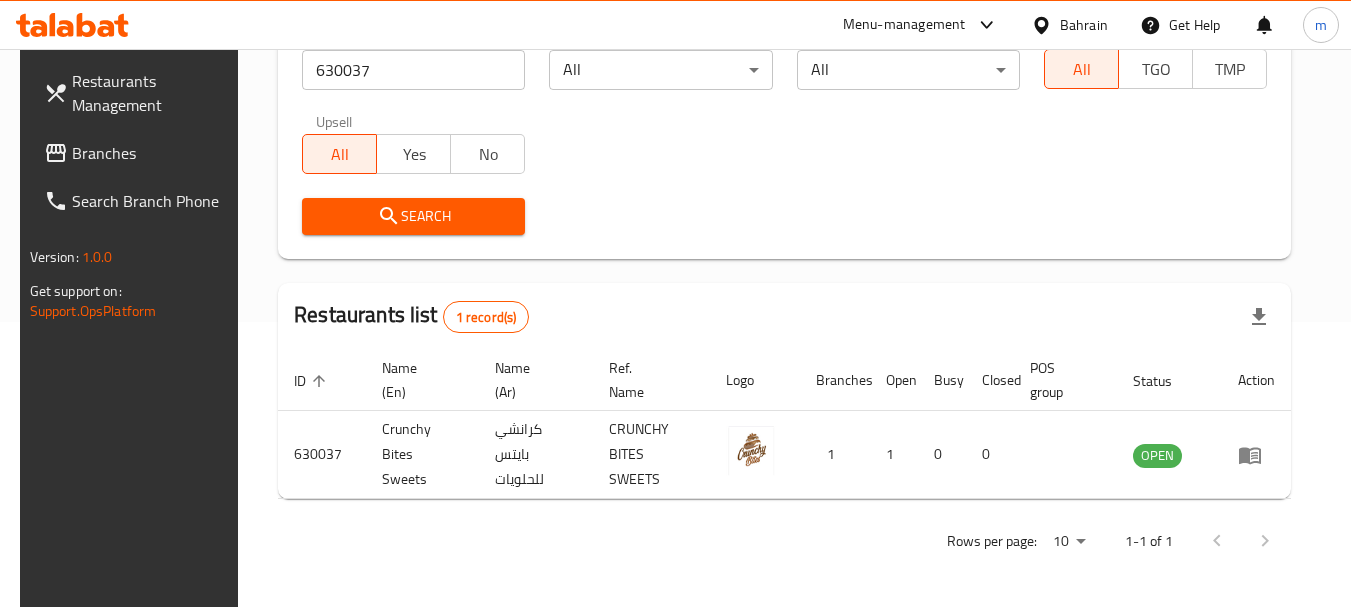 scroll, scrollTop: 268, scrollLeft: 0, axis: vertical 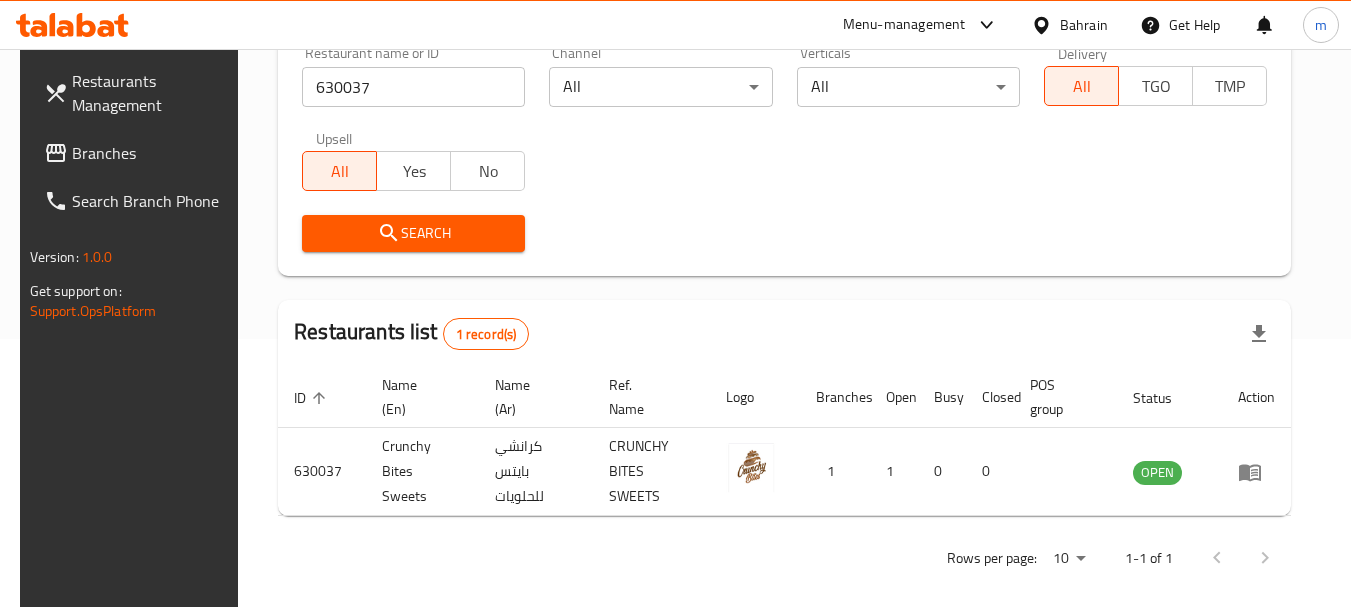 click on "Bahrain" at bounding box center (1084, 25) 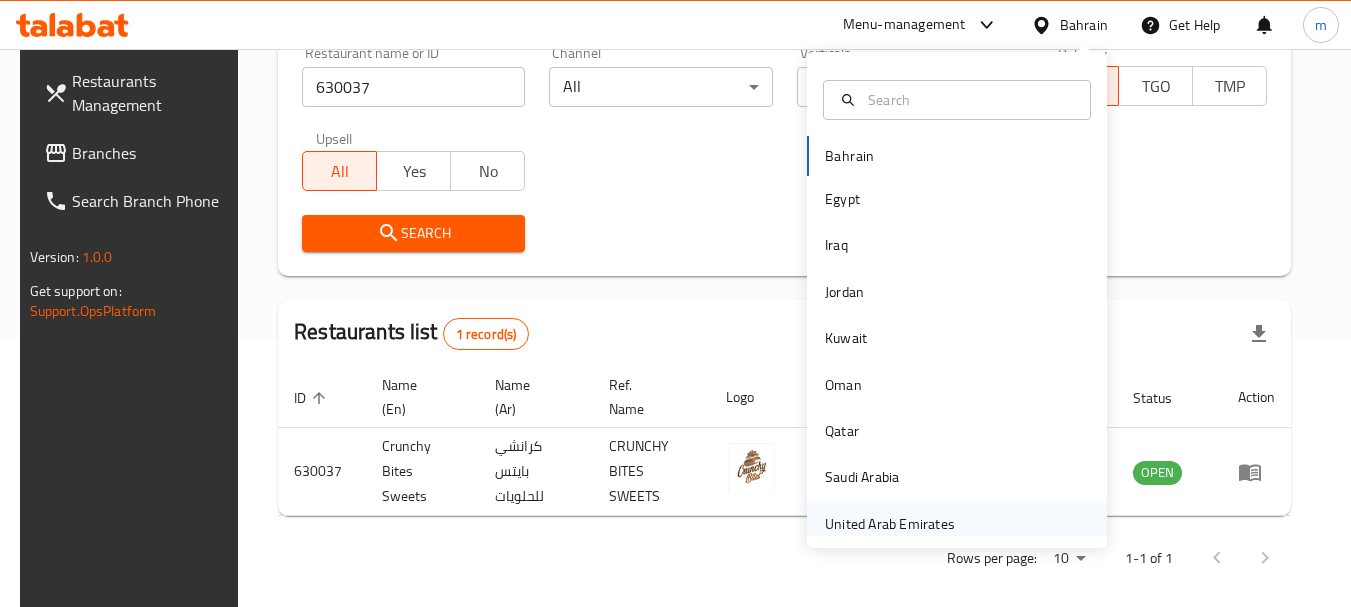 click on "United Arab Emirates" at bounding box center (890, 524) 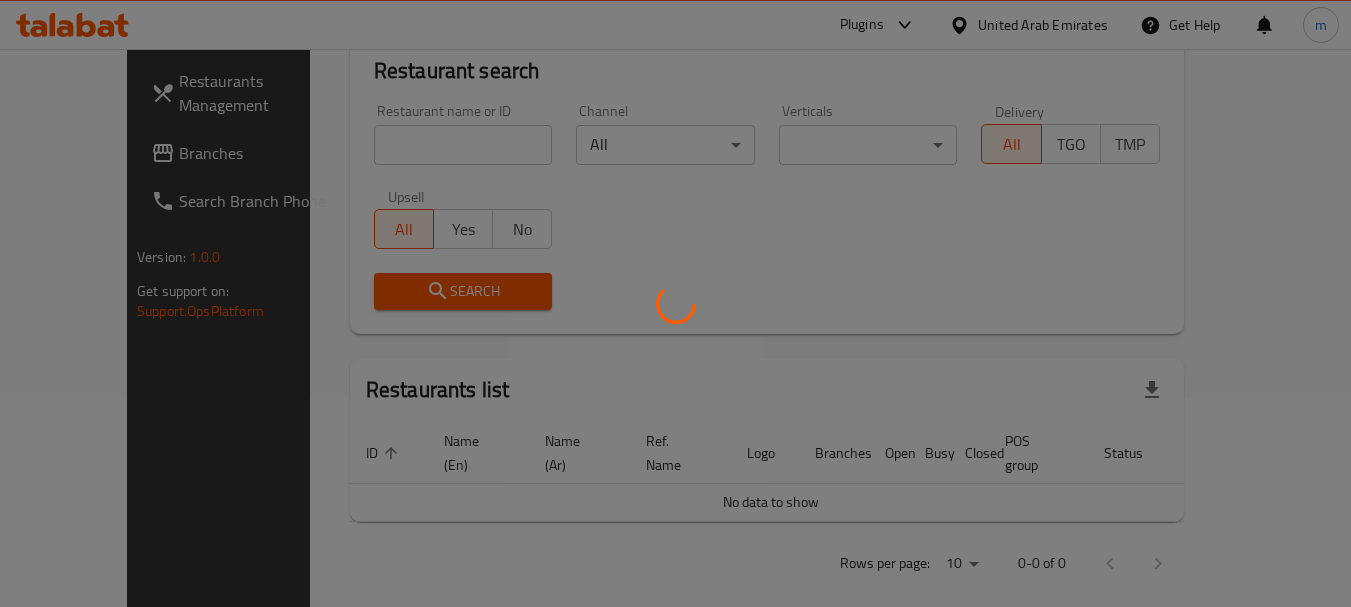 scroll, scrollTop: 268, scrollLeft: 0, axis: vertical 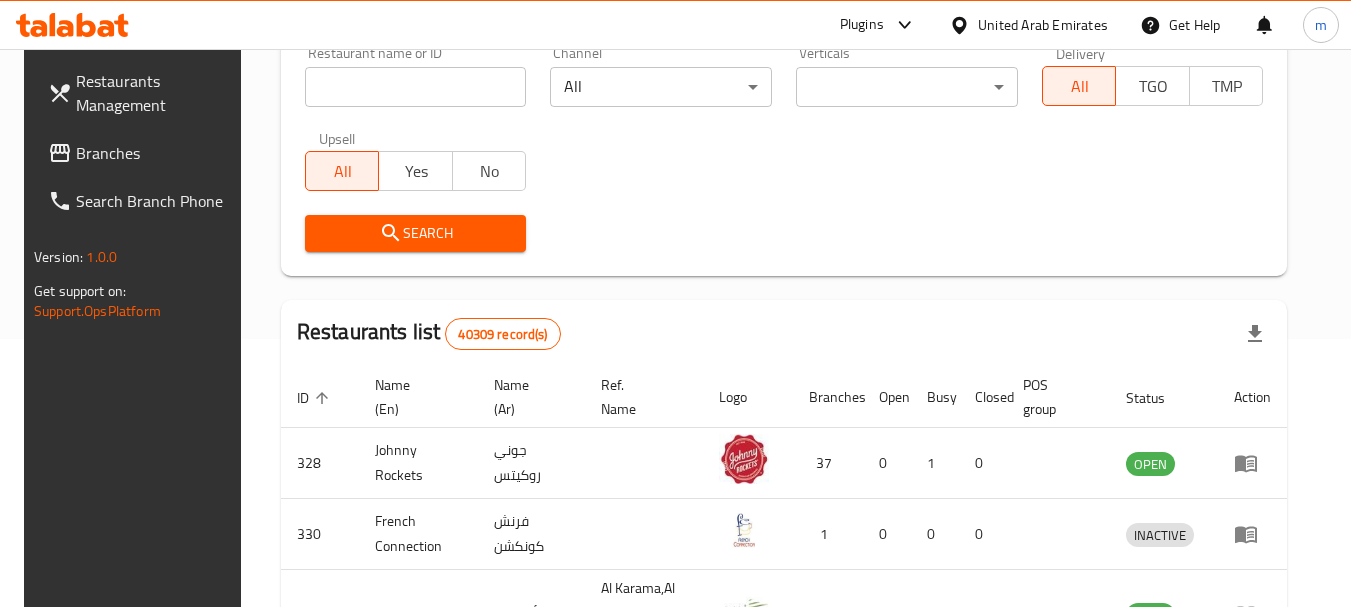 click on "Branches" at bounding box center (155, 153) 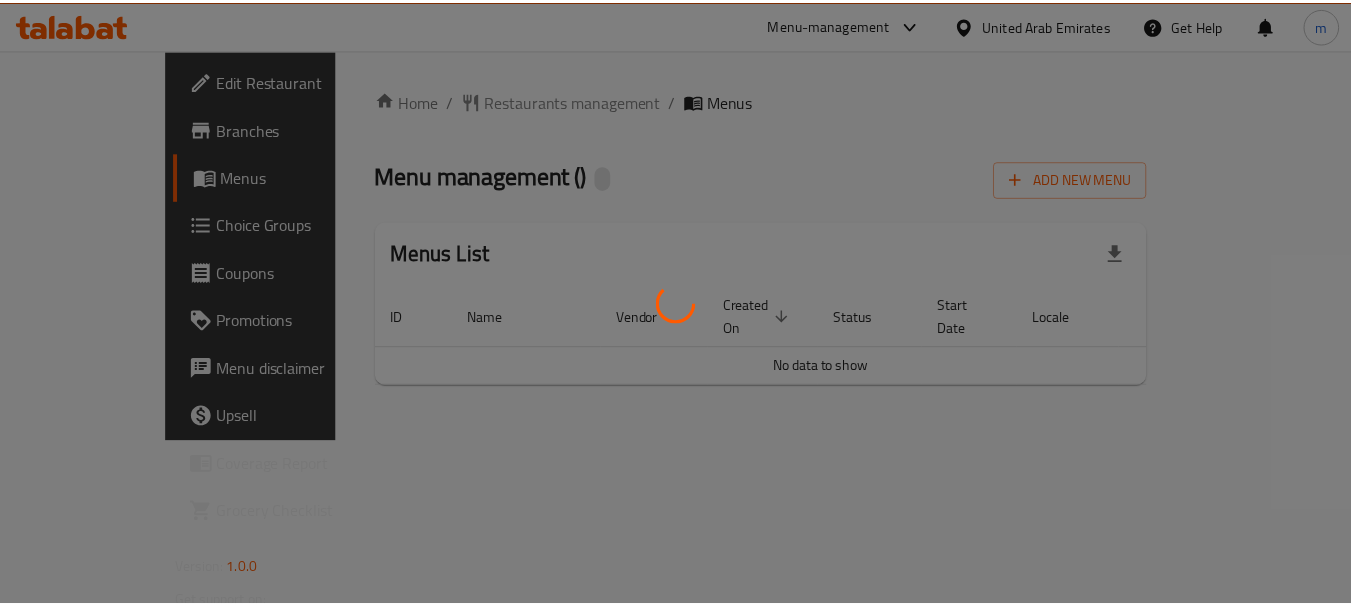 scroll, scrollTop: 0, scrollLeft: 0, axis: both 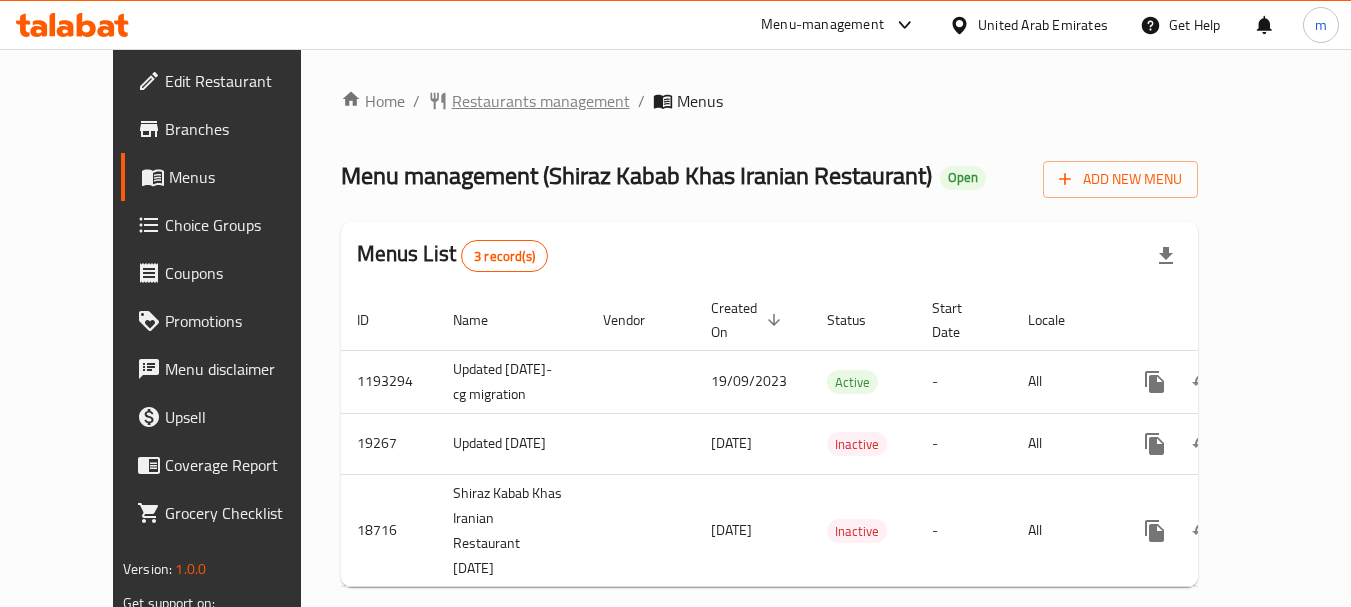 click on "Restaurants management" at bounding box center [541, 101] 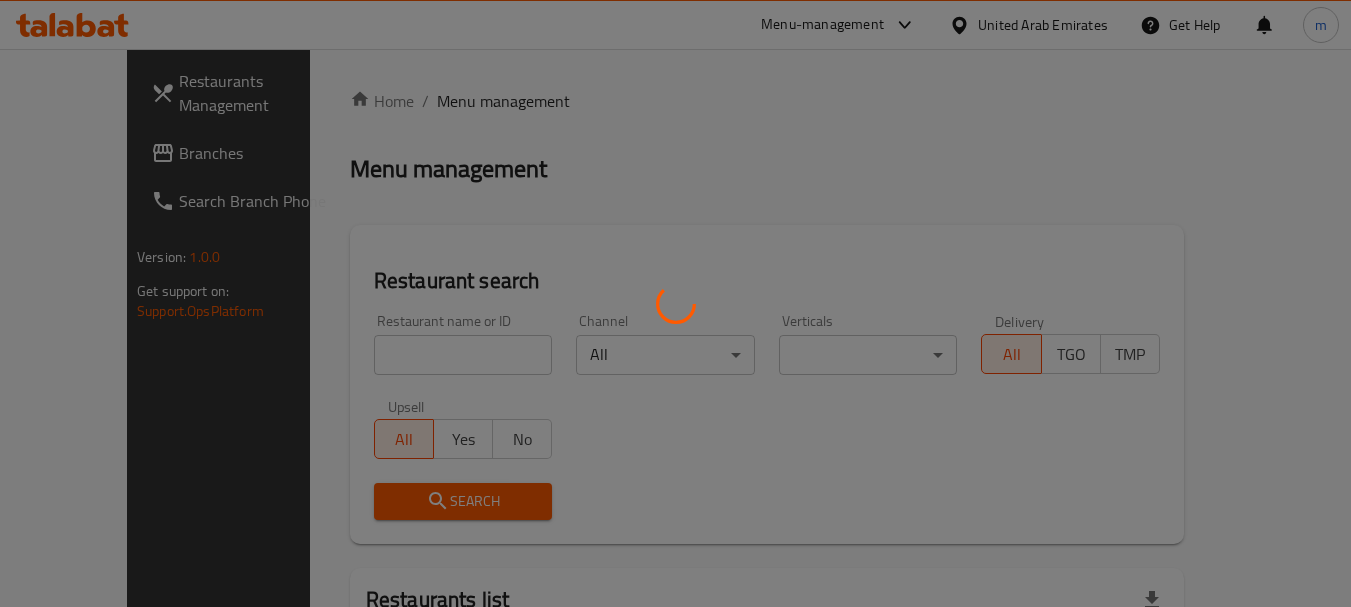 click at bounding box center (675, 303) 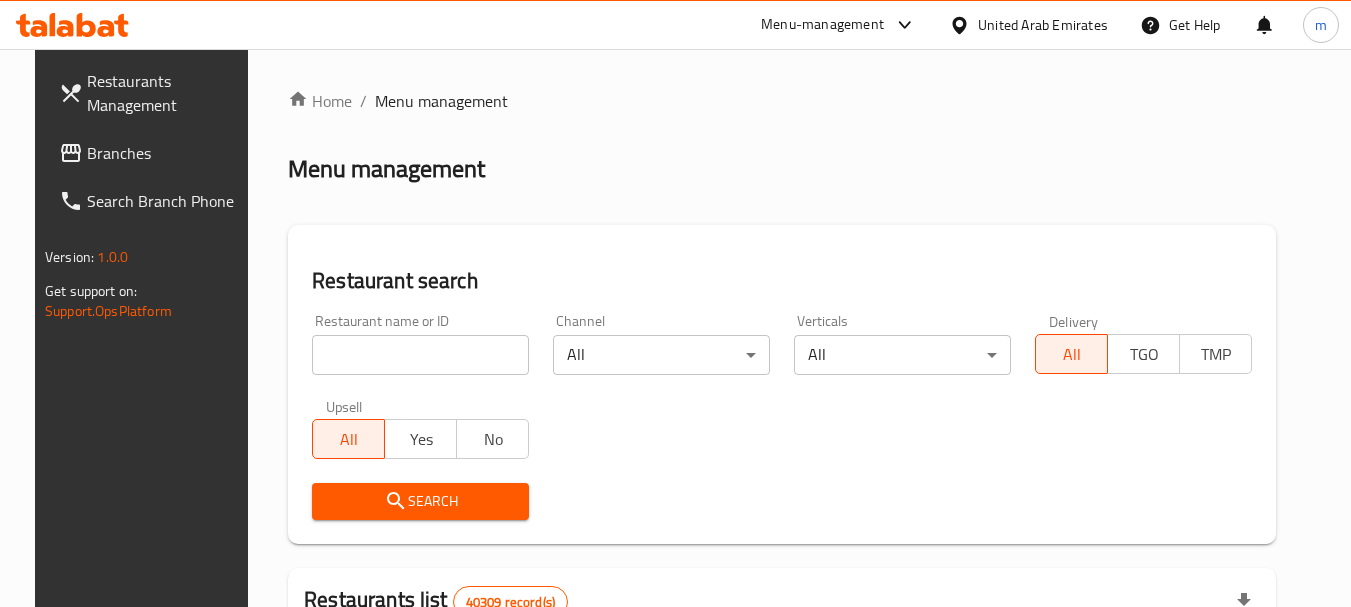 click at bounding box center (675, 303) 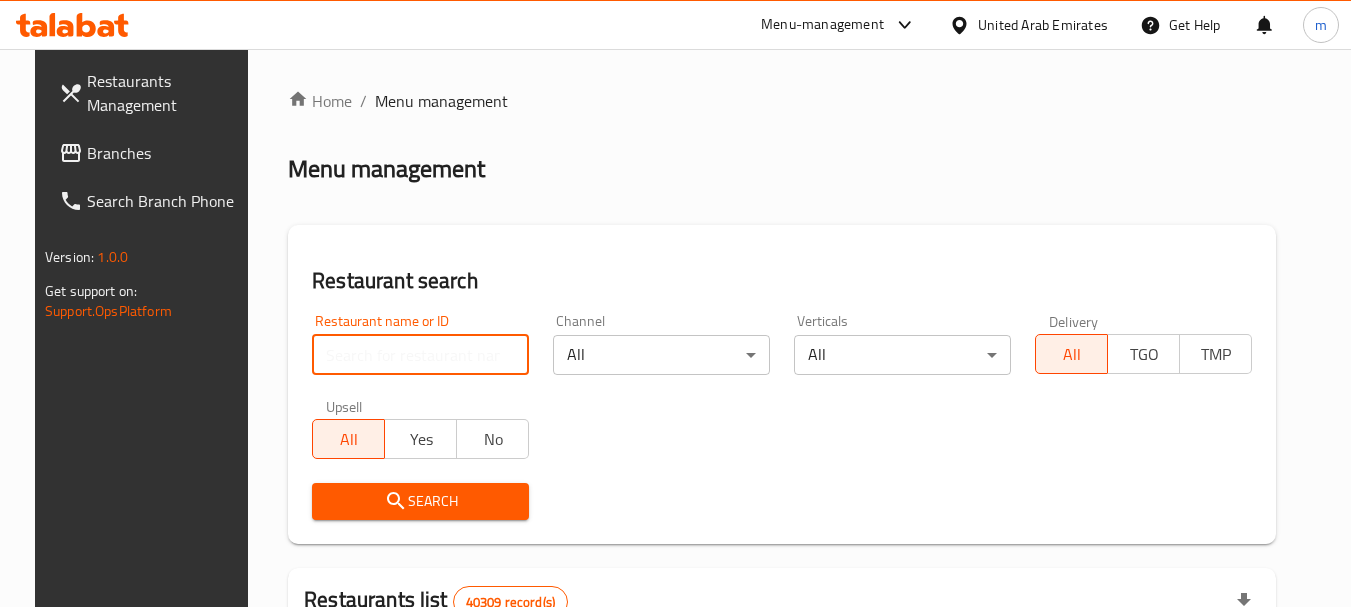 paste on "853" 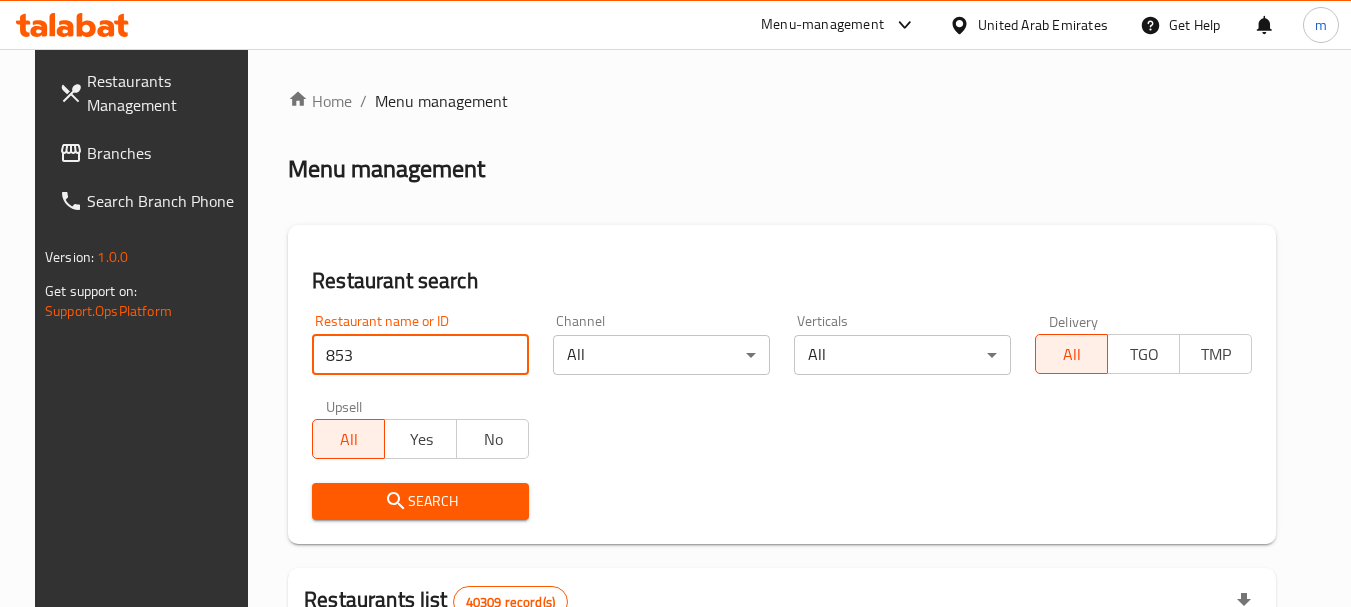 type on "853" 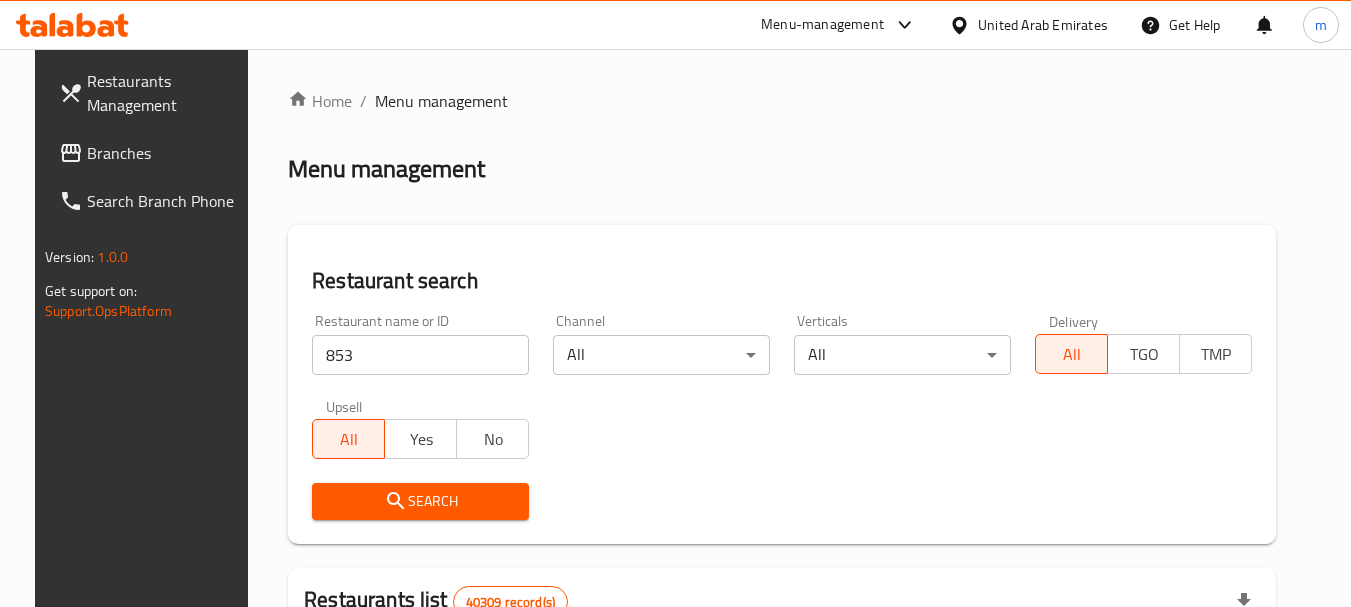 click on "Search" at bounding box center (420, 501) 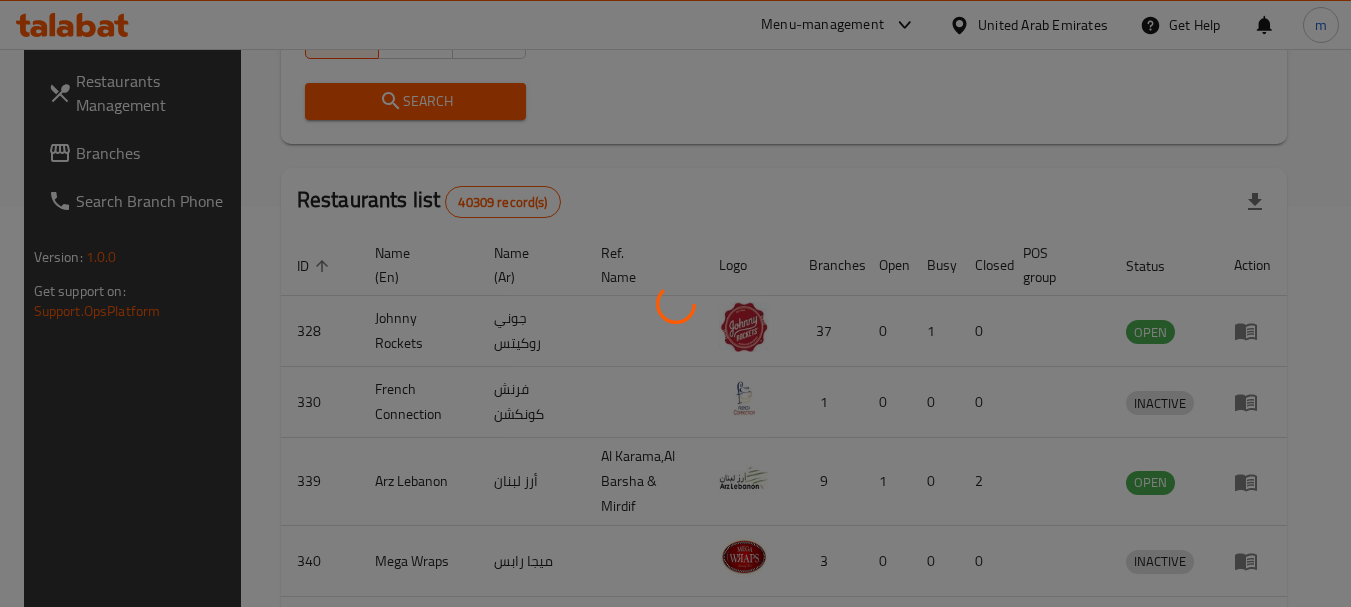 scroll, scrollTop: 285, scrollLeft: 0, axis: vertical 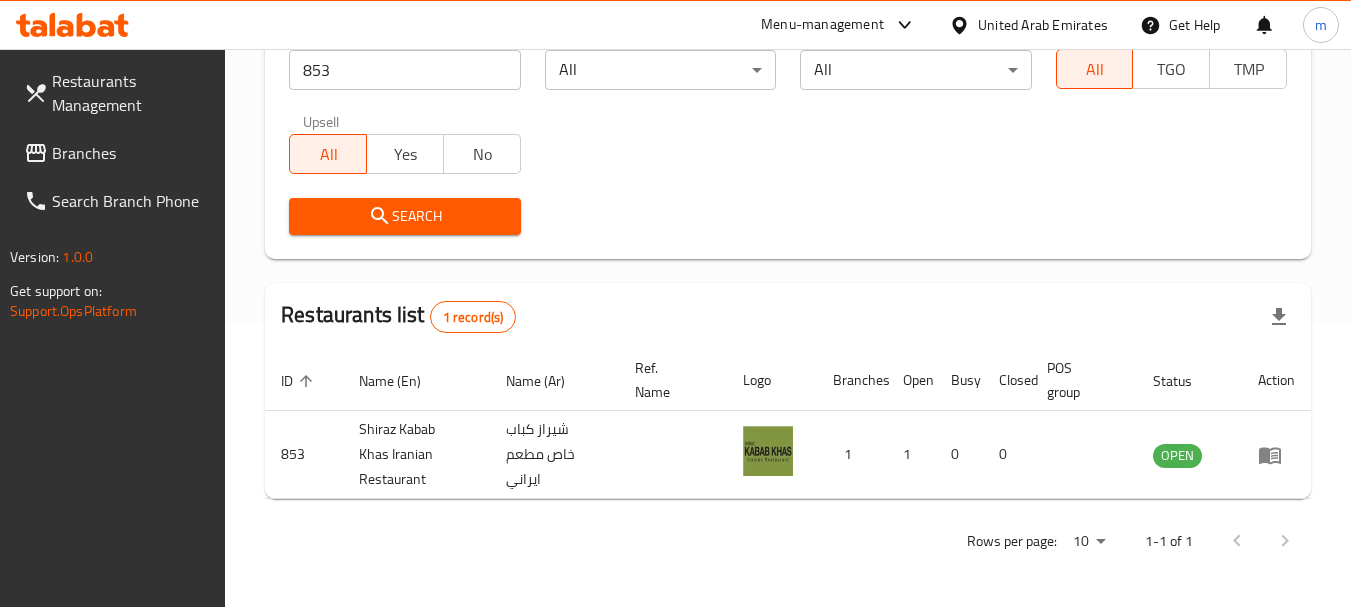 click on "Branches" at bounding box center [131, 153] 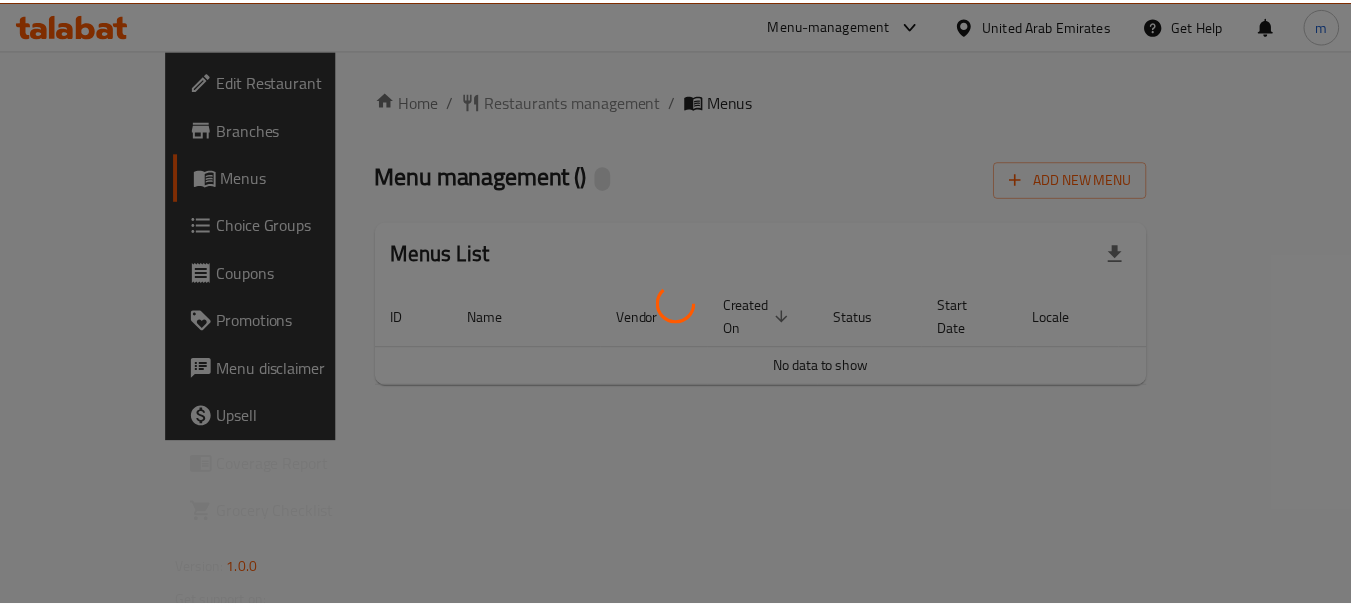 scroll, scrollTop: 0, scrollLeft: 0, axis: both 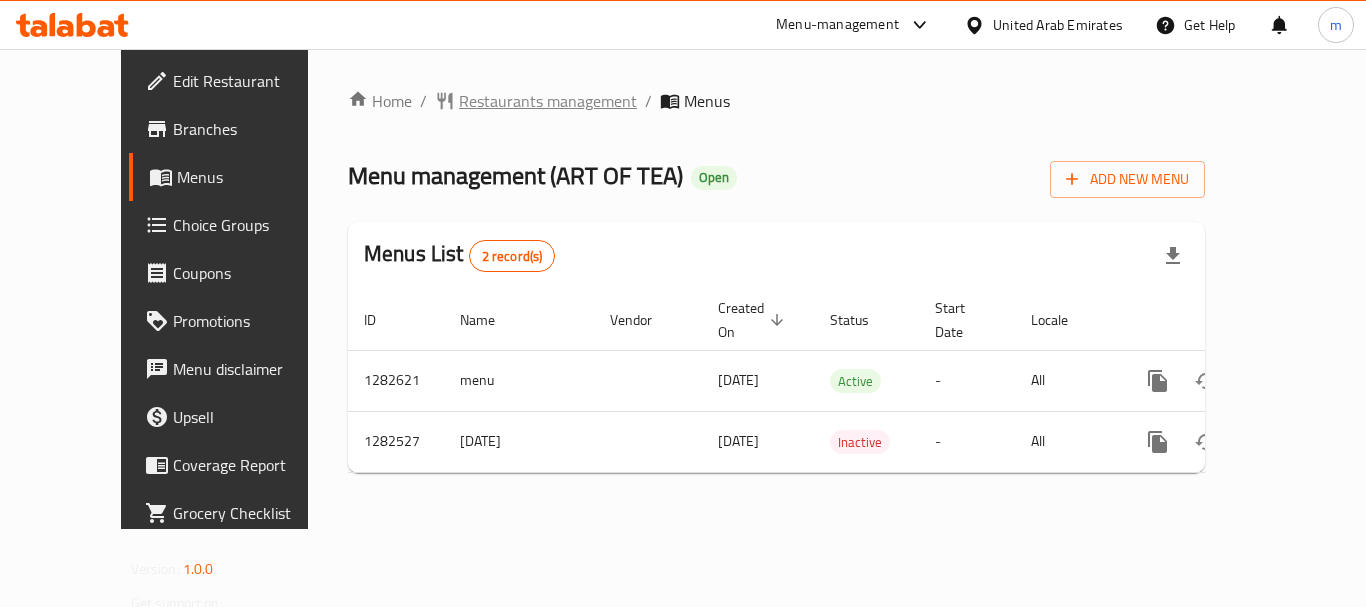 click on "Restaurants management" at bounding box center (548, 101) 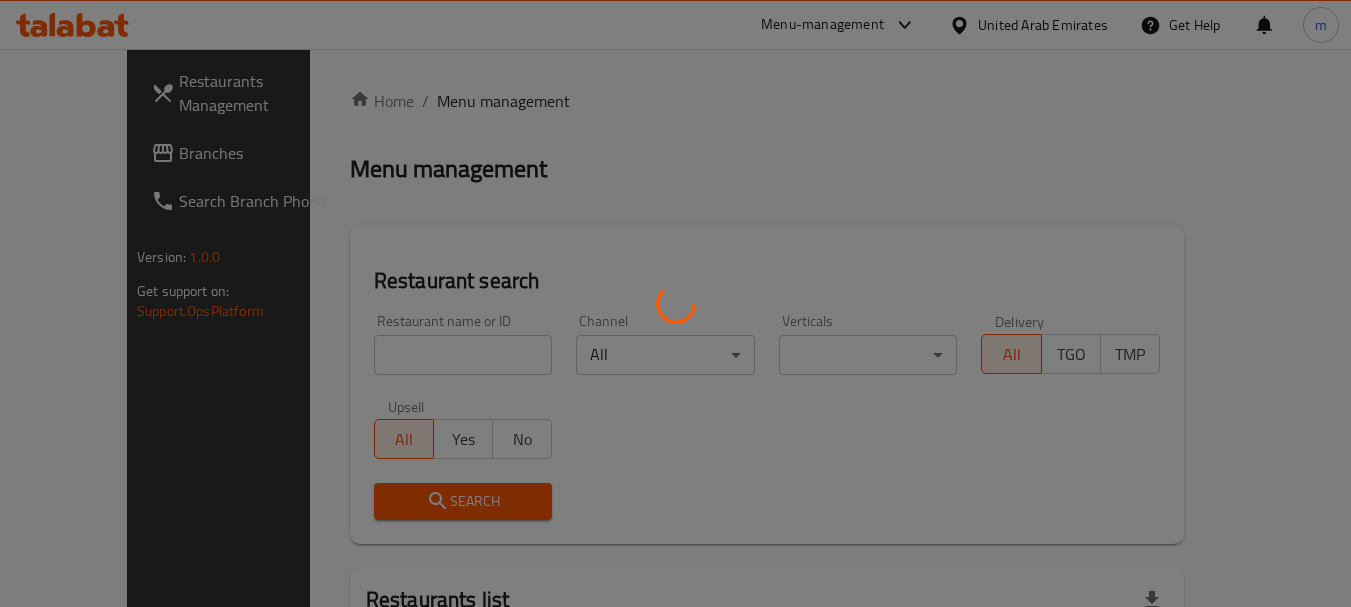 click at bounding box center (675, 303) 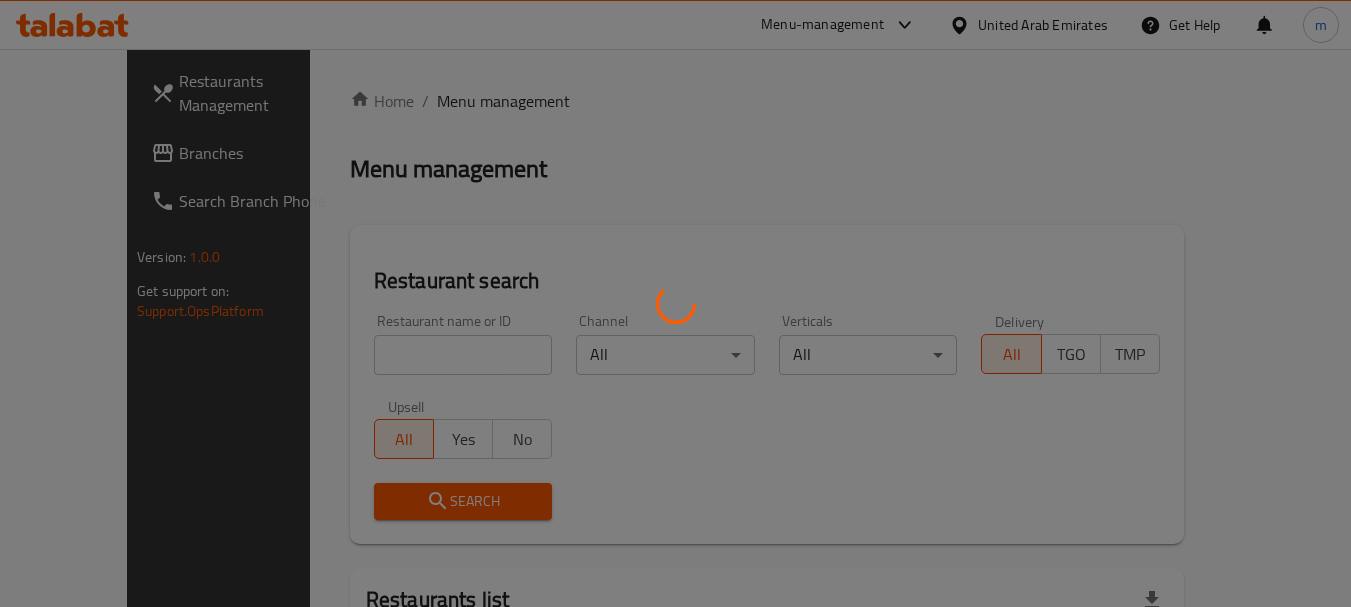 click at bounding box center (675, 303) 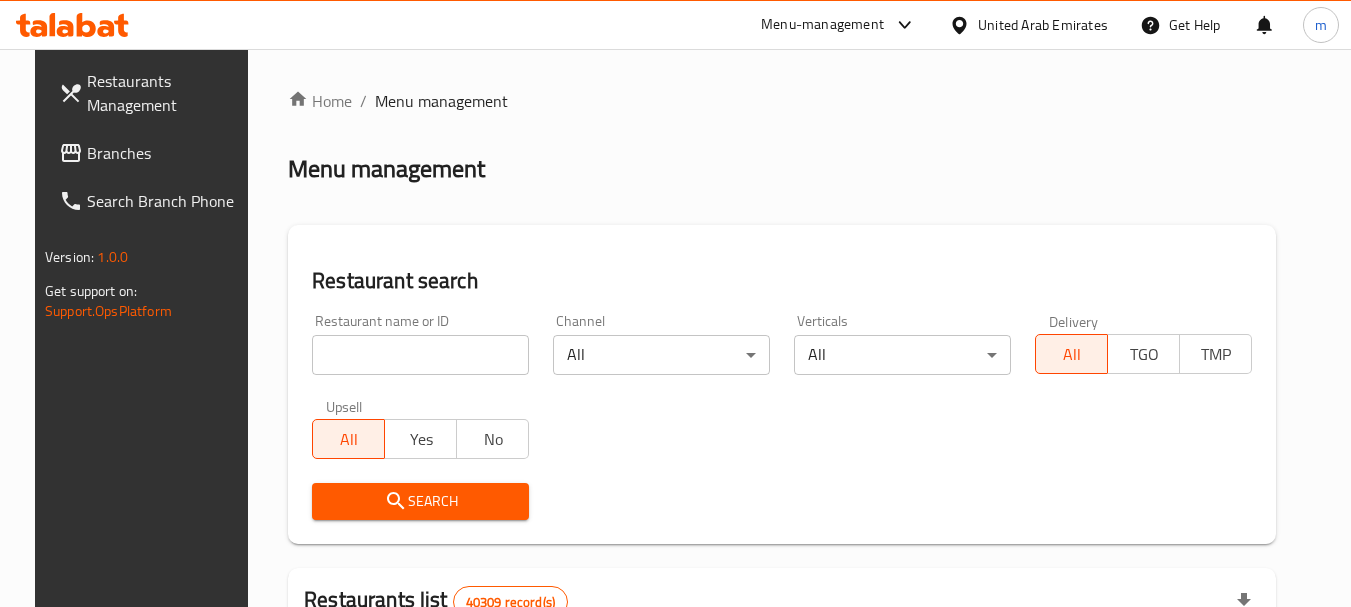 drag, startPoint x: 353, startPoint y: 355, endPoint x: 342, endPoint y: 352, distance: 11.401754 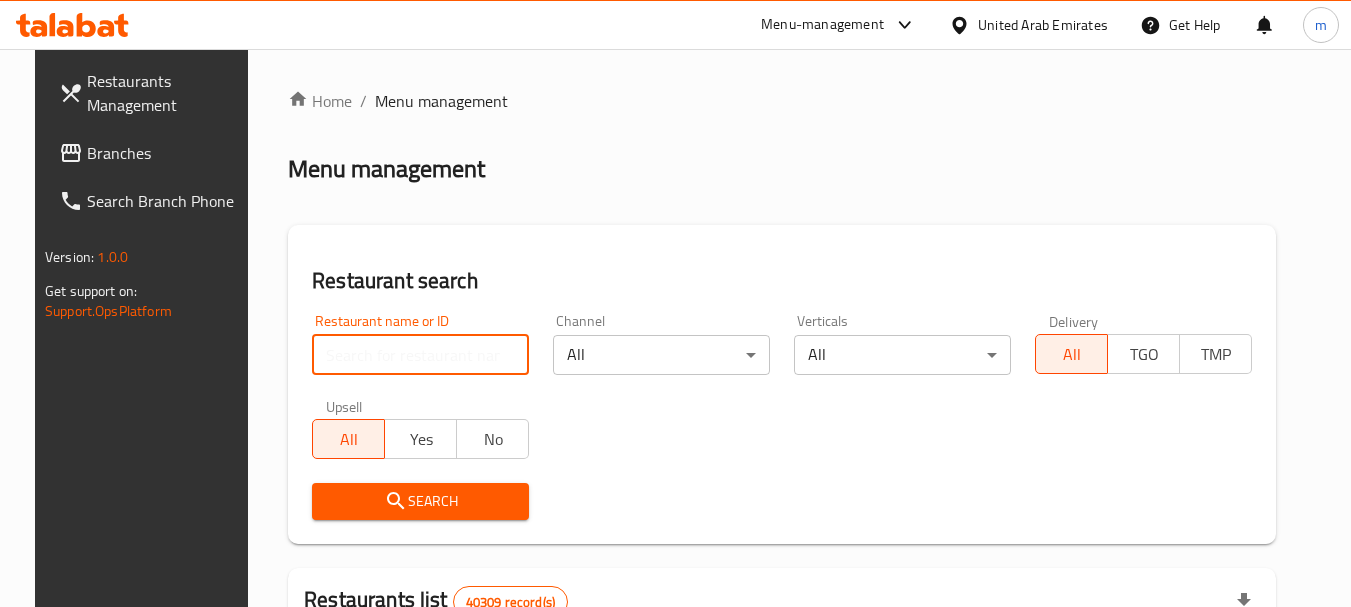 paste on "694808" 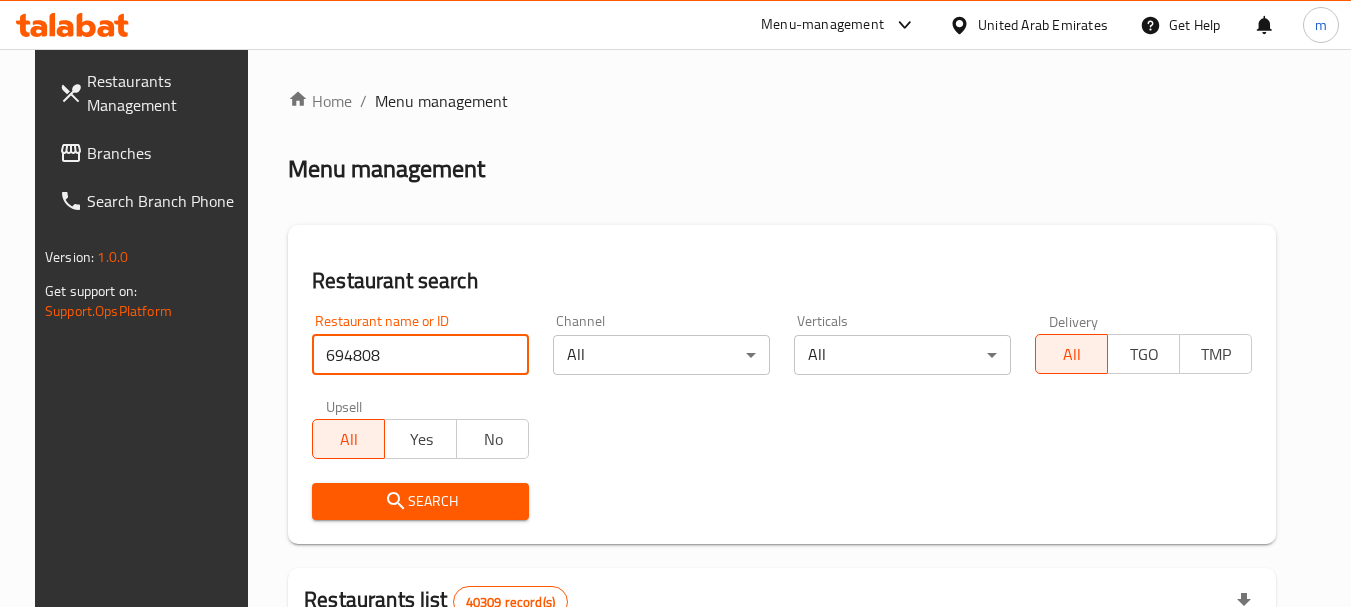 type on "694808" 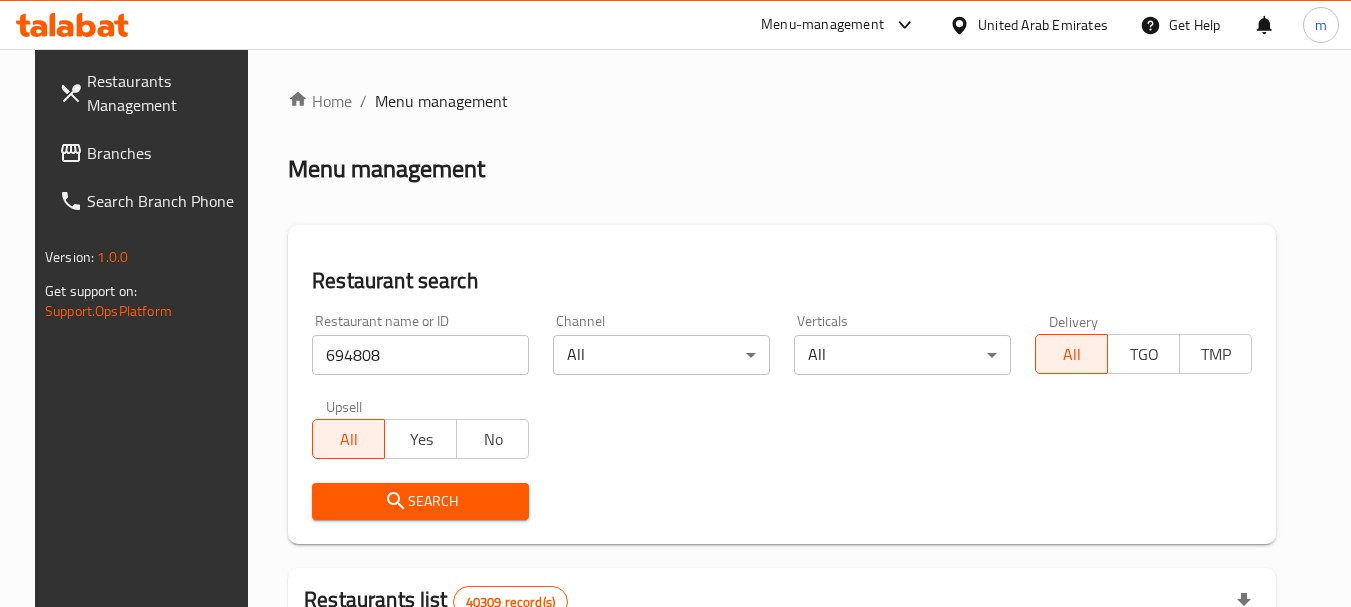 click 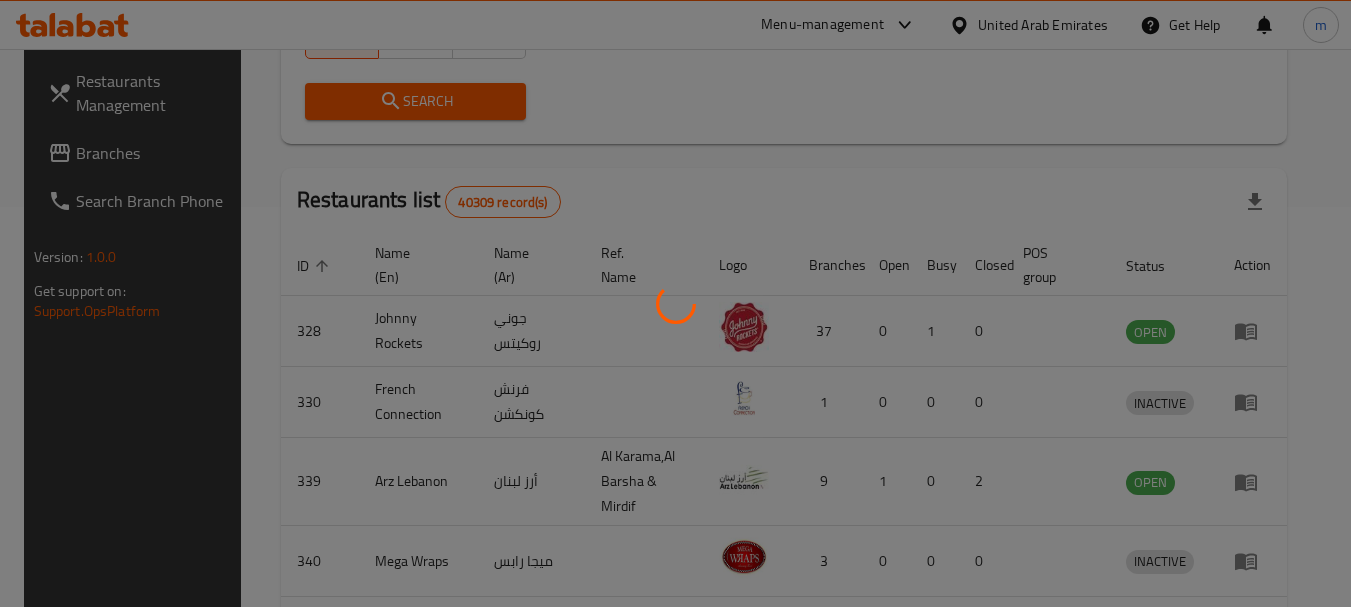 scroll, scrollTop: 268, scrollLeft: 0, axis: vertical 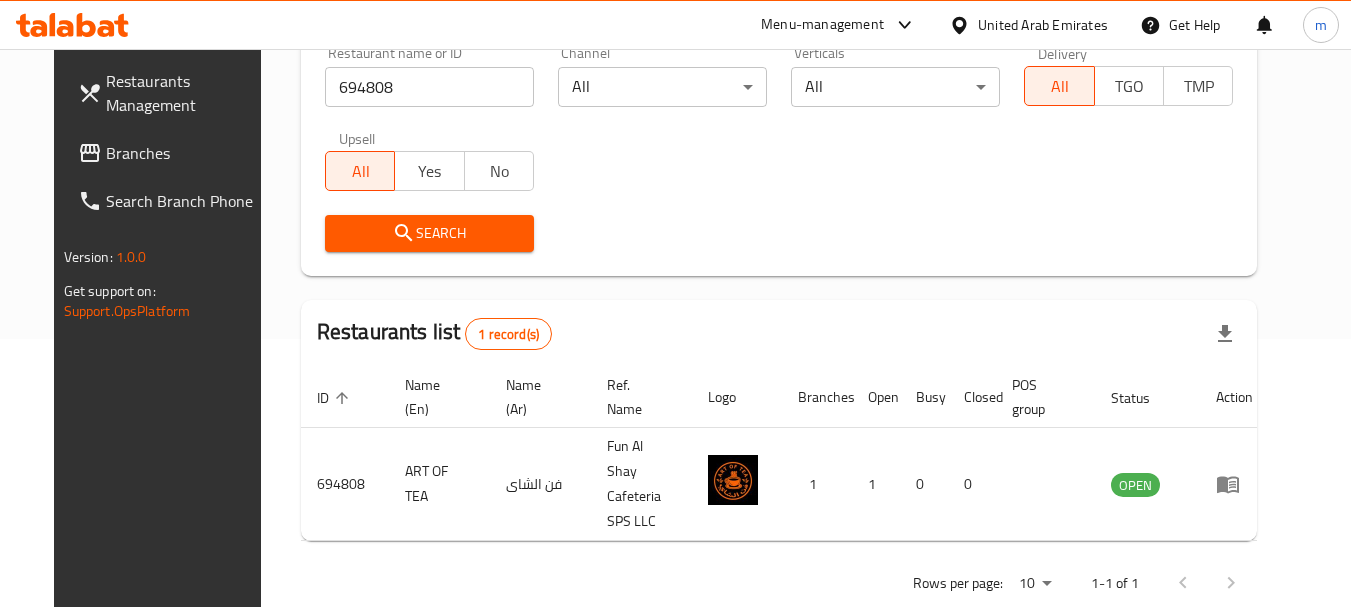click on "Restaurants Management   Branches   Search Branch Phone  Version:    1.0.0  Get support on:    Support.OpsPlatform" at bounding box center [167, 352] 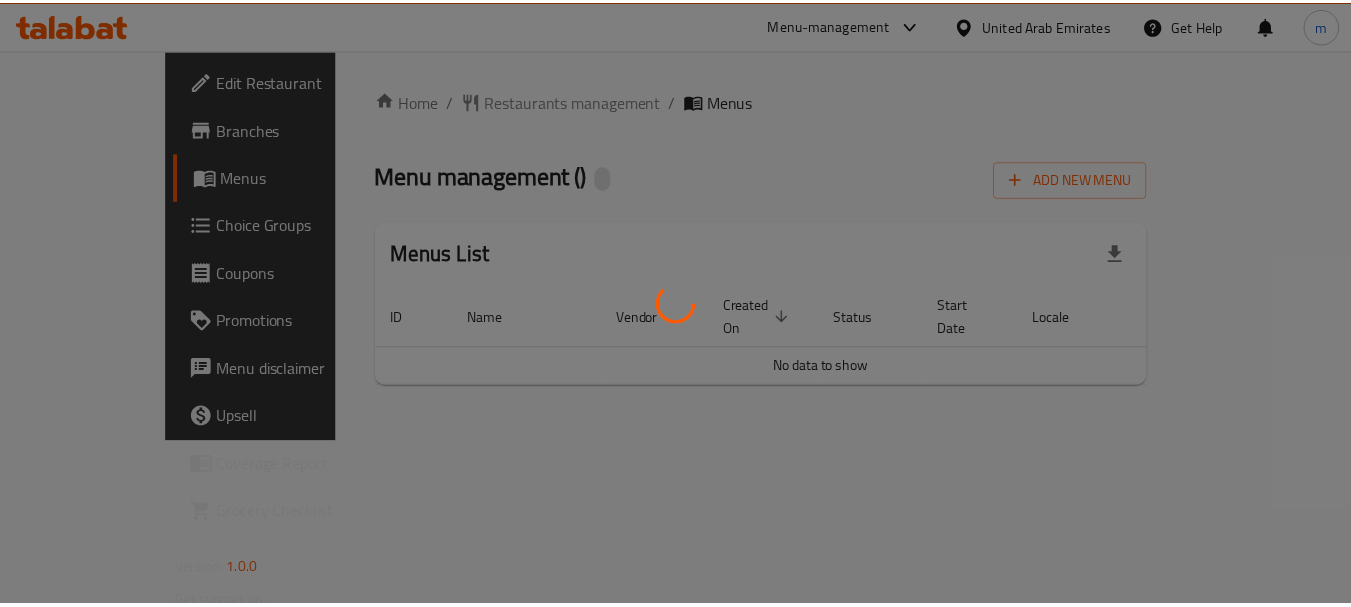 scroll, scrollTop: 0, scrollLeft: 0, axis: both 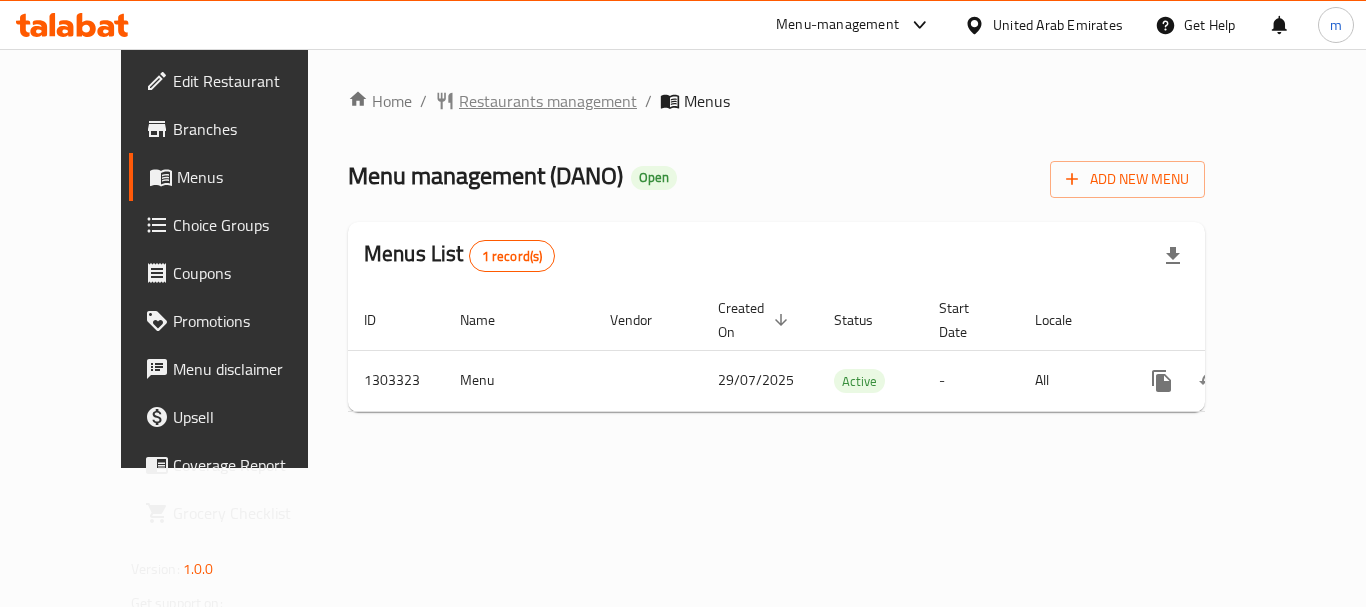 click on "Restaurants management" at bounding box center (548, 101) 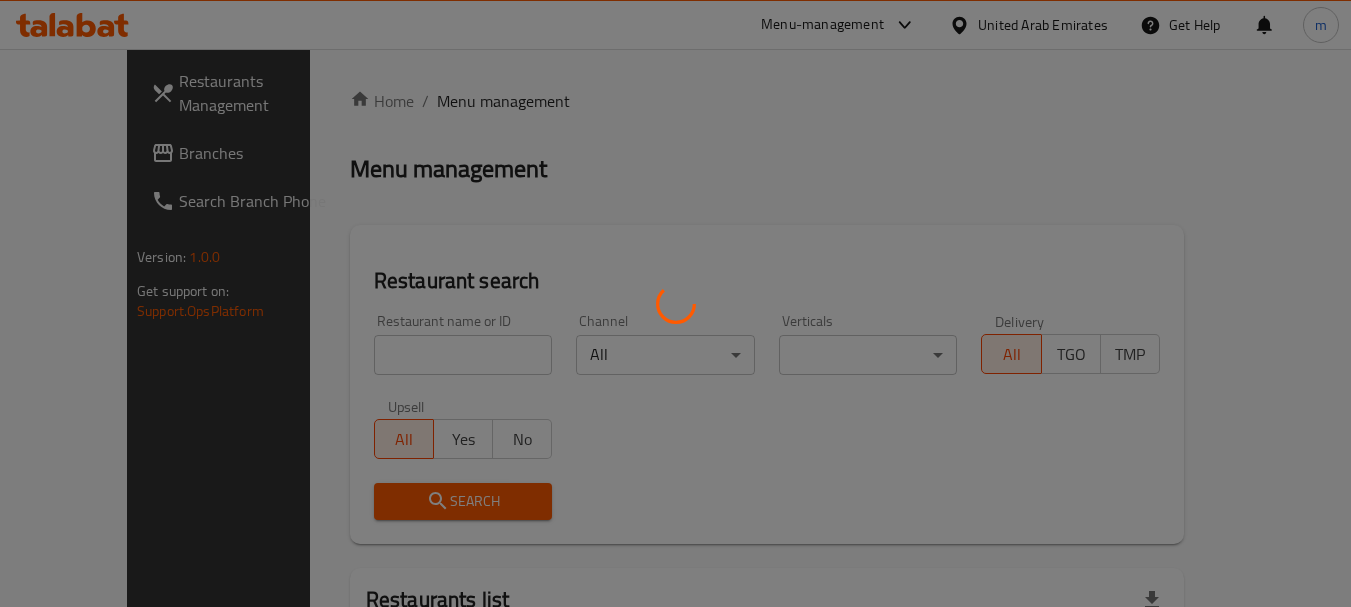 click at bounding box center [675, 303] 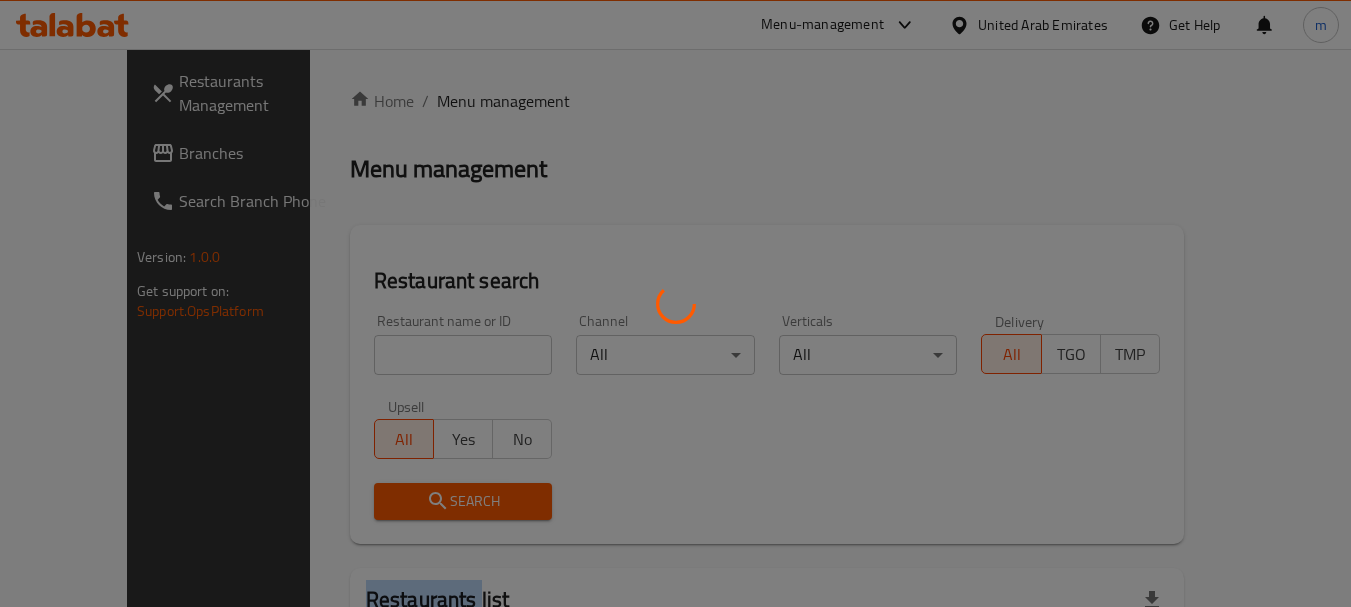 click at bounding box center [675, 303] 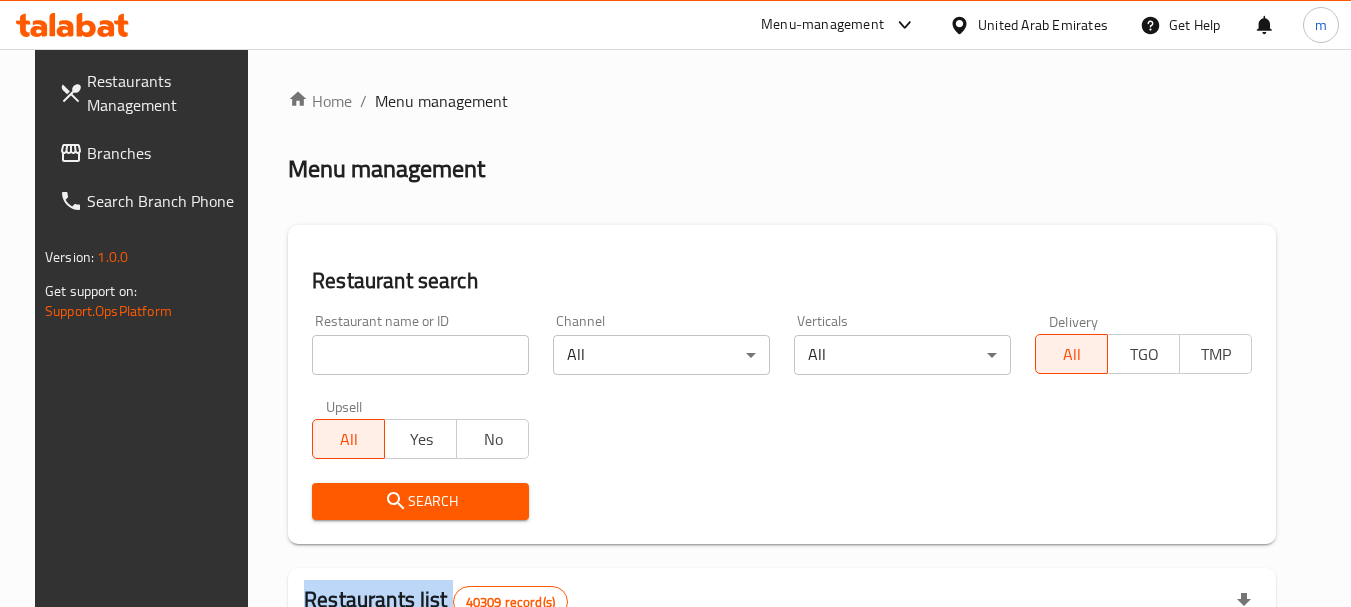 click on "Home / Menu management Menu management Restaurant search Restaurant name or ID Restaurant name or ID Channel All ​ Verticals All ​ Delivery All TGO TMP Upsell All Yes No   Search Restaurants list   40309 record(s) ID sorted ascending Name (En) Name (Ar) Ref. Name Logo Branches Open Busy Closed POS group Status Action 328 Johnny Rockets جوني روكيتس 37 0 1 0 OPEN 330 French Connection فرنش كونكشن 1 0 0 0 INACTIVE 339 Arz Lebanon أرز لبنان Al Karama,Al Barsha & Mirdif 9 1 0 2 OPEN 340 Mega Wraps ميجا رابس 3 0 0 0 INACTIVE 342 Sandella's Flatbread Cafe سانديلاز فلات براد 7 0 0 0 INACTIVE 343 Dragon Hut كوخ التنين 1 0 0 0 INACTIVE 348 Thai Kitchen المطبخ التايلندى 1 0 0 0 INACTIVE 349 Mughal  موغل 1 0 0 0 HIDDEN 350 HOT N COOL (Old) هوت و كول 1 0 0 0 INACTIVE 355 Al Habasha  الحبشة 11 1 0 0 HIDDEN Rows per page: 10 1-10 of 40309" at bounding box center [782, 717] 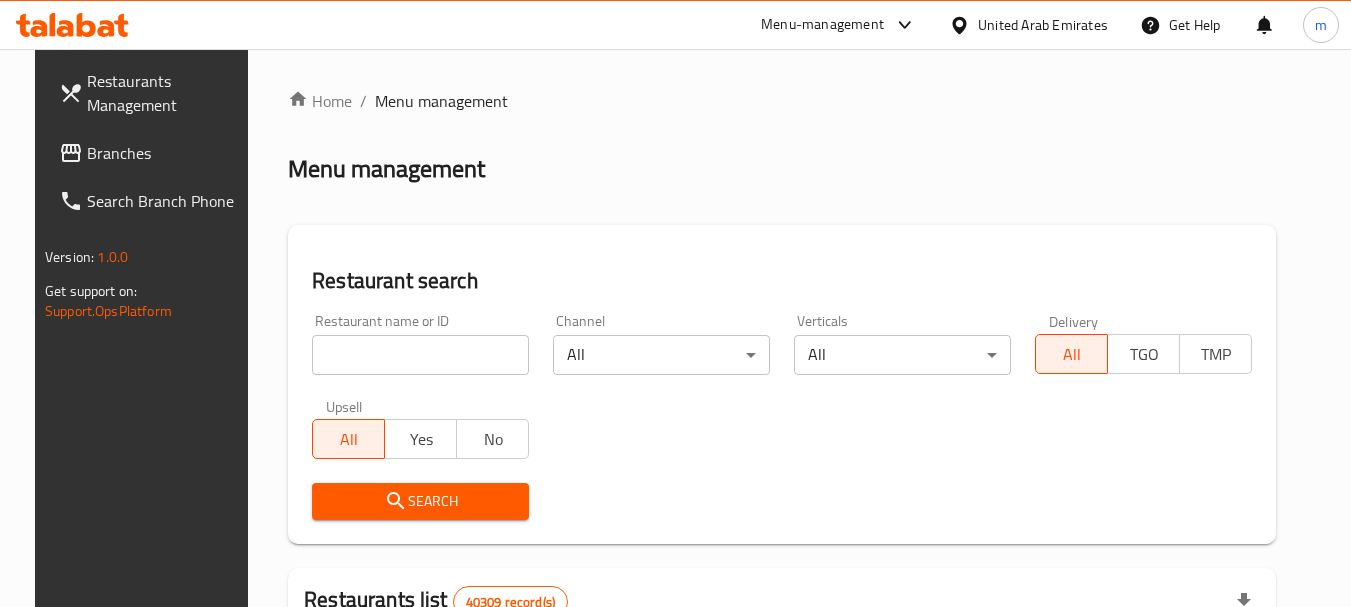 click at bounding box center [420, 355] 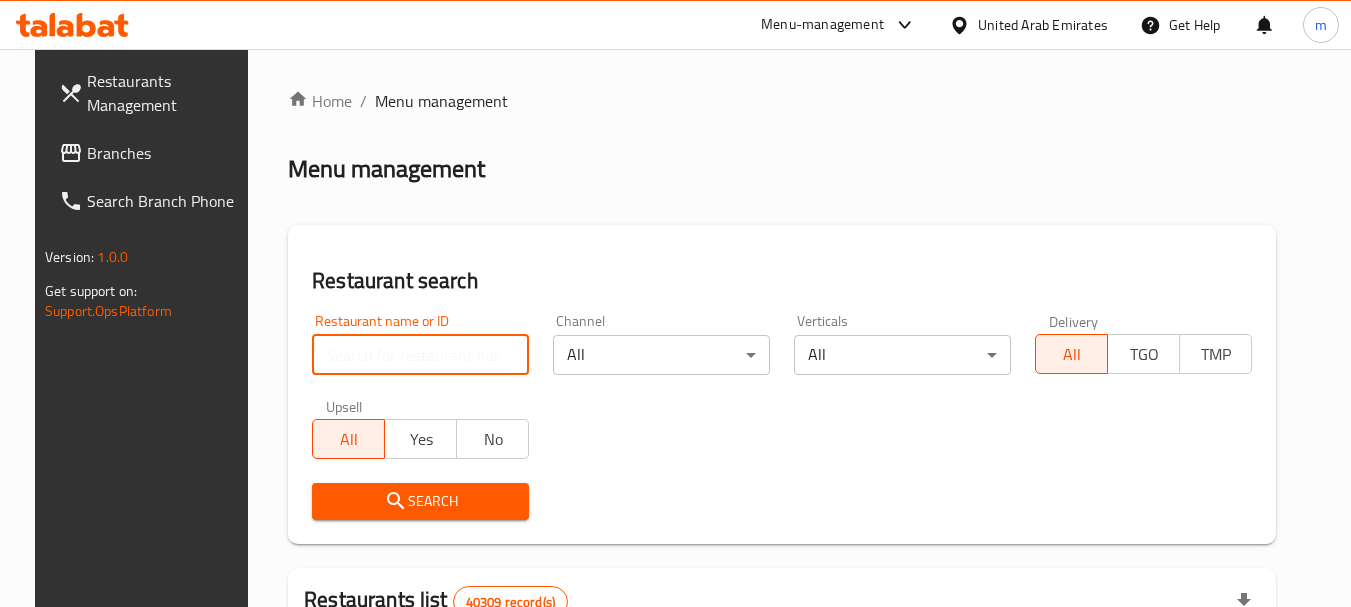 paste on "702766" 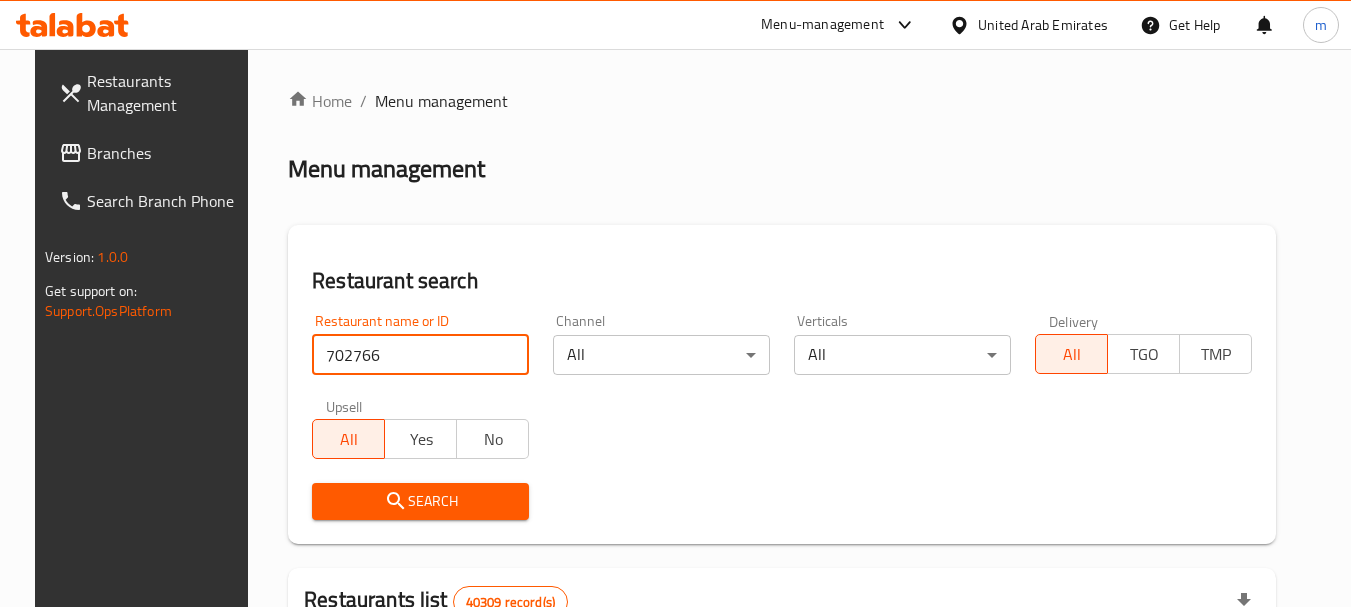 type on "702766" 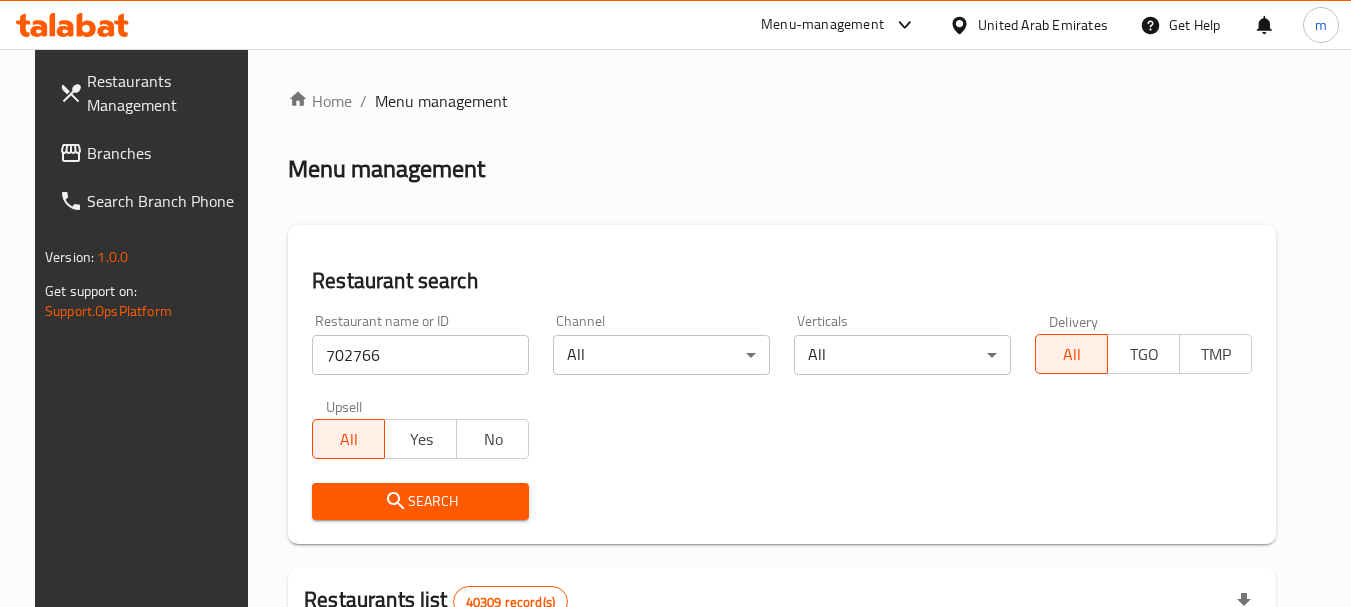 click on "Search" at bounding box center [420, 501] 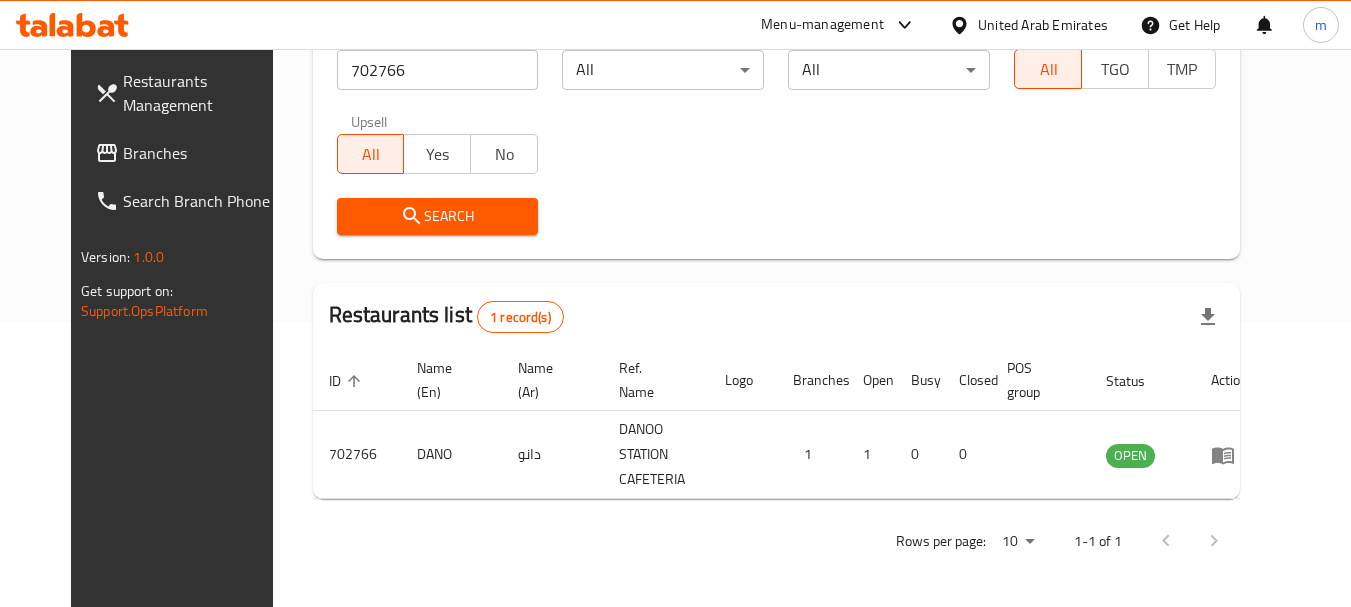 scroll, scrollTop: 268, scrollLeft: 0, axis: vertical 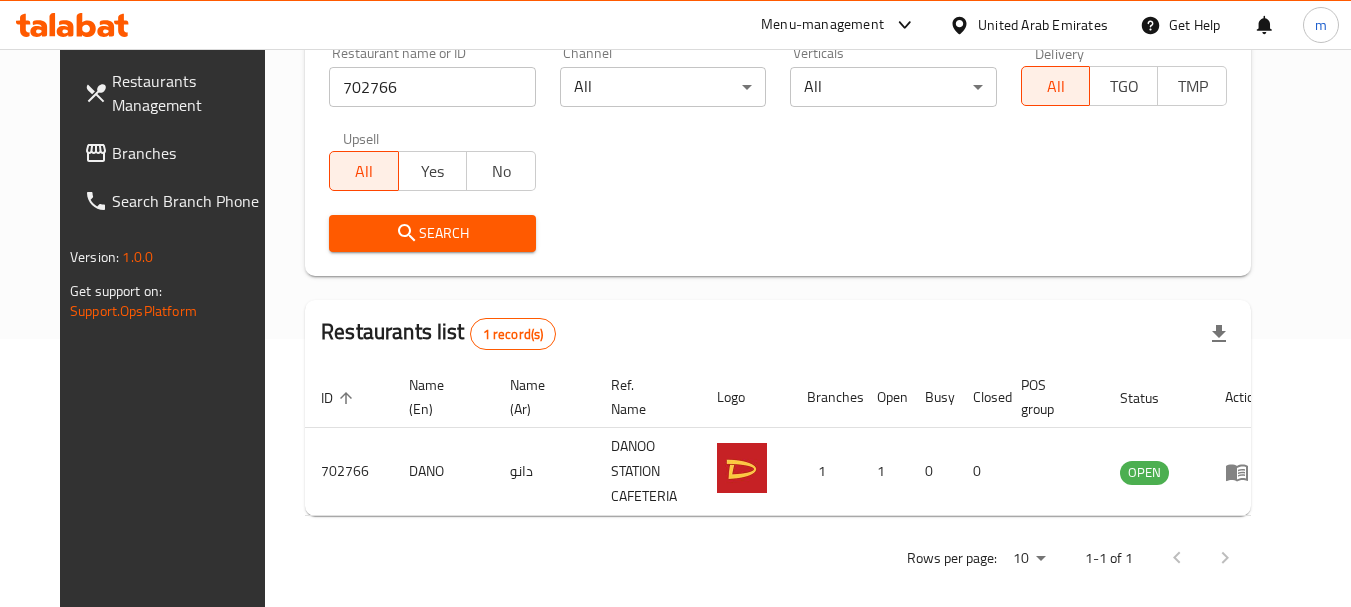 drag, startPoint x: 82, startPoint y: 151, endPoint x: 98, endPoint y: 146, distance: 16.763054 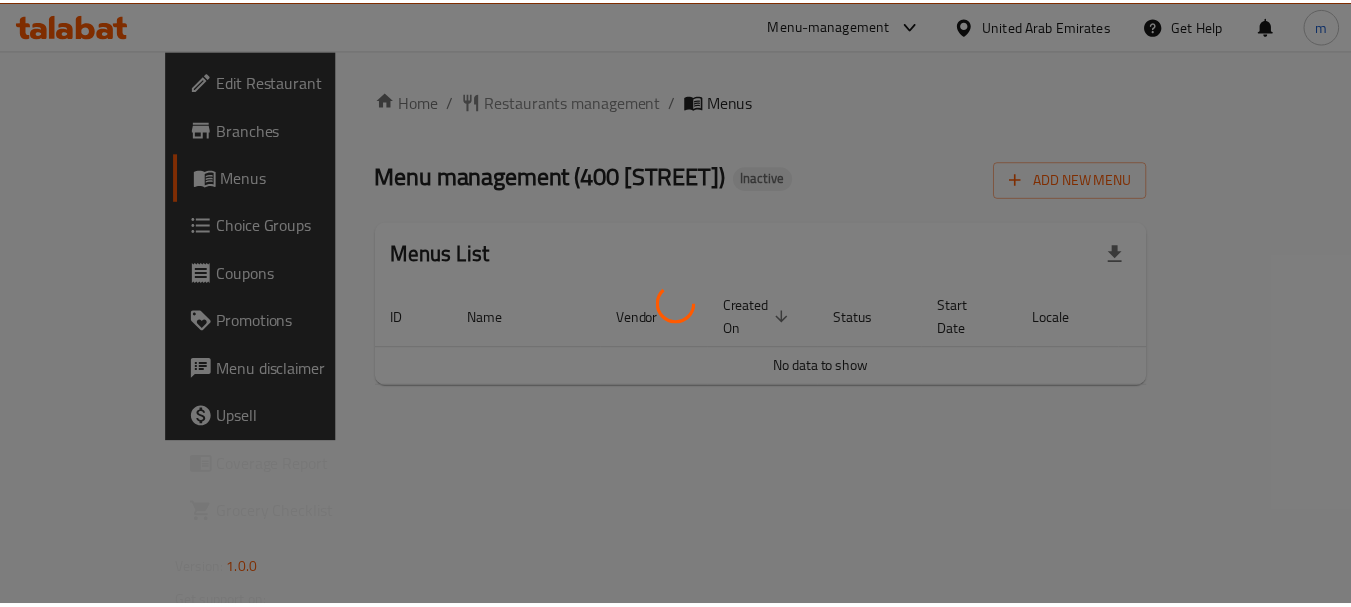 scroll, scrollTop: 0, scrollLeft: 0, axis: both 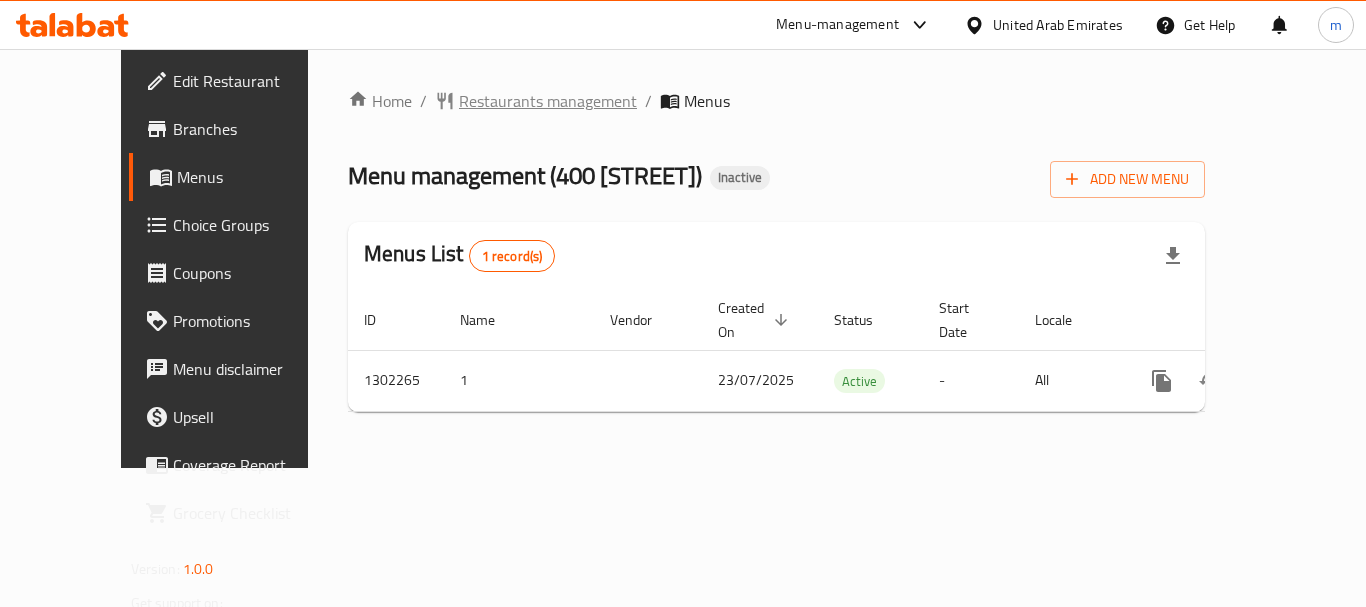 click on "Restaurants management" at bounding box center [548, 101] 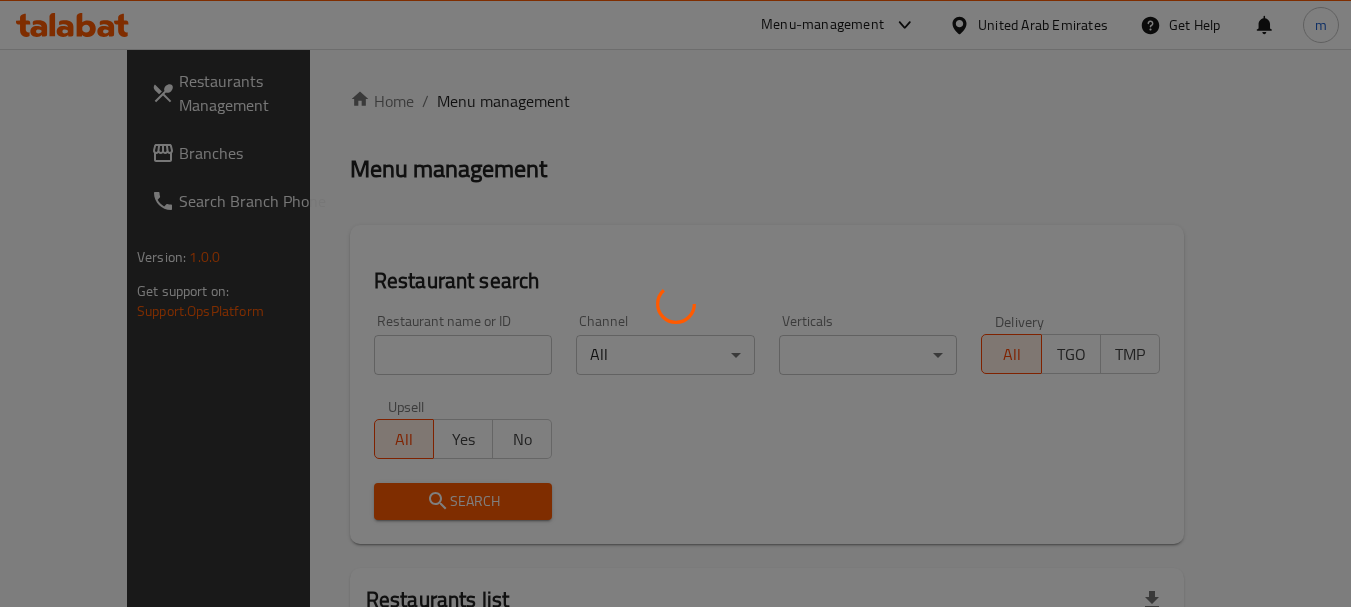 click at bounding box center (675, 303) 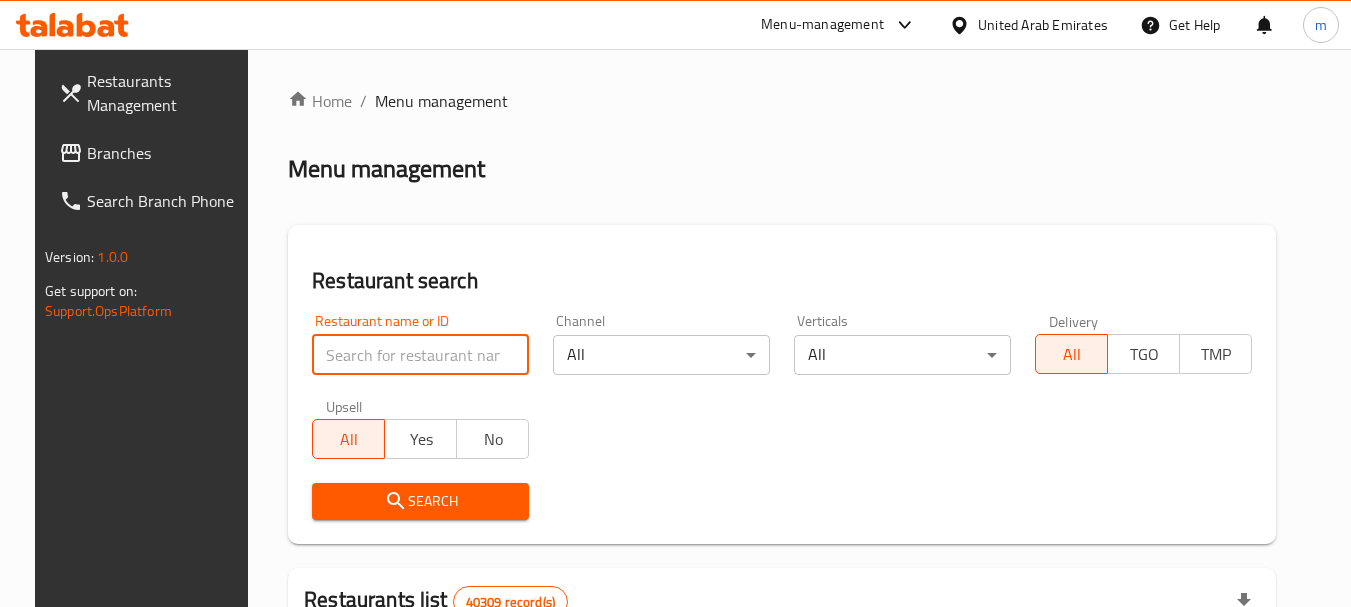 click at bounding box center (420, 355) 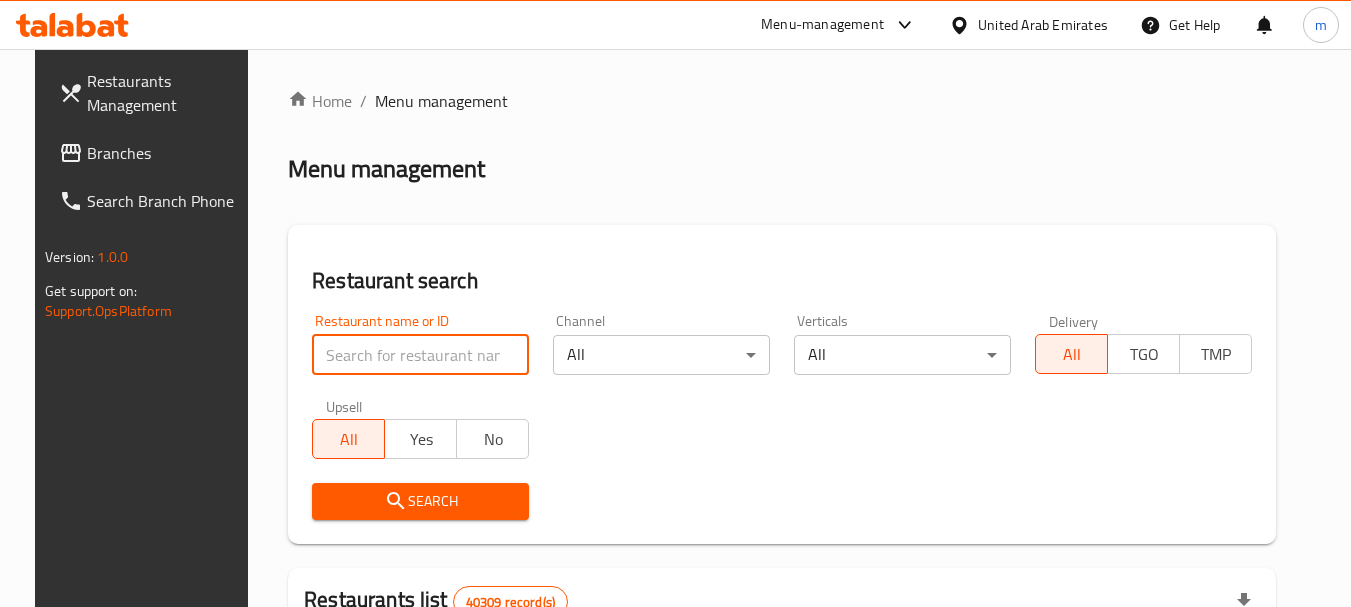 paste on "702360" 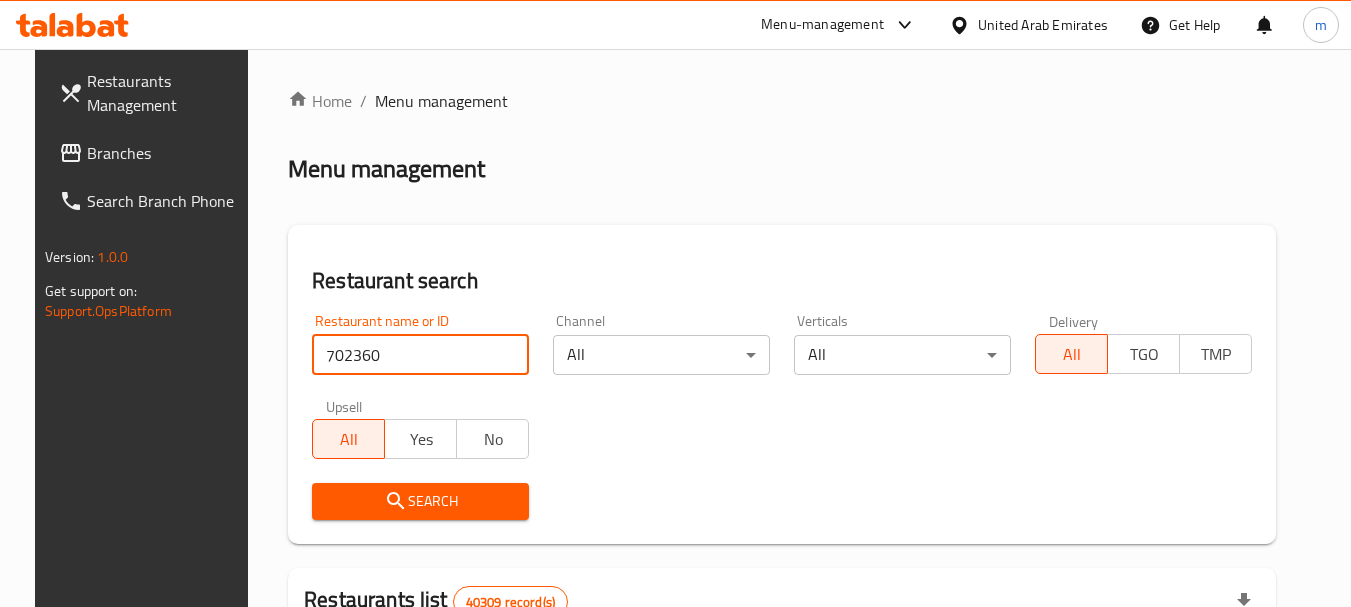 type on "702360" 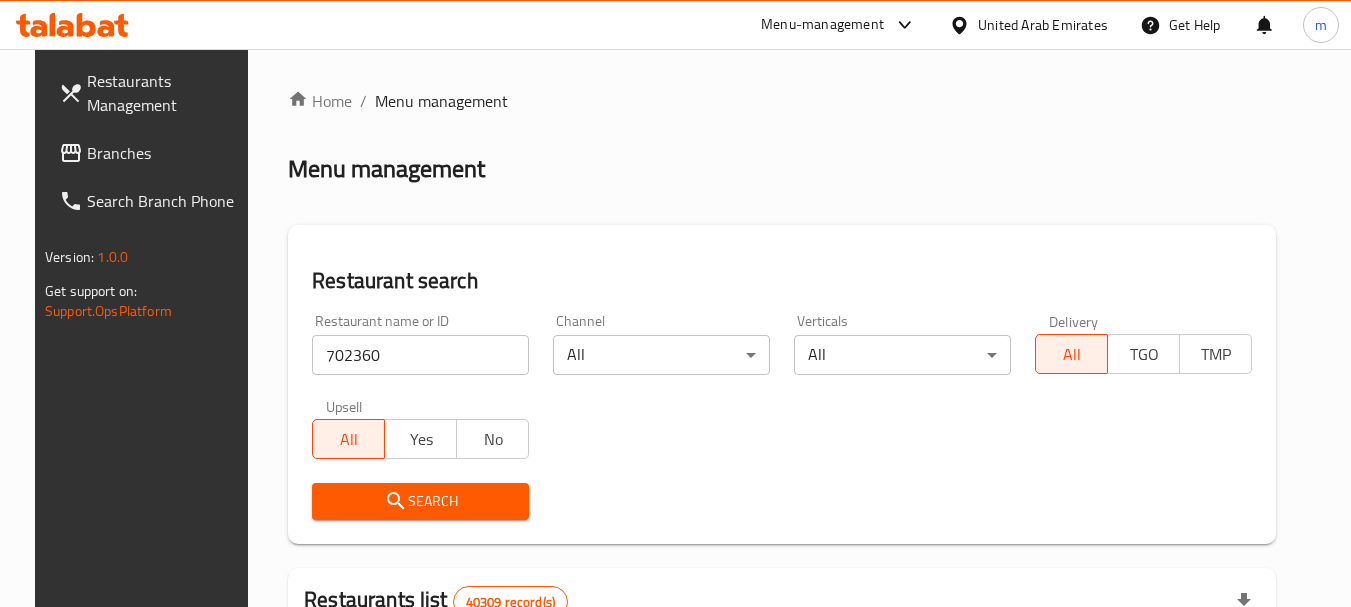 click on "Search" at bounding box center (420, 501) 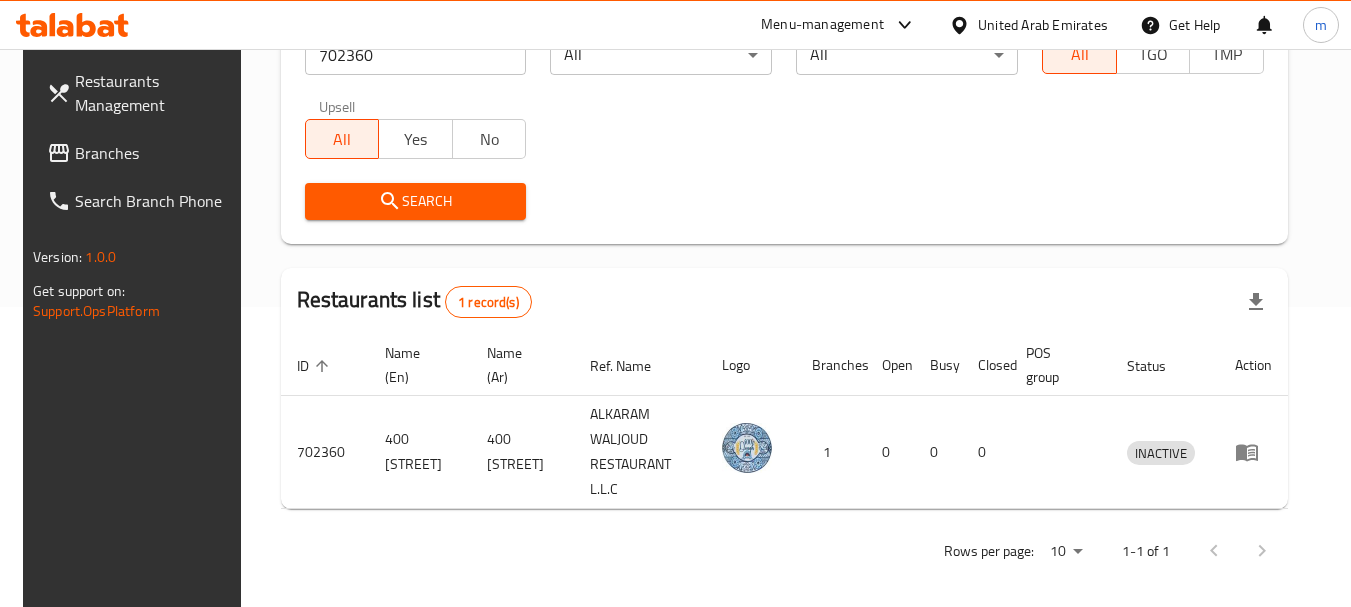 scroll, scrollTop: 285, scrollLeft: 0, axis: vertical 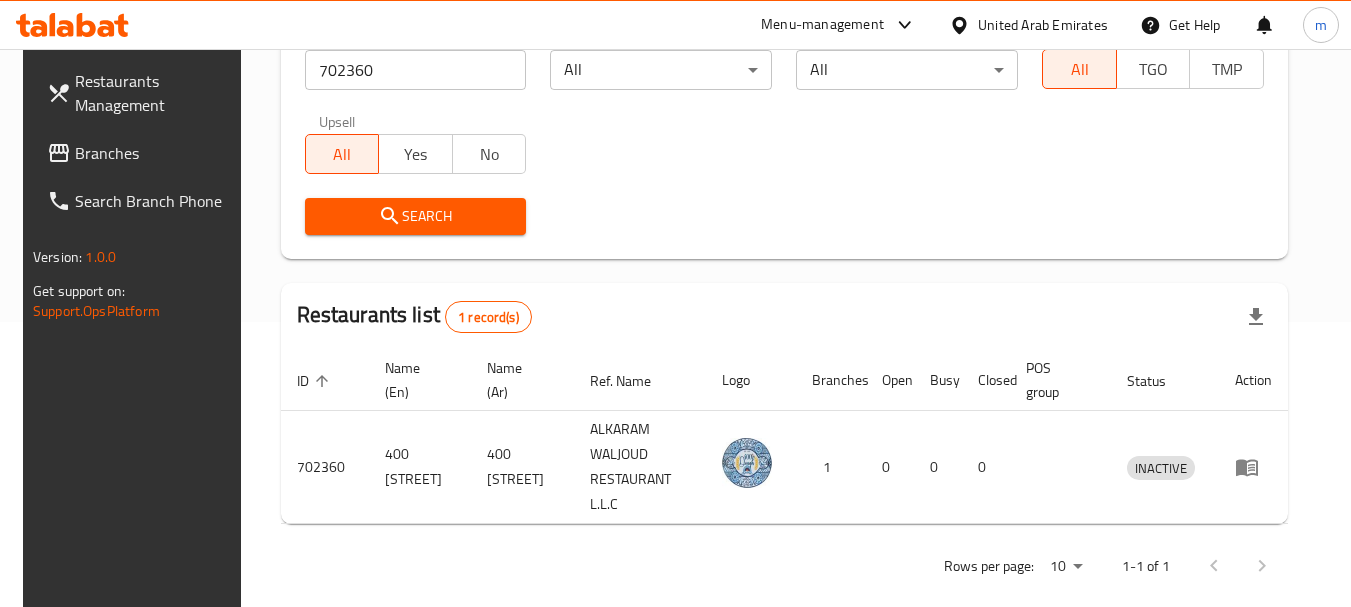 click on "United Arab Emirates" at bounding box center [1028, 25] 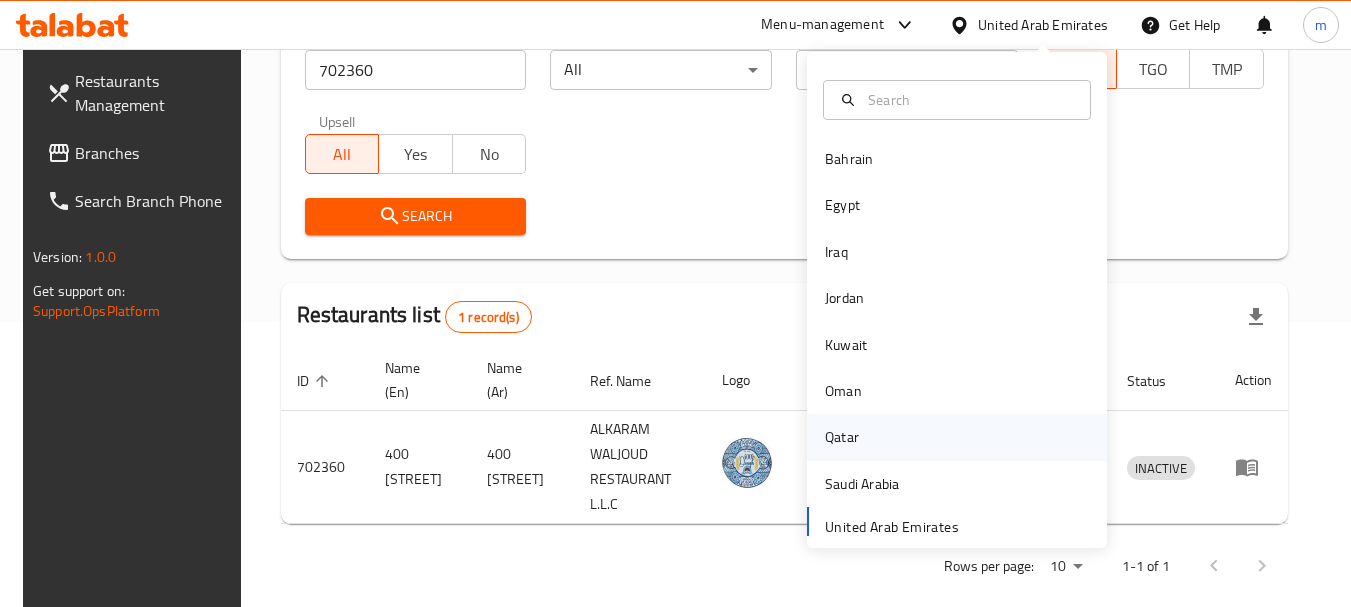 click on "Qatar" at bounding box center [842, 437] 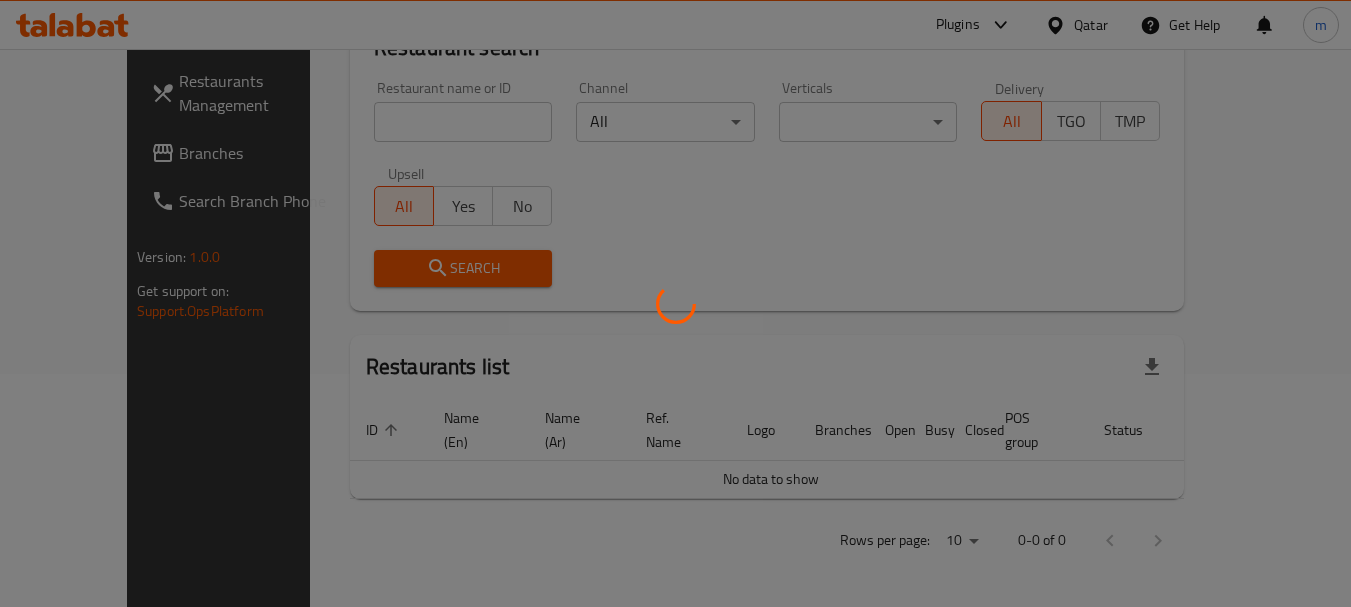scroll, scrollTop: 210, scrollLeft: 0, axis: vertical 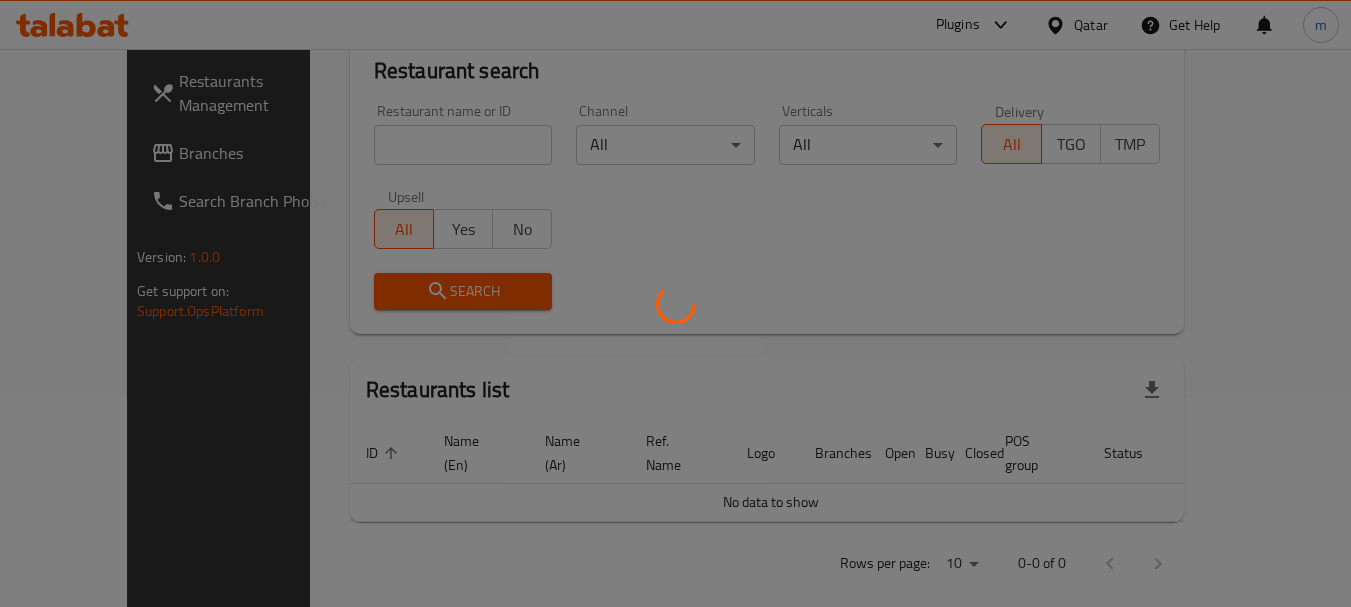 click at bounding box center [675, 303] 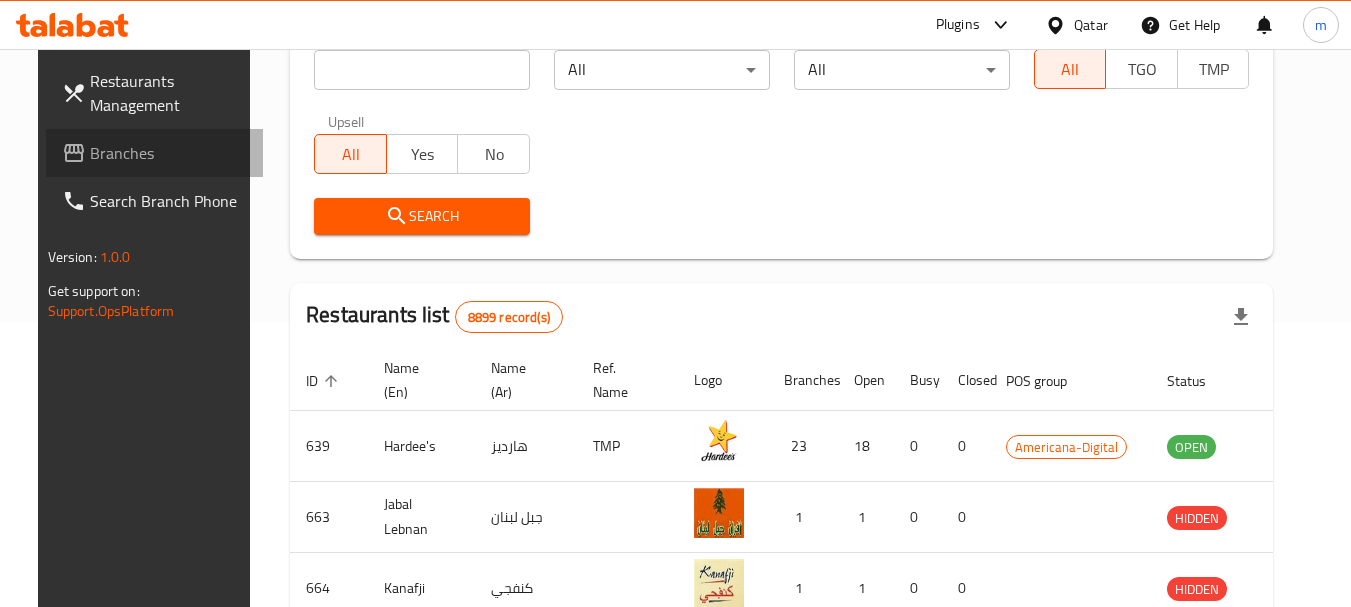 click on "Branches" at bounding box center [169, 153] 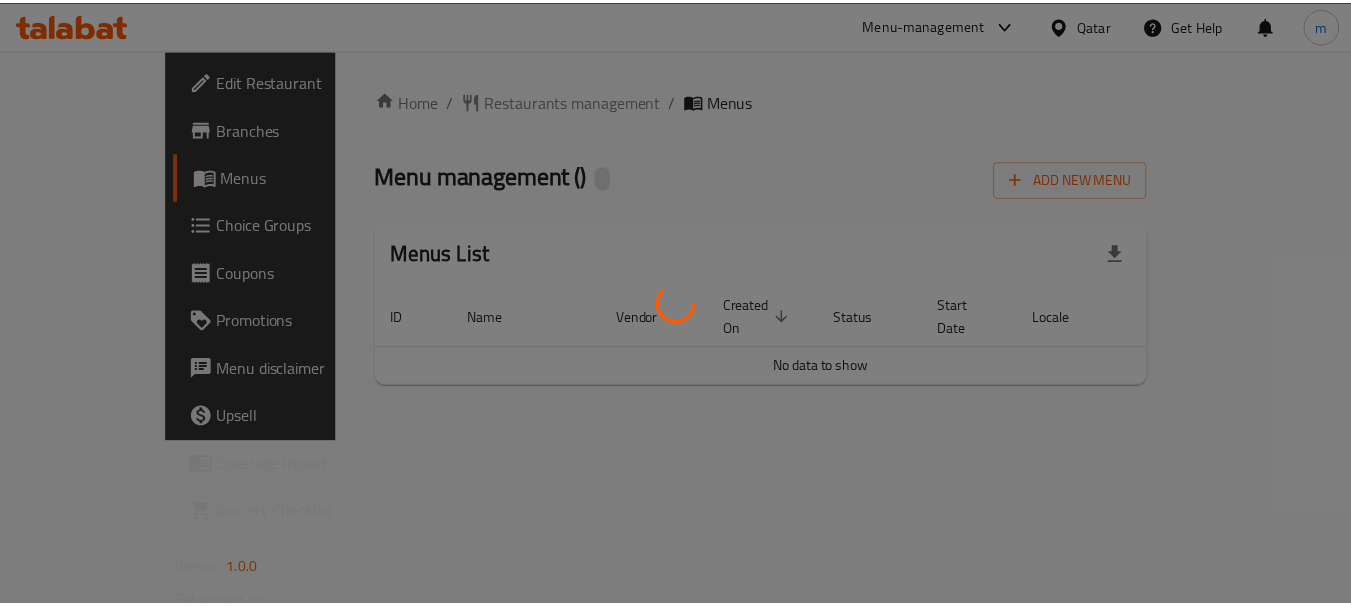 scroll, scrollTop: 0, scrollLeft: 0, axis: both 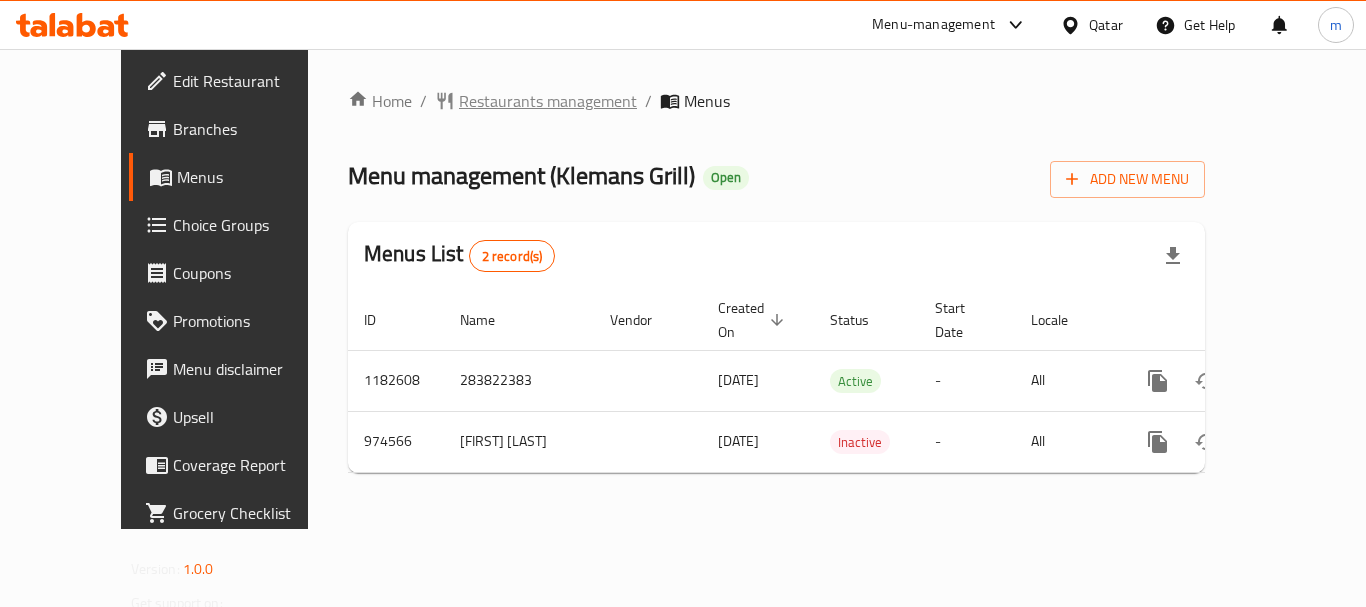 click on "Restaurants management" at bounding box center [548, 101] 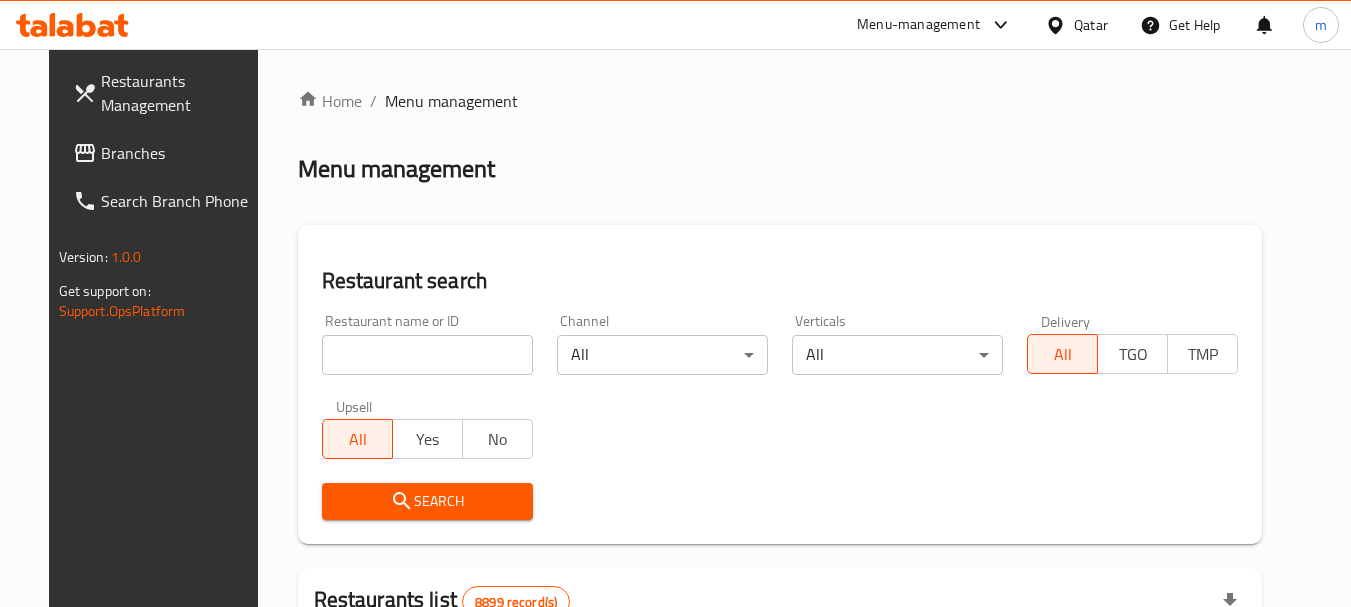 click at bounding box center [427, 355] 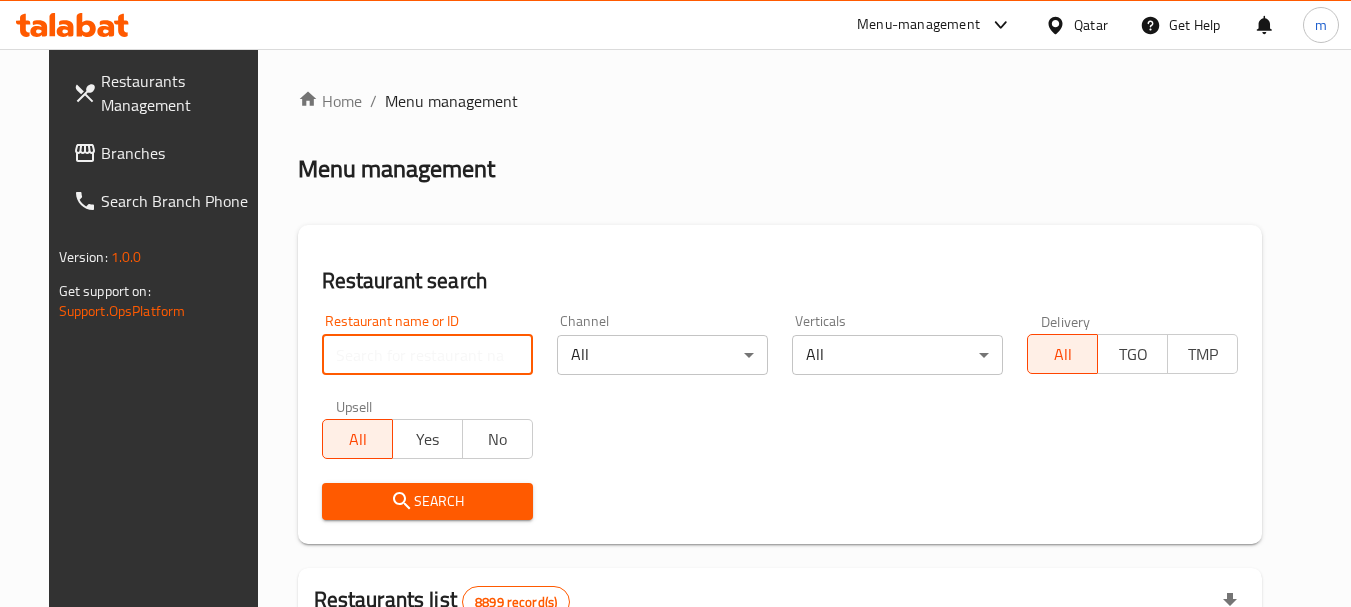 paste on "659929" 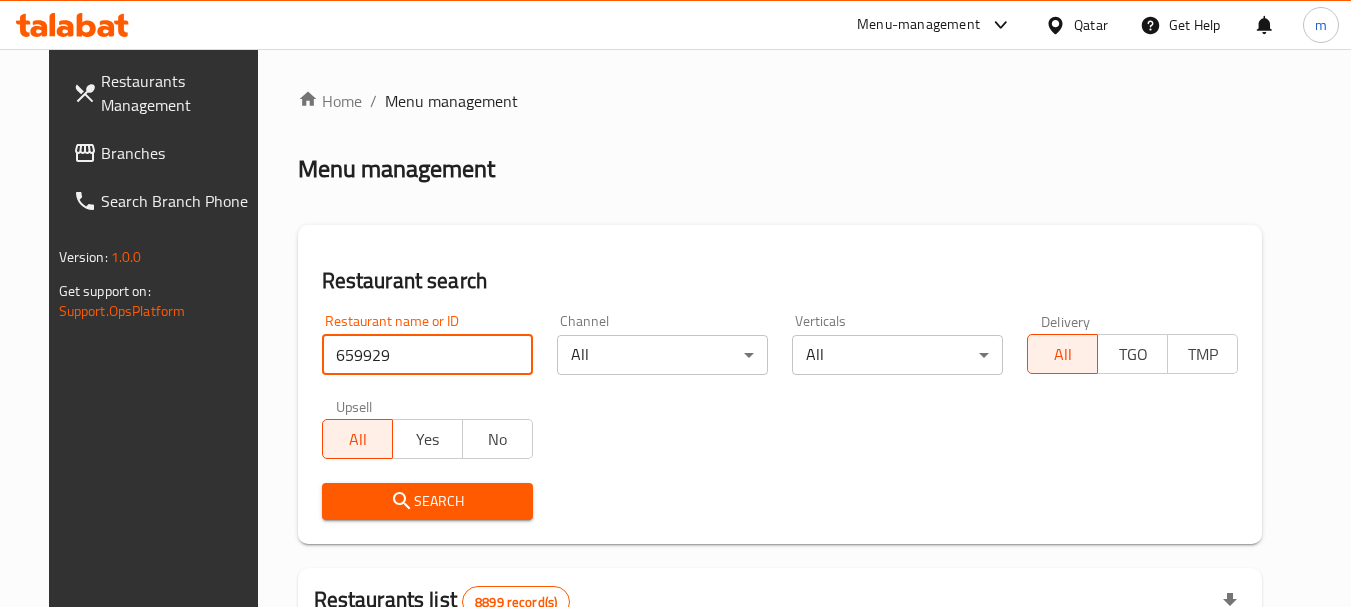 type on "659929" 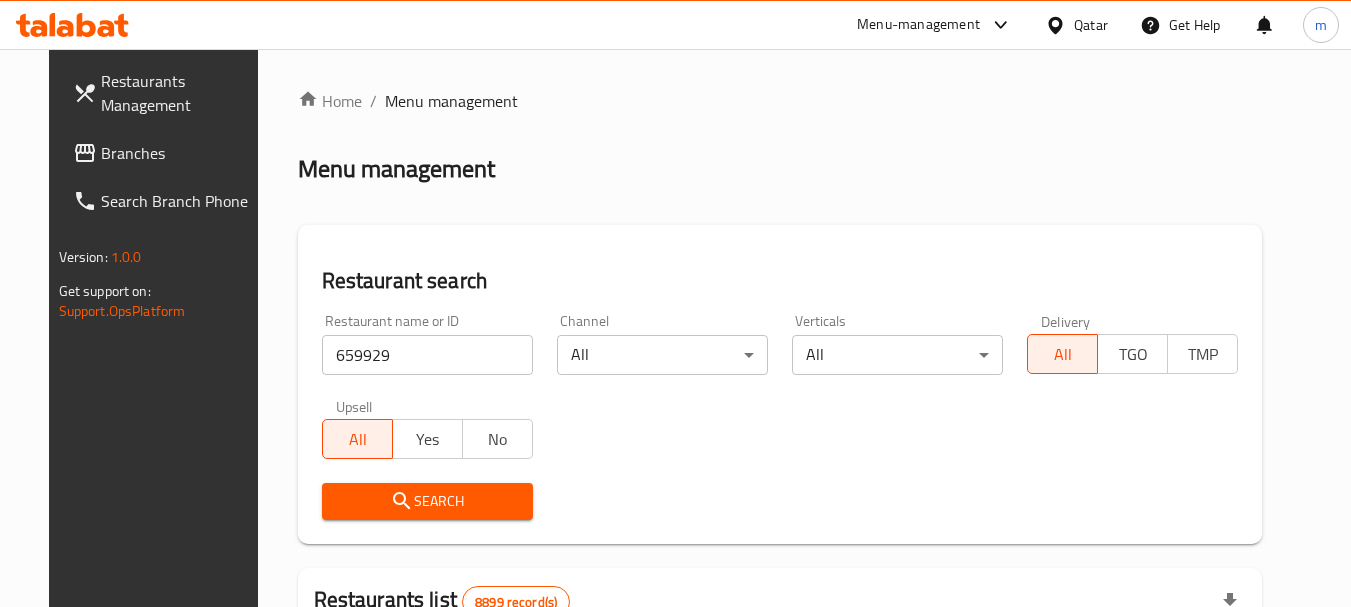 click on "Search" at bounding box center (427, 501) 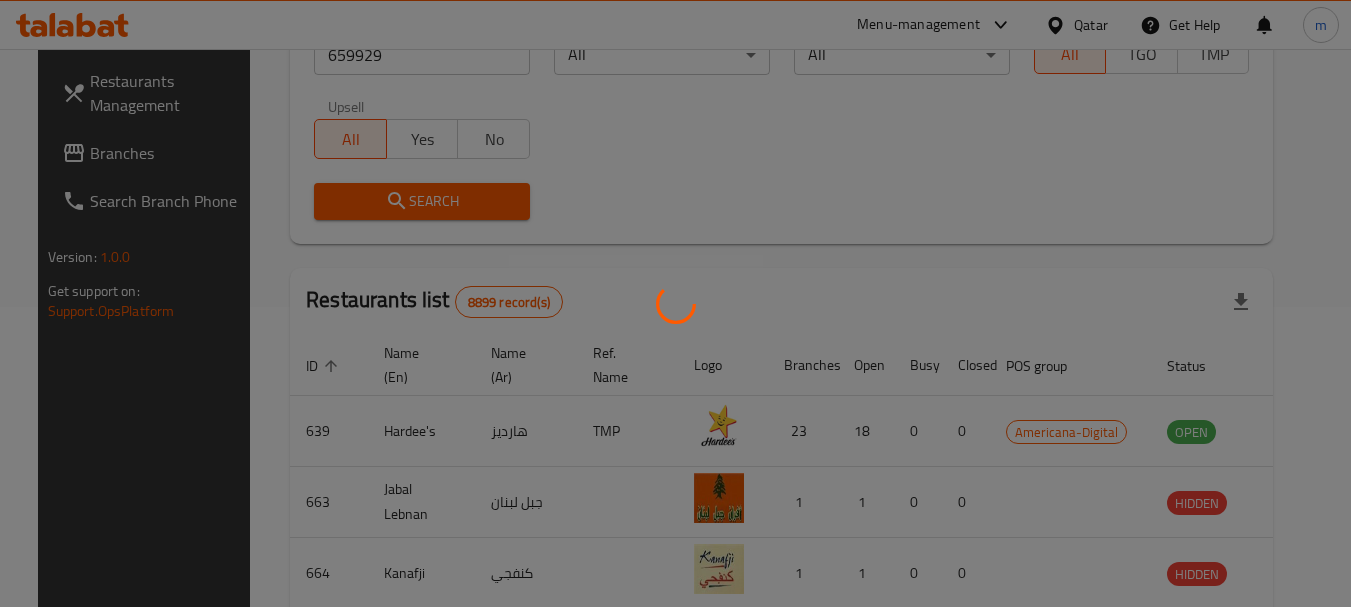 scroll, scrollTop: 268, scrollLeft: 0, axis: vertical 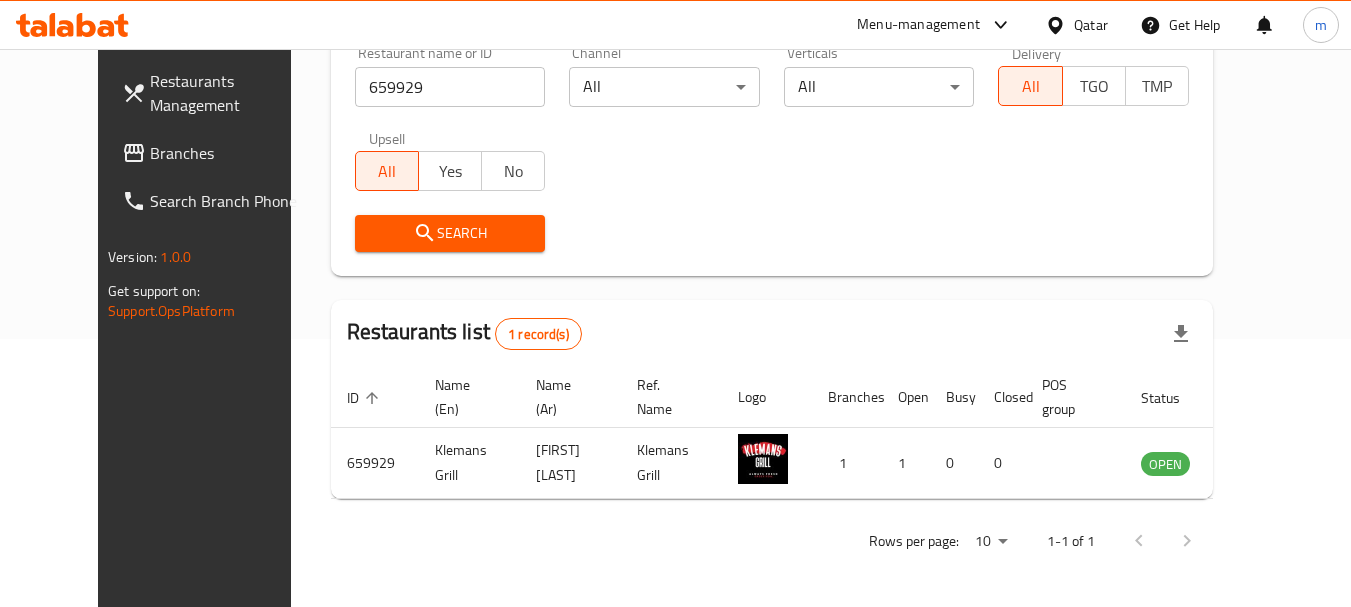 click on "Qatar" at bounding box center (1091, 25) 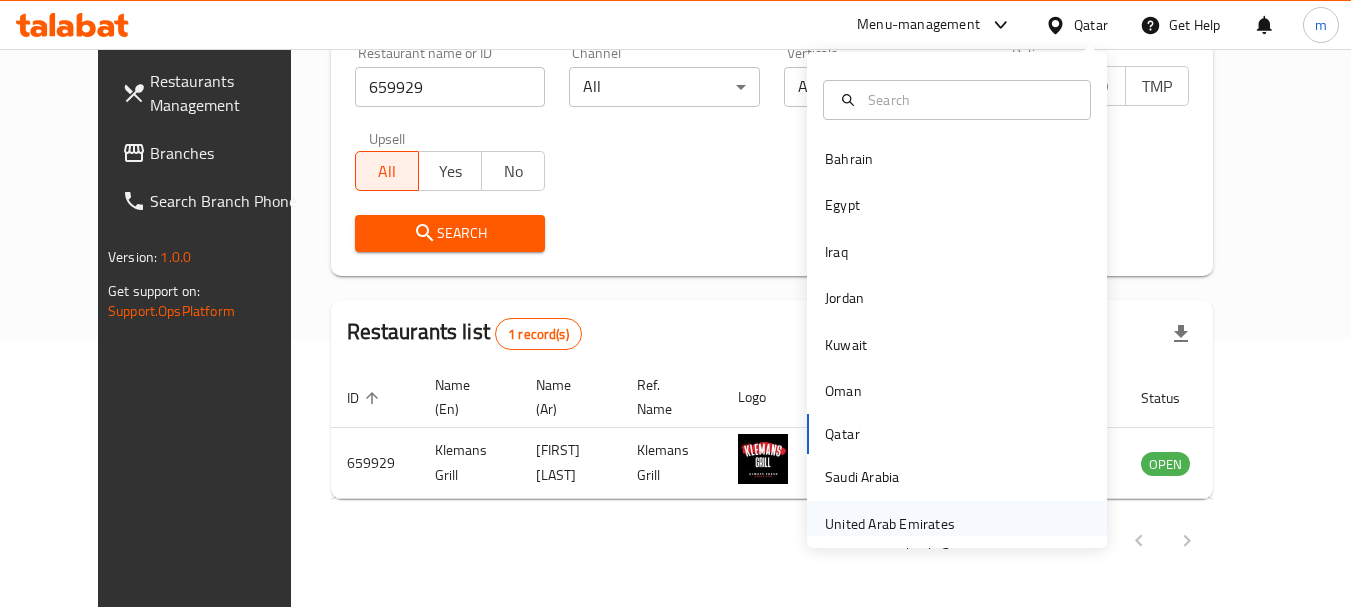 click on "United Arab Emirates" at bounding box center (890, 524) 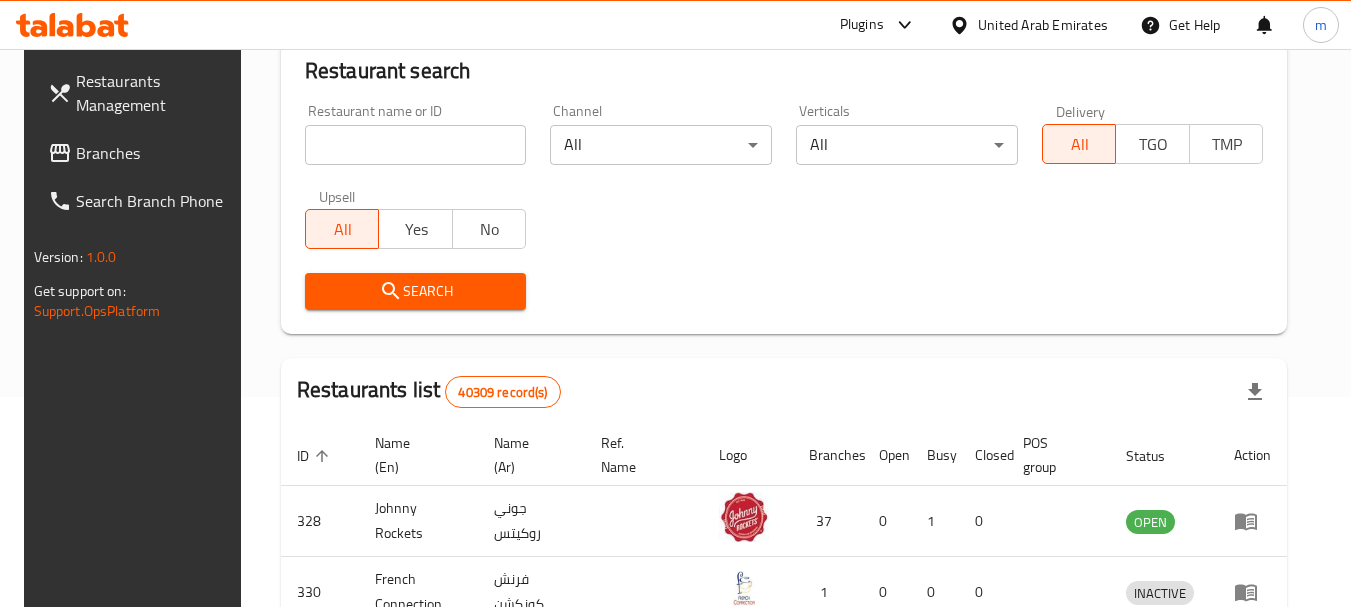 scroll, scrollTop: 268, scrollLeft: 0, axis: vertical 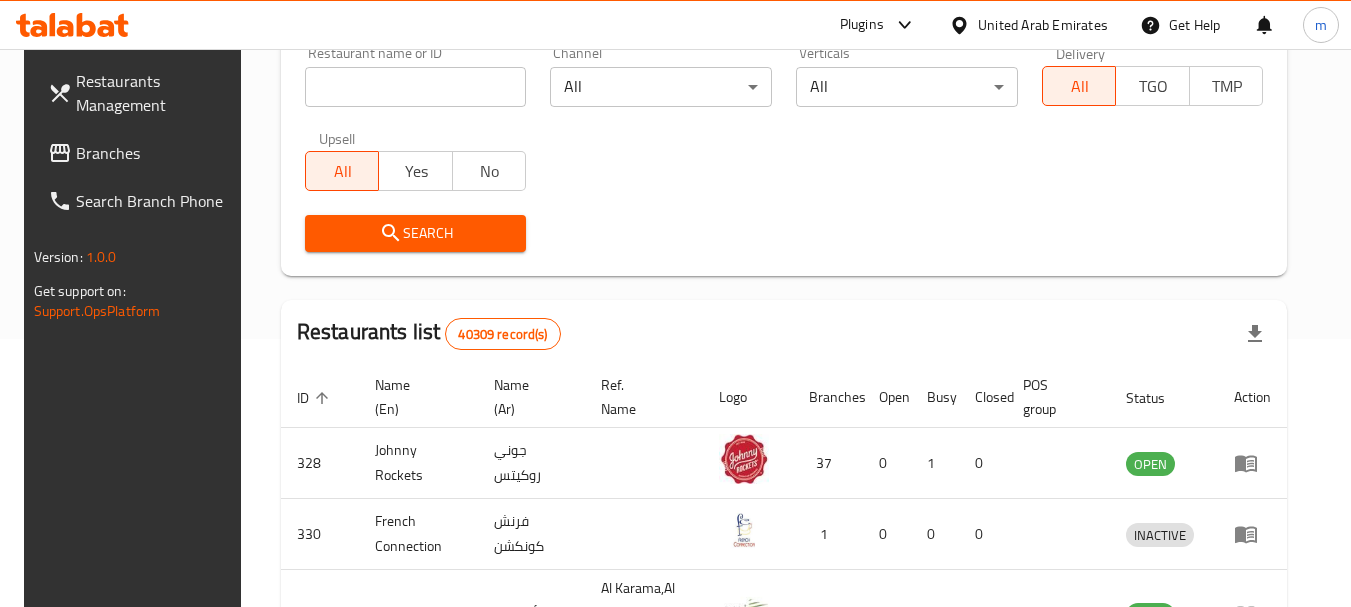 click on "Branches" at bounding box center [155, 153] 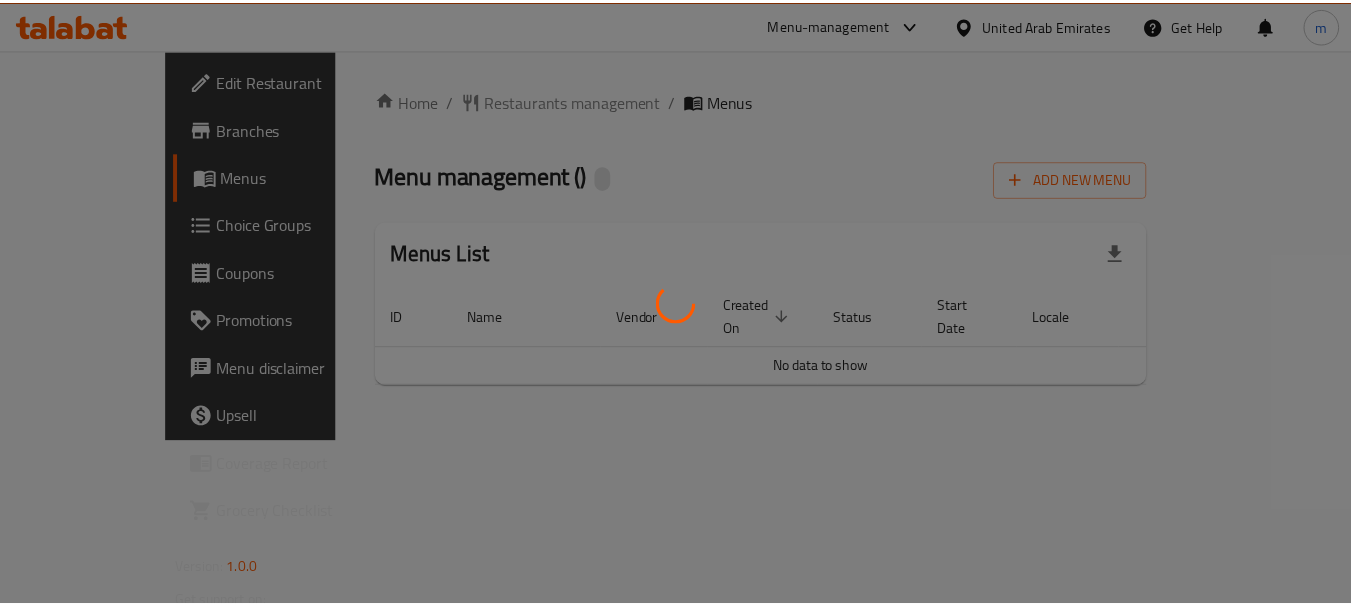 scroll, scrollTop: 0, scrollLeft: 0, axis: both 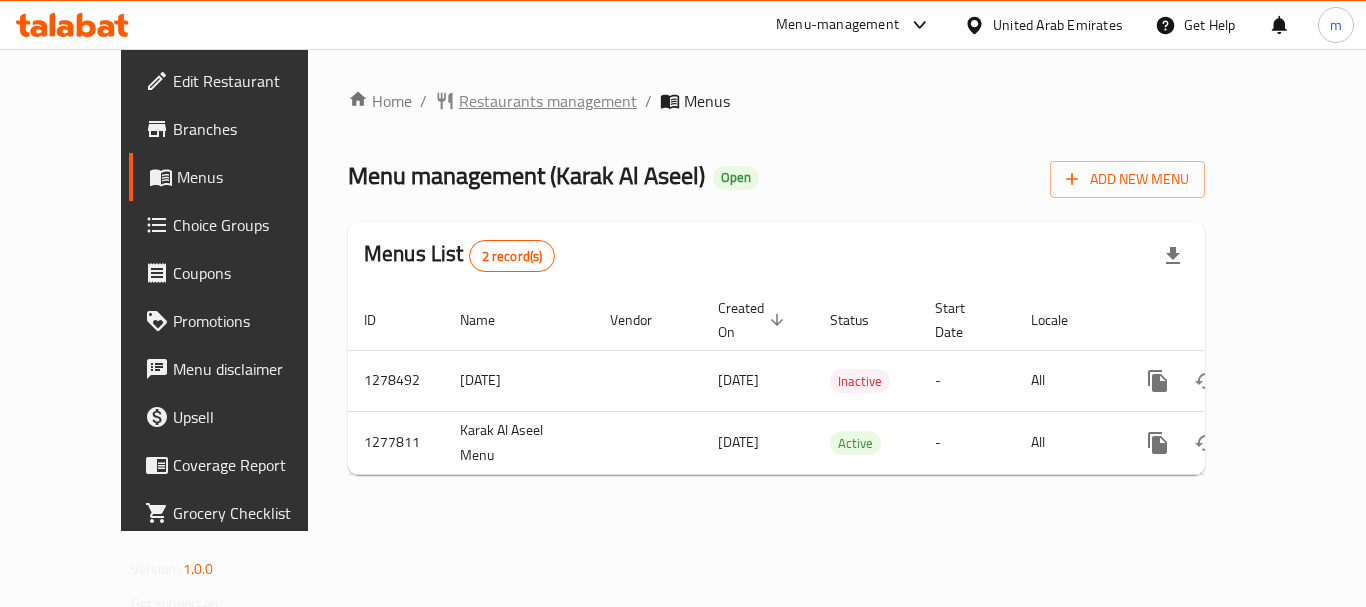 click on "Restaurants management" at bounding box center (548, 101) 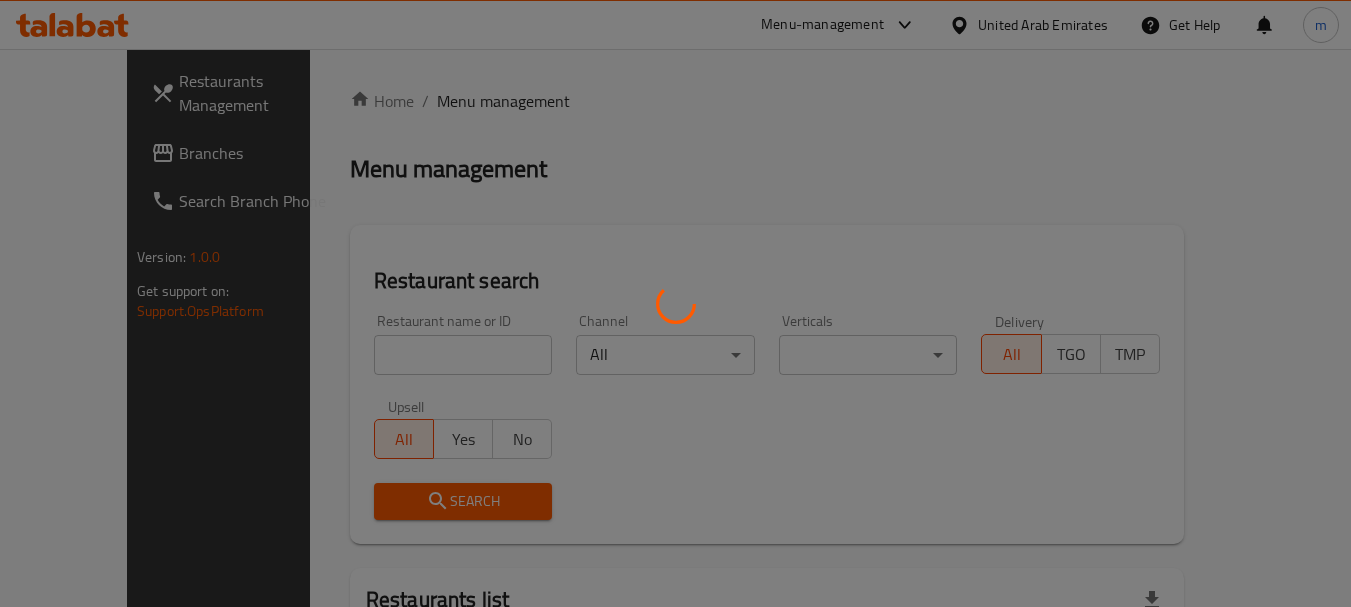 click at bounding box center [675, 303] 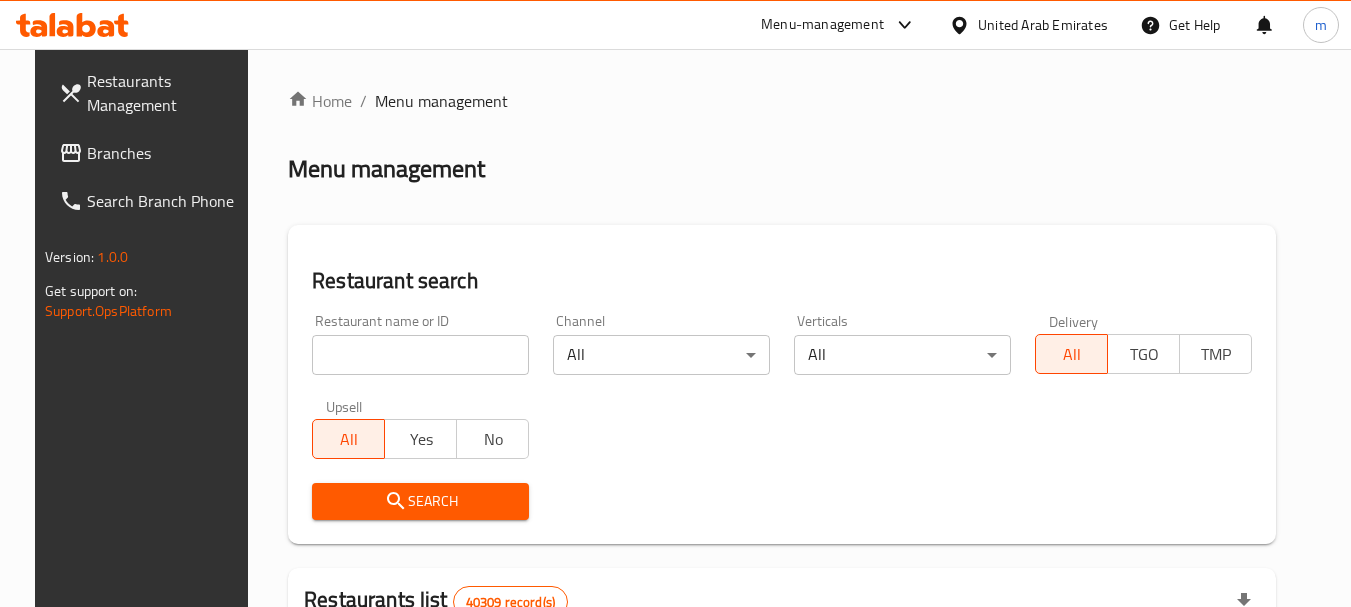 click on "Home / Menu management Menu management Restaurant search Restaurant name or ID Restaurant name or ID Channel All ​ Verticals All ​ Delivery All TGO TMP Upsell All Yes No   Search Restaurants list   40309 record(s) ID sorted ascending Name (En) Name (Ar) Ref. Name Logo Branches Open Busy Closed POS group Status Action 328 Johnny Rockets جوني روكيتس 37 0 1 0 OPEN 330 French Connection فرنش كونكشن 1 0 0 0 INACTIVE 339 Arz Lebanon أرز لبنان Al Karama,Al Barsha & Mirdif 9 1 0 2 OPEN 340 Mega Wraps ميجا رابس 3 0 0 0 INACTIVE 342 Sandella's Flatbread Cafe سانديلاز فلات براد 7 0 0 0 INACTIVE 343 Dragon Hut كوخ التنين 1 0 0 0 INACTIVE 348 Thai Kitchen المطبخ التايلندى 1 0 0 0 INACTIVE 349 Mughal  موغل 1 0 0 0 HIDDEN 350 HOT N COOL (Old) هوت و كول 1 0 0 0 INACTIVE 355 Al Habasha  الحبشة 11 1 0 0 HIDDEN Rows per page: 10 1-10 of 40309" at bounding box center (782, 717) 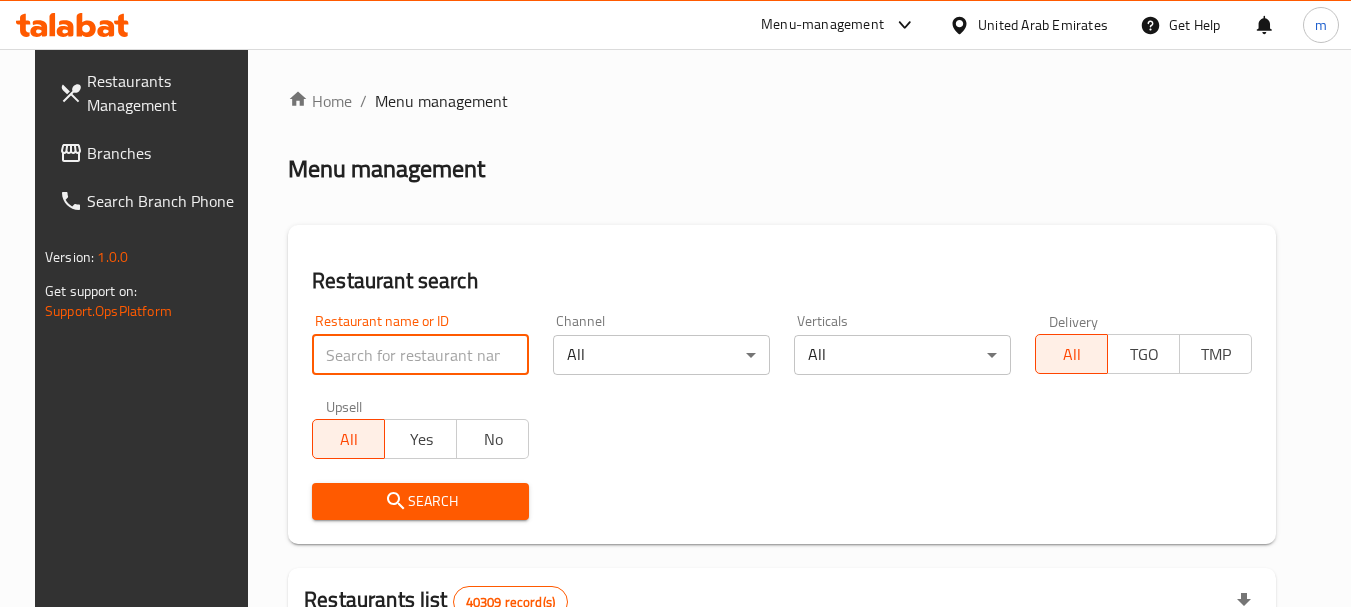 click at bounding box center (420, 355) 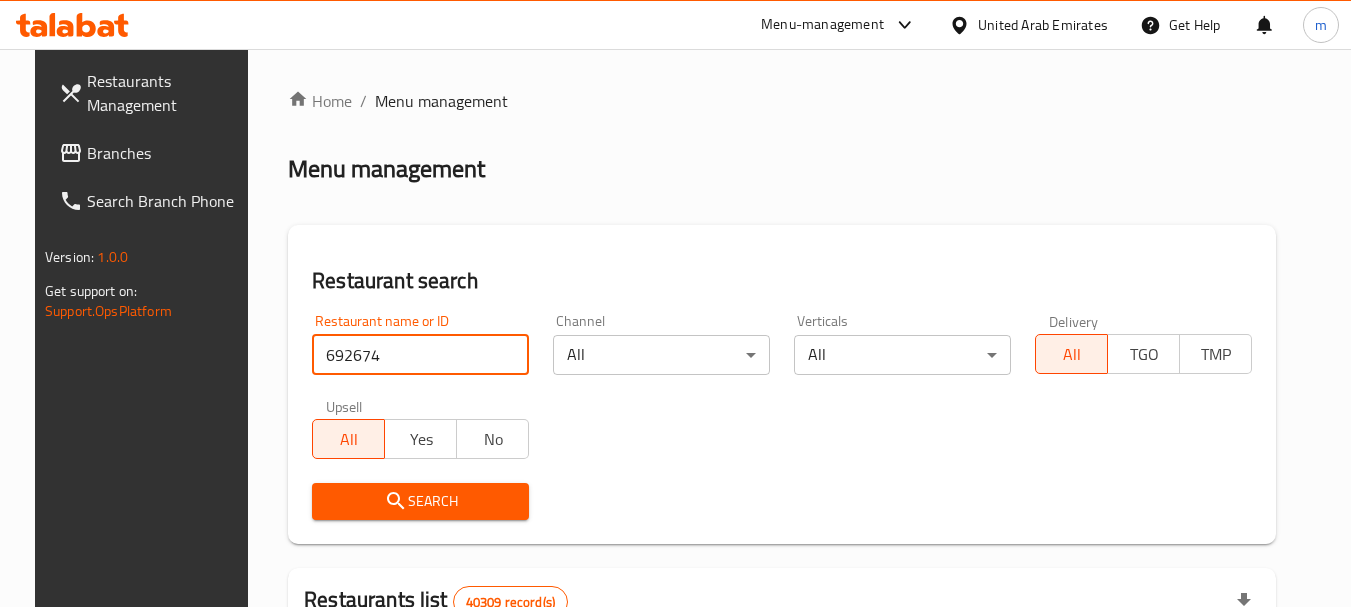 type on "692674" 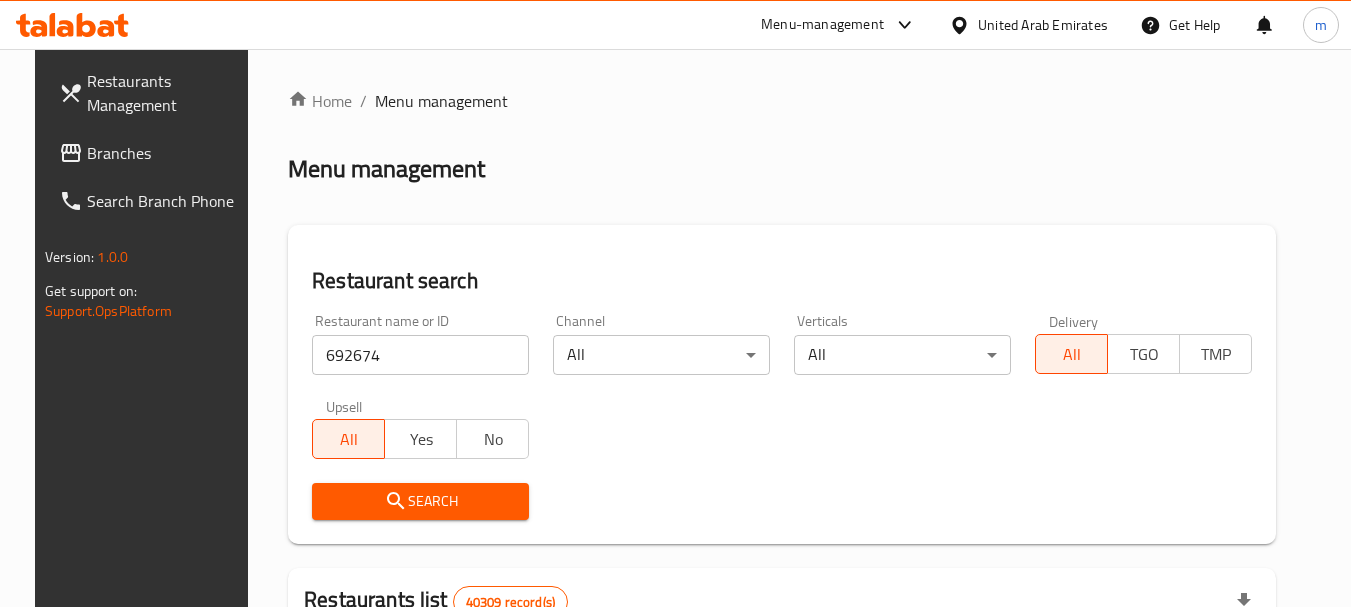 click 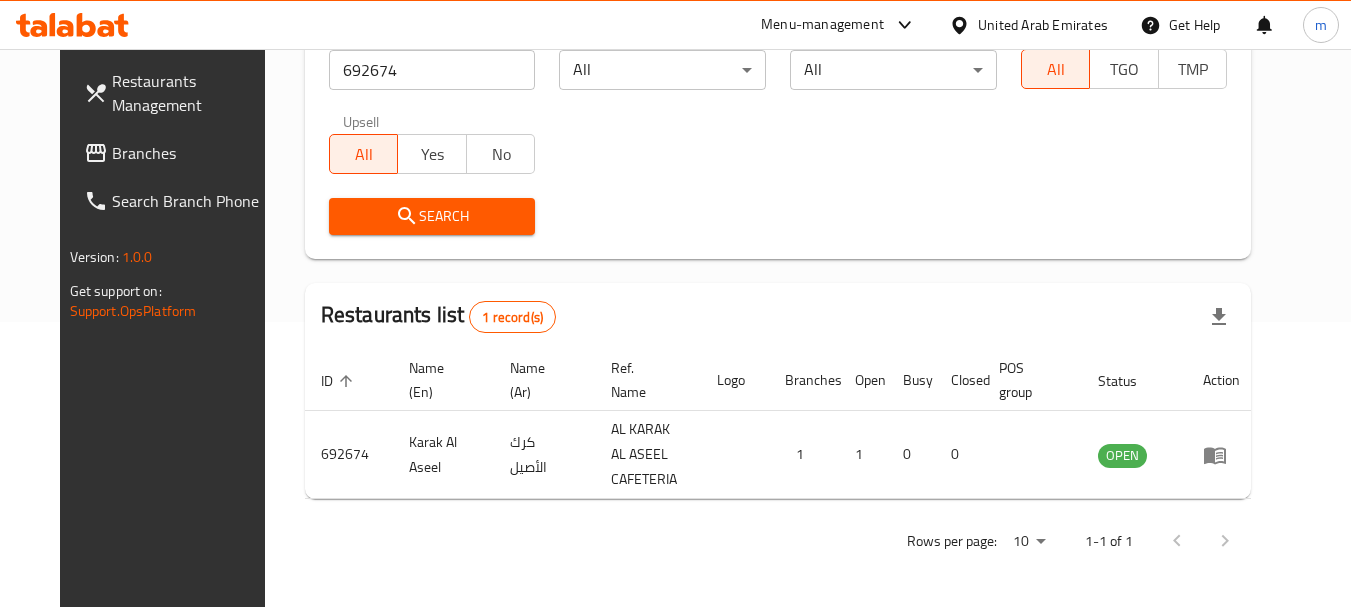 scroll, scrollTop: 268, scrollLeft: 0, axis: vertical 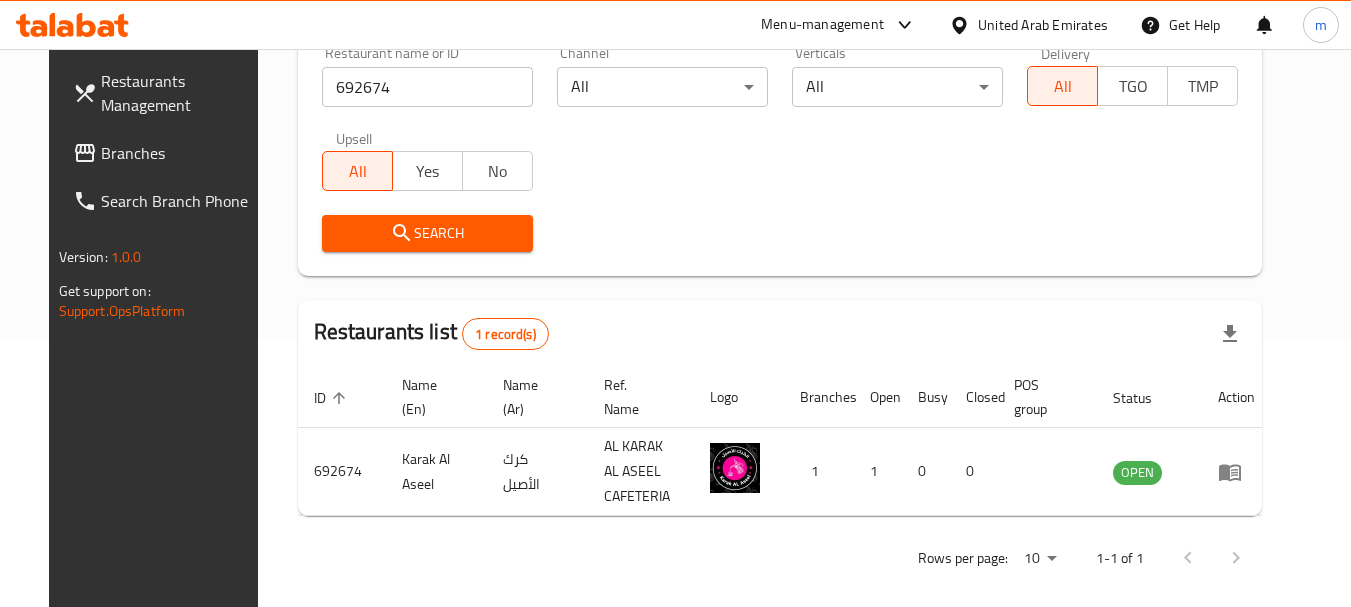 click on "Branches" at bounding box center (180, 153) 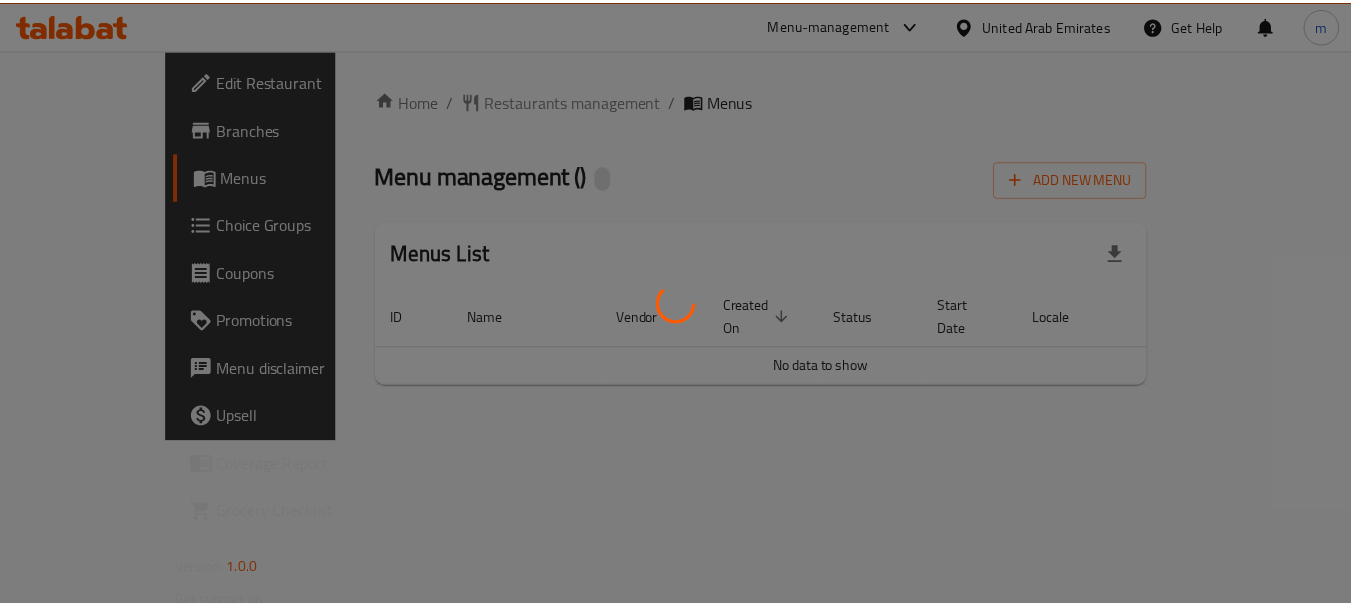 scroll, scrollTop: 0, scrollLeft: 0, axis: both 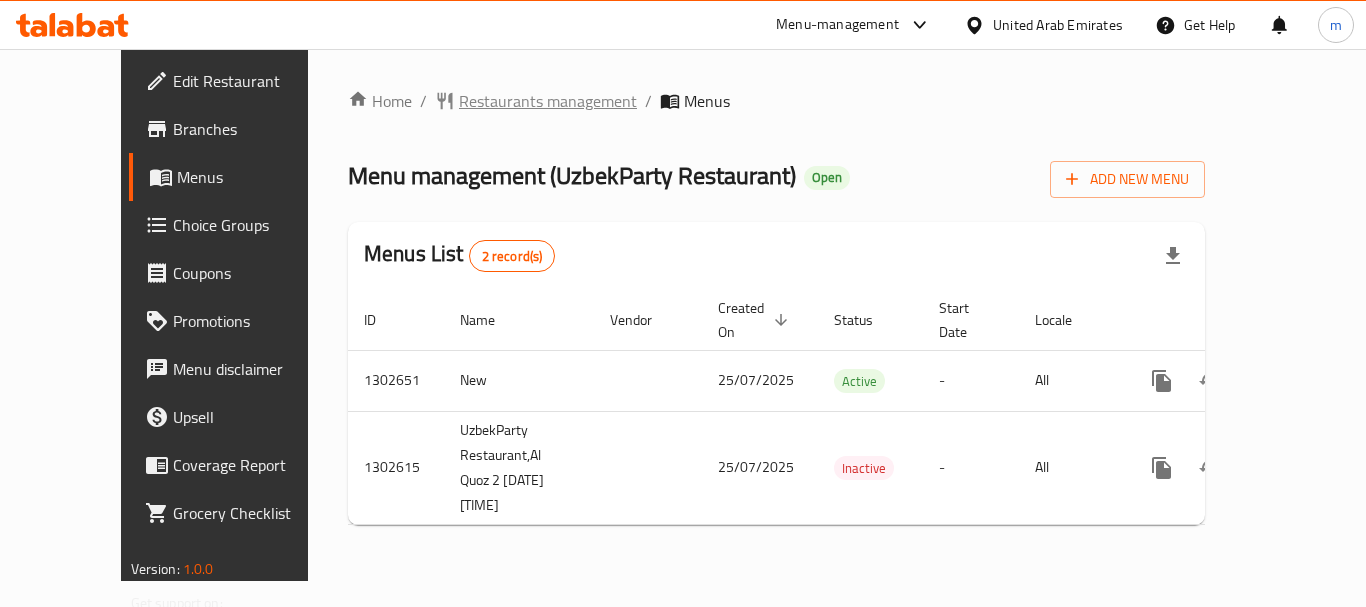 click on "Restaurants management" at bounding box center [548, 101] 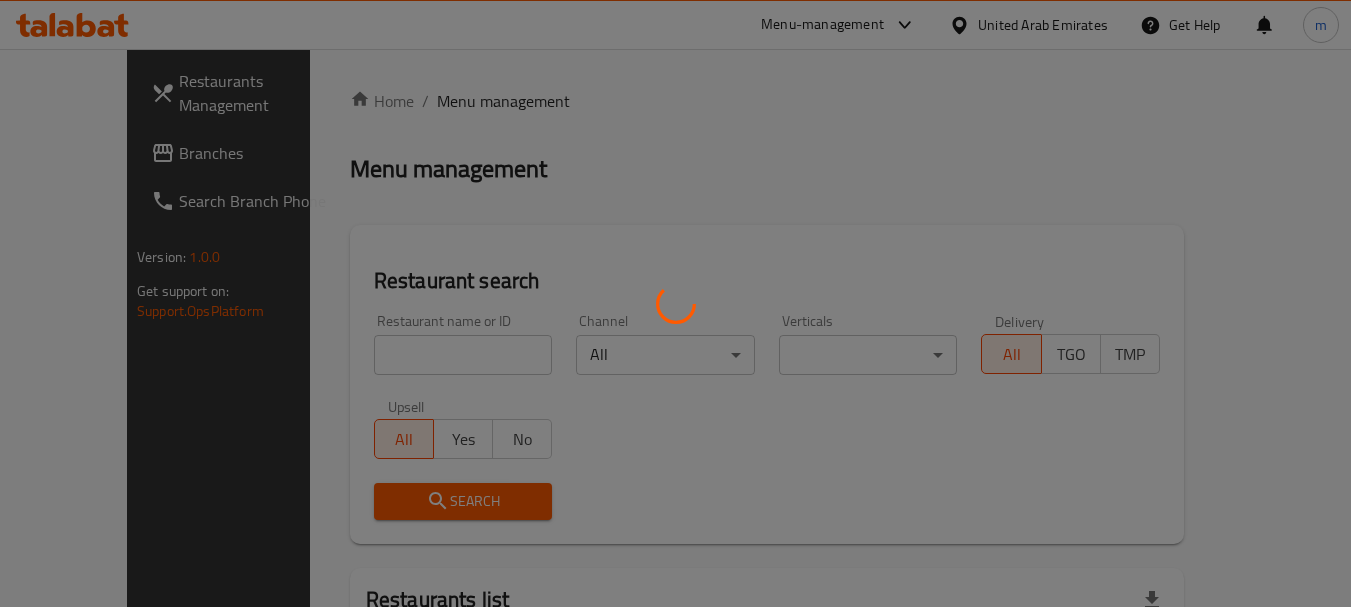 click at bounding box center (675, 303) 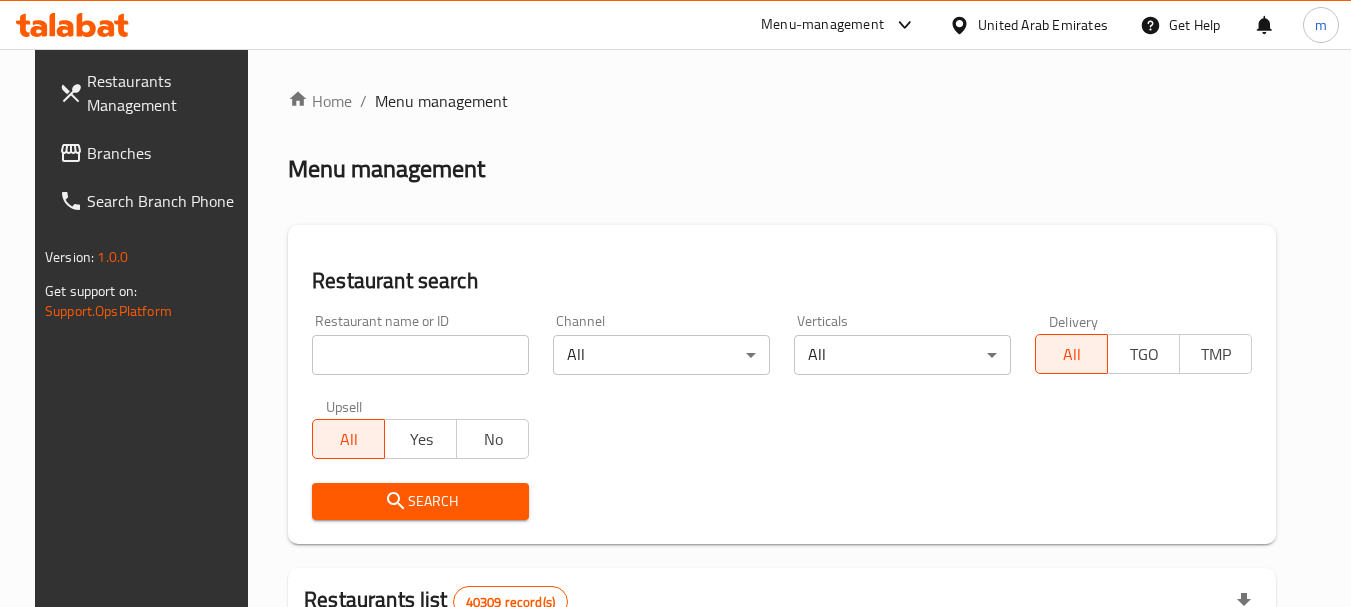 click at bounding box center [675, 303] 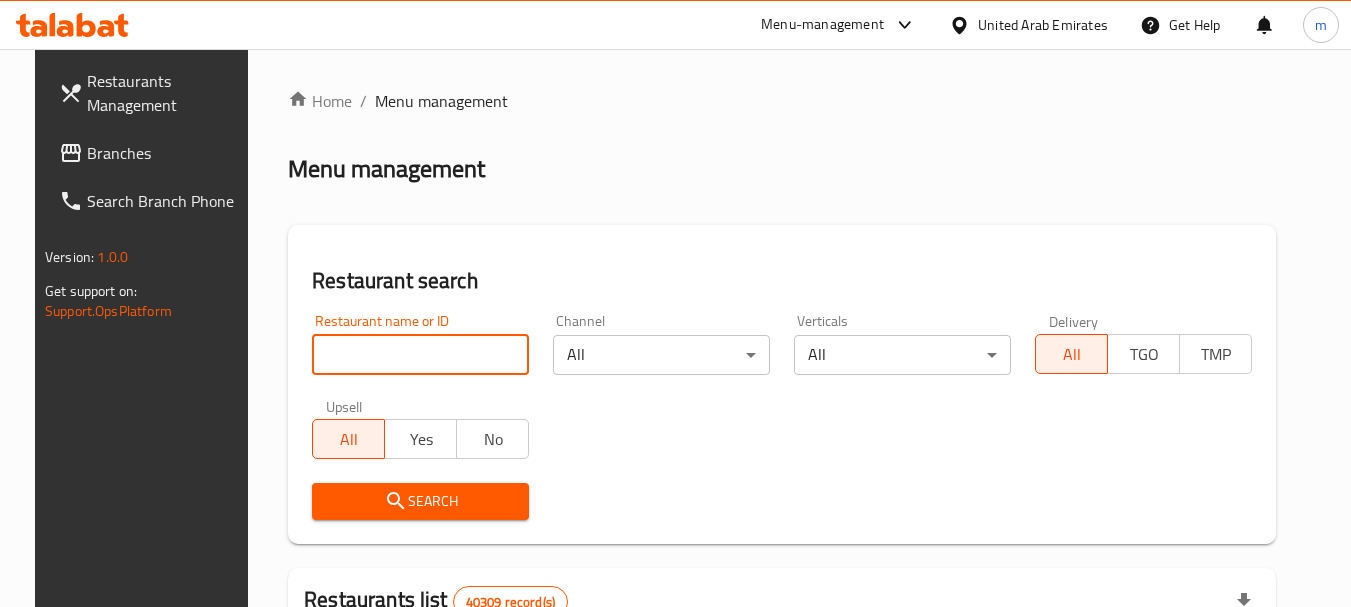 paste on "702494" 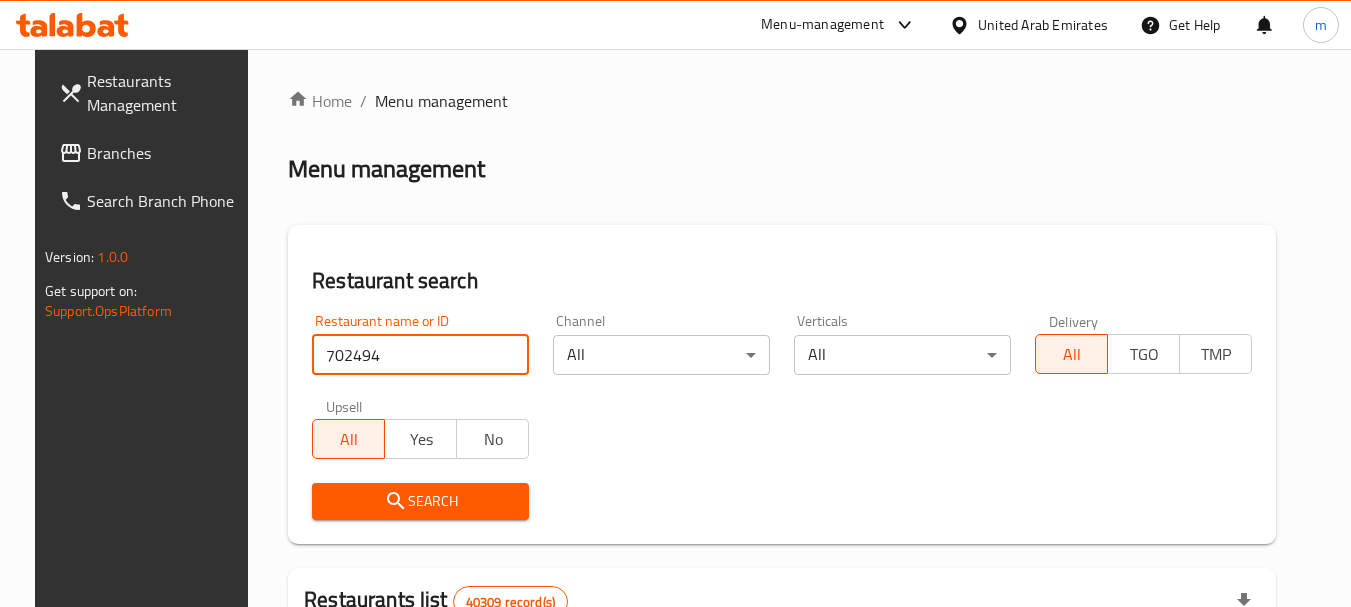 type on "702494" 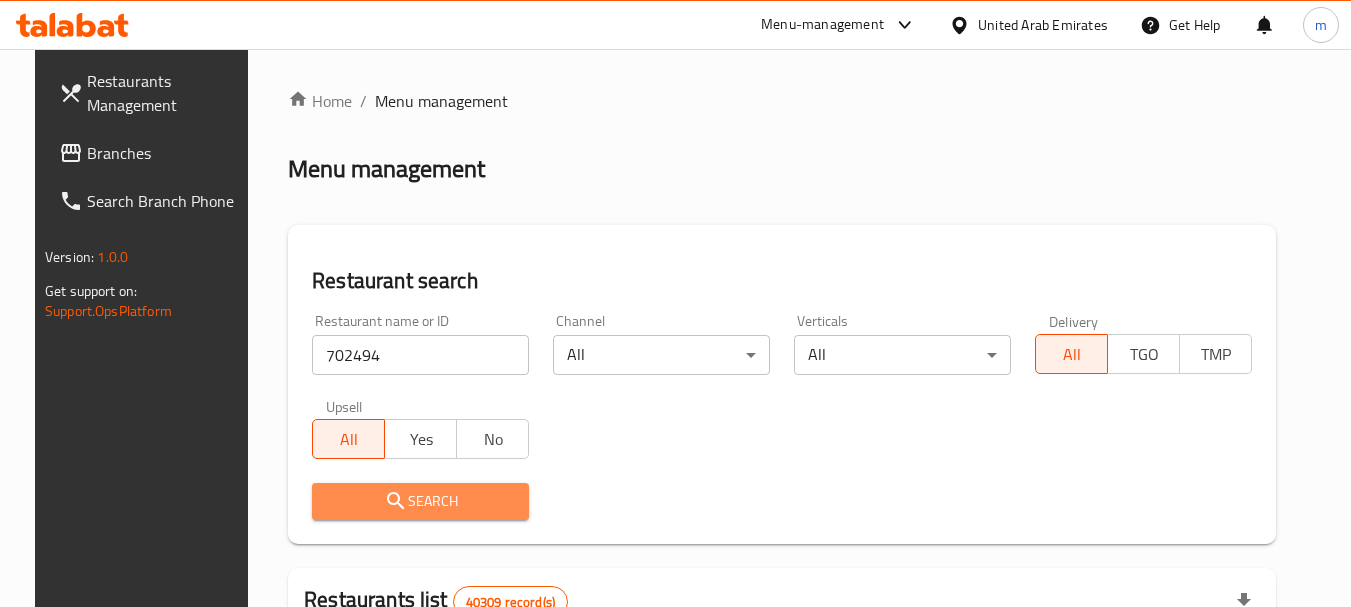 drag, startPoint x: 410, startPoint y: 498, endPoint x: 950, endPoint y: 359, distance: 557.6029 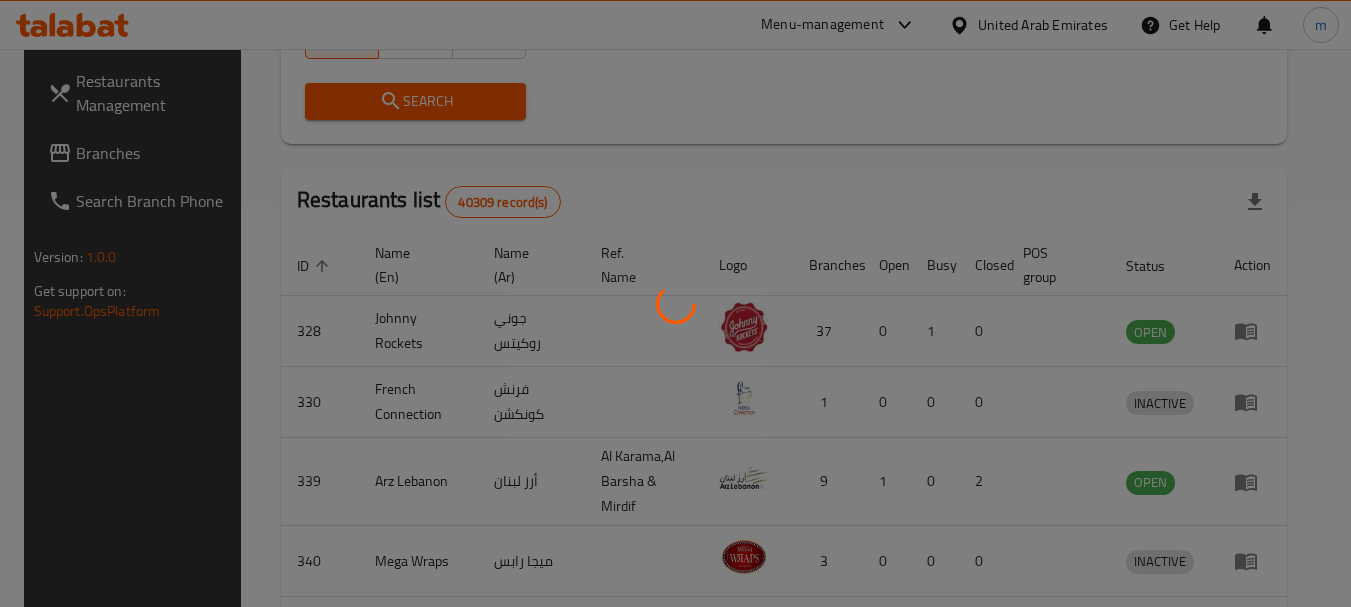 scroll, scrollTop: 268, scrollLeft: 0, axis: vertical 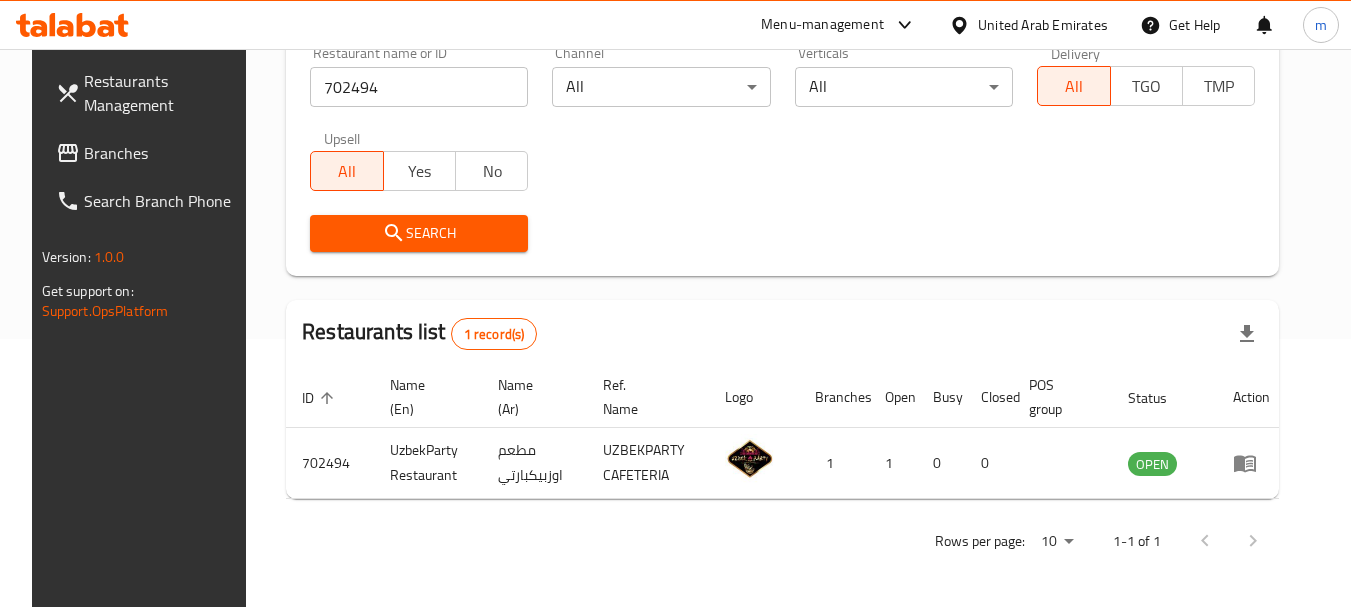 click on "Branches" at bounding box center (163, 153) 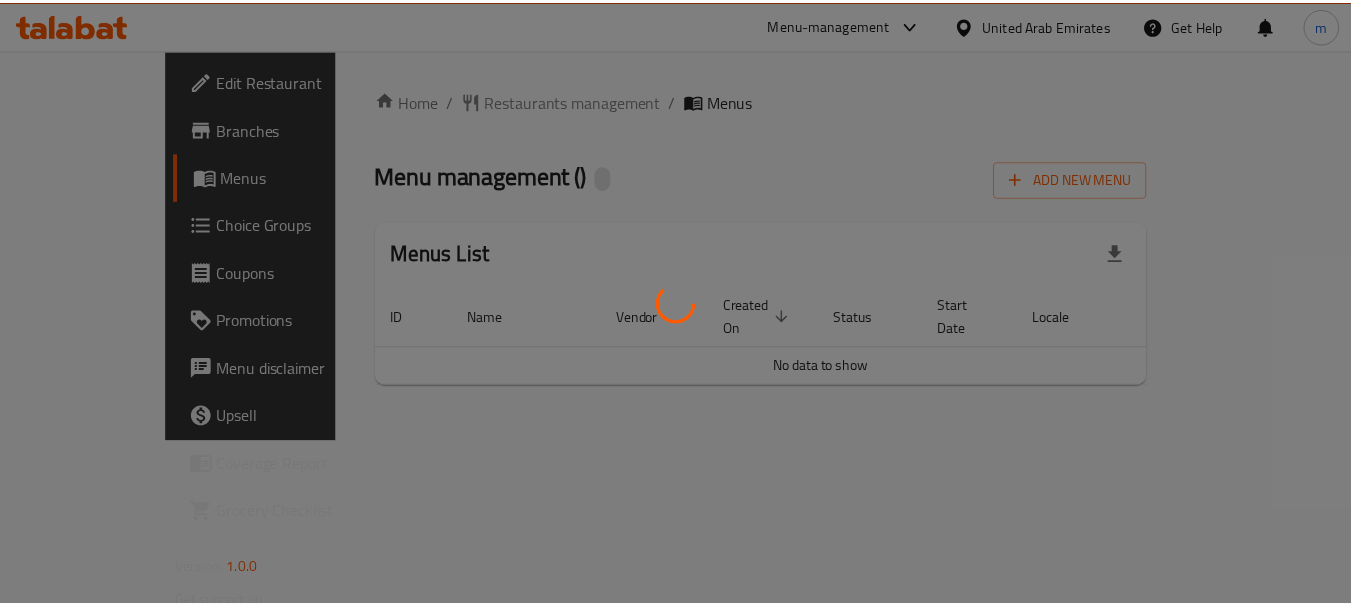 scroll, scrollTop: 0, scrollLeft: 0, axis: both 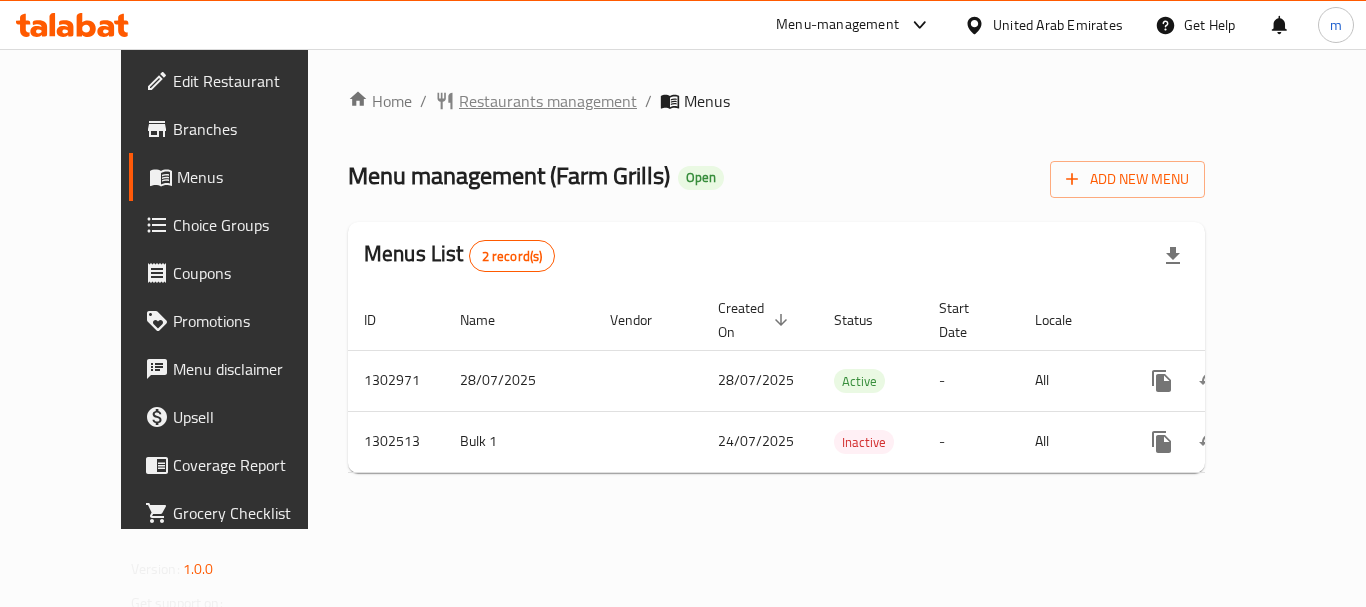 click on "Restaurants management" at bounding box center (548, 101) 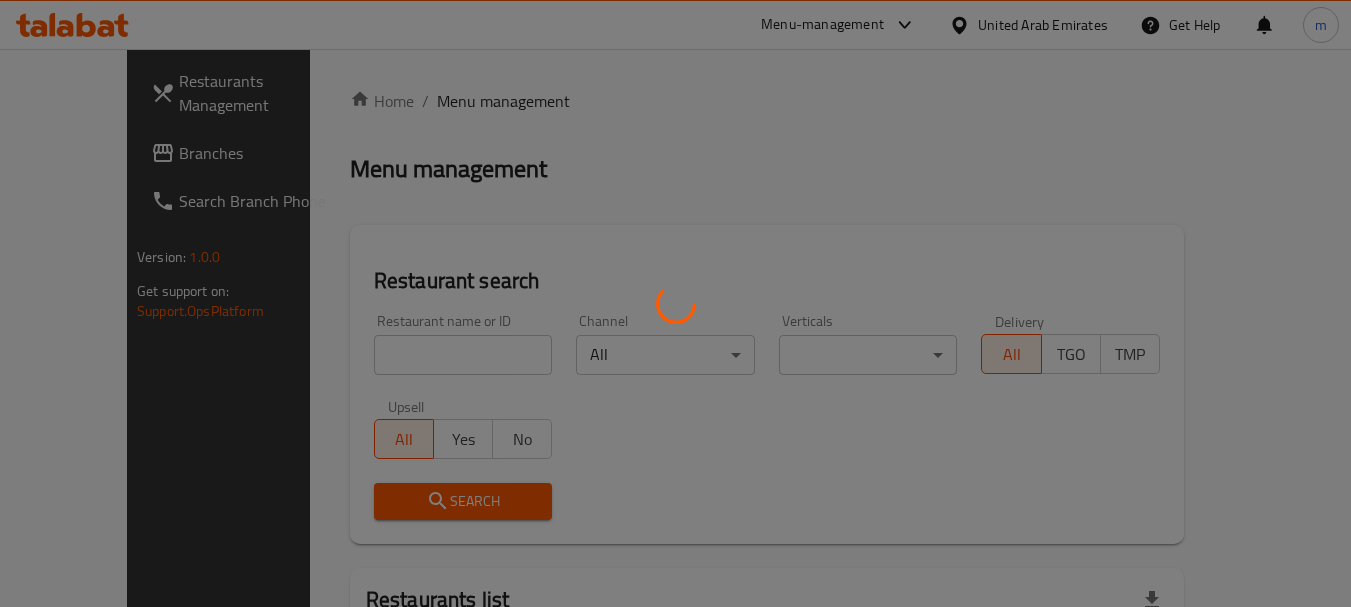 click at bounding box center [675, 303] 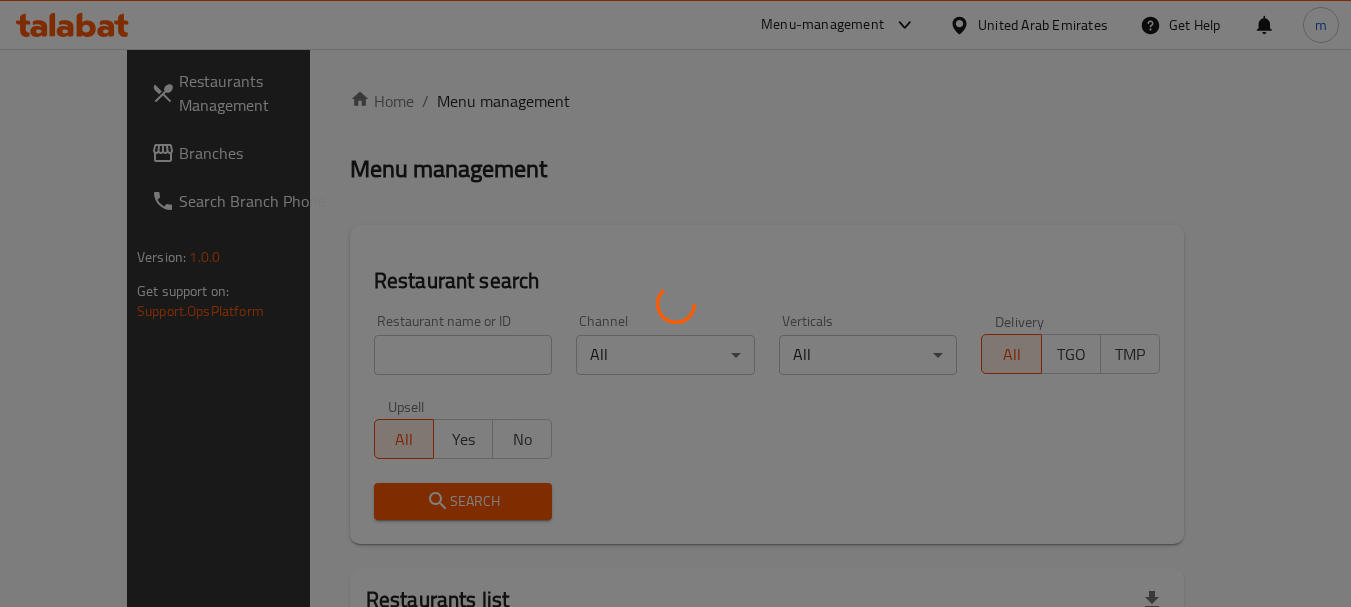 click at bounding box center [675, 303] 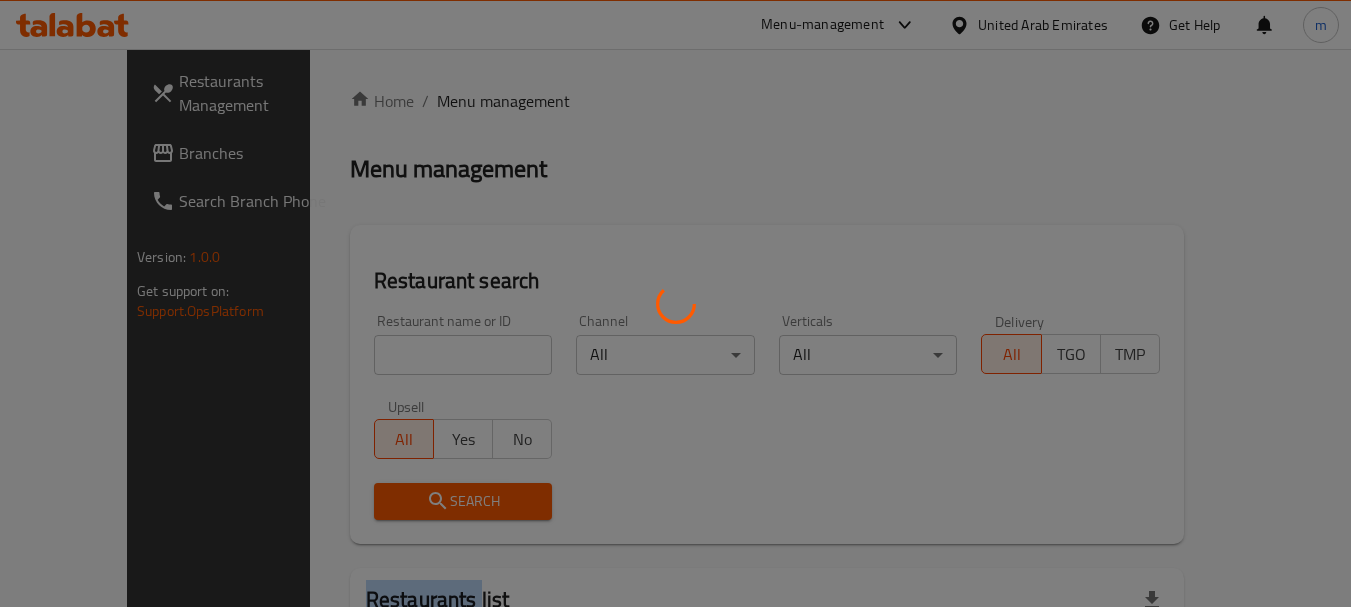 click at bounding box center (675, 303) 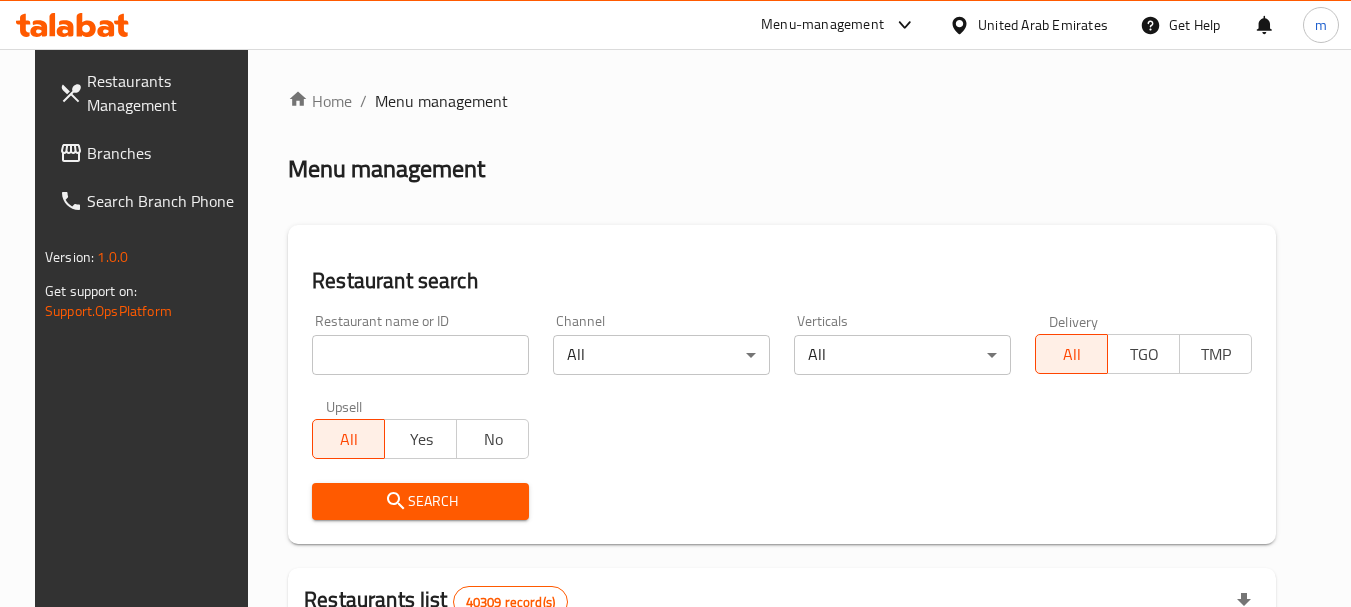 click at bounding box center (420, 355) 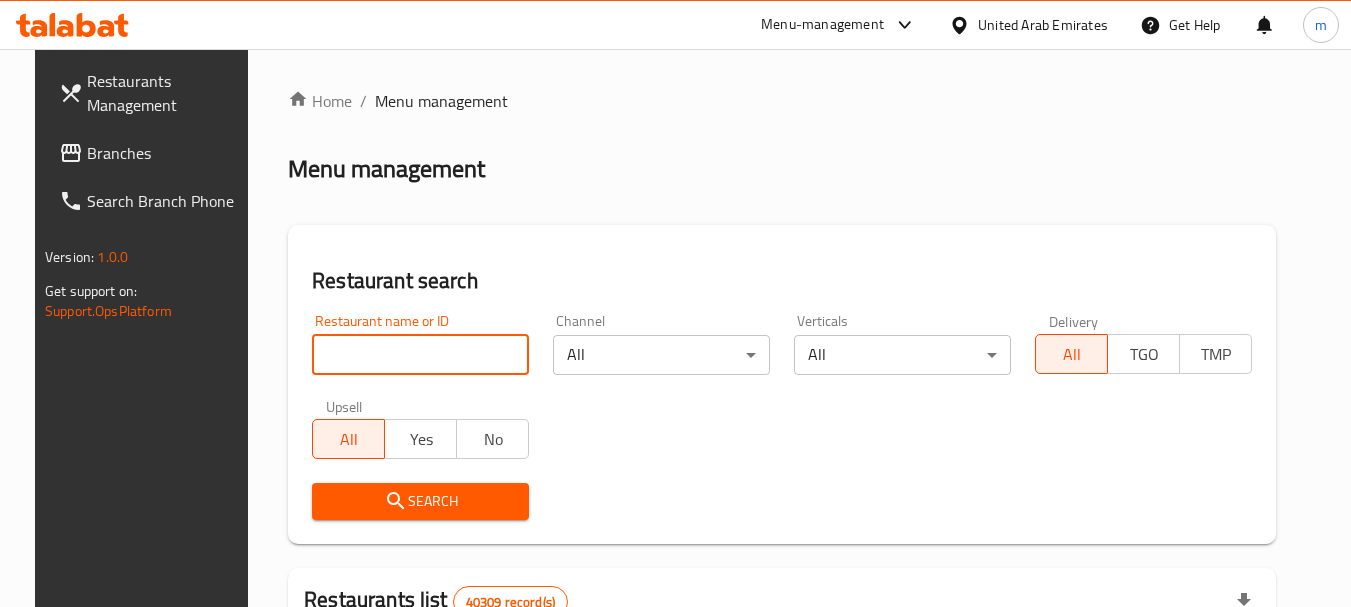 paste on "702436" 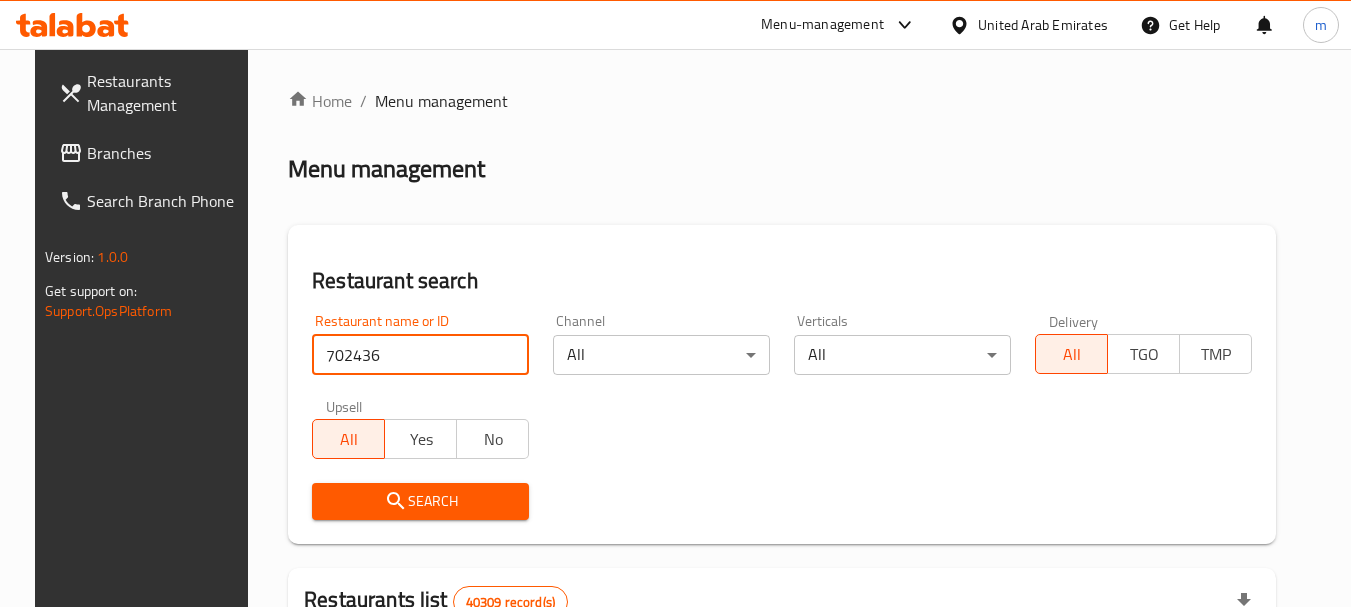 type on "702436" 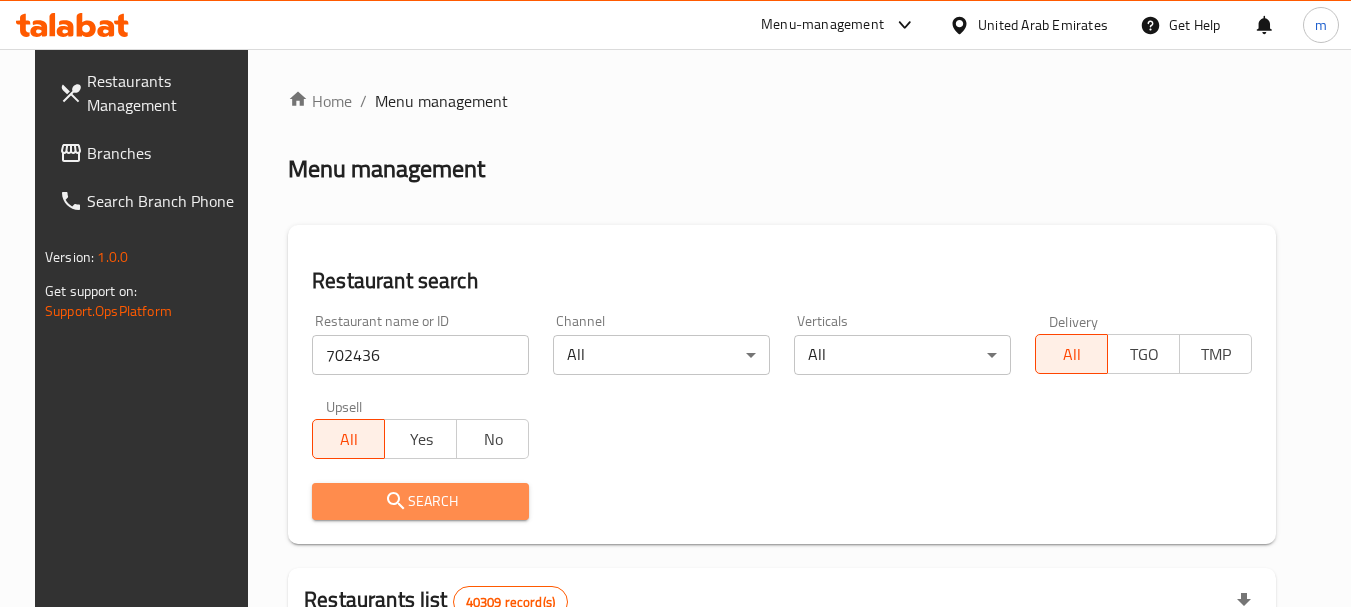 drag, startPoint x: 401, startPoint y: 506, endPoint x: 511, endPoint y: 466, distance: 117.047 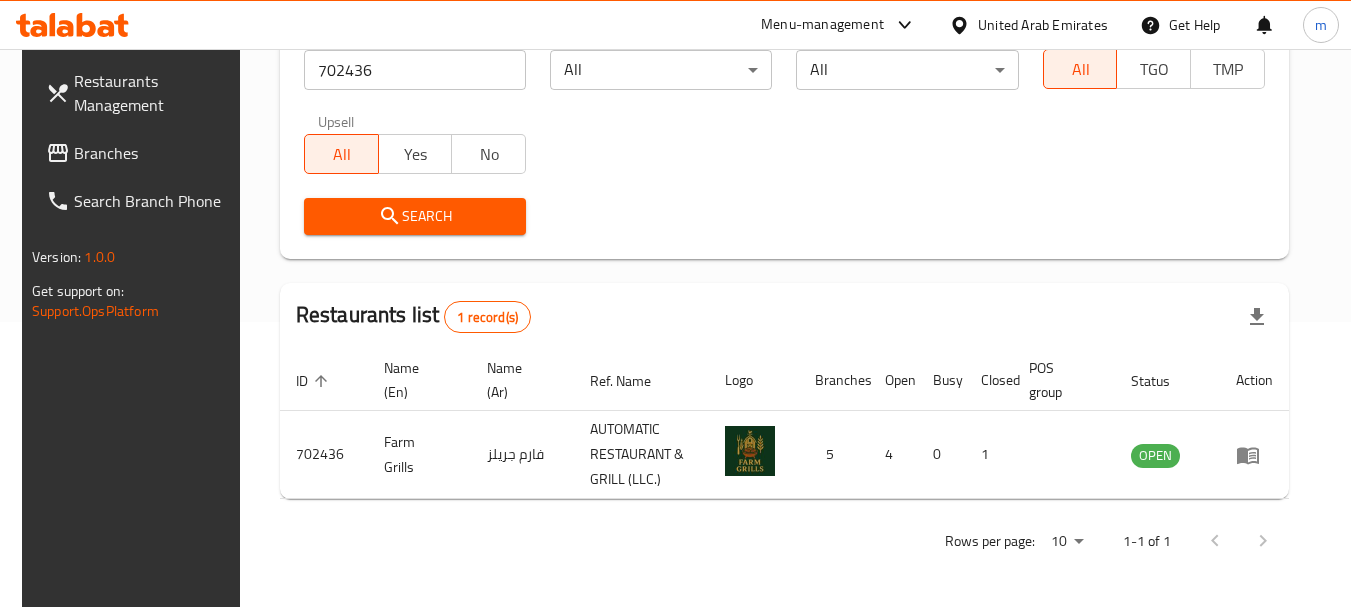 scroll, scrollTop: 285, scrollLeft: 0, axis: vertical 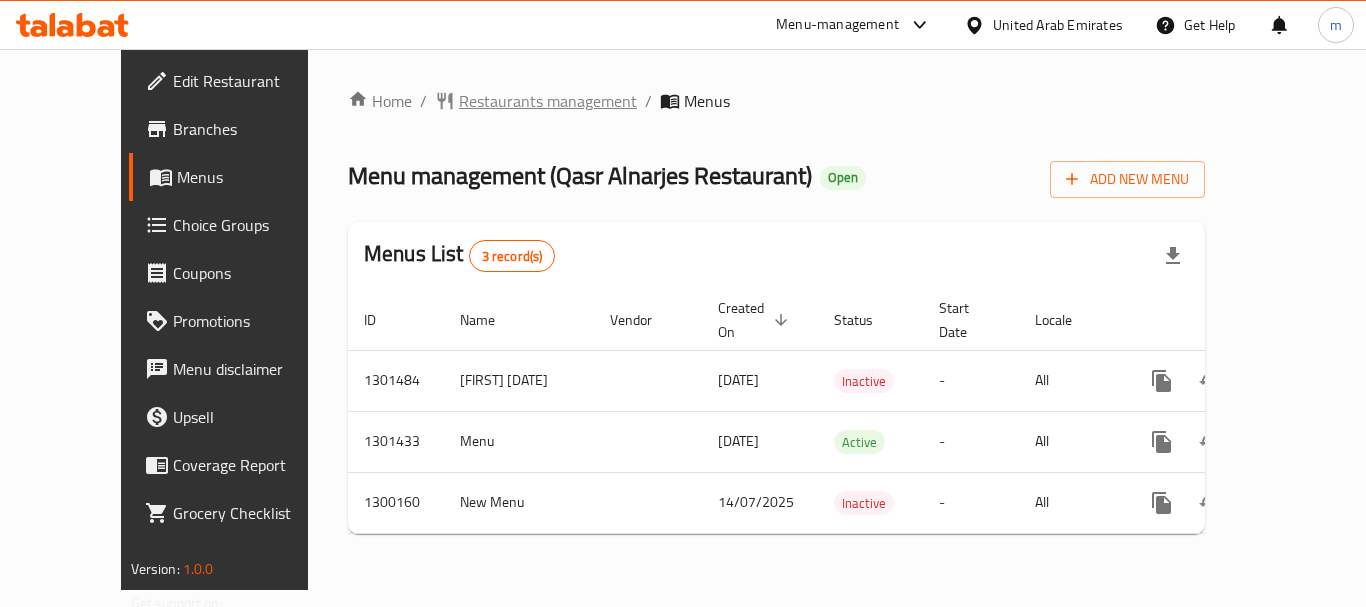 click on "Restaurants management" at bounding box center (548, 101) 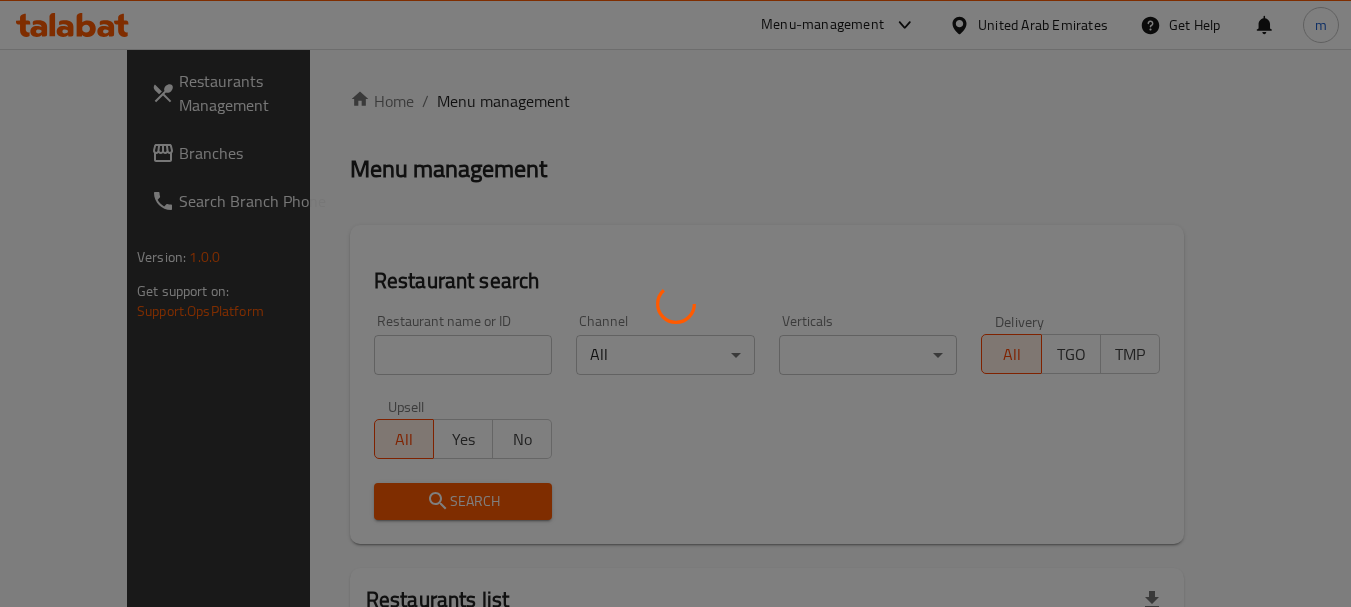 click at bounding box center [675, 303] 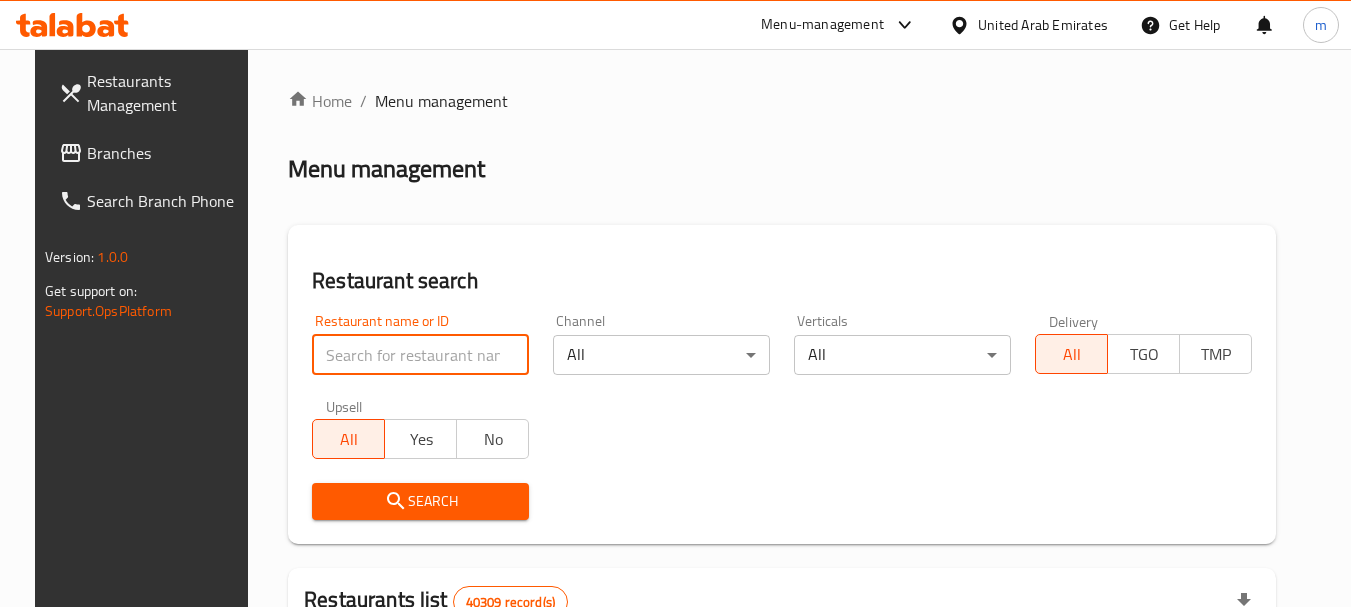 click at bounding box center (420, 355) 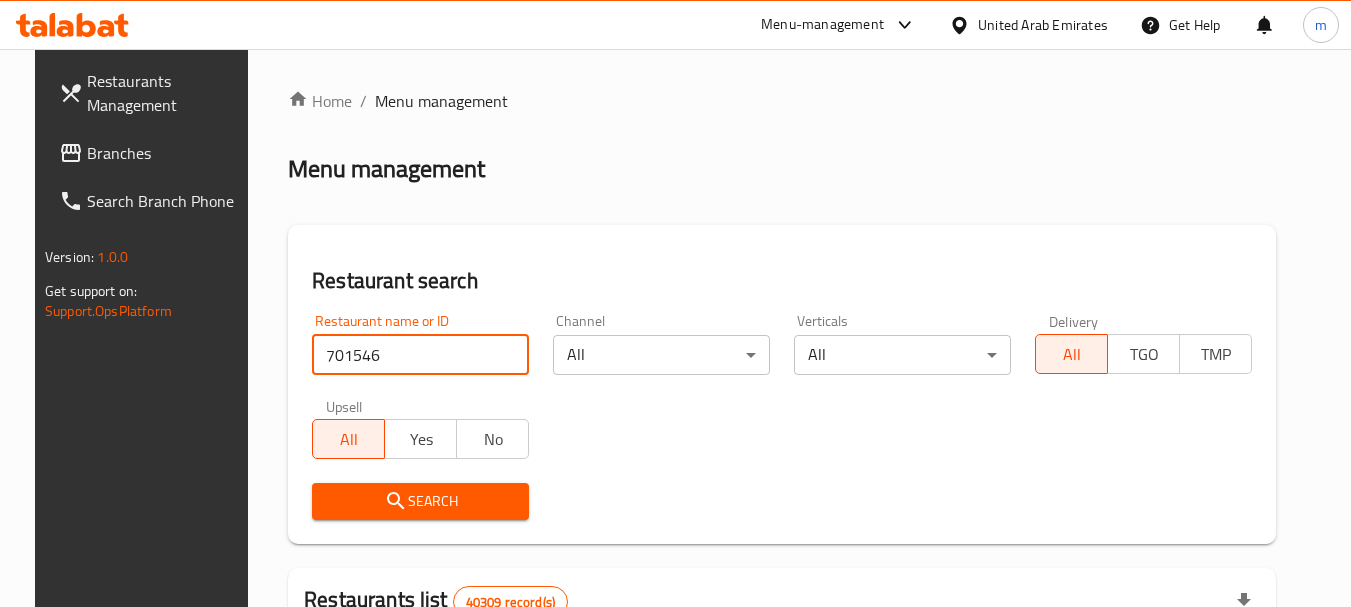 type on "701546" 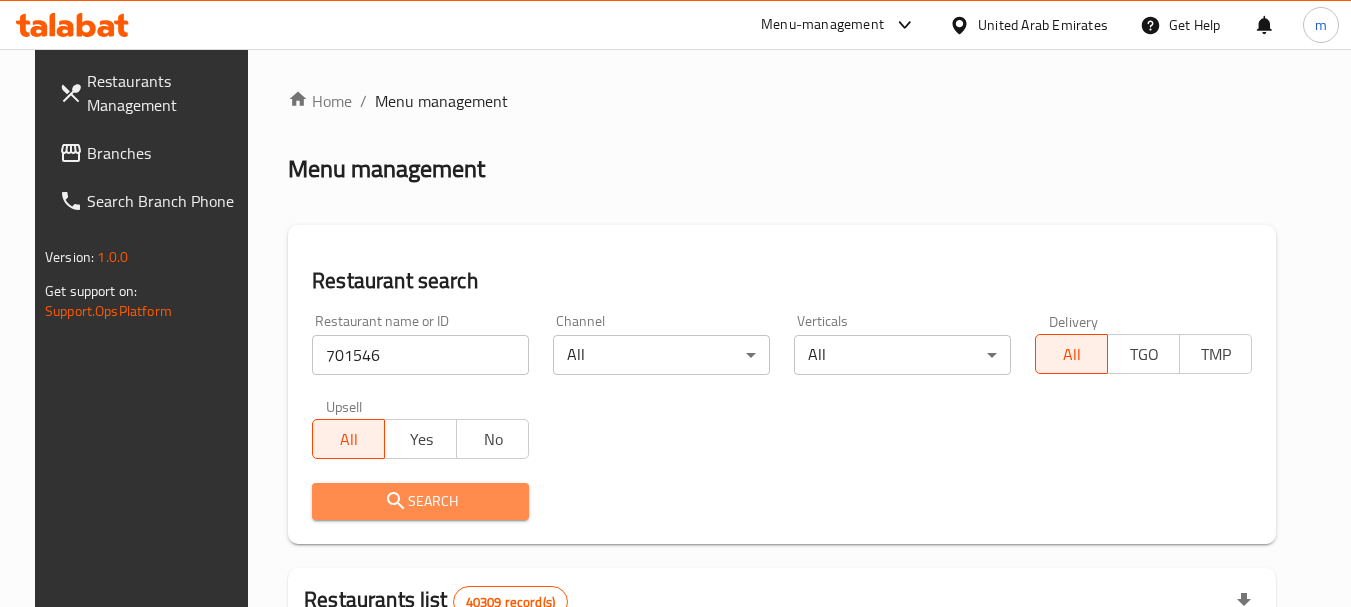 drag, startPoint x: 375, startPoint y: 495, endPoint x: 724, endPoint y: 422, distance: 356.55295 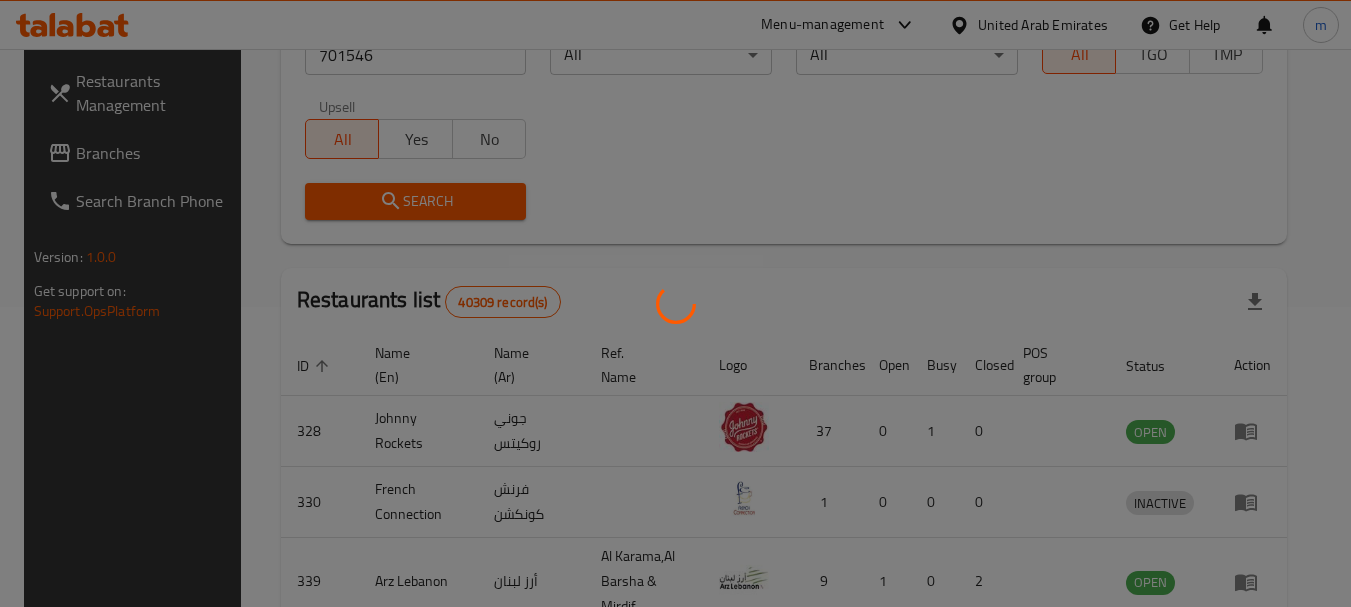 scroll, scrollTop: 285, scrollLeft: 0, axis: vertical 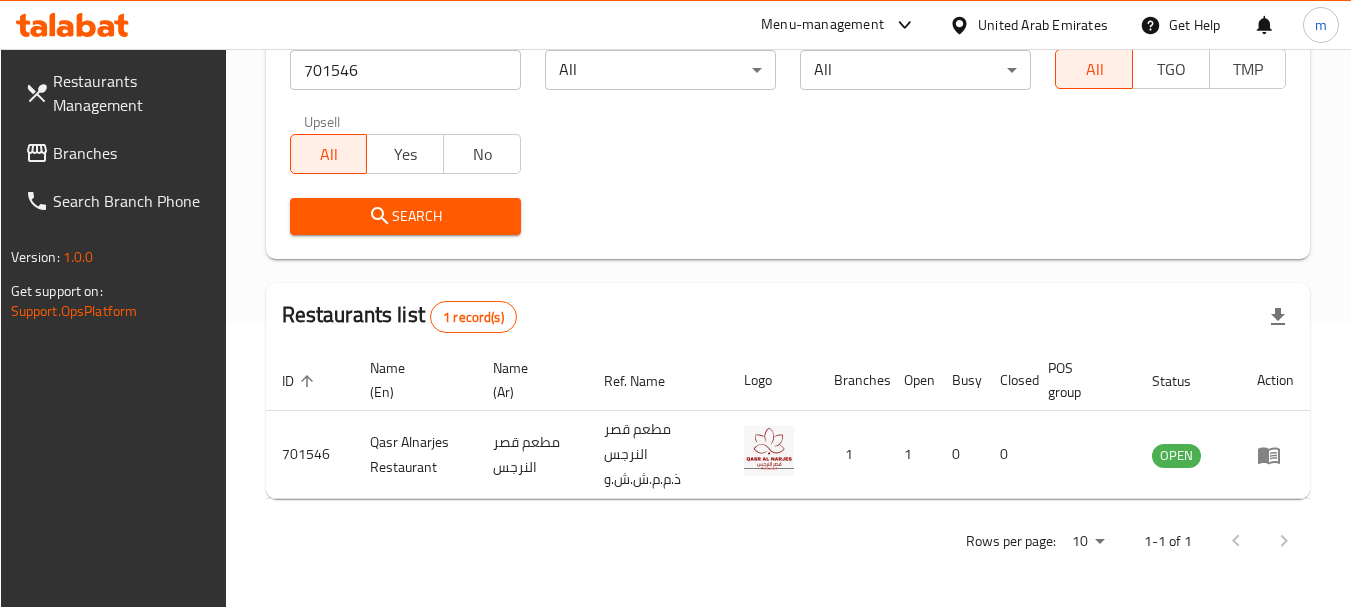 click on "Branches" at bounding box center [132, 153] 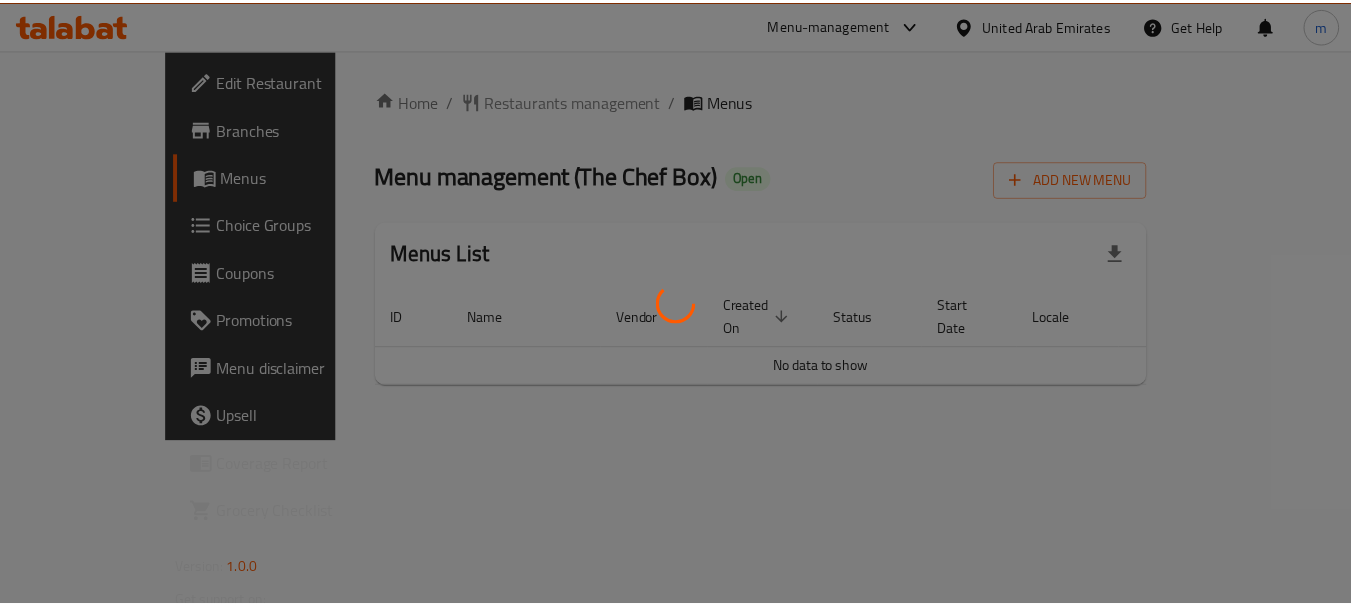 scroll, scrollTop: 0, scrollLeft: 0, axis: both 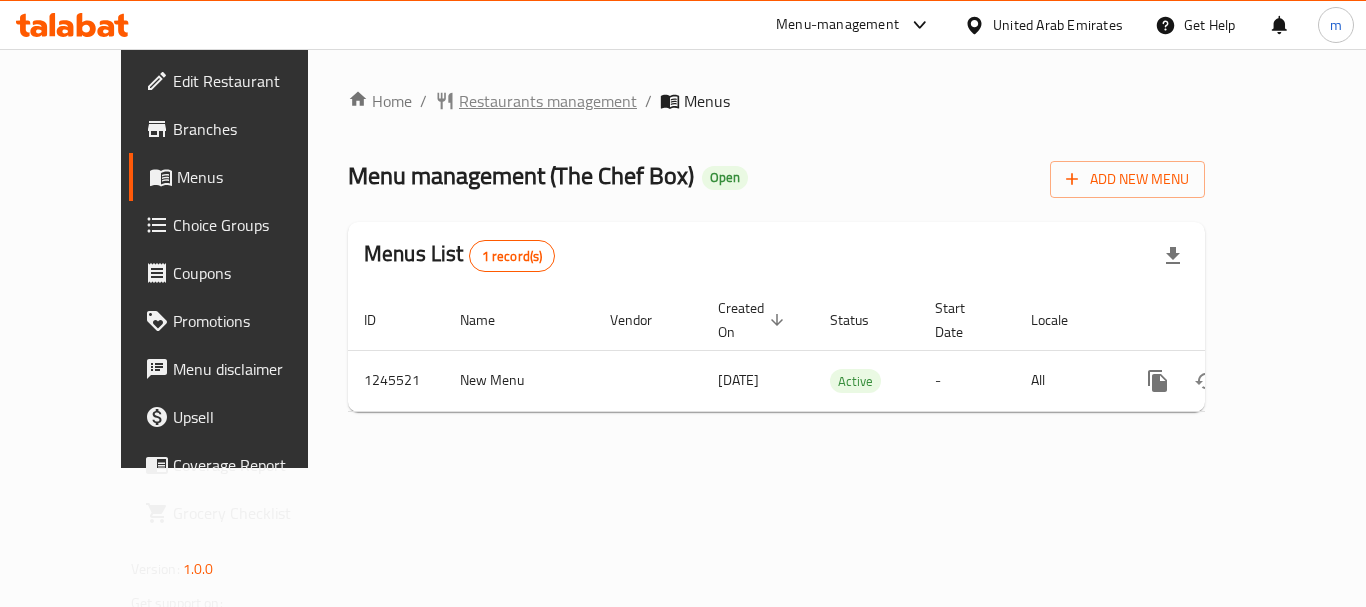 click on "Restaurants management" at bounding box center (548, 101) 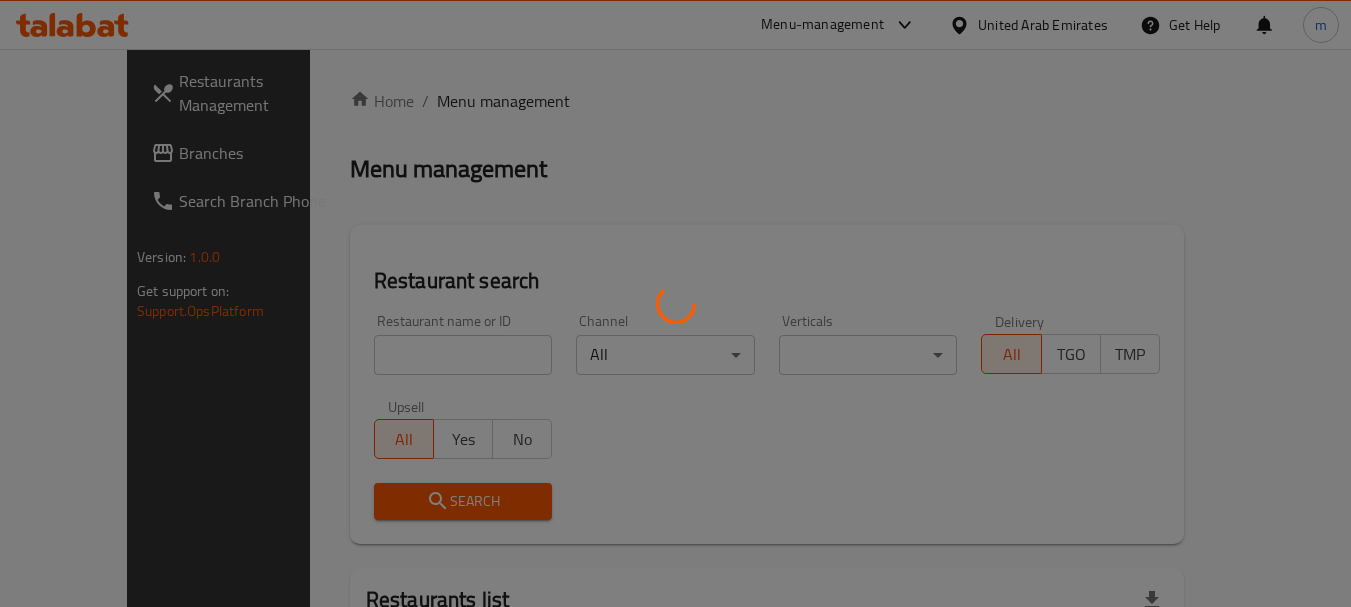 click at bounding box center (675, 303) 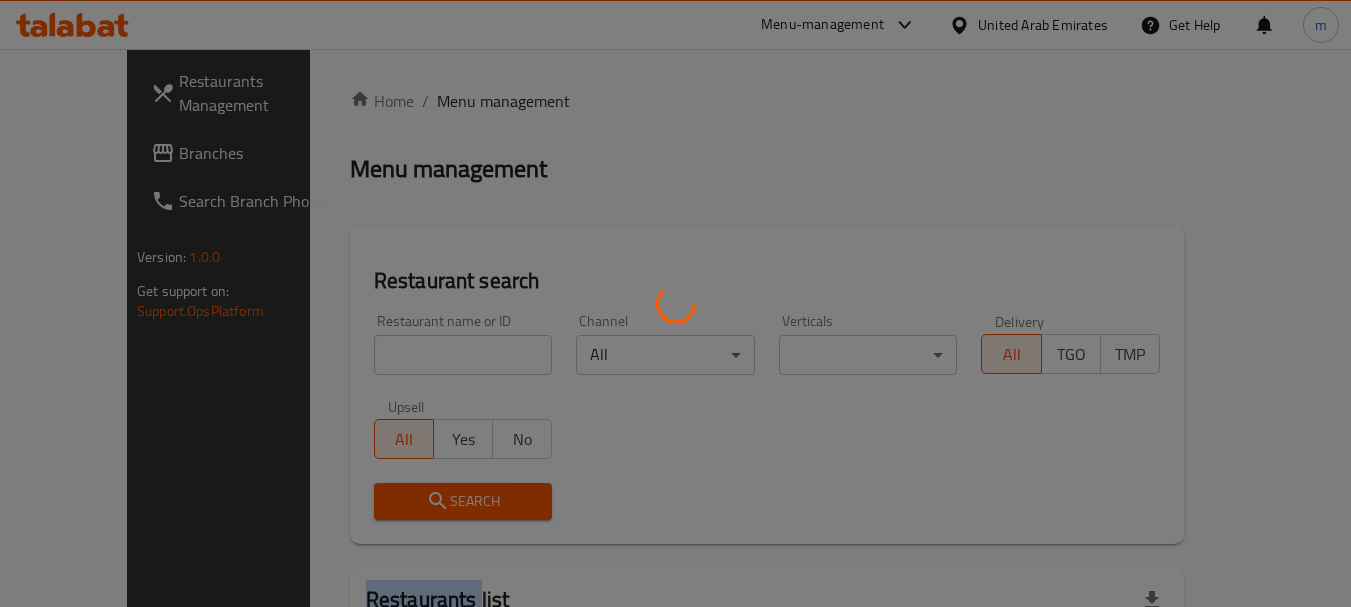 click at bounding box center [675, 303] 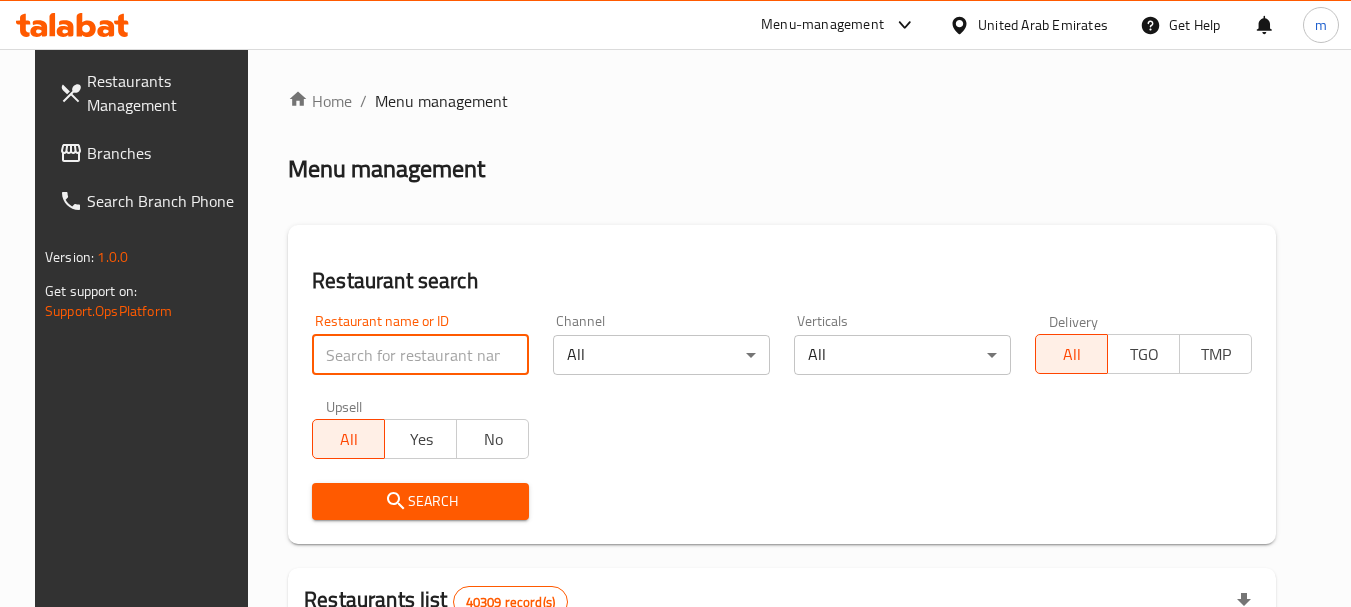 click at bounding box center [420, 355] 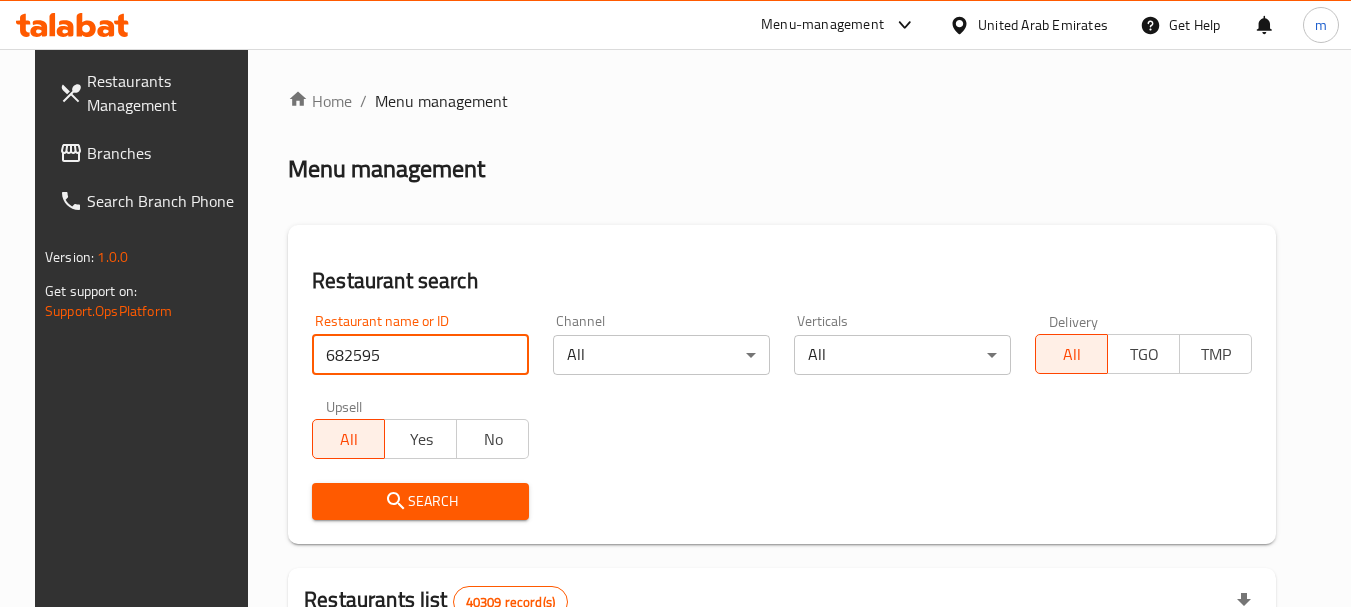type on "682595" 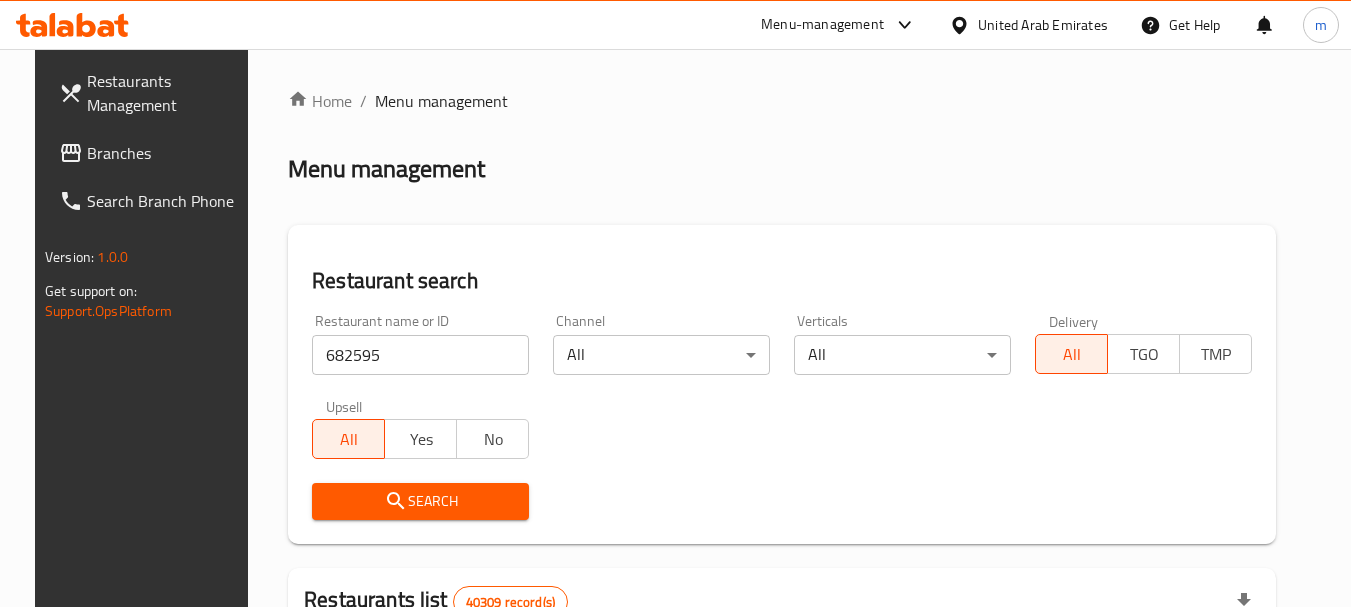 click on "Search" at bounding box center [420, 501] 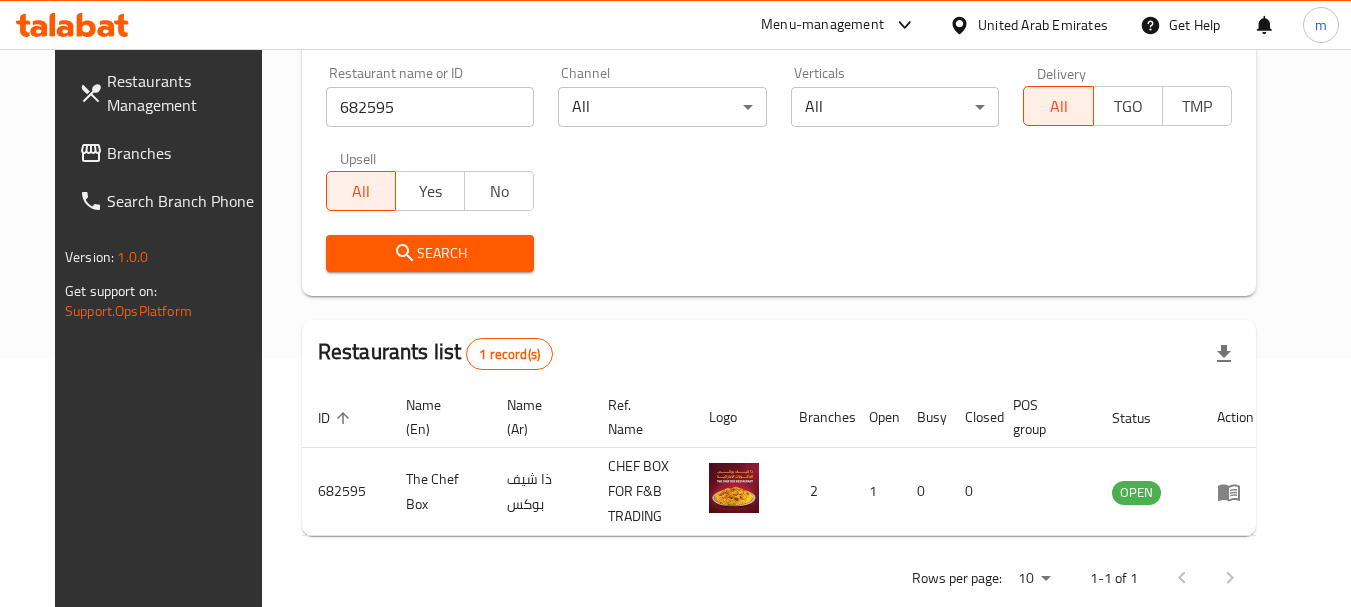 scroll, scrollTop: 268, scrollLeft: 0, axis: vertical 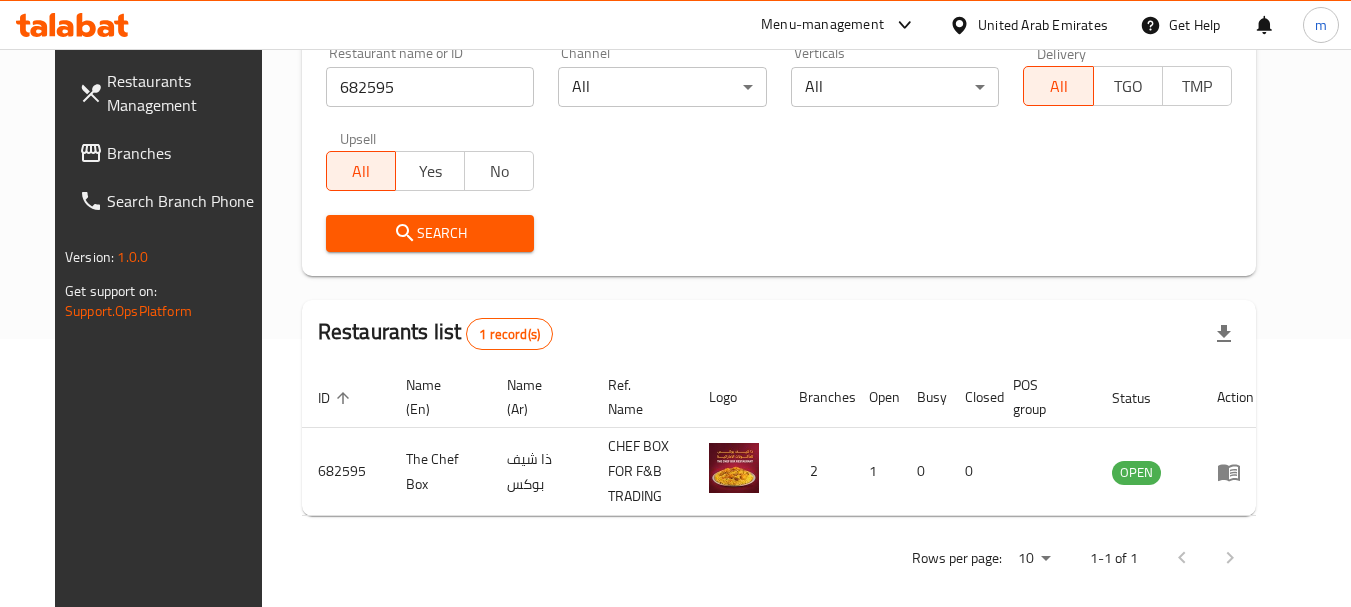 click on "Branches" at bounding box center [186, 153] 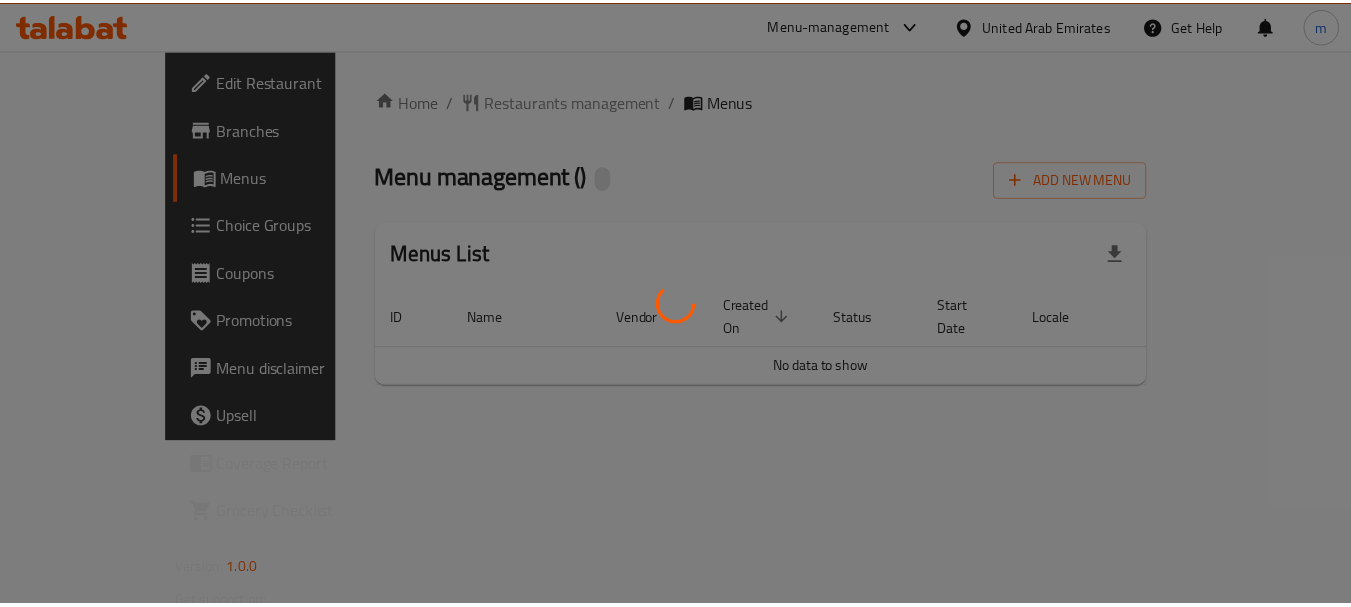 scroll, scrollTop: 0, scrollLeft: 0, axis: both 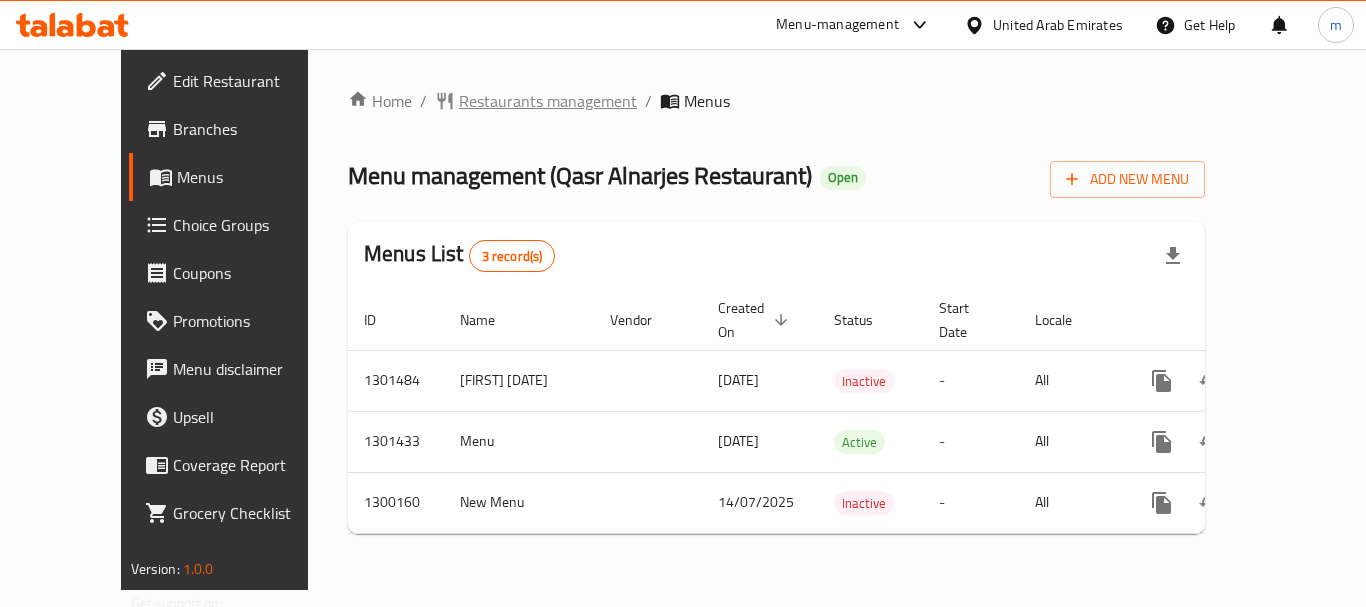click on "Restaurants management" at bounding box center (548, 101) 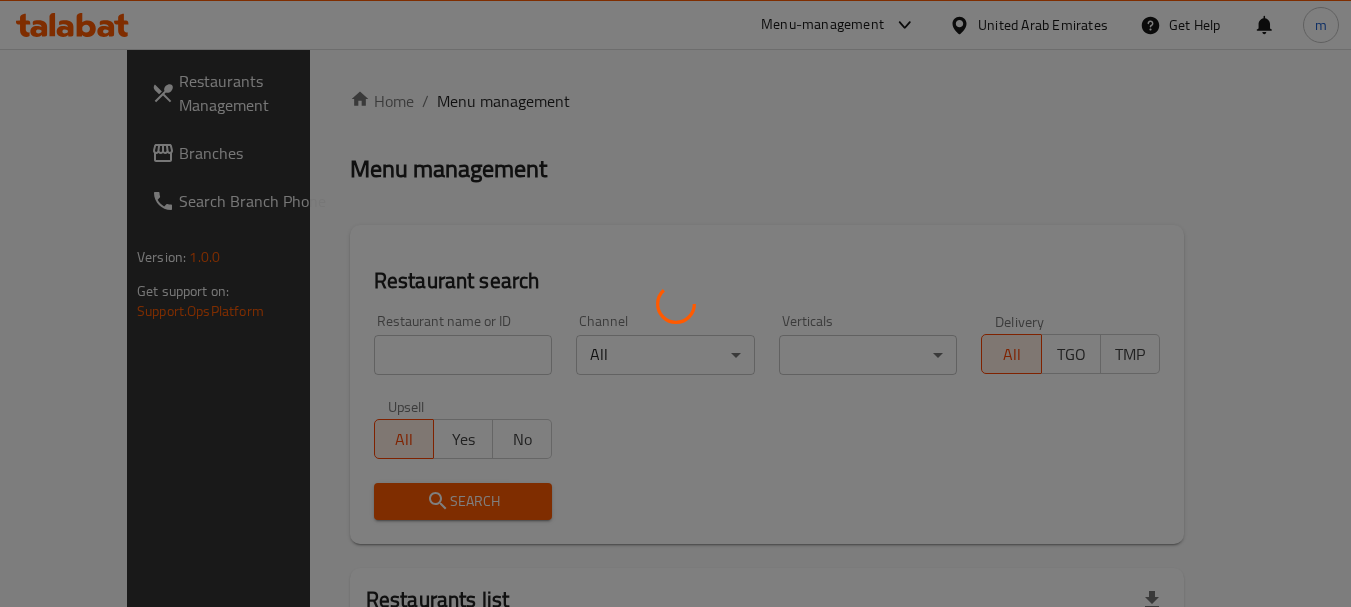 click at bounding box center (675, 303) 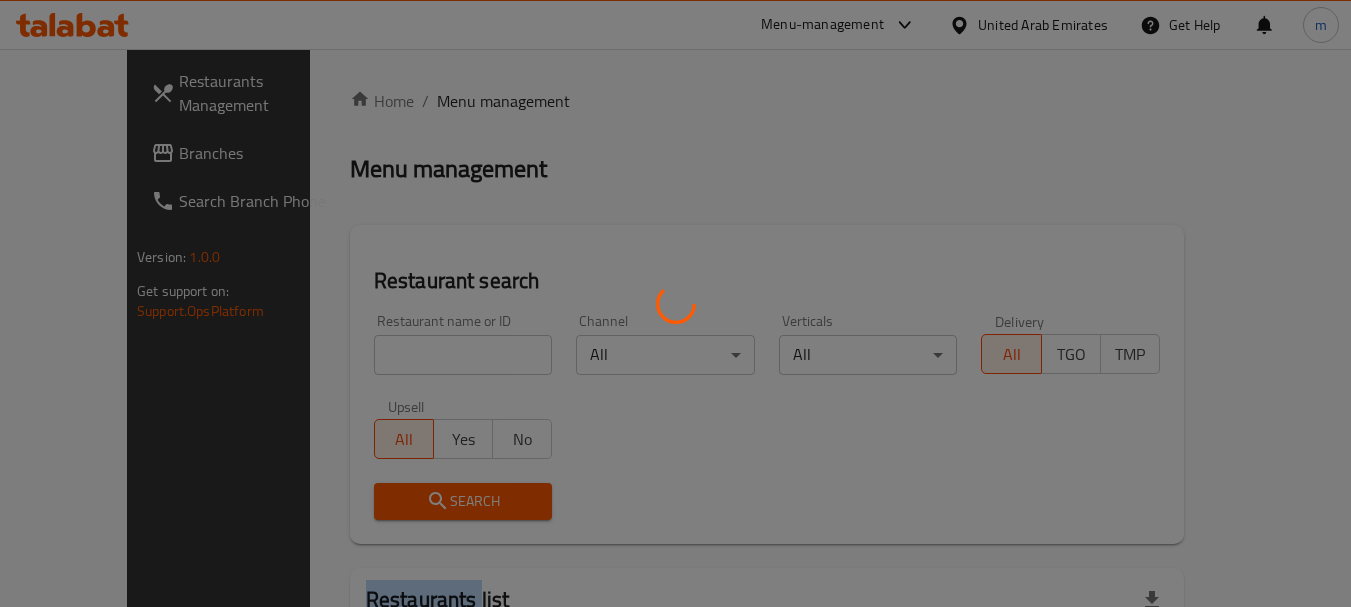 click at bounding box center (675, 303) 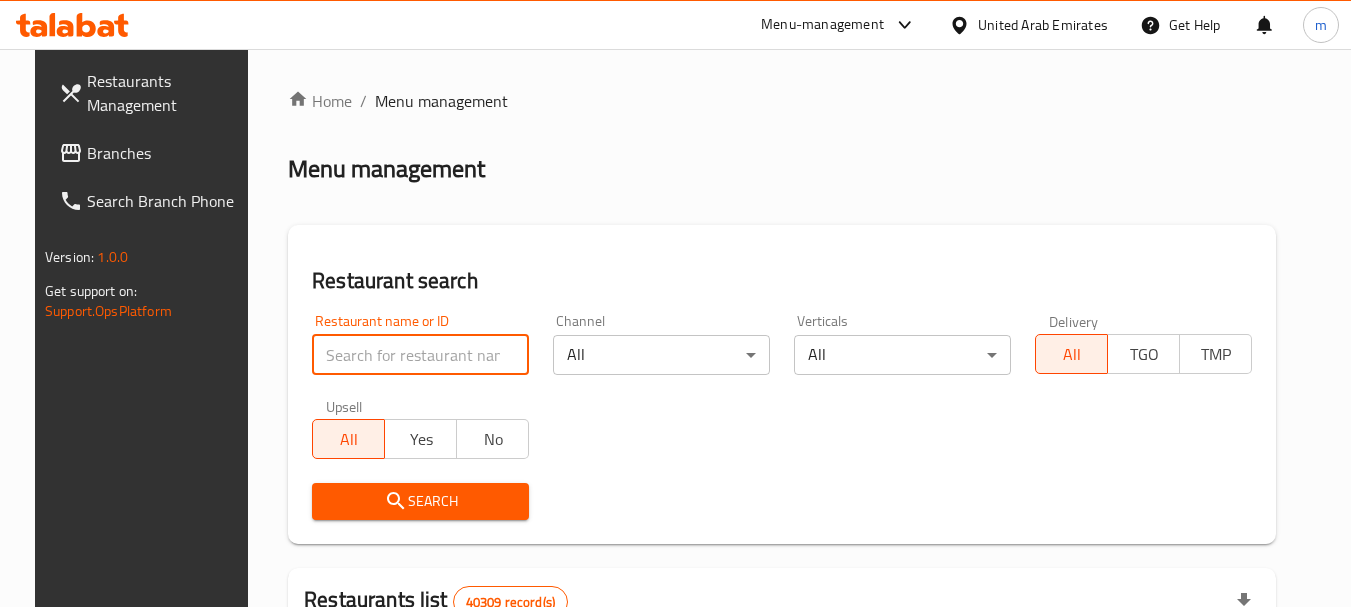 click at bounding box center [420, 355] 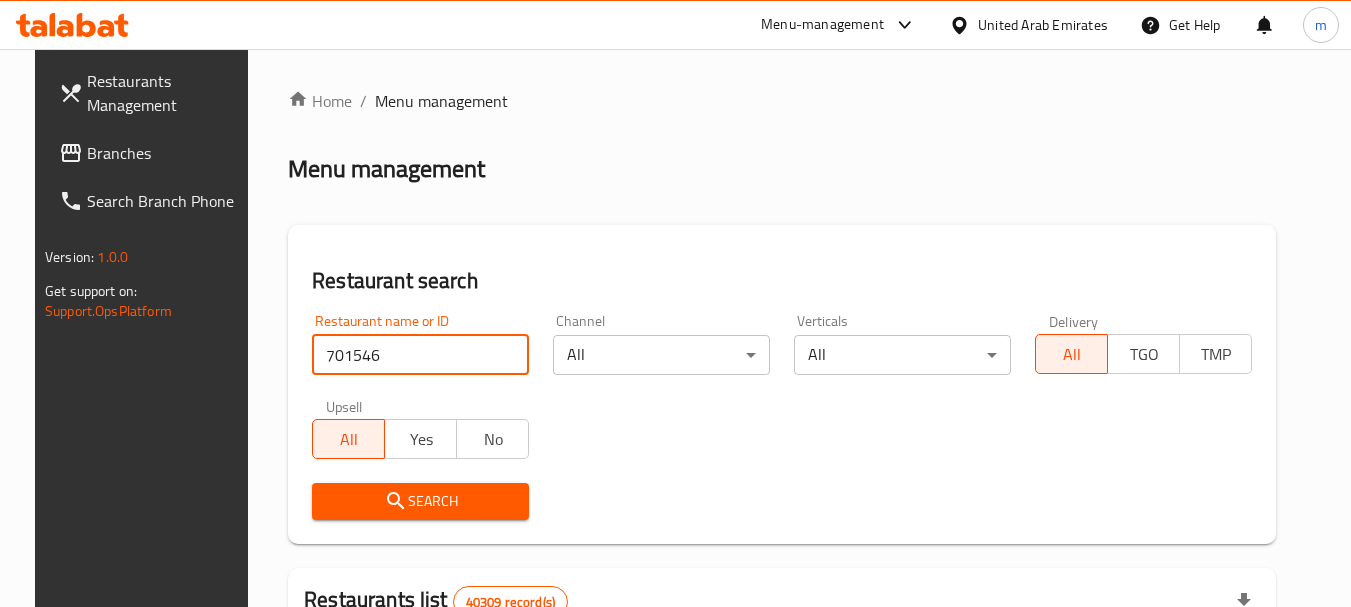 type on "701546" 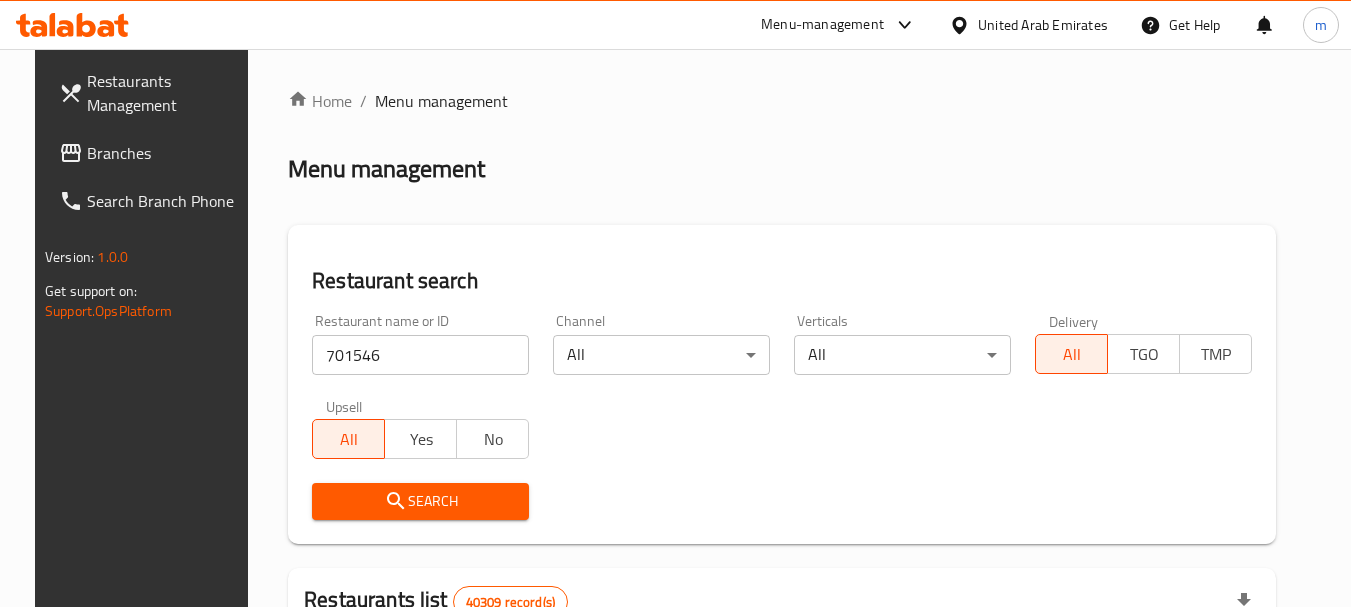 drag, startPoint x: 373, startPoint y: 507, endPoint x: 689, endPoint y: 451, distance: 320.92368 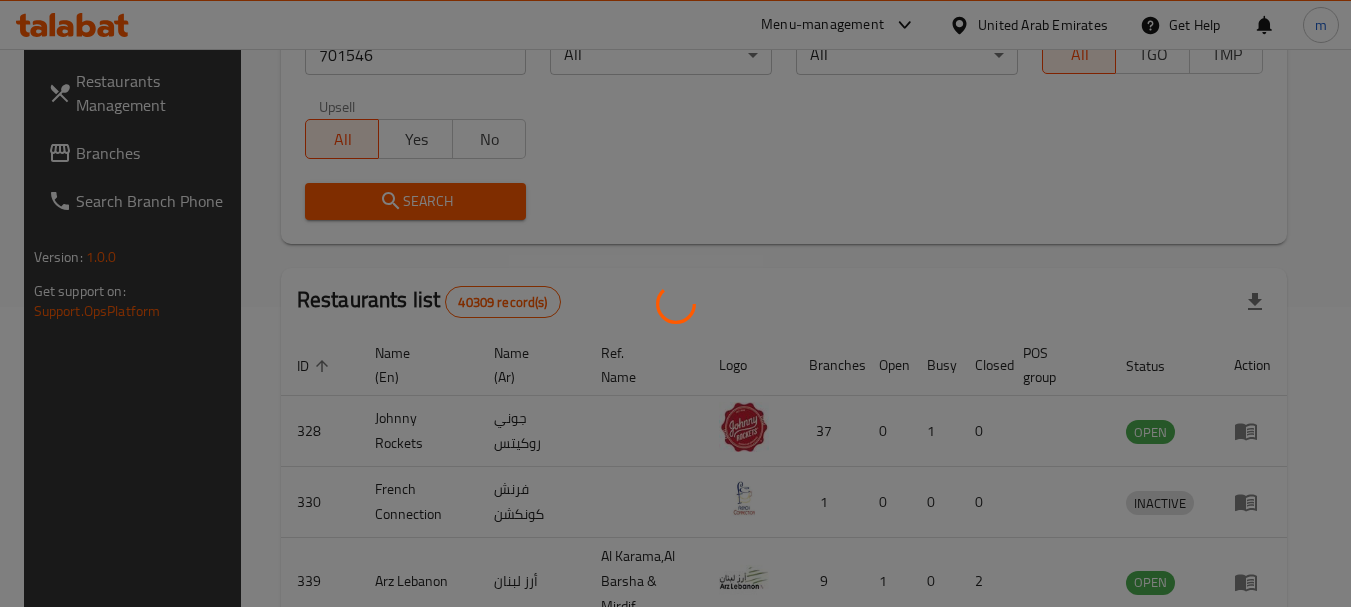 scroll, scrollTop: 285, scrollLeft: 0, axis: vertical 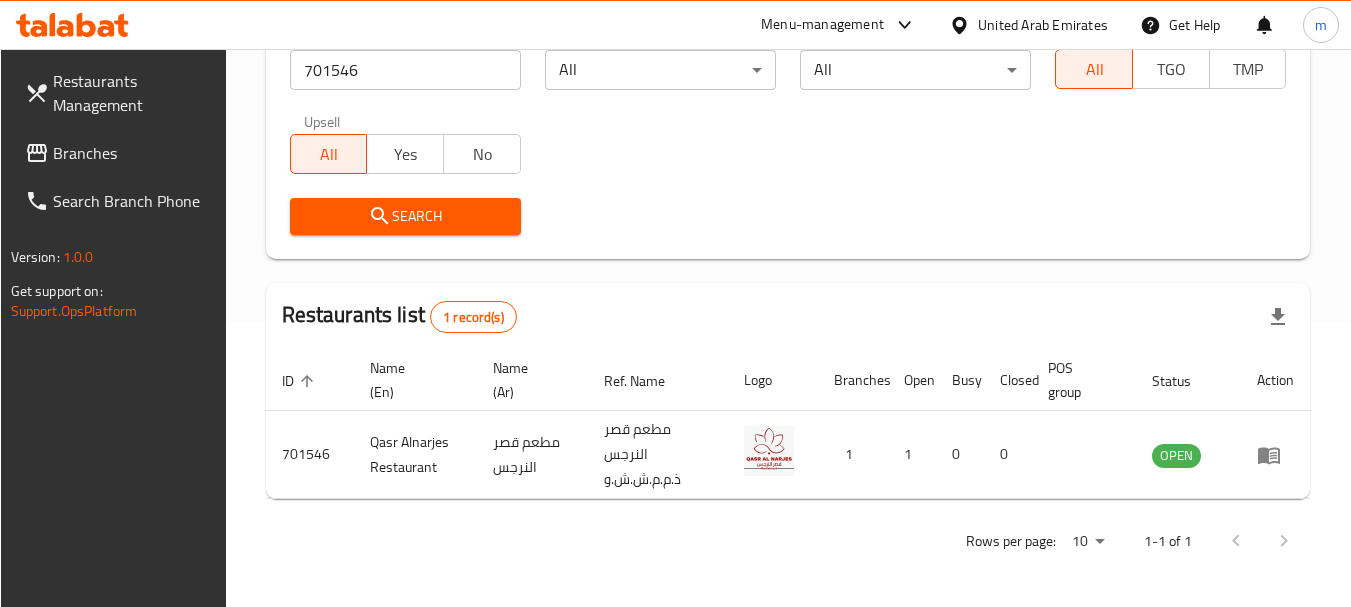 click on "Branches" at bounding box center (132, 153) 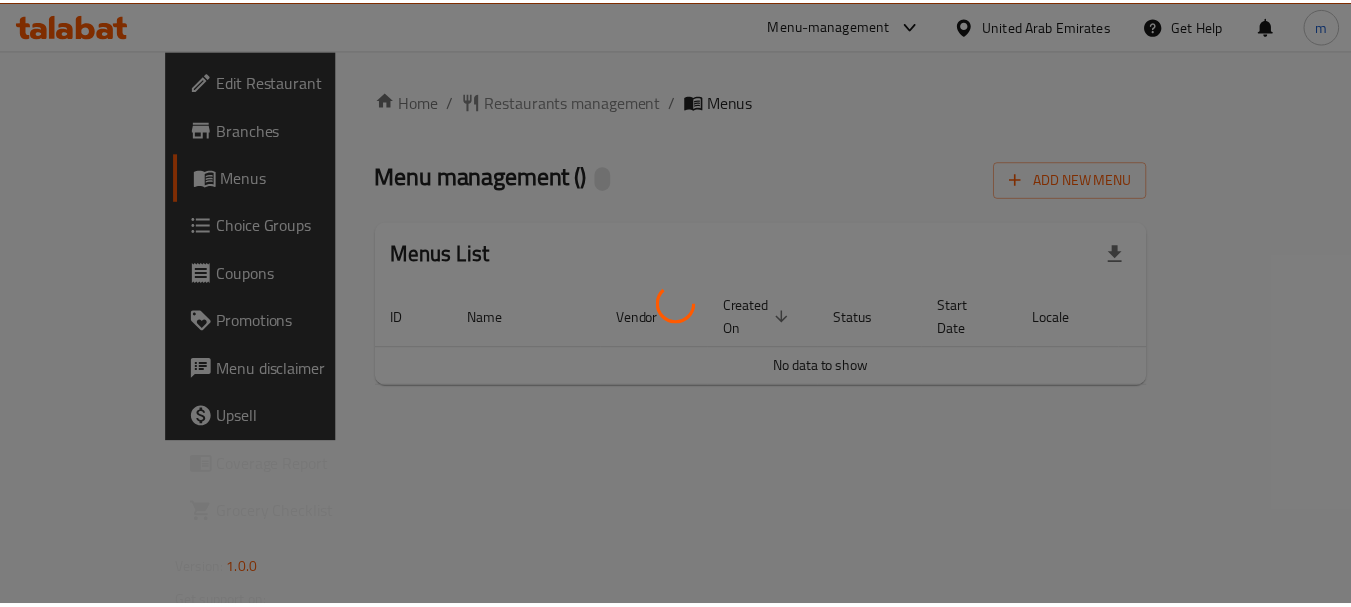 scroll, scrollTop: 0, scrollLeft: 0, axis: both 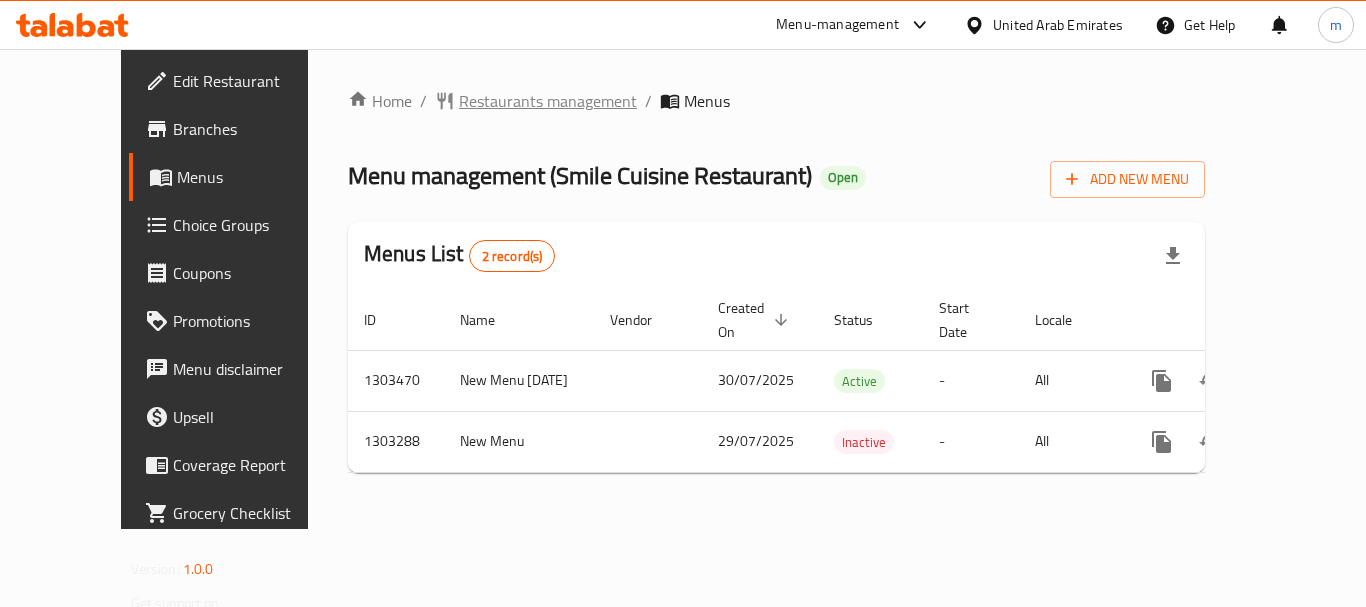 click on "Restaurants management" at bounding box center [548, 101] 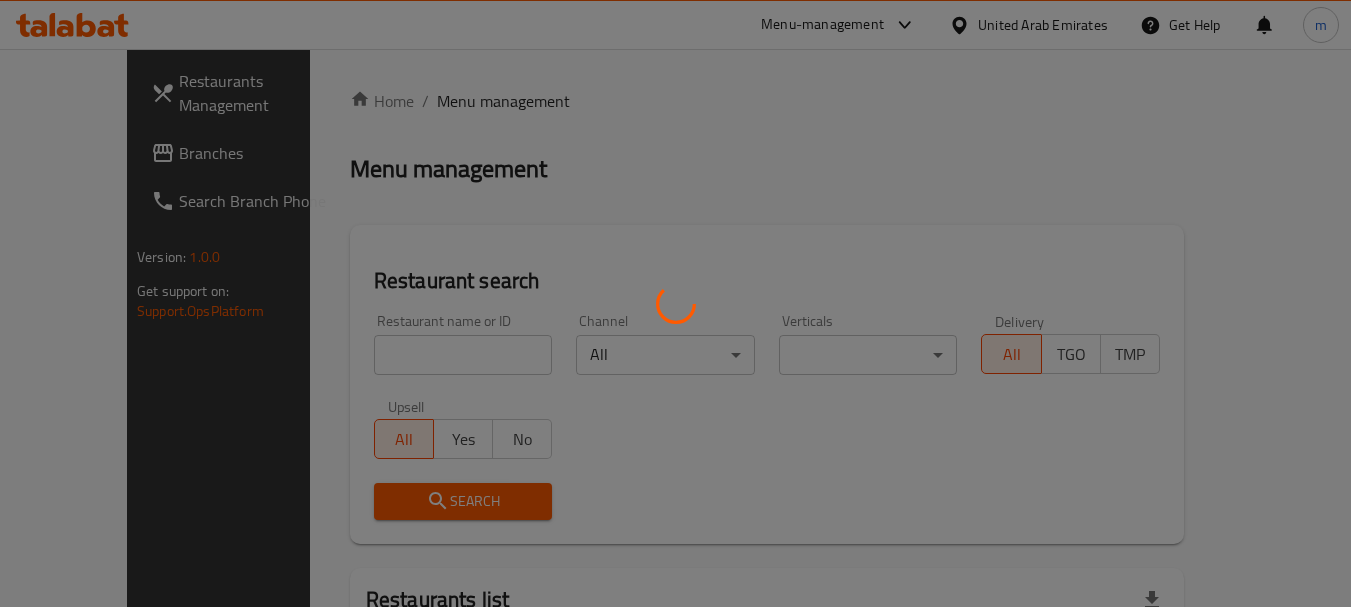 click at bounding box center (675, 303) 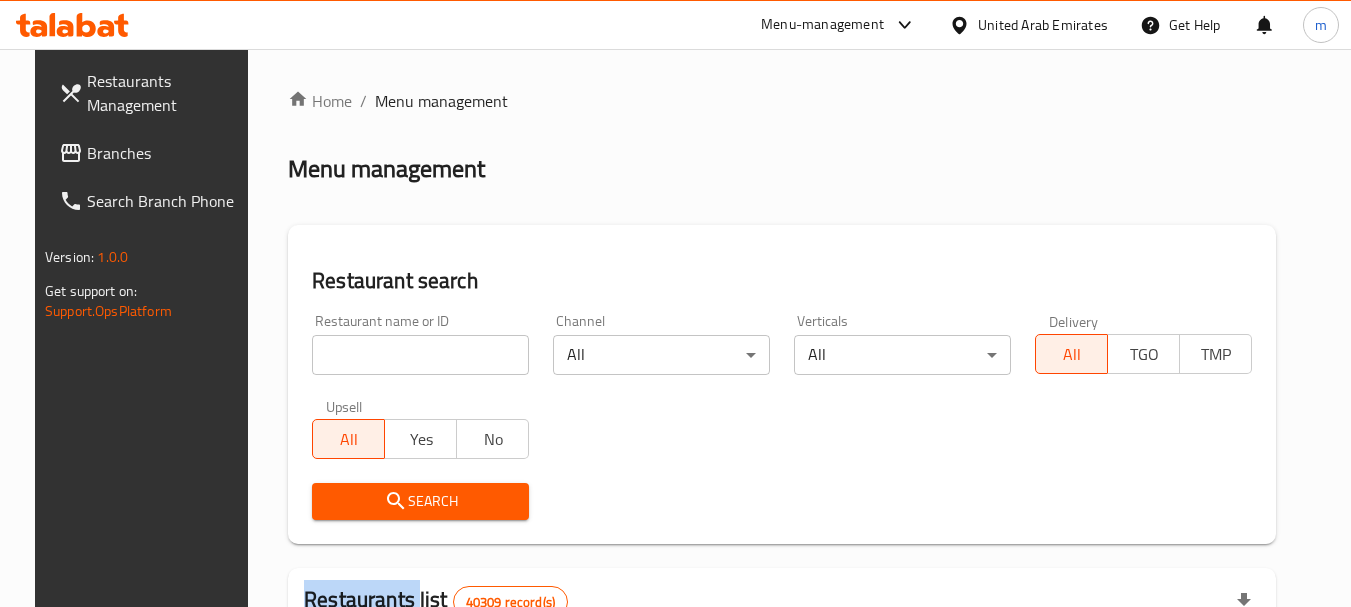 click on "Home / Menu management Menu management Restaurant search Restaurant name or ID Restaurant name or ID Channel All ​ Verticals All ​ Delivery All TGO TMP Upsell All Yes No   Search Restaurants list   40309 record(s) ID sorted ascending Name (En) Name (Ar) Ref. Name Logo Branches Open Busy Closed POS group Status Action 328 Johnny Rockets جوني روكيتس 37 0 1 0 OPEN 330 French Connection فرنش كونكشن 1 0 0 0 INACTIVE 339 Arz Lebanon أرز لبنان Al Karama,Al Barsha & Mirdif 9 1 0 2 OPEN 340 Mega Wraps ميجا رابس 3 0 0 0 INACTIVE 342 Sandella's Flatbread Cafe سانديلاز فلات براد 7 0 0 0 INACTIVE 343 Dragon Hut كوخ التنين 1 0 0 0 INACTIVE 348 Thai Kitchen المطبخ التايلندى 1 0 0 0 INACTIVE 349 Mughal  موغل 1 0 0 0 HIDDEN 350 HOT N COOL (Old) هوت و كول 1 0 0 0 INACTIVE 355 Al Habasha  الحبشة 11 1 0 0 HIDDEN Rows per page: 10 1-10 of 40309" 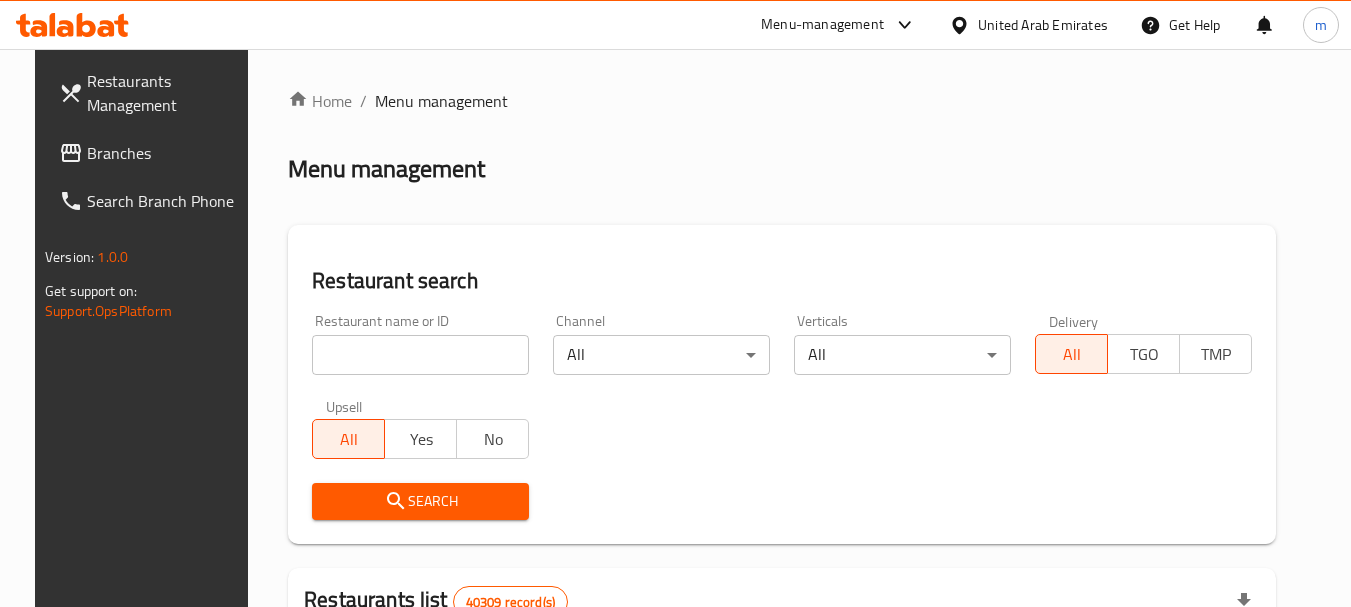 click 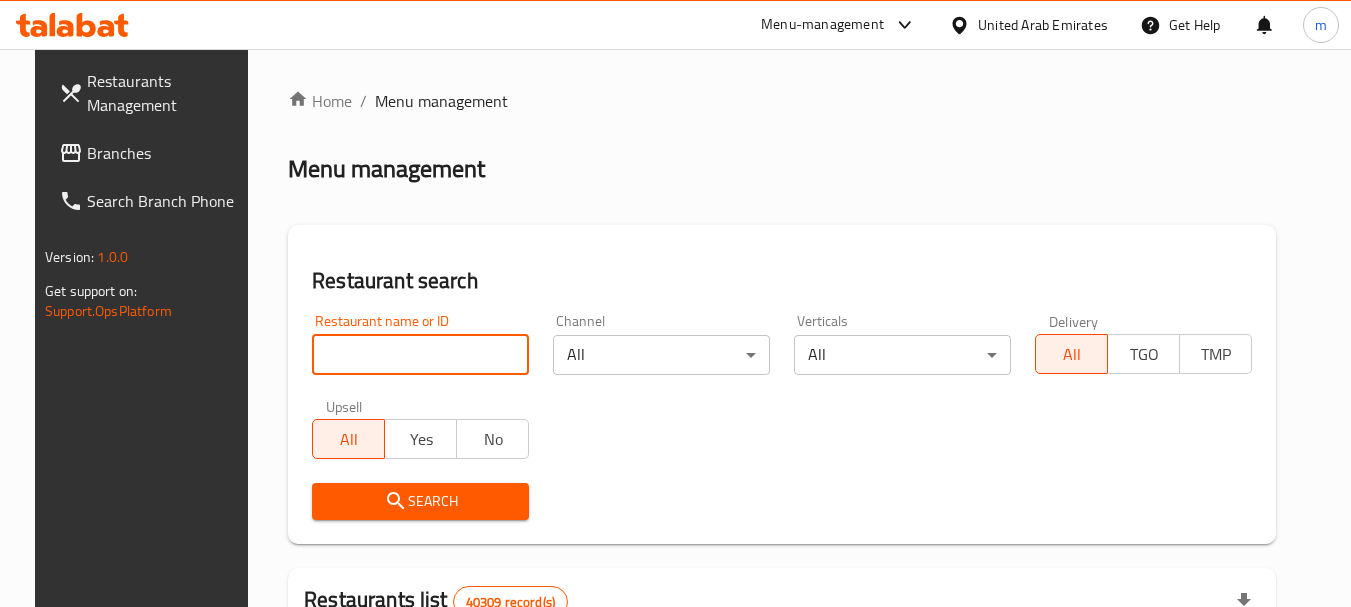 paste on "702726" 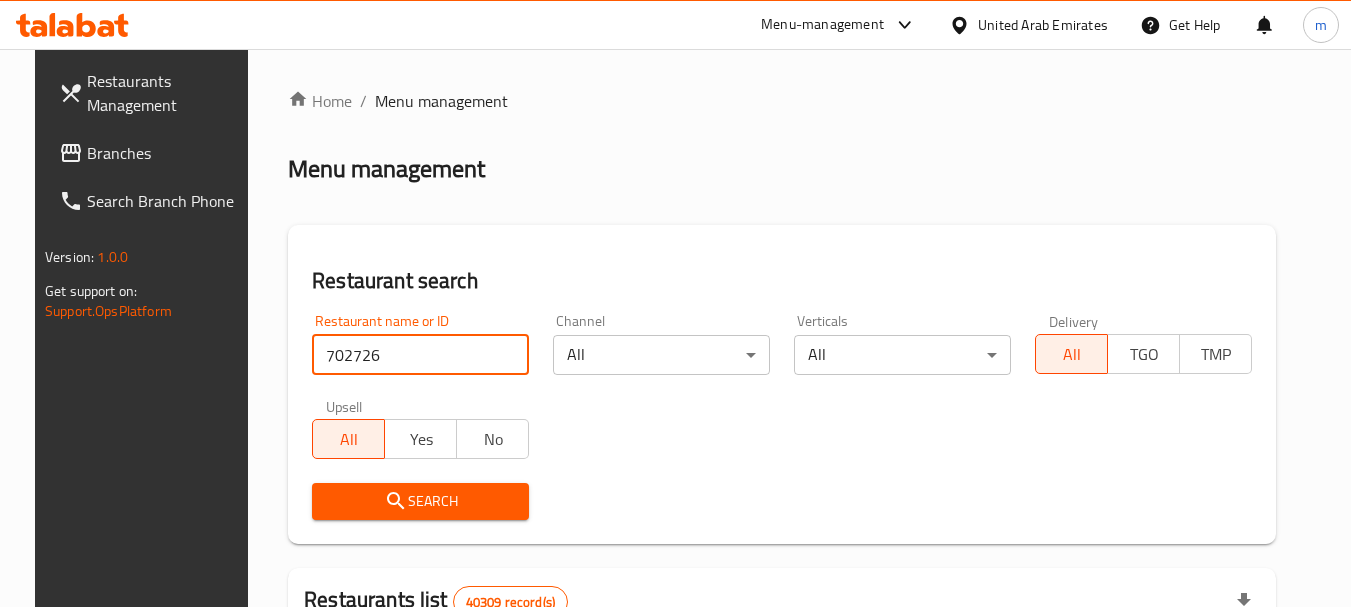 type on "702726" 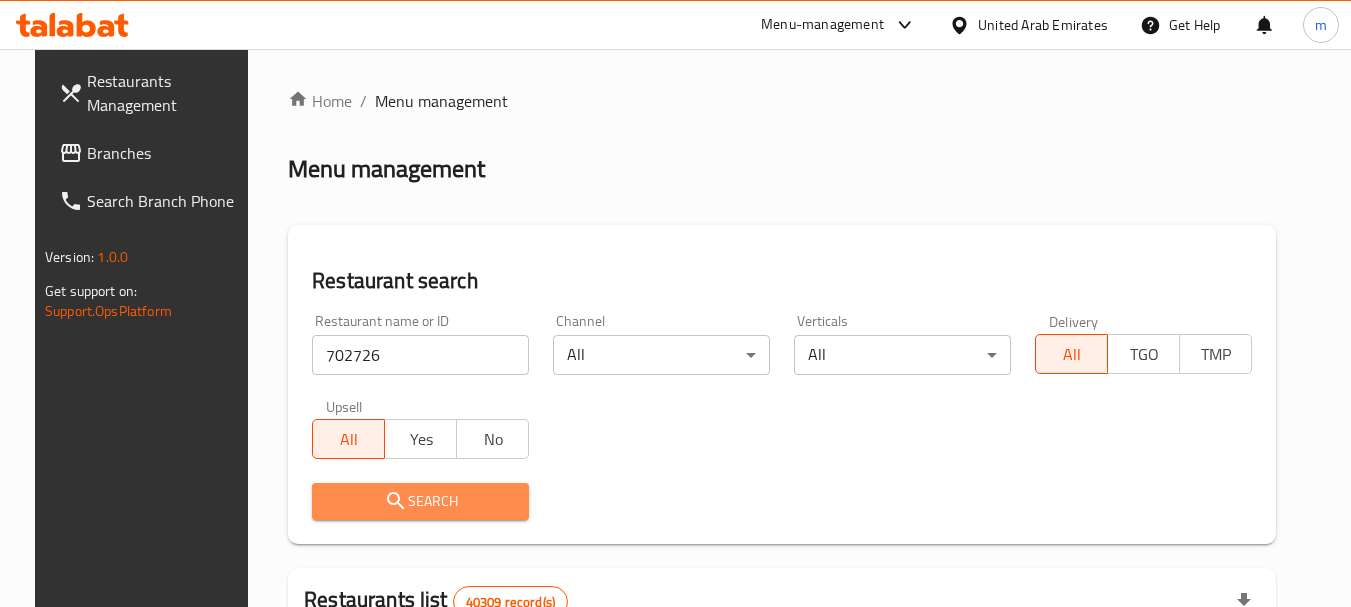 click on "Search" 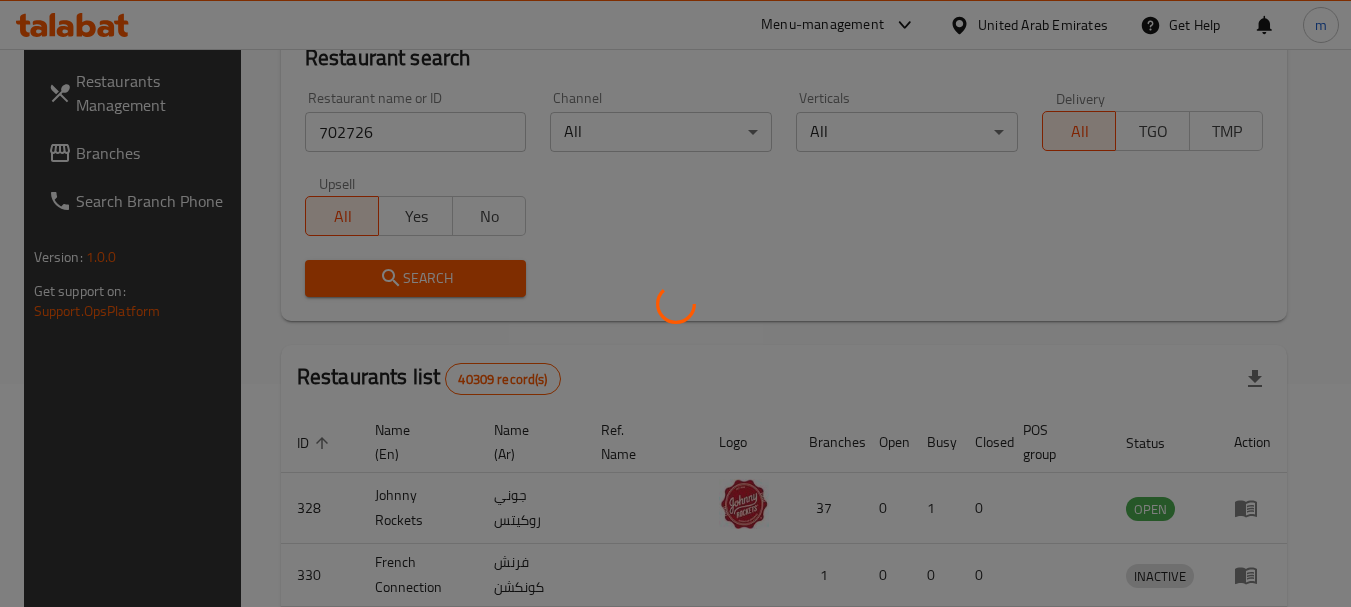 scroll, scrollTop: 285, scrollLeft: 0, axis: vertical 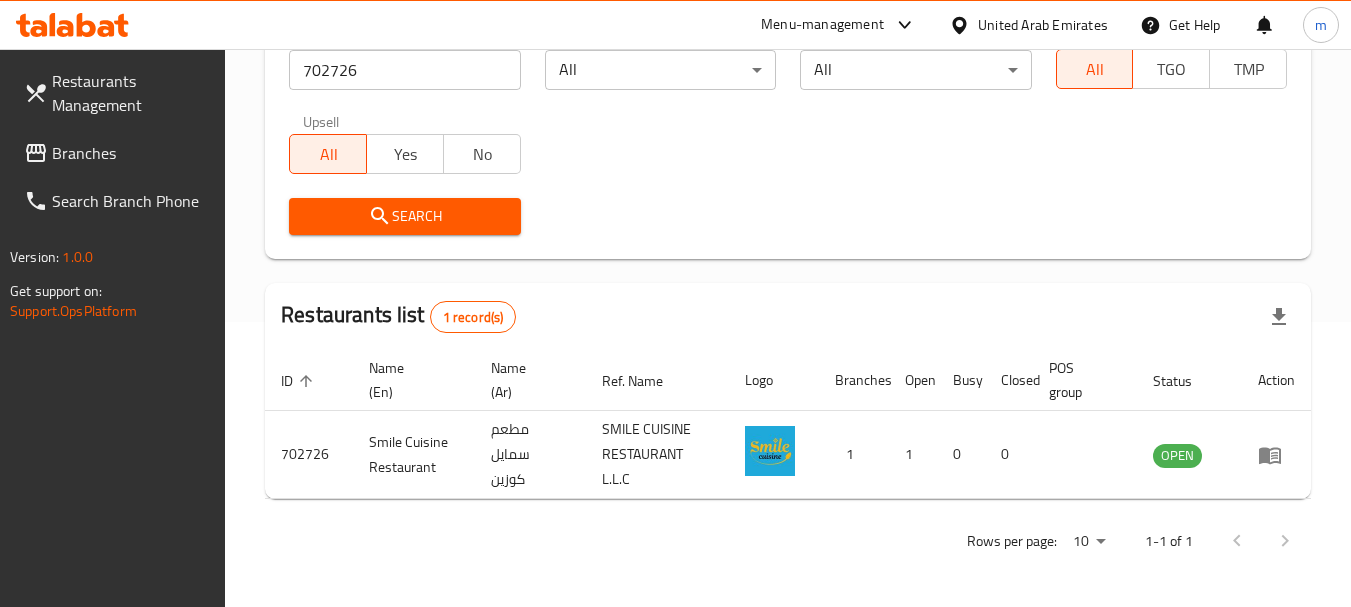 click on "United Arab Emirates" 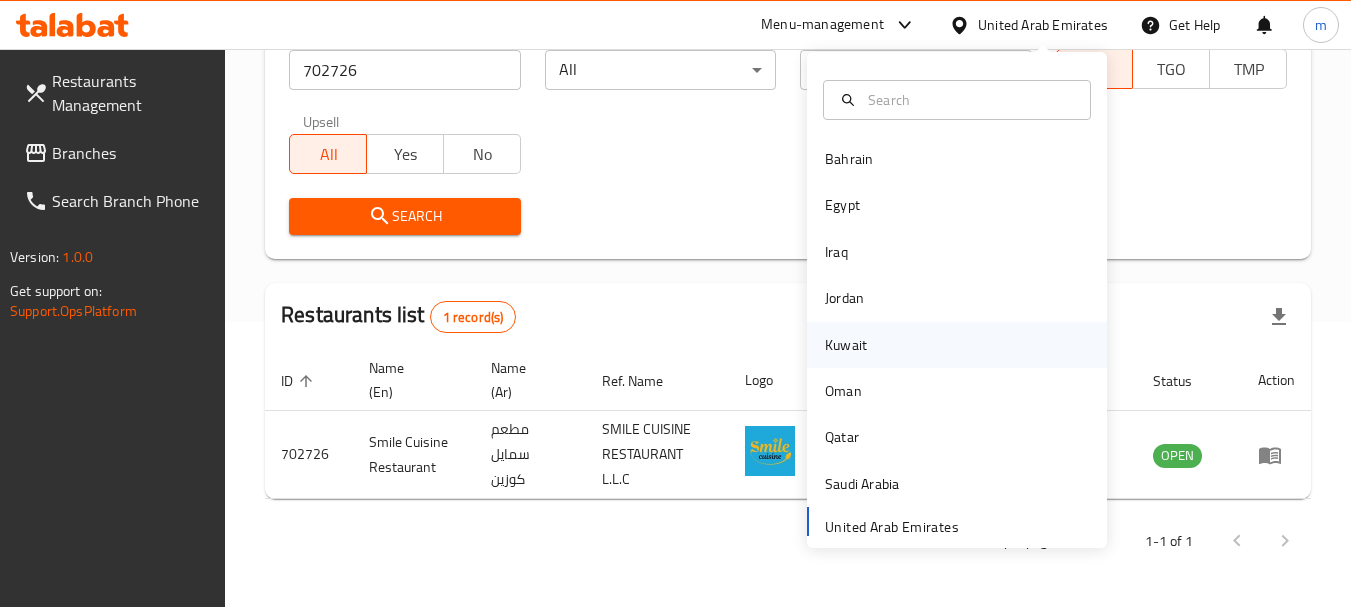 click on "Kuwait" 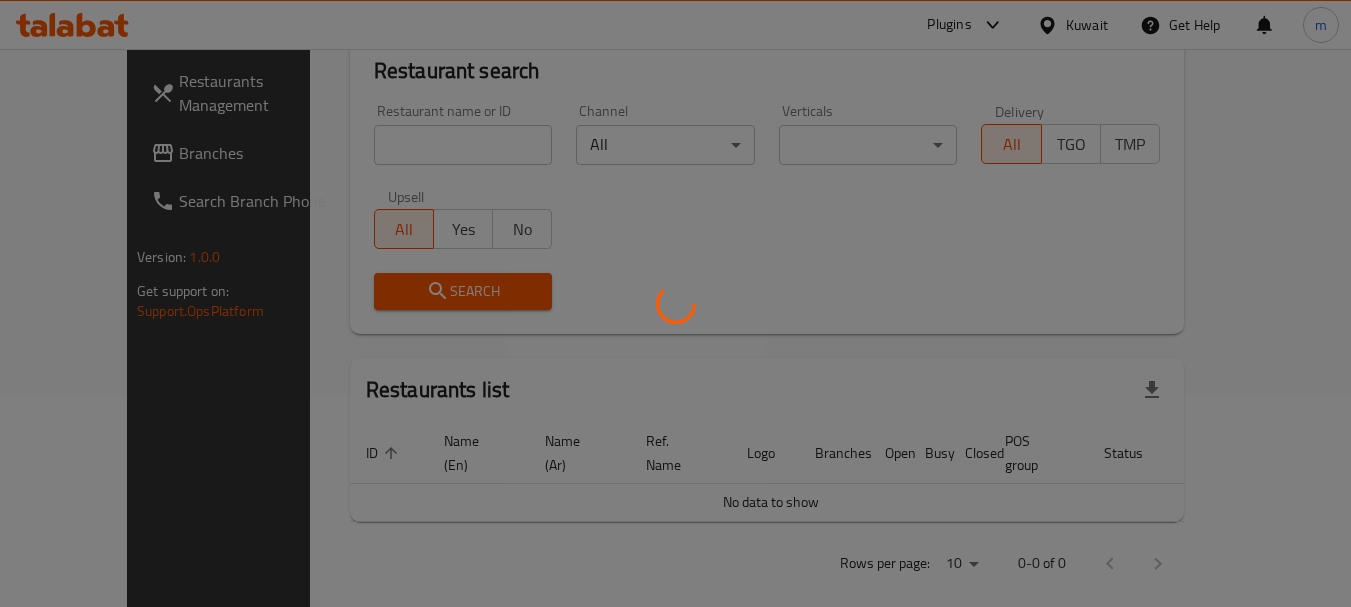 scroll, scrollTop: 285, scrollLeft: 0, axis: vertical 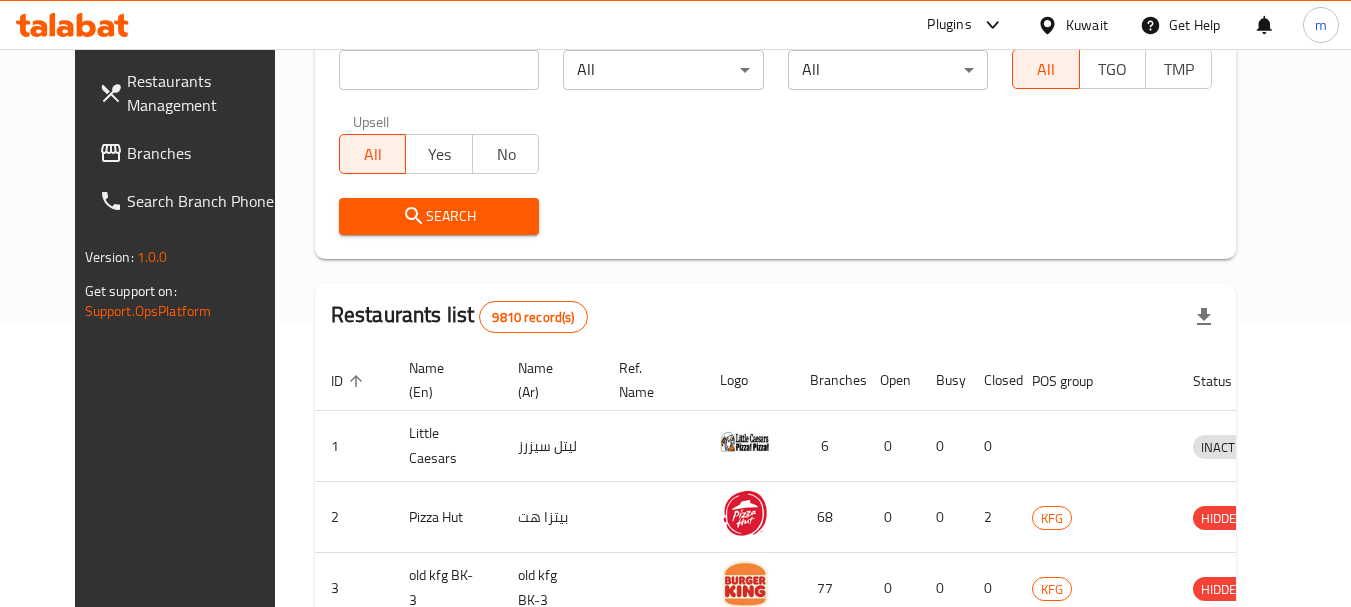 click on "Branches" 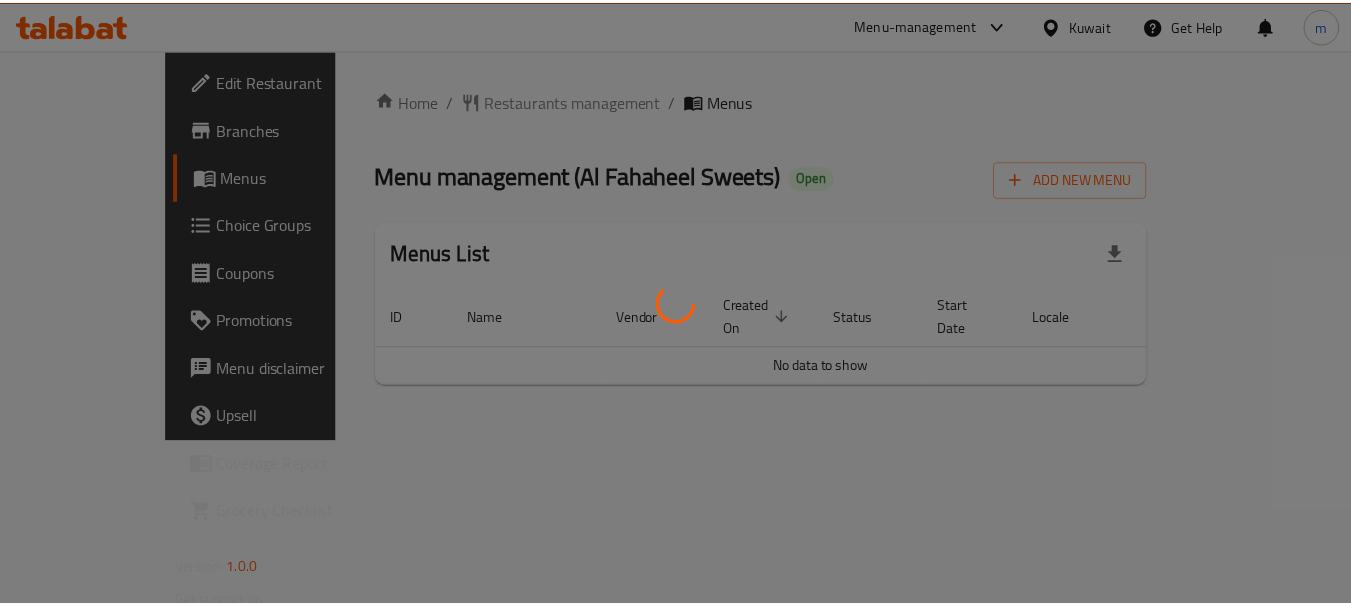 scroll, scrollTop: 0, scrollLeft: 0, axis: both 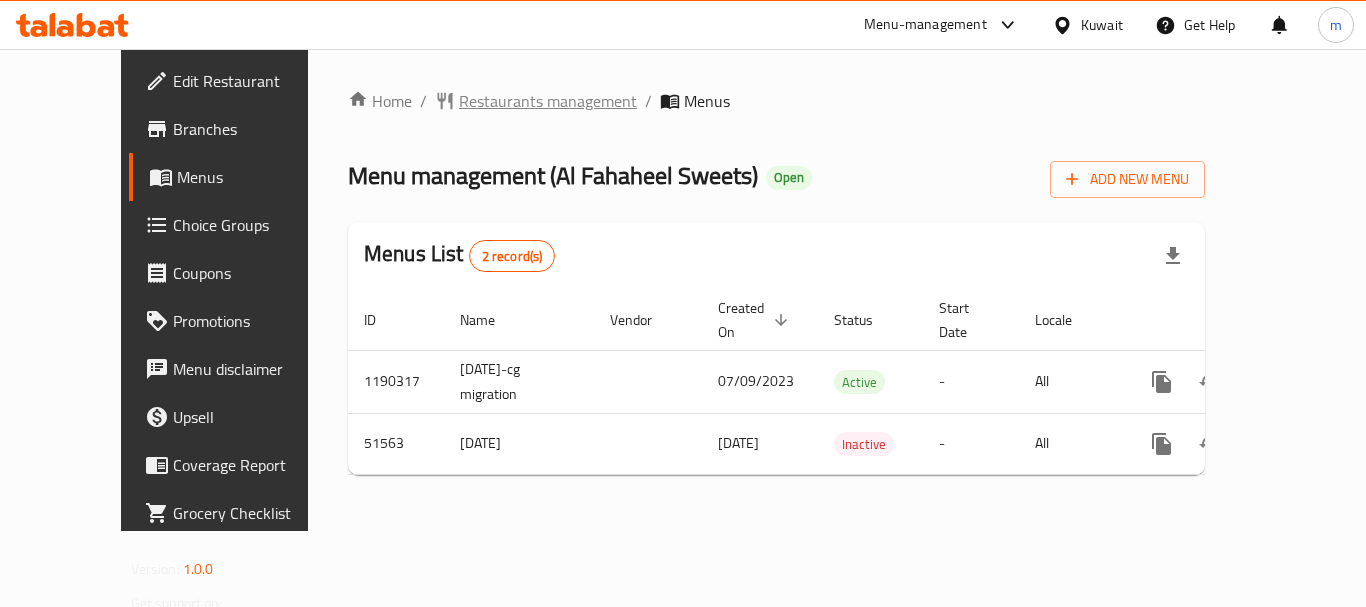 click on "Restaurants management" at bounding box center [548, 101] 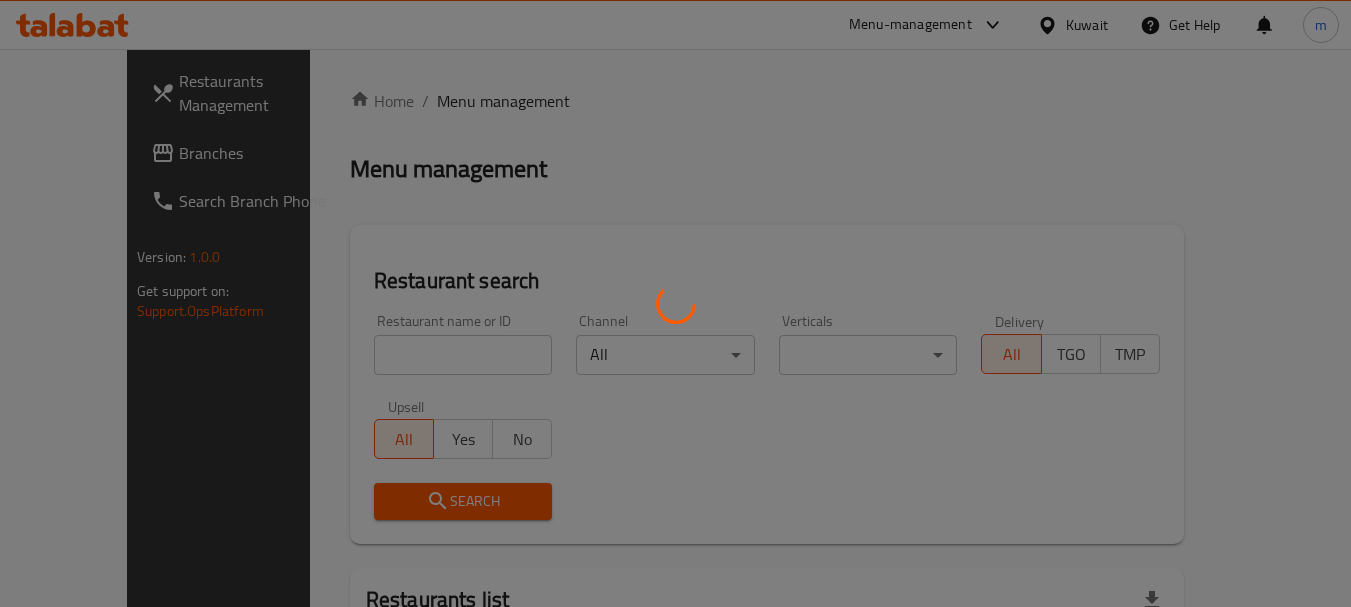 click at bounding box center [675, 303] 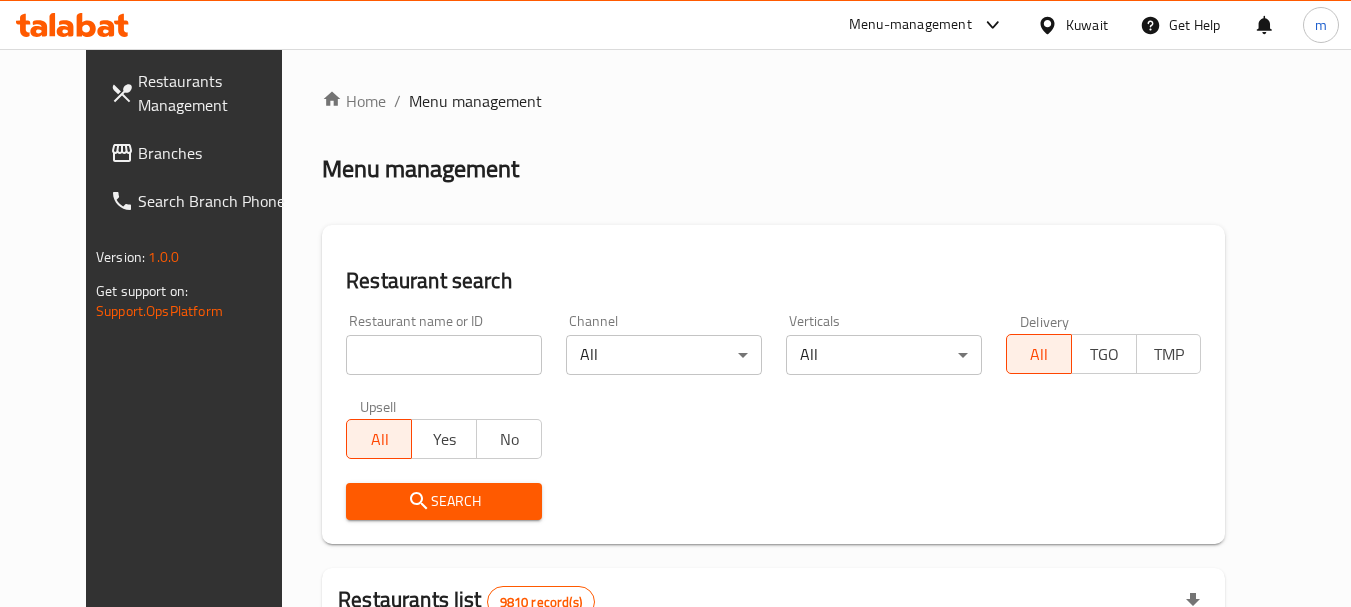 click on "Home / Menu management Menu management Restaurant search Restaurant name or ID Restaurant name or ID Channel All ​ Verticals All ​ Delivery All TGO TMP Upsell All Yes No   Search Restaurants list   9810 record(s) ID sorted ascending Name (En) Name (Ar) Ref. Name Logo Branches Open Busy Closed POS group Status Action 1 Little Caesars  ليتل سيزرز 6 0 0 0 INACTIVE 2 Pizza Hut بيتزا هت 68 0 0 2 KFG HIDDEN 3 old kfg BK-3 old kfg BK-3 77 0 0 0 KFG HIDDEN 4 Hardee's هارديز 58 51 0 0 Americana-Digital OPEN 5 Chicken Tikka دجاج تكا 15 12 0 0 OPEN 6 KFC كنتاكى 69 61 0 0 Americana-Digital OPEN 7 Dairy Queen ديري كوين 0 0 0 0 OPEN 8 Mais Alghanim ميس الغانم 11 11 0 0 OCIMS OPEN 9 Maki ماكي 2 2 0 0 OPEN 10 Rose PATISSERIE روز للمعجنات 1 1 0 0 OPEN Rows per page: 10 1-10 of 9810" at bounding box center (773, 692) 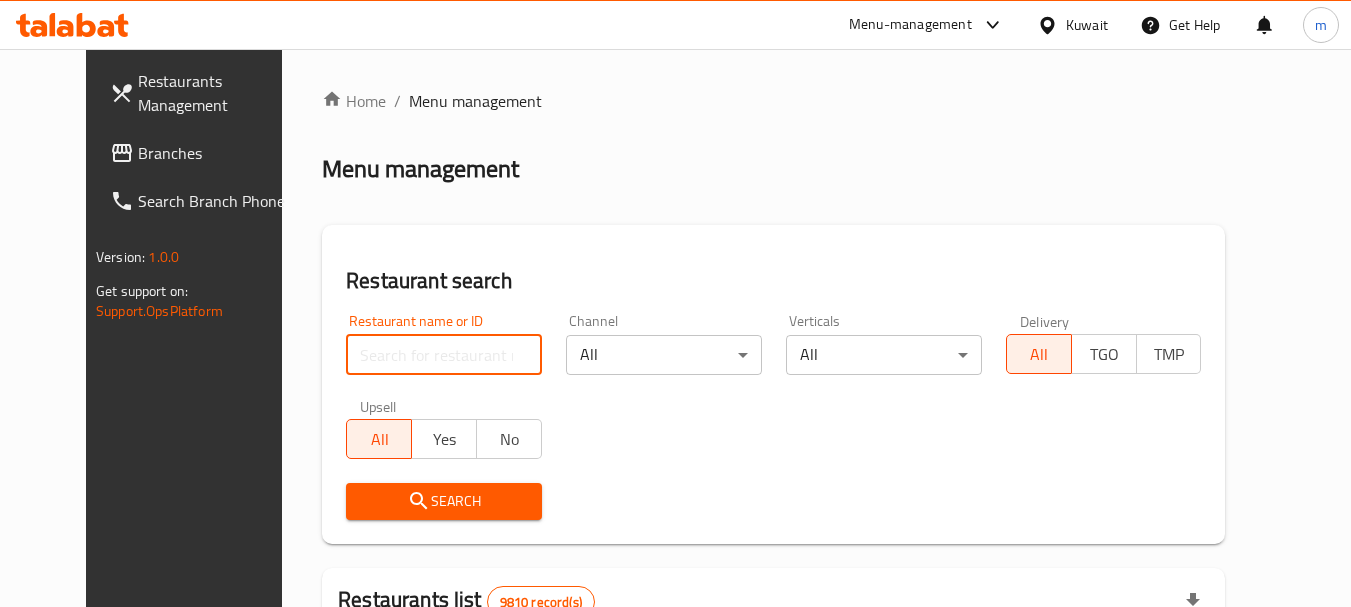 paste on "25749" 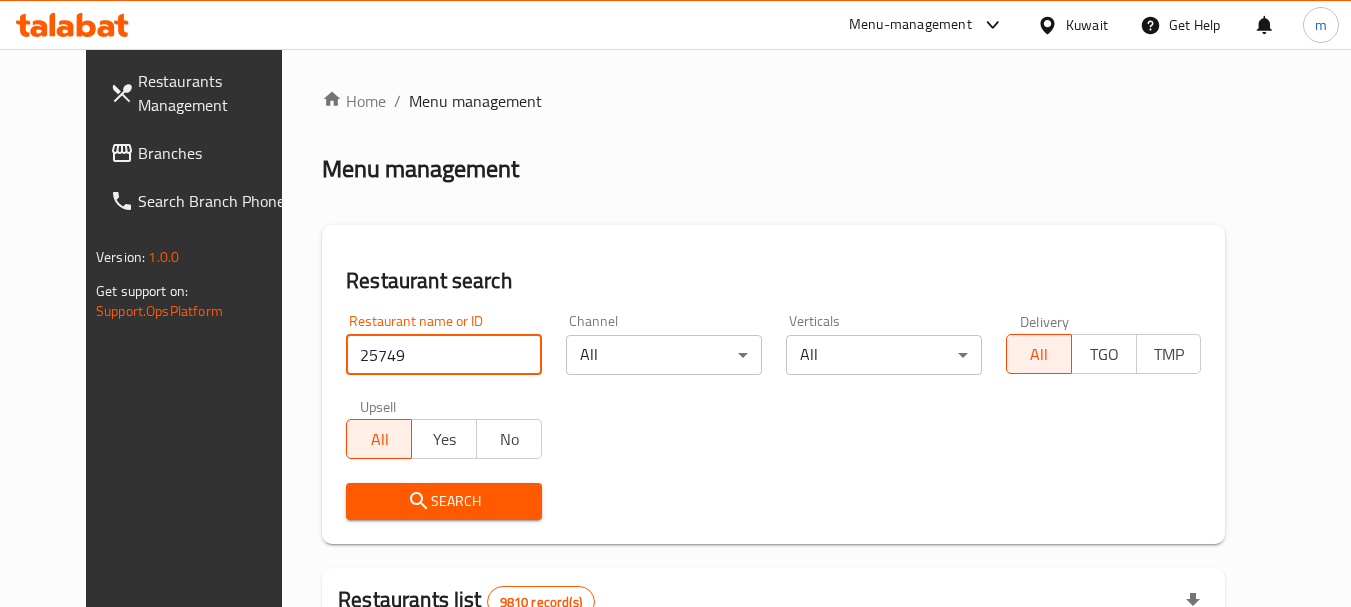 type on "25749" 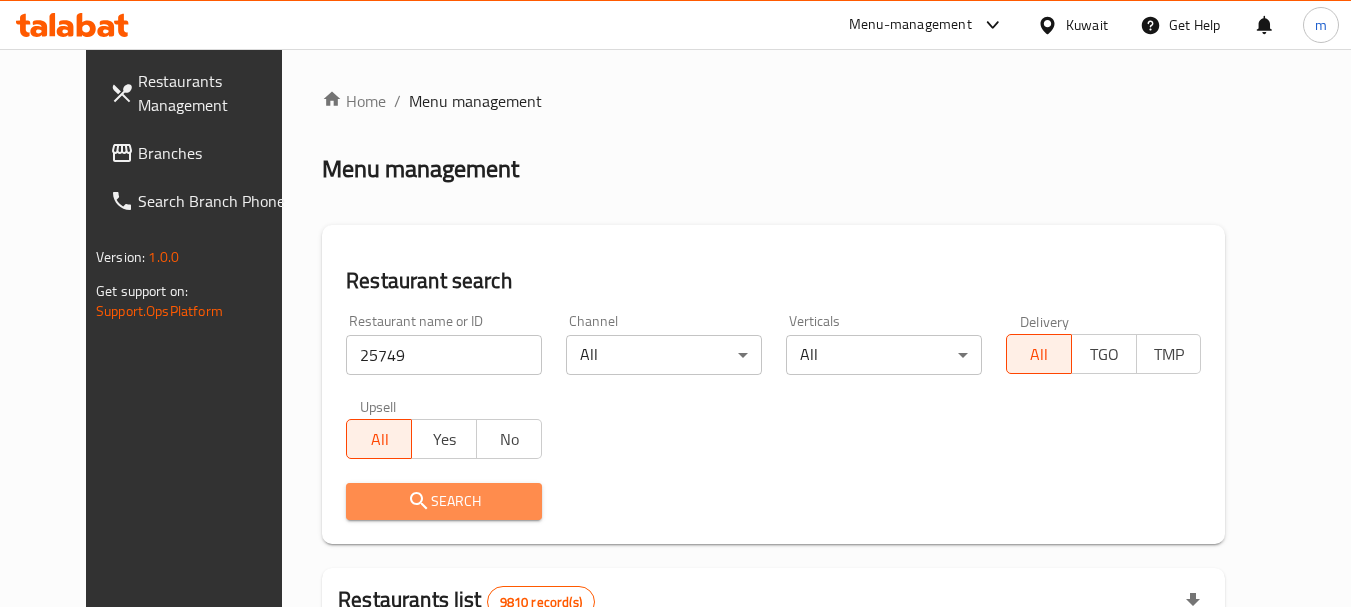 click on "Search" at bounding box center (444, 501) 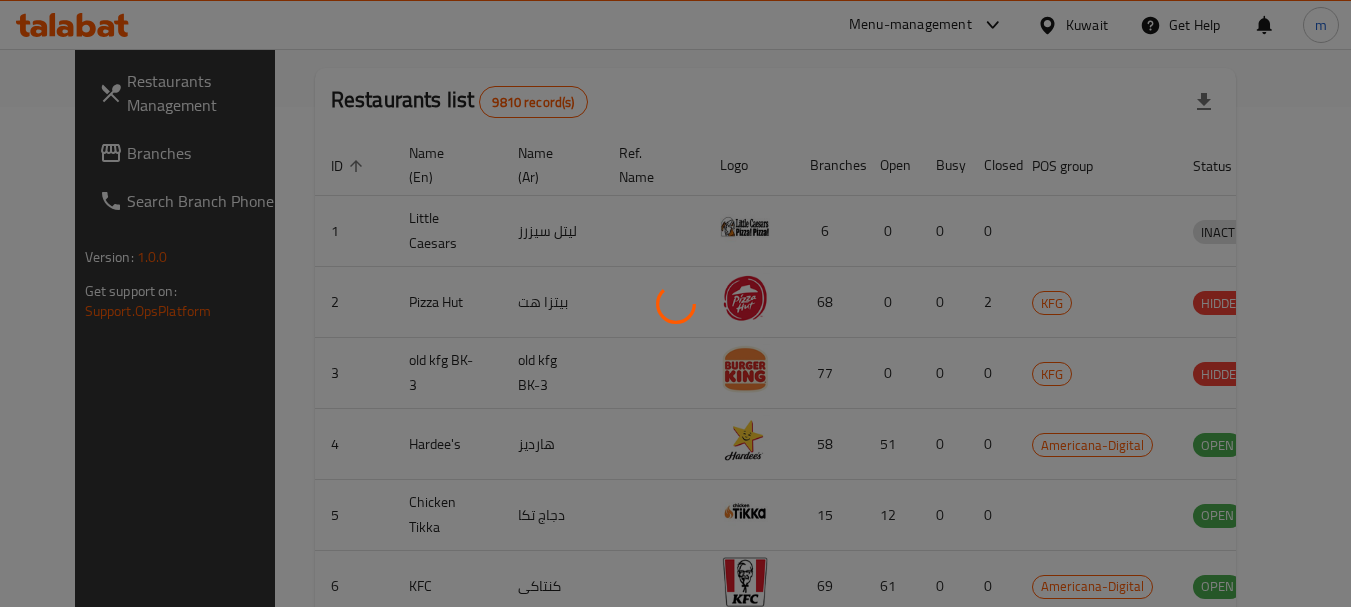 scroll, scrollTop: 268, scrollLeft: 0, axis: vertical 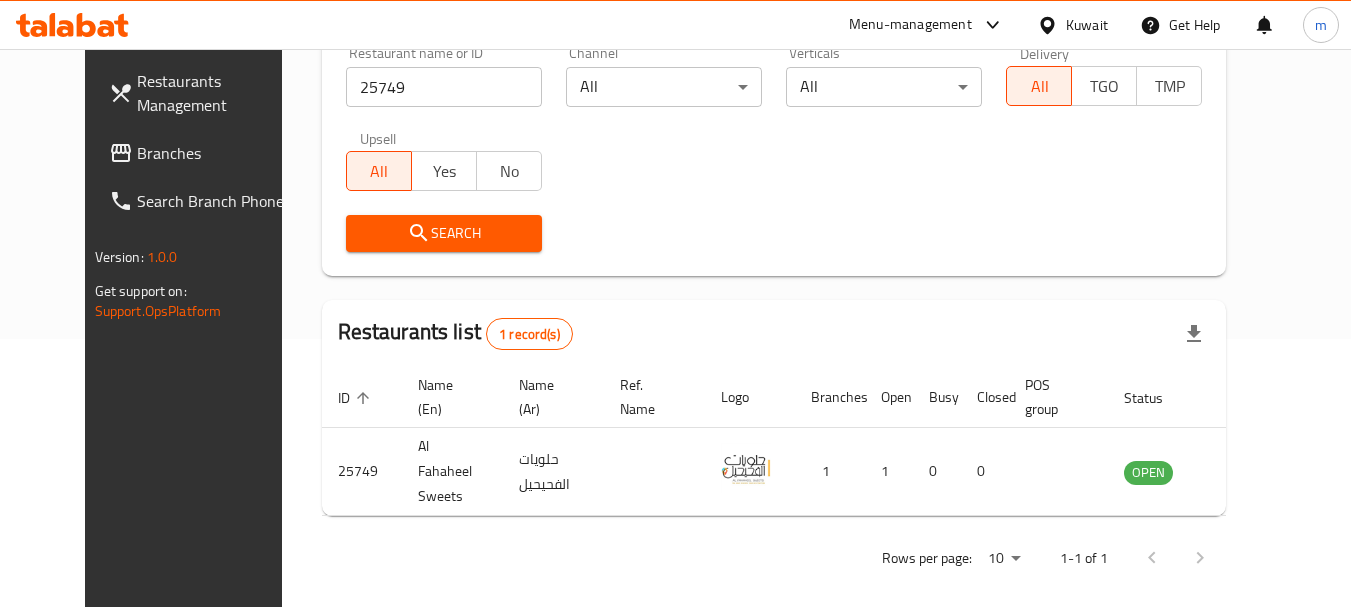drag, startPoint x: 1071, startPoint y: 20, endPoint x: 1125, endPoint y: 72, distance: 74.96666 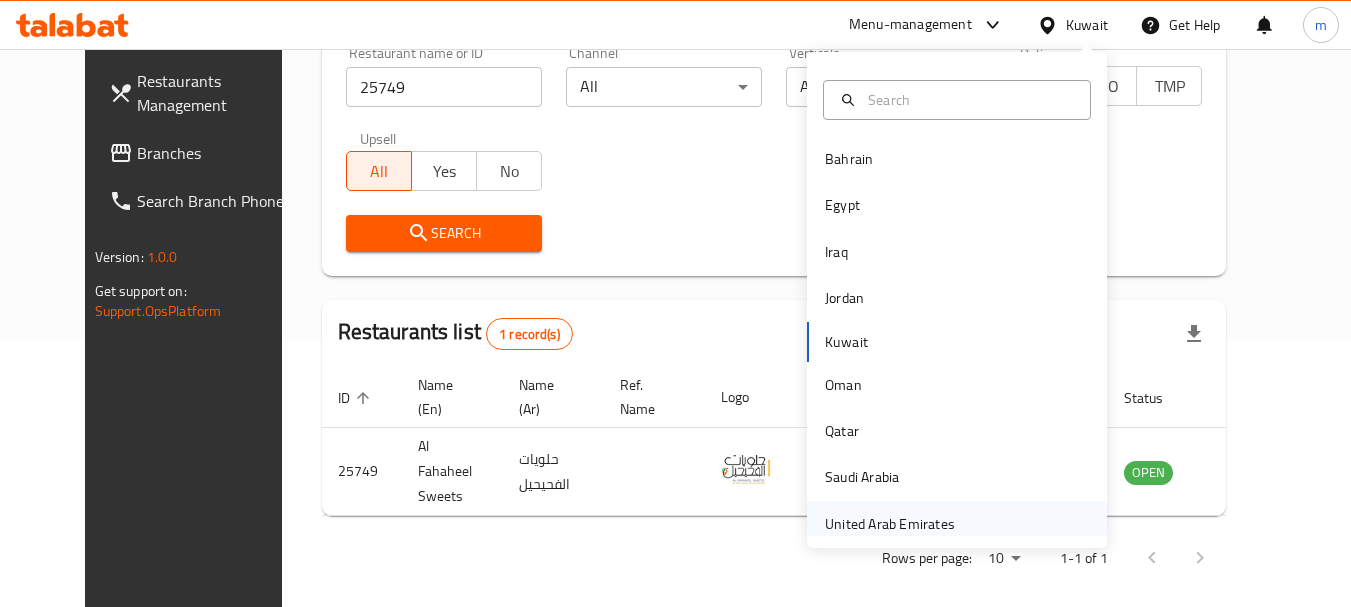 click on "United Arab Emirates" at bounding box center [890, 524] 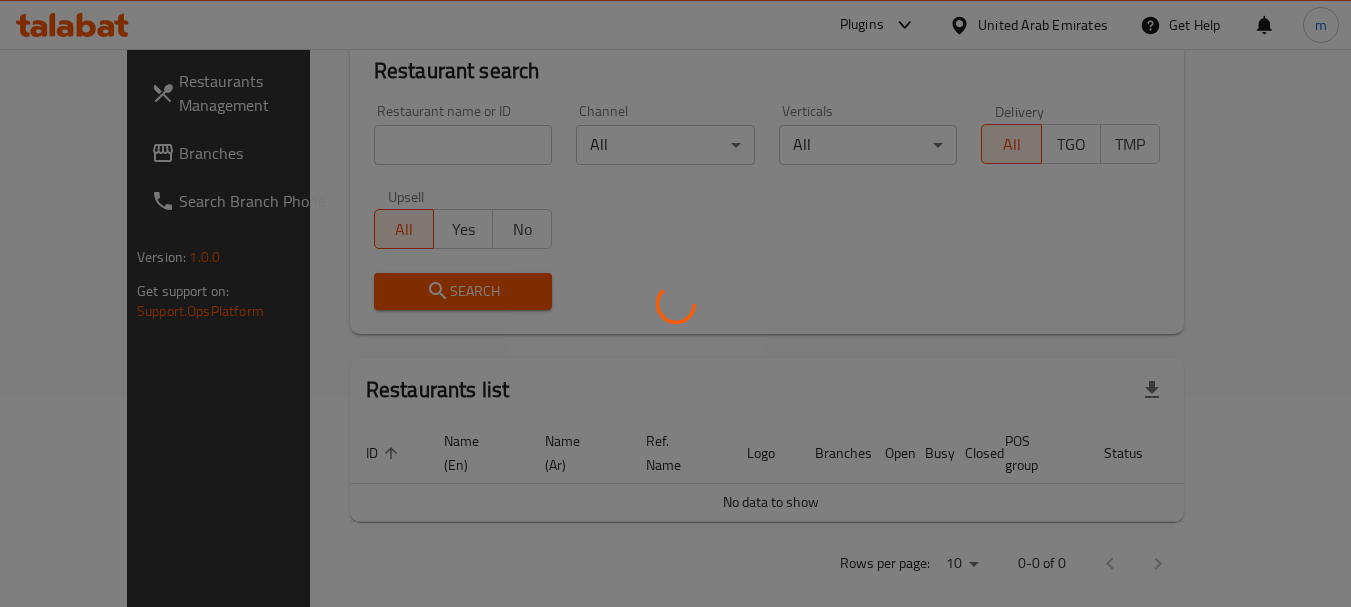 scroll, scrollTop: 268, scrollLeft: 0, axis: vertical 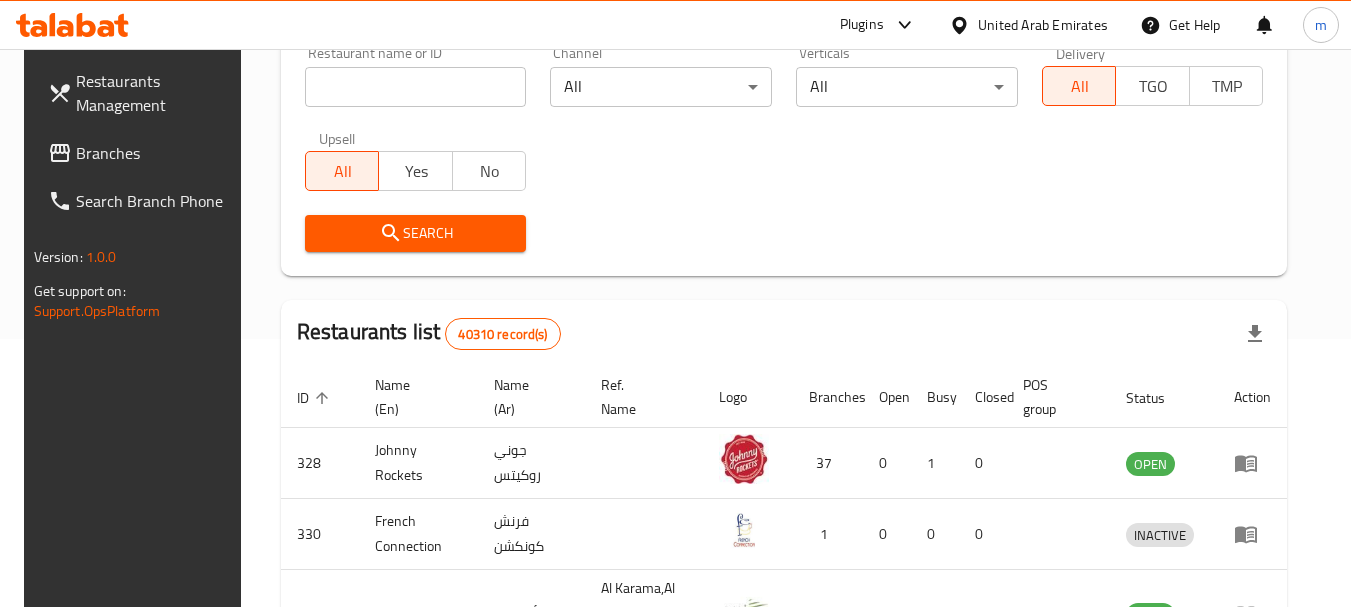 click on "Branches" at bounding box center [155, 153] 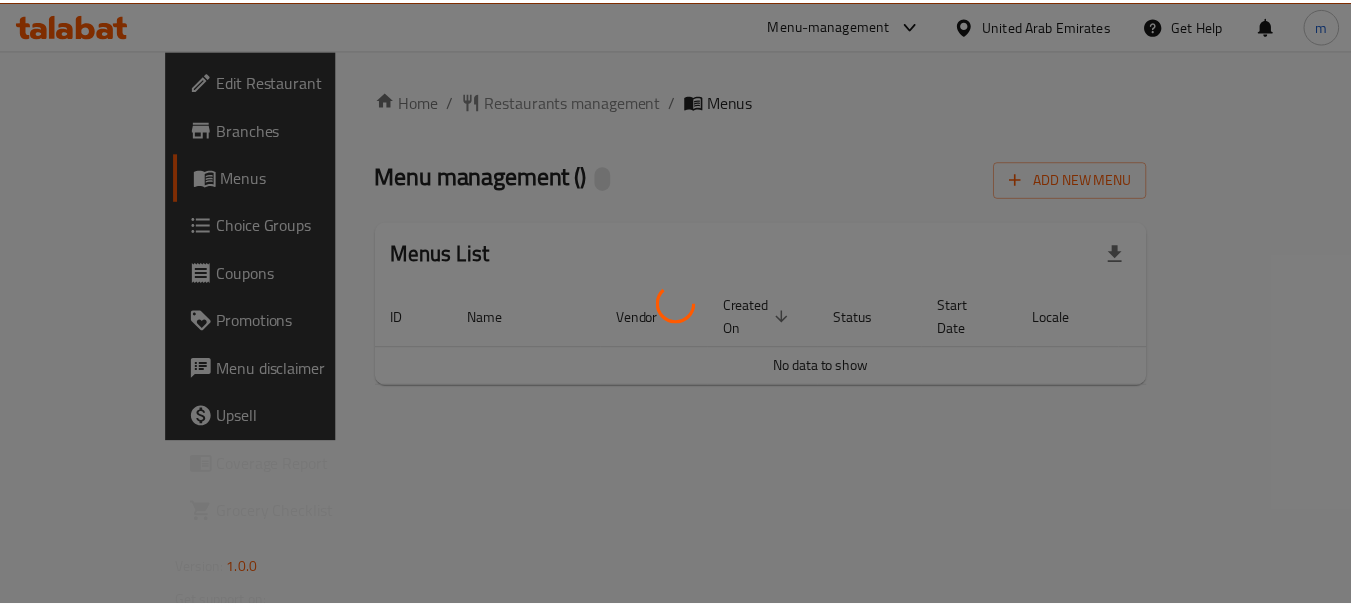 scroll, scrollTop: 0, scrollLeft: 0, axis: both 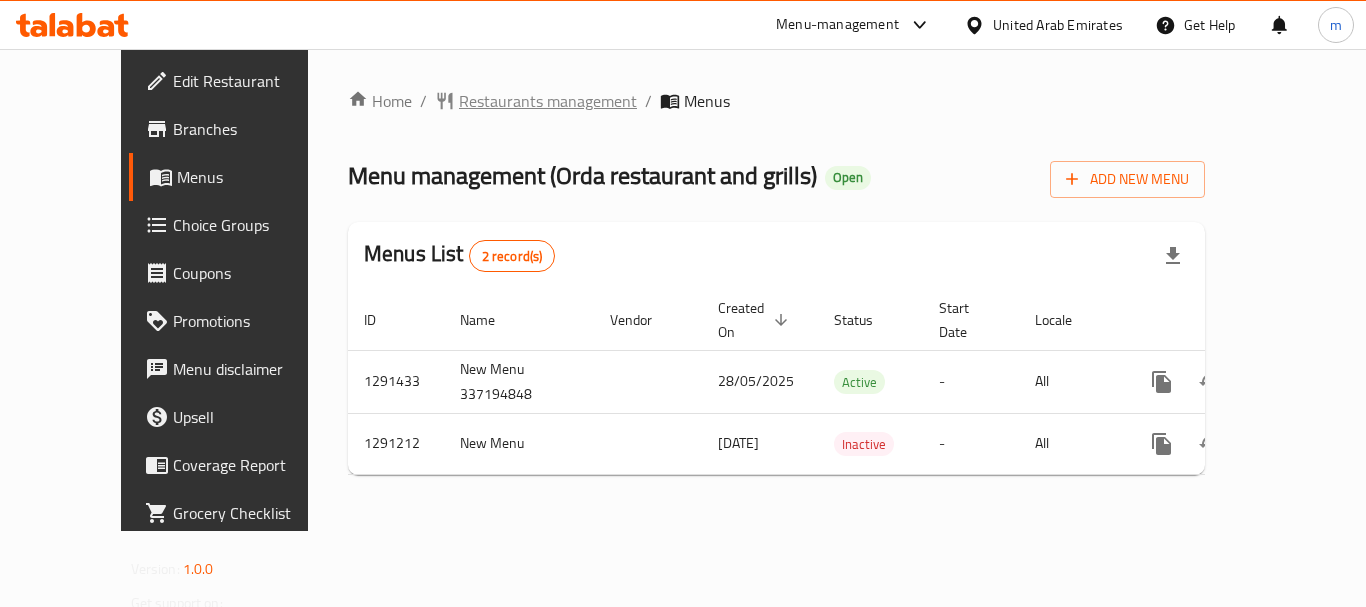 click on "Restaurants management" at bounding box center (548, 101) 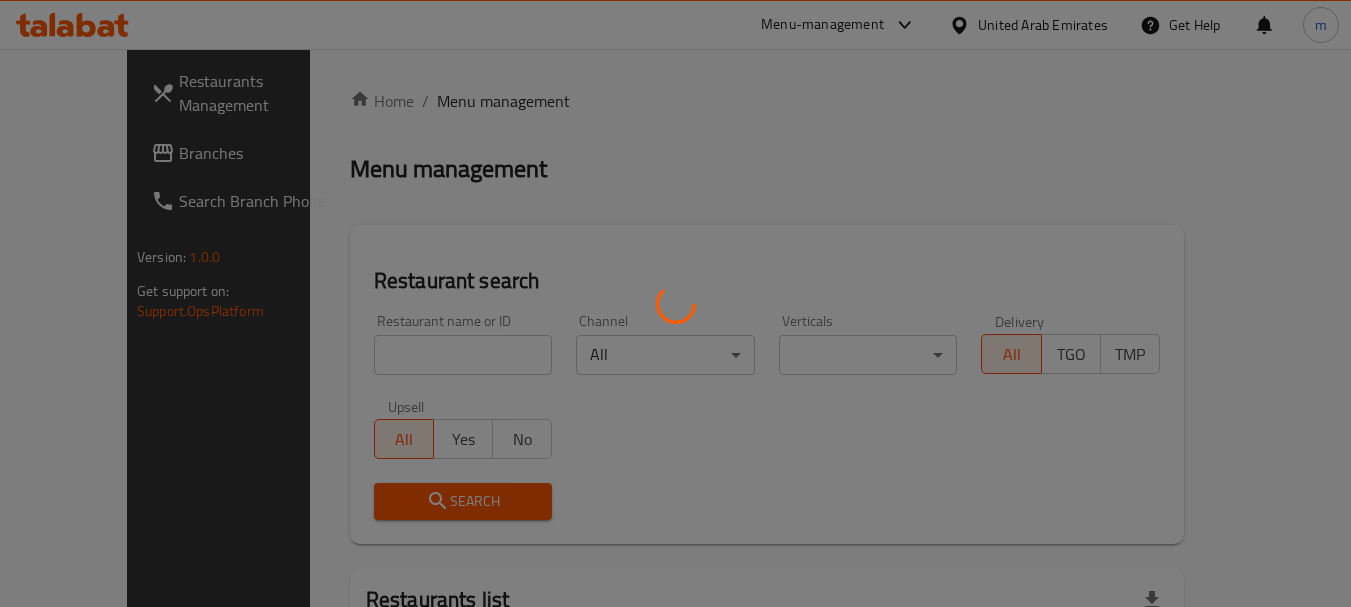 click at bounding box center [675, 303] 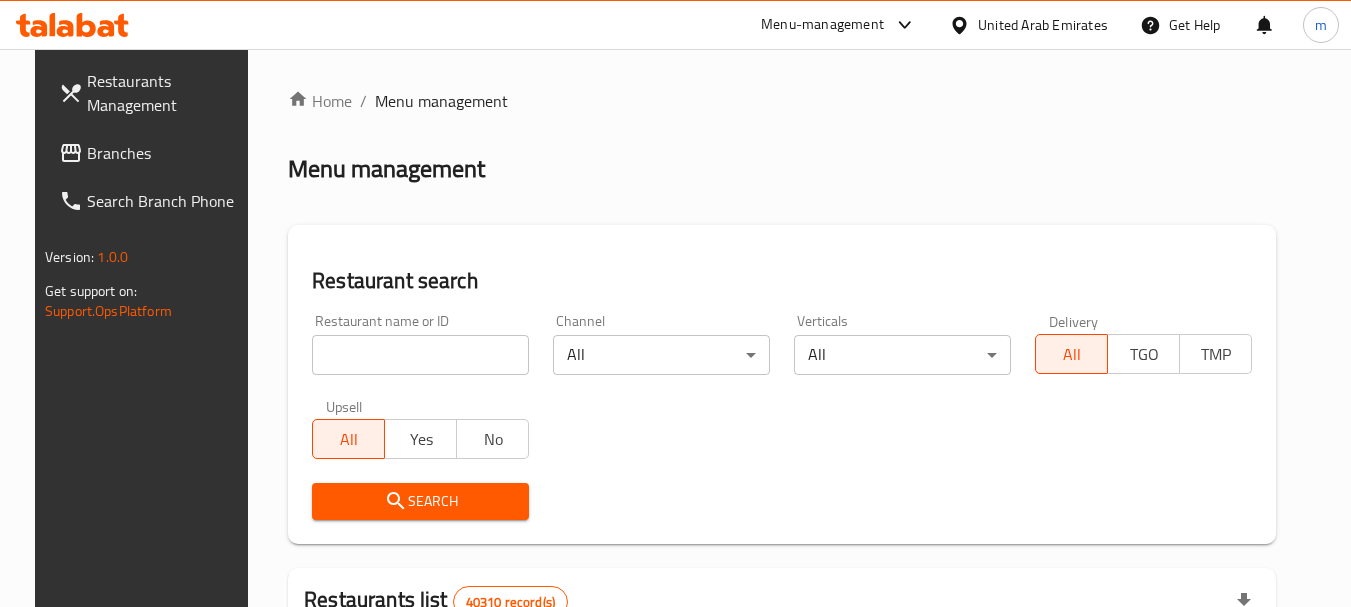 click at bounding box center (675, 303) 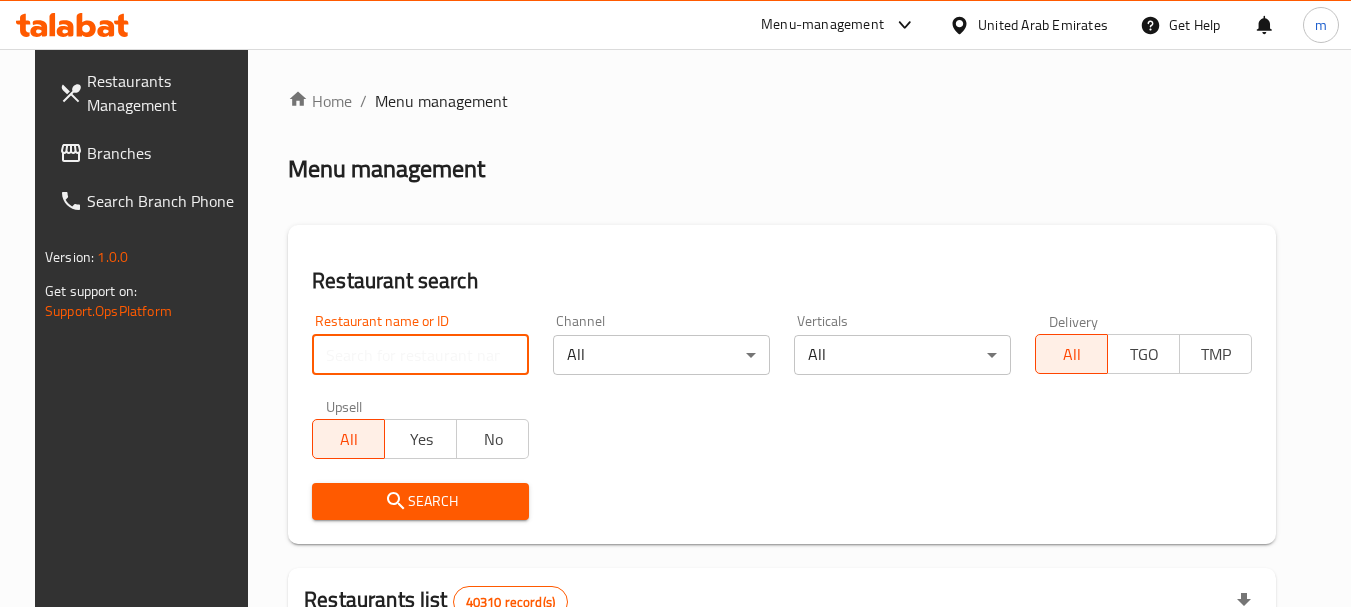 paste on "698517" 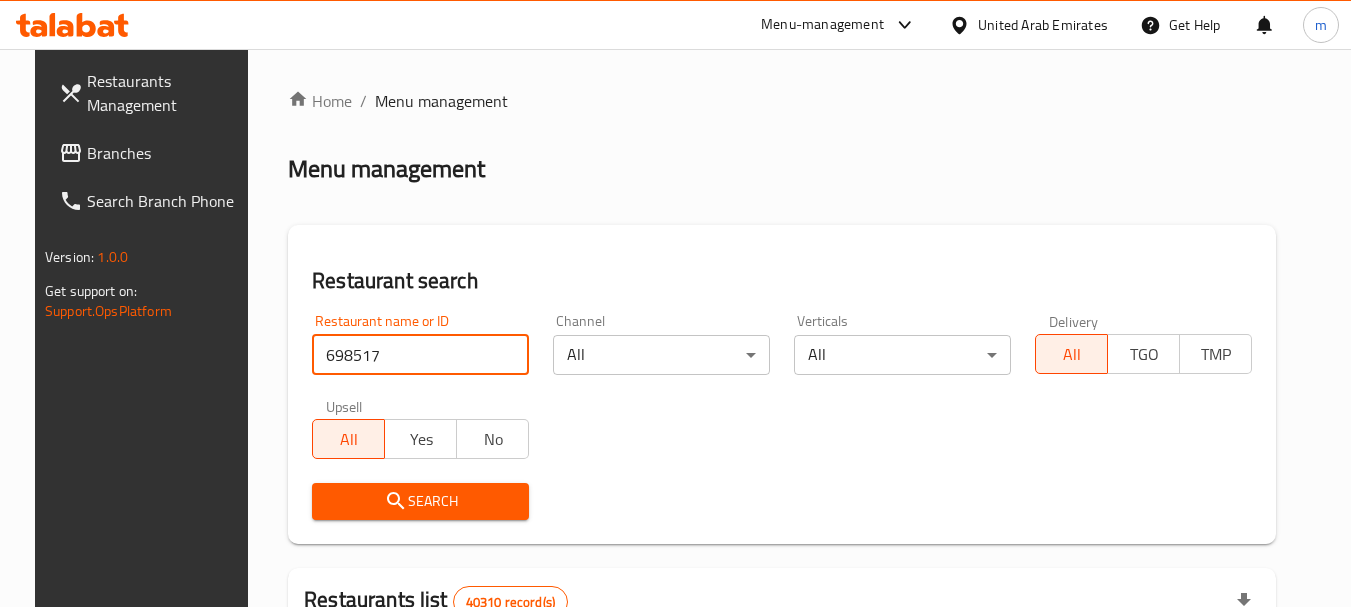 type on "698517" 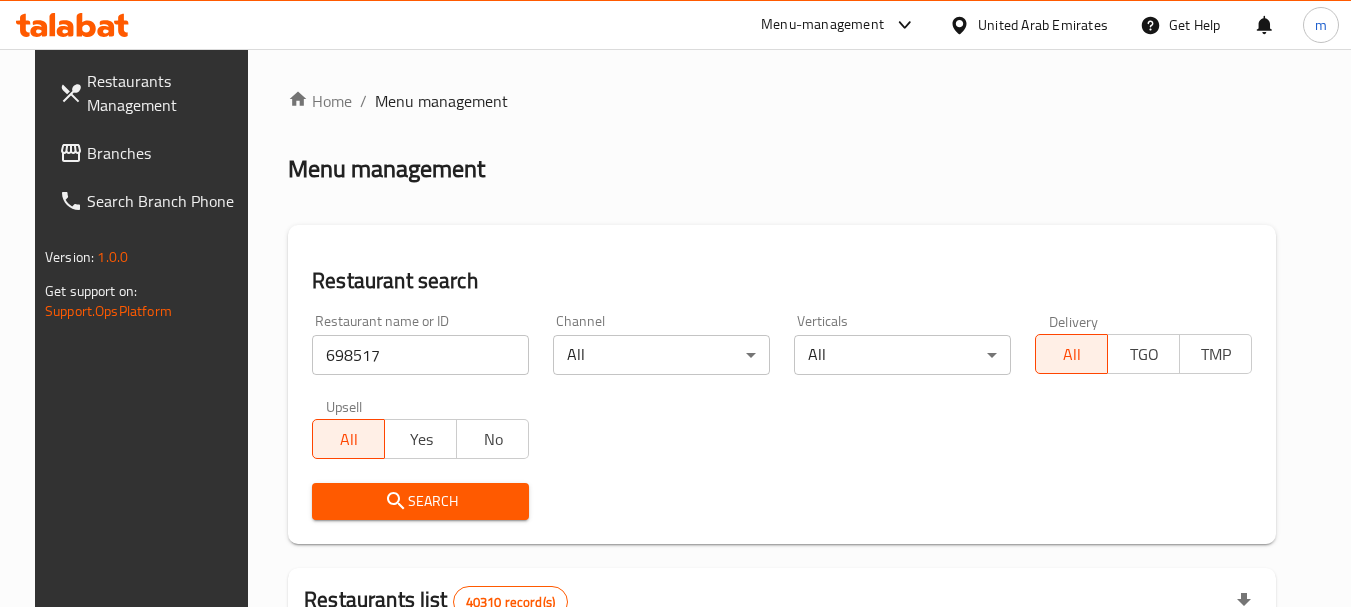 click 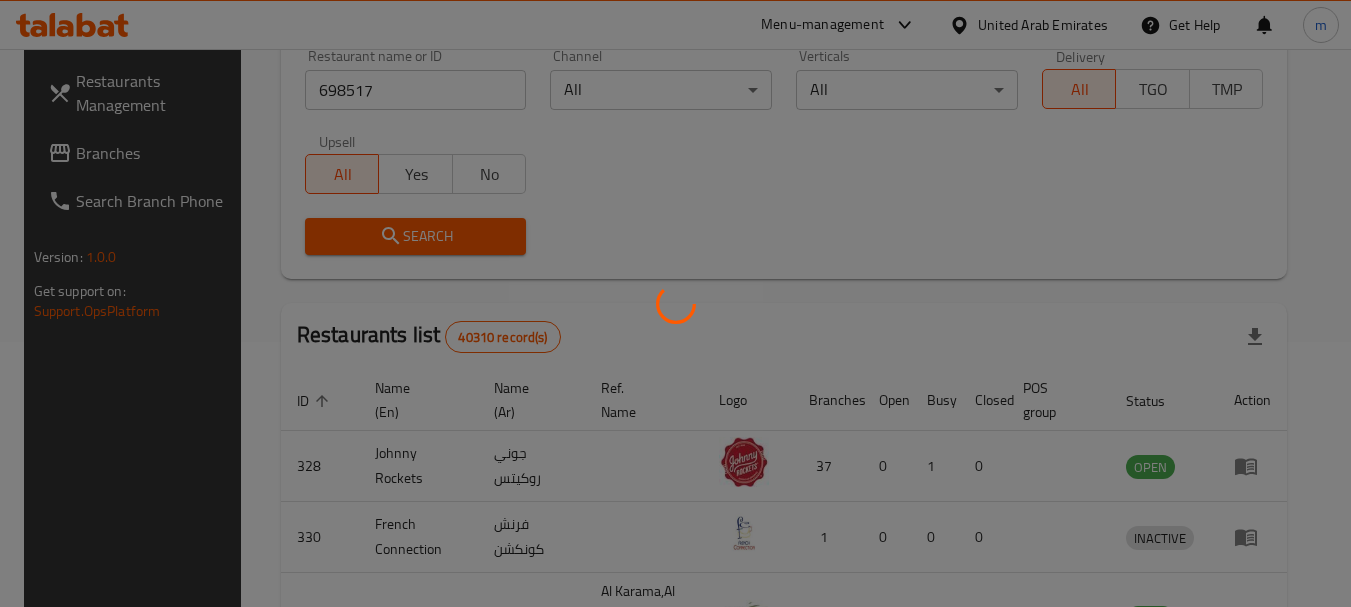 scroll, scrollTop: 285, scrollLeft: 0, axis: vertical 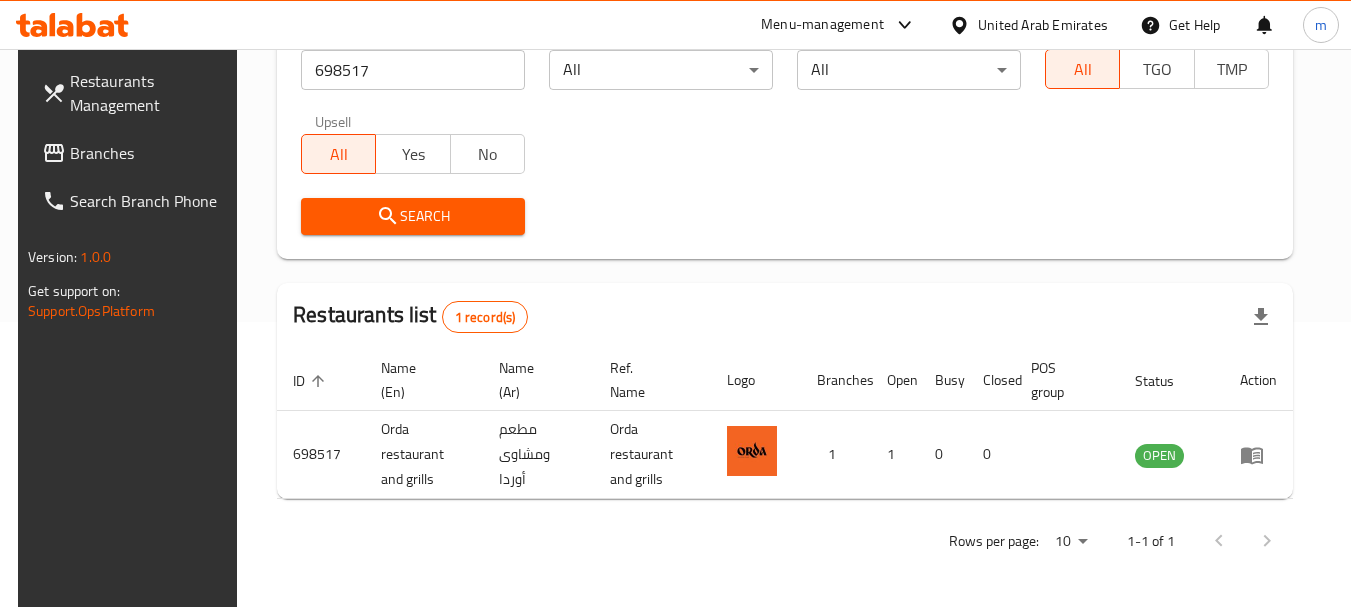 click on "United Arab Emirates" at bounding box center (1043, 25) 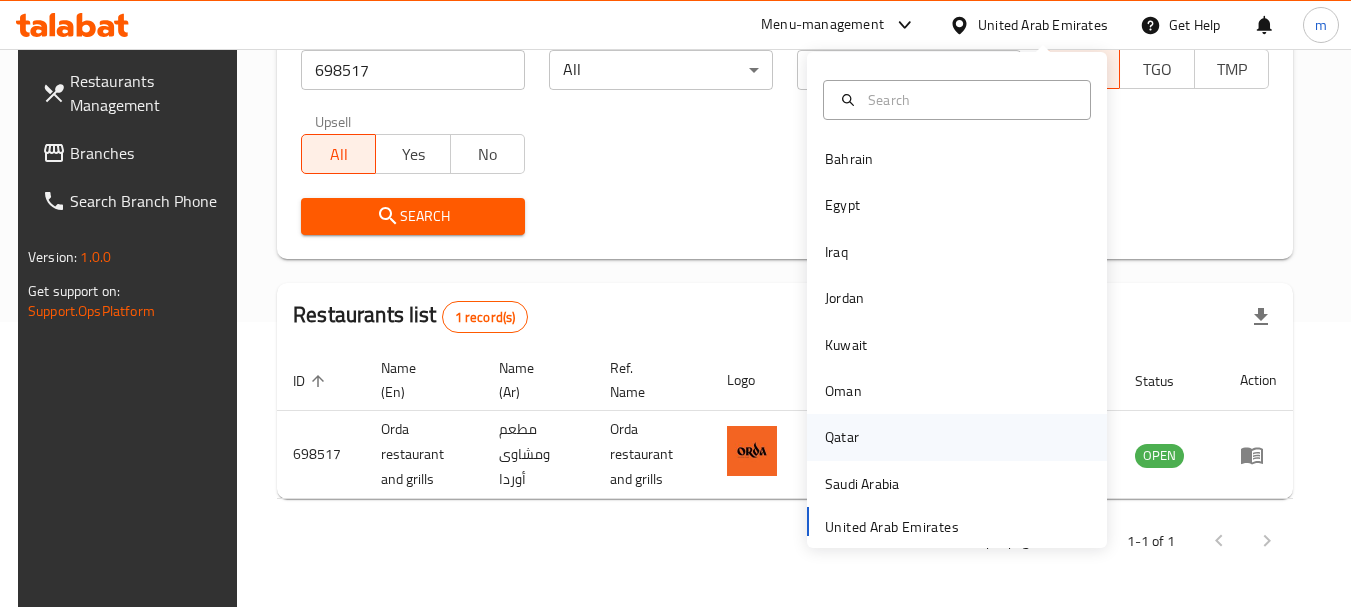 click on "Qatar" at bounding box center [842, 437] 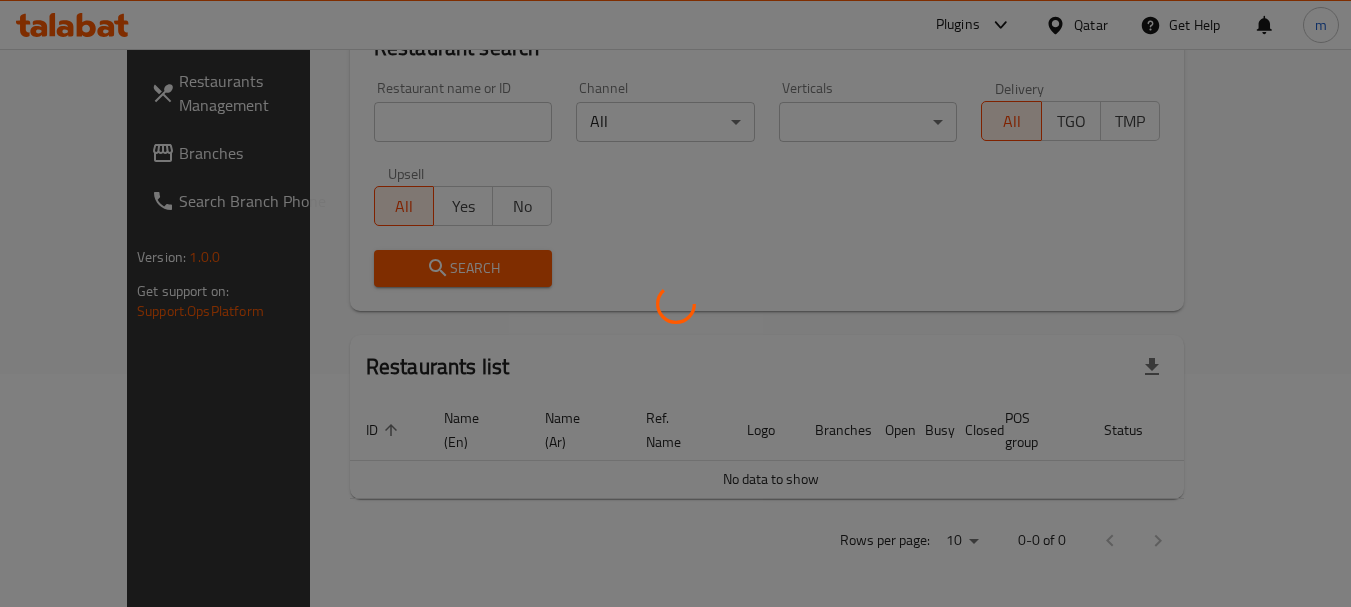 scroll, scrollTop: 210, scrollLeft: 0, axis: vertical 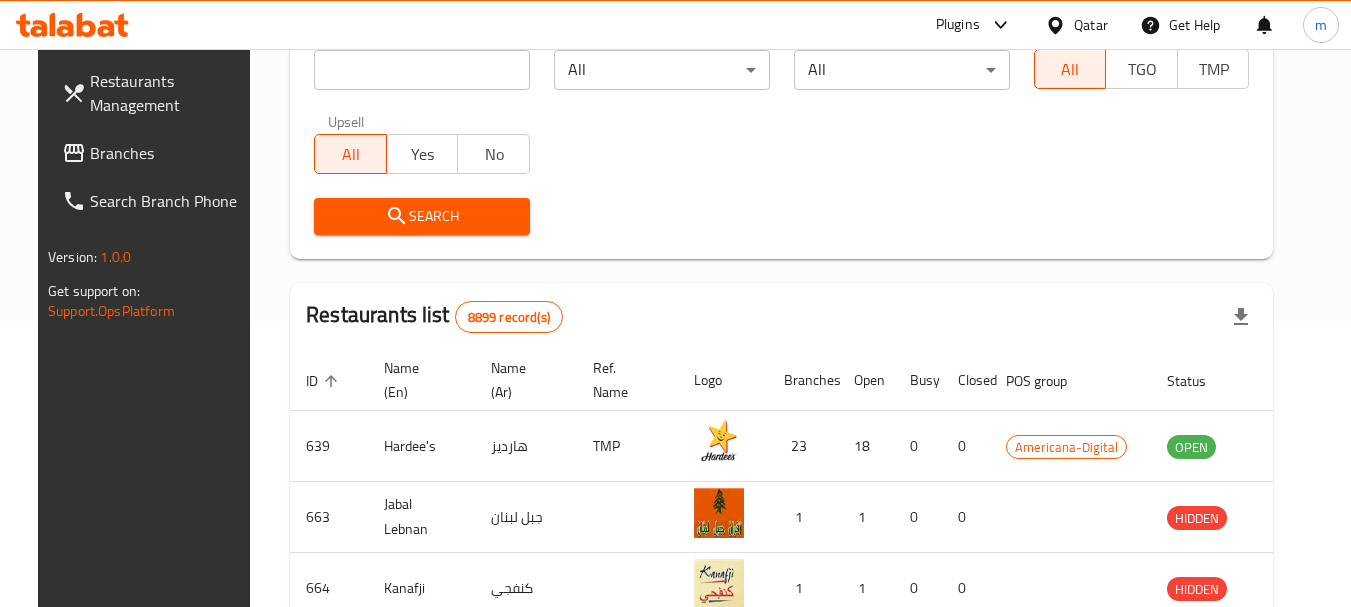 click at bounding box center (675, 303) 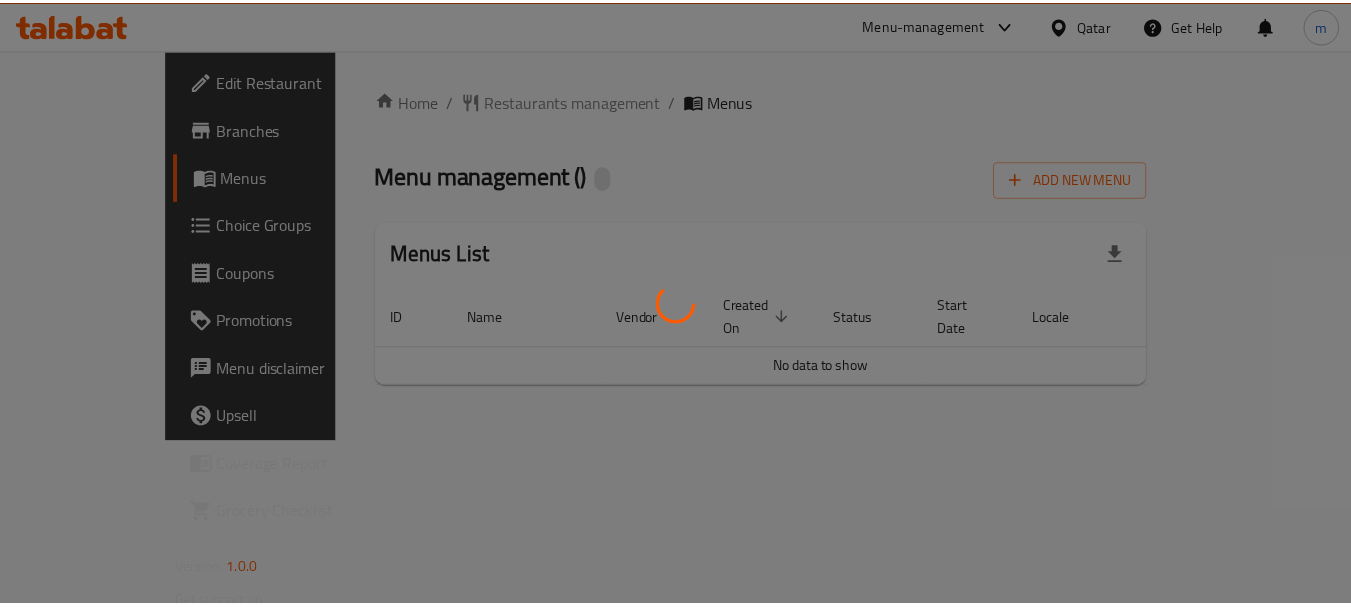 scroll, scrollTop: 0, scrollLeft: 0, axis: both 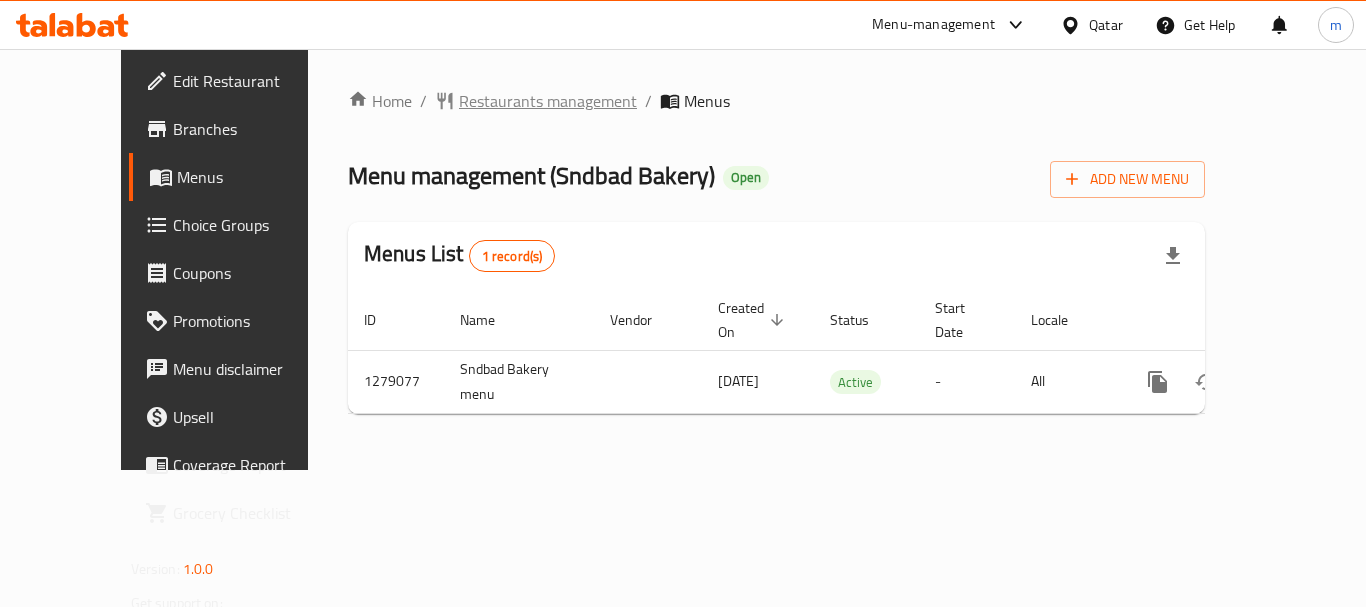 click on "Restaurants management" at bounding box center (548, 101) 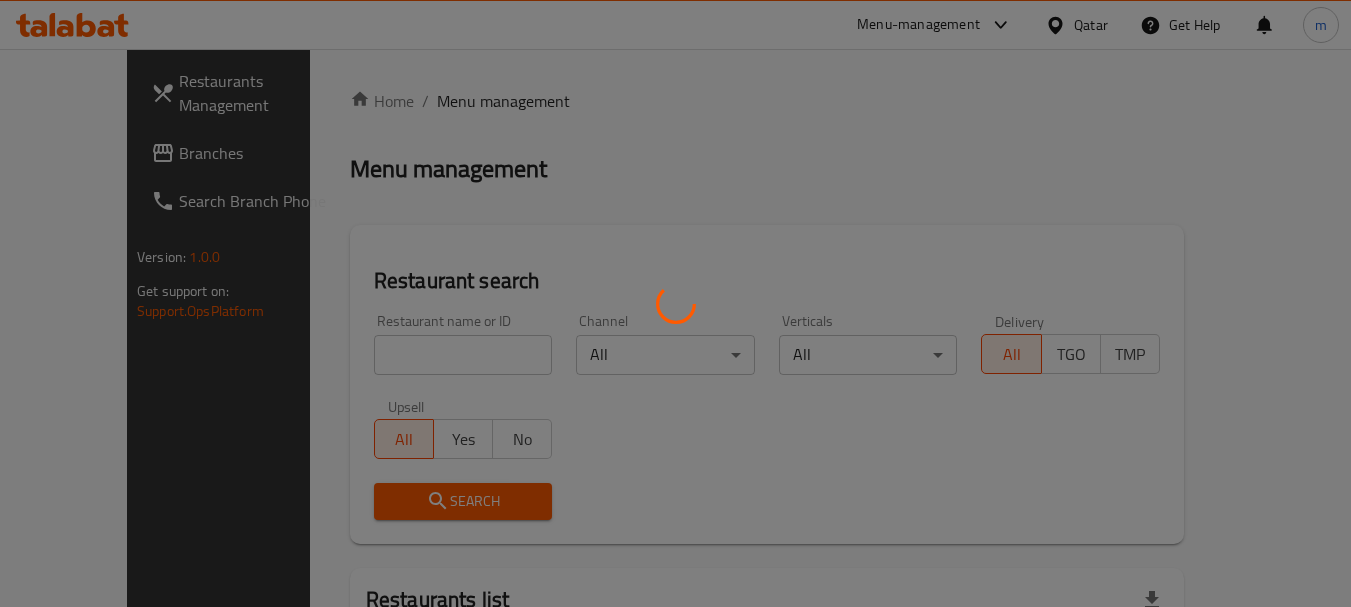 click at bounding box center [675, 303] 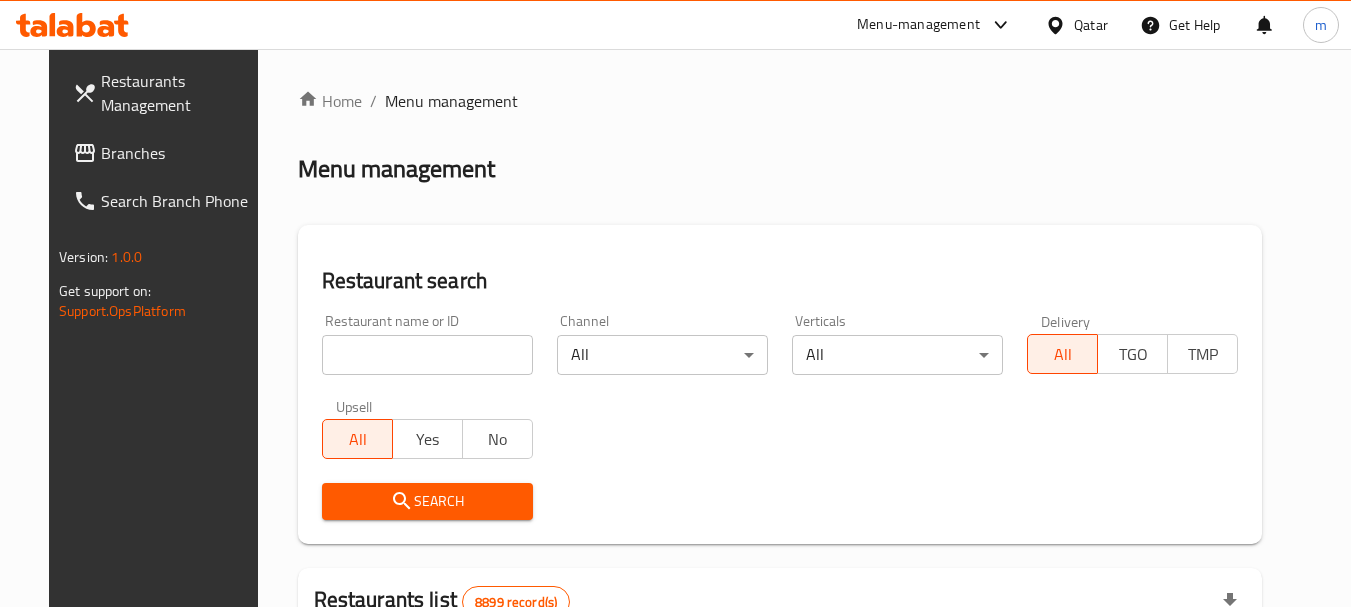 click on "Home / Menu management Menu management Restaurant search Restaurant name or ID Restaurant name or ID Channel All ​ Verticals All ​ Delivery All TGO TMP Upsell All Yes No   Search Restaurants list   8899 record(s) ID sorted ascending Name (En) Name (Ar) Ref. Name Logo Branches Open Busy Closed POS group Status Action 639 Hardee's هارديز TMP 23 18 0 0 Americana-Digital OPEN 663 Jabal Lebnan جبل لبنان 1 1 0 0 HIDDEN 664 Kanafji كنفجي 1 1 0 0 HIDDEN 665 Take Away تيك آوي 1 1 0 0 HIDDEN 666 Zaman Al-Khair Restaurant مطعم زمان الخير 1 0 0 0 INACTIVE 667 Al-Rabwah الربوة 1 0 0 0 INACTIVE 672 Bait Jedy بيت جدي 1 1 0 0 HIDDEN 673 Coffee Centre مركز القهوة 1 0 0 0 INACTIVE 676 Morning fresh مورنيج فريش 1 1 0 0 HIDDEN 680 Al-Qarmouty القرموطي 1 0 0 0 HIDDEN Rows per page: 10 1-10 of 8899" at bounding box center [780, 693] 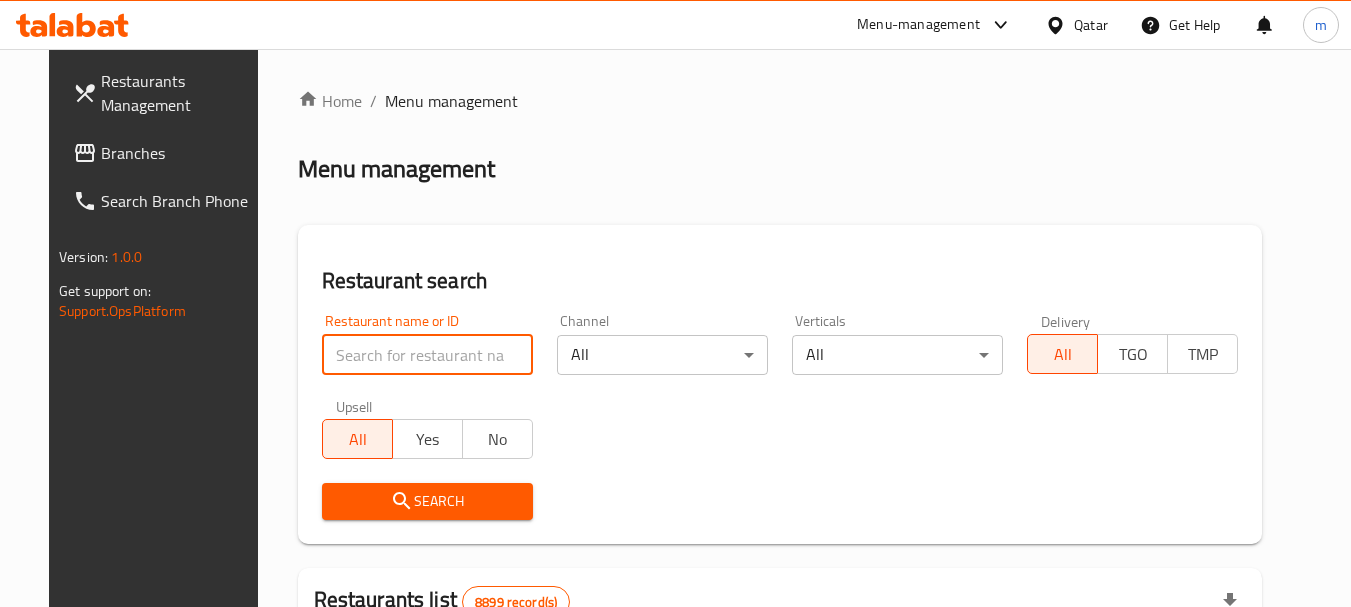 click at bounding box center [427, 355] 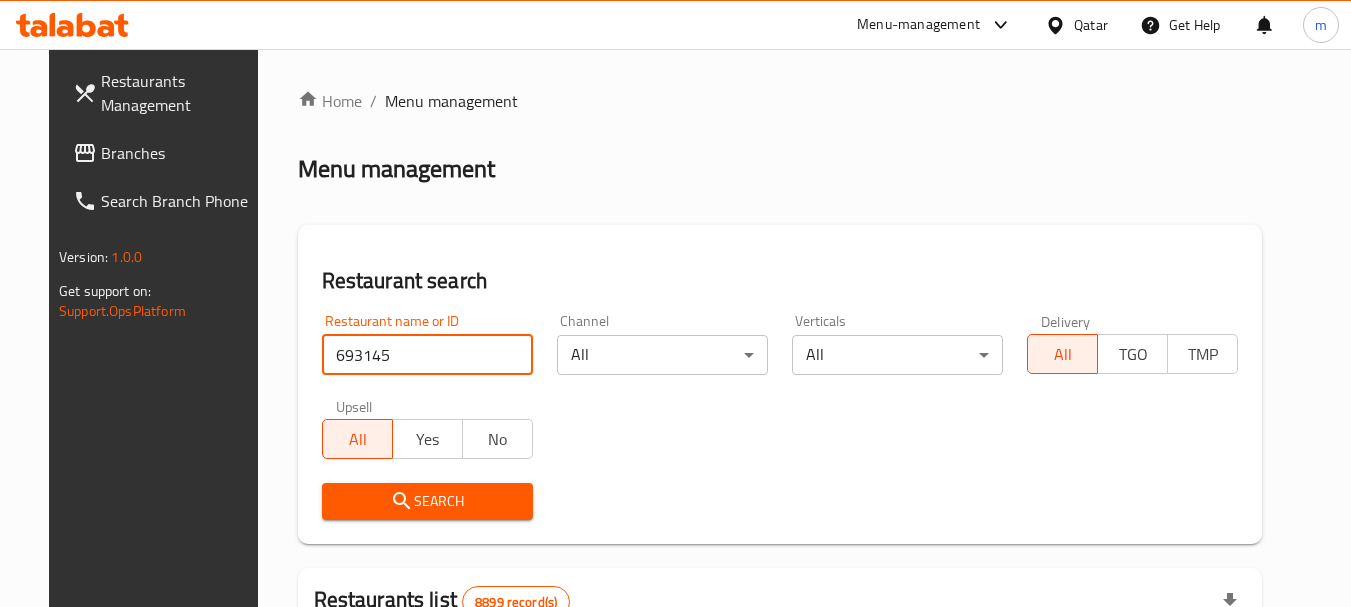 type on "693145" 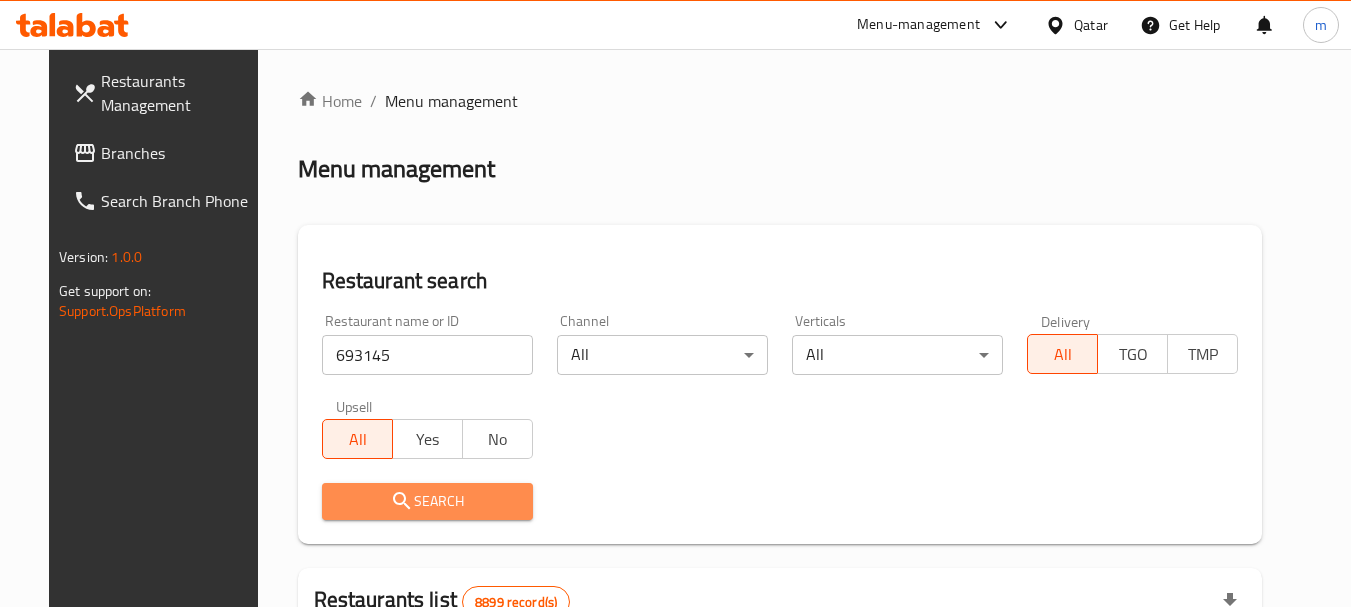 click 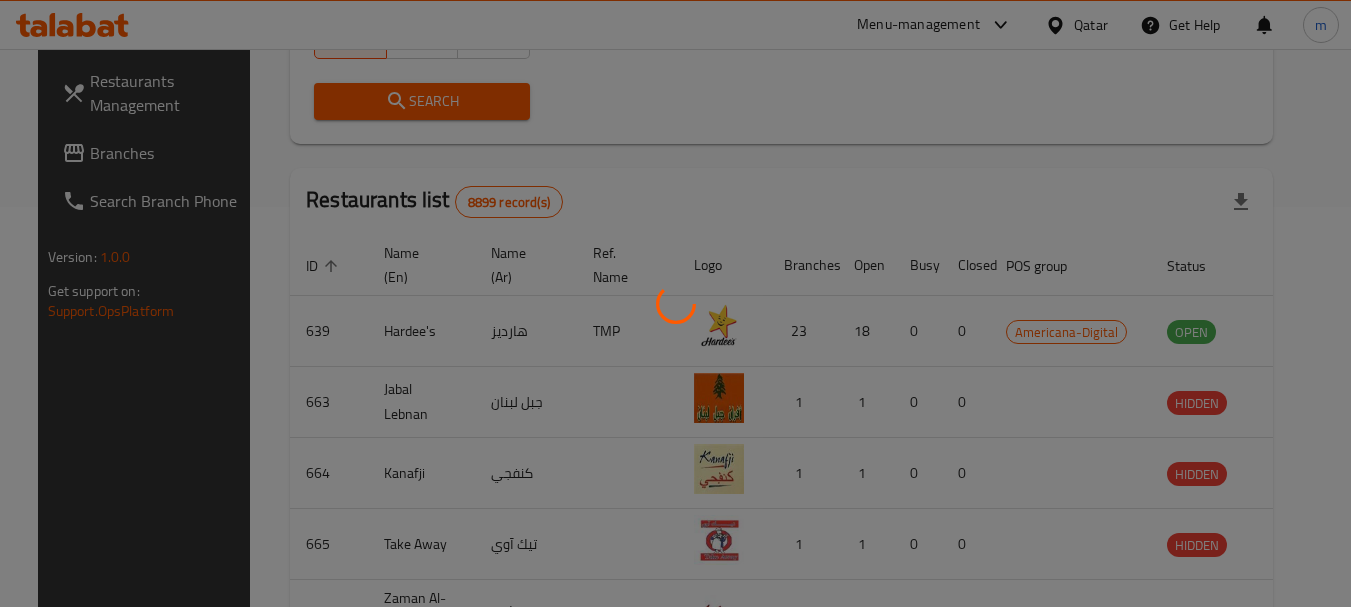 scroll, scrollTop: 268, scrollLeft: 0, axis: vertical 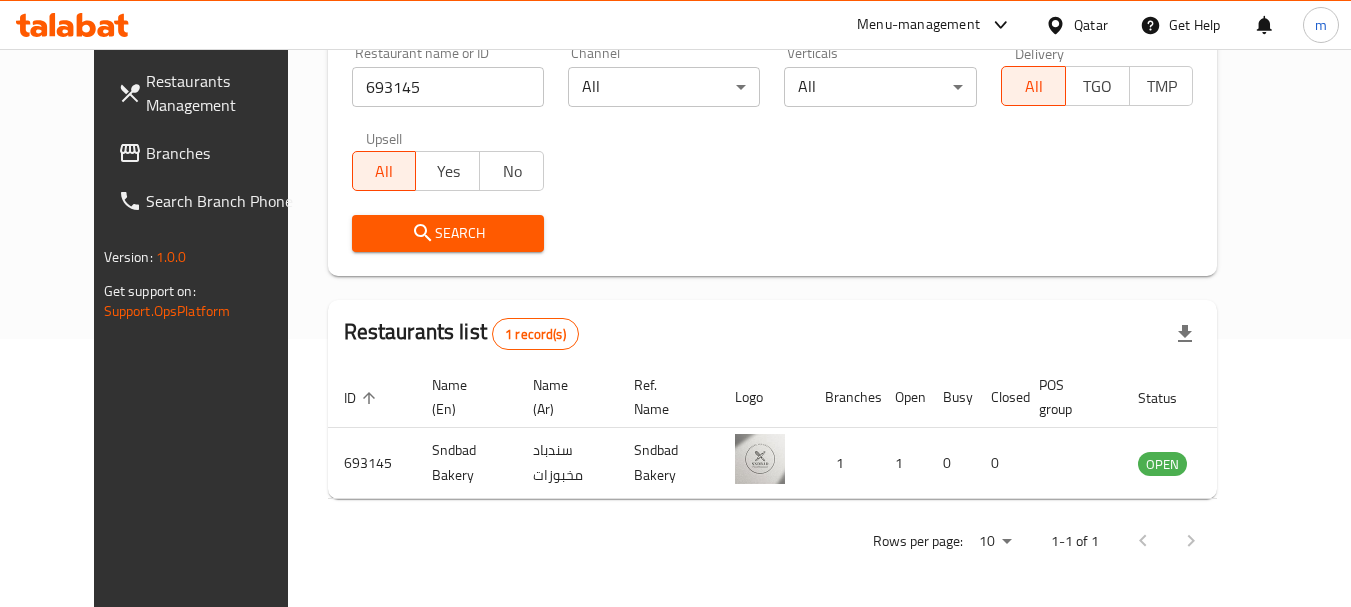 drag, startPoint x: 1101, startPoint y: 27, endPoint x: 1082, endPoint y: 26, distance: 19.026299 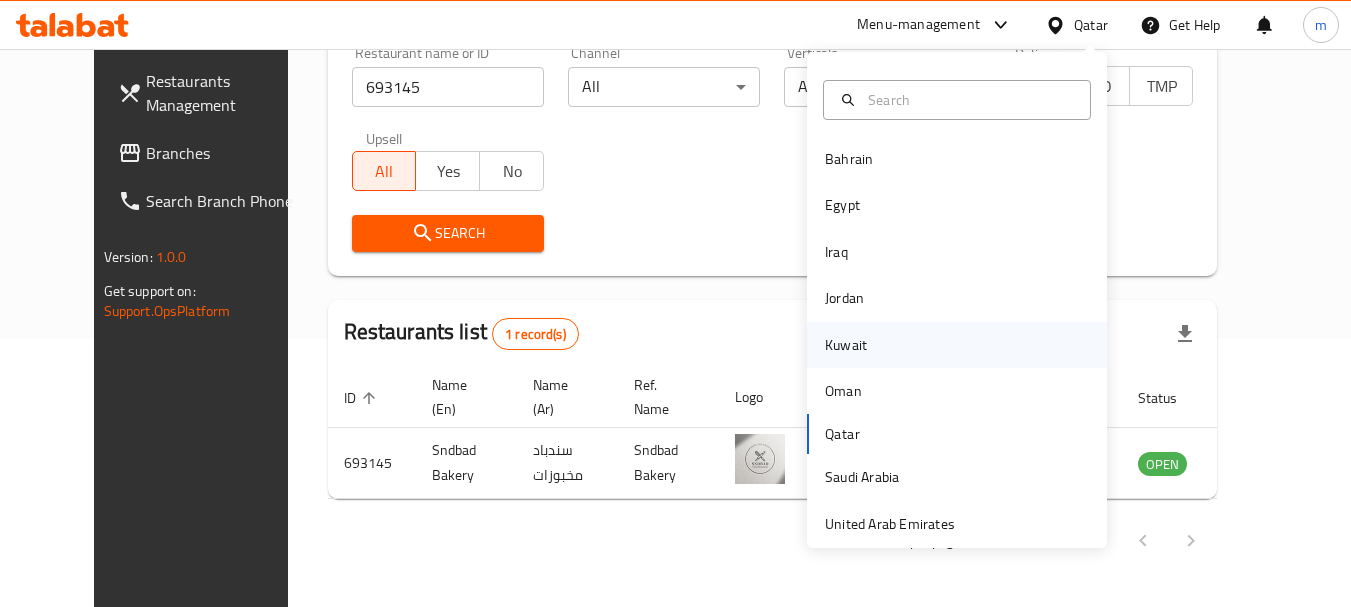 click on "Kuwait" at bounding box center [846, 345] 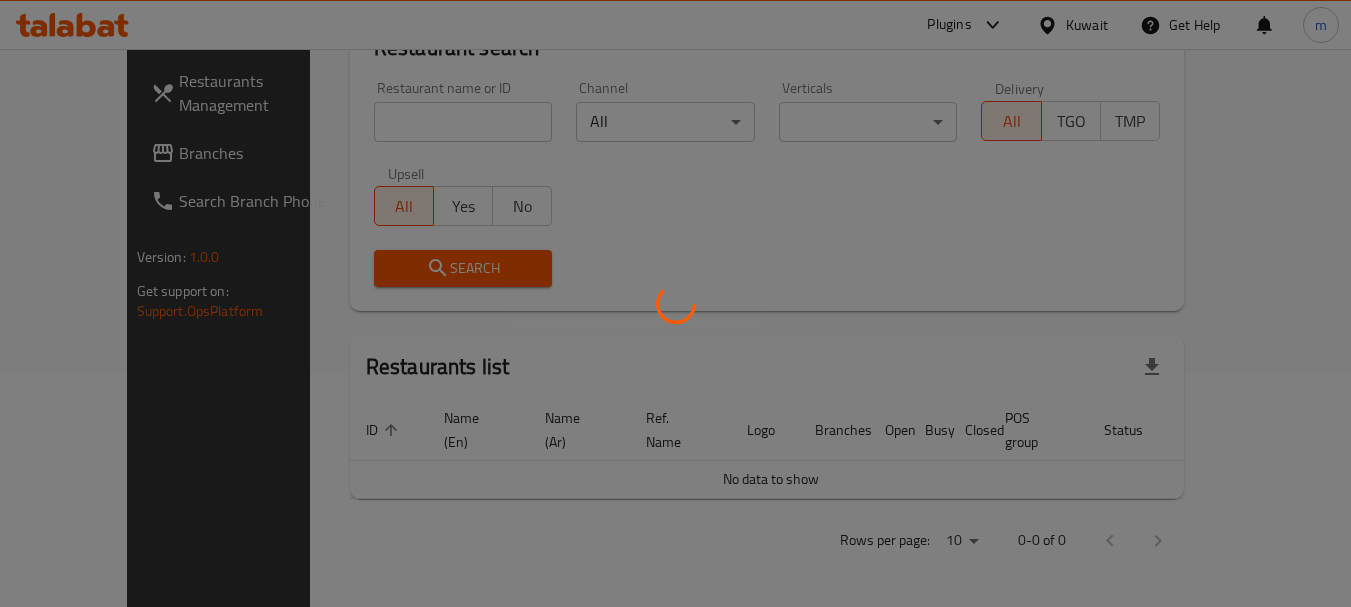 scroll, scrollTop: 210, scrollLeft: 0, axis: vertical 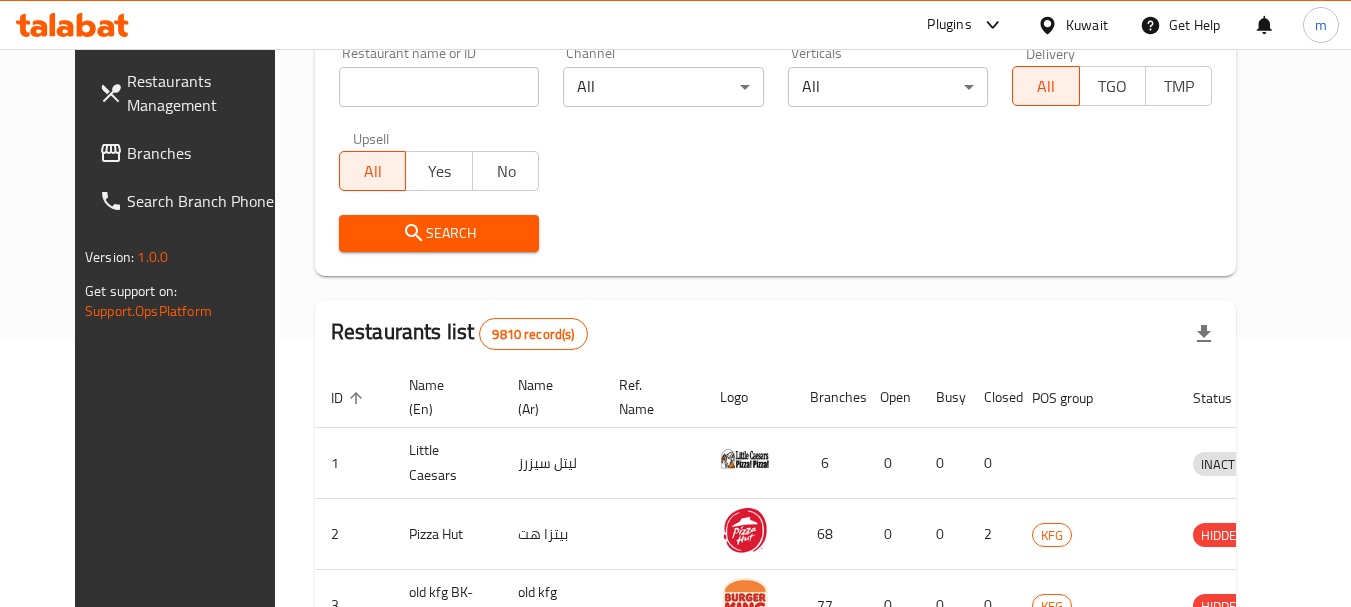 click at bounding box center [675, 303] 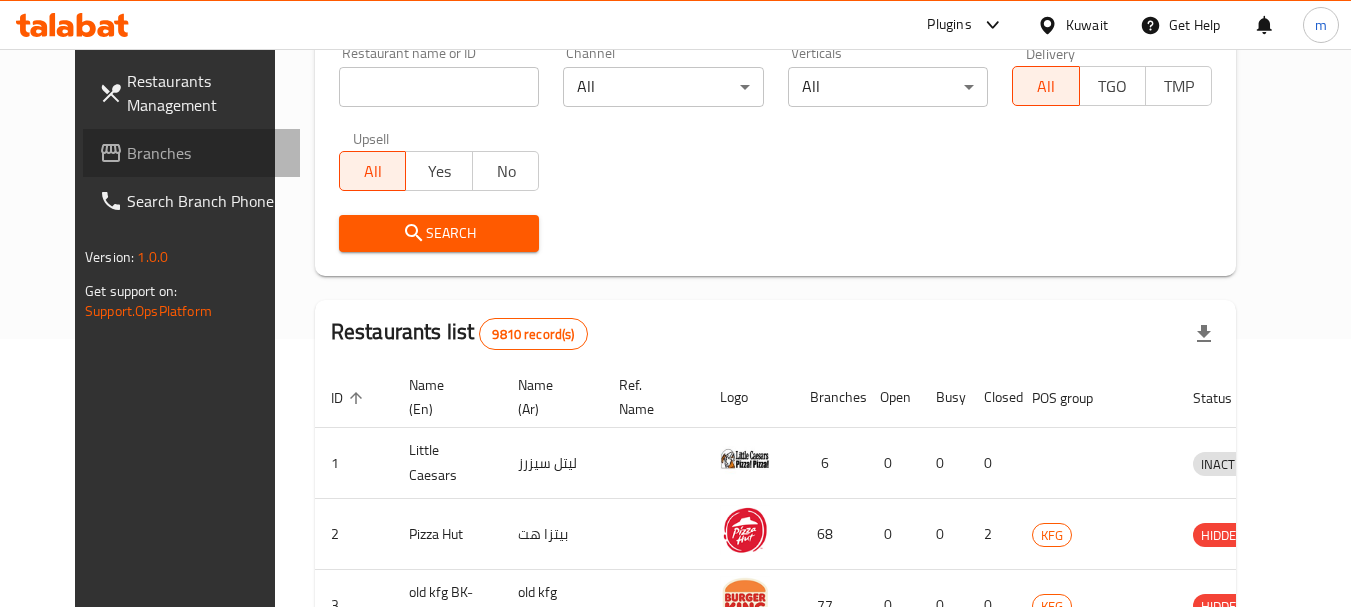 click on "Branches" at bounding box center (206, 153) 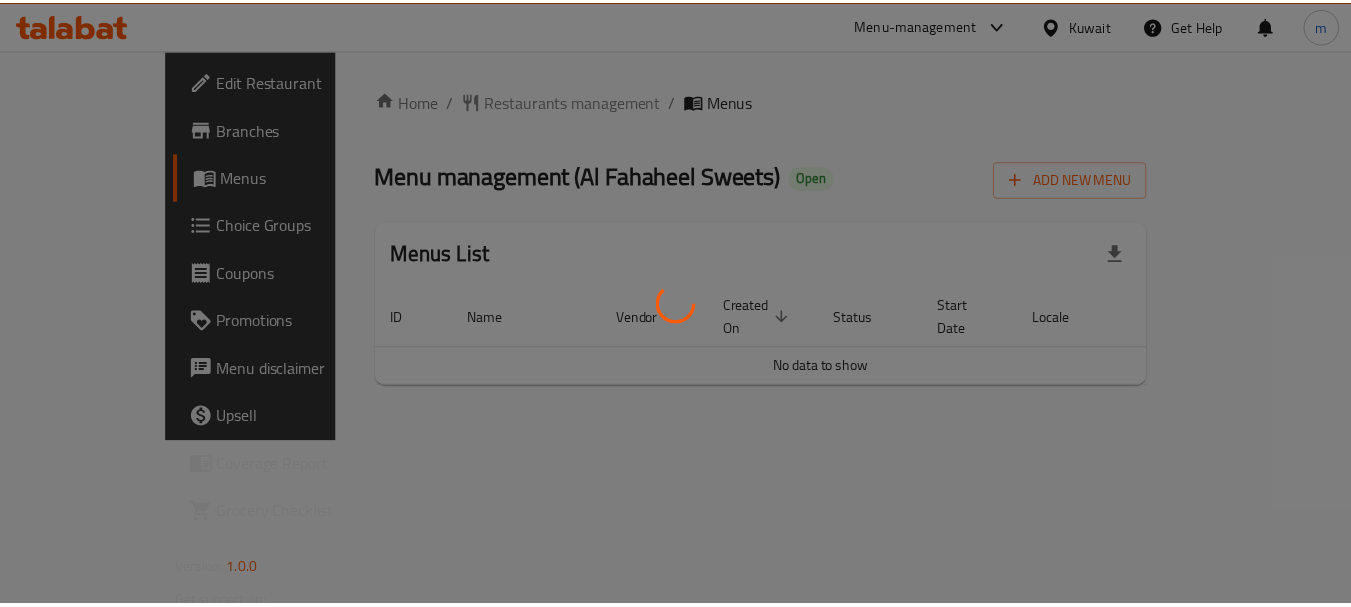scroll, scrollTop: 0, scrollLeft: 0, axis: both 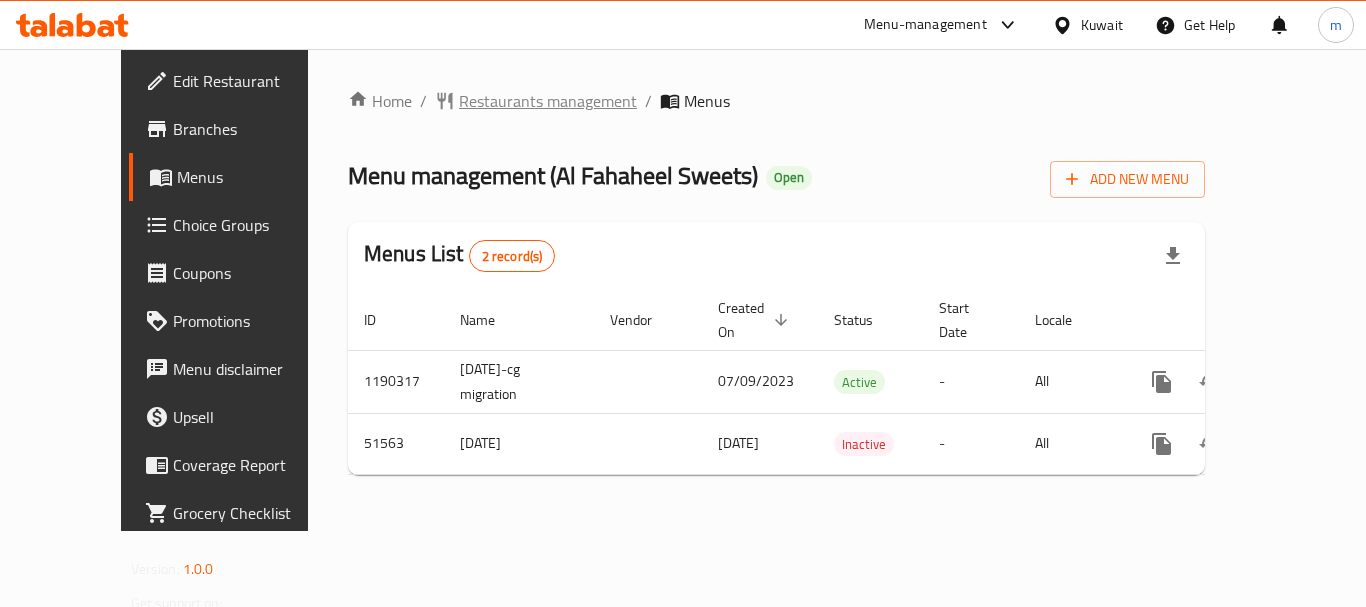 click on "Restaurants management" at bounding box center (548, 101) 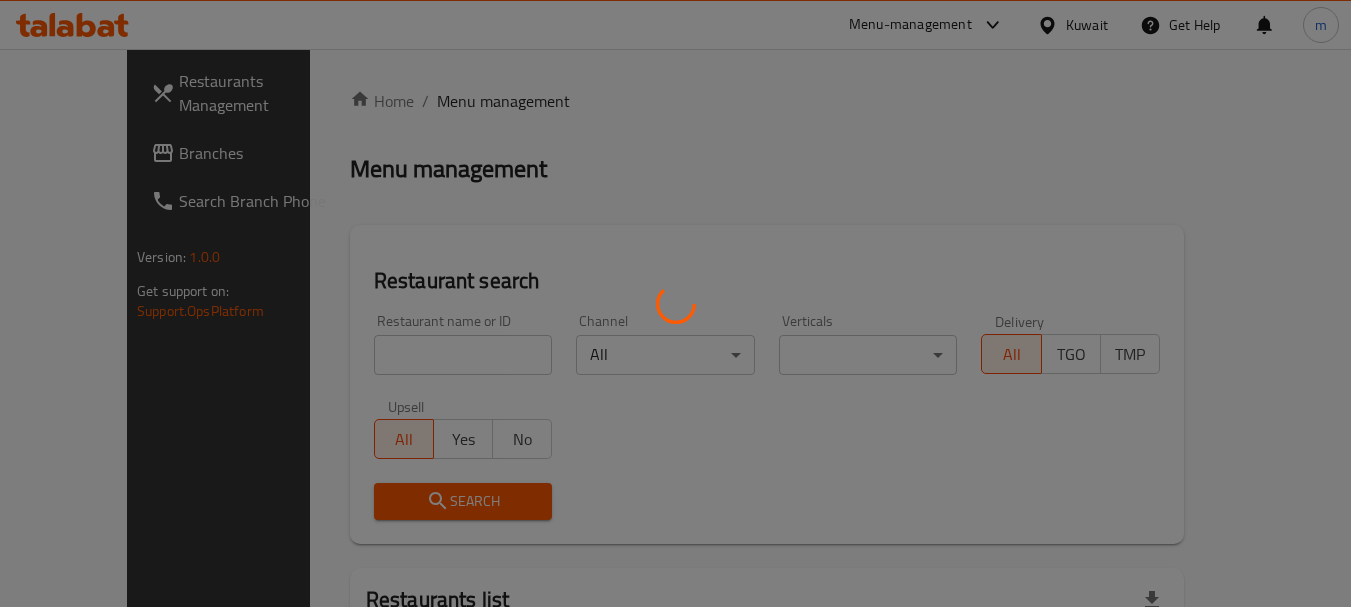 click at bounding box center (675, 303) 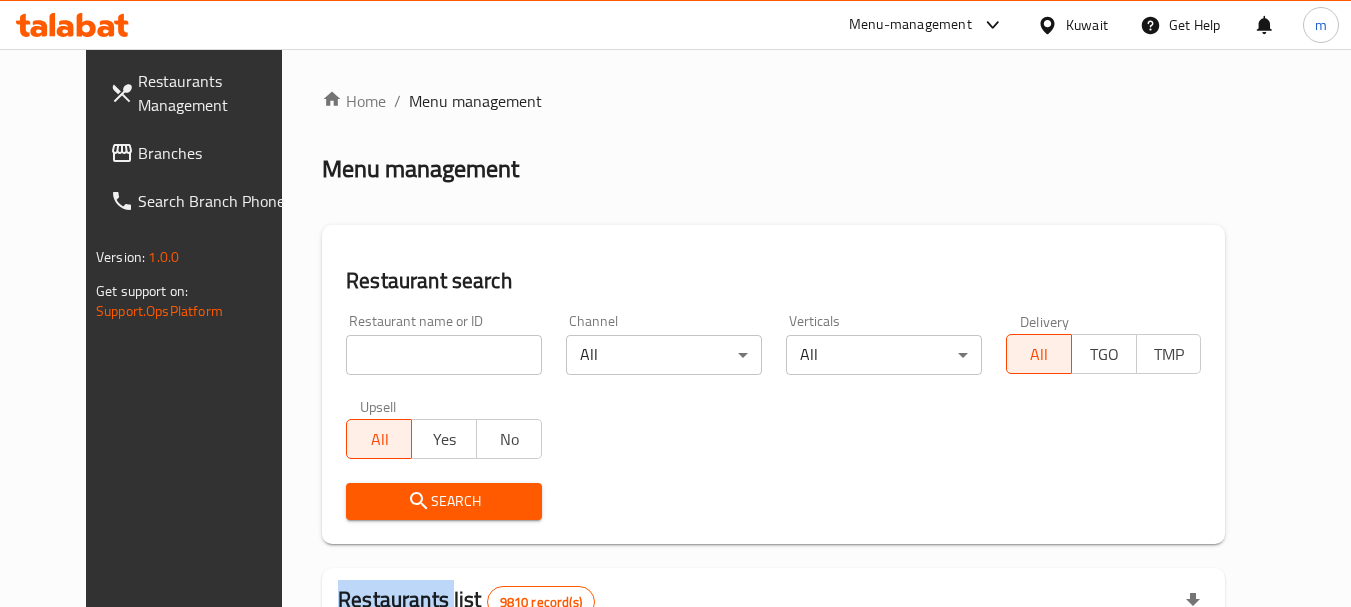 click at bounding box center (675, 303) 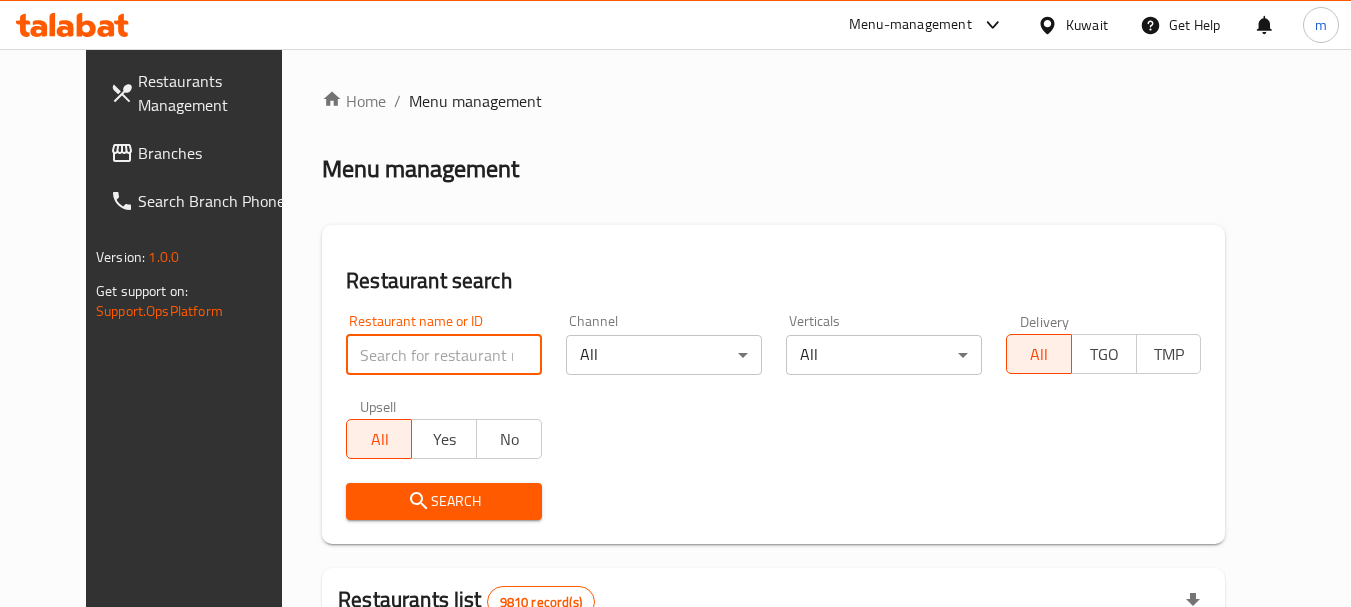 click at bounding box center (444, 355) 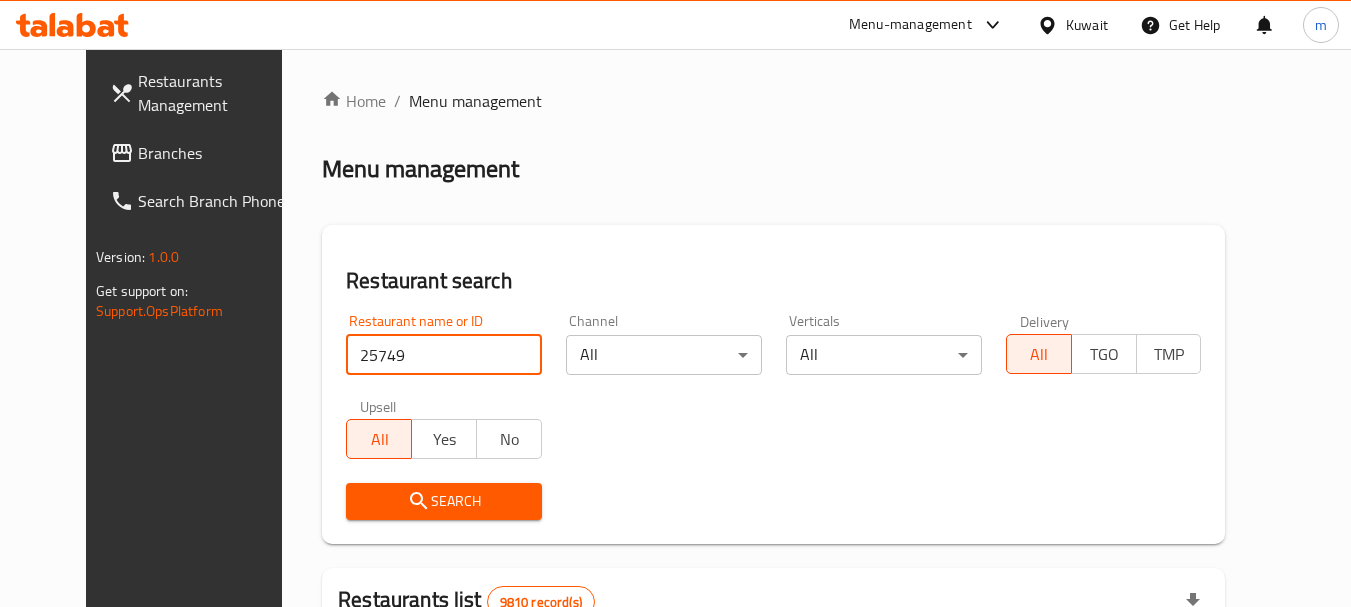 type on "25749" 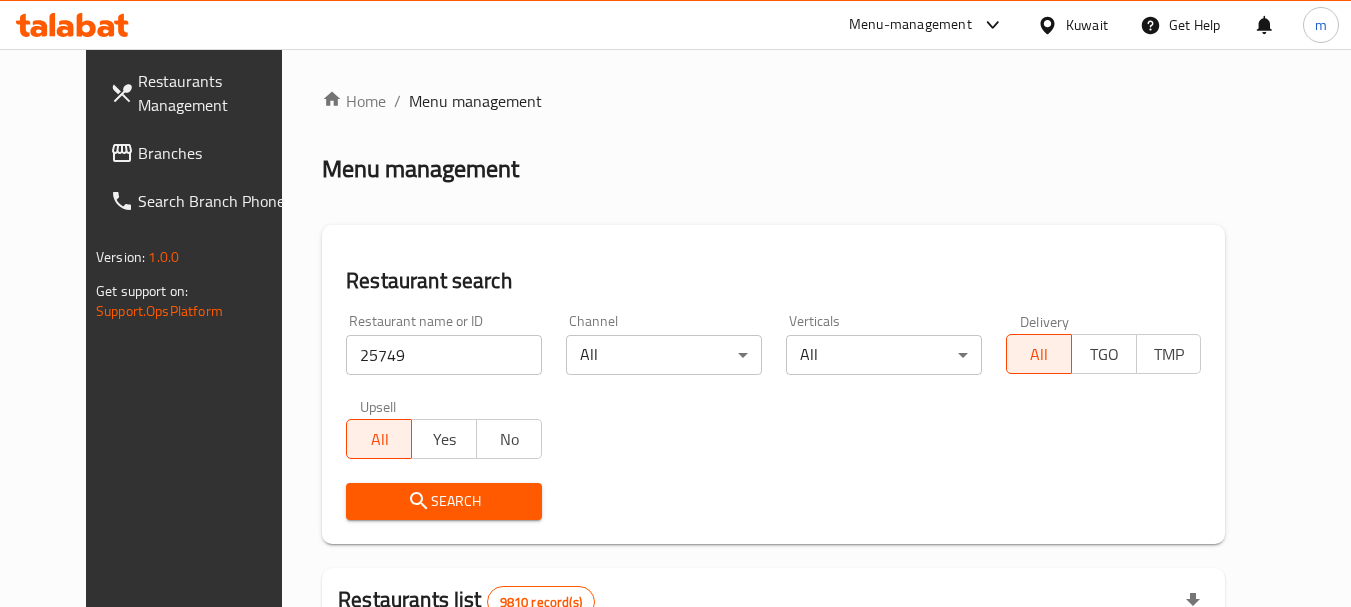 click on "Search" at bounding box center (444, 501) 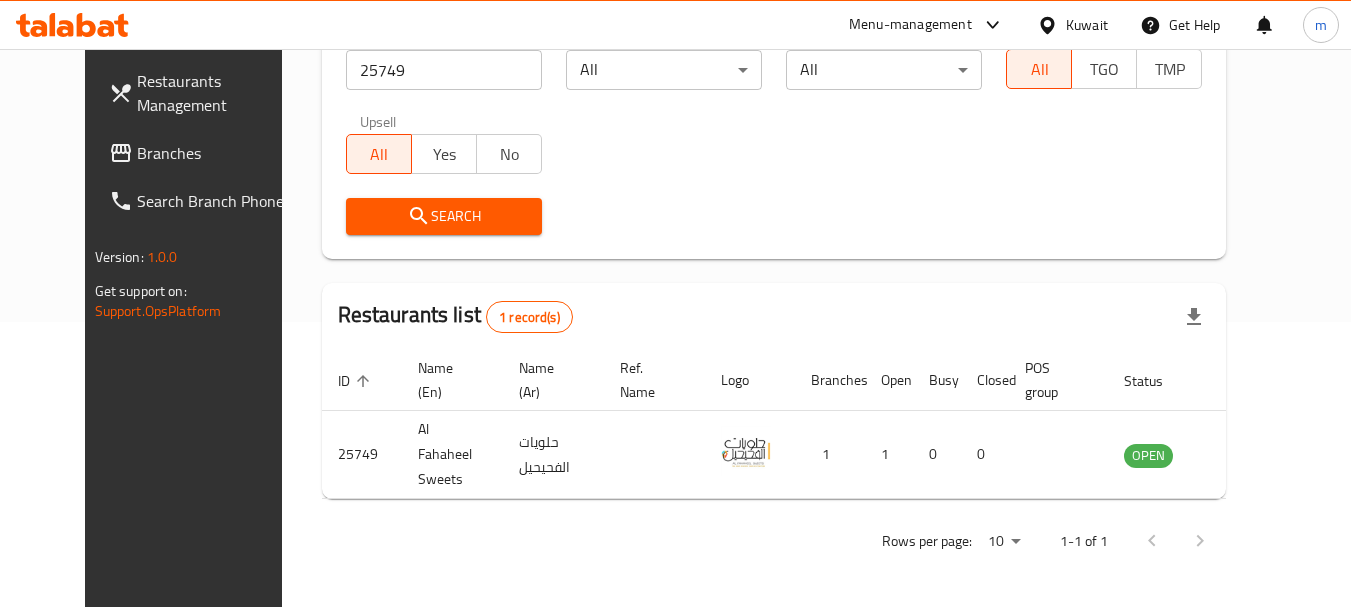 scroll, scrollTop: 268, scrollLeft: 0, axis: vertical 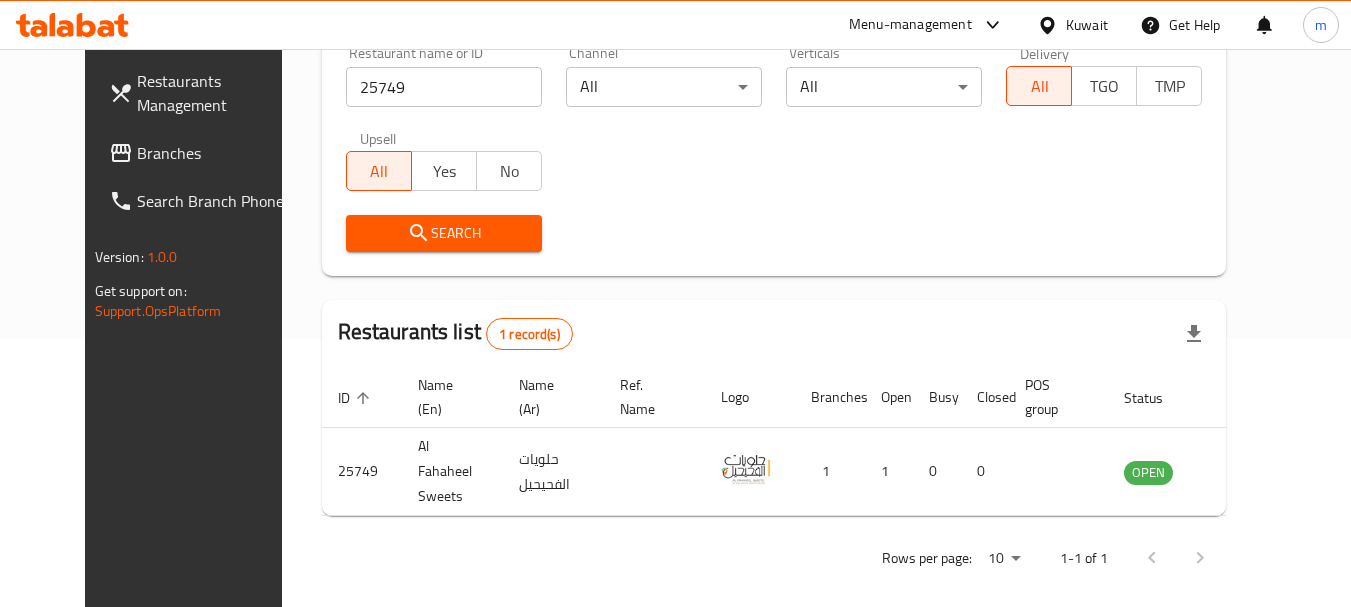 click on "Kuwait" at bounding box center [1087, 25] 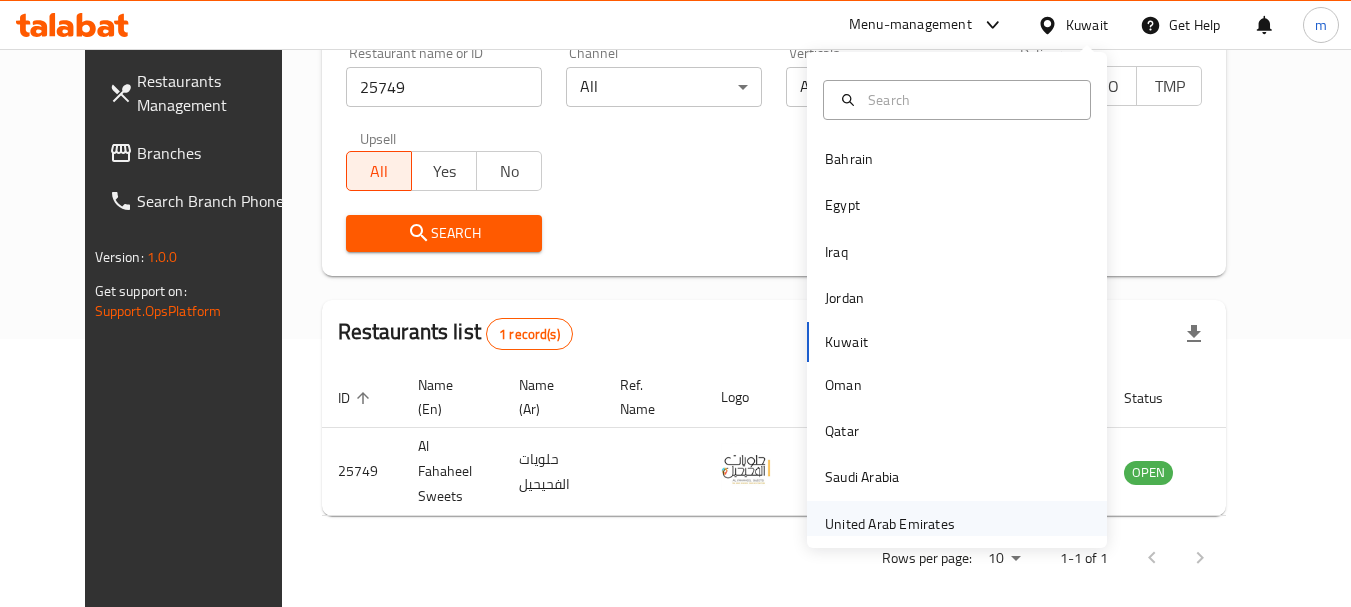 click on "United Arab Emirates" at bounding box center (890, 524) 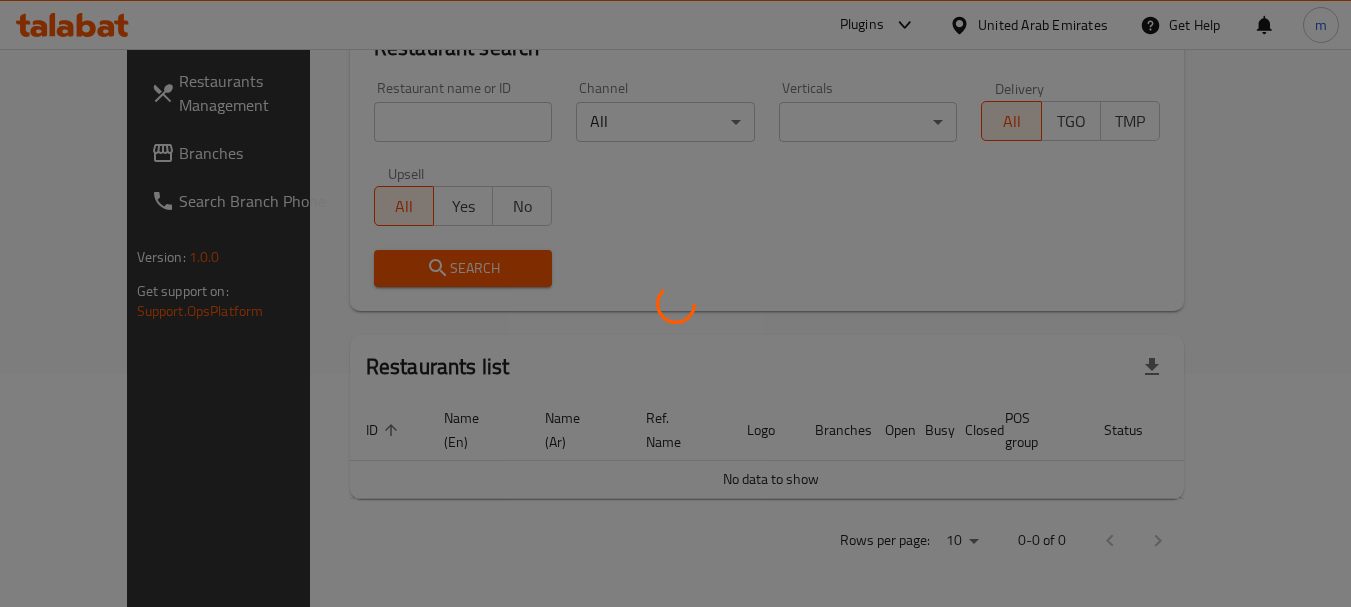 scroll, scrollTop: 210, scrollLeft: 0, axis: vertical 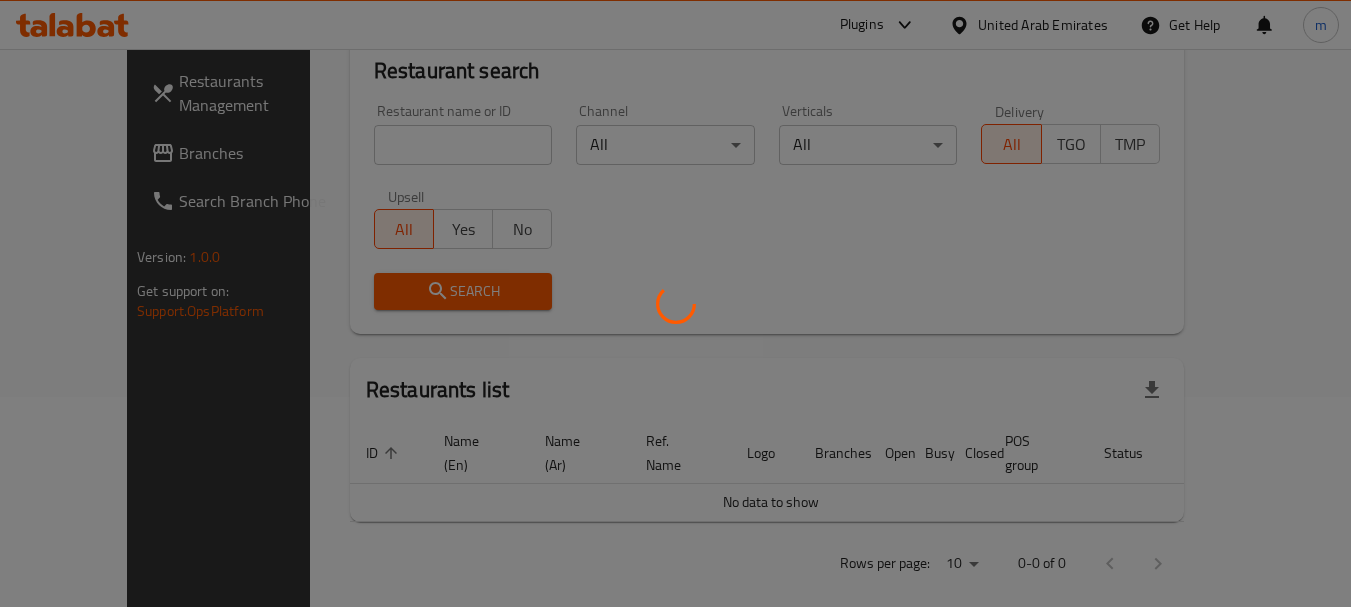 click at bounding box center [675, 303] 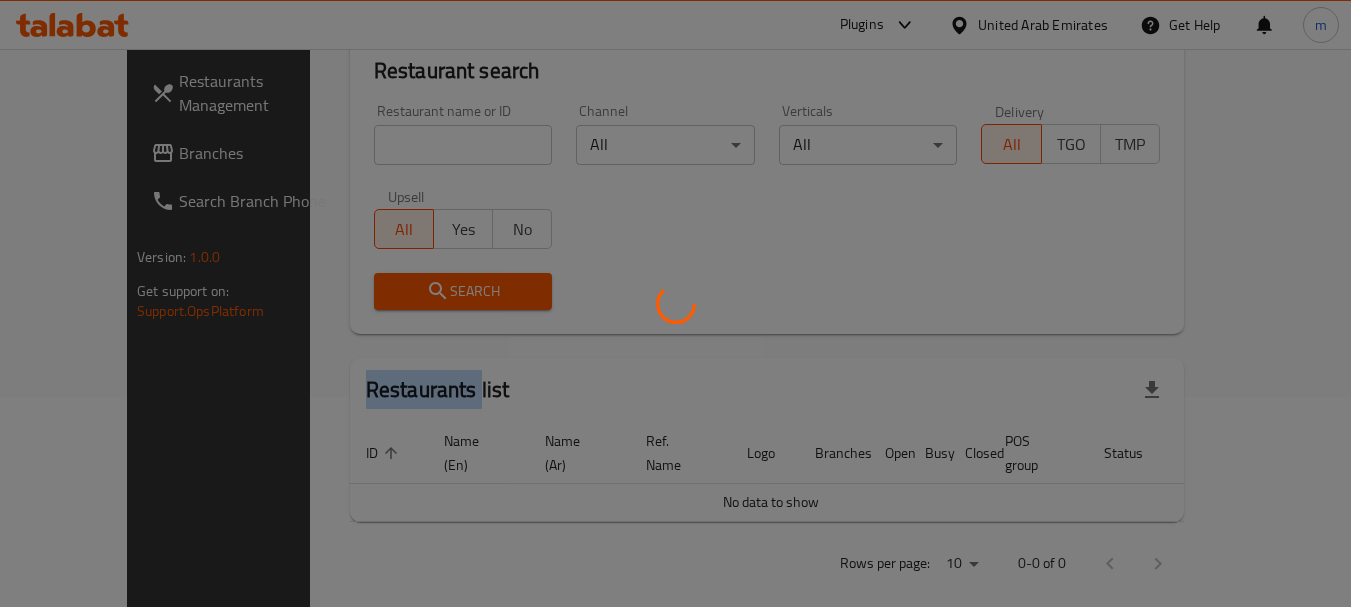 click at bounding box center (675, 303) 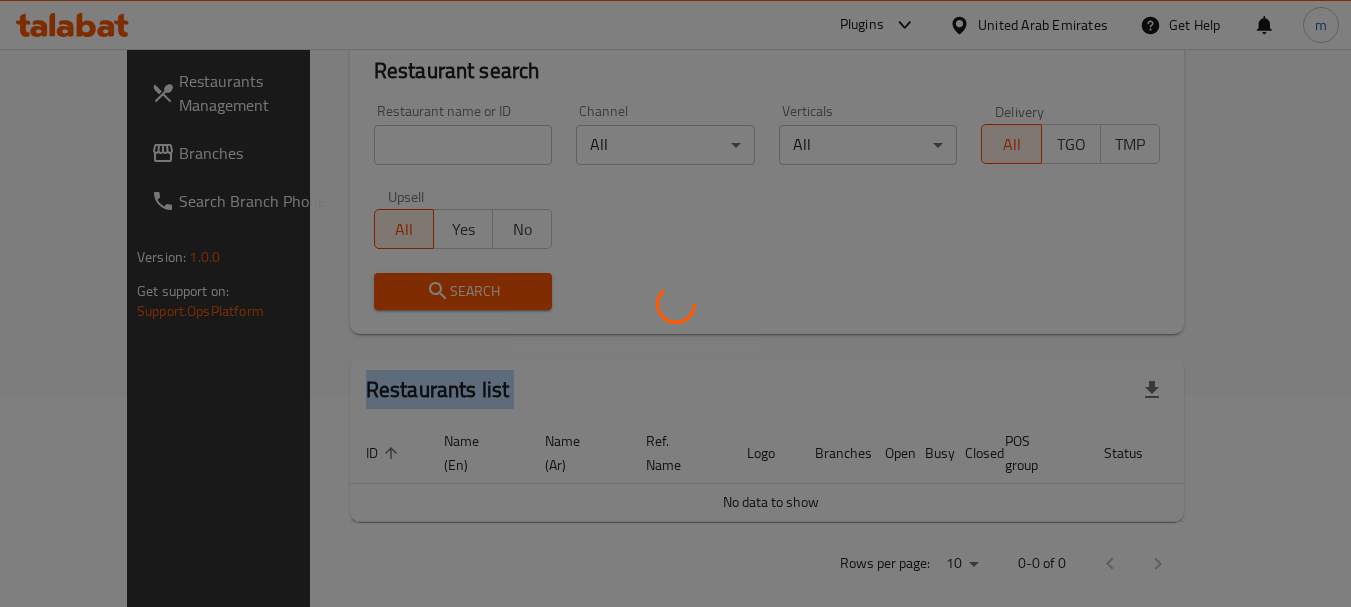 click at bounding box center (675, 303) 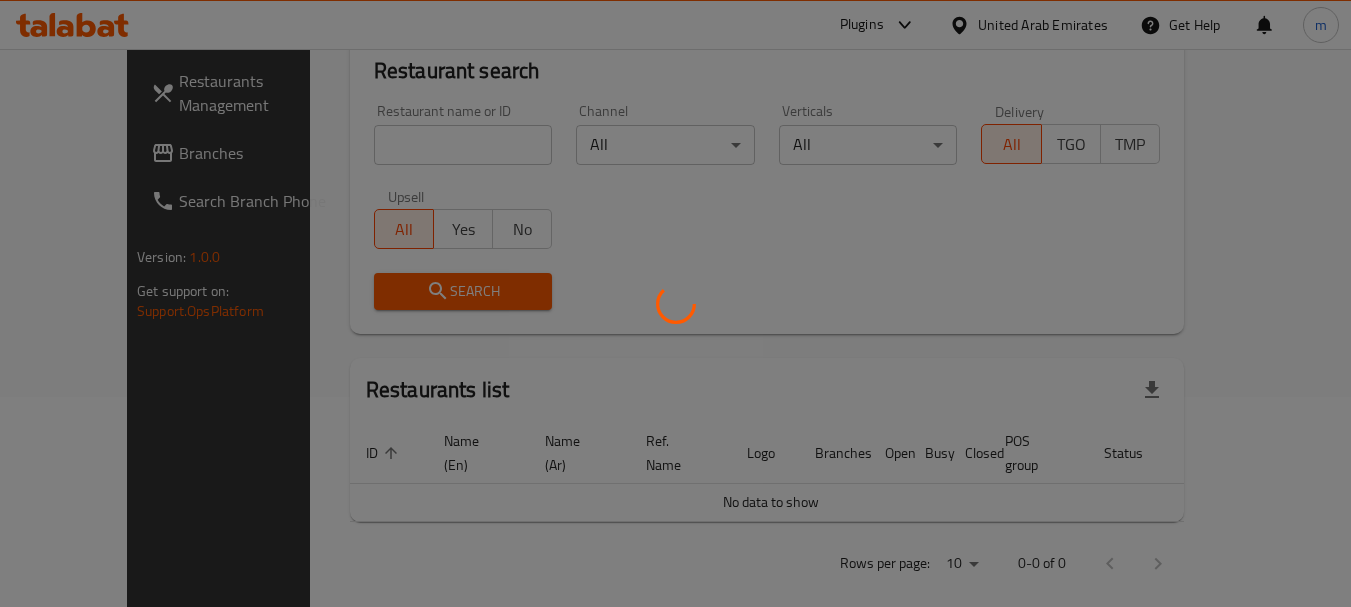 click at bounding box center (675, 303) 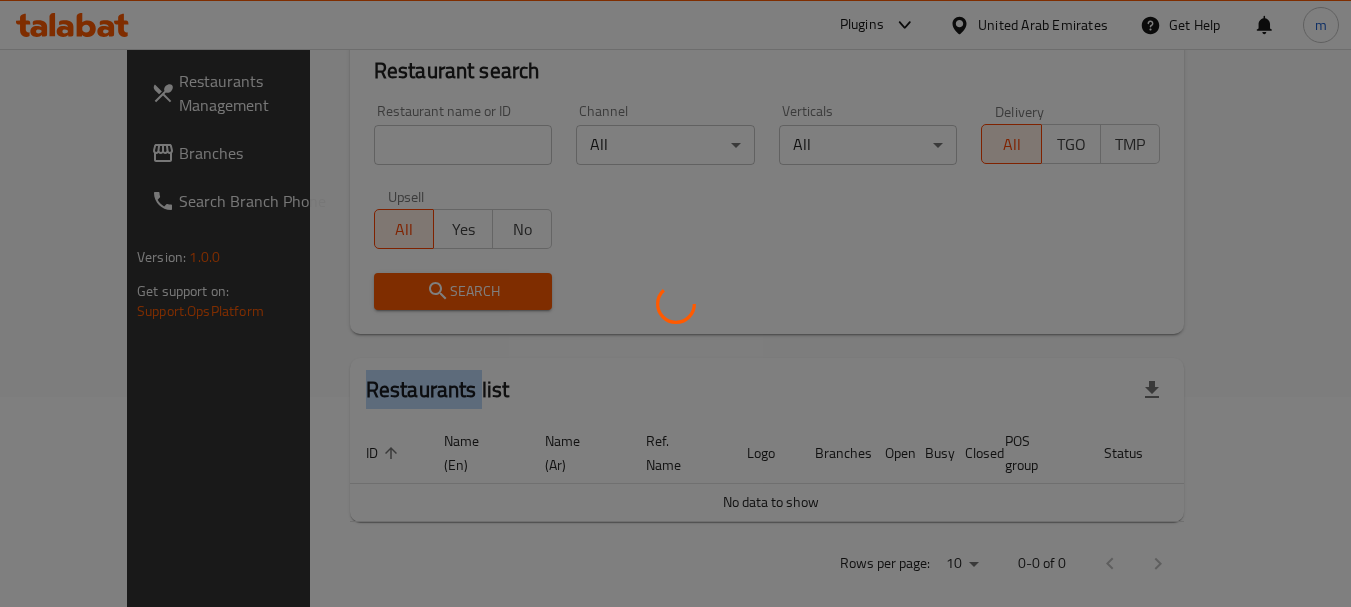click at bounding box center (675, 303) 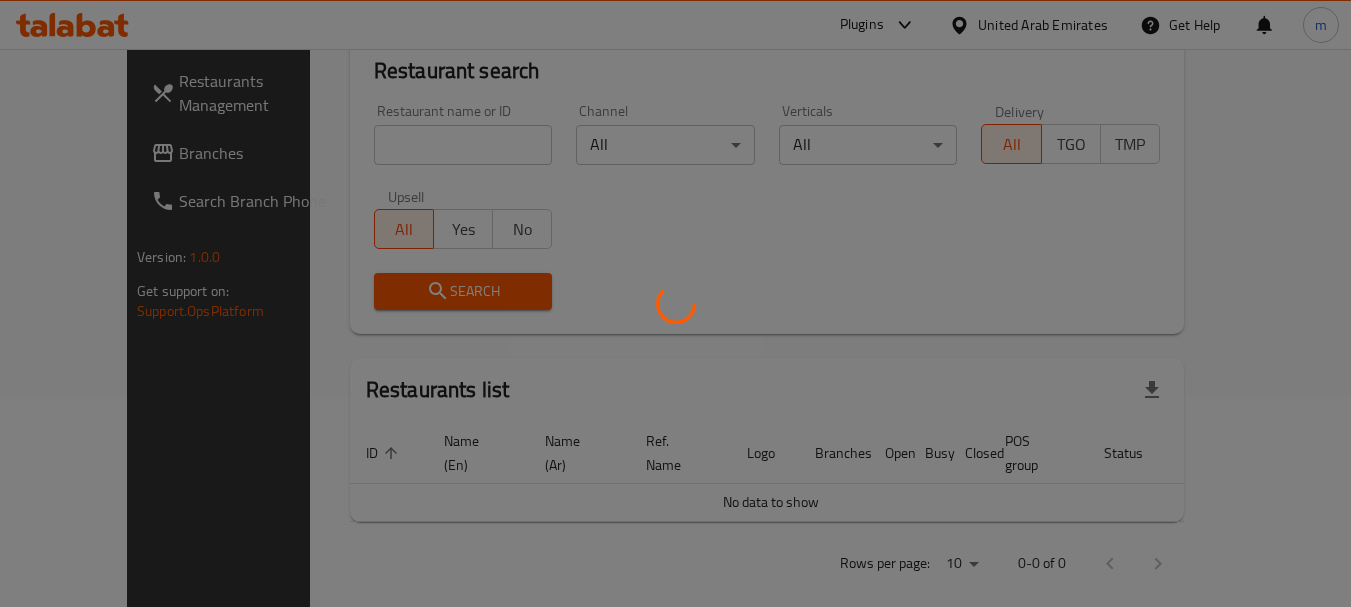 click at bounding box center (675, 303) 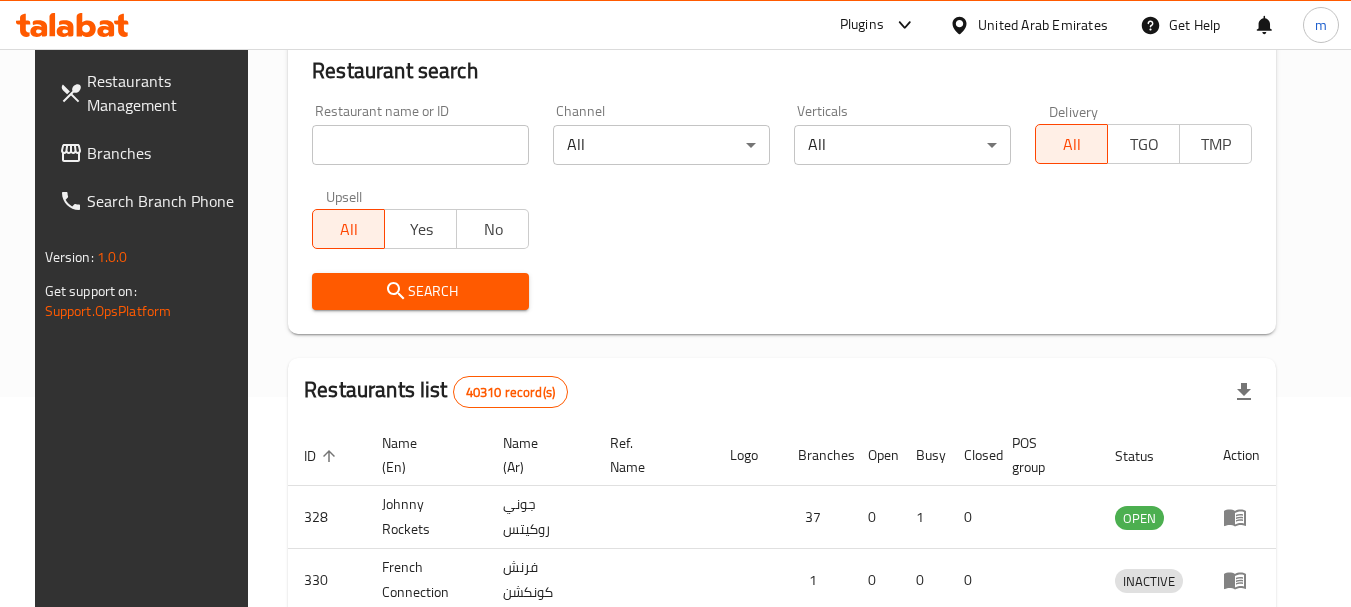 scroll, scrollTop: 268, scrollLeft: 0, axis: vertical 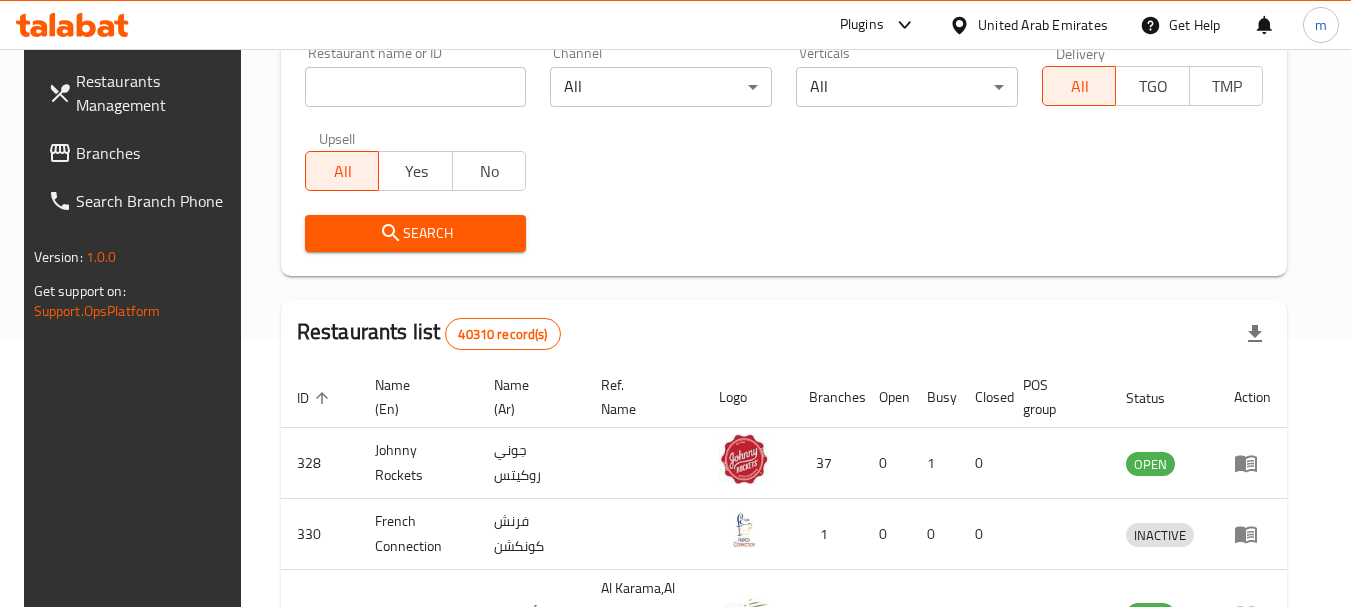 click on "Branches" at bounding box center (155, 153) 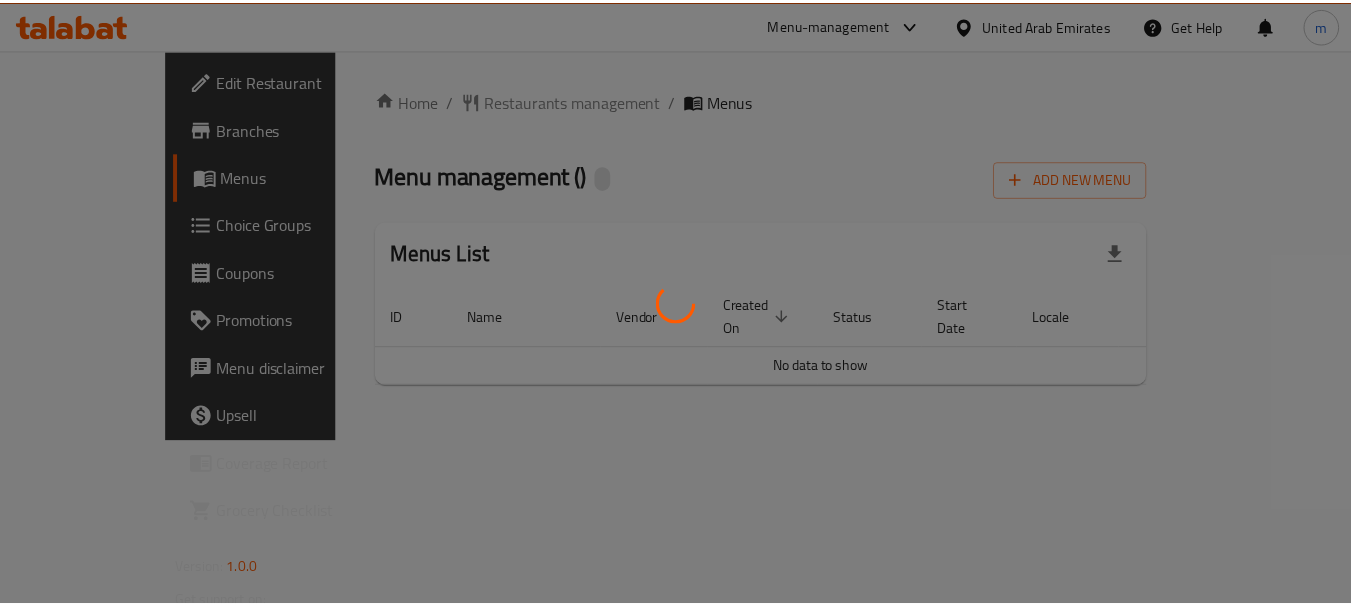 scroll, scrollTop: 0, scrollLeft: 0, axis: both 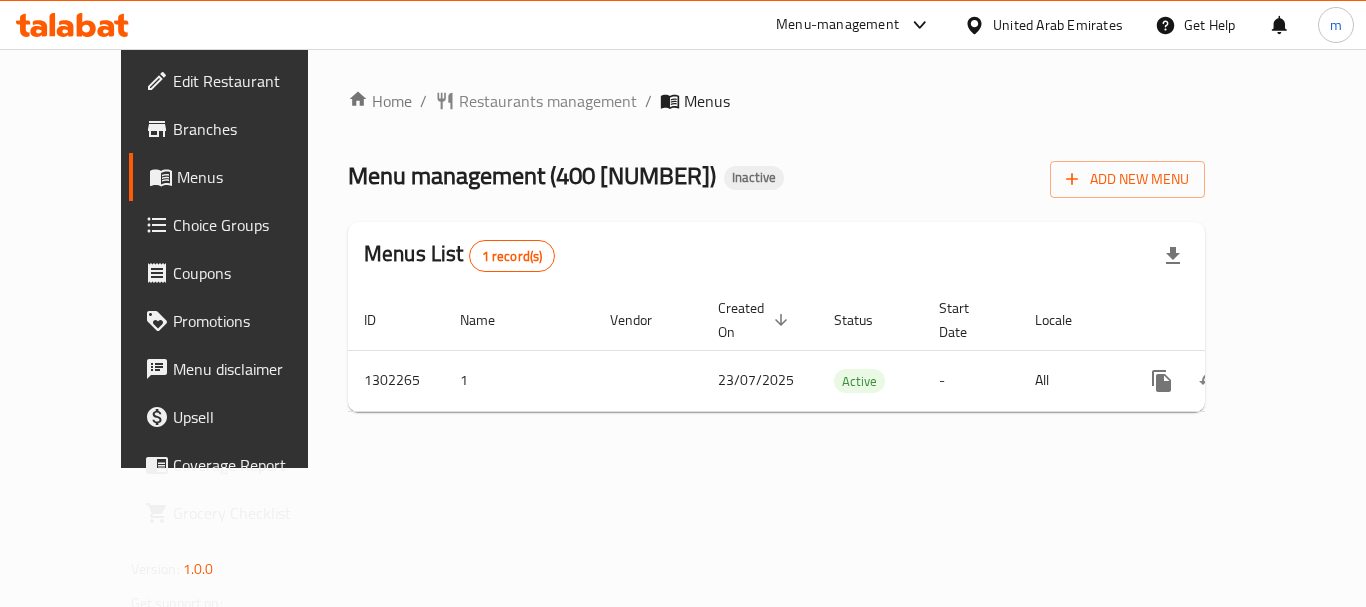 click on "Restaurants management" at bounding box center [548, 101] 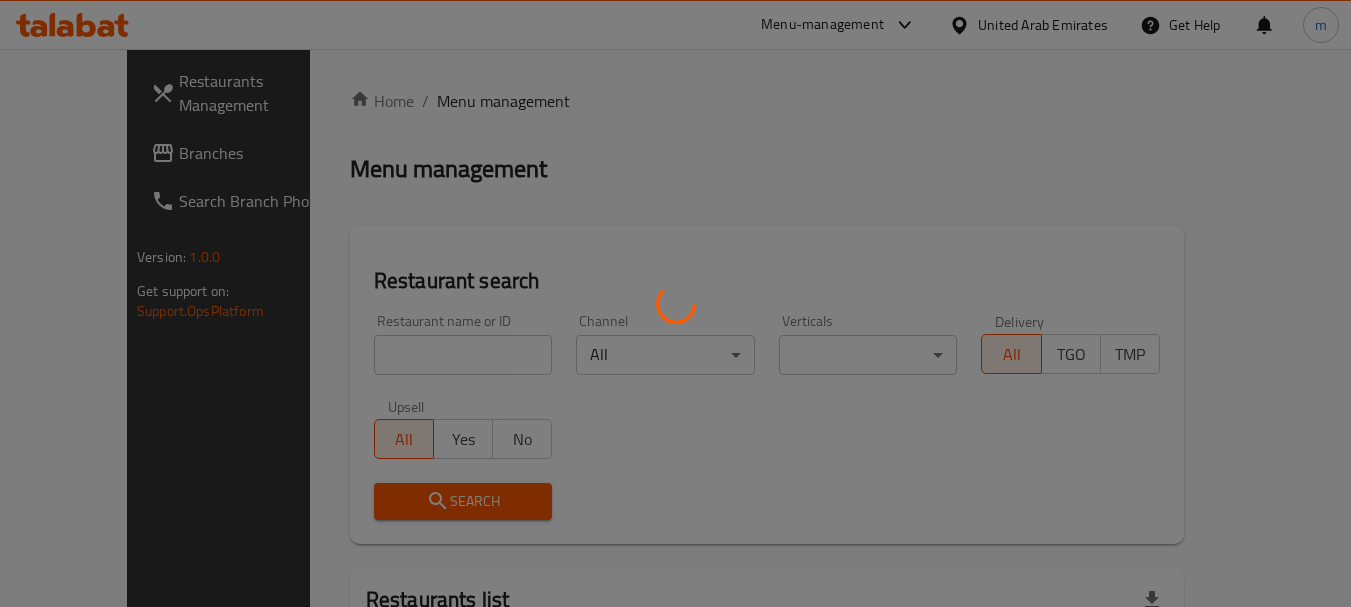 drag, startPoint x: 387, startPoint y: 339, endPoint x: 339, endPoint y: 366, distance: 55.072678 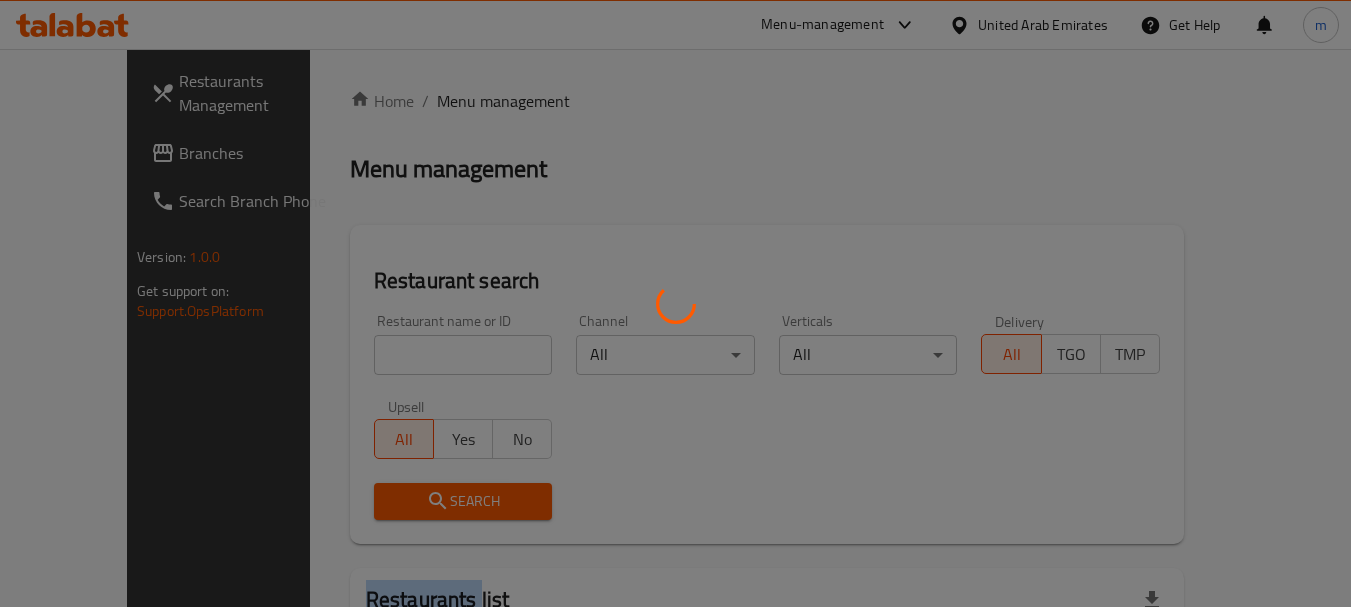 click at bounding box center [675, 303] 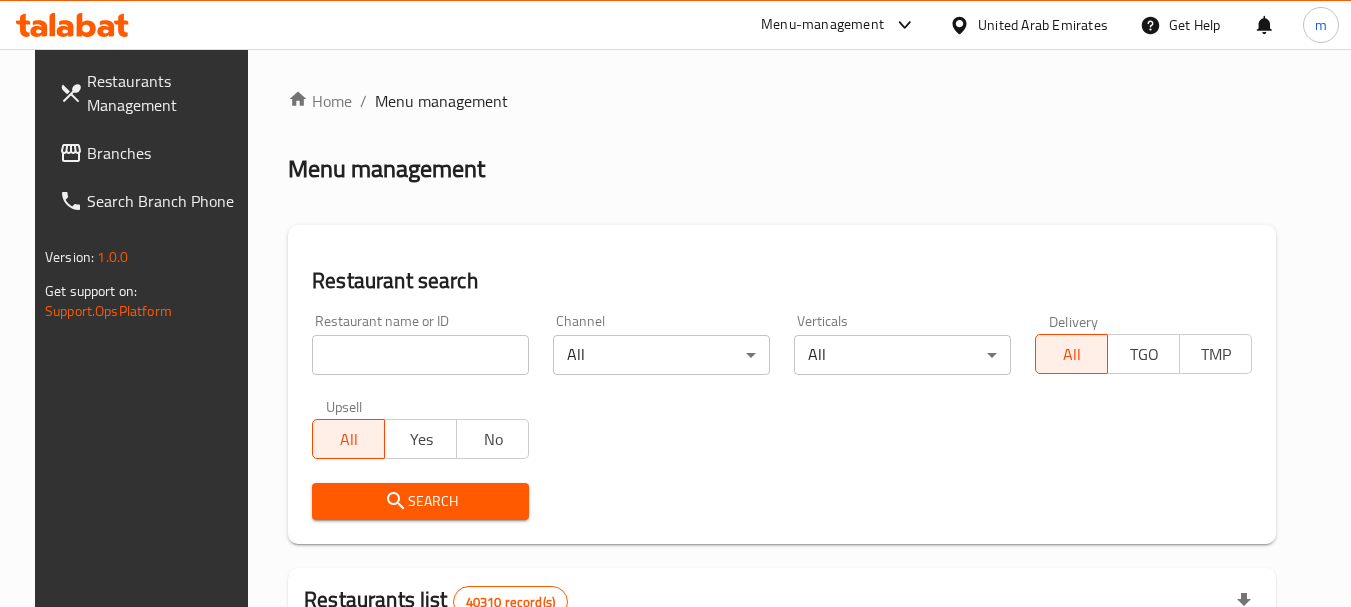 click on "Home / Menu management Menu management Restaurant search Restaurant name or ID Restaurant name or ID Channel All ​ Verticals All ​ Delivery All TGO TMP Upsell All Yes No   Search Restaurants list   40310 record(s) ID sorted ascending Name (En) Name (Ar) Ref. Name Logo Branches Open Busy Closed POS group Status Action 328 Johnny Rockets جوني روكيتس 37 0 1 0 OPEN 330 French Connection فرنش كونكشن 1 0 0 0 INACTIVE 339 Arz Lebanon أرز لبنان Al Karama,Al Barsha & Mirdif 9 1 0 2 OPEN 340 Mega Wraps ميجا رابس 3 0 0 0 INACTIVE 342 Sandella's Flatbread Cafe سانديلاز فلات براد 7 0 0 0 INACTIVE 343 Dragon Hut كوخ التنين 1 0 0 0 INACTIVE 348 Thai Kitchen المطبخ التايلندى 1 0 0 0 INACTIVE 349 Mughal  موغل 1 0 0 0 HIDDEN 350 HOT N COOL (Old) هوت و كول 1 0 0 0 INACTIVE 355 Al Habasha  الحبشة 11 1 0 0 HIDDEN Rows per page: 10 1-10 of 40310" at bounding box center [782, 717] 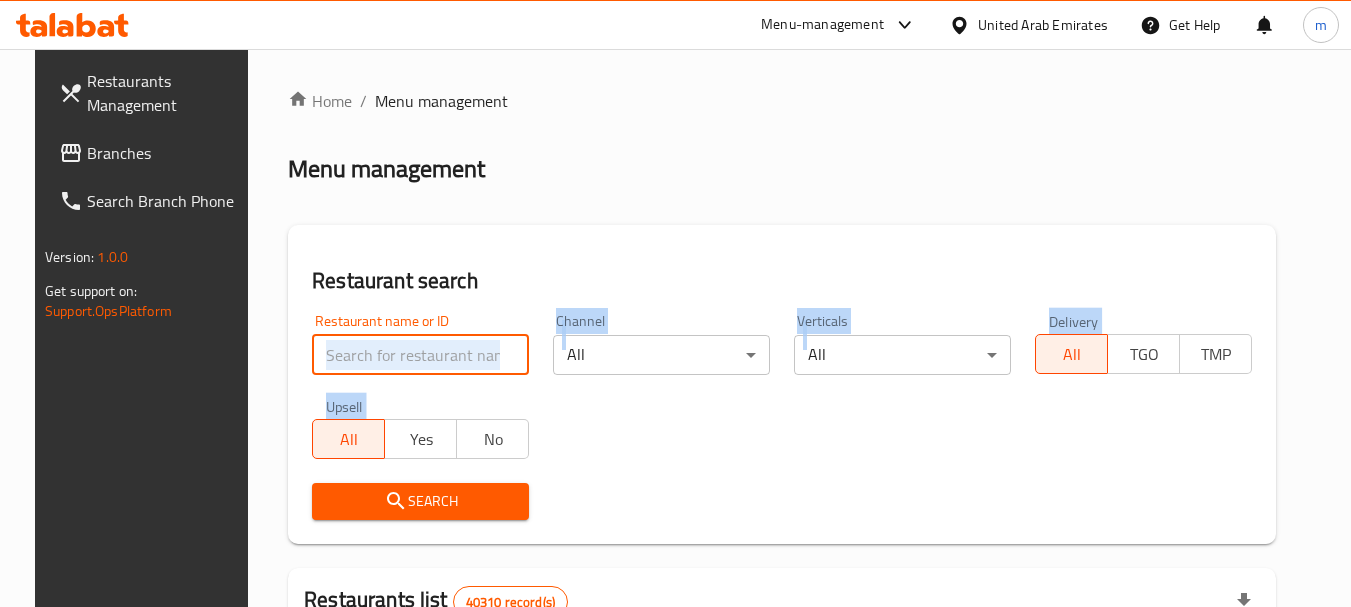 click at bounding box center (420, 355) 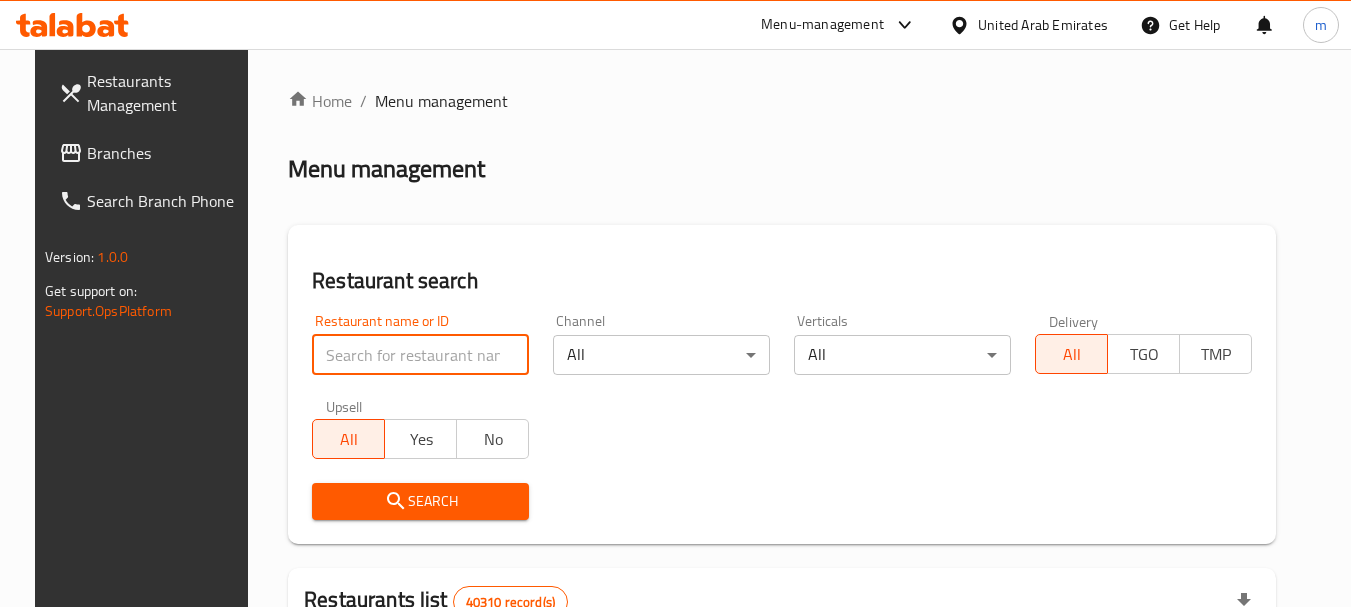 paste on "702360" 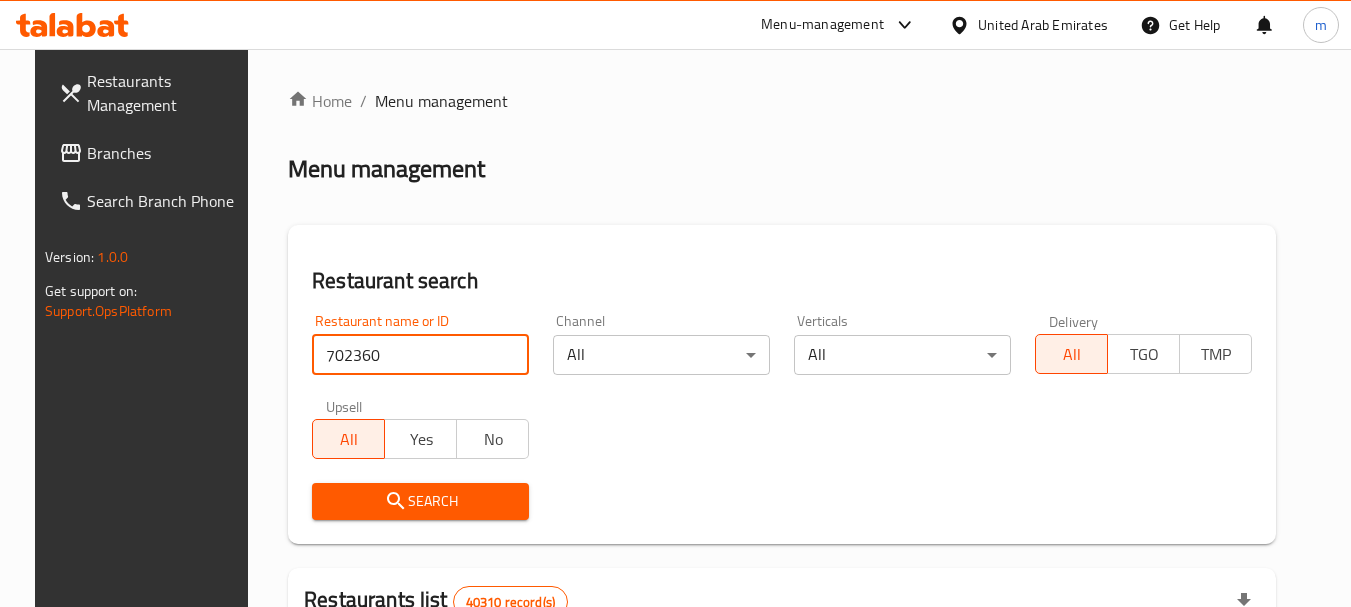 type on "702360" 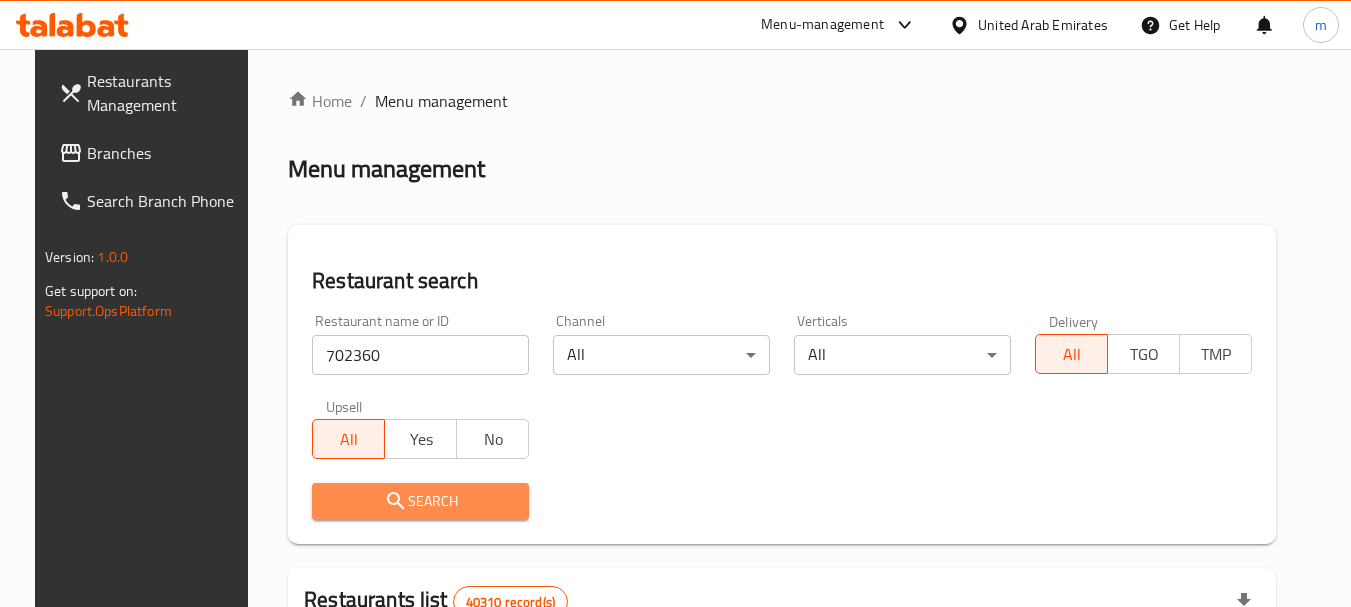 click on "Search" at bounding box center (420, 501) 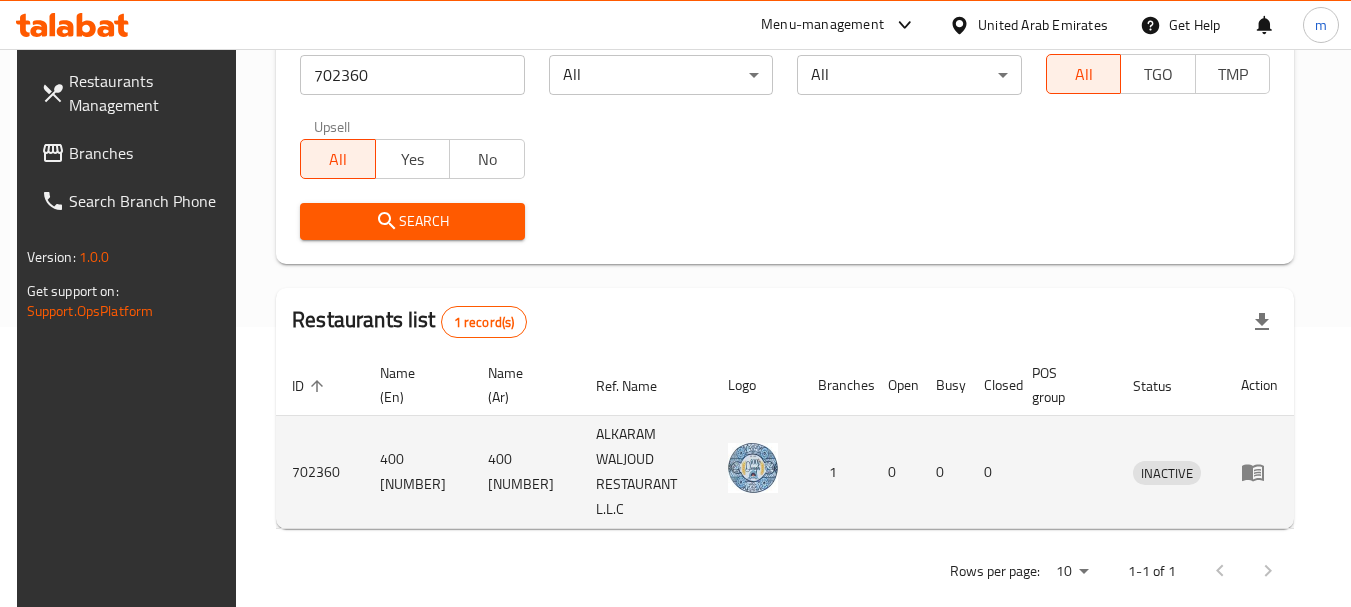 scroll, scrollTop: 285, scrollLeft: 0, axis: vertical 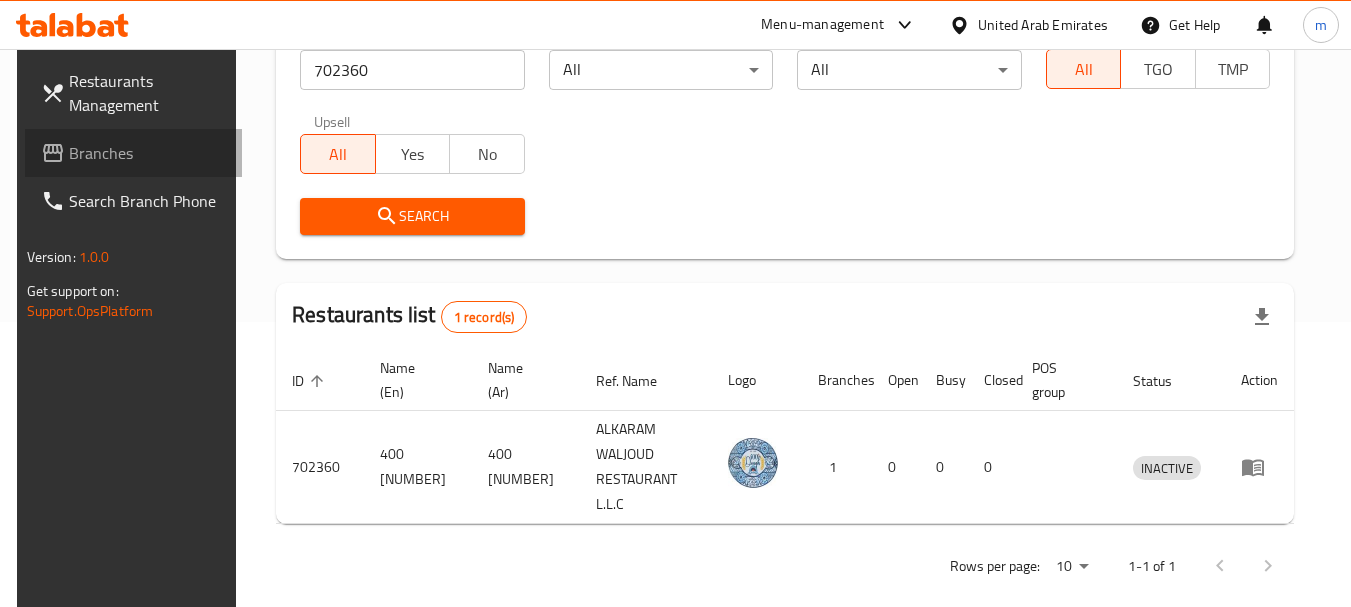 click on "Branches" at bounding box center [148, 153] 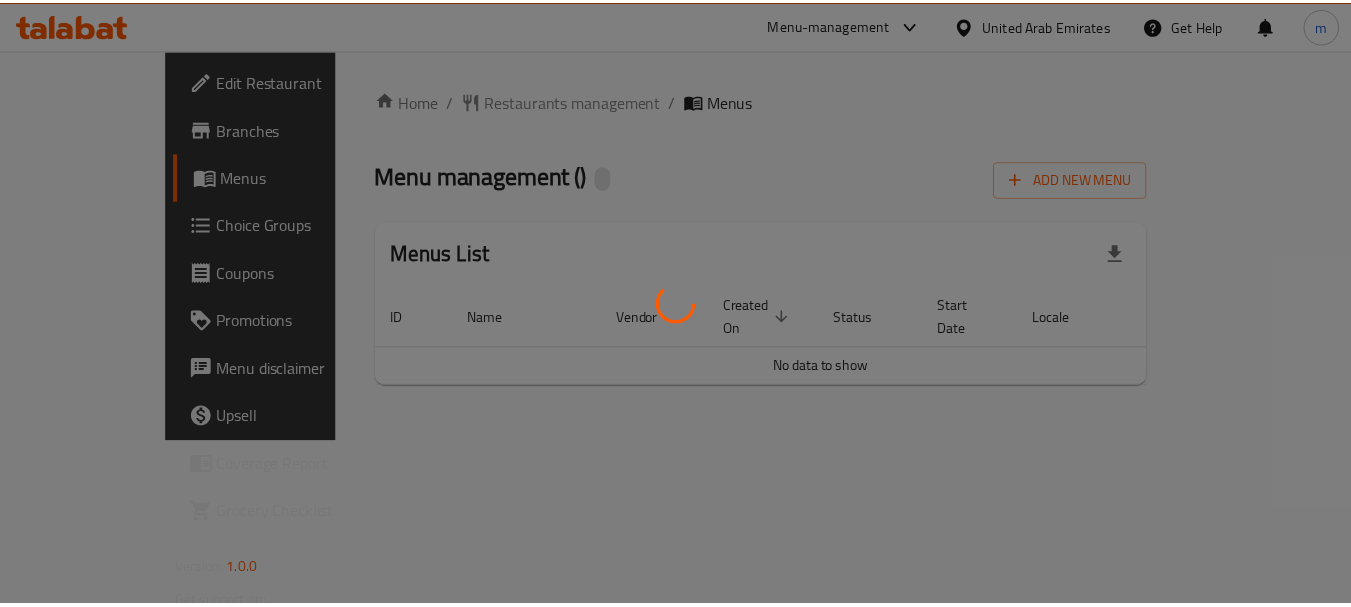 scroll, scrollTop: 0, scrollLeft: 0, axis: both 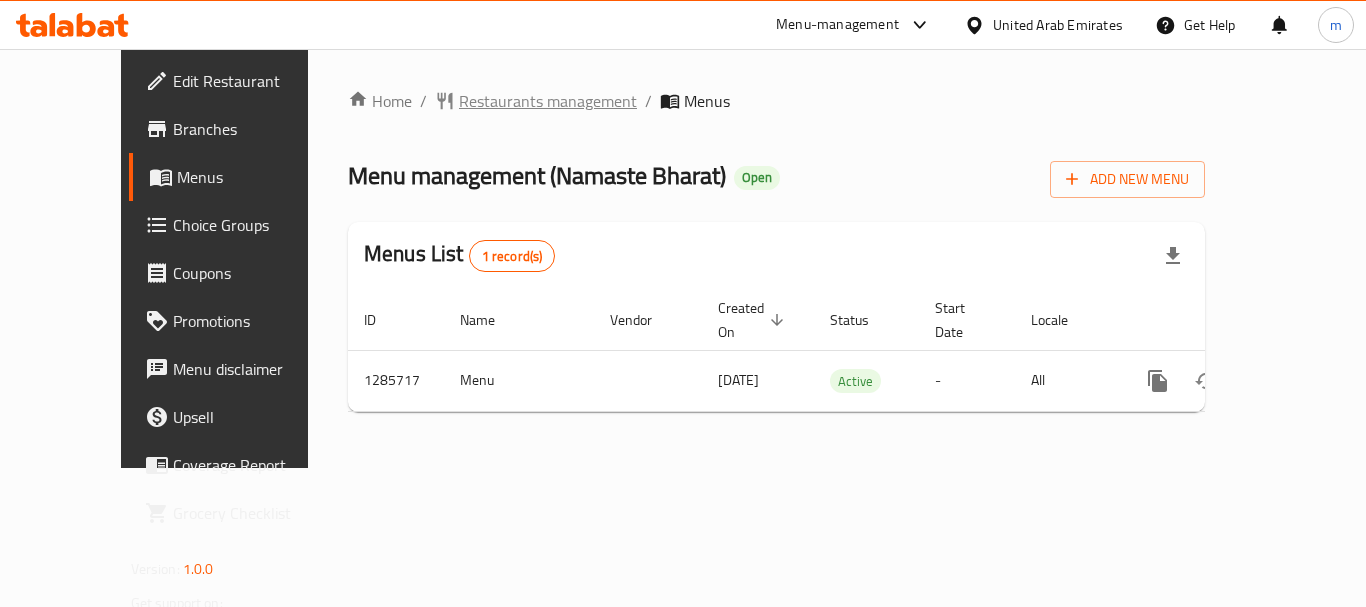 click on "Restaurants management" at bounding box center (548, 101) 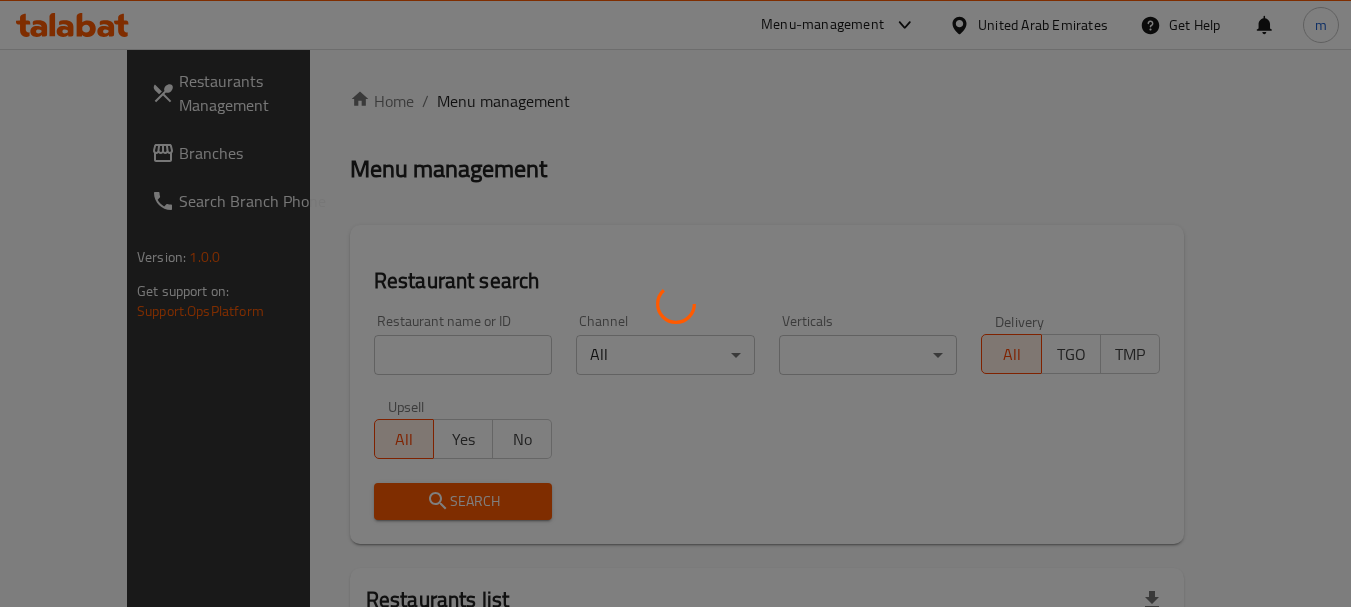 click at bounding box center (675, 303) 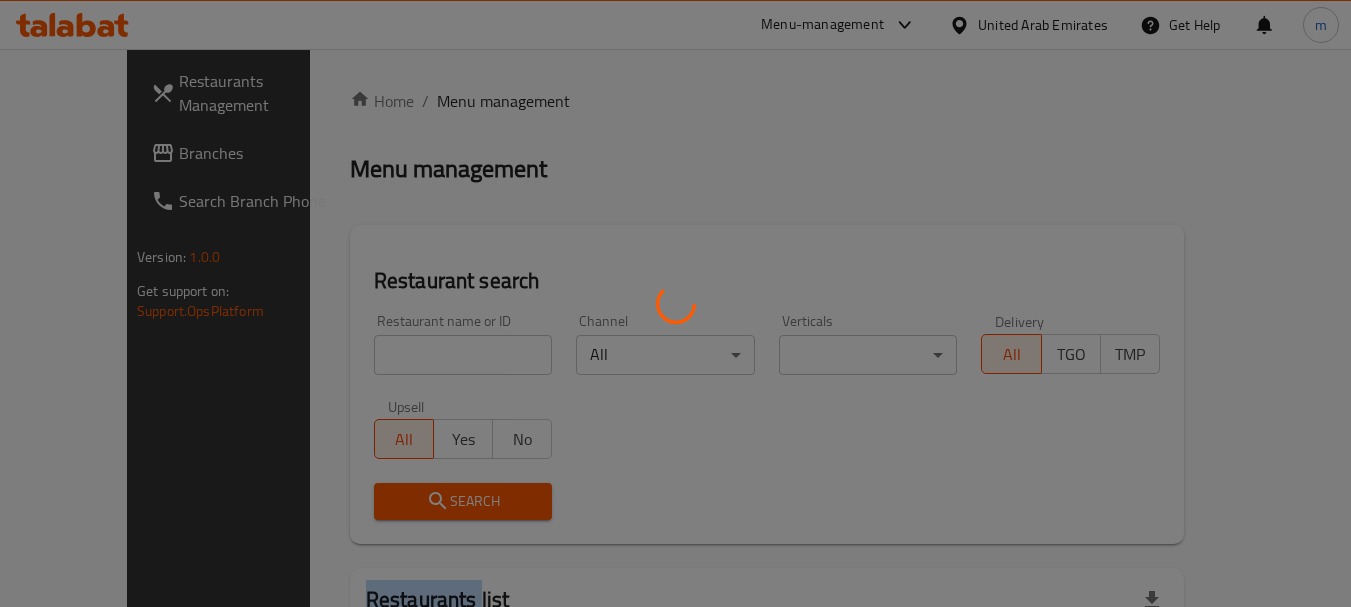 click at bounding box center (675, 303) 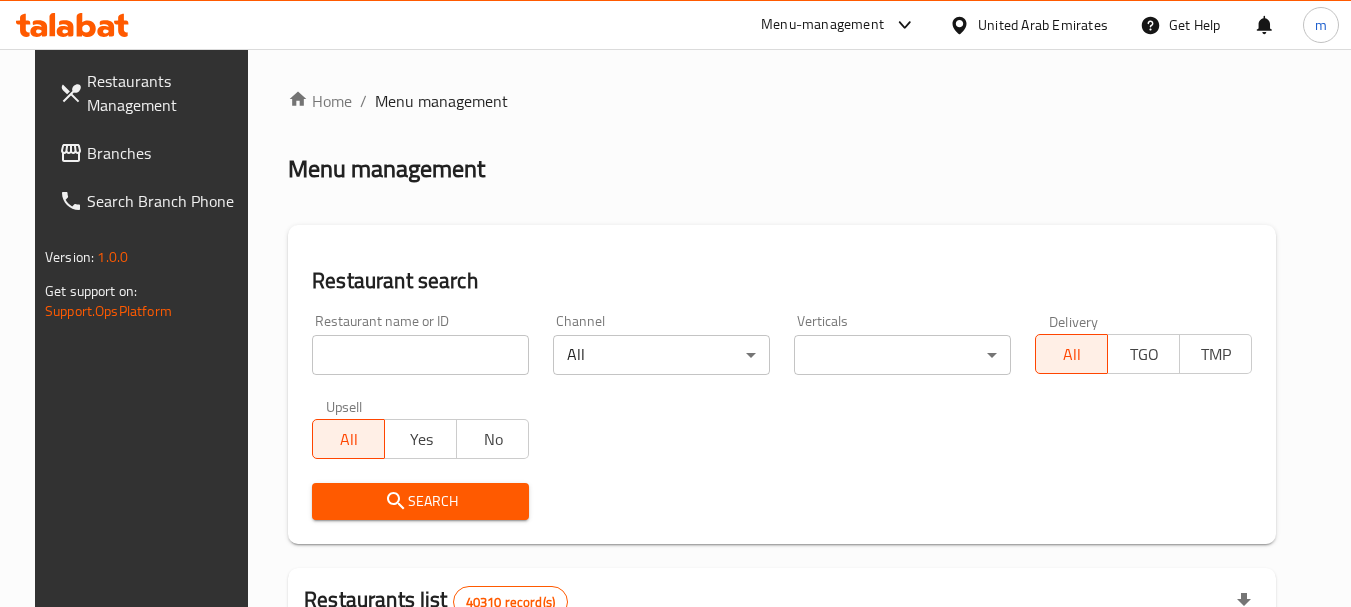 click on "Home / Menu management Menu management Restaurant search Restaurant name or ID Restaurant name or ID Channel All ​ Verticals ​ ​ Delivery All TGO TMP Upsell All Yes No   Search Restaurants list   40310 record(s) ID sorted ascending Name (En) Name (Ar) Ref. Name Logo Branches Open Busy Closed POS group Status Action 328 Johnny Rockets جوني روكيتس 37 0 1 0 OPEN 330 French Connection فرنش كونكشن 1 0 0 0 INACTIVE 339 Arz Lebanon أرز لبنان Al Karama,Al Barsha & Mirdif 9 1 0 2 OPEN 340 Mega Wraps ميجا رابس 3 0 0 0 INACTIVE 342 Sandella's Flatbread Cafe سانديلاز فلات براد 7 0 0 0 INACTIVE 343 Dragon Hut كوخ التنين 1 0 0 0 INACTIVE 348 Thai Kitchen المطبخ التايلندى 1 0 0 0 INACTIVE 349 Mughal  موغل 1 0 0 0 HIDDEN 350 HOT N COOL (Old) هوت و كول 1 0 0 0 INACTIVE 355 Al Habasha  الحبشة 11 1 0 0 HIDDEN Rows per page: 10 1-10 of 40310" at bounding box center (782, 717) 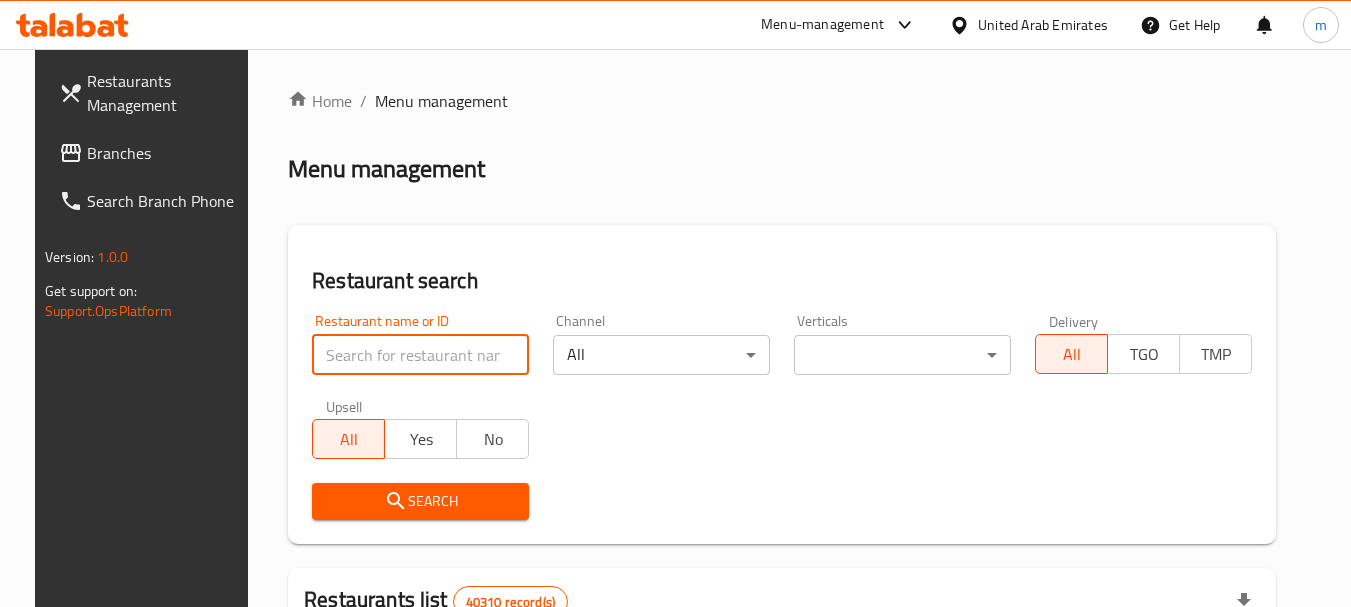 click at bounding box center [420, 355] 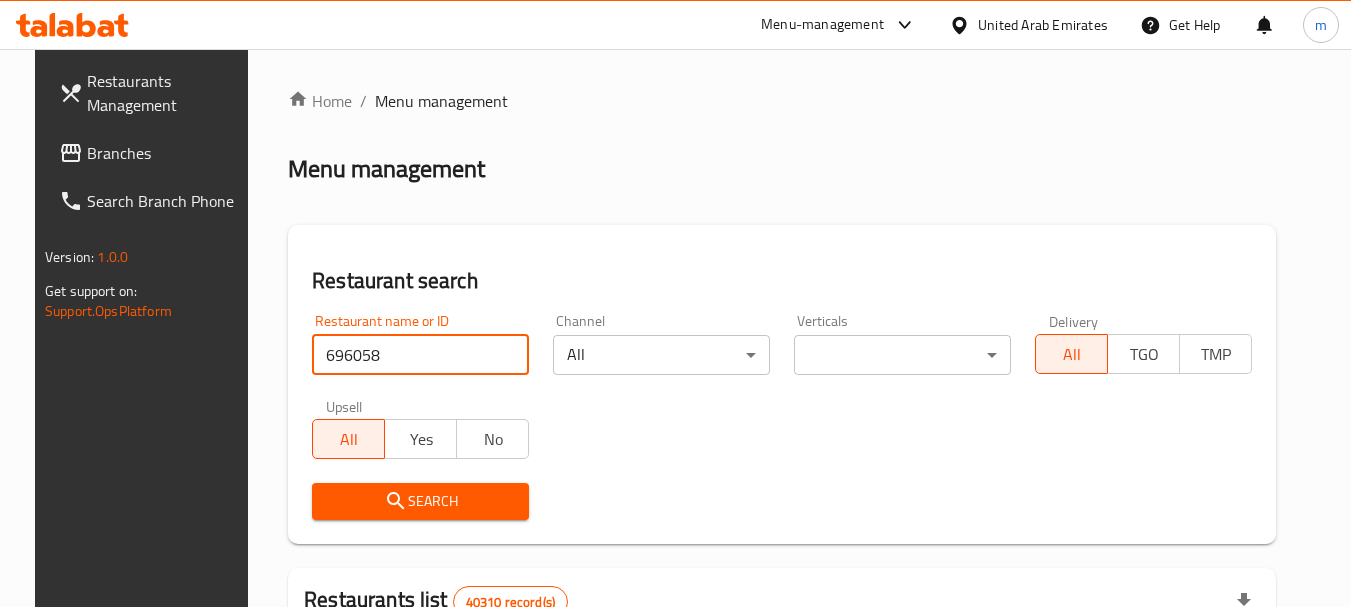 type on "696058" 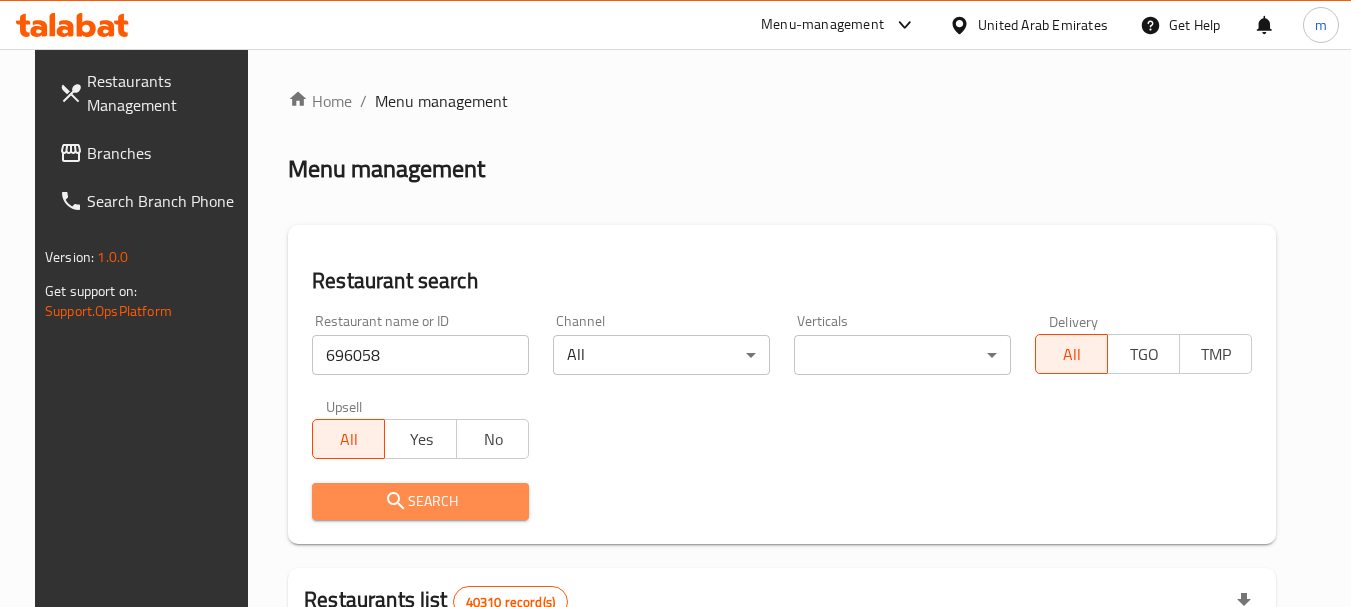 drag, startPoint x: 376, startPoint y: 503, endPoint x: 770, endPoint y: 374, distance: 414.5805 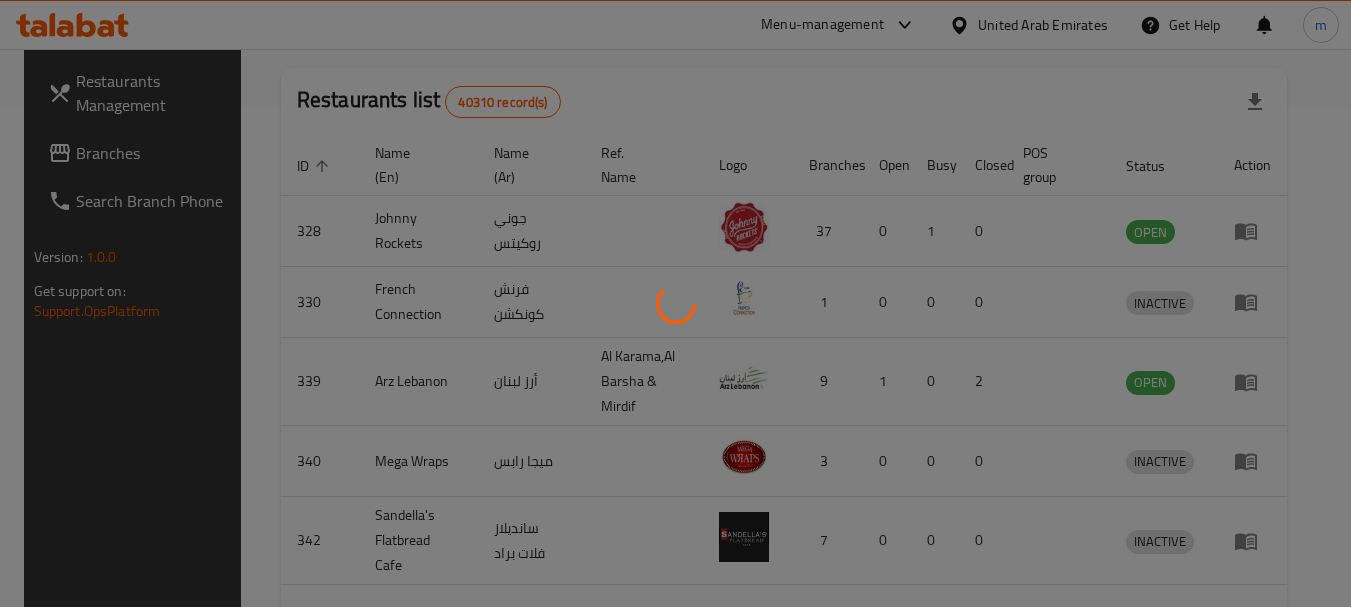 scroll, scrollTop: 268, scrollLeft: 0, axis: vertical 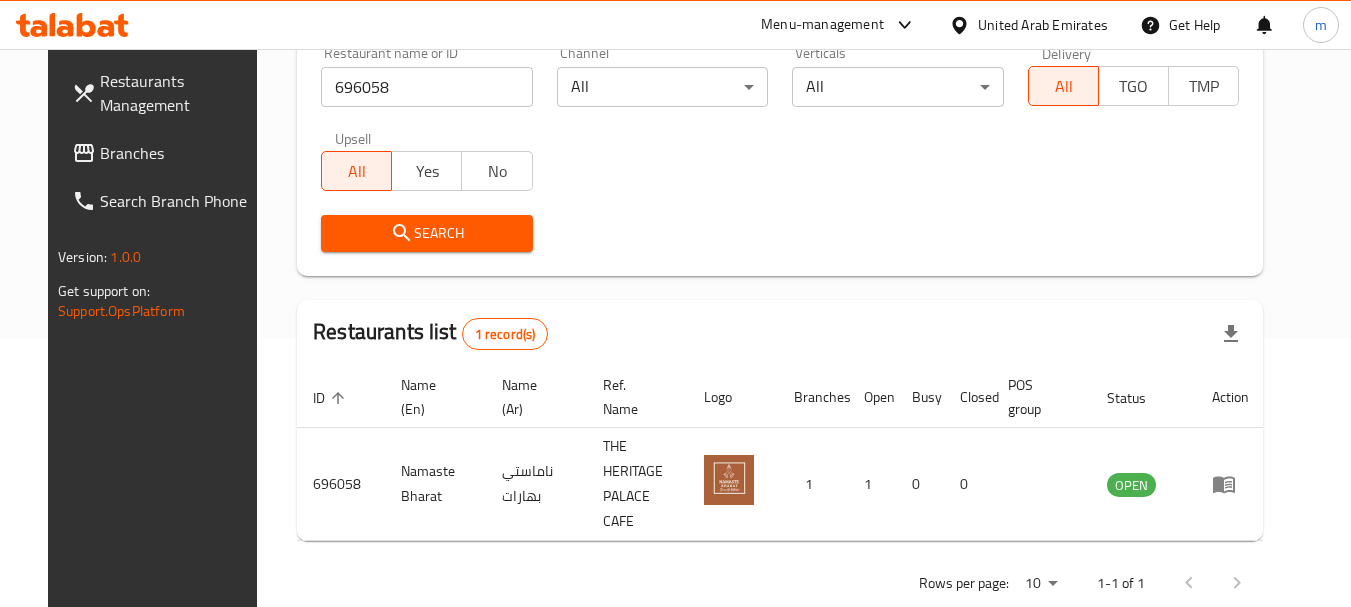 click on "United Arab Emirates" at bounding box center [1043, 25] 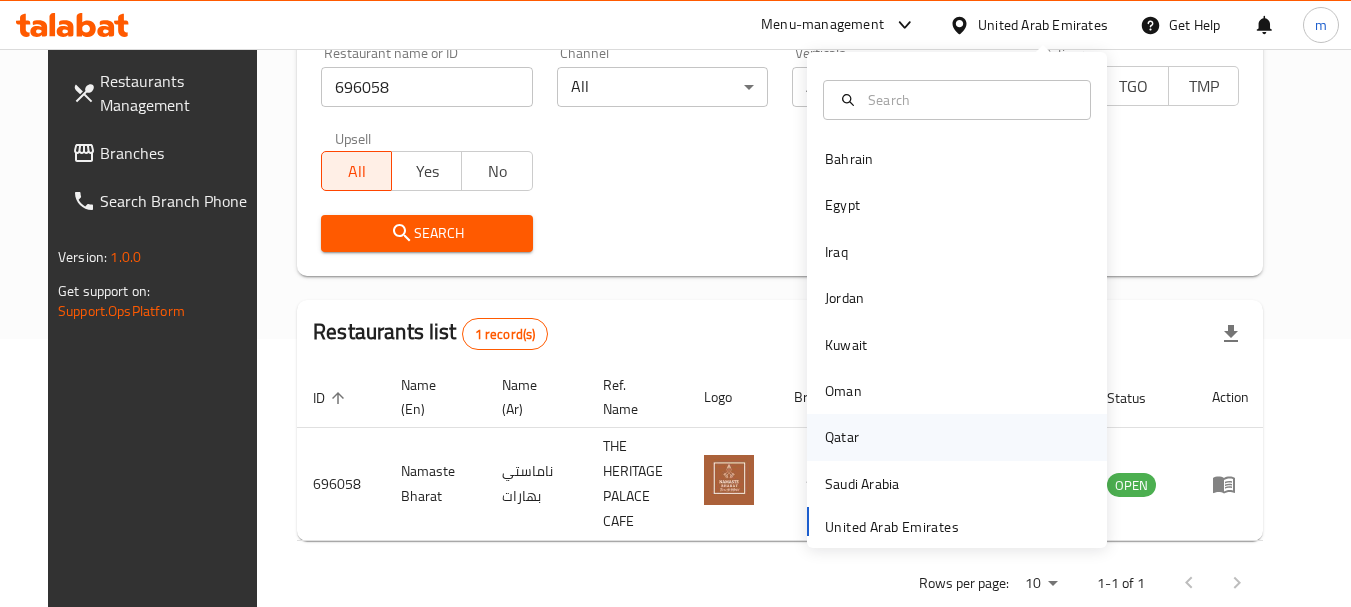 click on "Qatar" at bounding box center (842, 437) 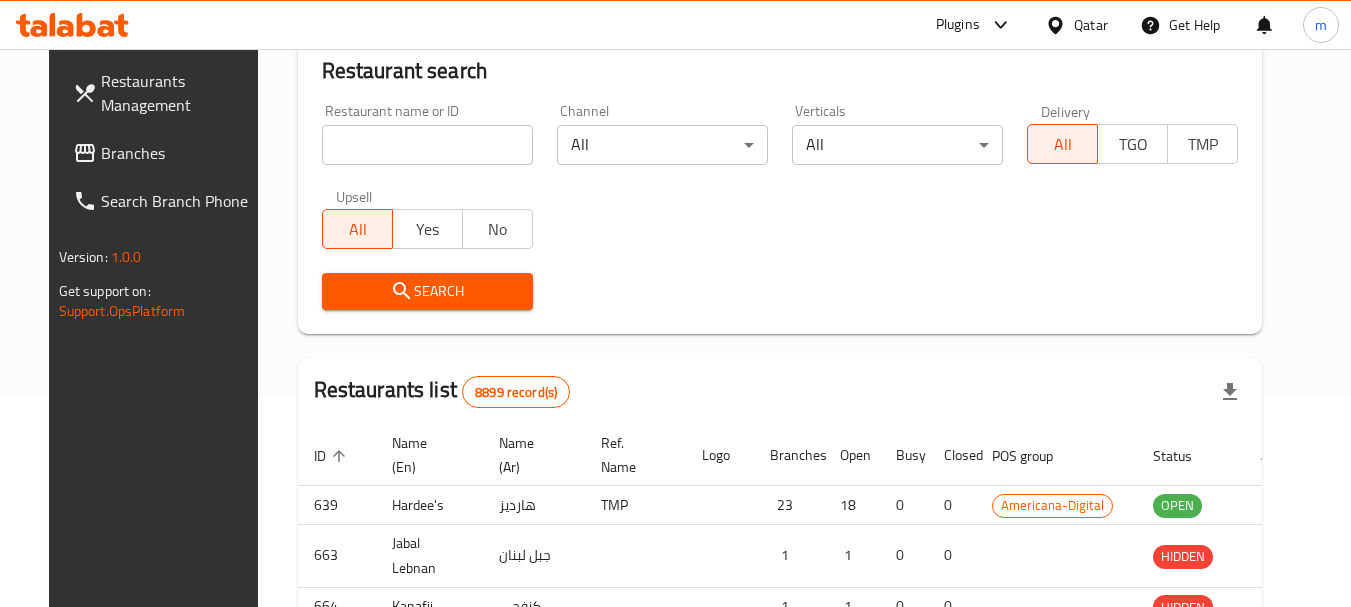 scroll, scrollTop: 268, scrollLeft: 0, axis: vertical 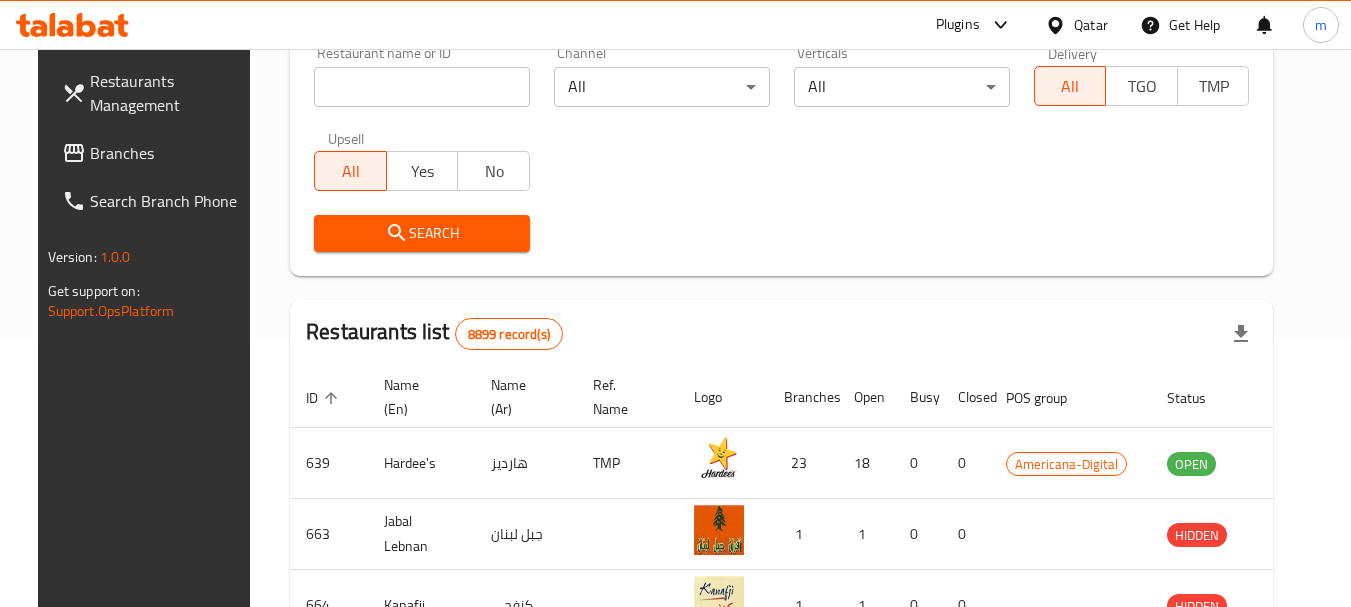click on "Branches" at bounding box center (169, 153) 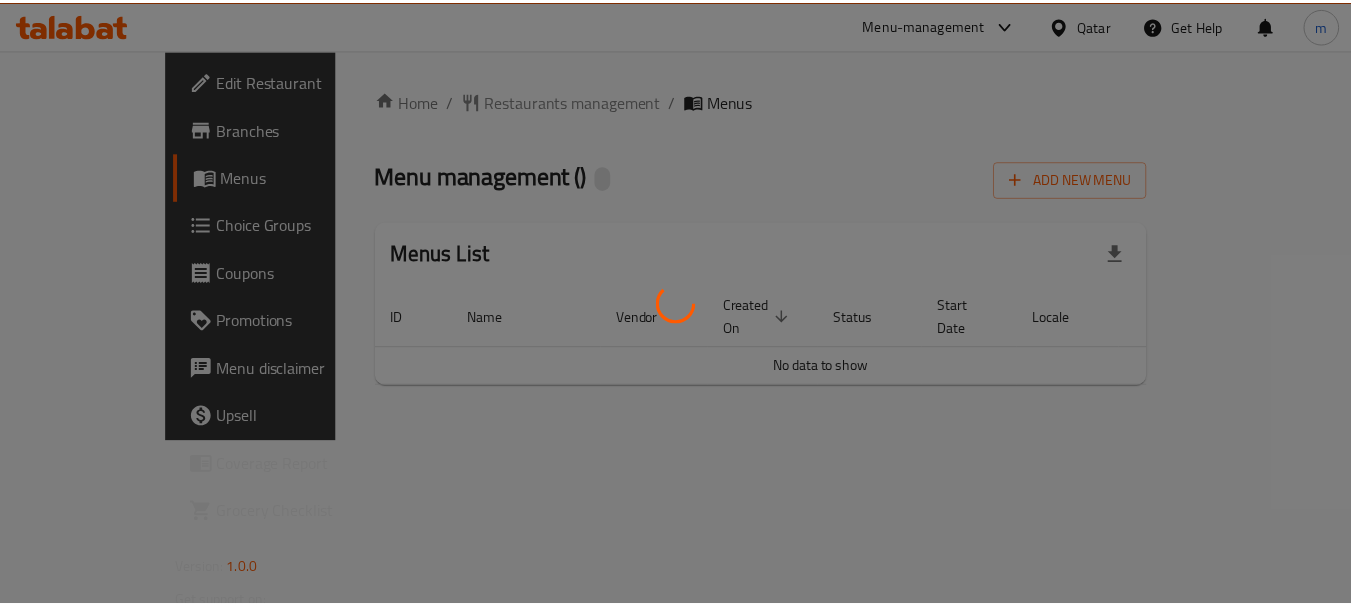 scroll, scrollTop: 0, scrollLeft: 0, axis: both 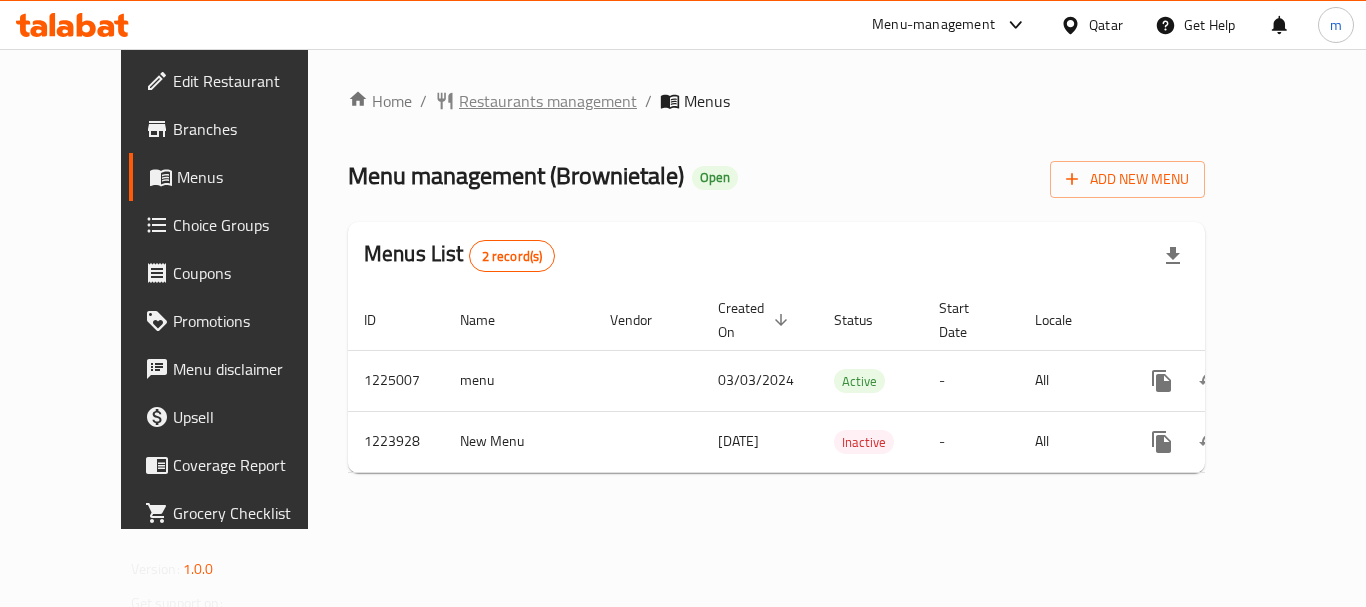 click on "Restaurants management" at bounding box center [548, 101] 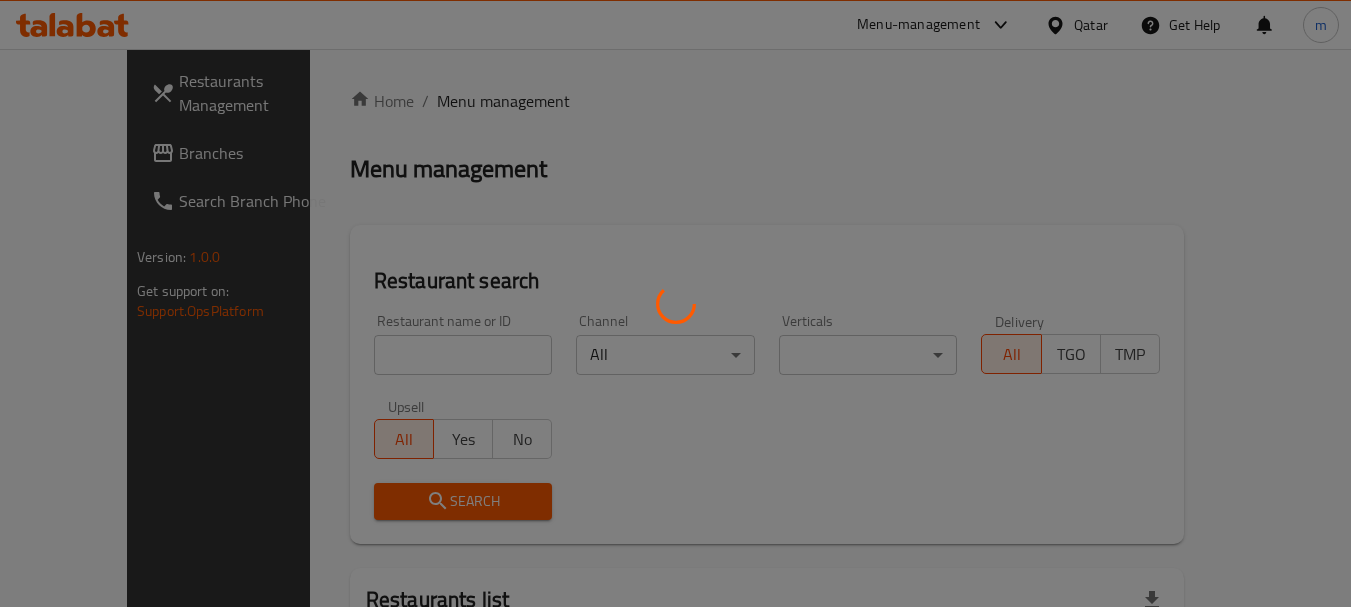 click at bounding box center (675, 303) 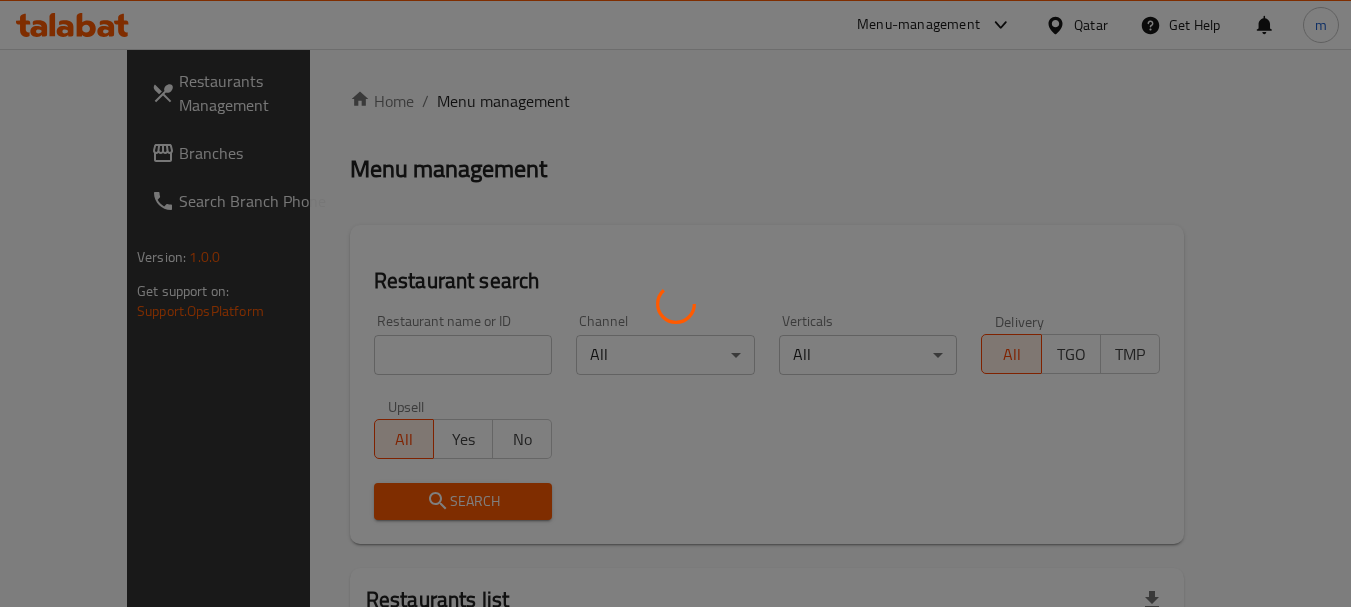 click at bounding box center (675, 303) 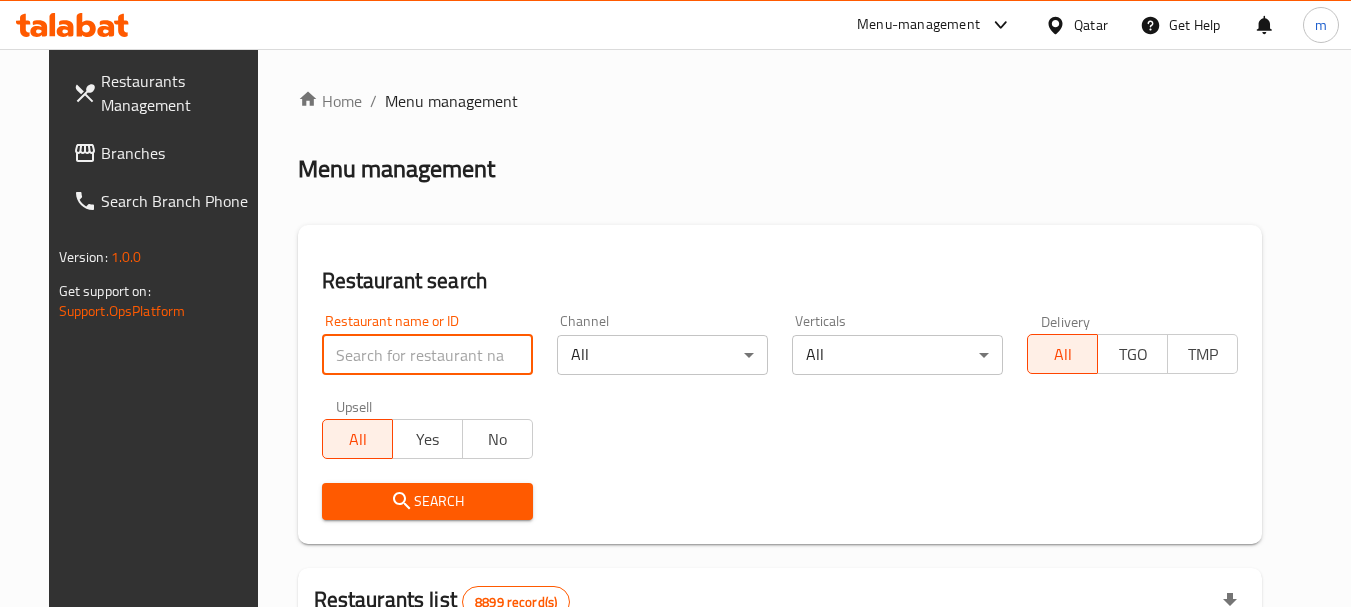 click at bounding box center (427, 355) 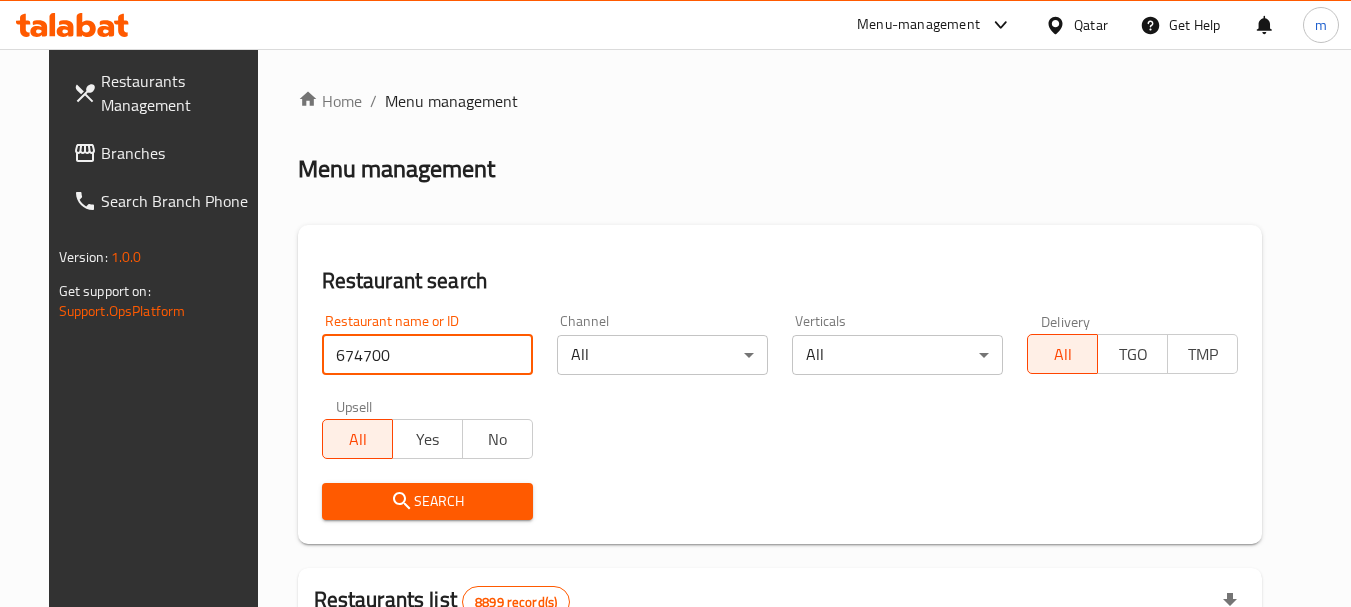 type on "674700" 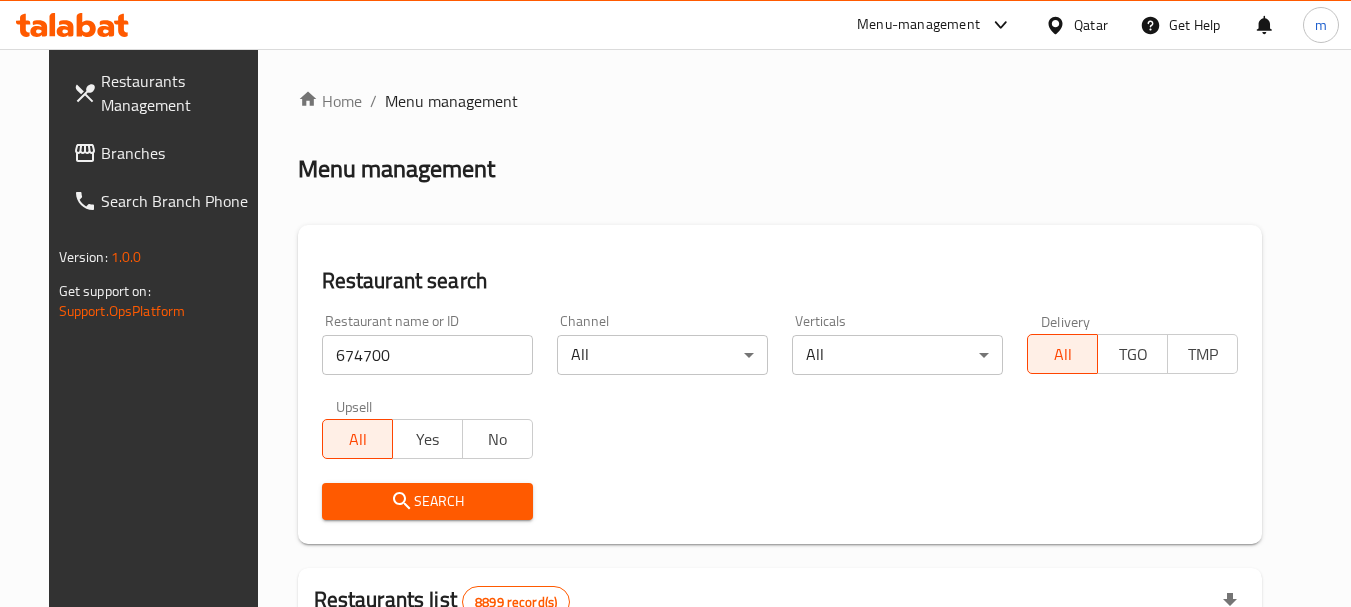 click 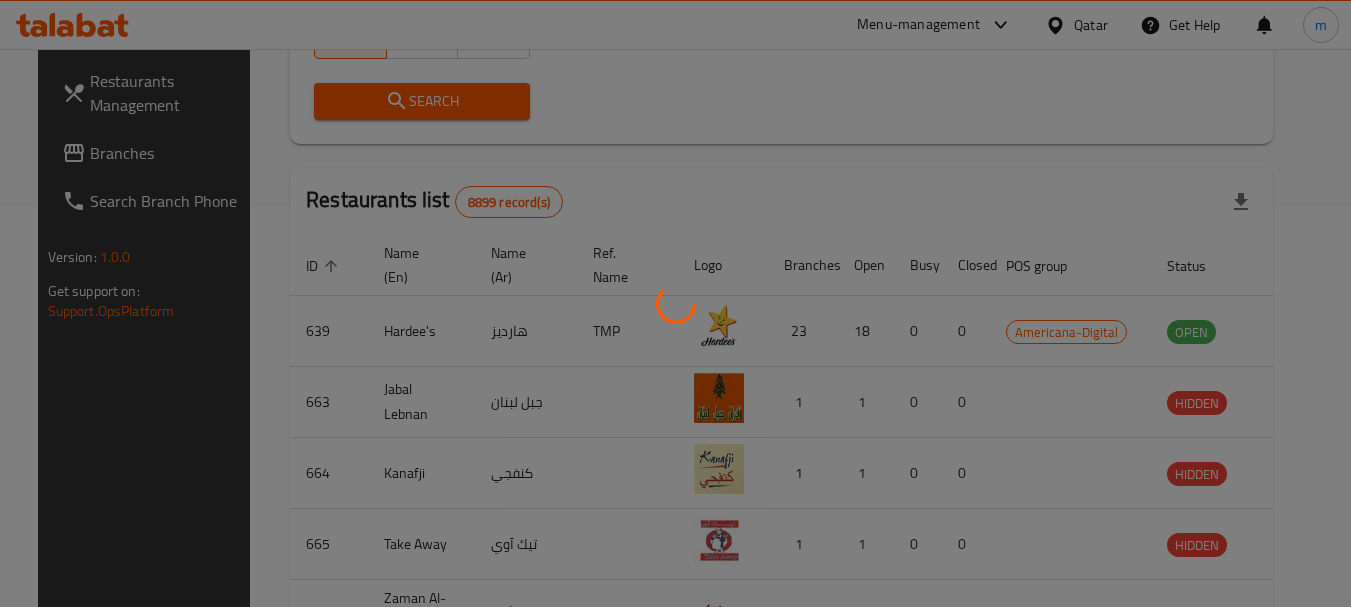 scroll, scrollTop: 285, scrollLeft: 0, axis: vertical 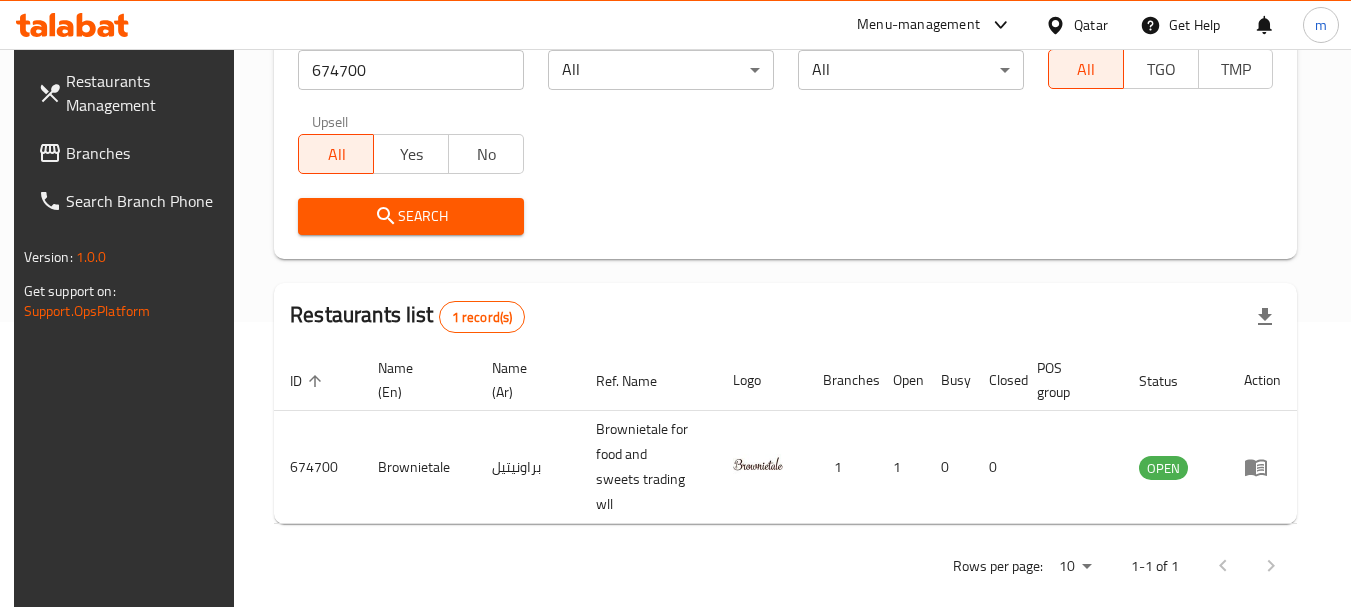 click on "Qatar" at bounding box center [1091, 25] 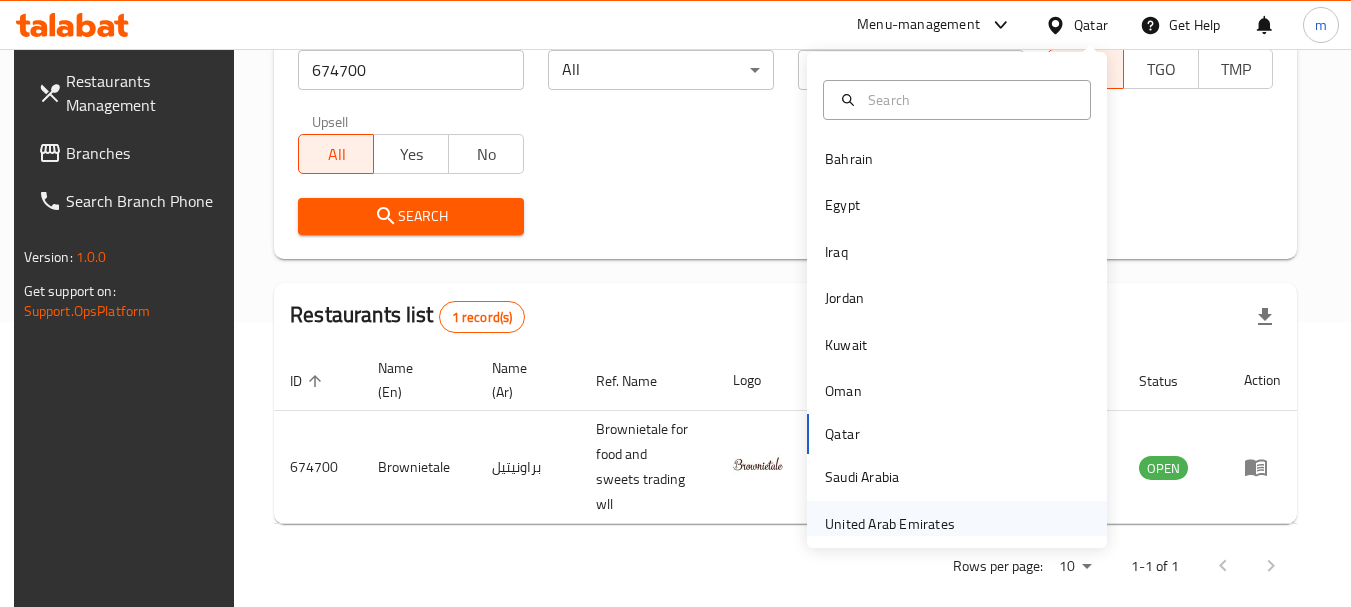 click on "United Arab Emirates" at bounding box center (890, 524) 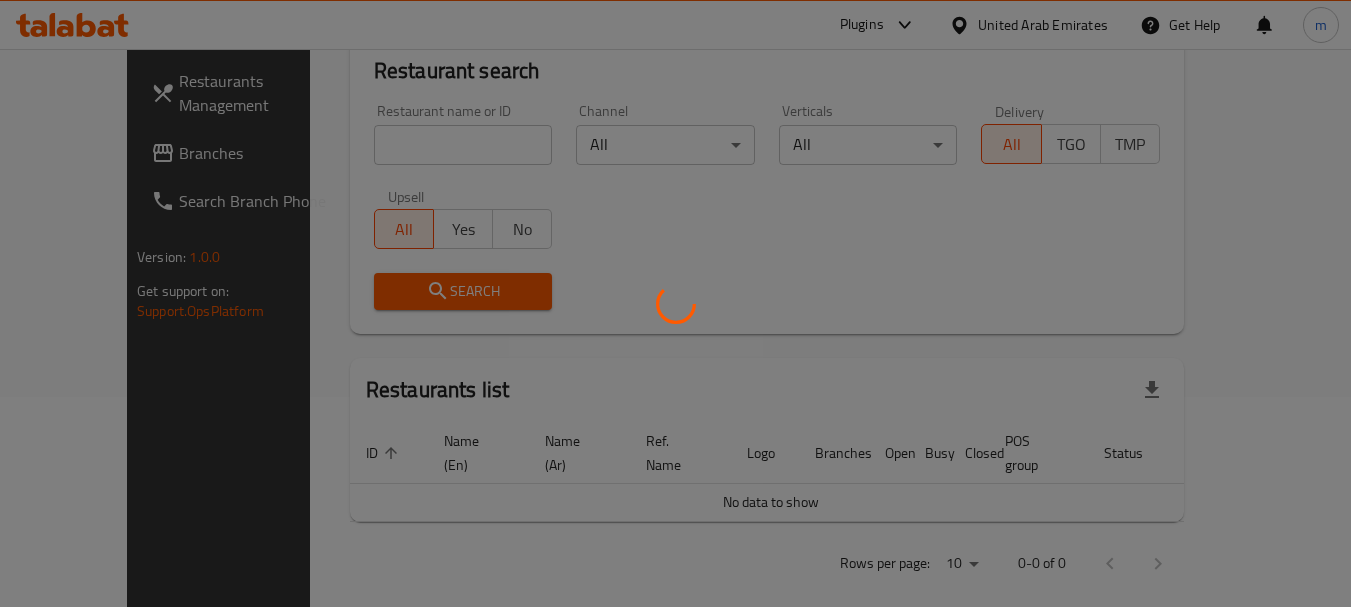 scroll, scrollTop: 285, scrollLeft: 0, axis: vertical 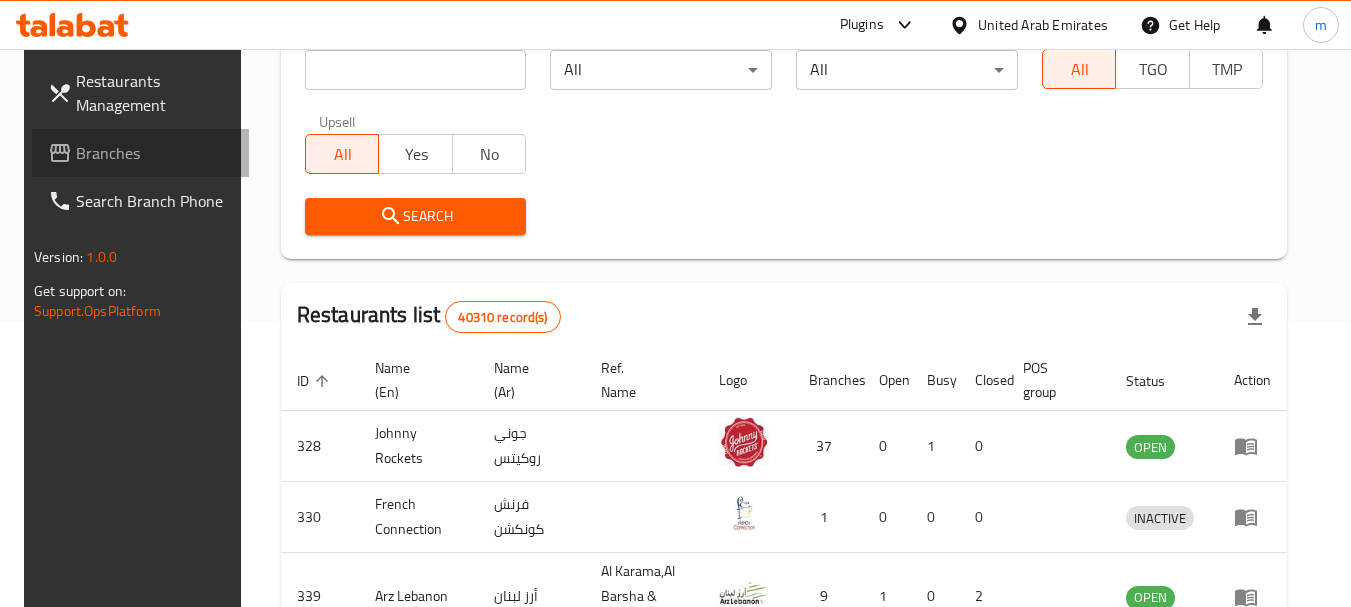 click on "Branches" at bounding box center [155, 153] 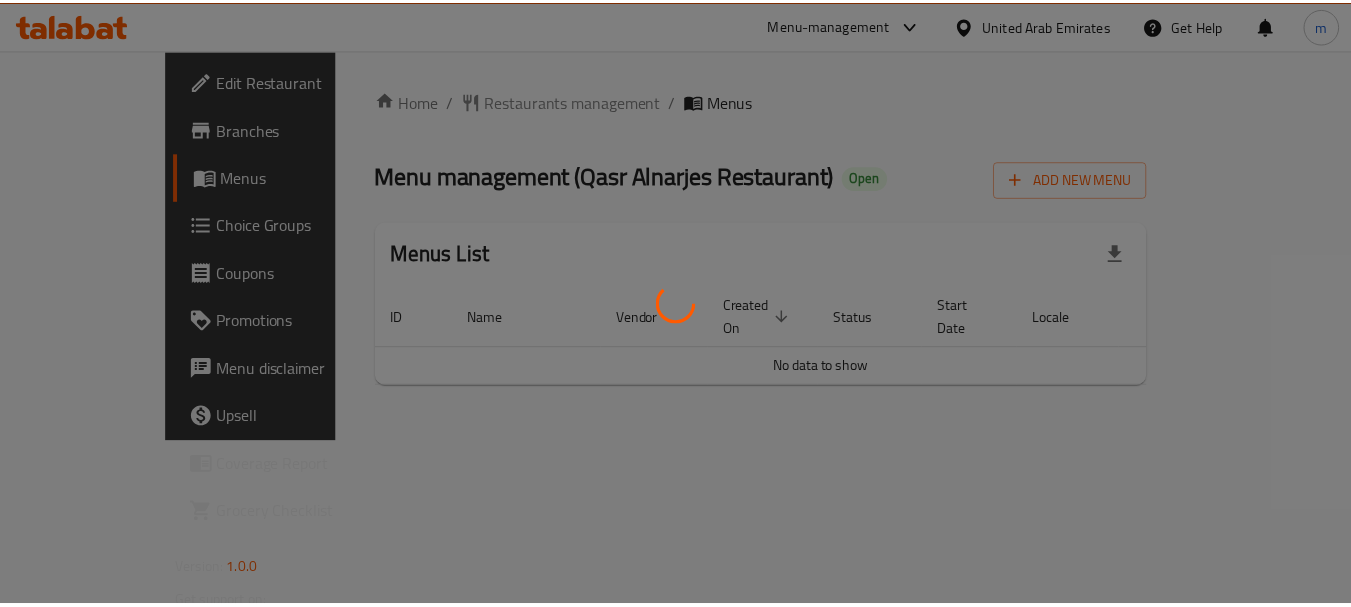 scroll, scrollTop: 0, scrollLeft: 0, axis: both 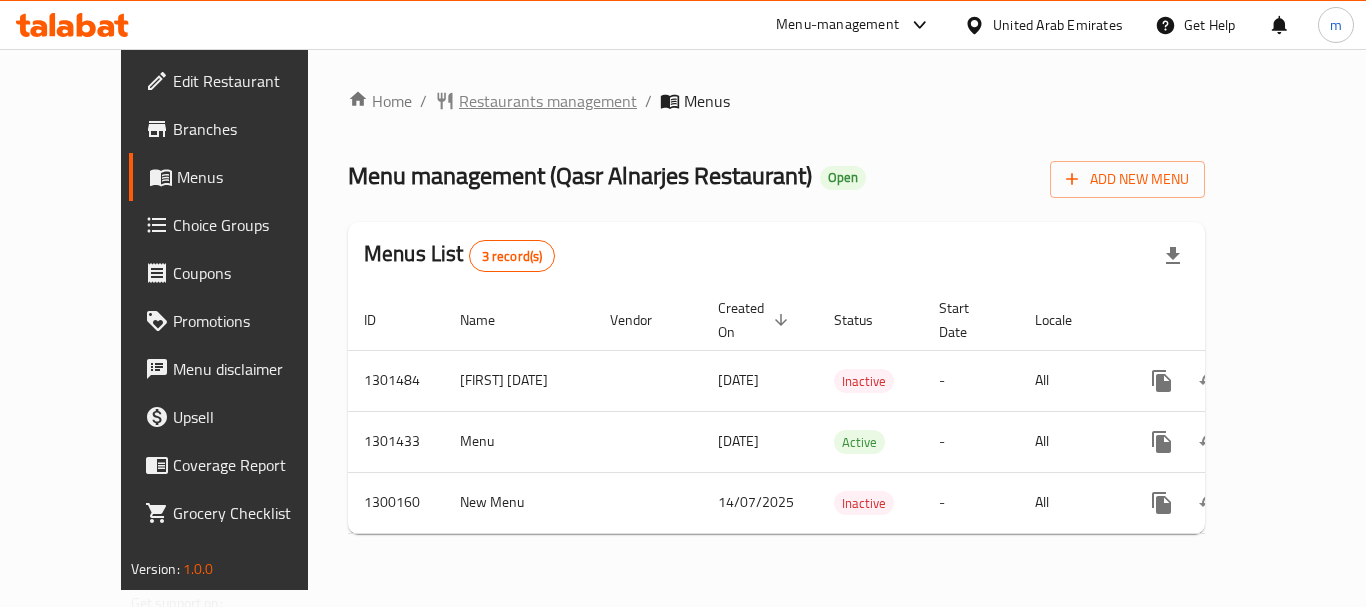 click on "Restaurants management" at bounding box center (548, 101) 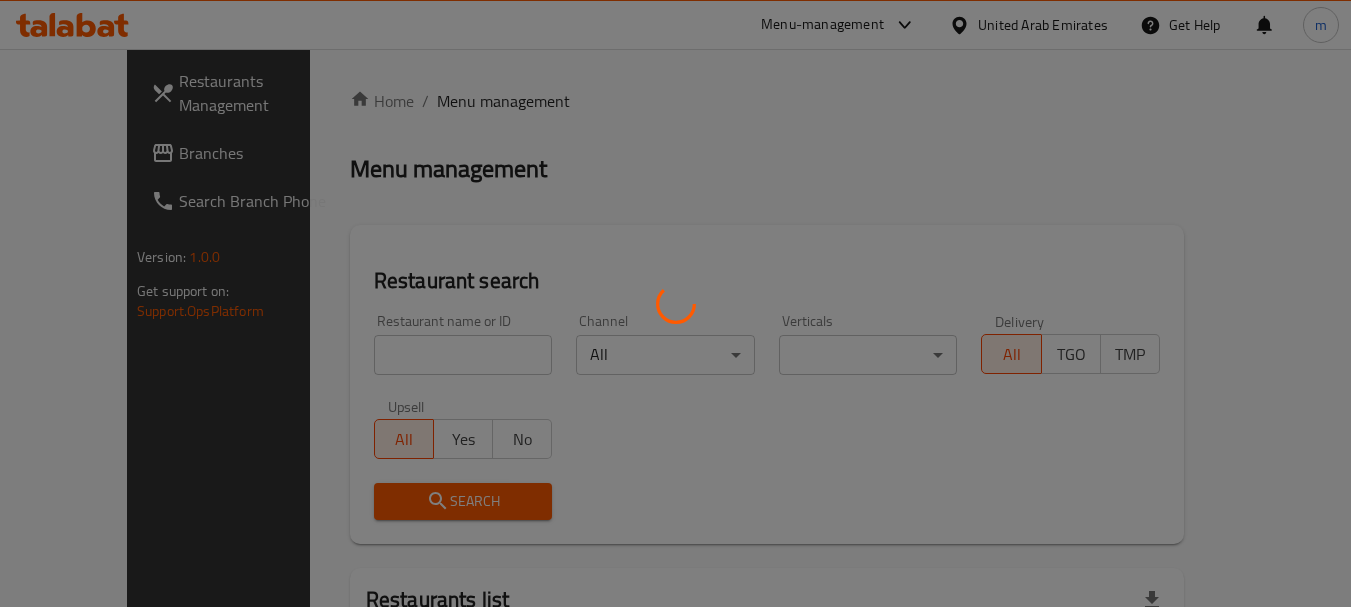 click at bounding box center (675, 303) 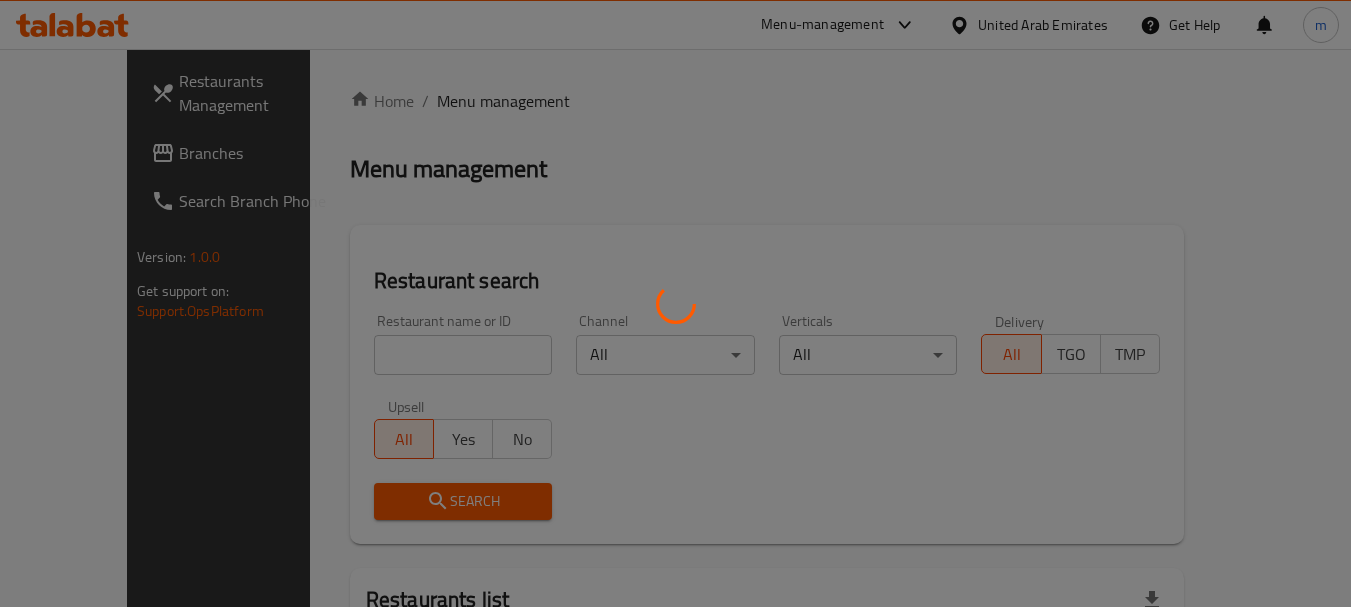 click at bounding box center [675, 303] 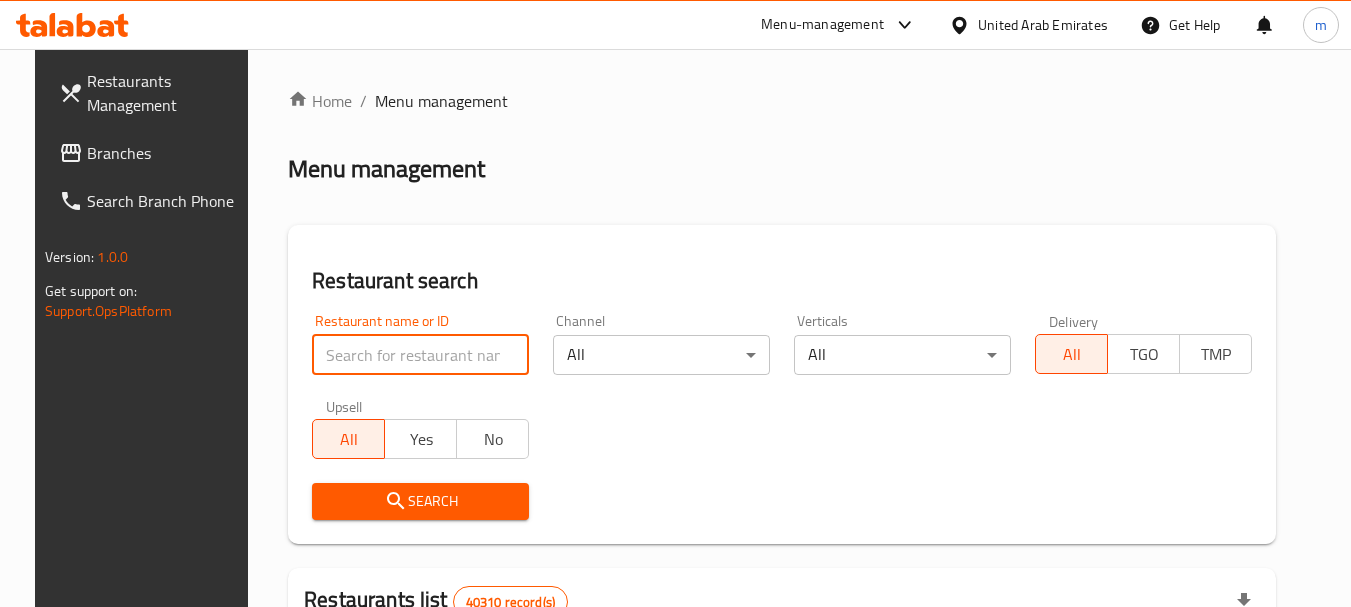 click at bounding box center [420, 355] 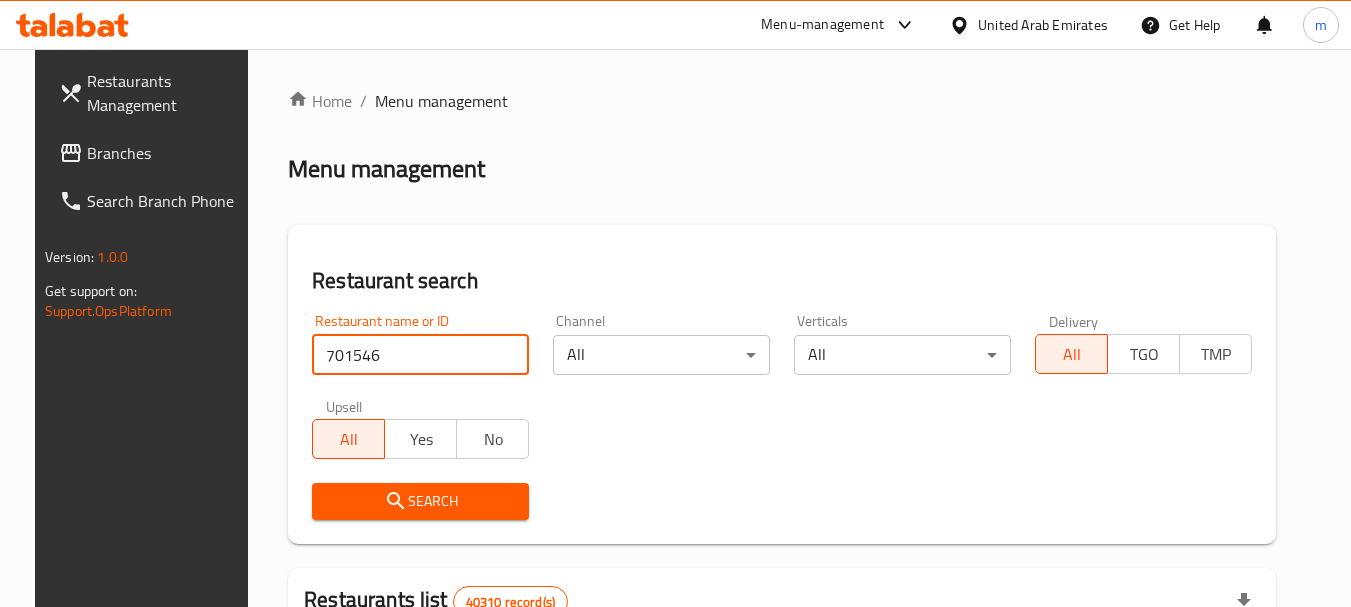 type on "701546" 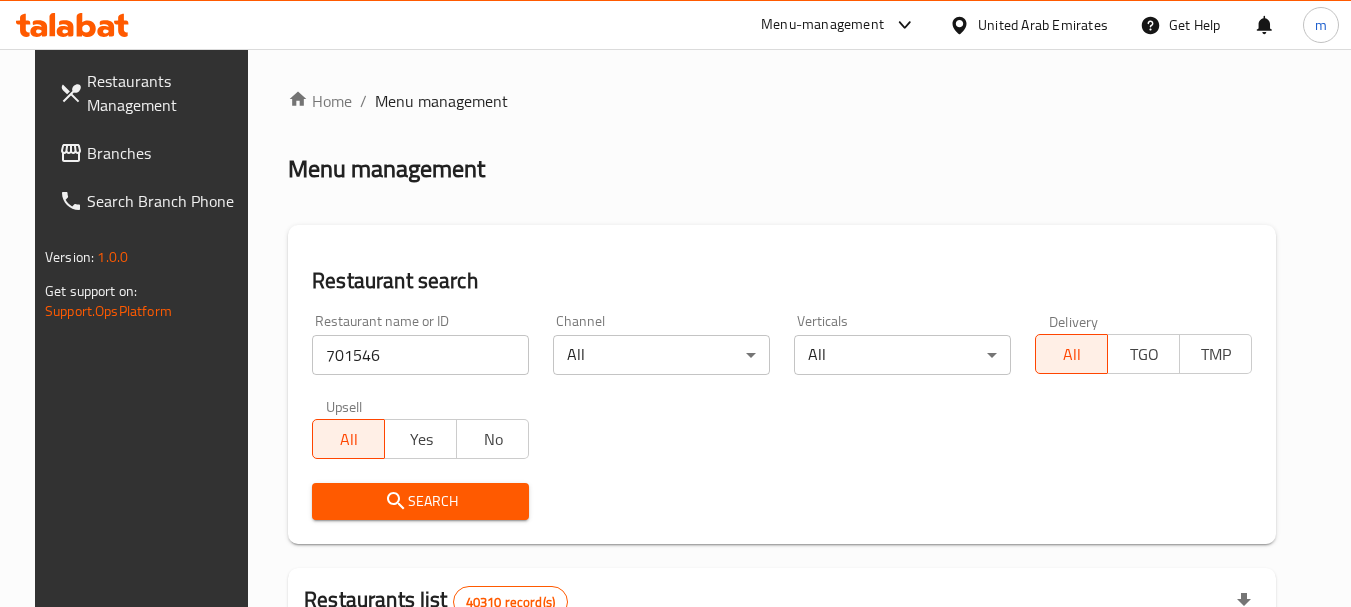 click on "Search" at bounding box center [420, 501] 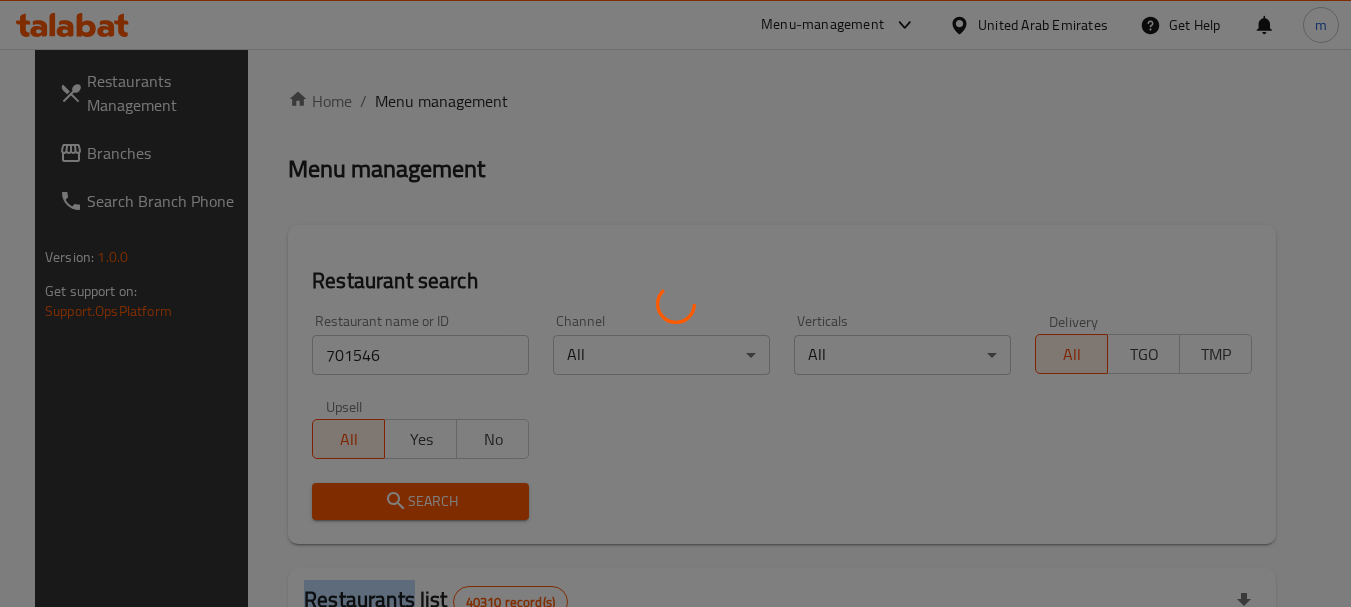 drag, startPoint x: 392, startPoint y: 507, endPoint x: 427, endPoint y: 497, distance: 36.40055 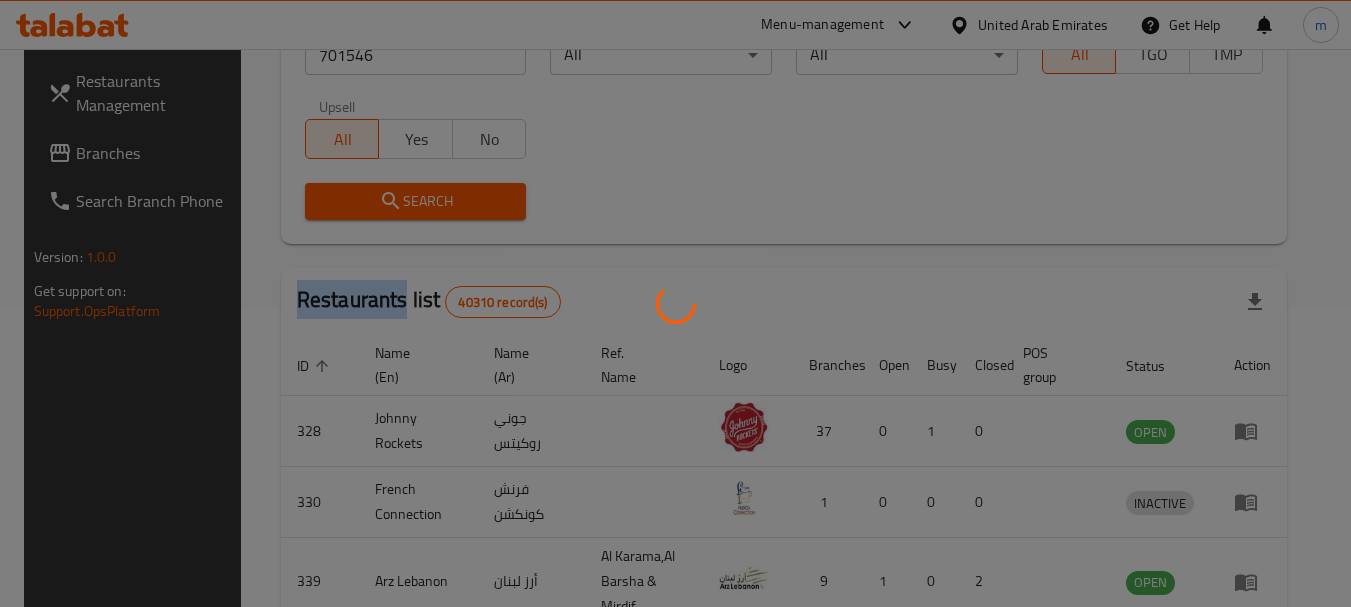 scroll, scrollTop: 285, scrollLeft: 0, axis: vertical 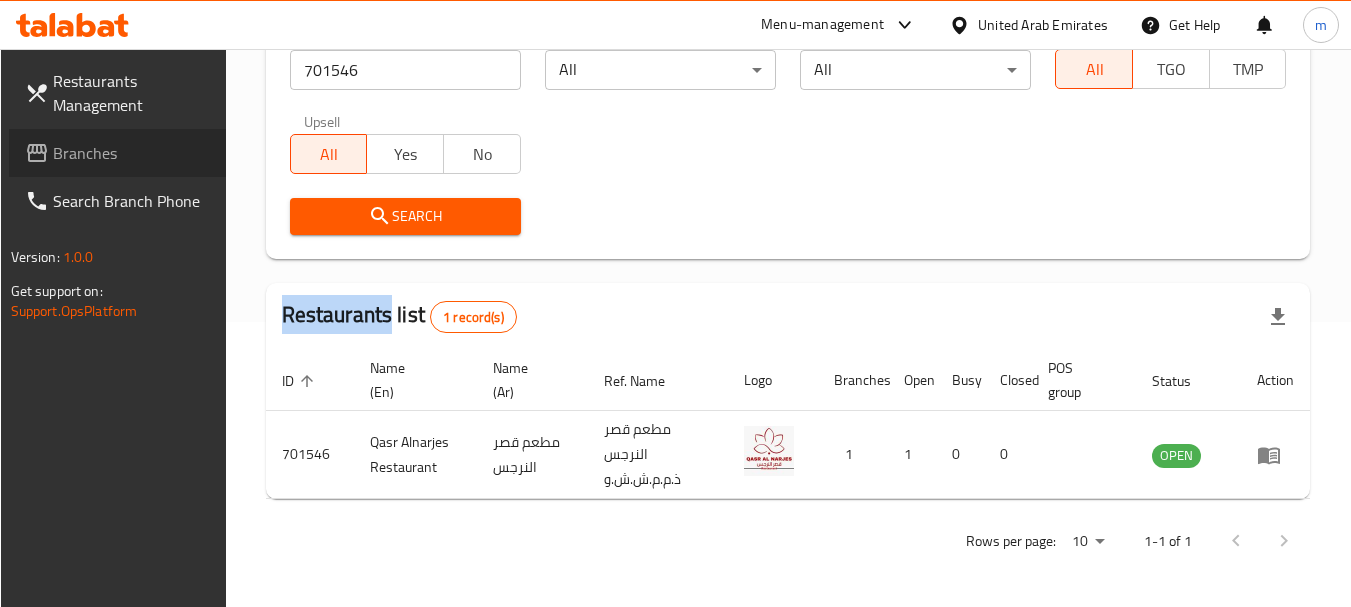 click on "Branches" at bounding box center (132, 153) 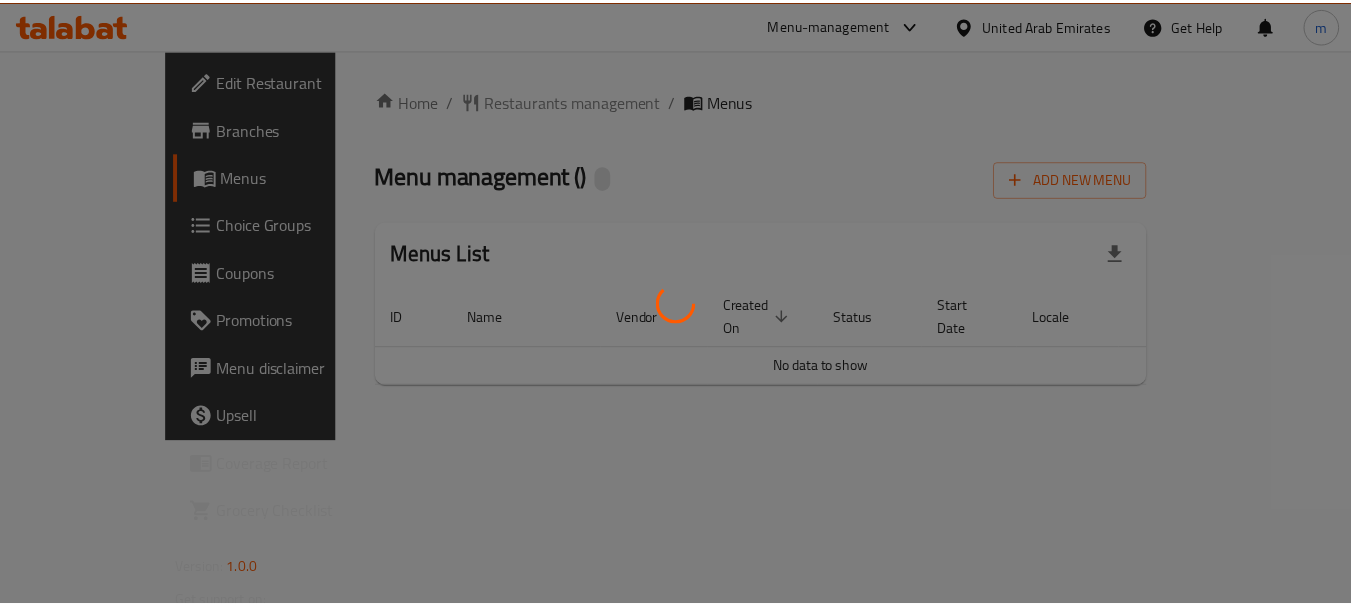 scroll, scrollTop: 0, scrollLeft: 0, axis: both 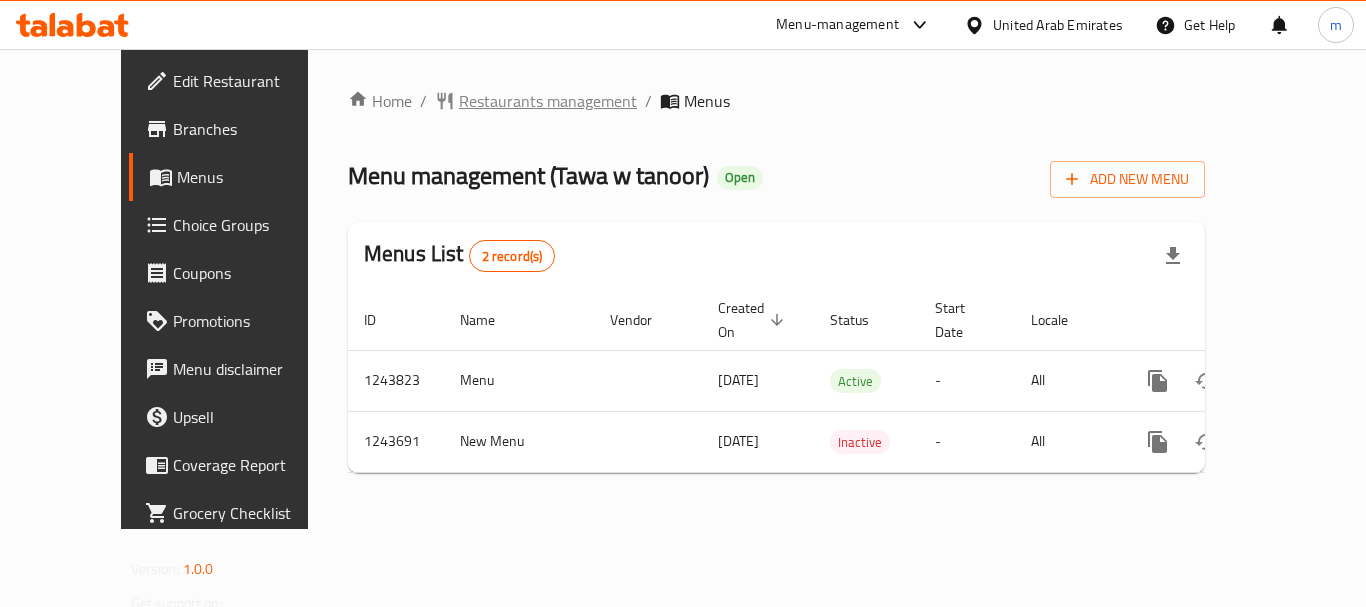 click on "Restaurants management" at bounding box center (548, 101) 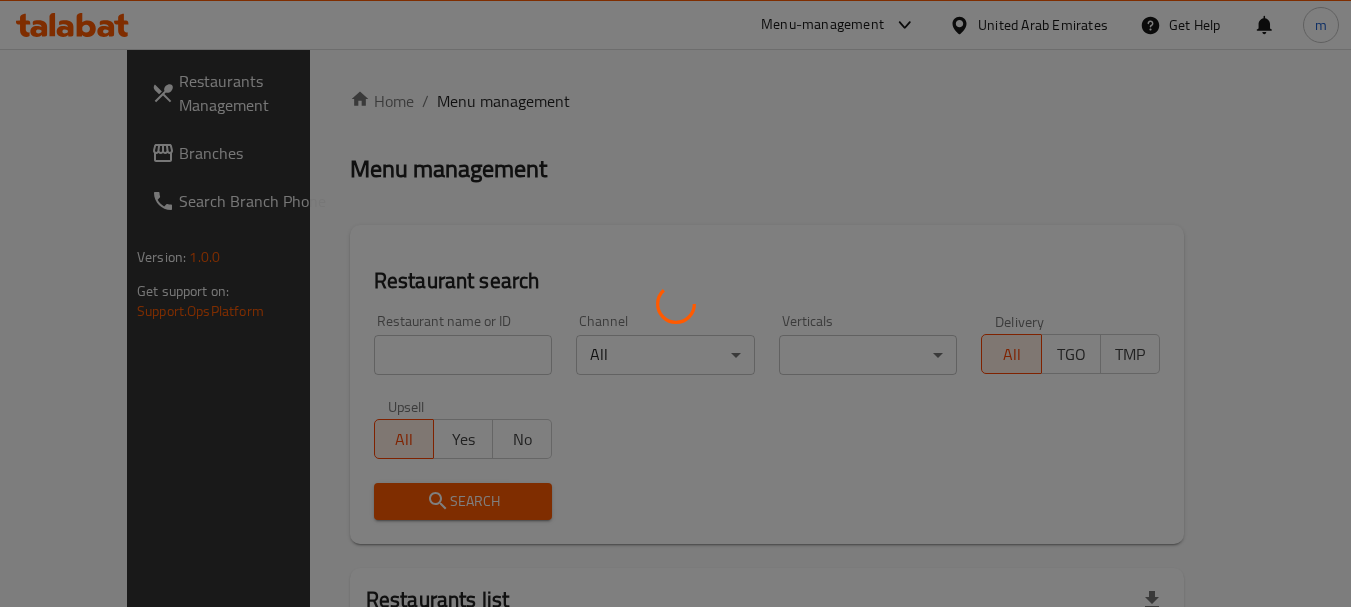 click at bounding box center (675, 303) 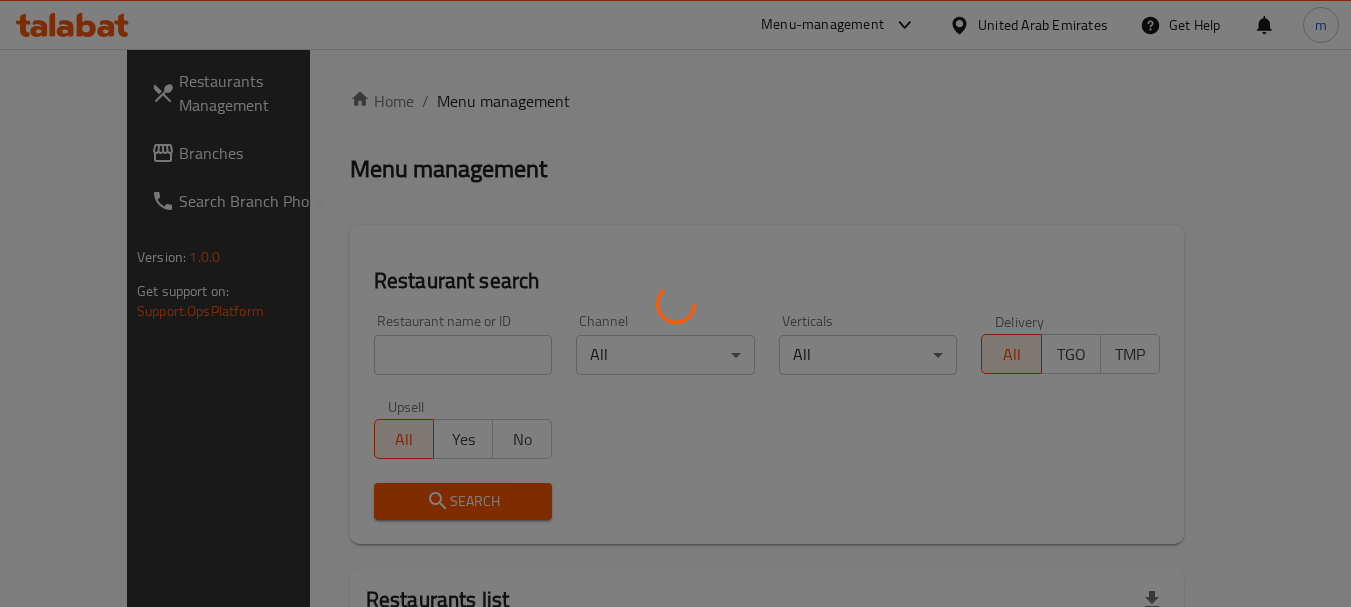 click at bounding box center (675, 303) 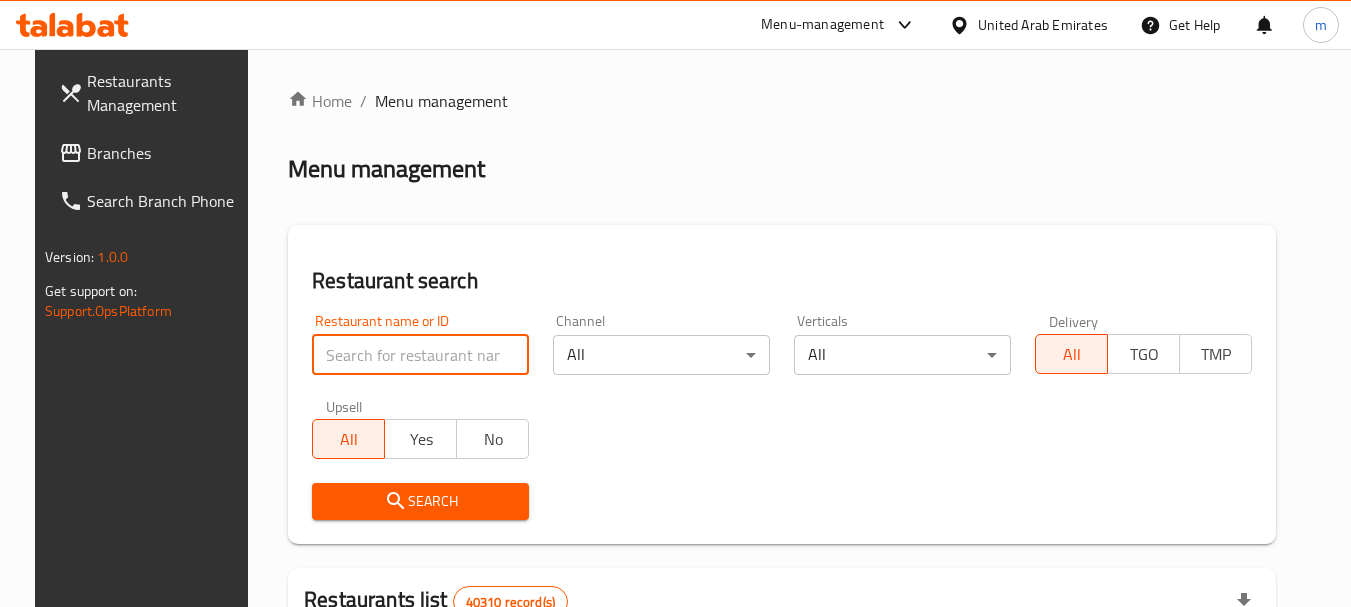 click at bounding box center (420, 355) 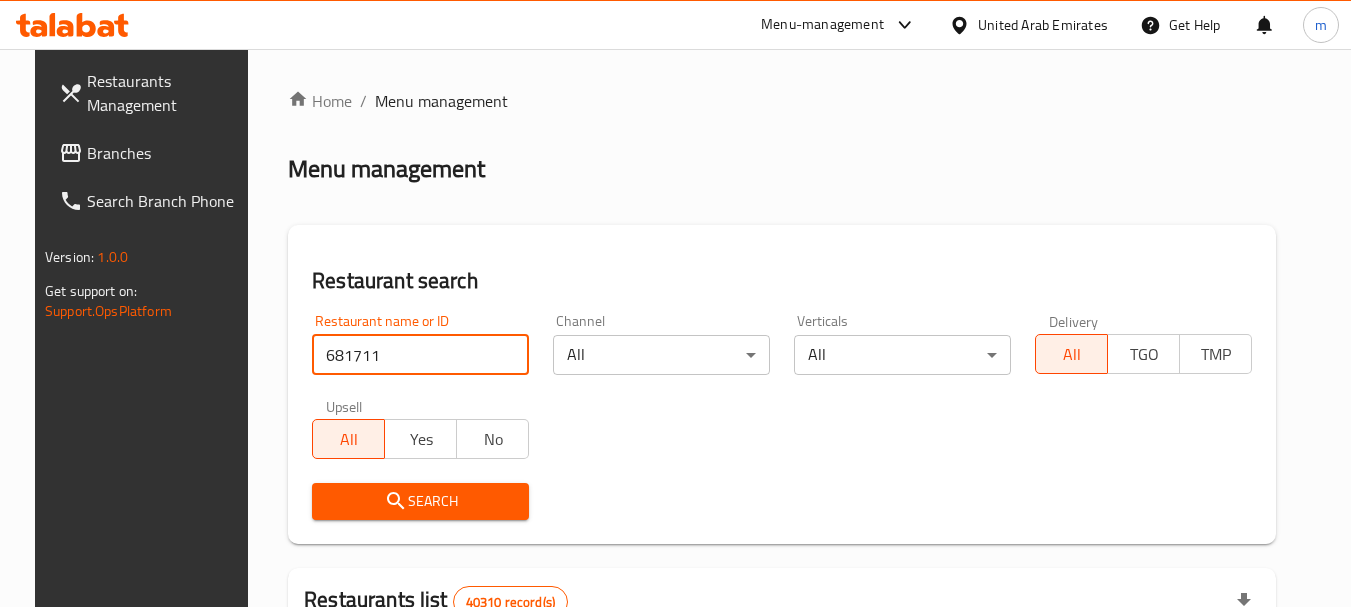 type on "681711" 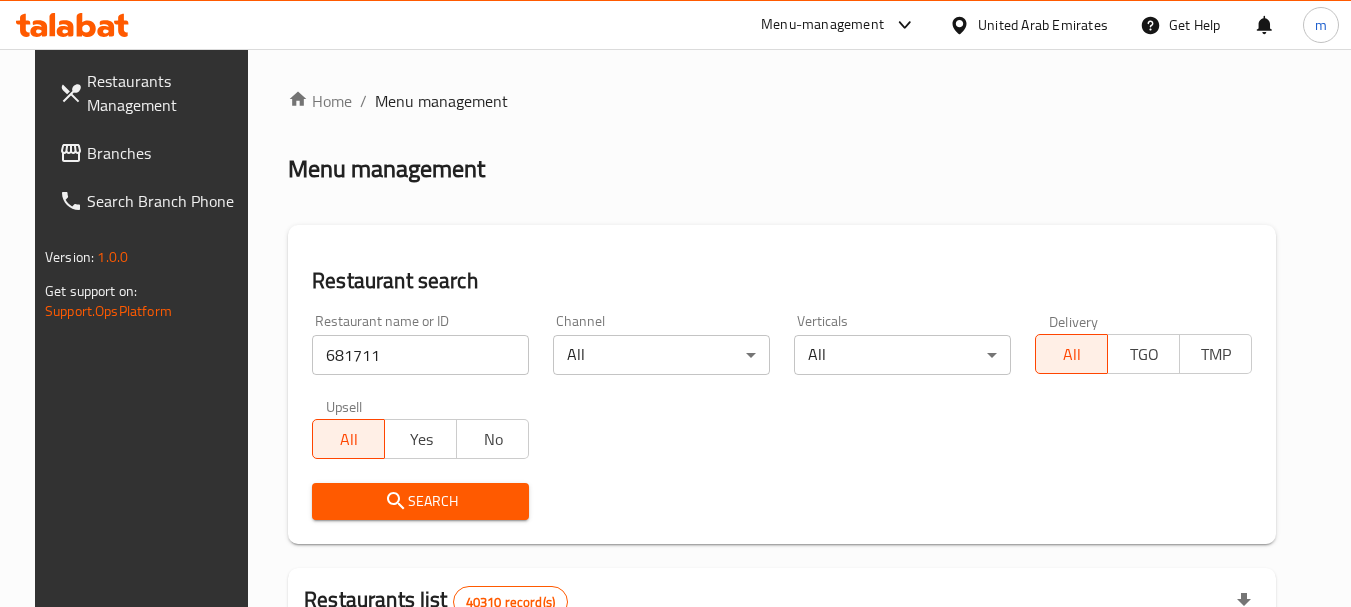 click on "Search" at bounding box center [420, 501] 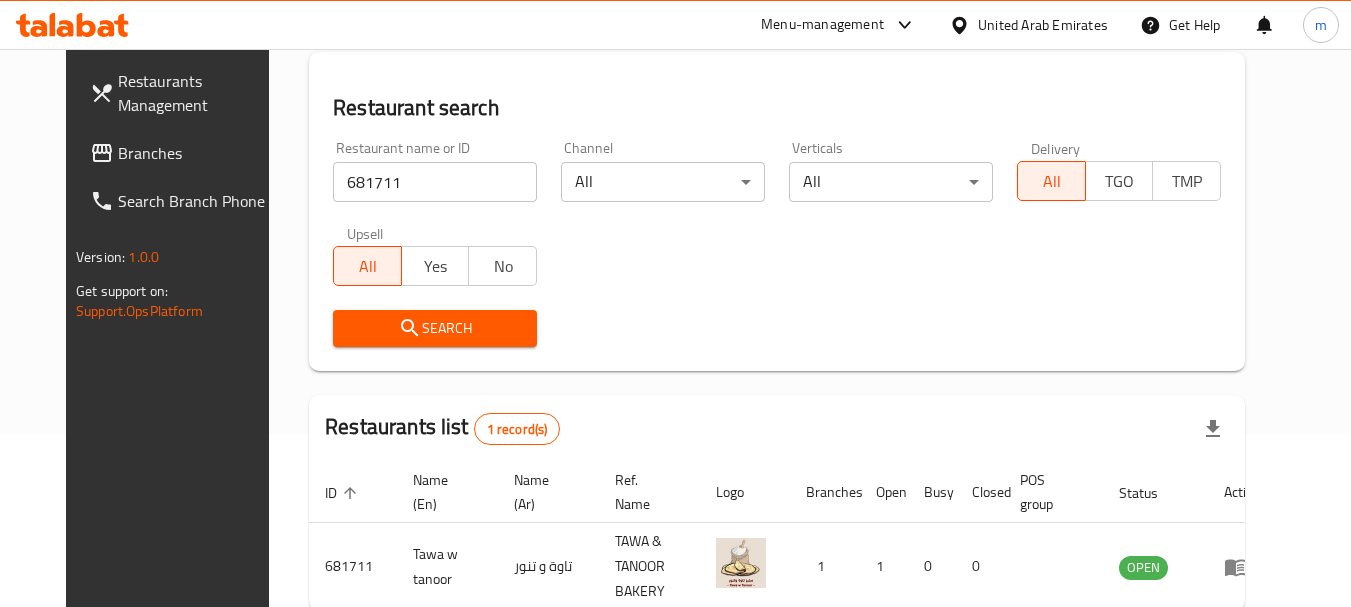 scroll, scrollTop: 268, scrollLeft: 0, axis: vertical 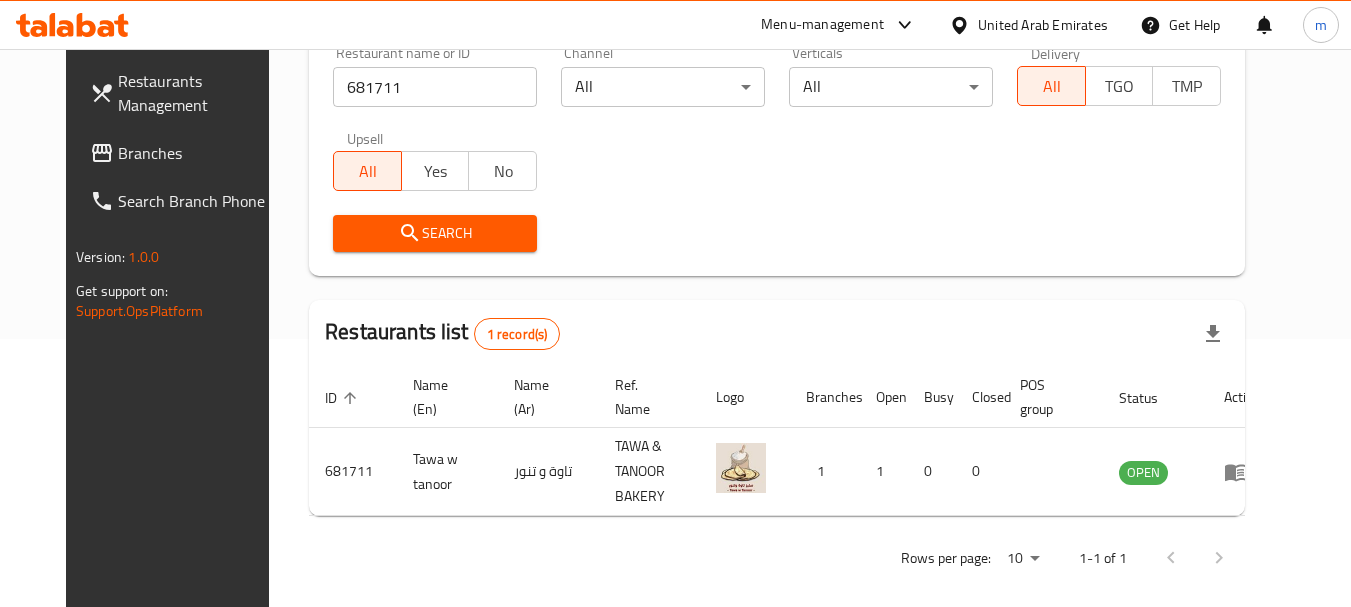 click on "United Arab Emirates" at bounding box center (1043, 25) 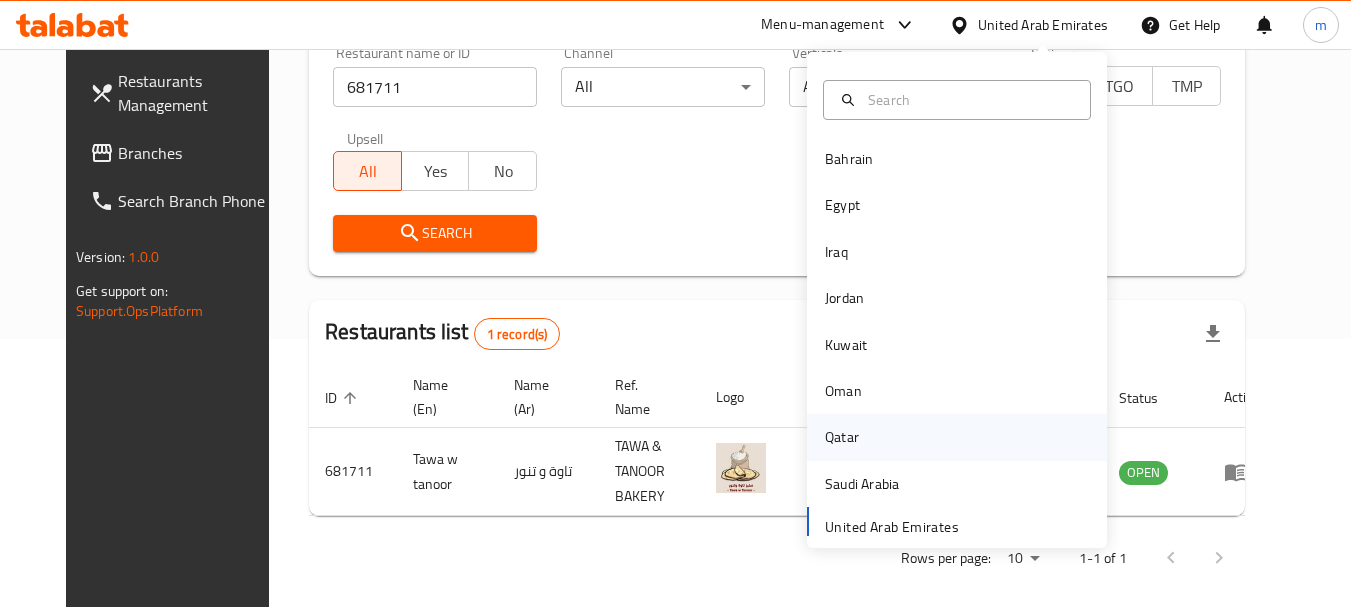 click on "Qatar" at bounding box center [842, 437] 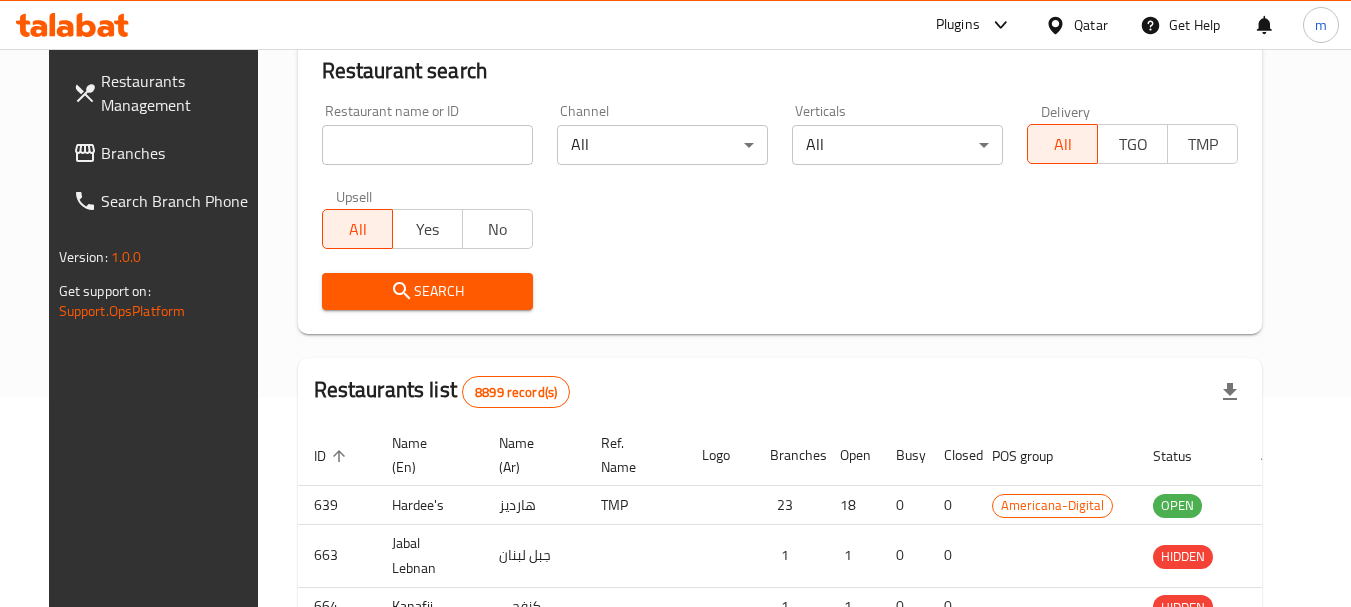 scroll, scrollTop: 268, scrollLeft: 0, axis: vertical 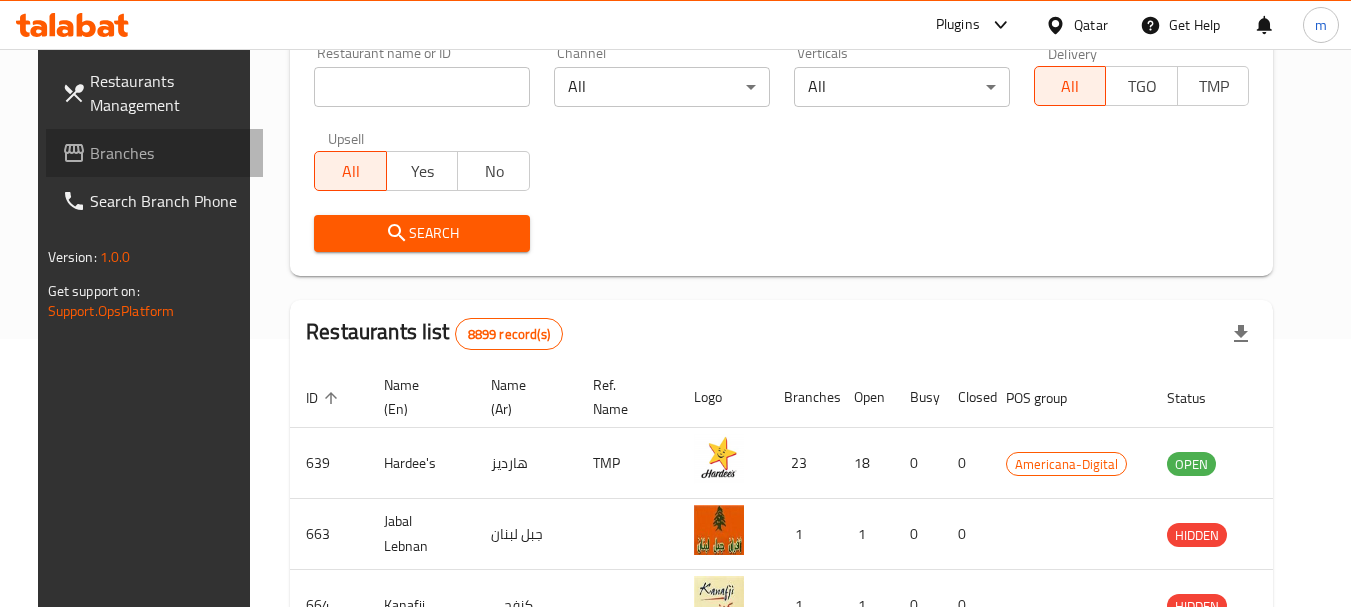 click on "Branches" at bounding box center [169, 153] 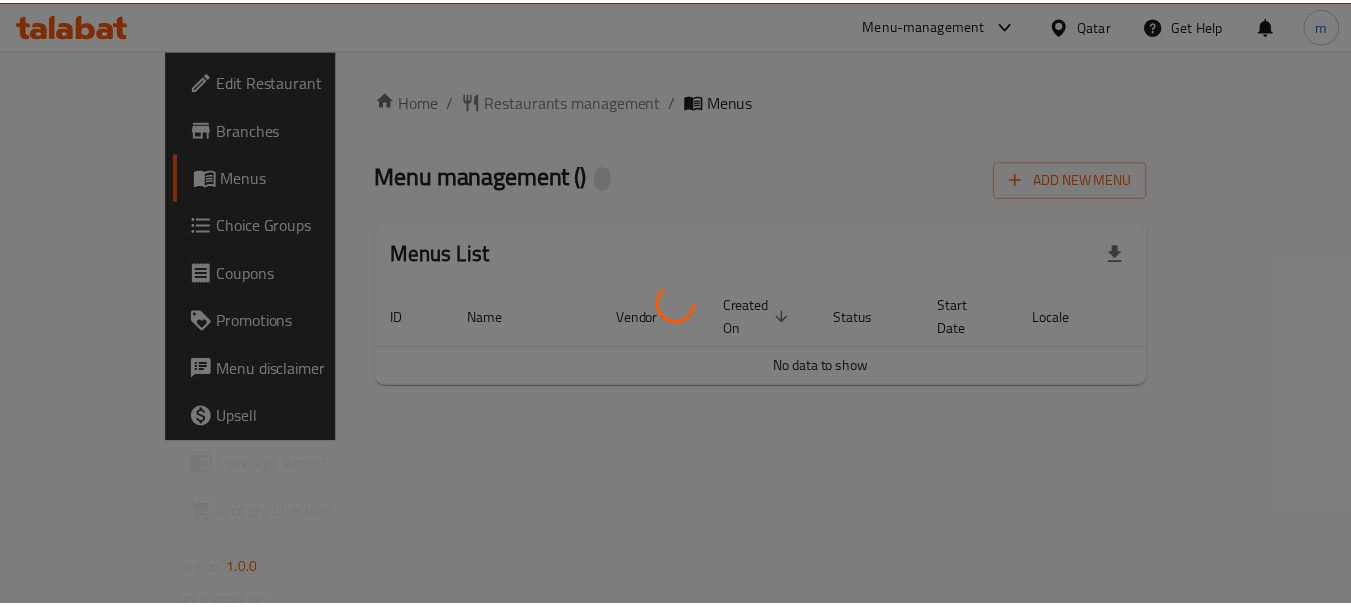 scroll, scrollTop: 0, scrollLeft: 0, axis: both 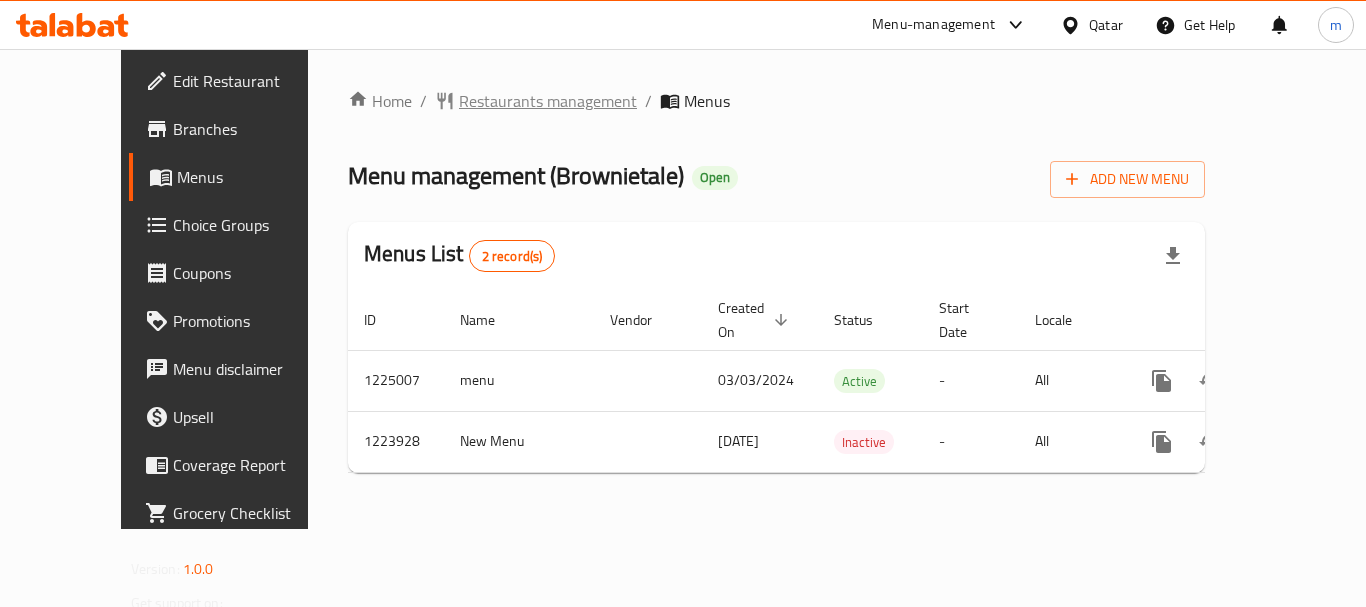 click on "Restaurants management" at bounding box center [548, 101] 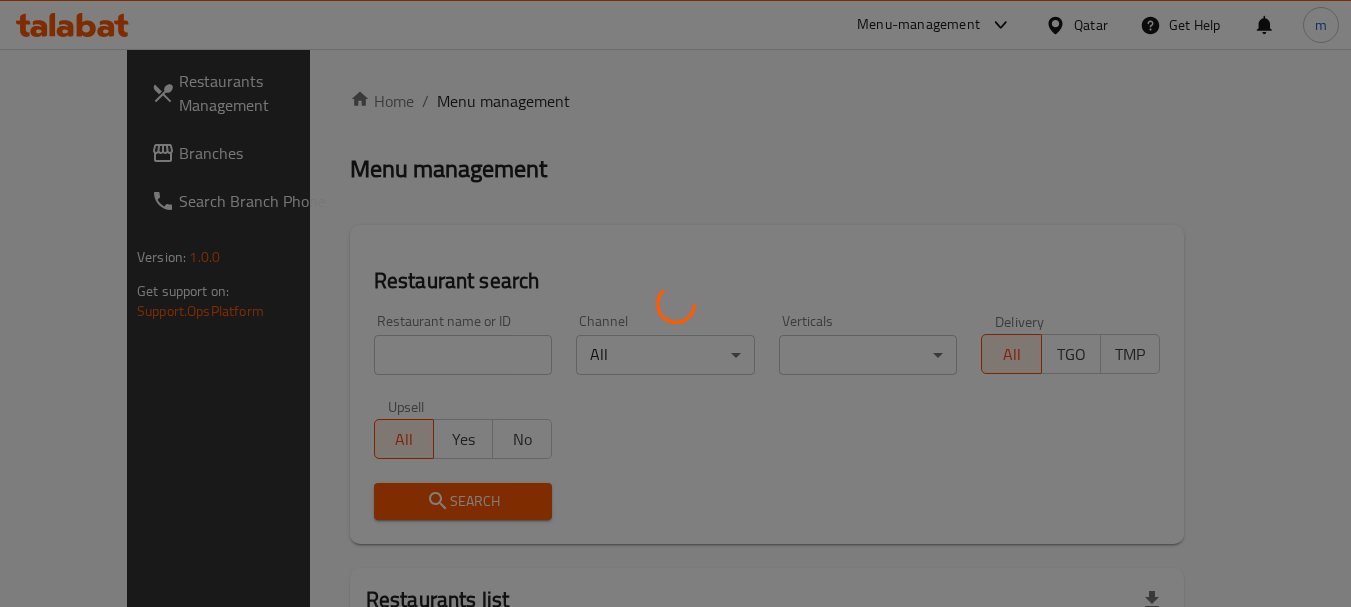 click at bounding box center (675, 303) 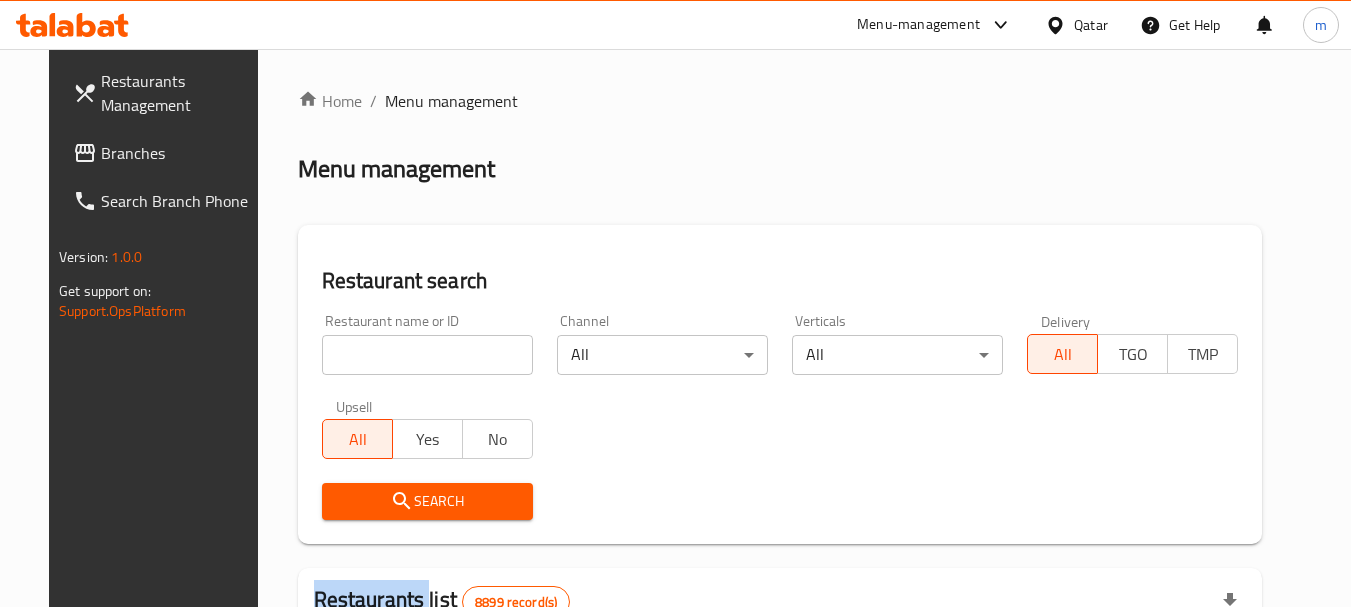 click on "Home / Menu management Menu management Restaurant search Restaurant name or ID Restaurant name or ID Channel All ​ Verticals All ​ Delivery All TGO TMP Upsell All Yes No   Search Restaurants list   8899 record(s) ID sorted ascending Name (En) Name (Ar) Ref. Name Logo Branches Open Busy Closed POS group Status Action 639 Hardee's هارديز TMP 23 18 0 0 Americana-Digital OPEN 663 Jabal Lebnan جبل لبنان 1 1 0 0 HIDDEN 664 Kanafji كنفجي 1 1 0 0 HIDDEN 665 Take Away تيك آوي 1 1 0 0 HIDDEN 666 Zaman Al-Khair Restaurant مطعم زمان الخير 1 0 0 0 INACTIVE 667 Al-Rabwah الربوة 1 0 0 0 INACTIVE 672 Bait Jedy بيت جدي 1 1 0 0 HIDDEN 673 Coffee Centre مركز القهوة 1 0 0 0 INACTIVE 676 Morning fresh مورنيج فريش 1 1 0 0 HIDDEN 680 Al-Qarmouty القرموطي 1 0 0 0 HIDDEN Rows per page: 10 1-10 of 8899" at bounding box center [780, 693] 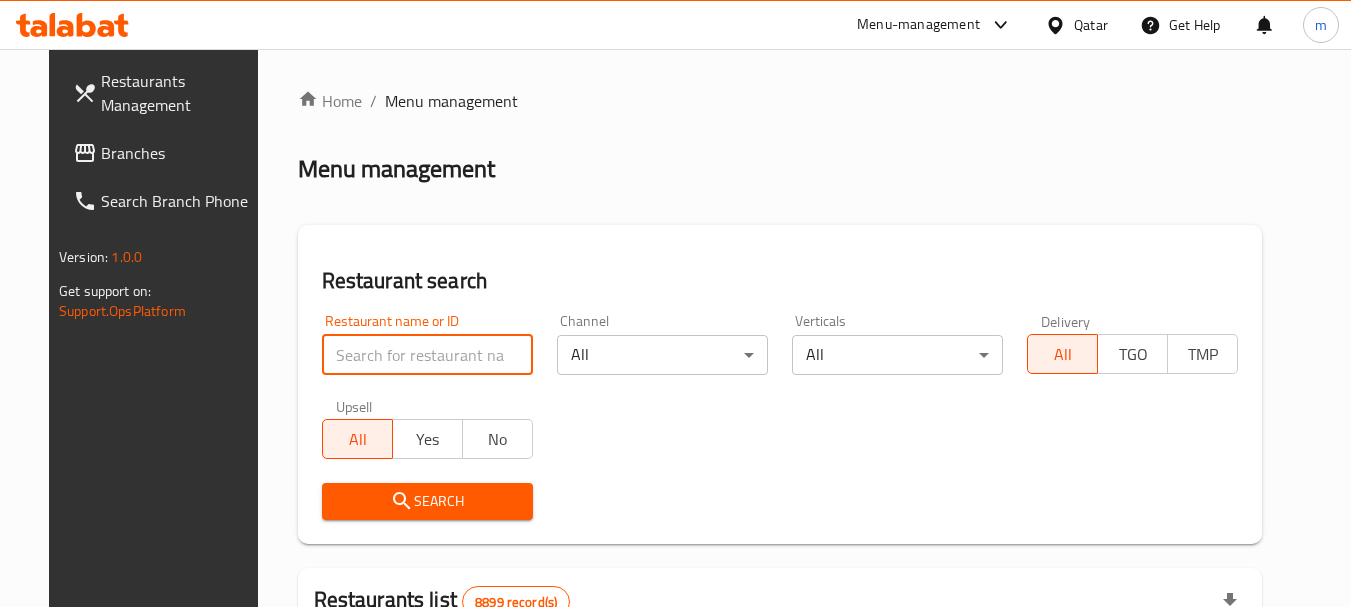 drag, startPoint x: 384, startPoint y: 357, endPoint x: 393, endPoint y: 351, distance: 10.816654 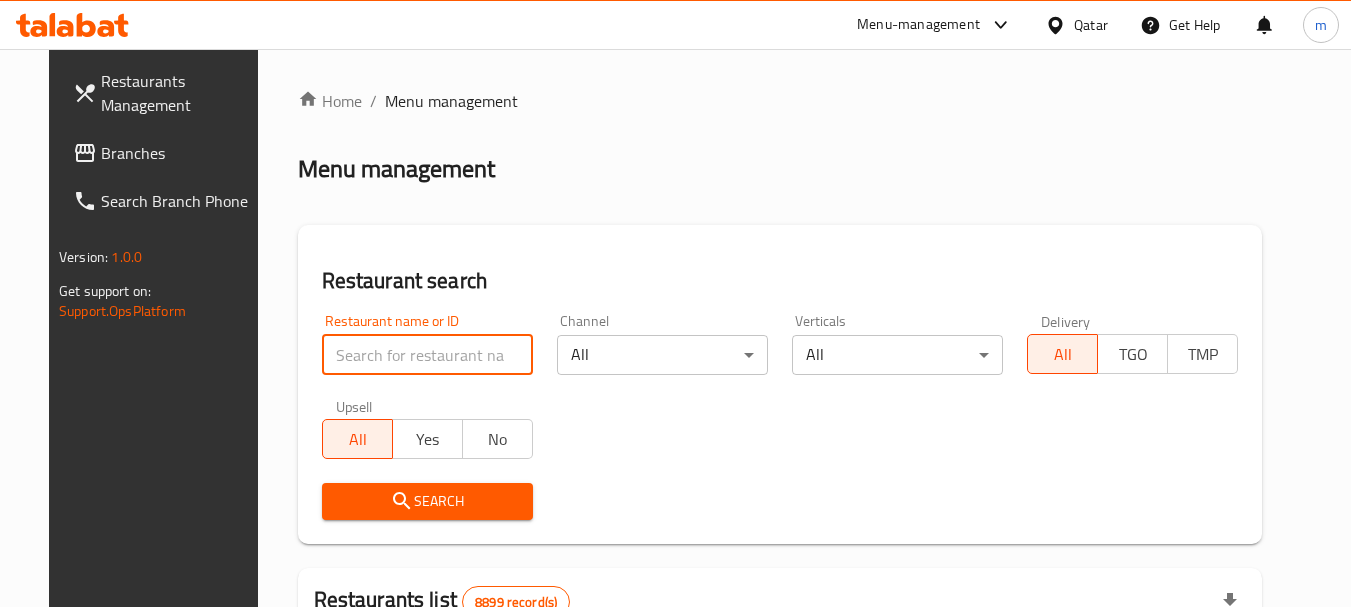 paste on "674700" 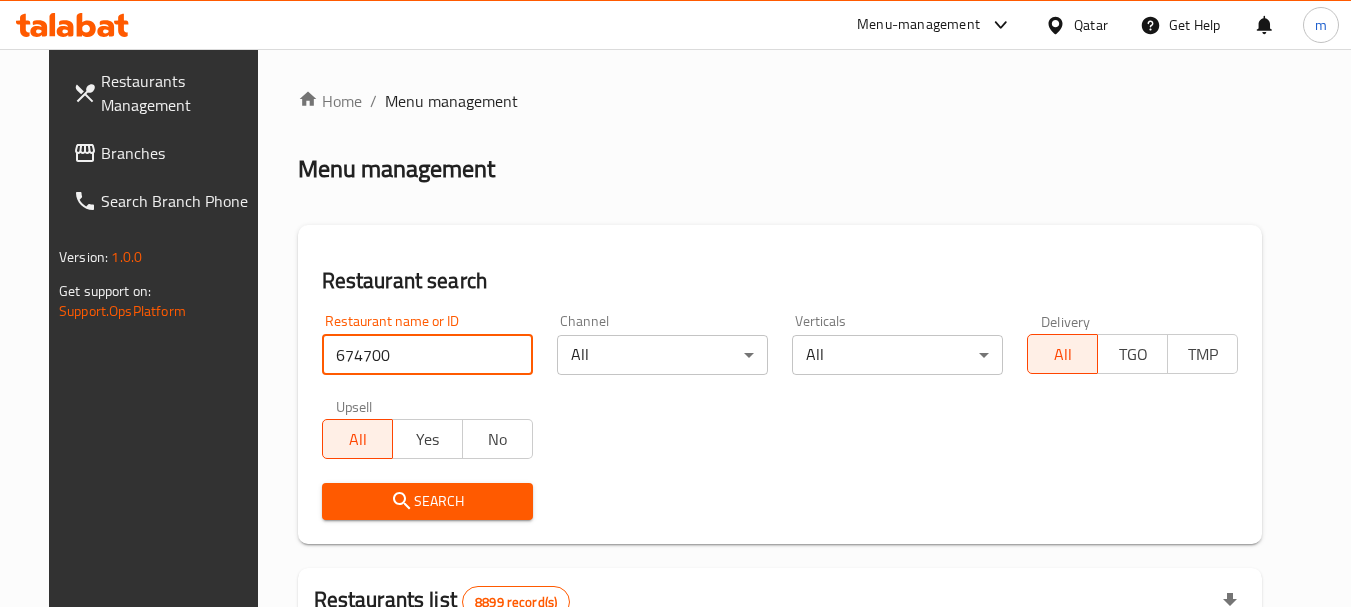 type on "674700" 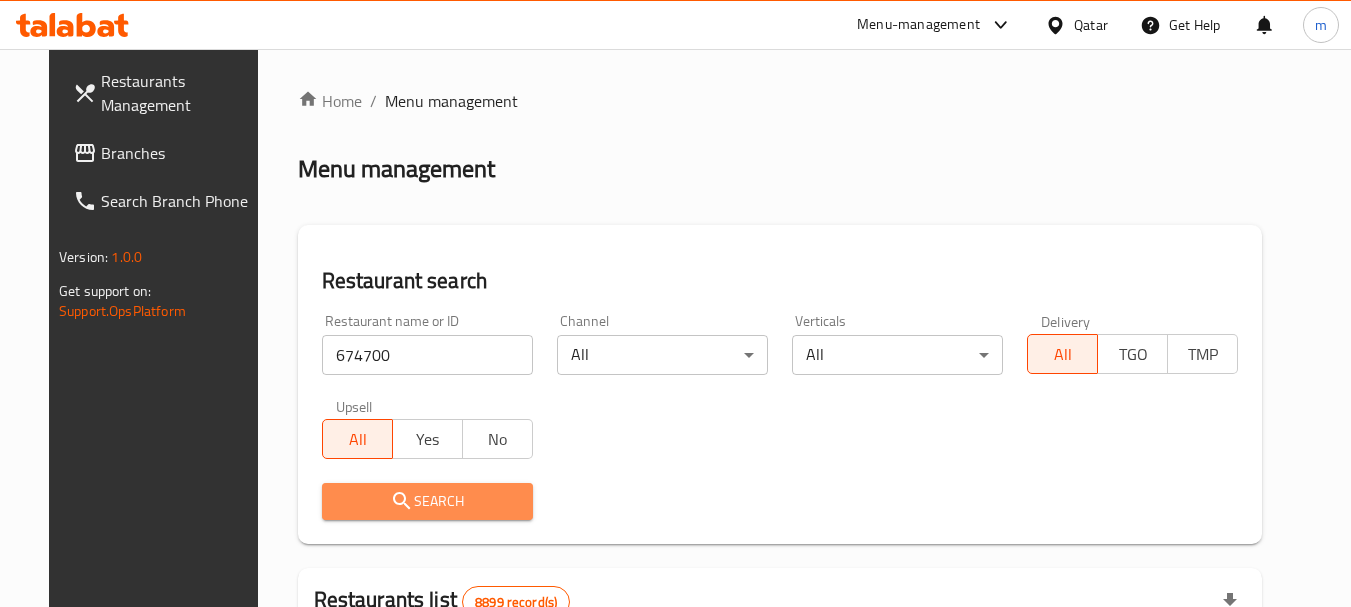 click on "Search" at bounding box center (427, 501) 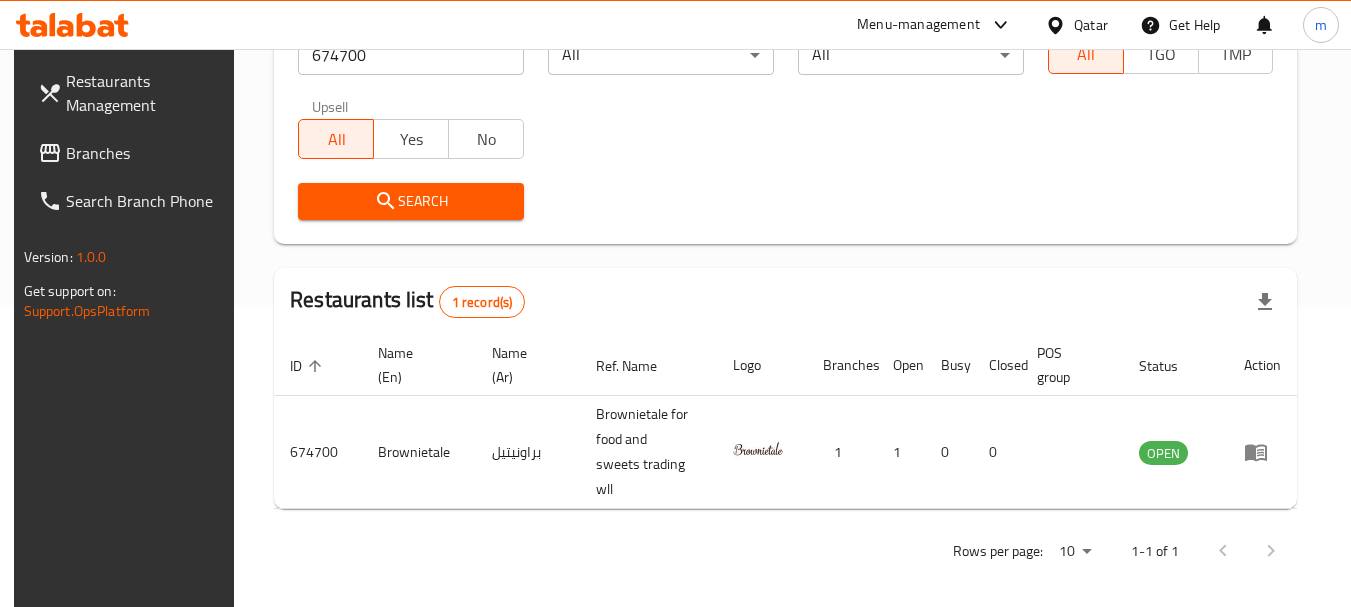 scroll, scrollTop: 285, scrollLeft: 0, axis: vertical 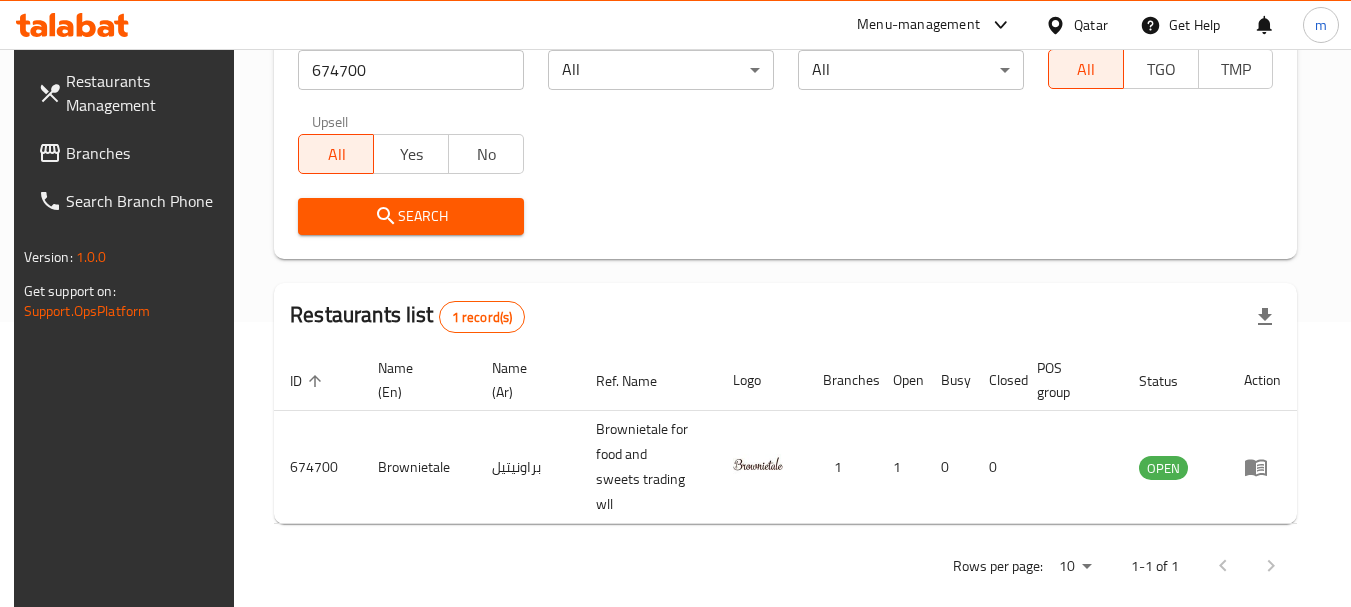 click on "Qatar" at bounding box center (1091, 25) 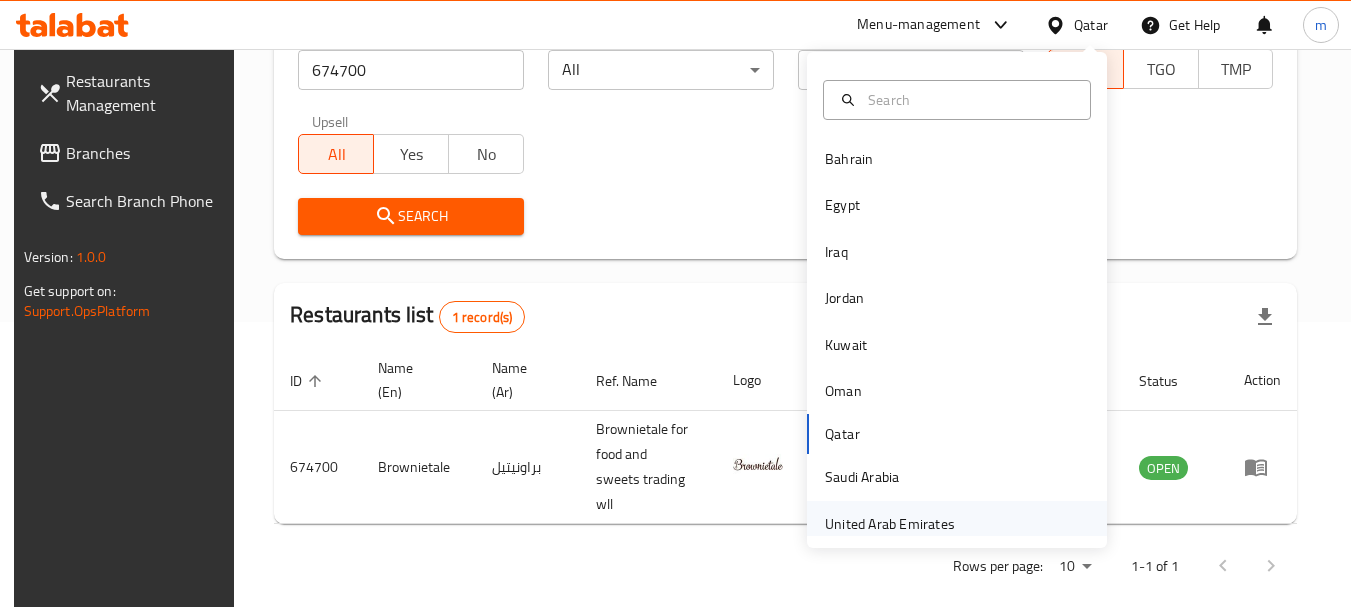 click on "United Arab Emirates" at bounding box center (890, 524) 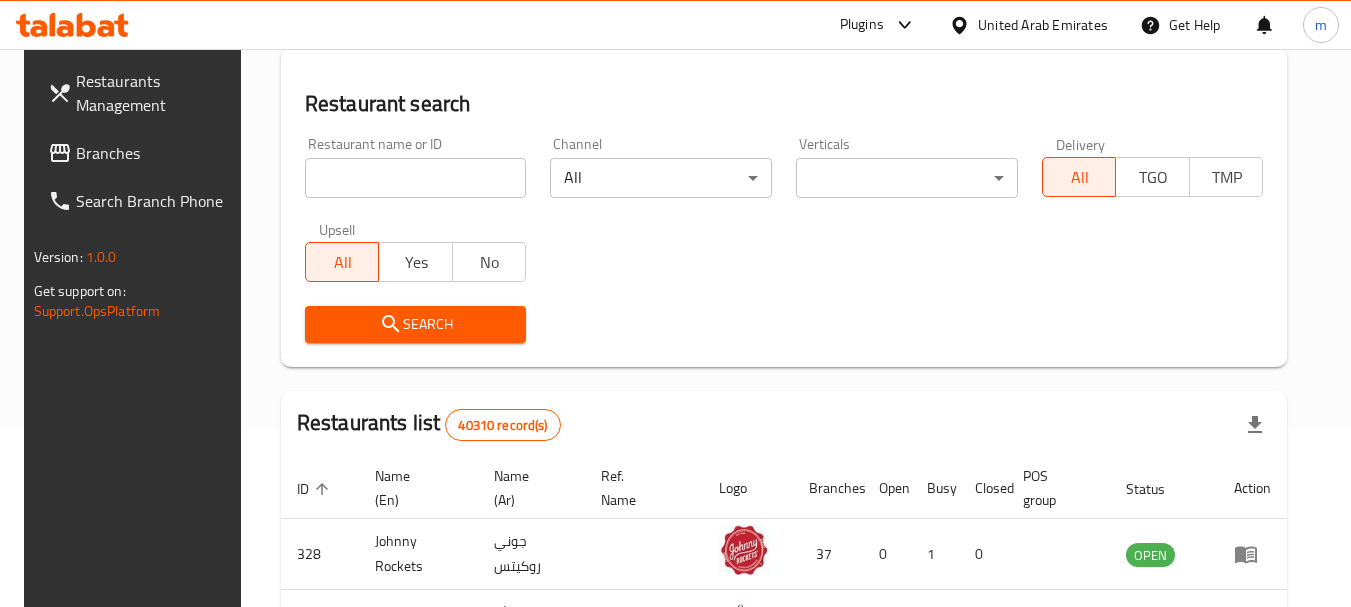 scroll, scrollTop: 85, scrollLeft: 0, axis: vertical 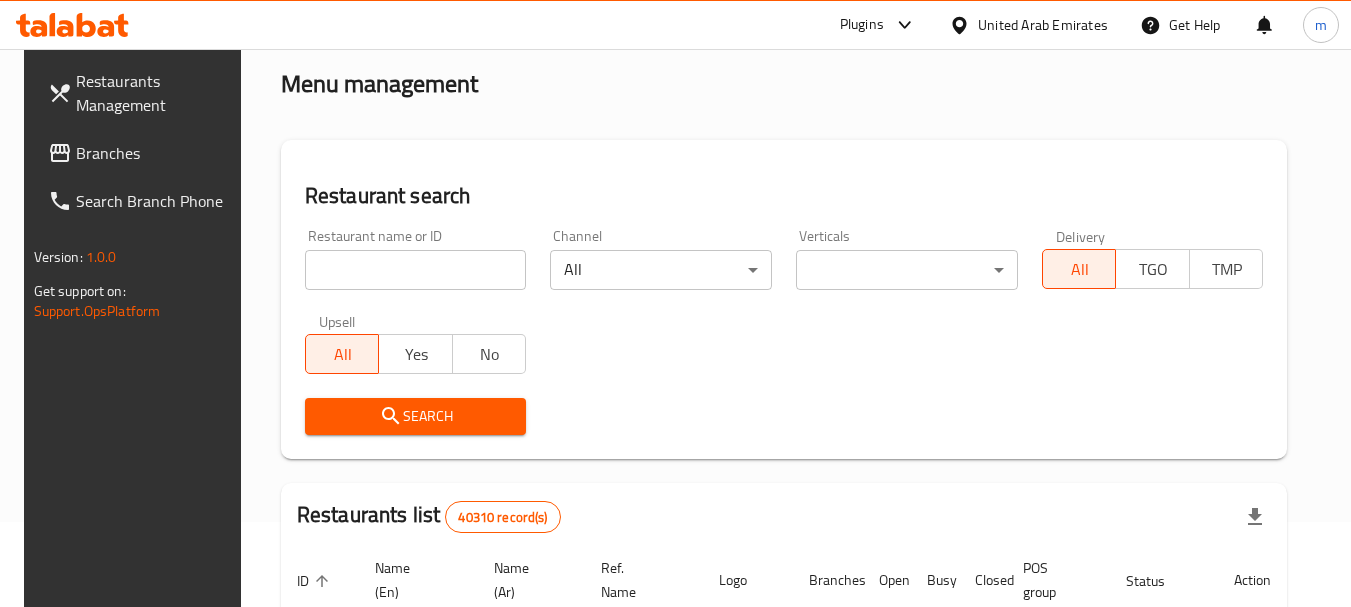 click at bounding box center (416, 270) 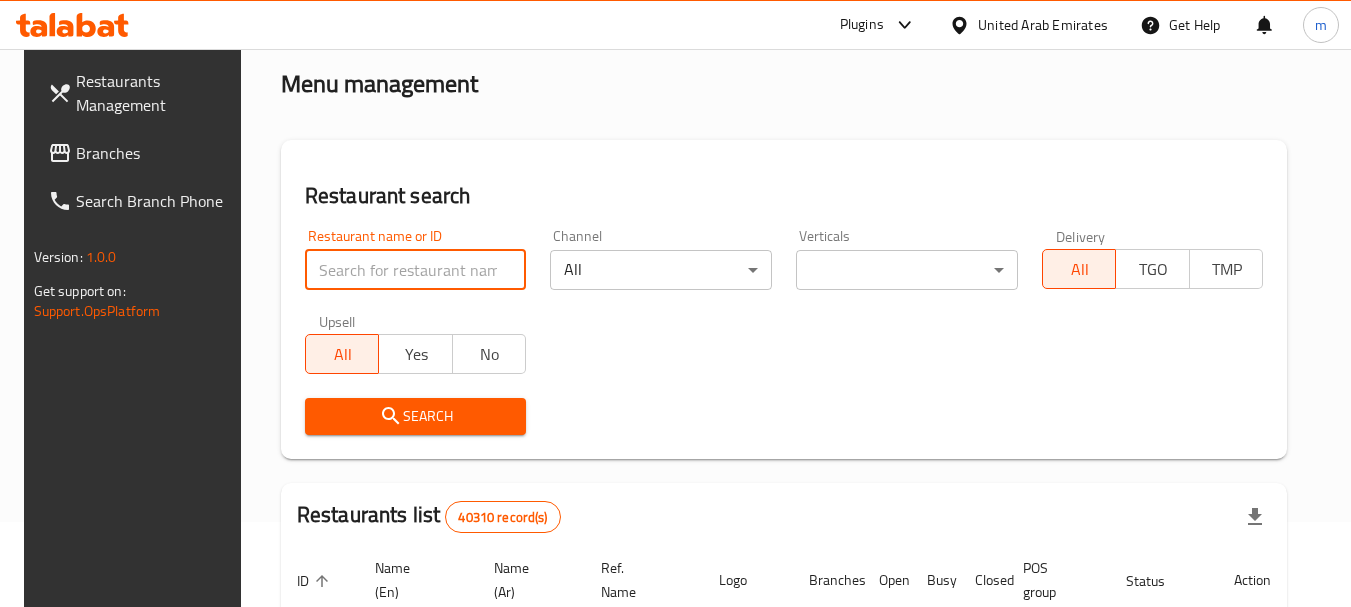 click on "Branches" at bounding box center (155, 153) 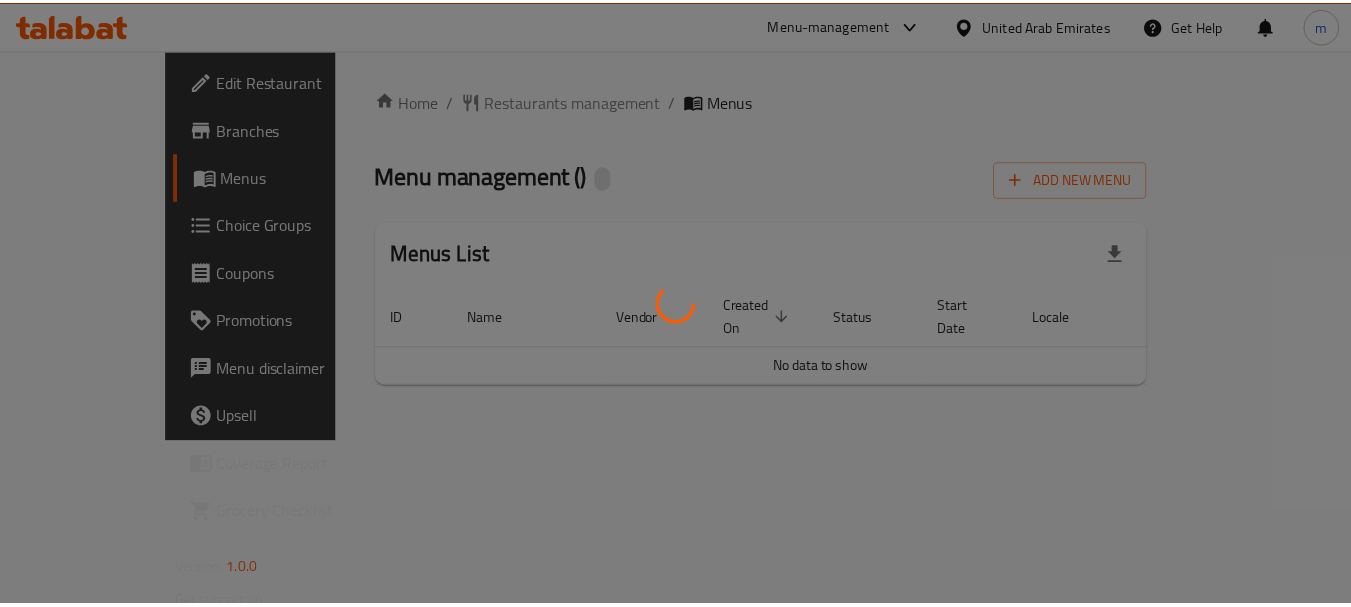 scroll, scrollTop: 0, scrollLeft: 0, axis: both 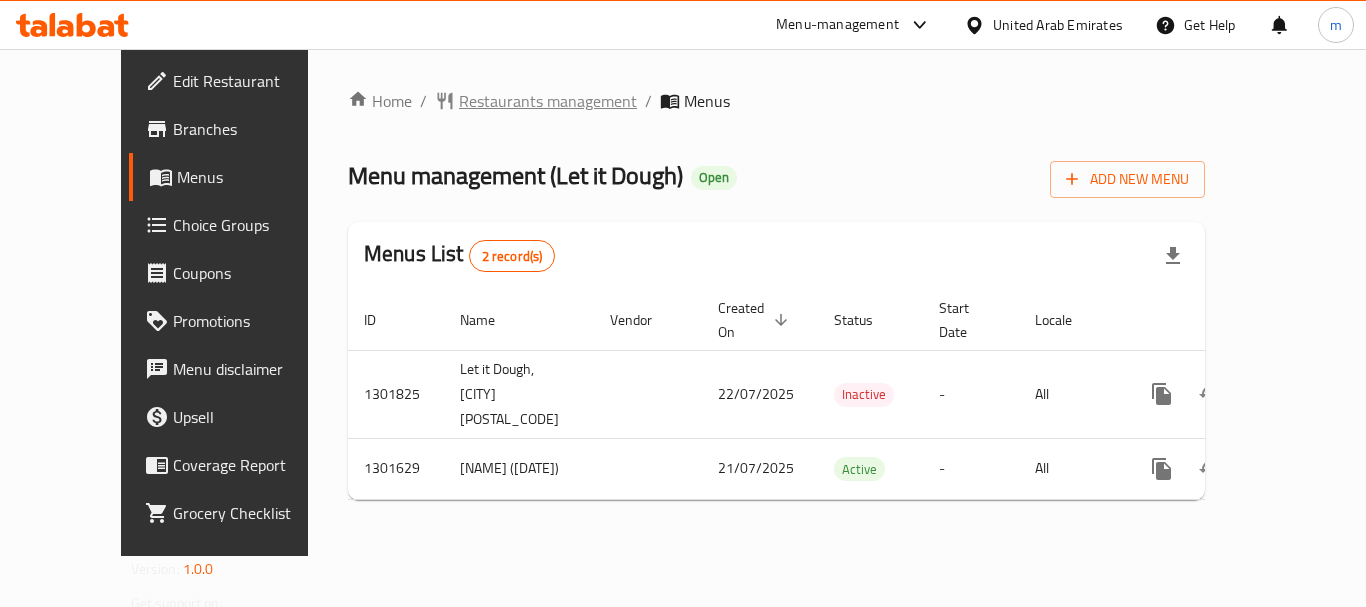 click on "Restaurants management" at bounding box center (548, 101) 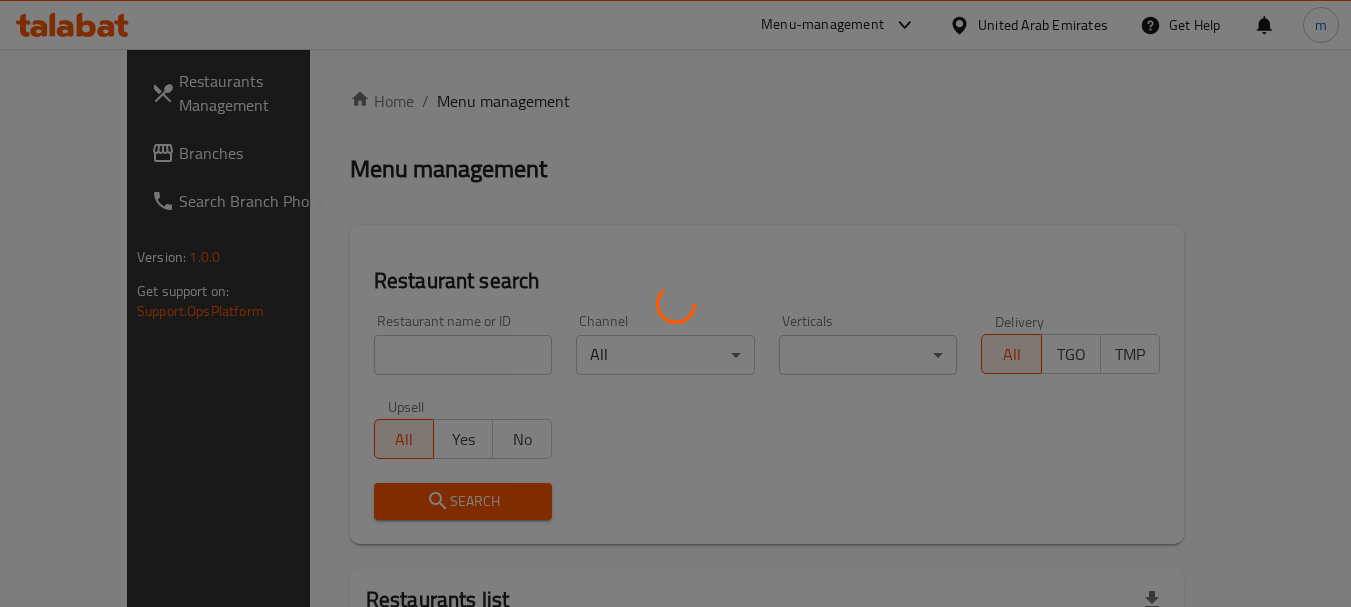 click at bounding box center (675, 303) 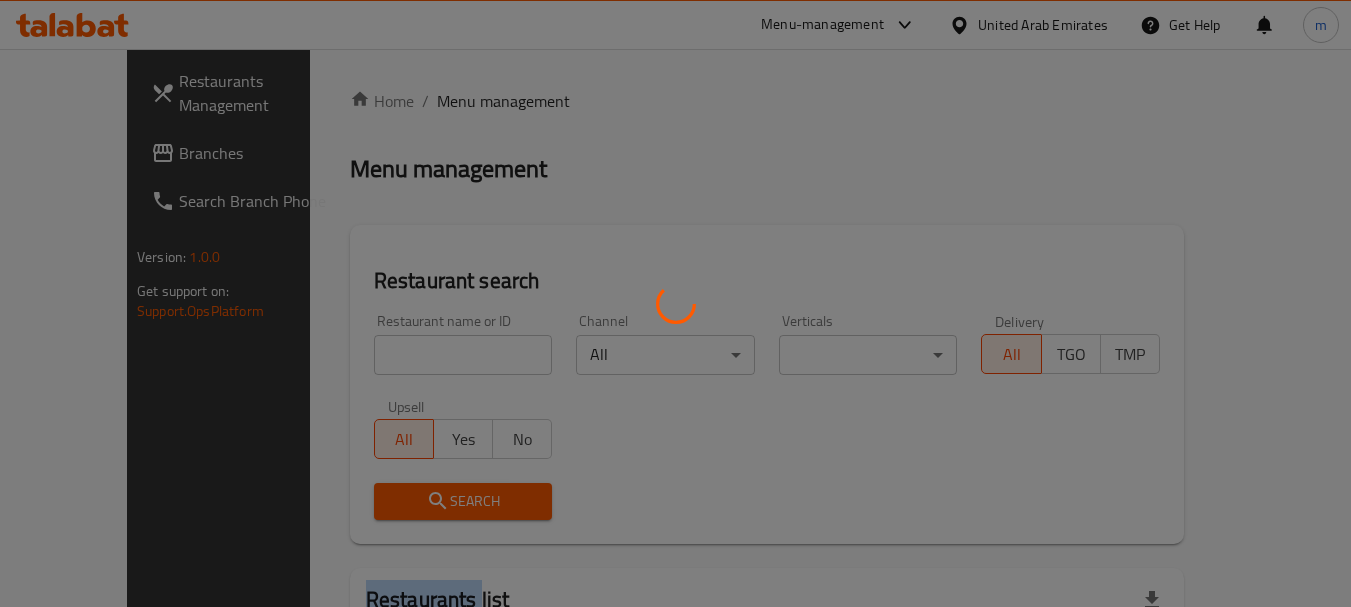 click at bounding box center [675, 303] 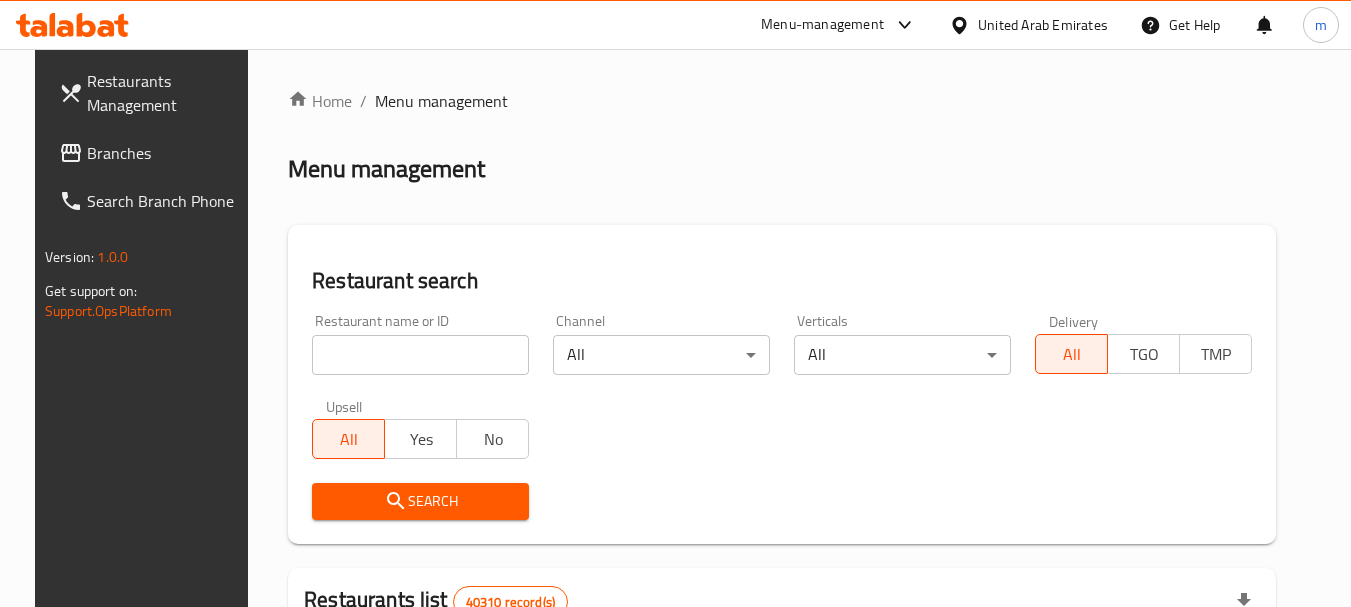 click on "Home / Menu management Menu management Restaurant search Restaurant name or ID Restaurant name or ID Channel All ​ Verticals All ​ Delivery All TGO TMP Upsell All Yes No   Search Restaurants list   40310 record(s) ID sorted ascending Name (En) Name (Ar) Ref. Name Logo Branches Open Busy Closed POS group Status Action 328 Johnny Rockets جوني روكيتس 37 0 1 0 OPEN 330 French Connection فرنش كونكشن 1 0 0 0 INACTIVE 339 Arz Lebanon أرز لبنان Al Karama,Al Barsha & Mirdif 9 1 0 2 OPEN 340 Mega Wraps ميجا رابس 3 0 0 0 INACTIVE 342 Sandella's Flatbread Cafe سانديلاز فلات براد 7 0 0 0 INACTIVE 343 Dragon Hut كوخ التنين 1 0 0 0 INACTIVE 348 Thai Kitchen المطبخ التايلندى 1 0 0 0 INACTIVE 349 Mughal  موغل 1 0 0 0 HIDDEN 350 HOT N COOL (Old) هوت و كول 1 0 0 0 INACTIVE 355 Al Habasha  الحبشة 11 1 0 0 HIDDEN Rows per page: 10 1-10 of 40310" at bounding box center (782, 717) 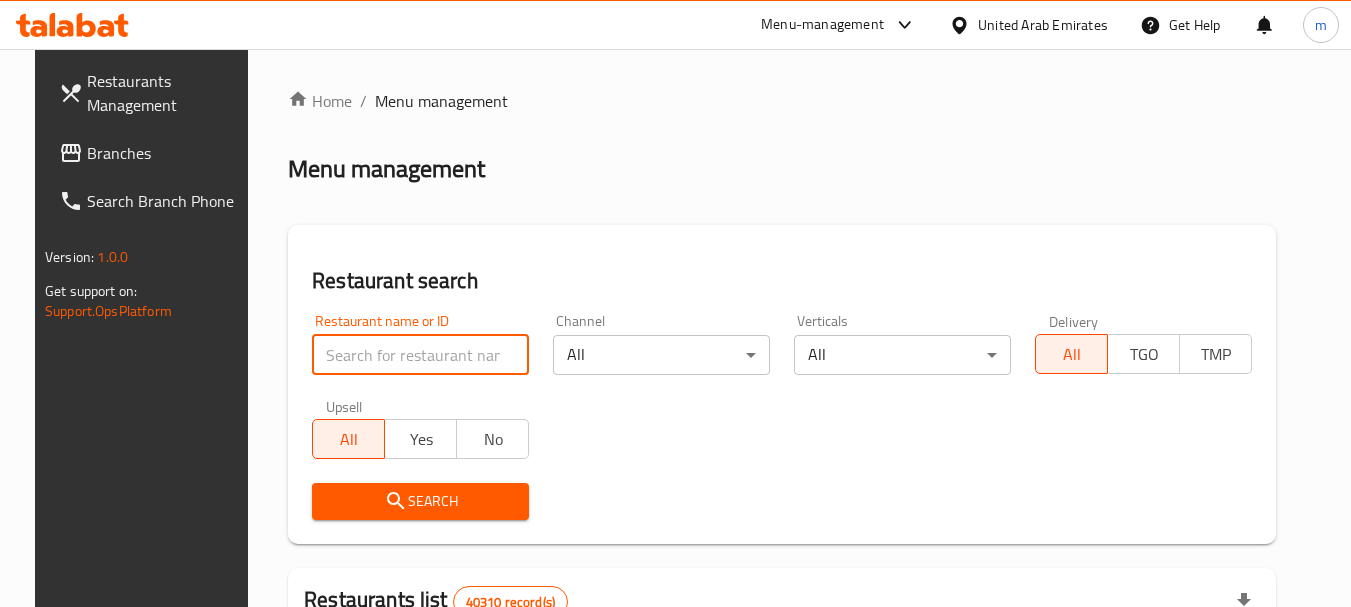 click at bounding box center [420, 355] 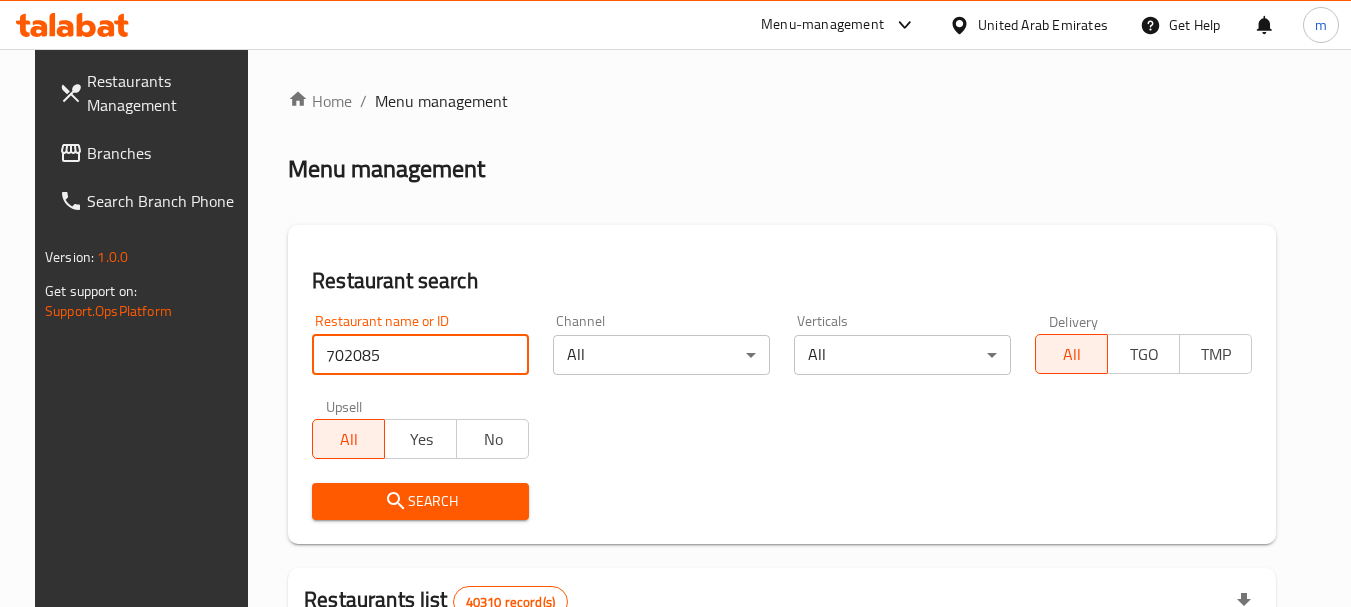 type on "702085" 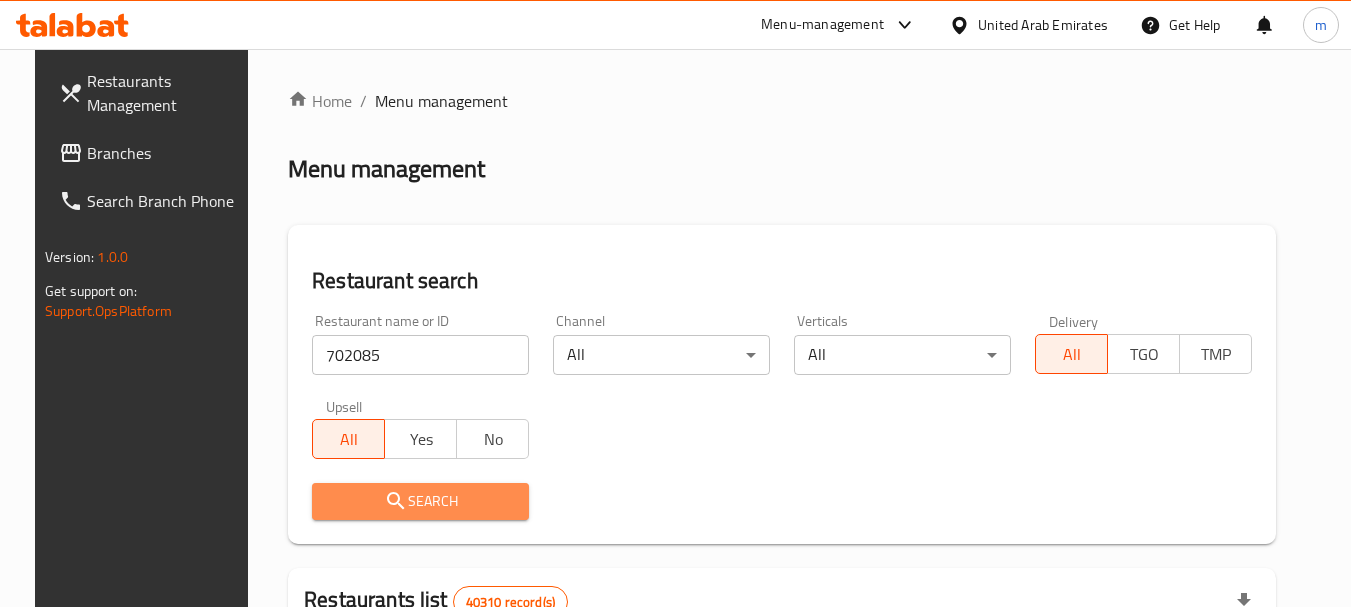 click 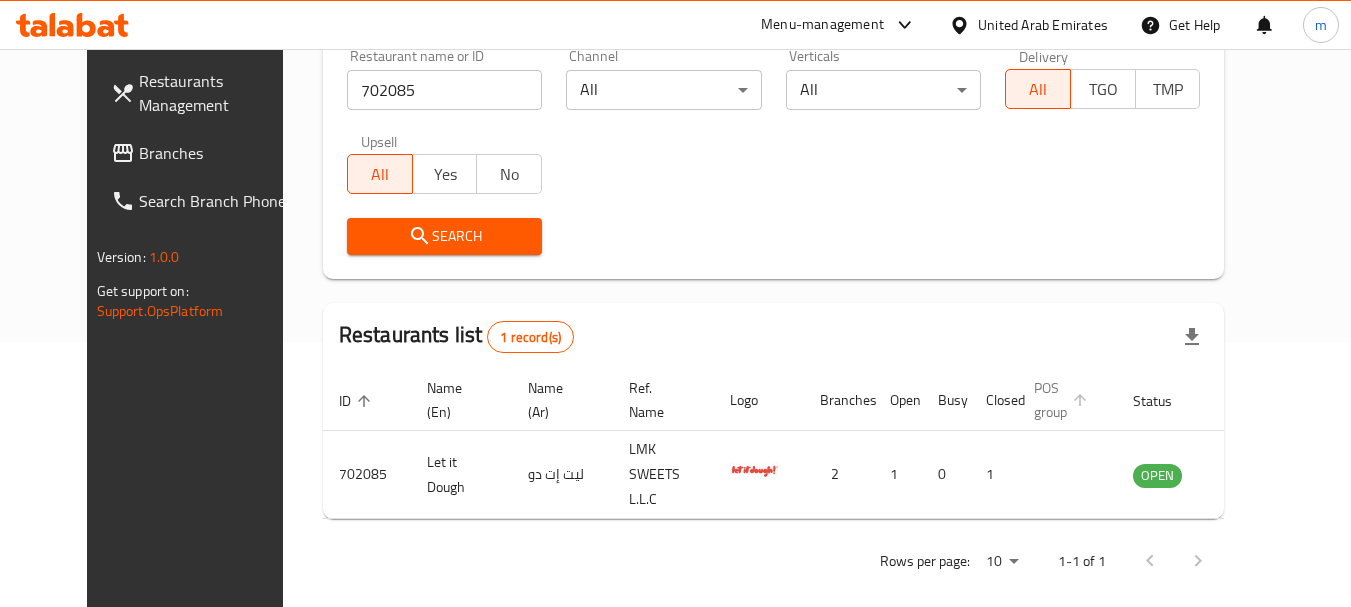 scroll, scrollTop: 268, scrollLeft: 0, axis: vertical 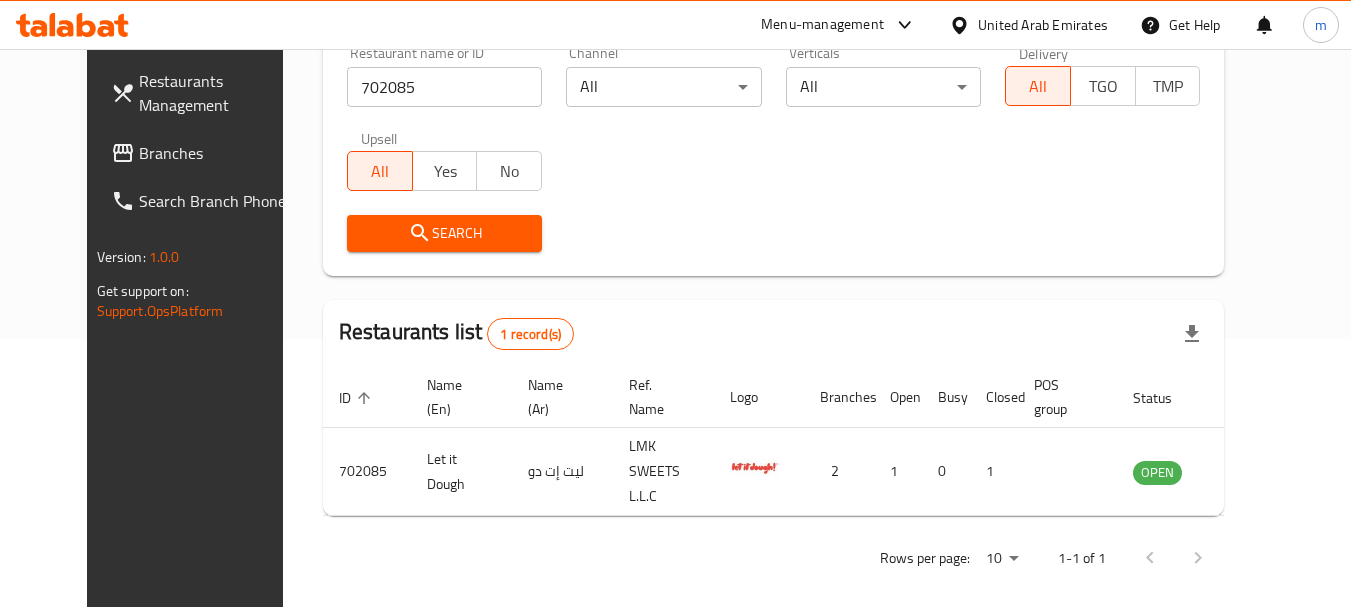click 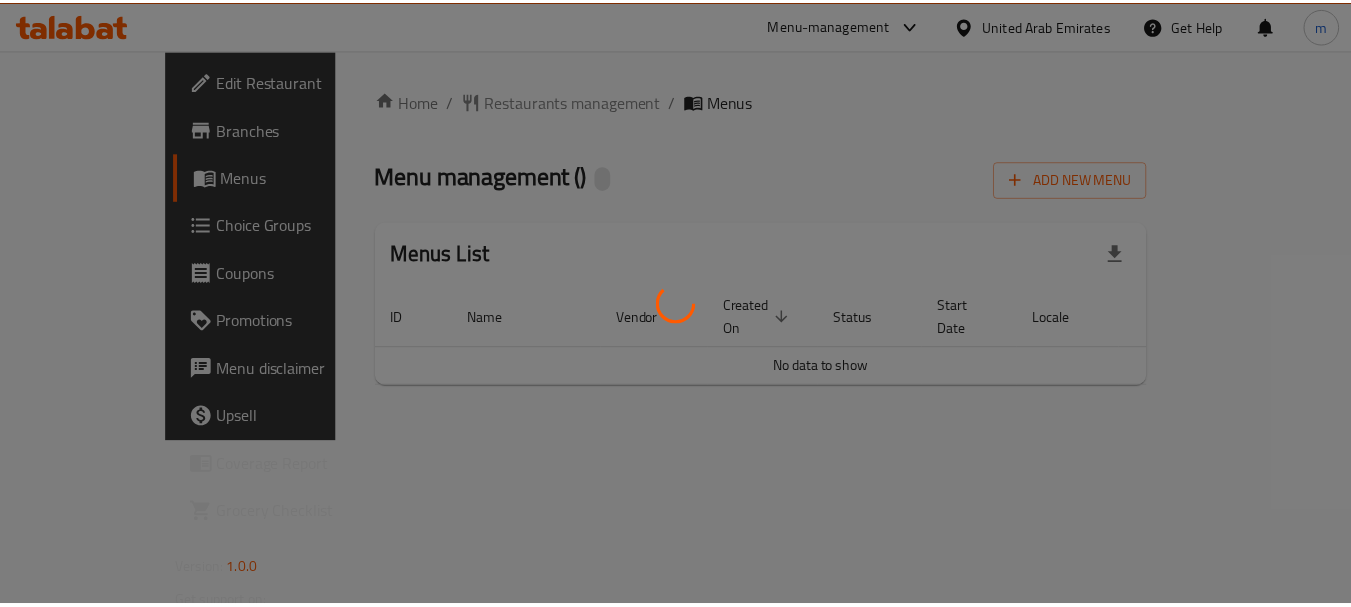 scroll, scrollTop: 0, scrollLeft: 0, axis: both 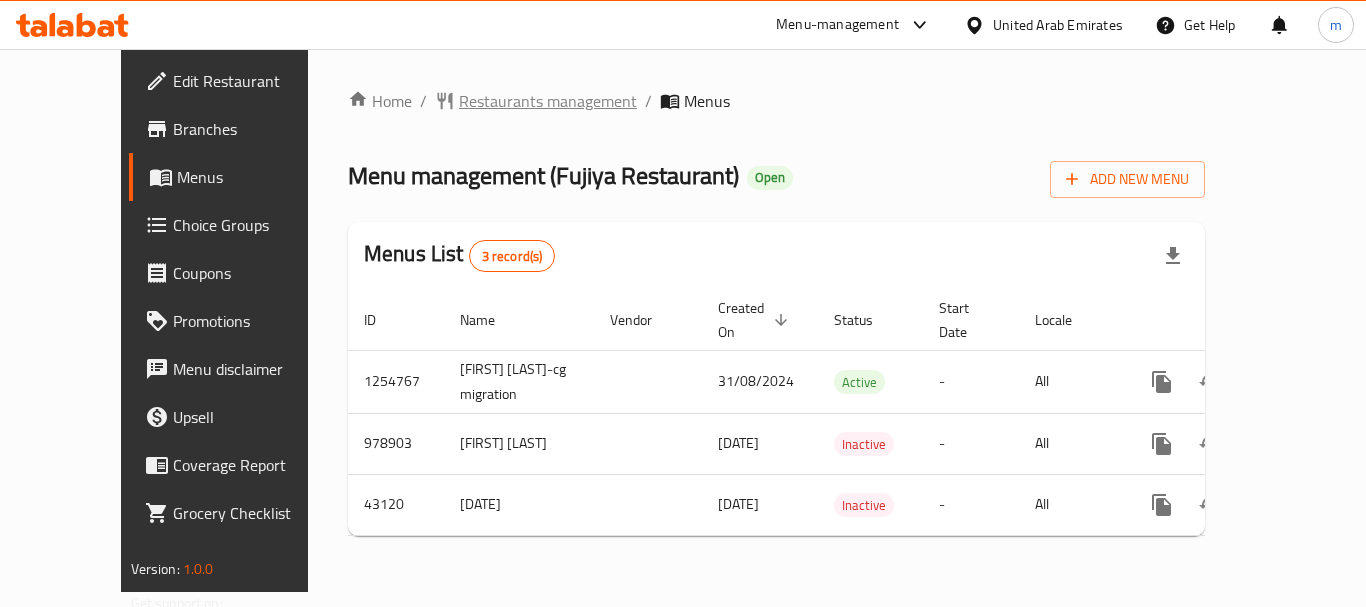 click on "Restaurants management" at bounding box center (548, 101) 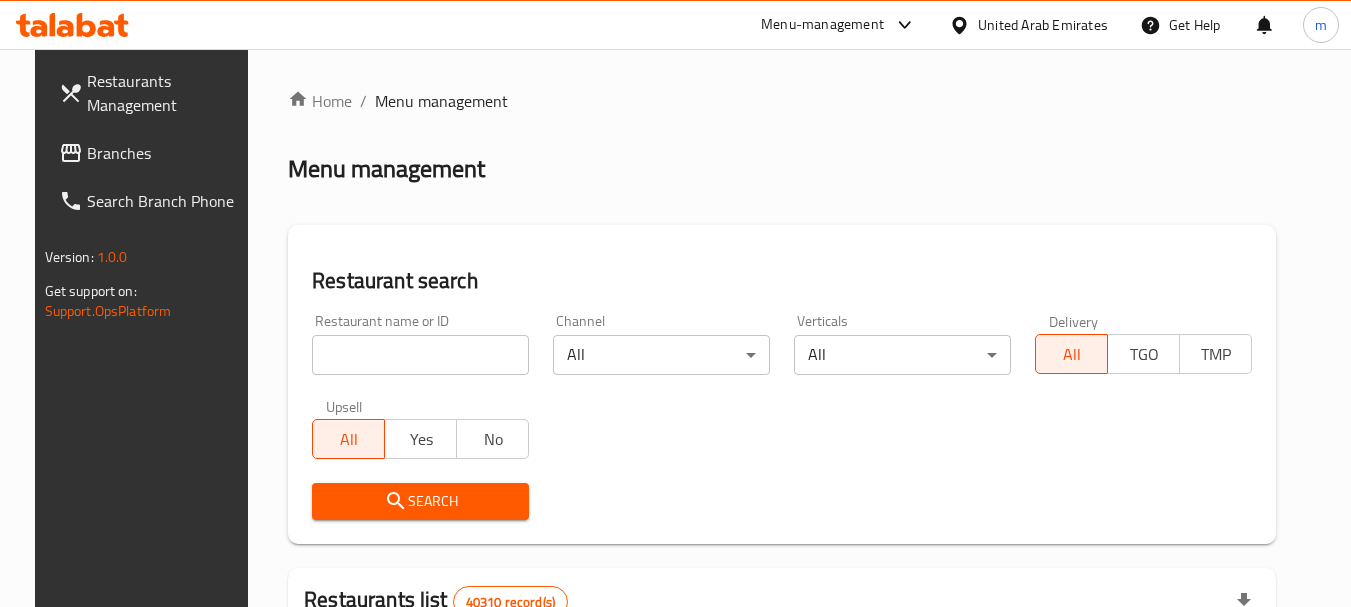 click at bounding box center (675, 303) 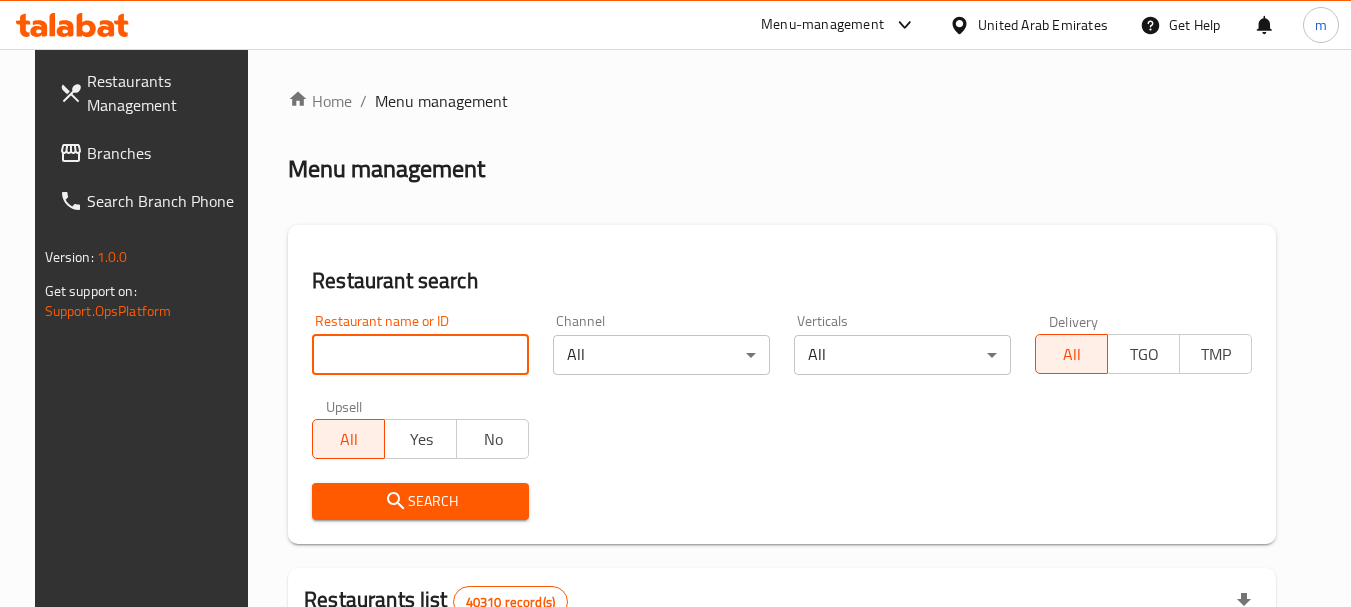 paste on "22349" 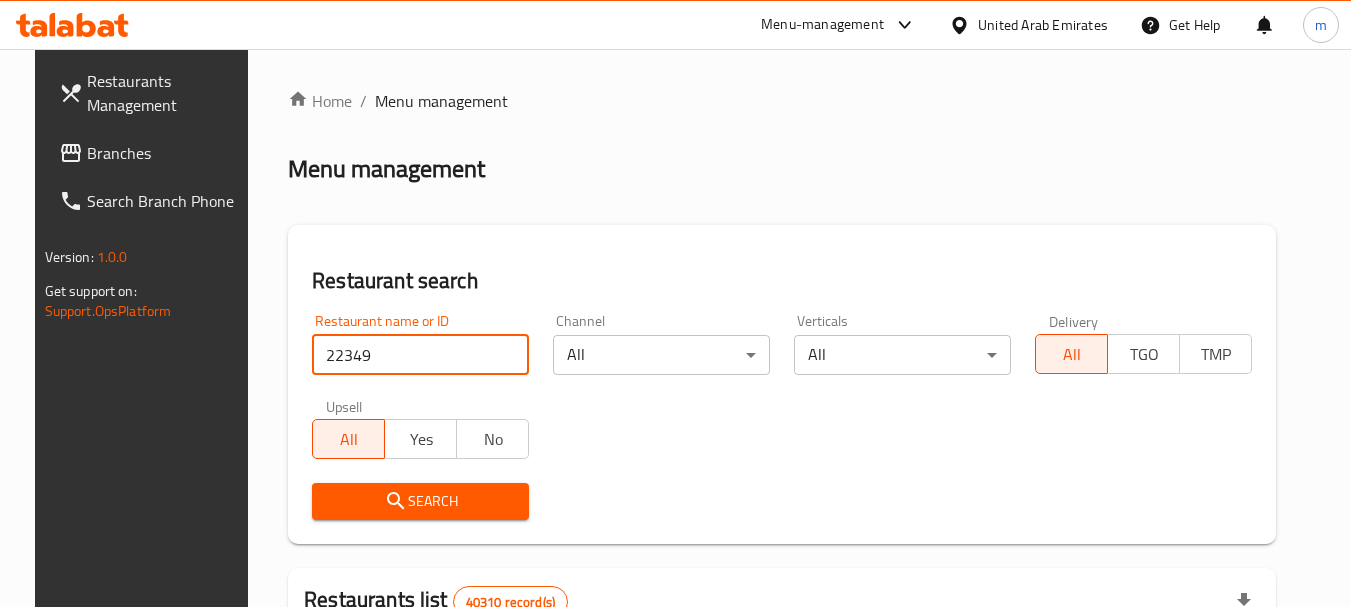 type on "22349" 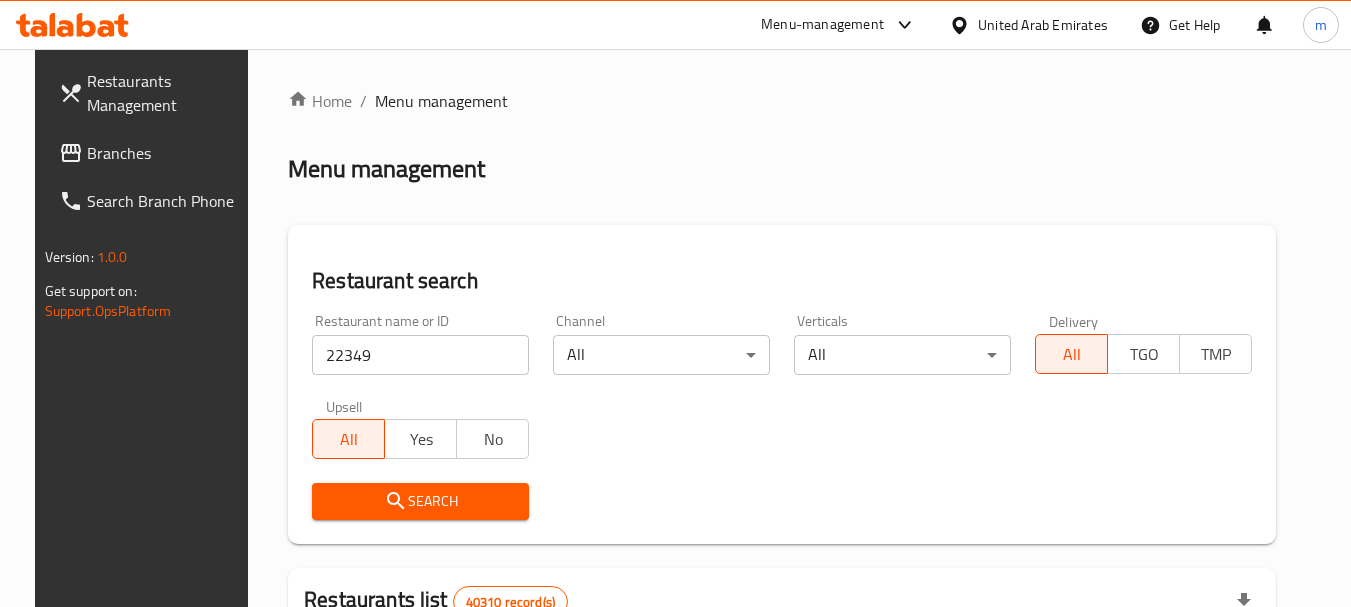 click on "Search" at bounding box center (420, 501) 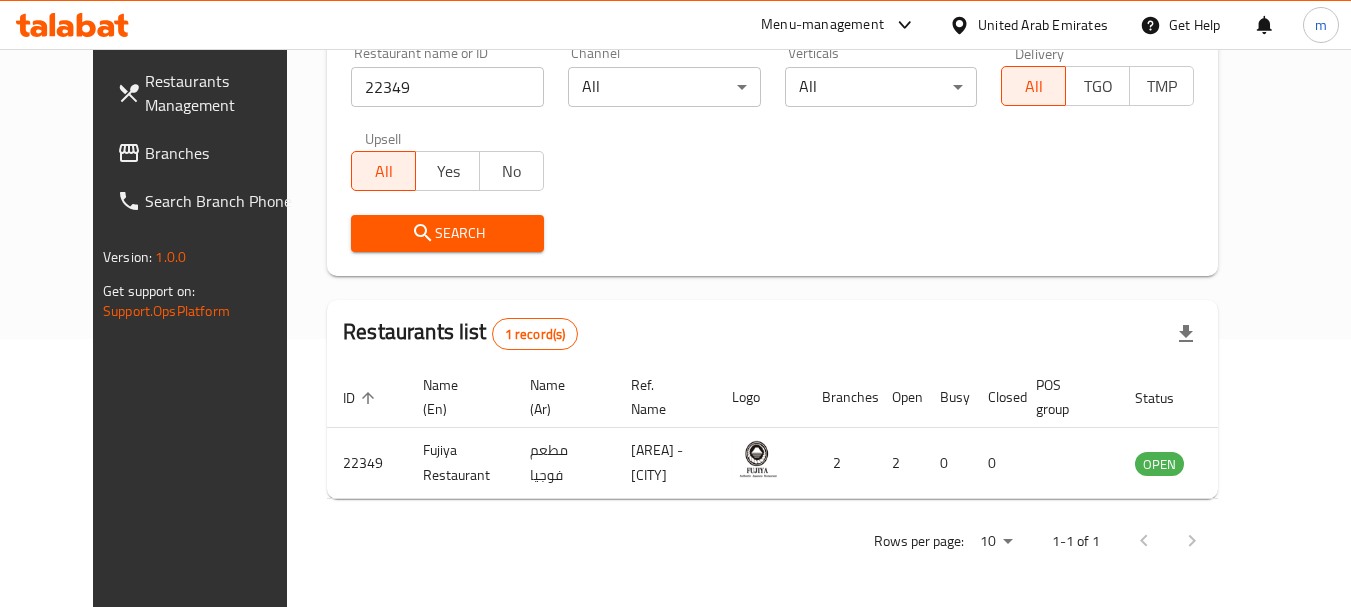 scroll, scrollTop: 268, scrollLeft: 0, axis: vertical 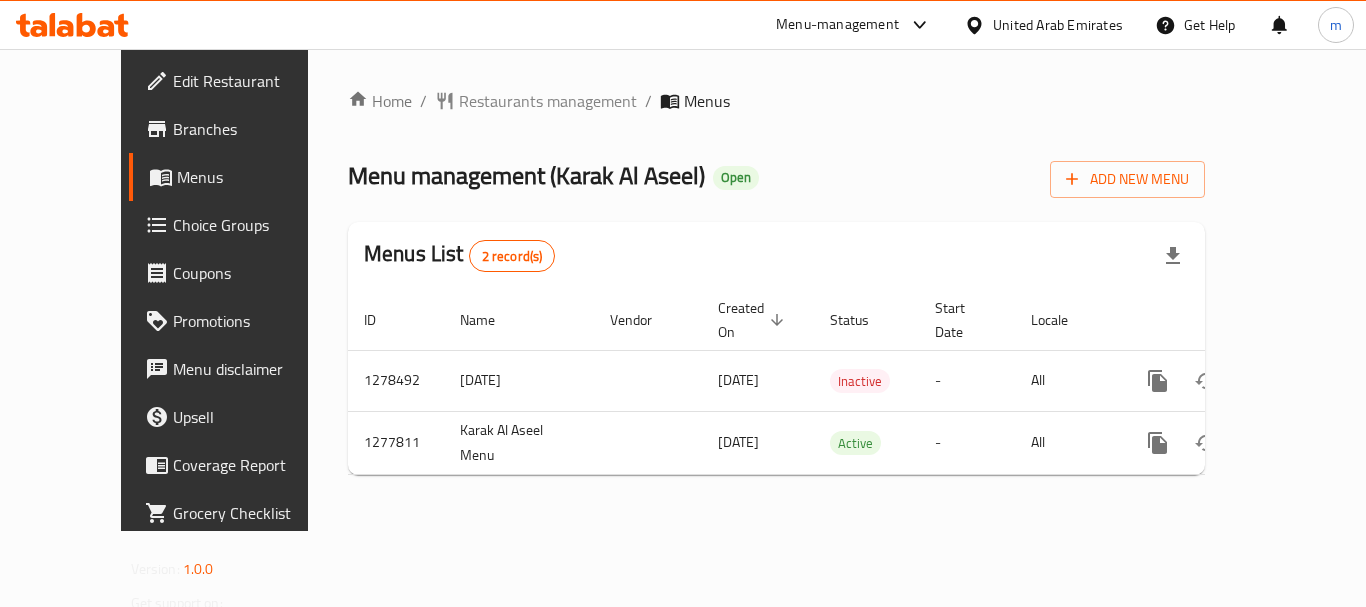 click on "Restaurants management" at bounding box center (548, 101) 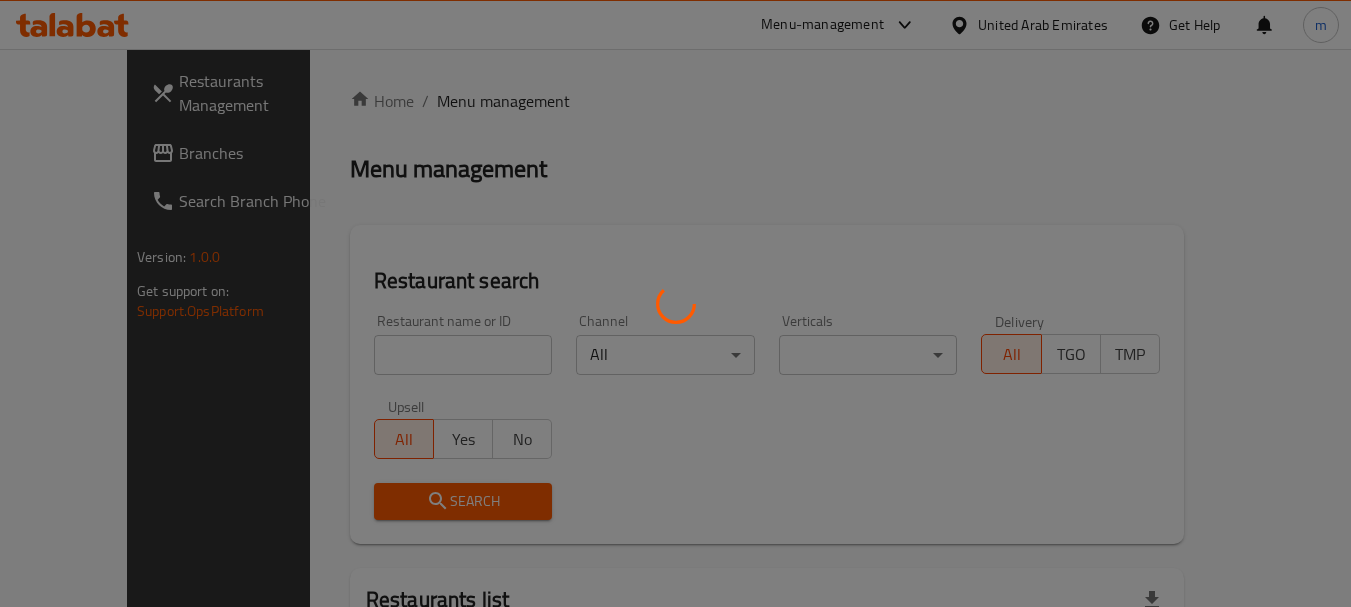 drag, startPoint x: 412, startPoint y: 371, endPoint x: 364, endPoint y: 362, distance: 48.83646 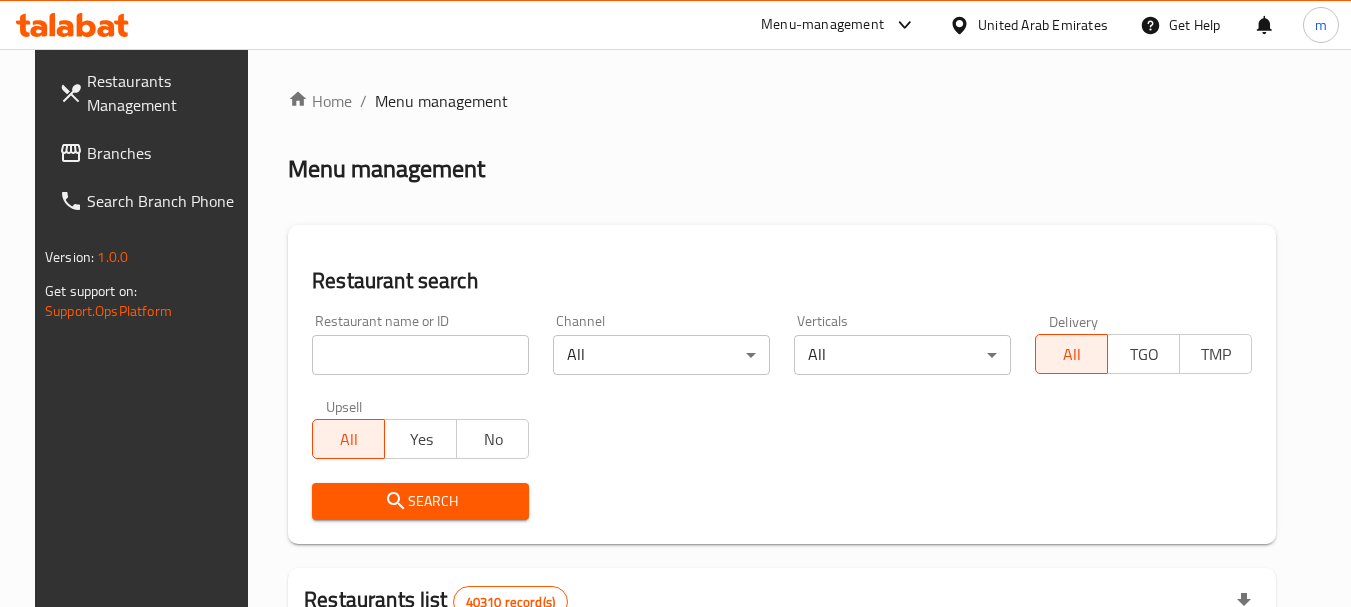 click at bounding box center [675, 303] 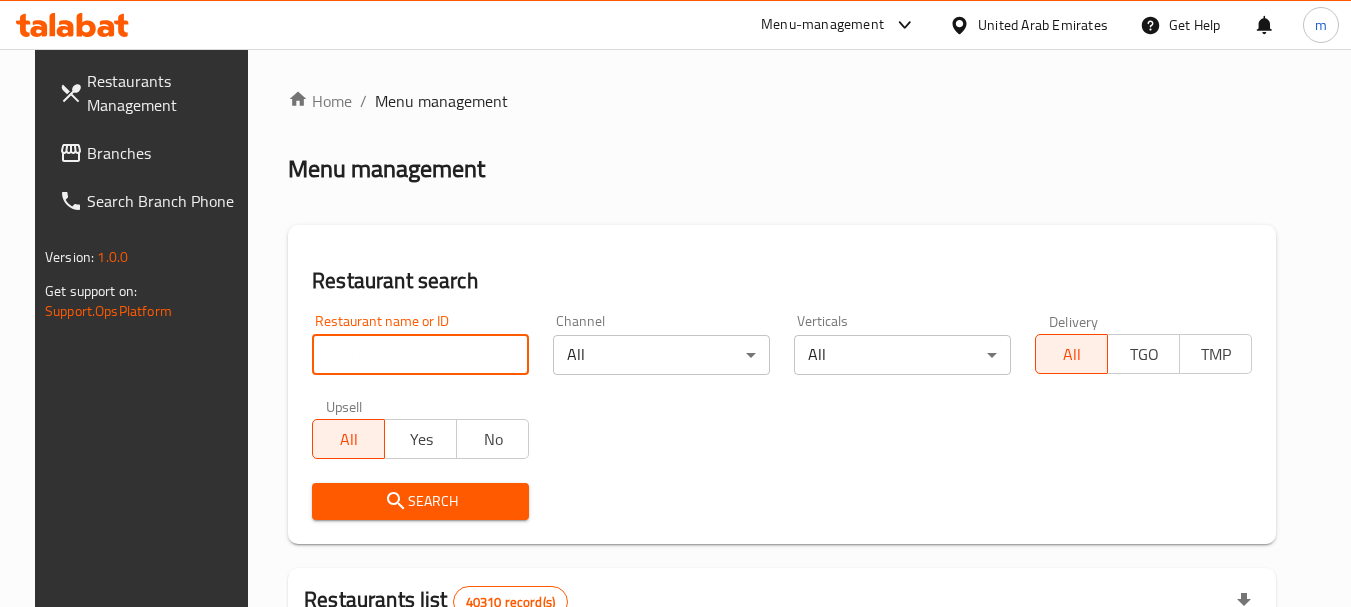 paste on "692674" 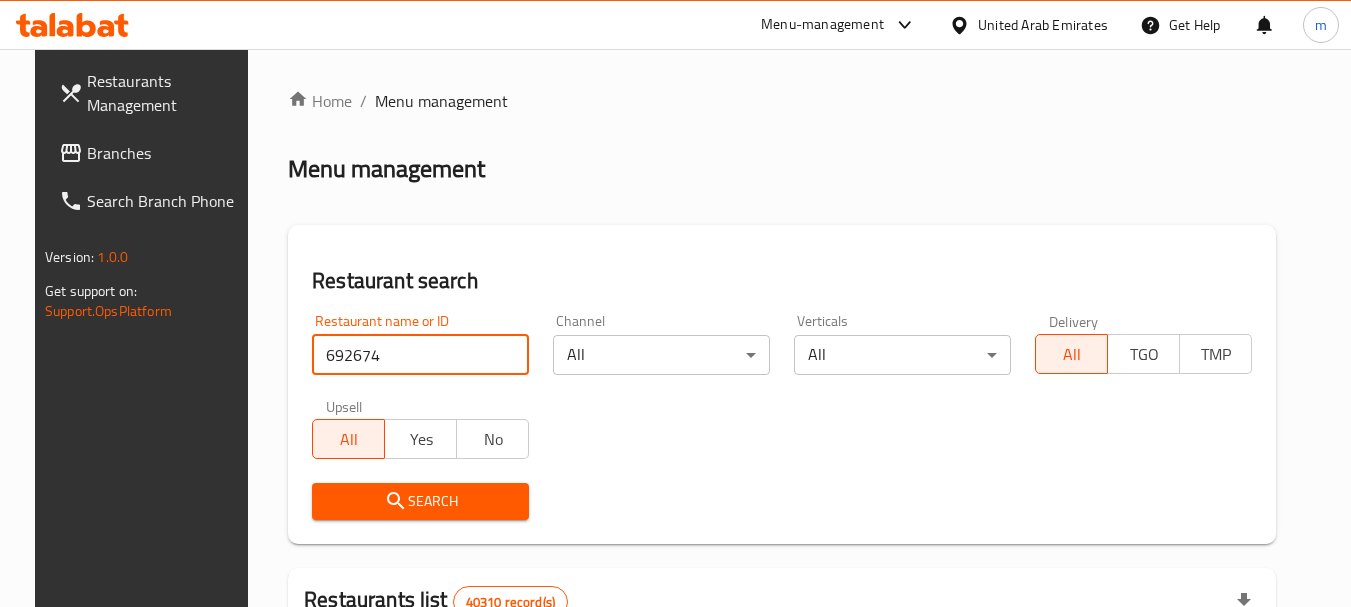 type on "692674" 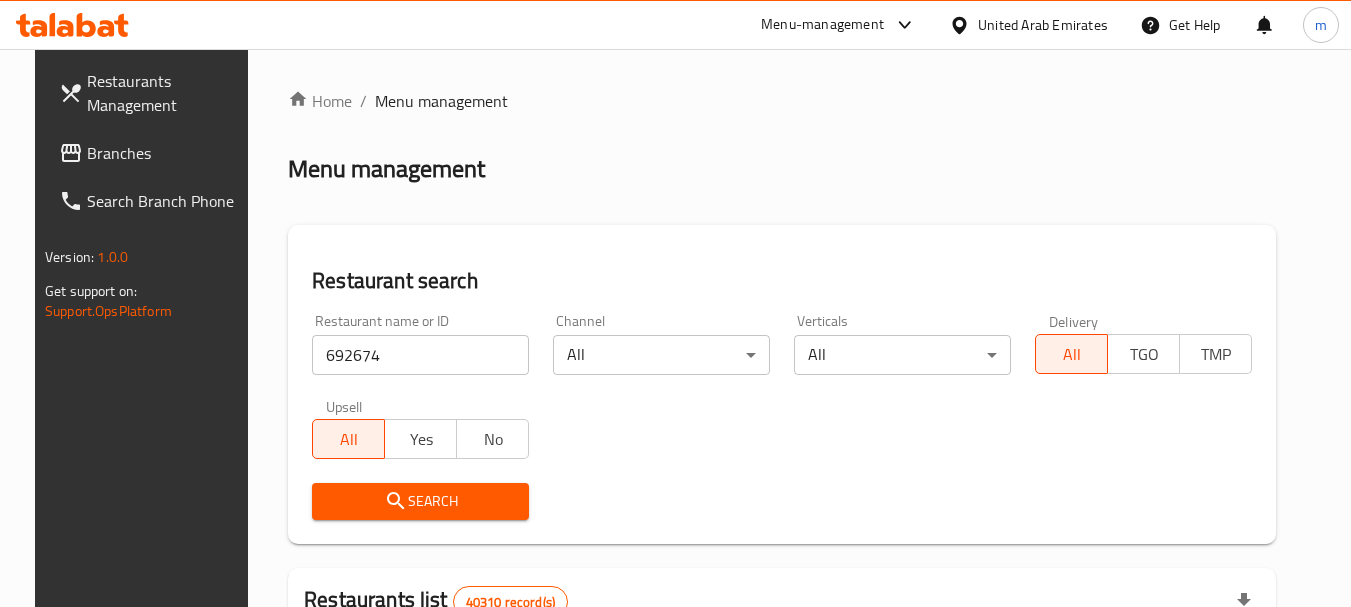 click 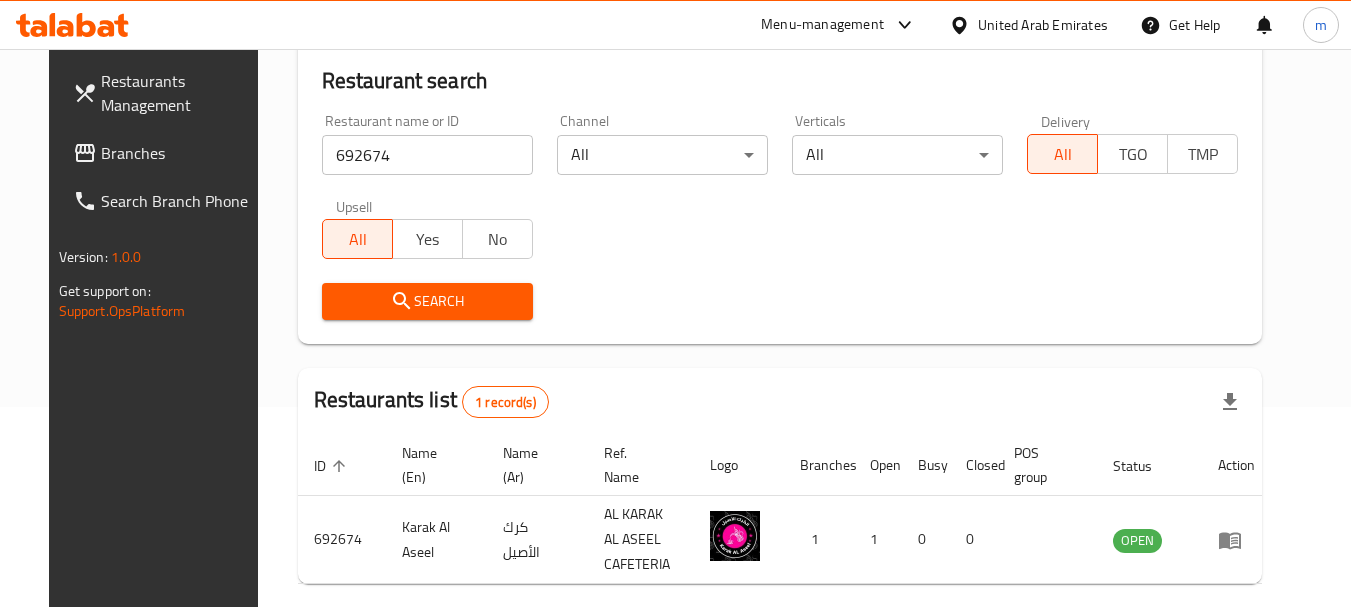scroll, scrollTop: 268, scrollLeft: 0, axis: vertical 